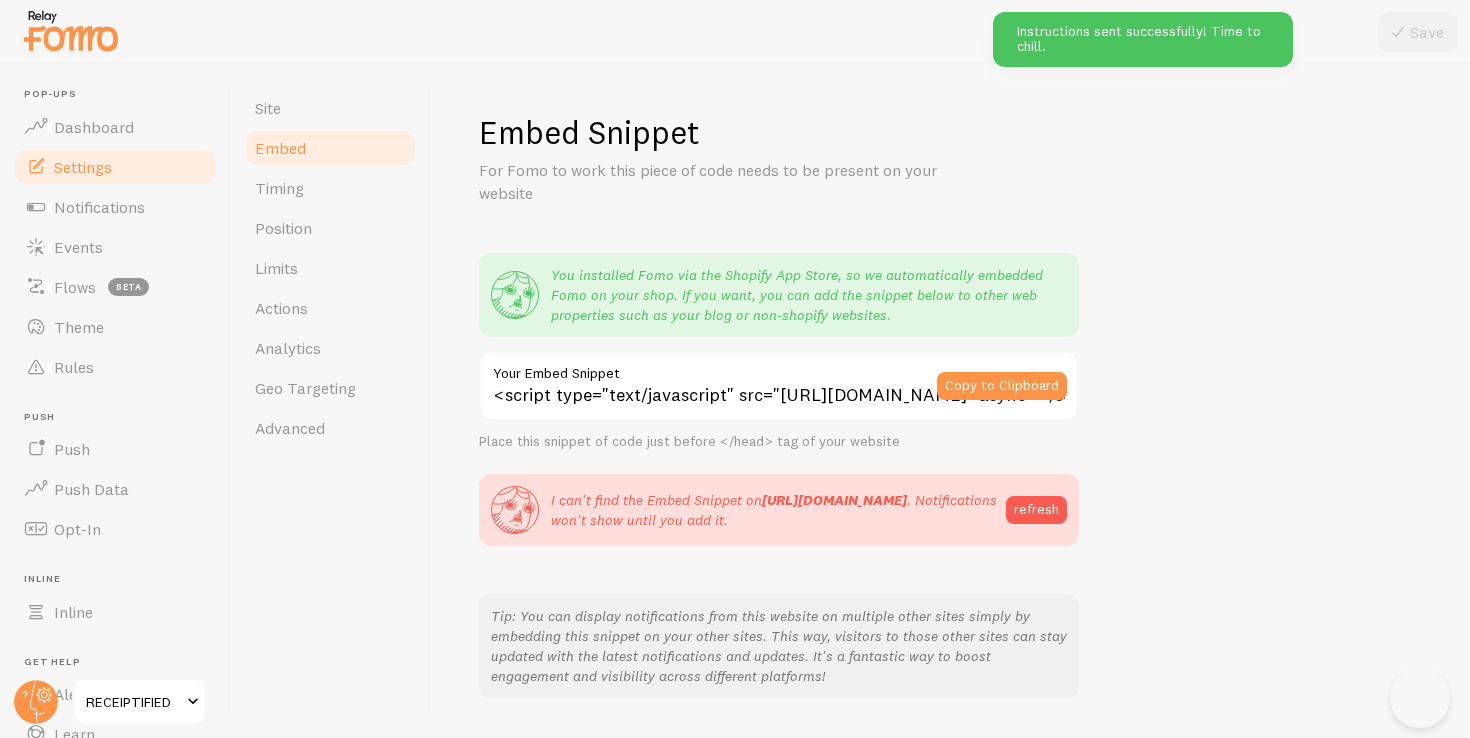 scroll, scrollTop: 0, scrollLeft: 0, axis: both 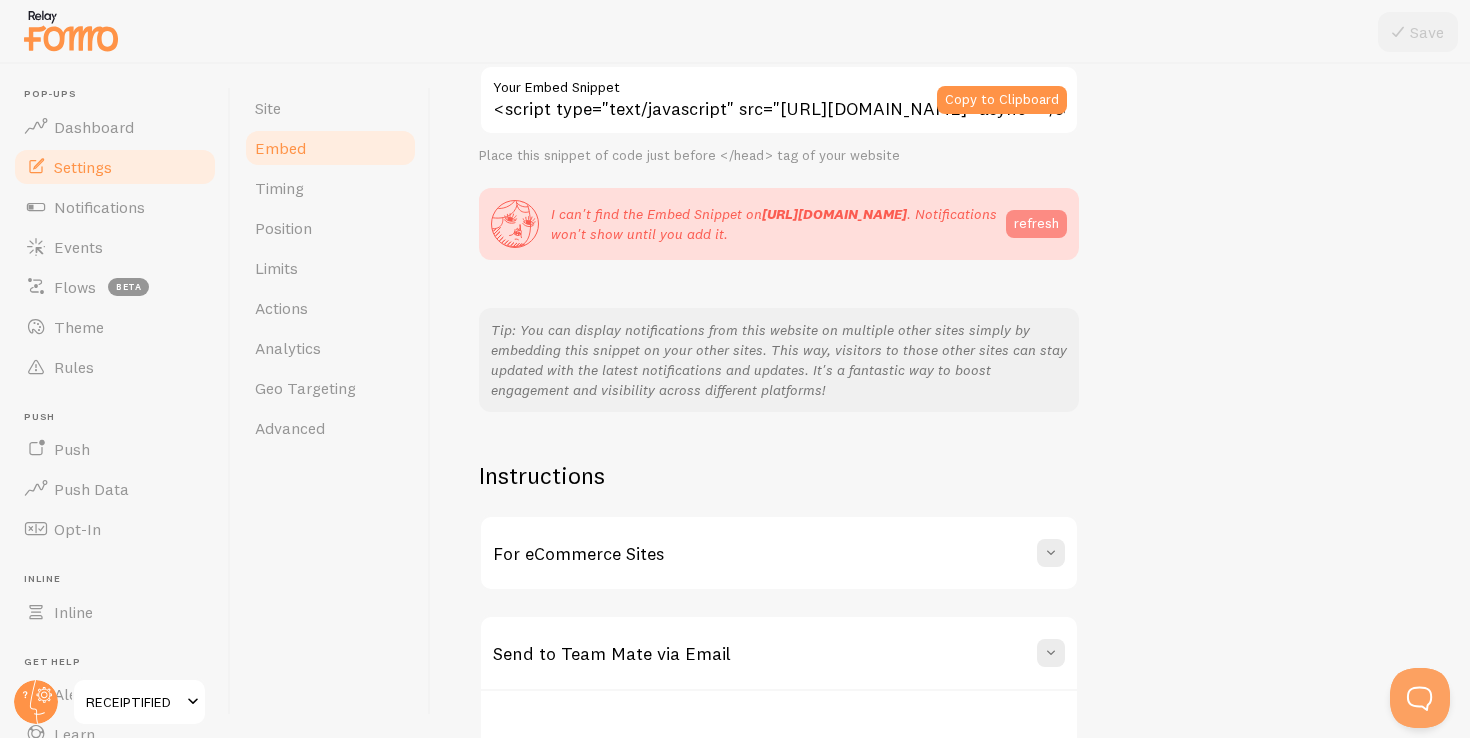 click on "refresh" at bounding box center (1036, 224) 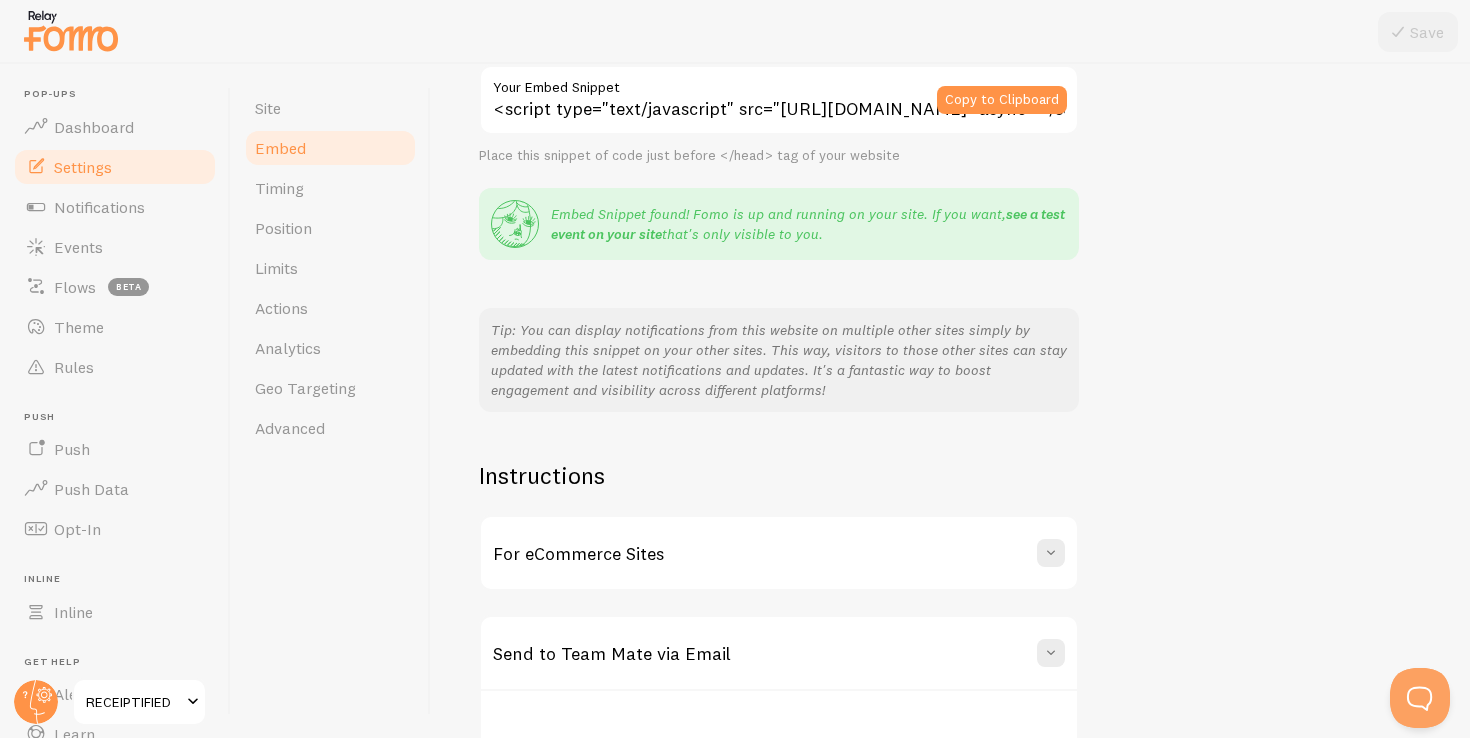 click on "see a test event on your site" at bounding box center [808, 224] 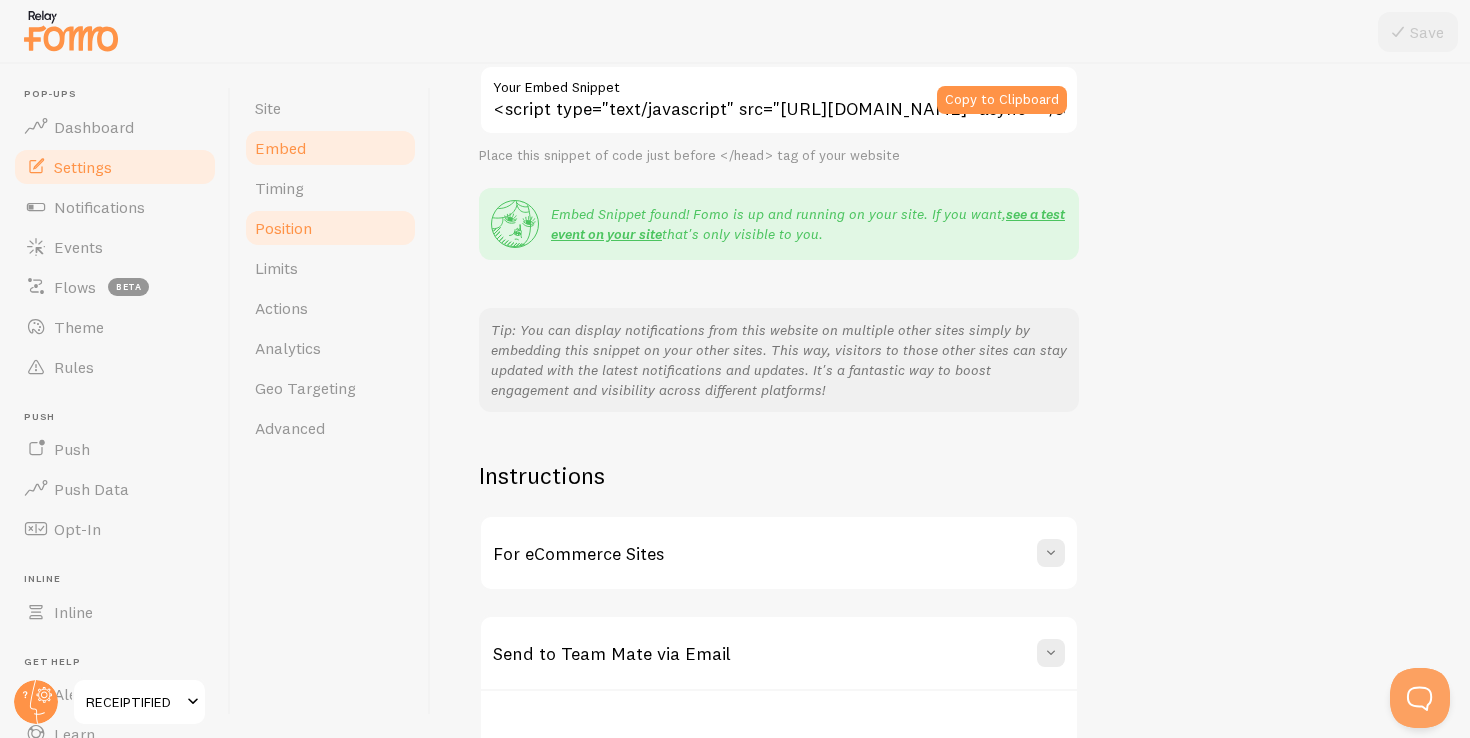 click on "Position" at bounding box center [330, 228] 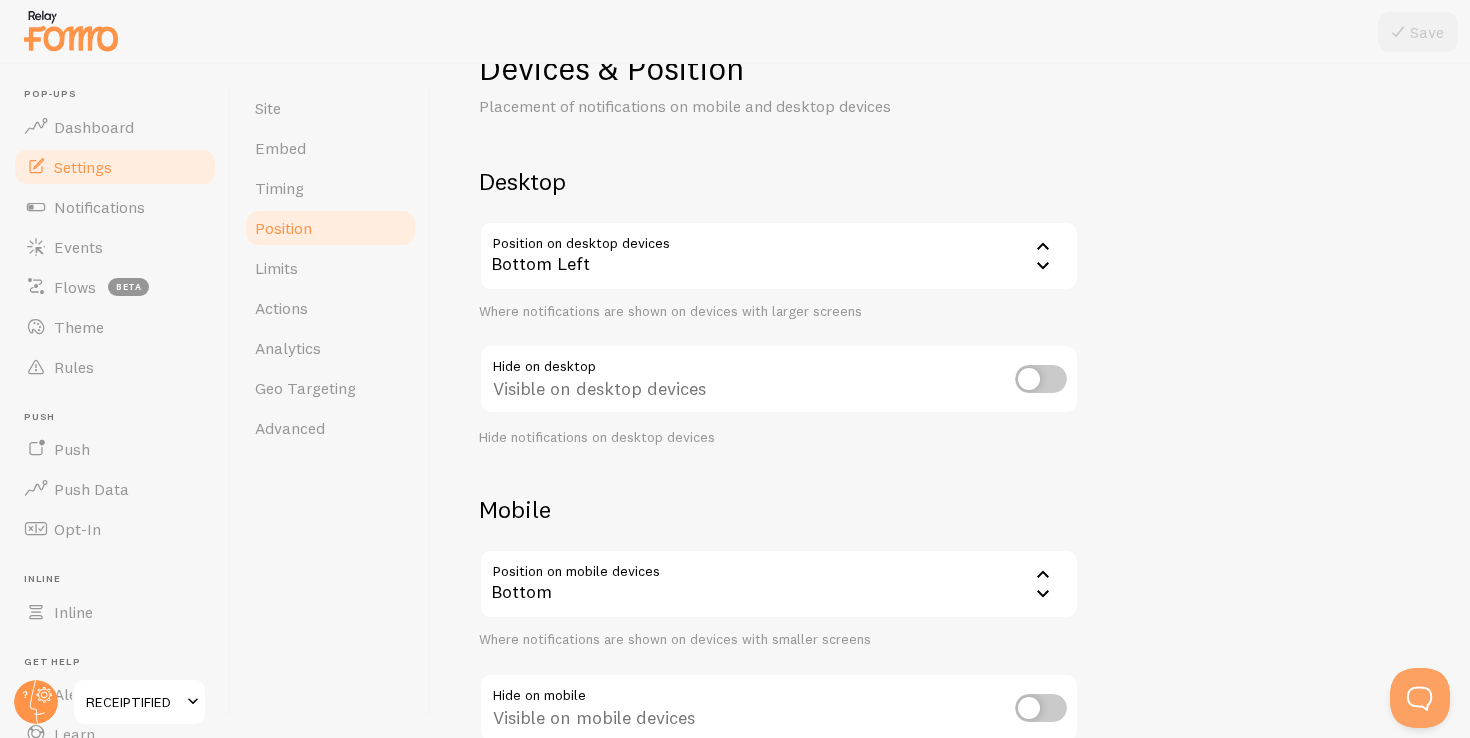 scroll, scrollTop: 74, scrollLeft: 0, axis: vertical 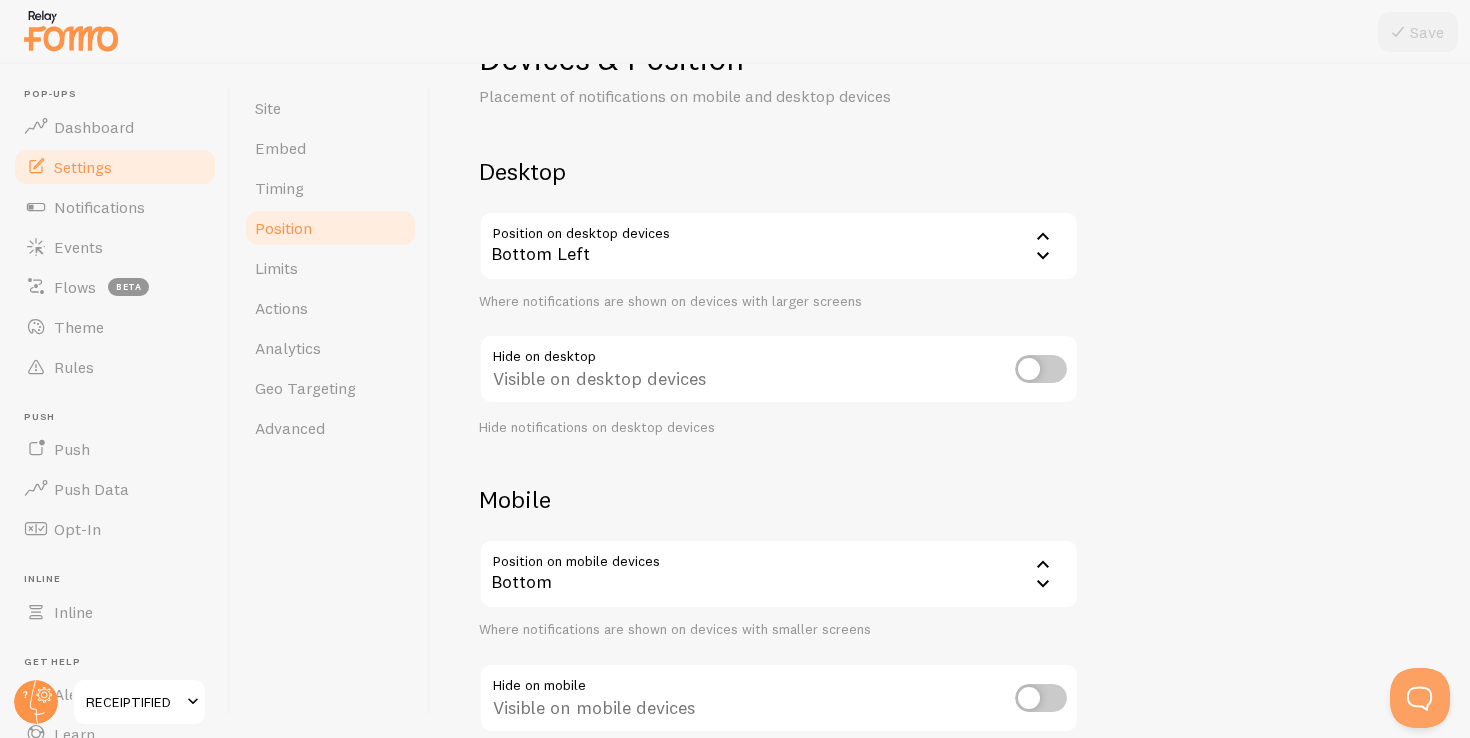 click on "Bottom Left" at bounding box center [779, 246] 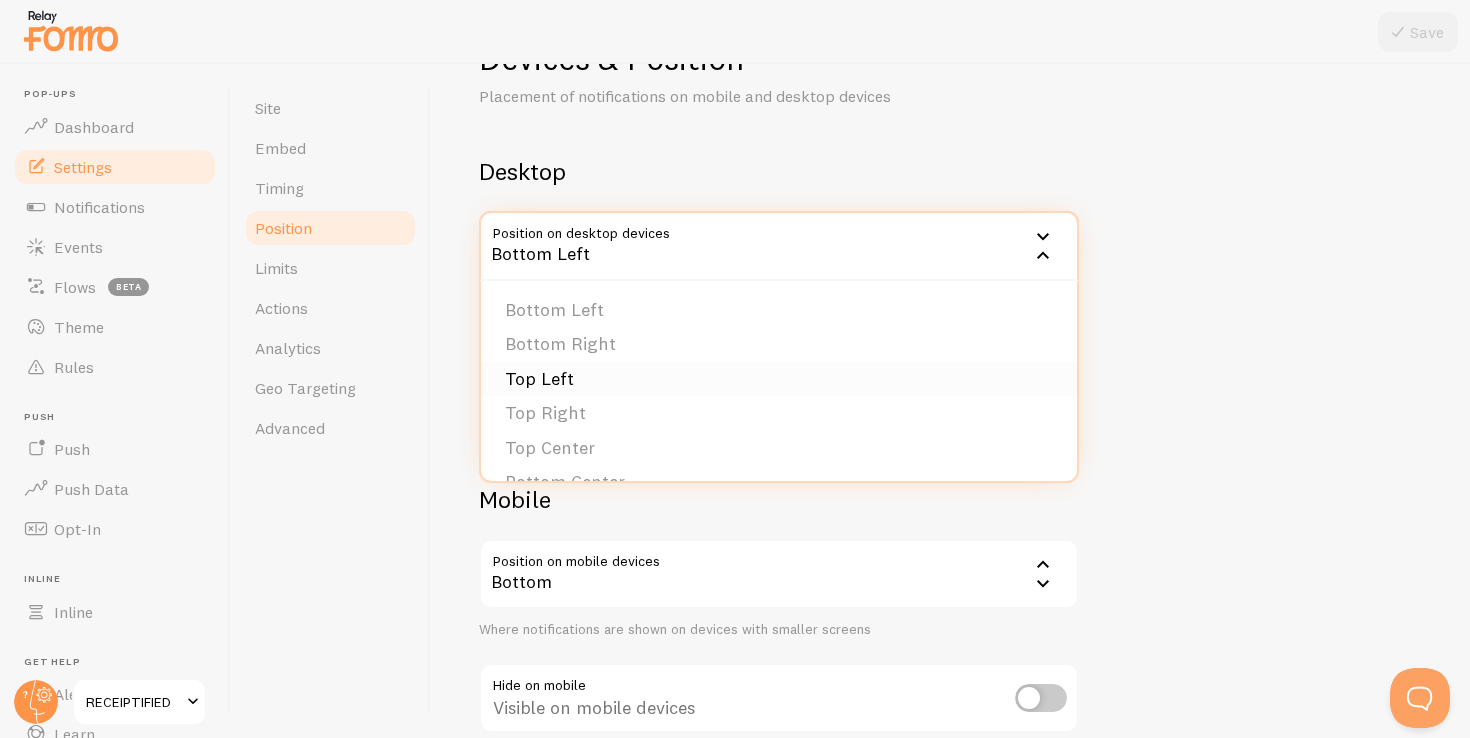 scroll, scrollTop: 25, scrollLeft: 0, axis: vertical 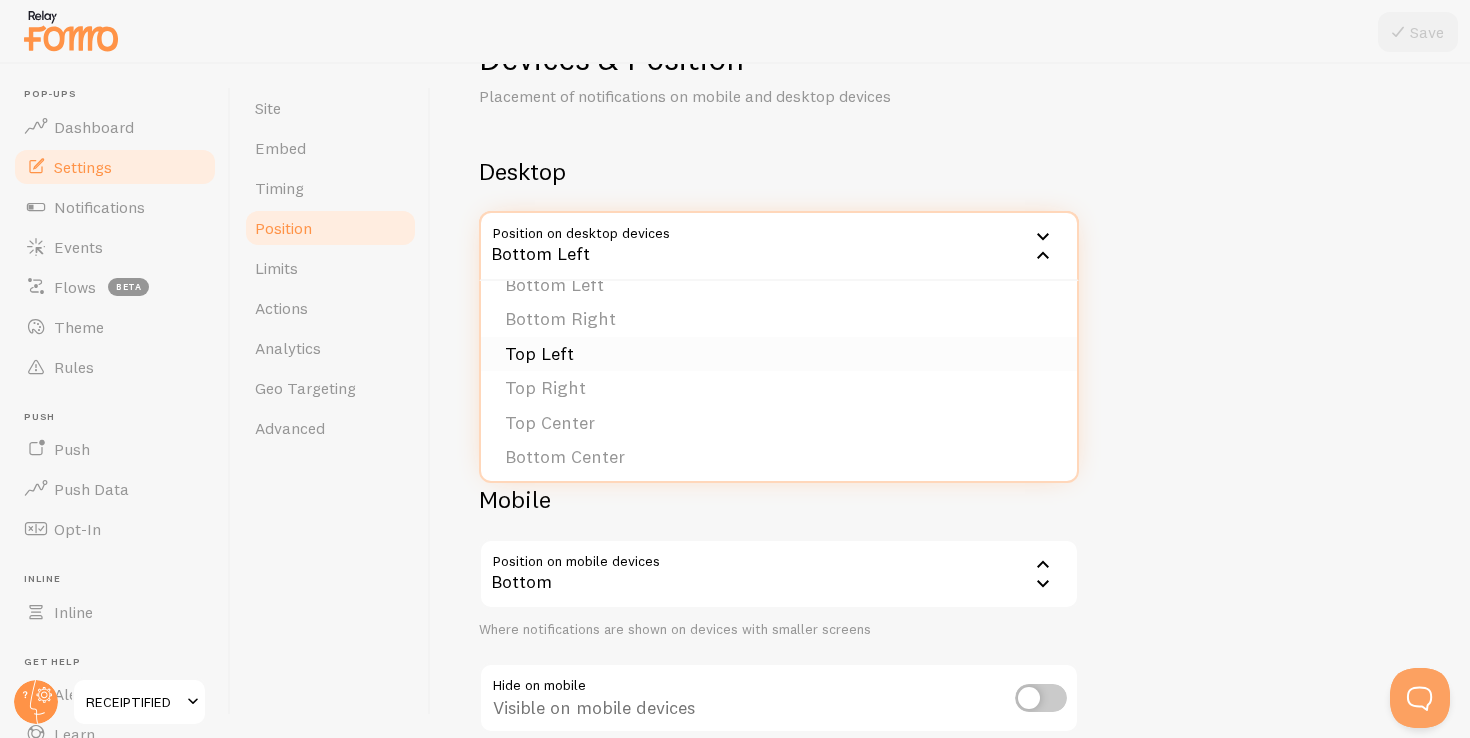 click on "Top Left" at bounding box center [779, 354] 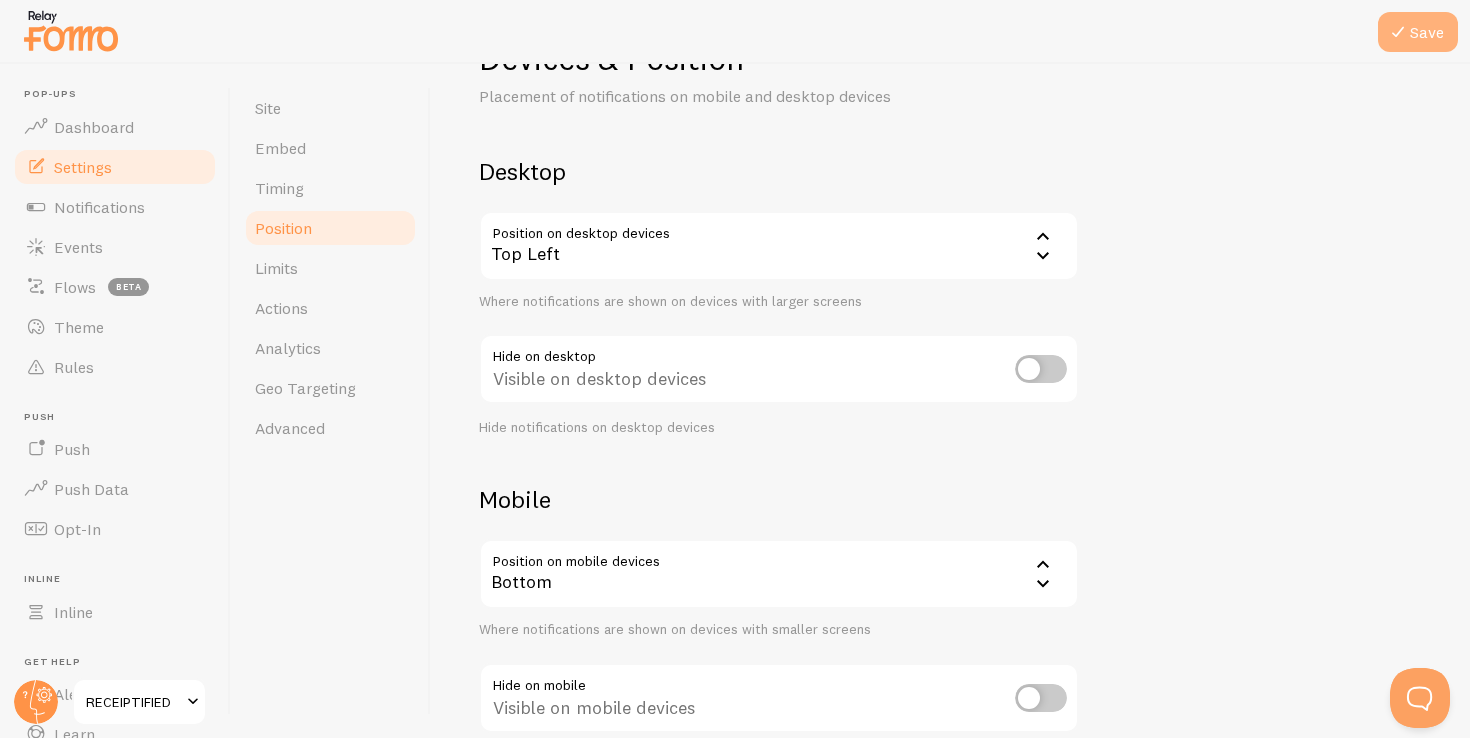click on "Save" at bounding box center (1418, 32) 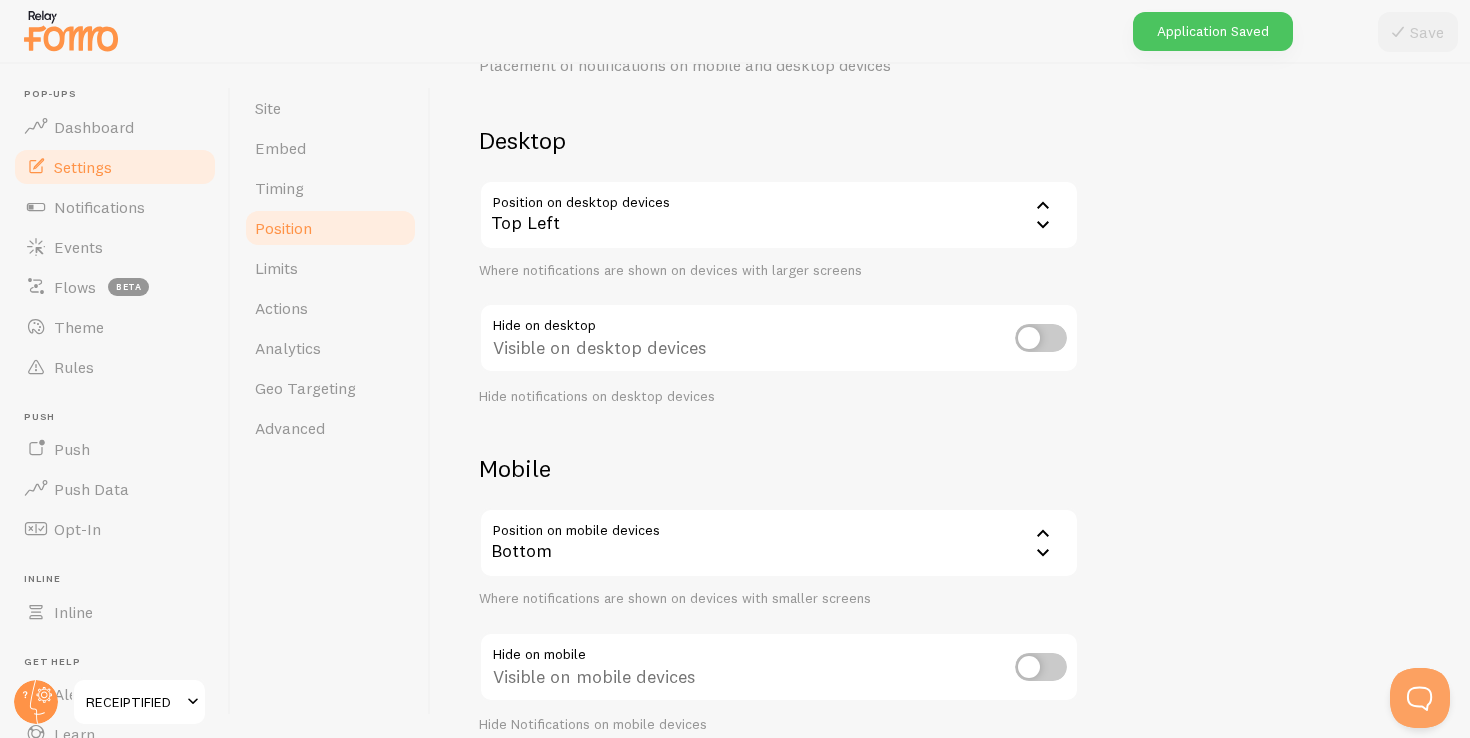 scroll, scrollTop: 0, scrollLeft: 0, axis: both 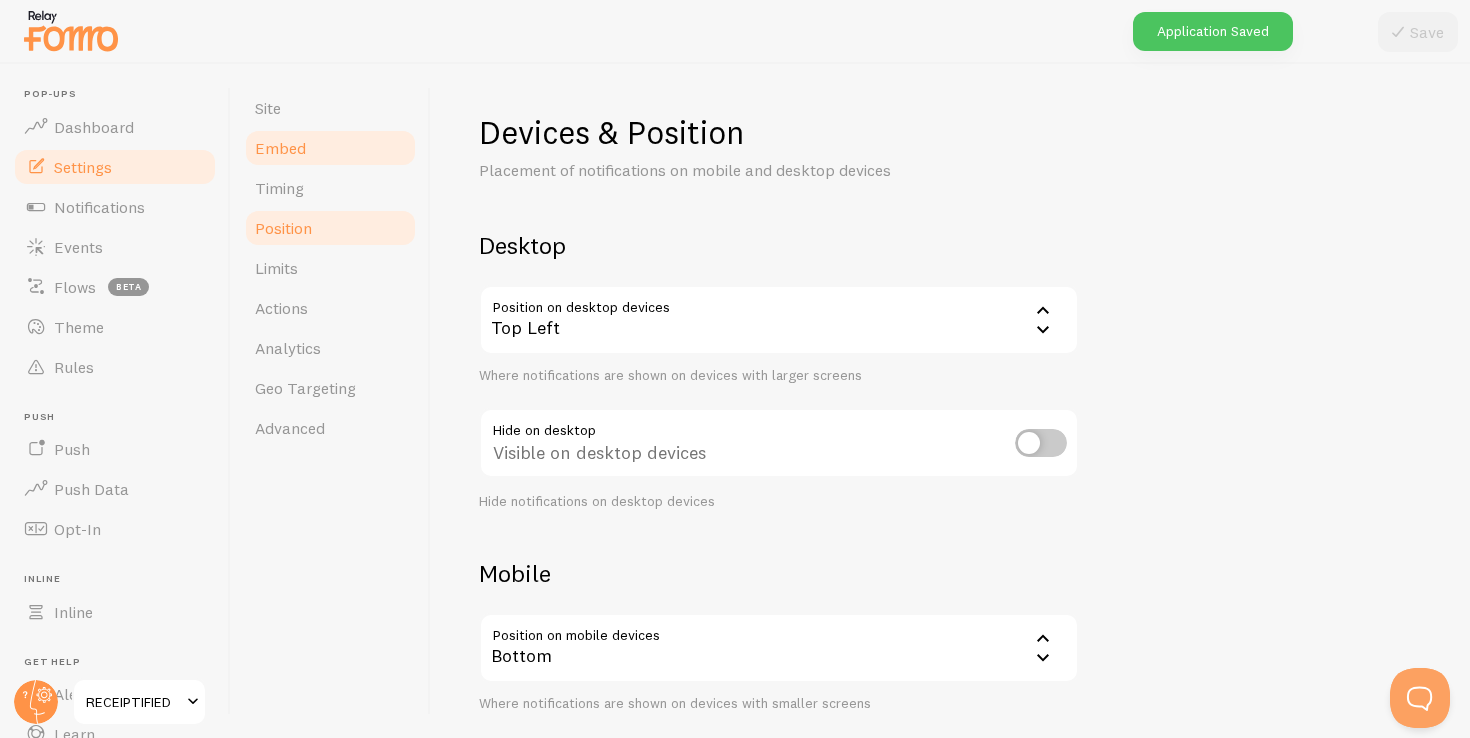 click on "Embed" at bounding box center [330, 148] 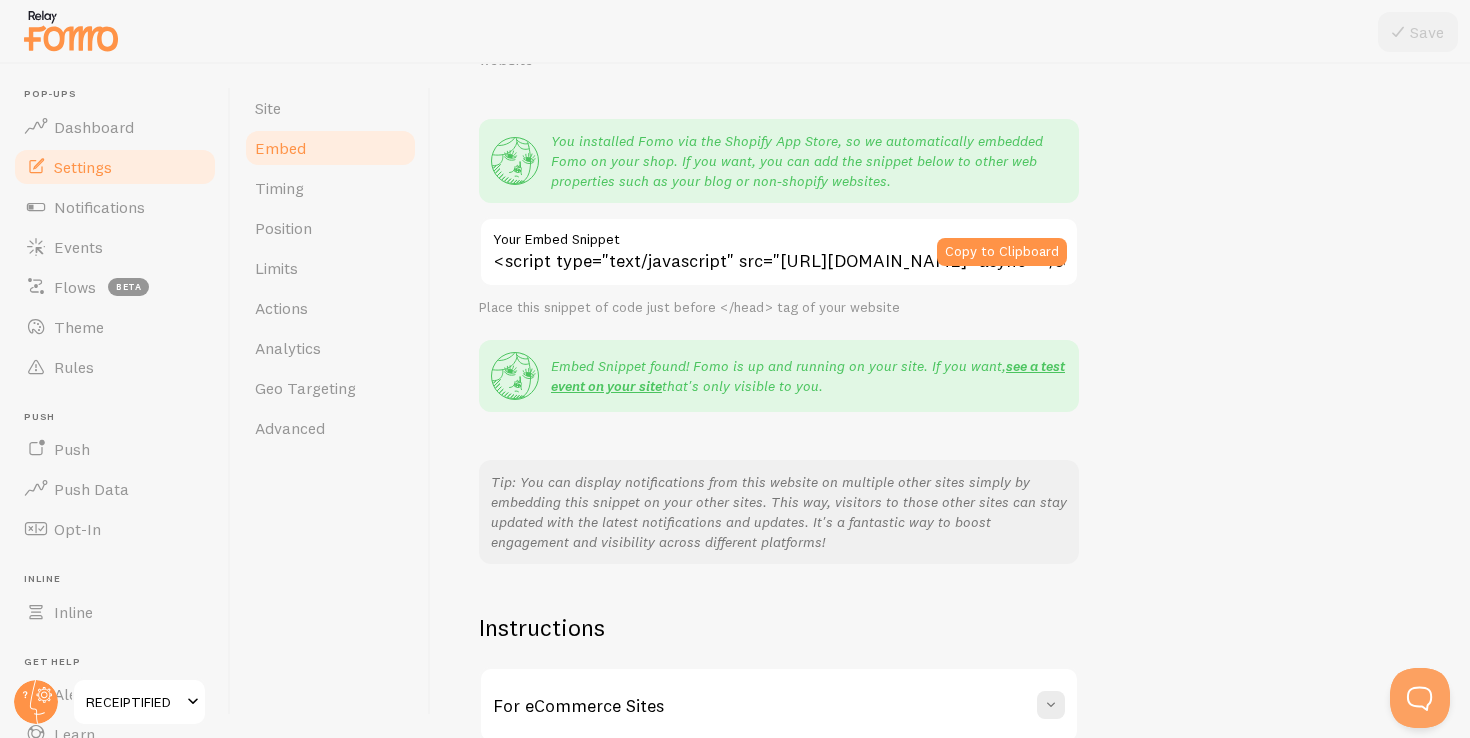 scroll, scrollTop: 335, scrollLeft: 0, axis: vertical 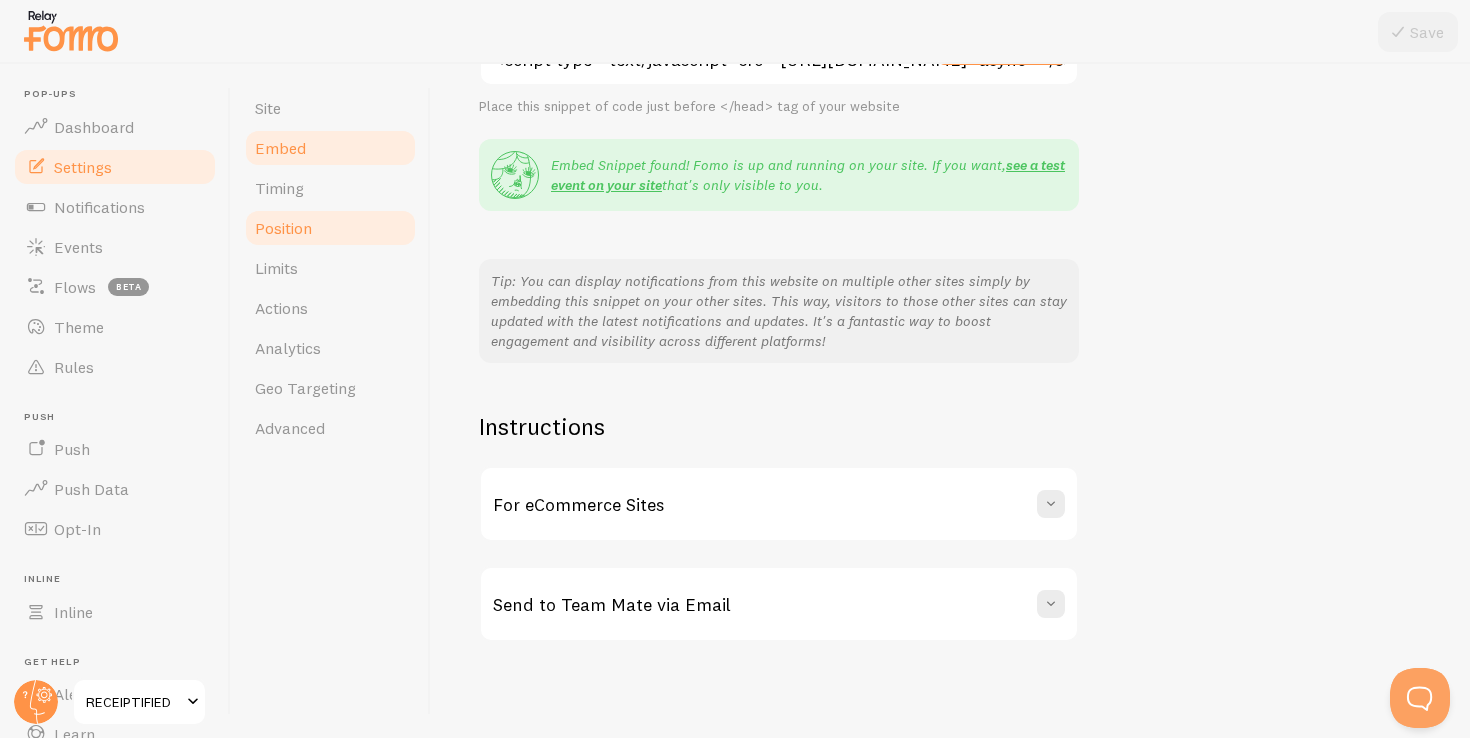 click on "Position" at bounding box center [330, 228] 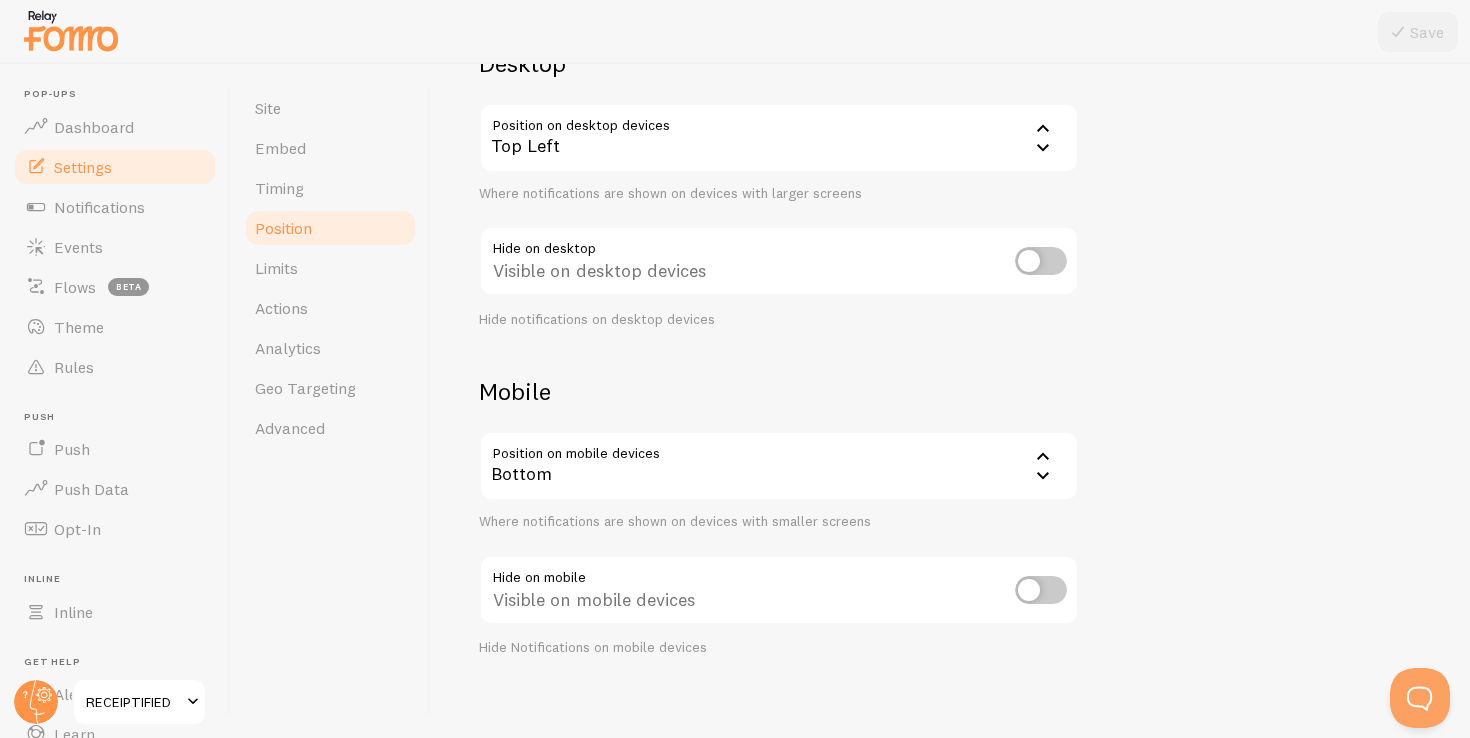 scroll, scrollTop: 179, scrollLeft: 0, axis: vertical 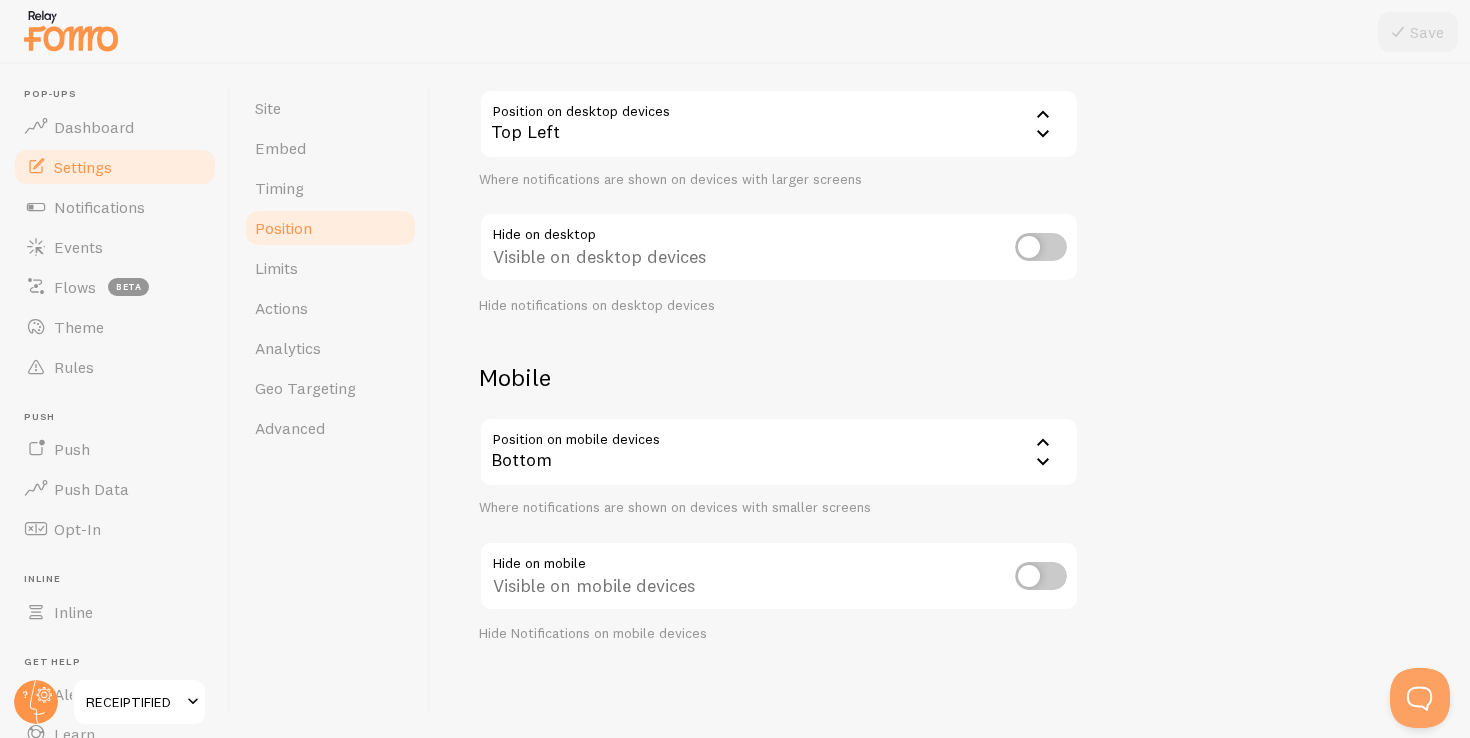 click on "Bottom" at bounding box center (779, 452) 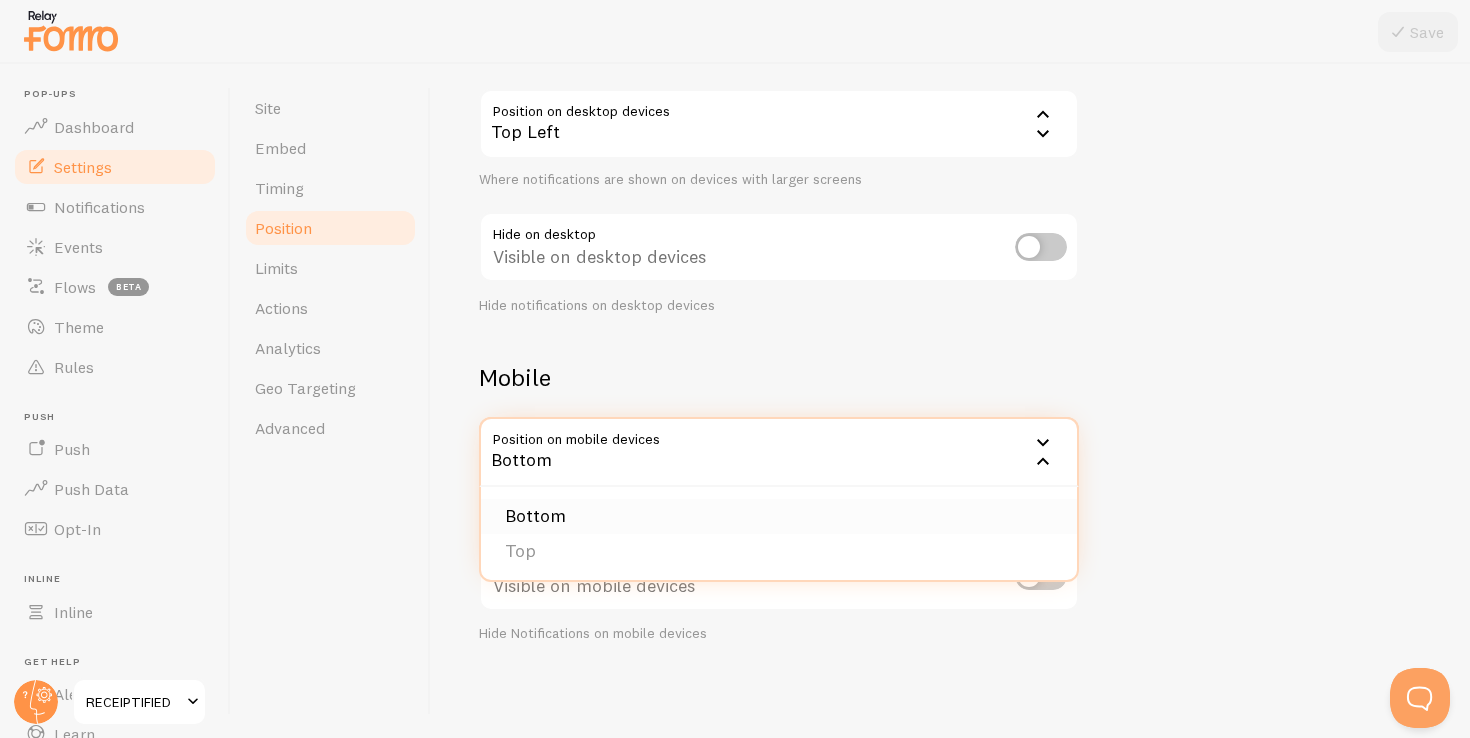 click on "Bottom" at bounding box center [779, 516] 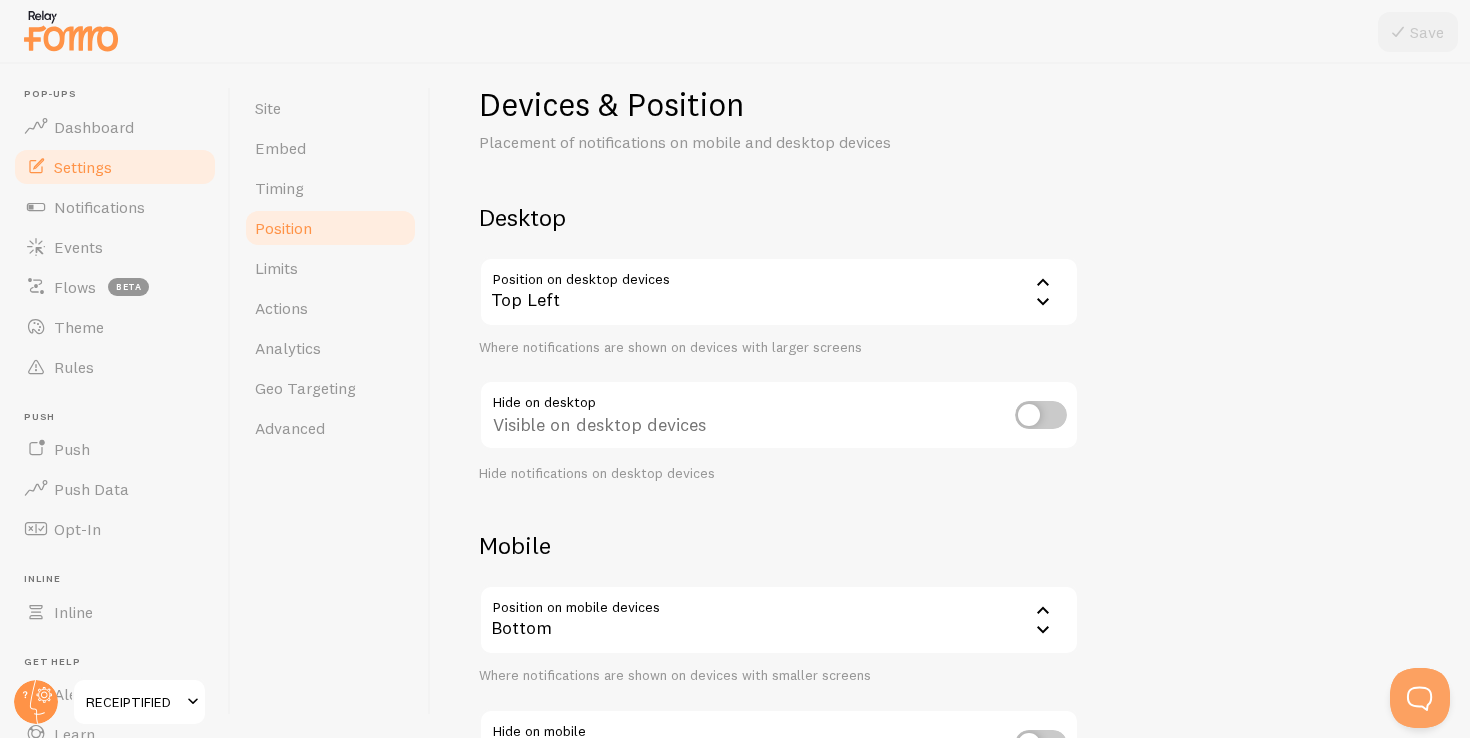 scroll, scrollTop: 22, scrollLeft: 0, axis: vertical 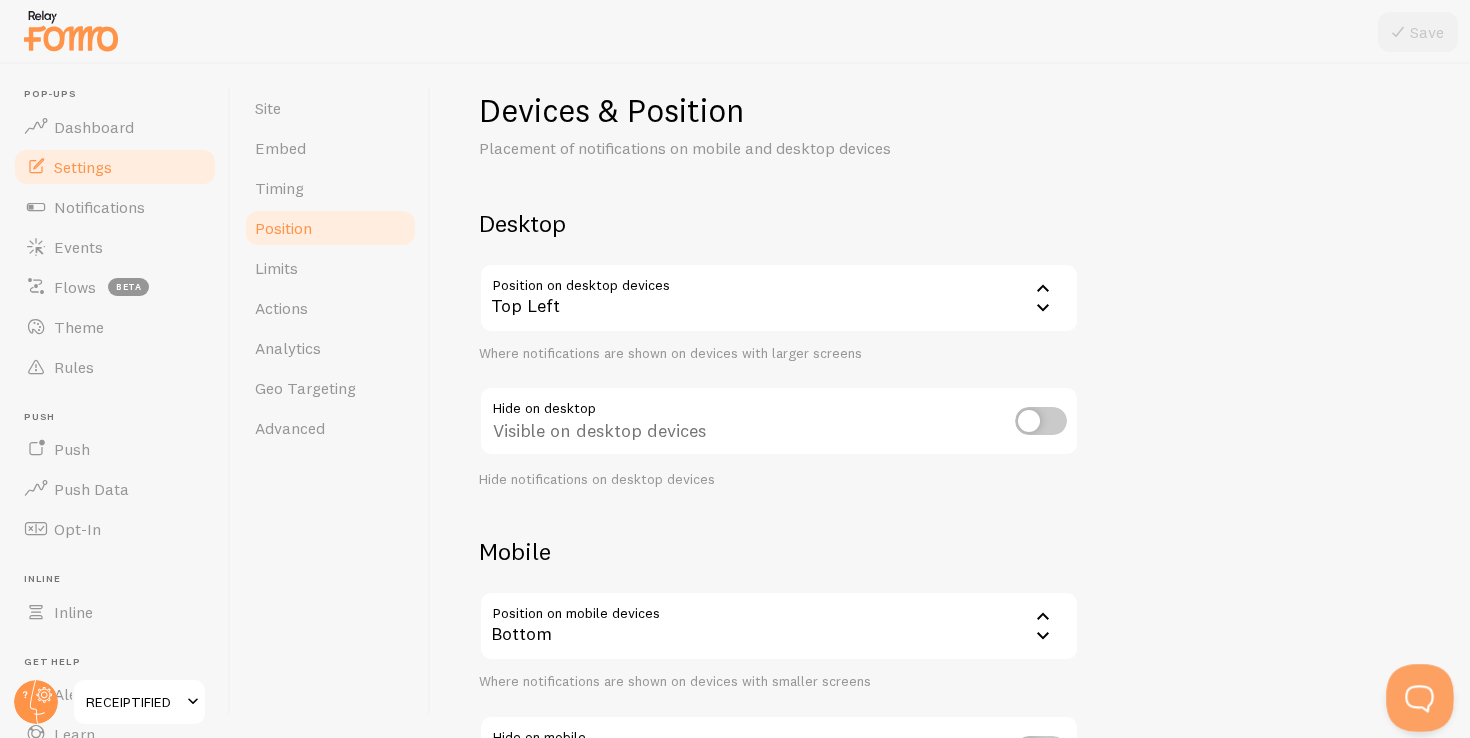 click at bounding box center [1416, 694] 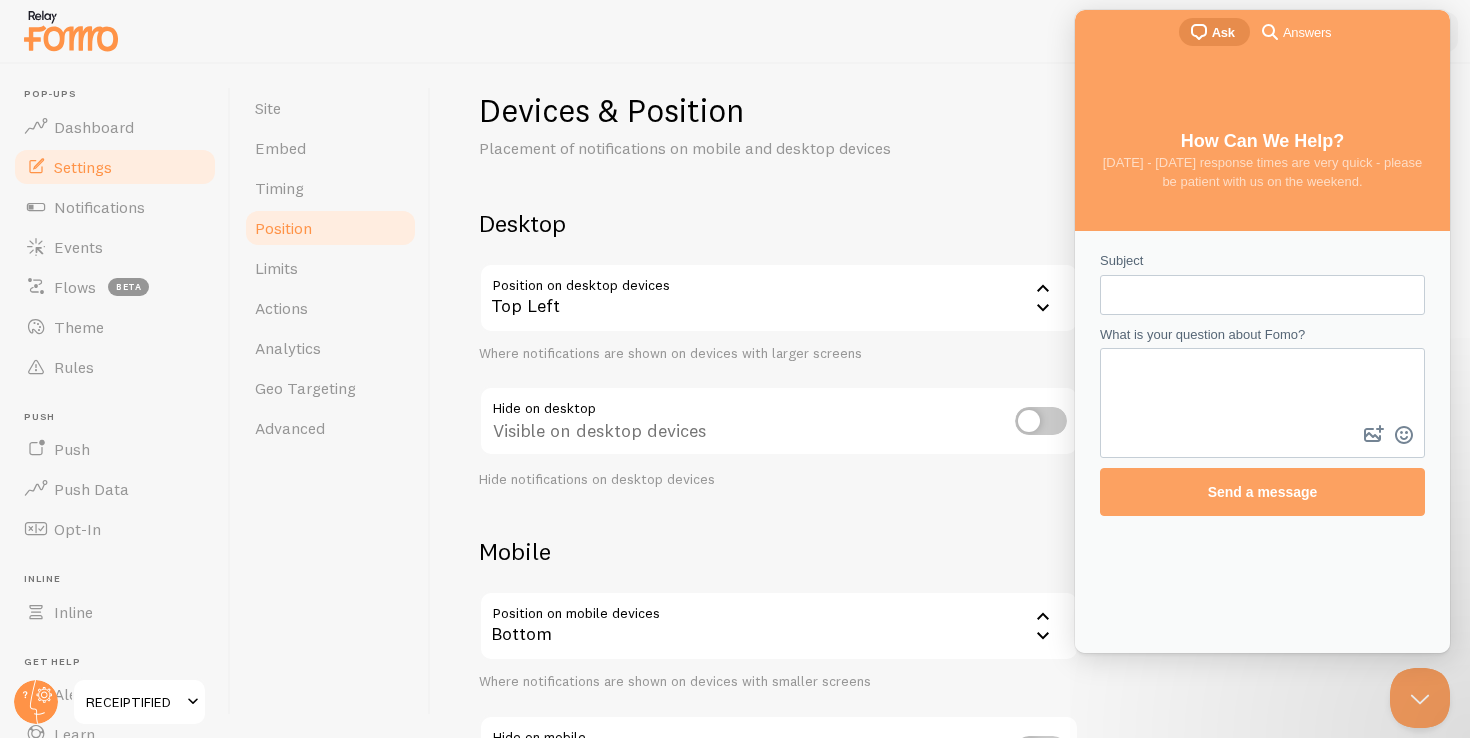 scroll, scrollTop: 0, scrollLeft: 0, axis: both 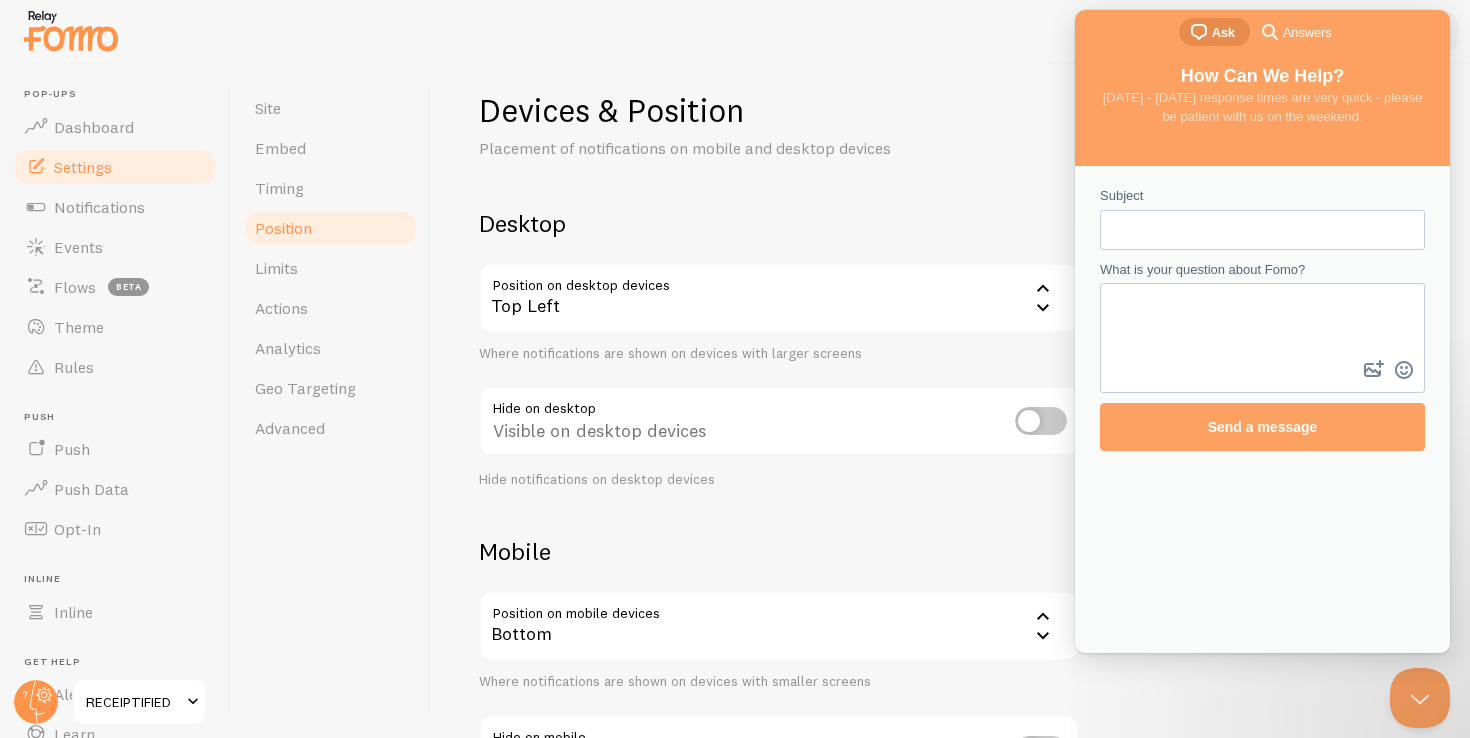 click on "Subject" at bounding box center (1262, 230) 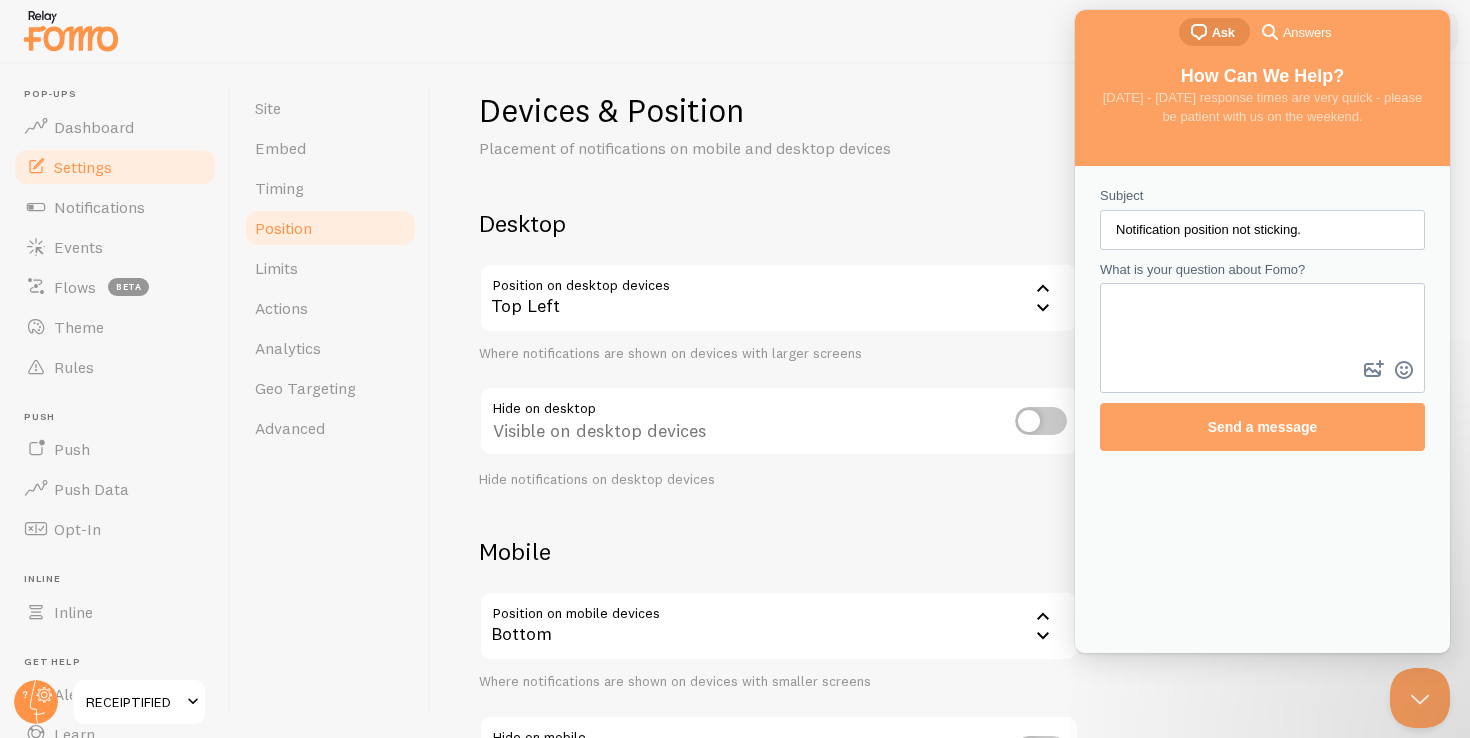 type on "Notification position not sticking." 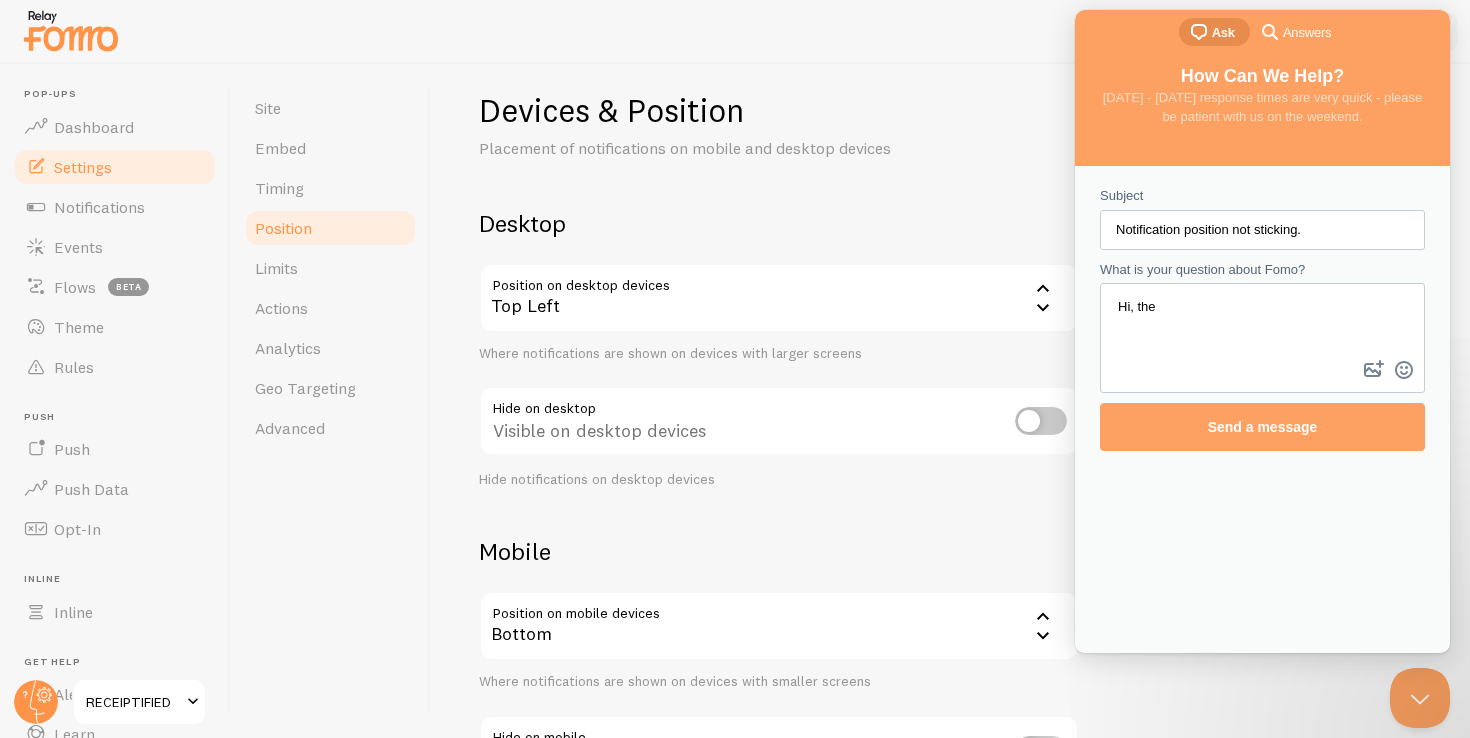 paste on "Notification position not sticking." 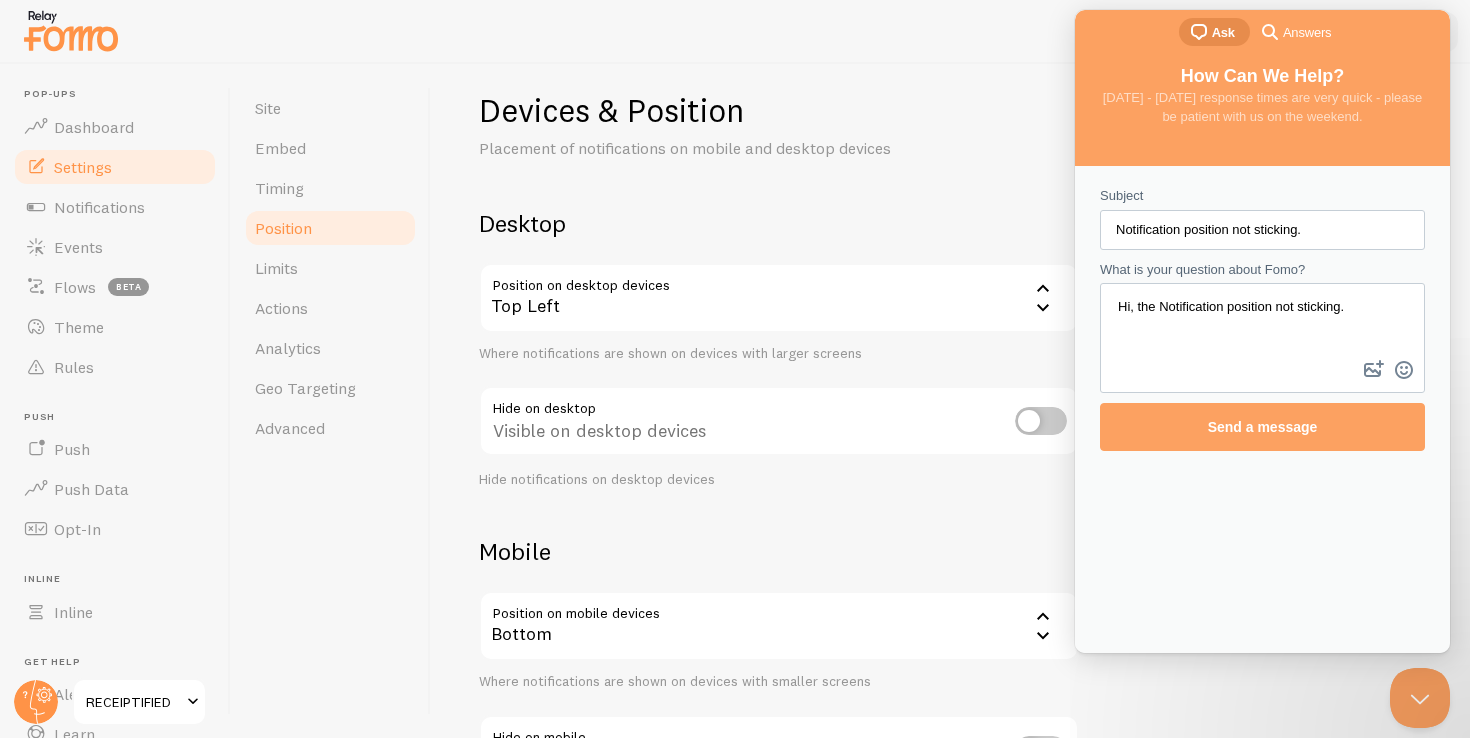 click on "Hi, the Notification position not sticking." at bounding box center [1262, 320] 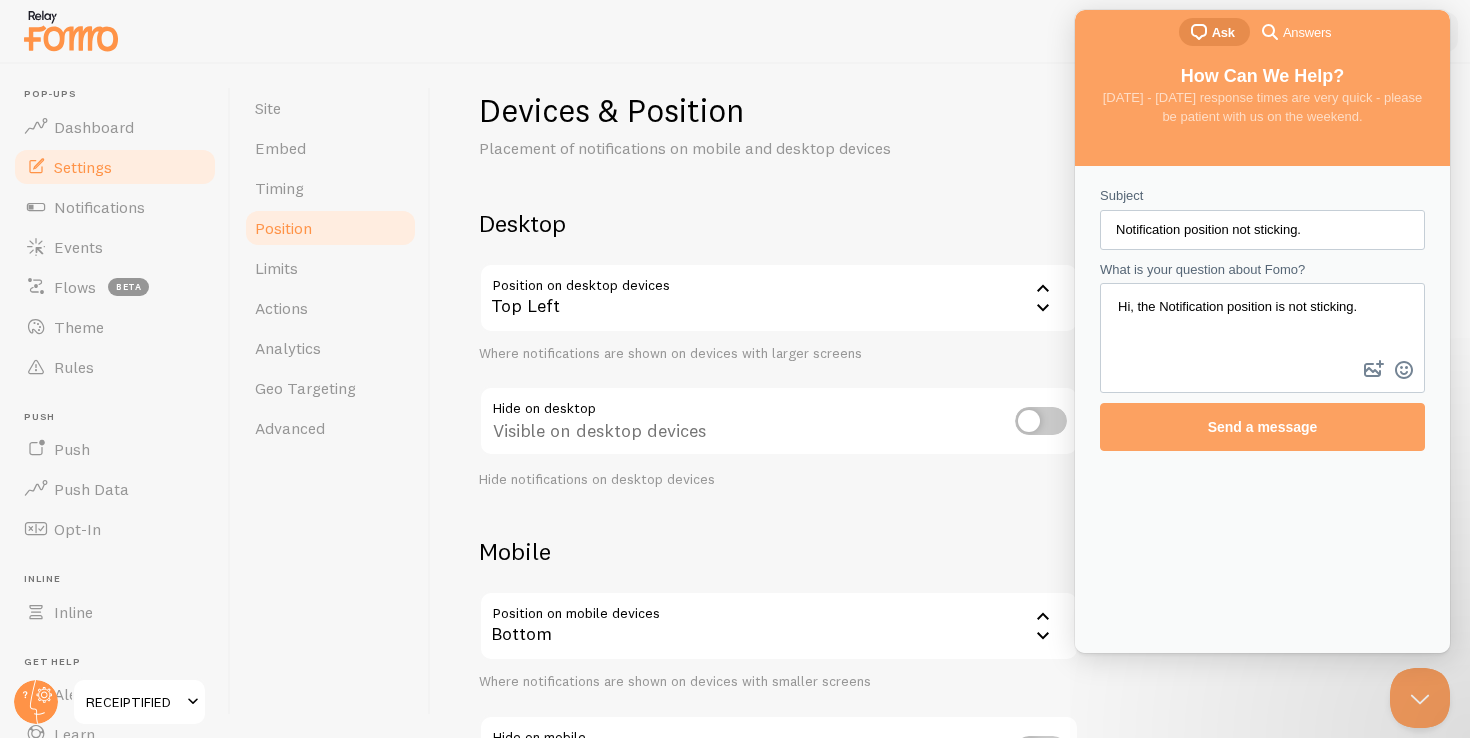 click on "Hi, the Notification position is not sticking." at bounding box center (1262, 320) 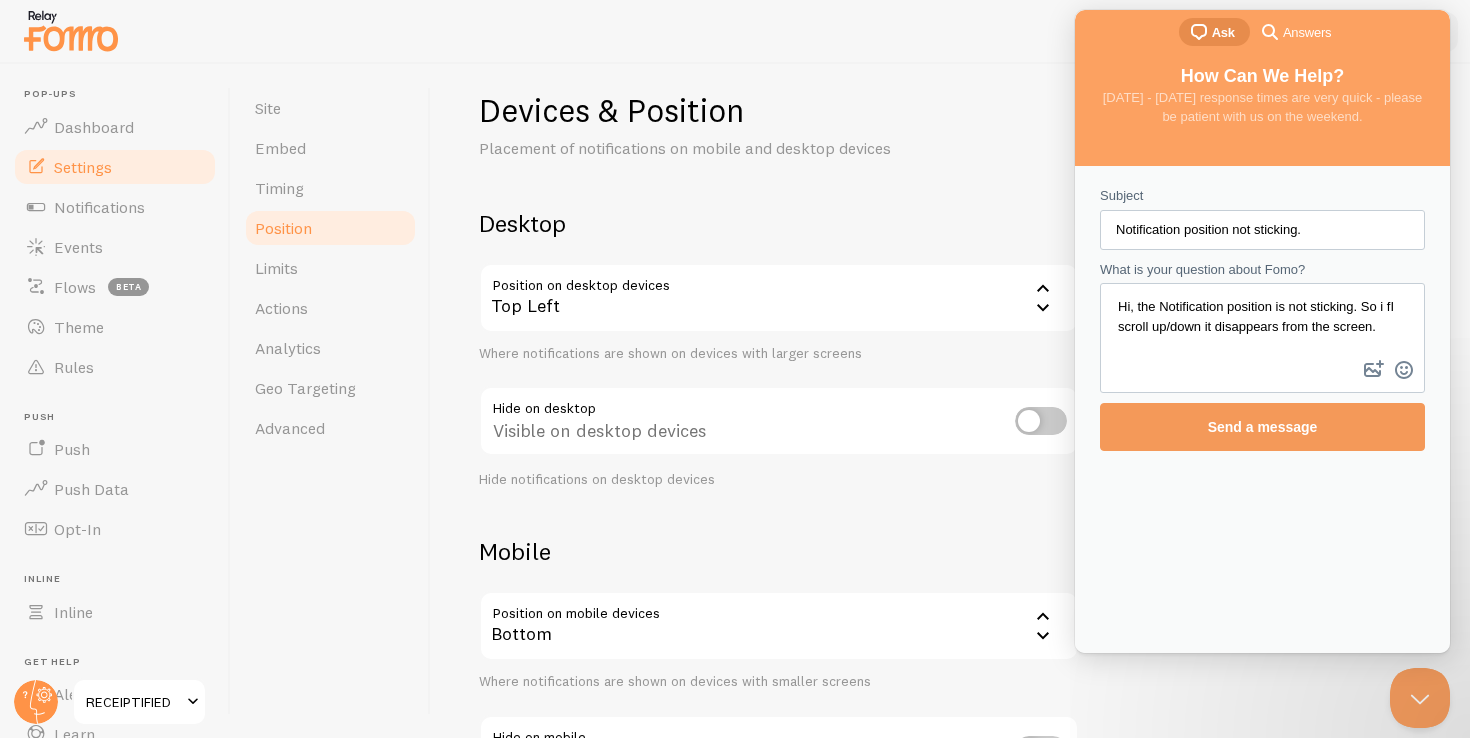 type on "Hi, the Notification position is not sticking. So i fI scroll up/down it disappears from the screen." 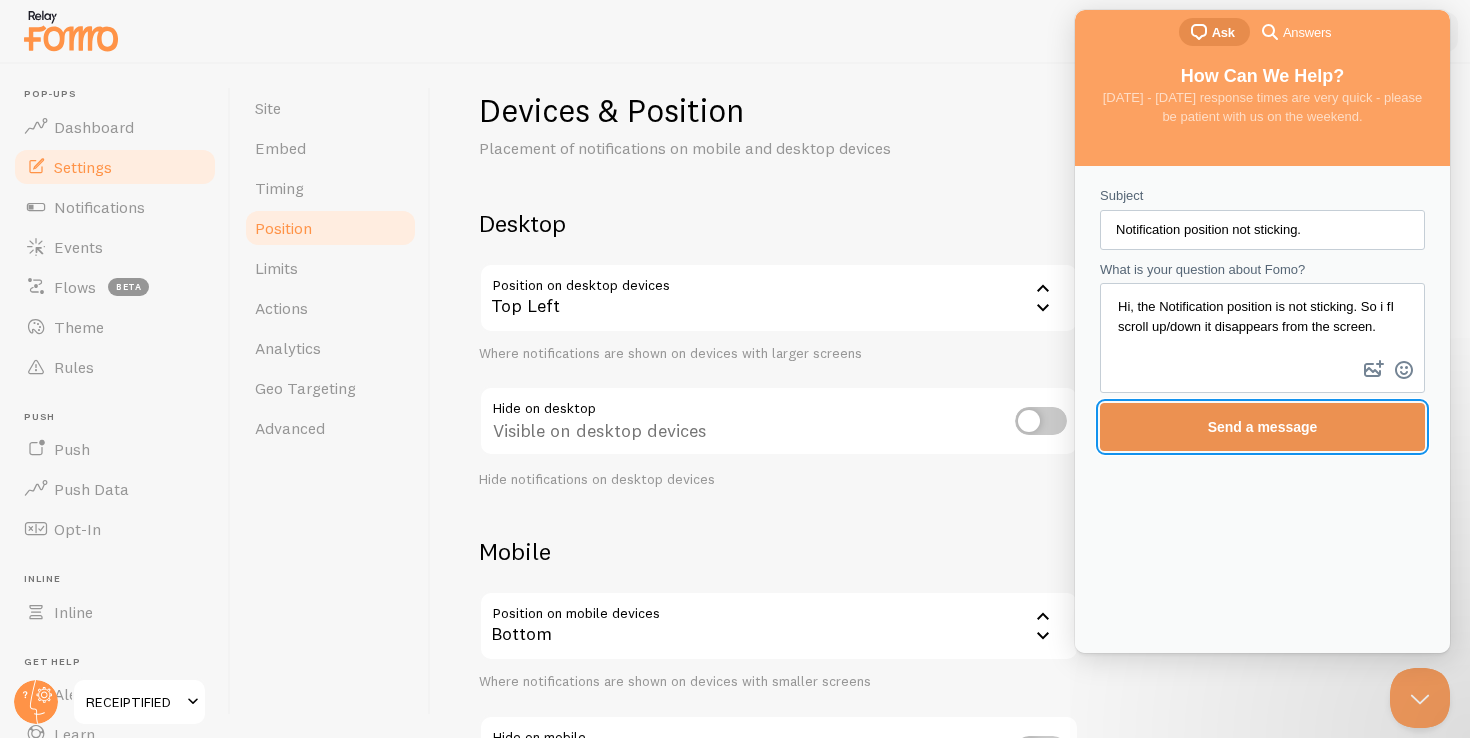 click on "Send a message" at bounding box center [1262, 427] 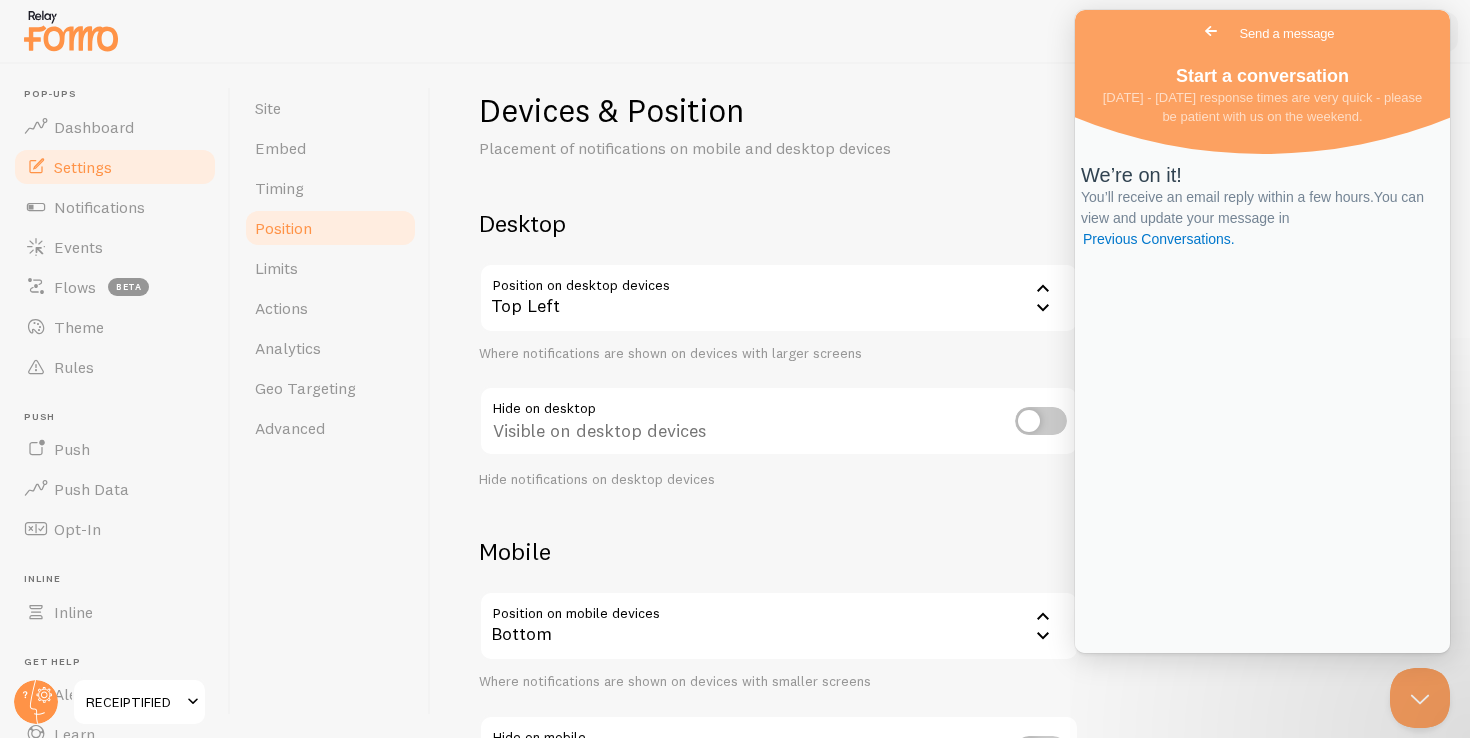 click on "Devices & Position
Placement of notifications on mobile and desktop devices
Desktop
Position on desktop devices   top_left   Top Left       Bottom Left  Bottom Right  Top Left  Top Right  Top Center  Bottom Center  Bottom Left - Slide In  Bottom Right - Slide In  Top Left - Slide In  Top Right - Slide In    Where notifications are shown on devices with larger screens       Hide on desktop   Visible on desktop devices   Hide notifications on desktop devices
Mobile
Position on mobile devices   bottom   Bottom       Bottom  Top    Where notifications are shown on devices with smaller screens       Hide on mobile   Visible on mobile devices   Hide Notifications on mobile devices" at bounding box center (950, 453) 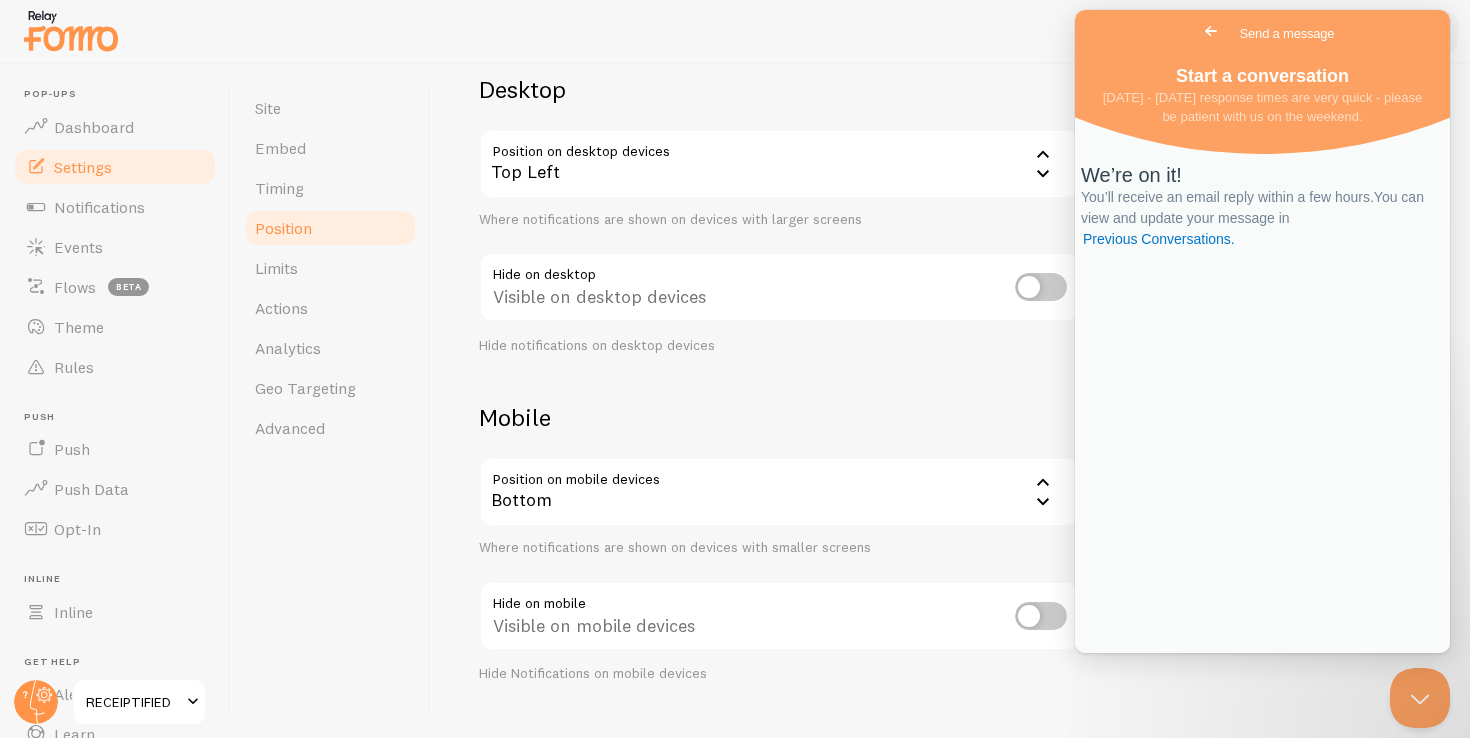 scroll, scrollTop: 196, scrollLeft: 0, axis: vertical 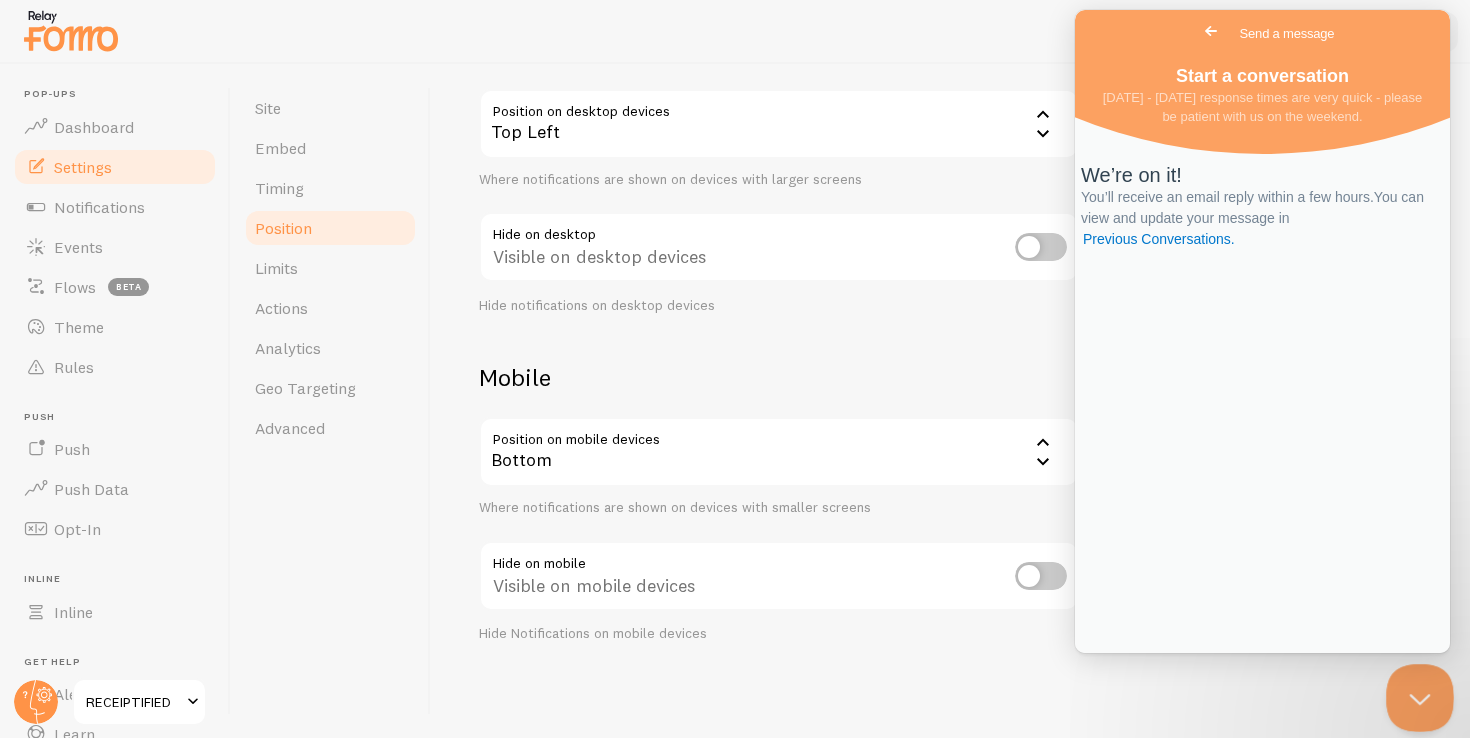 click at bounding box center [1416, 694] 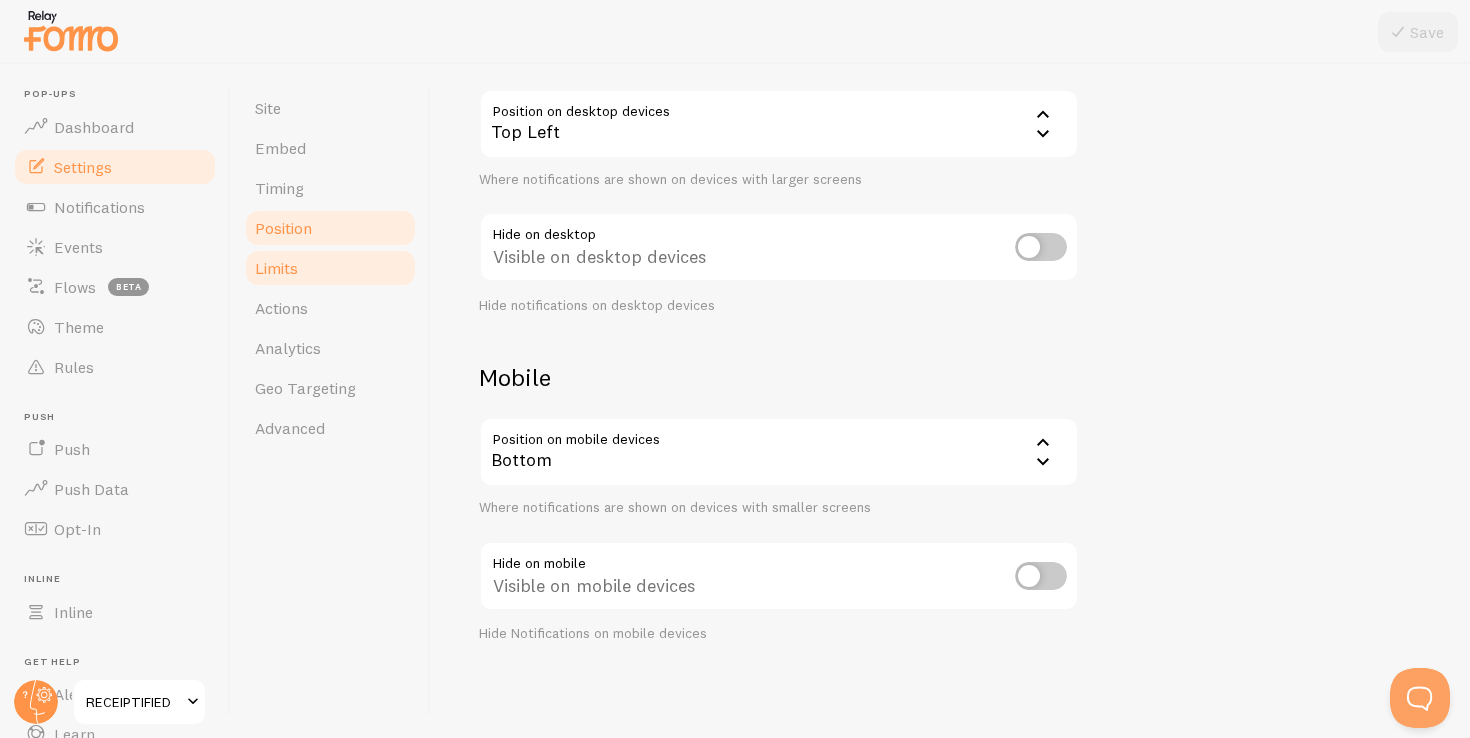 click on "Limits" at bounding box center [330, 268] 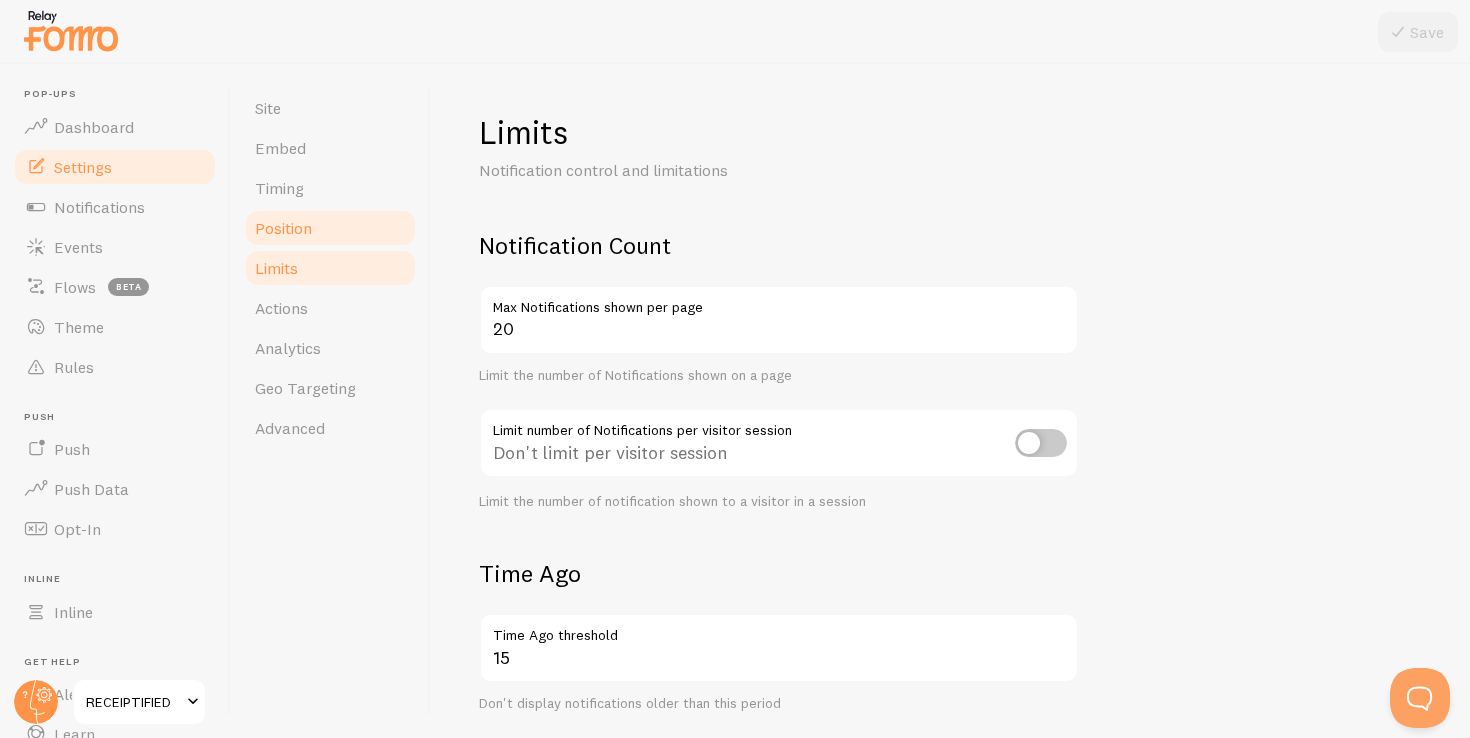 click on "Position" at bounding box center (330, 228) 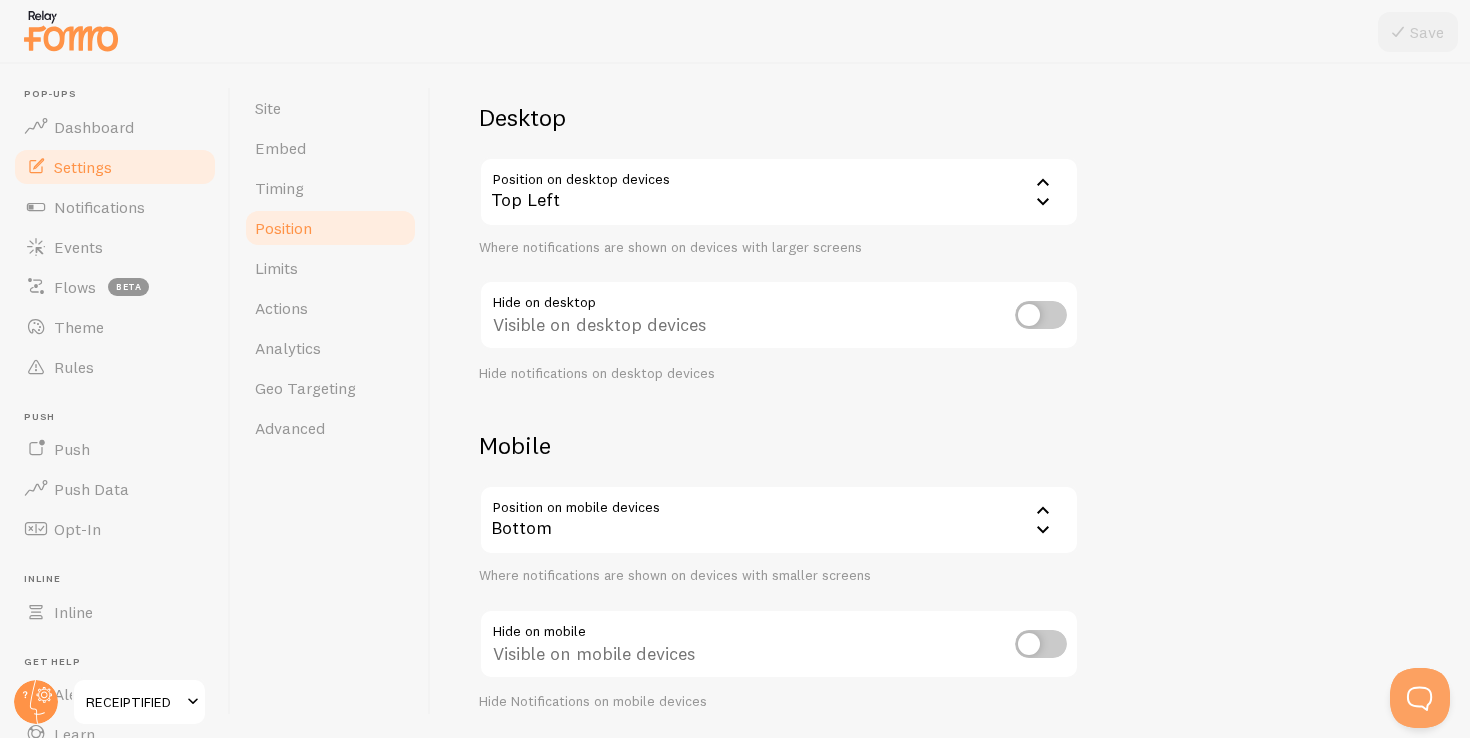 scroll, scrollTop: 196, scrollLeft: 0, axis: vertical 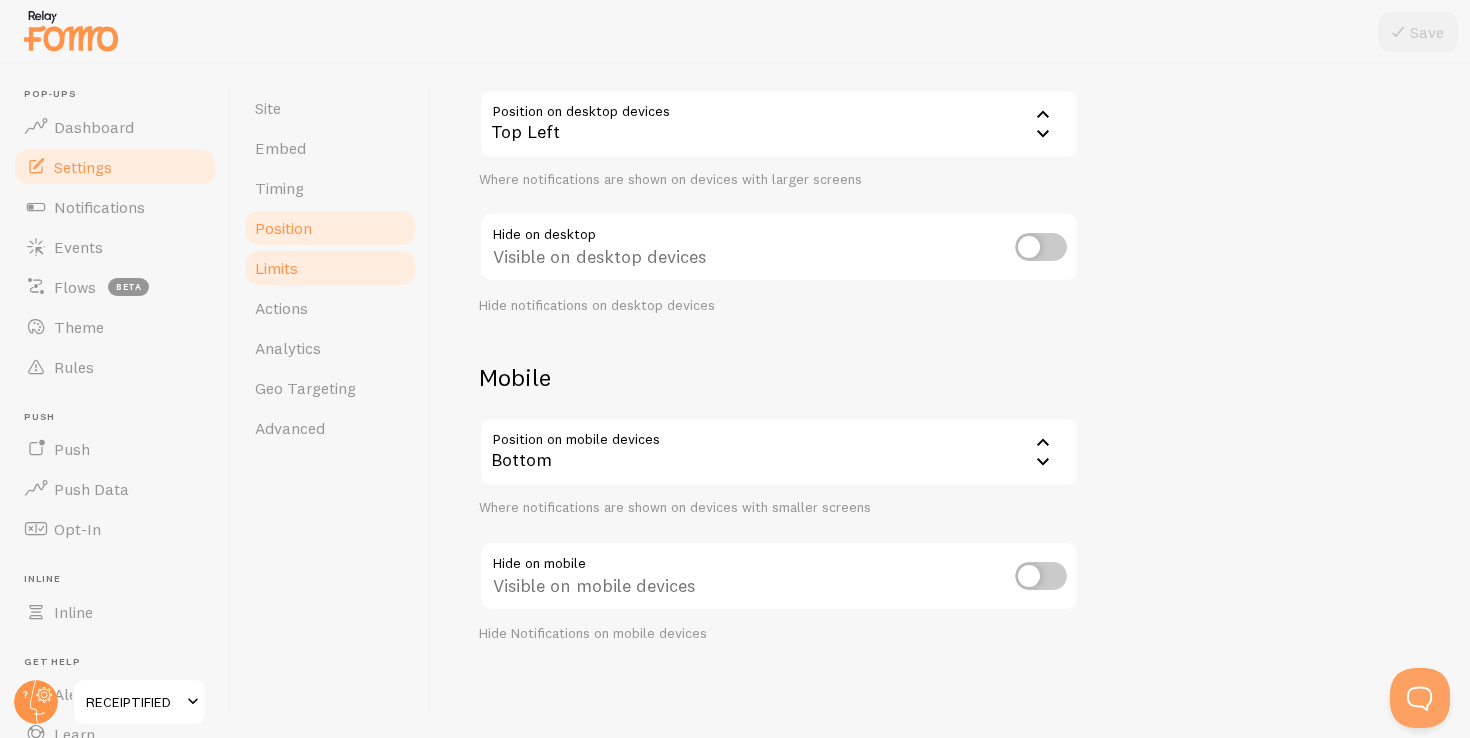 click on "Limits" at bounding box center [330, 268] 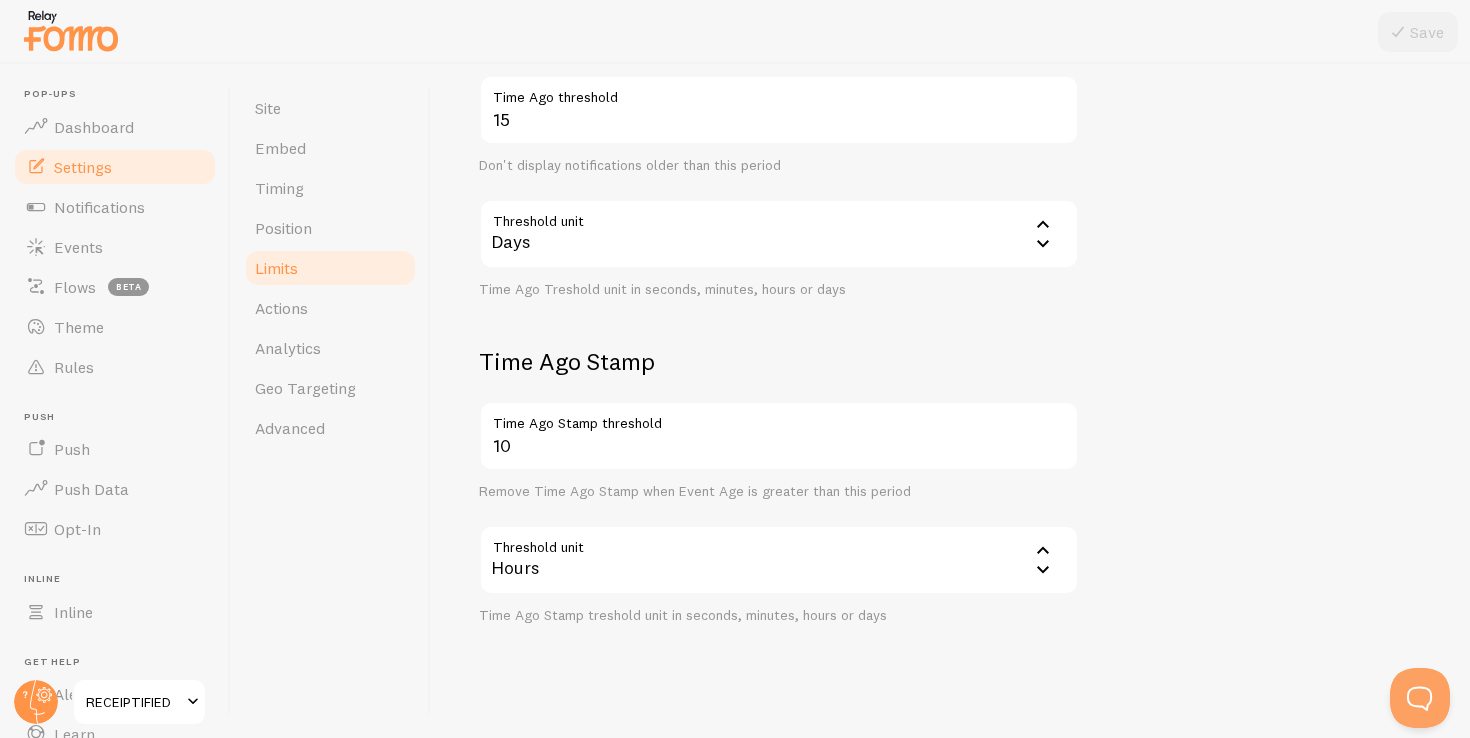 scroll, scrollTop: 558, scrollLeft: 0, axis: vertical 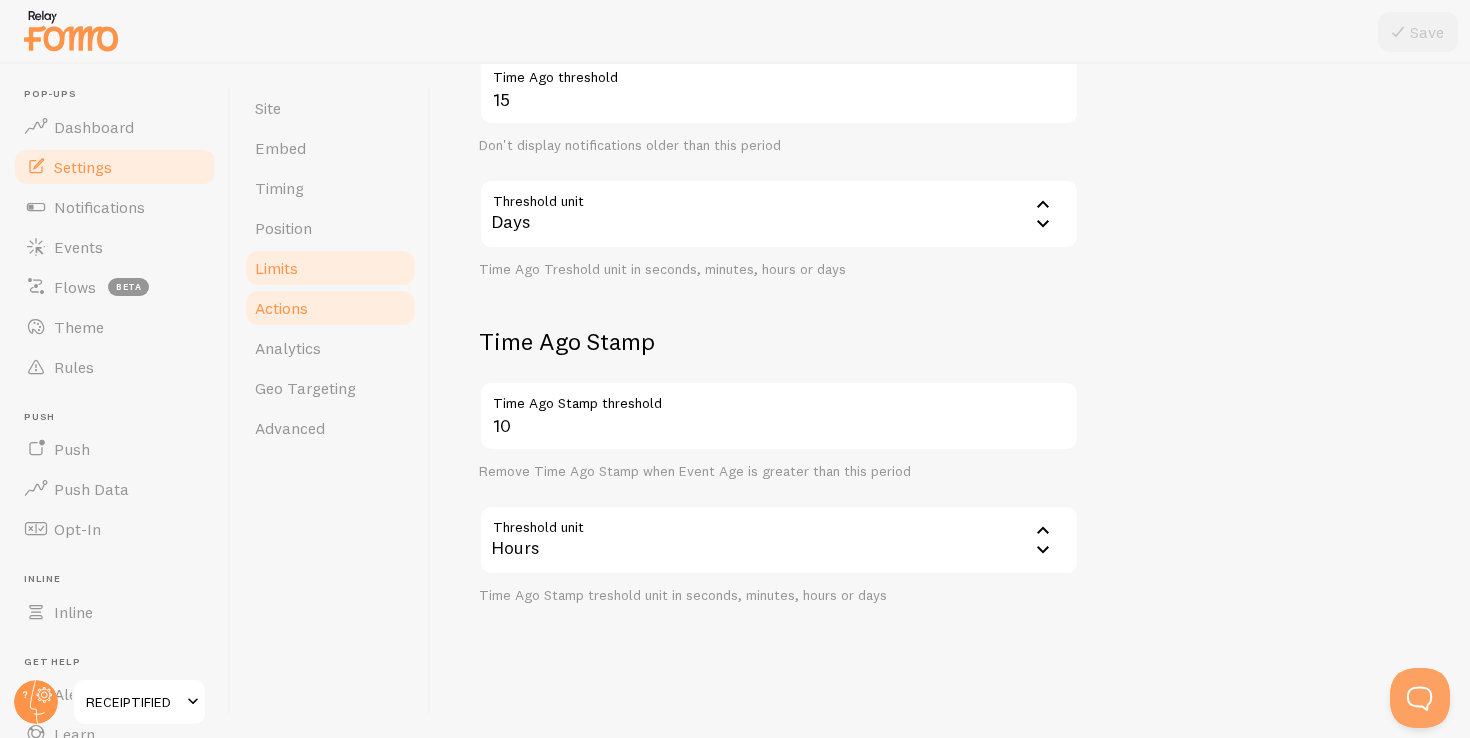 click on "Actions" at bounding box center (330, 308) 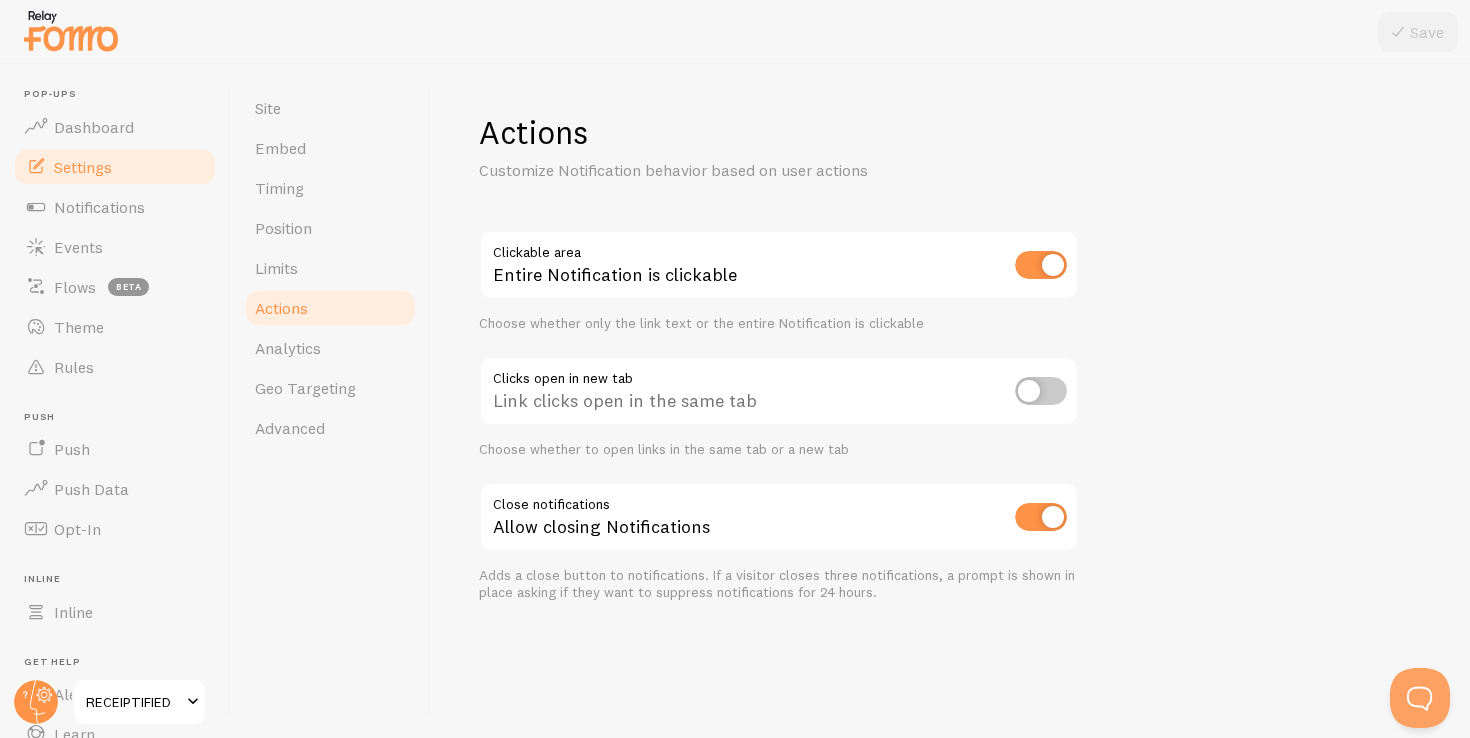 click at bounding box center (1041, 391) 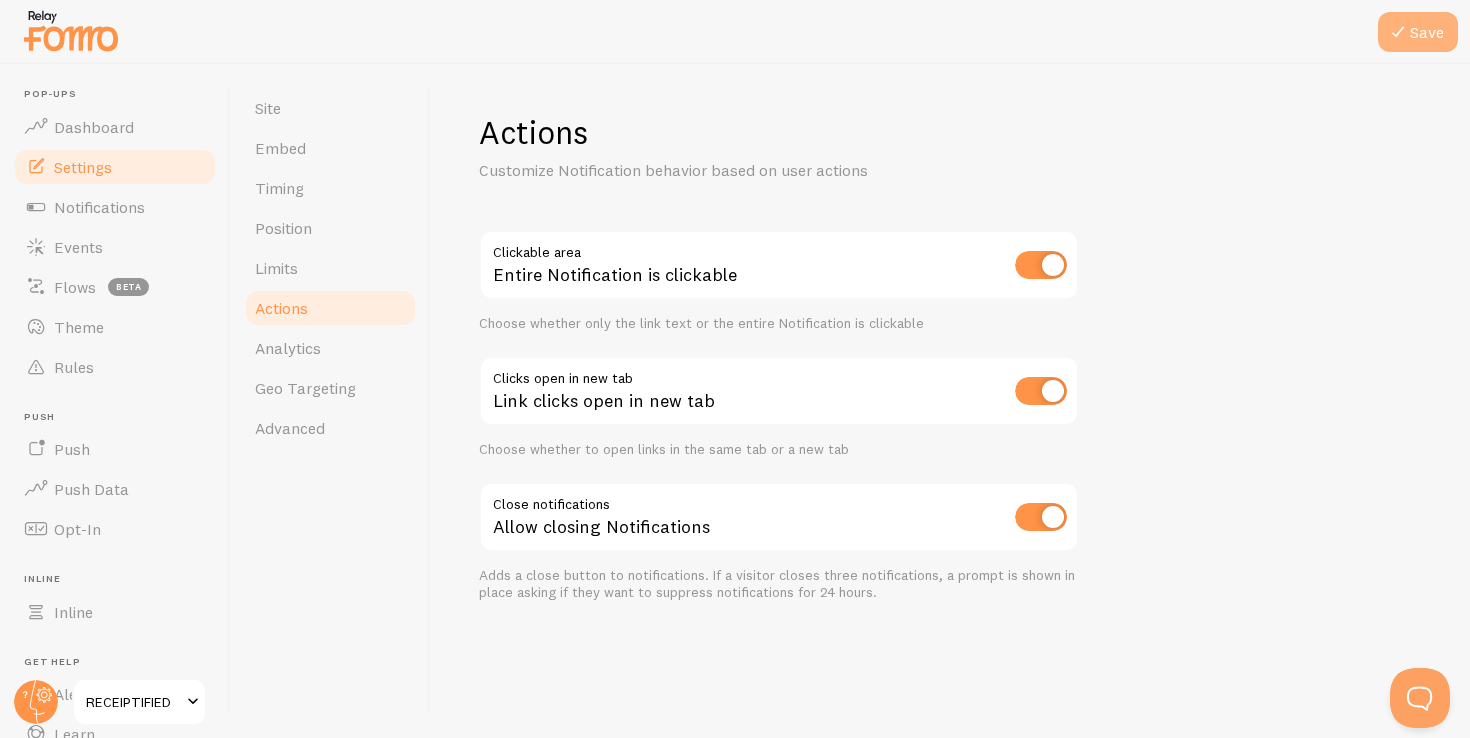 click on "Save" at bounding box center [1418, 32] 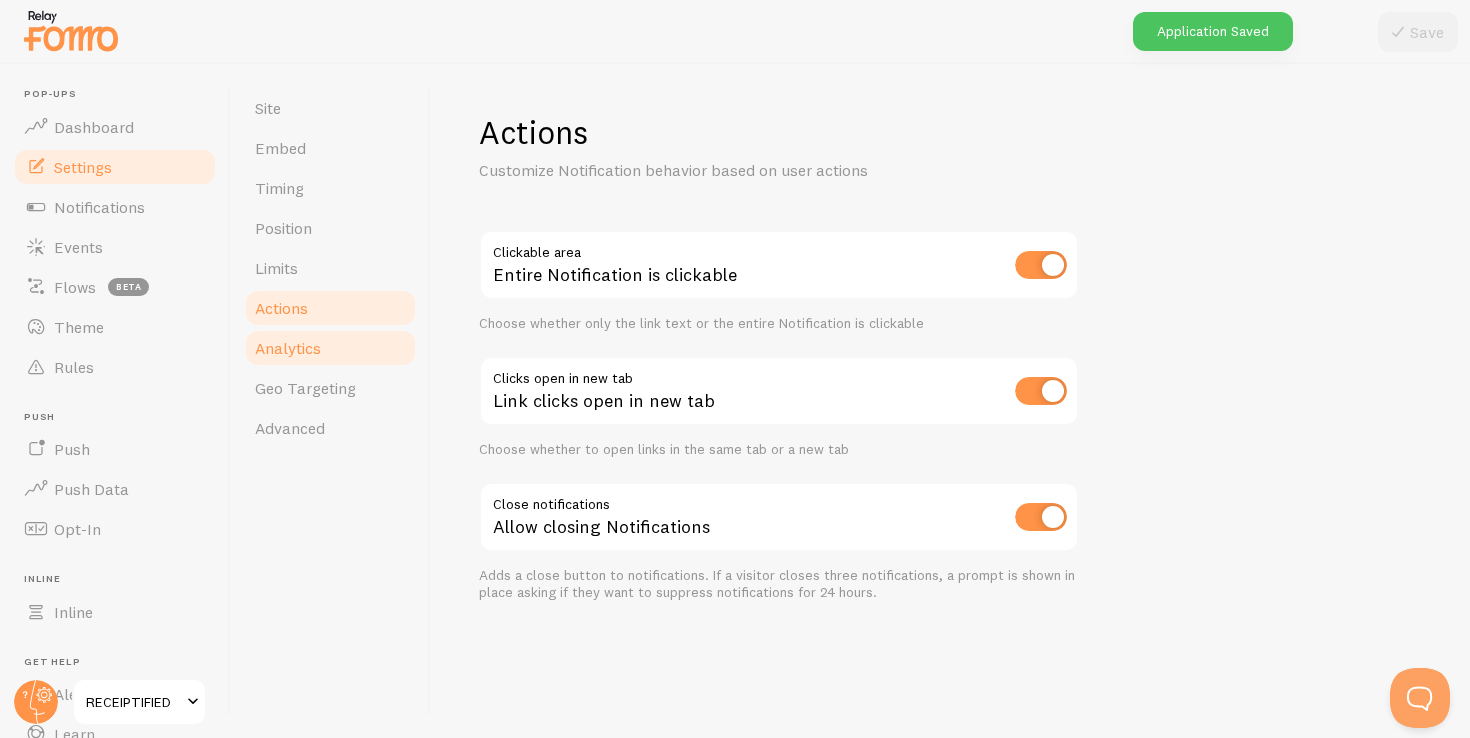 click on "Analytics" at bounding box center (330, 348) 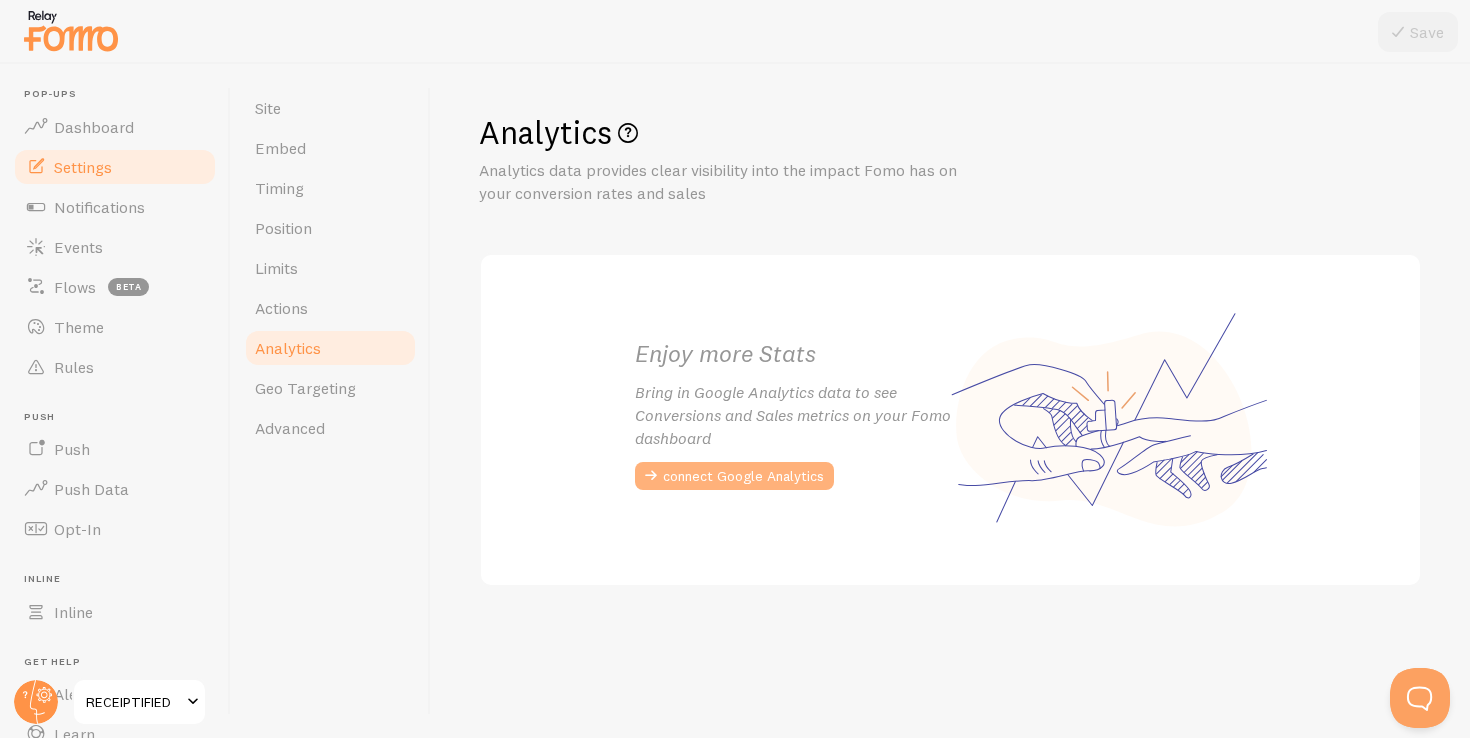 click on "connect Google Analytics" at bounding box center [734, 476] 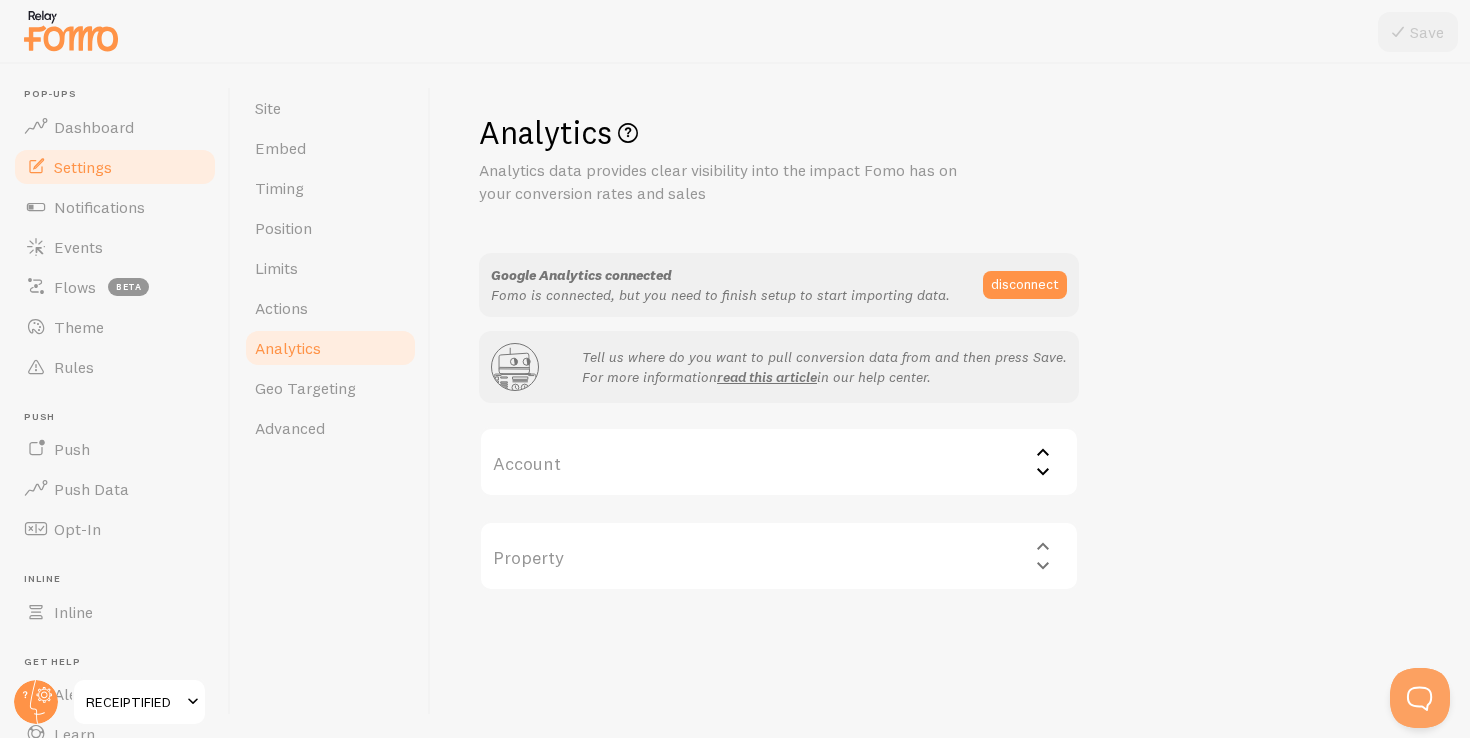 click on "Account" at bounding box center [779, 462] 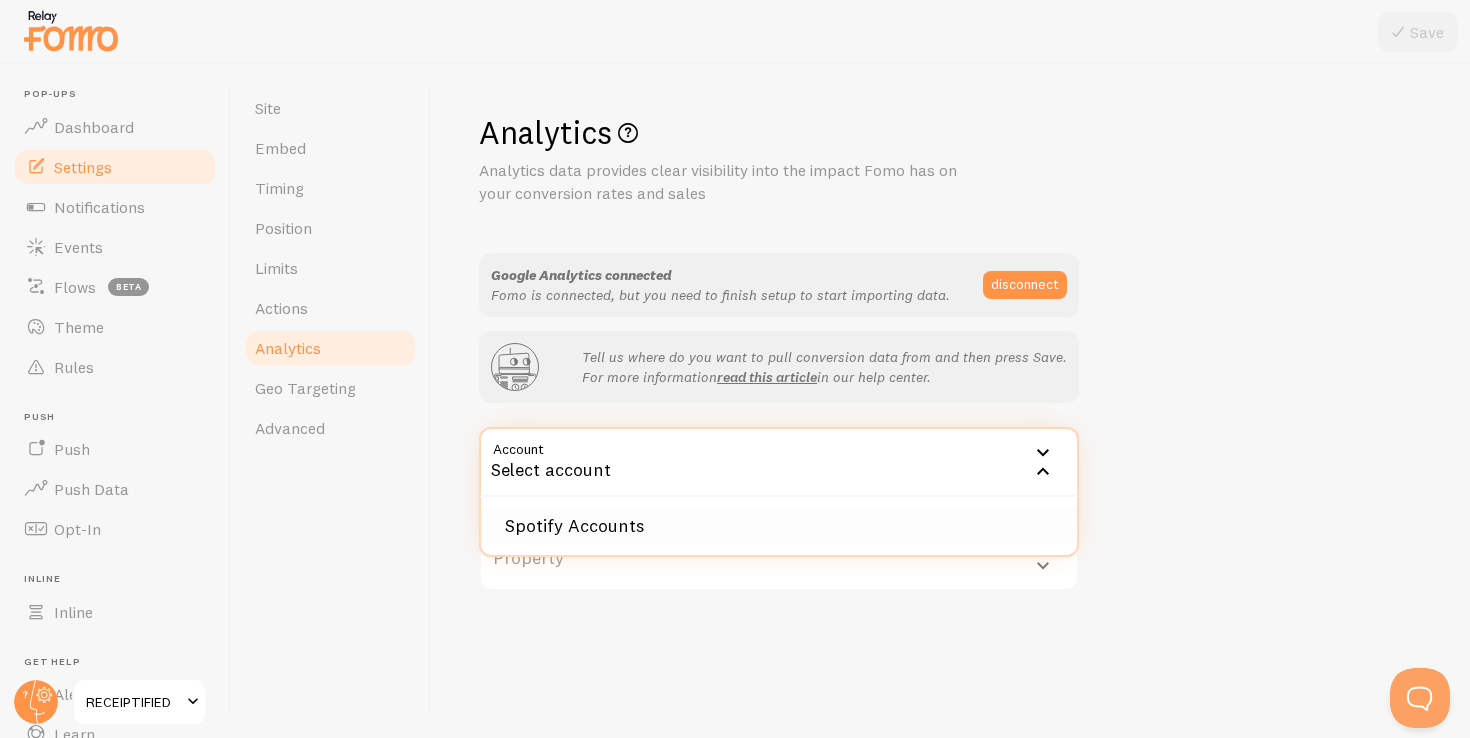 click on "Spotify Accounts" at bounding box center (779, 526) 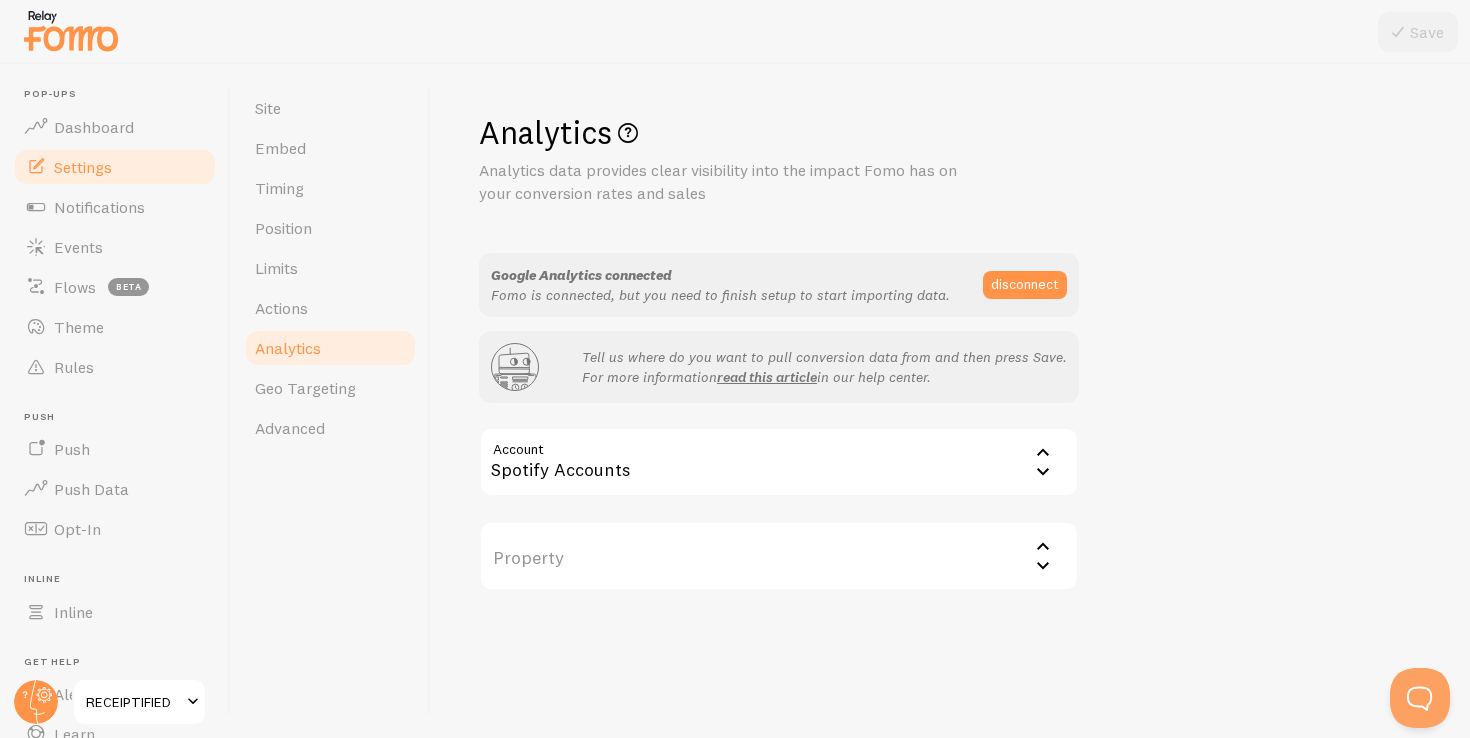 click on "Property" at bounding box center (779, 556) 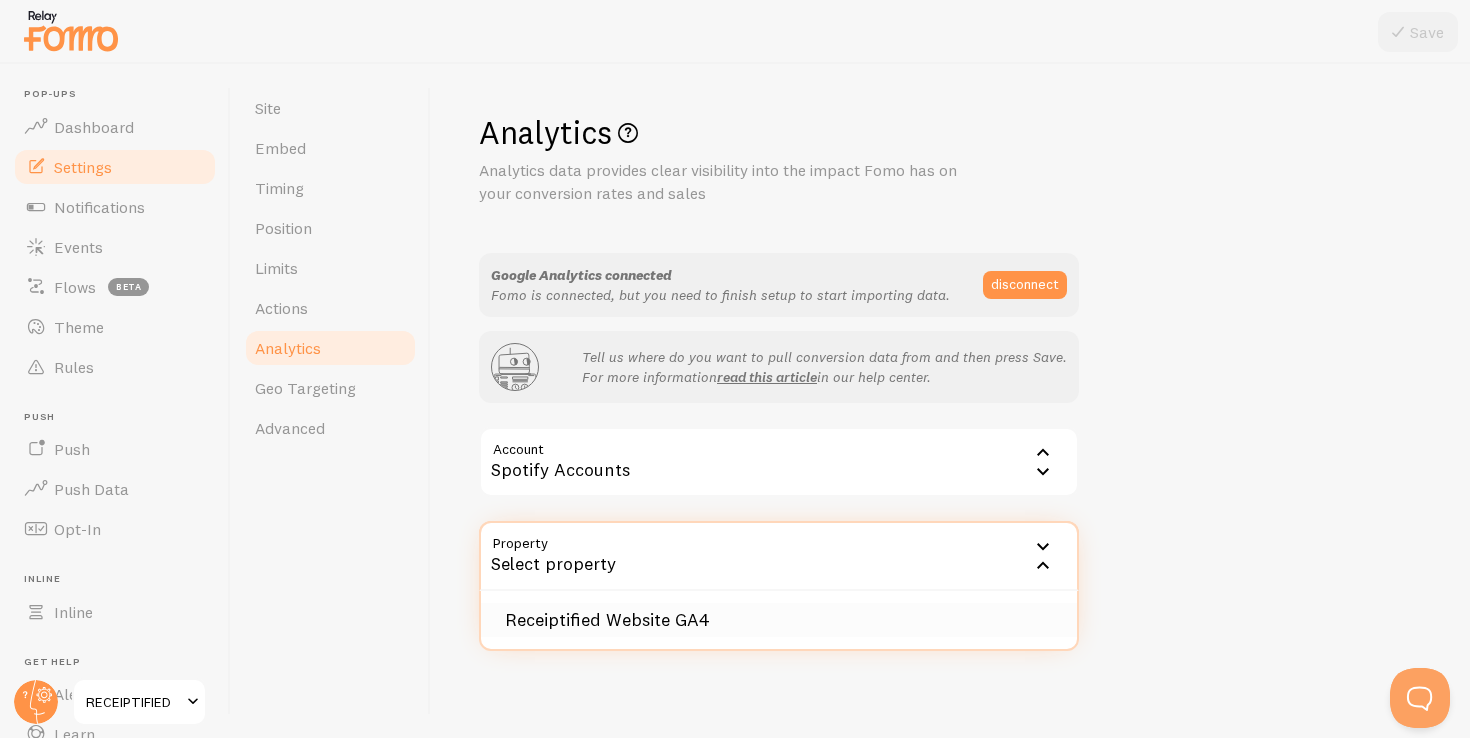 click on "Receiptified Website GA4" at bounding box center (779, 620) 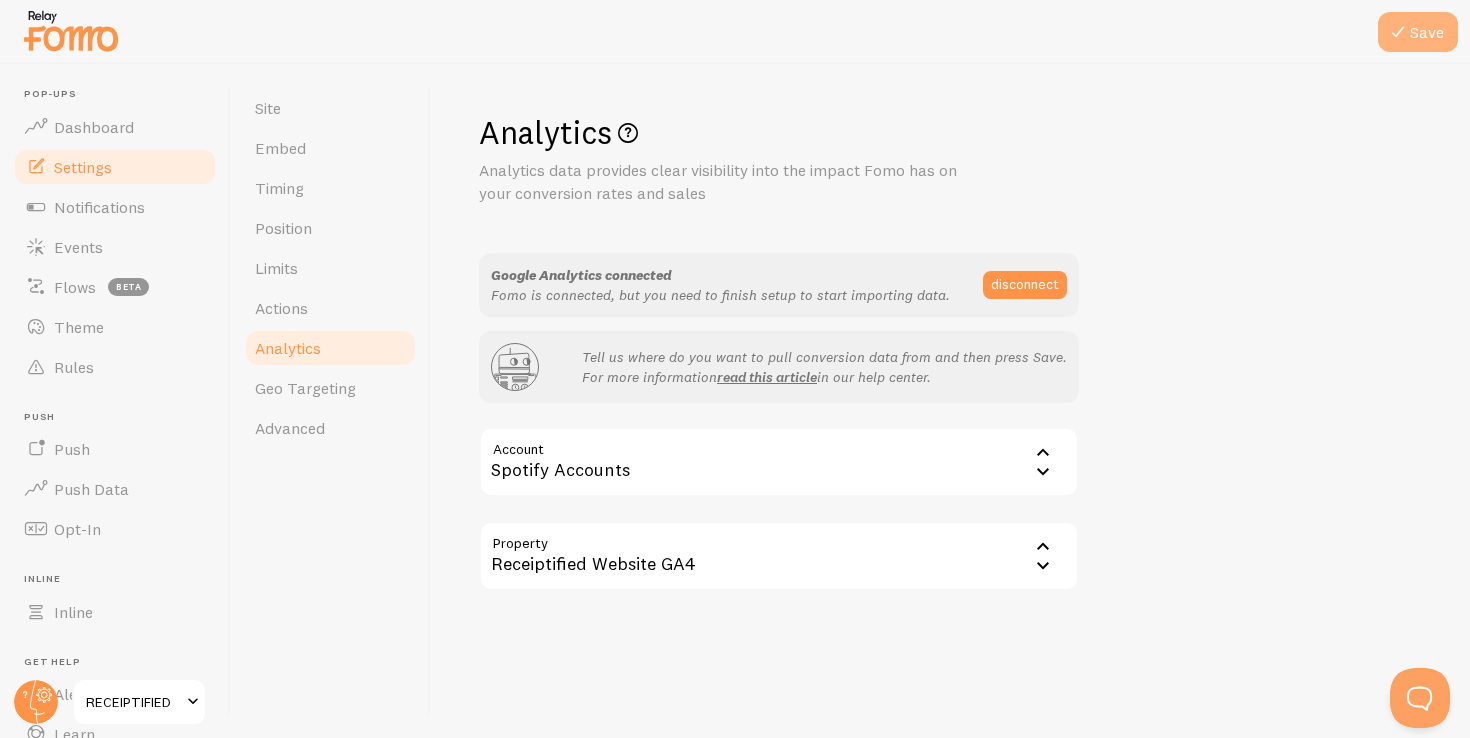 click at bounding box center [1398, 32] 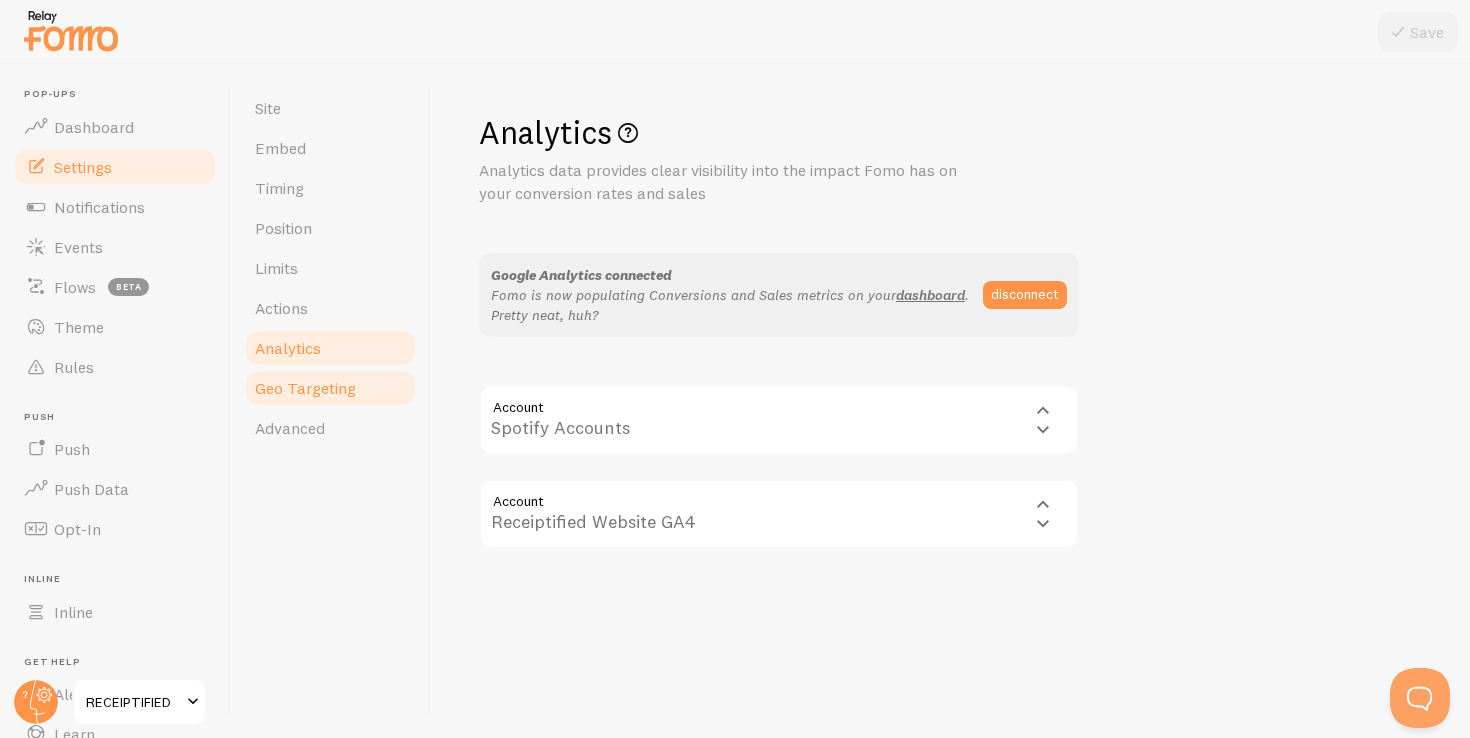 click on "Geo Targeting" at bounding box center [305, 388] 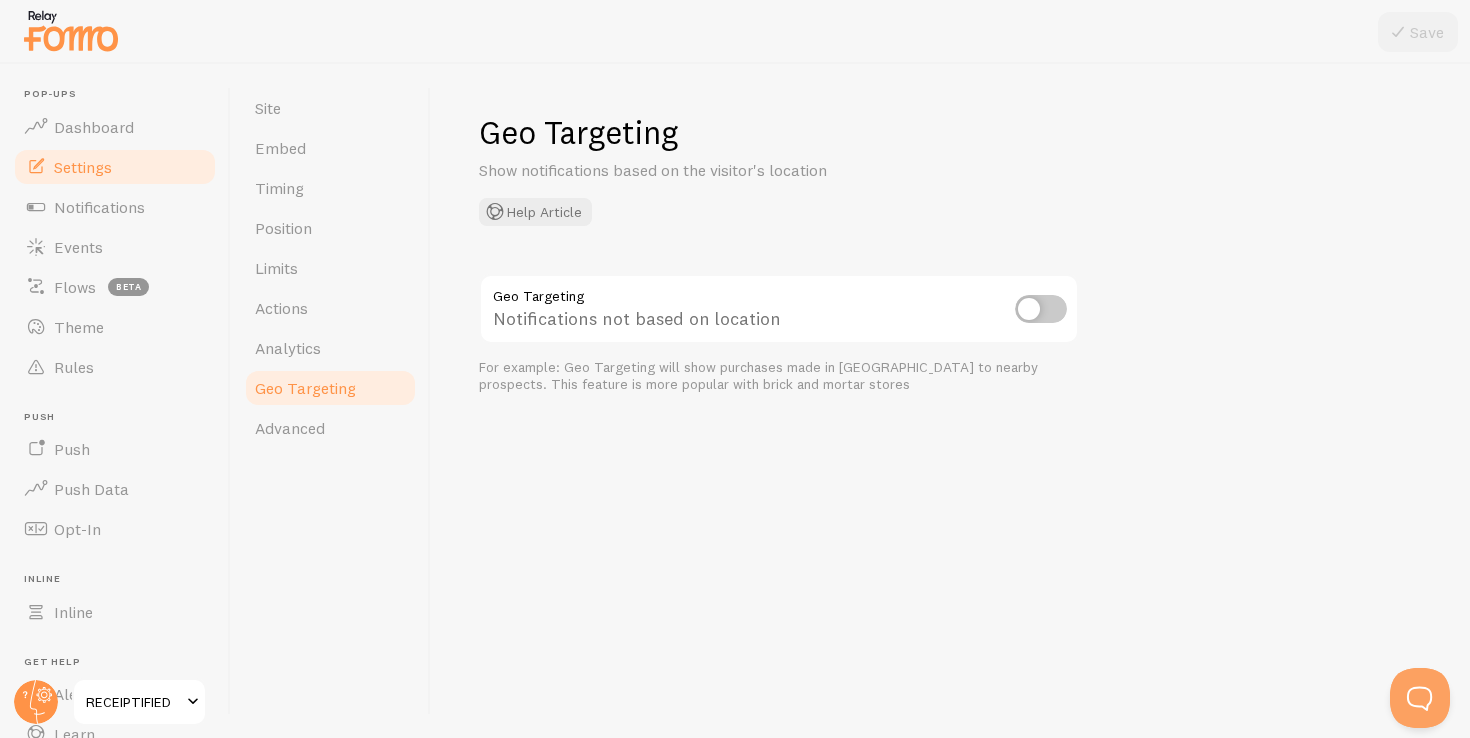 click at bounding box center (1041, 309) 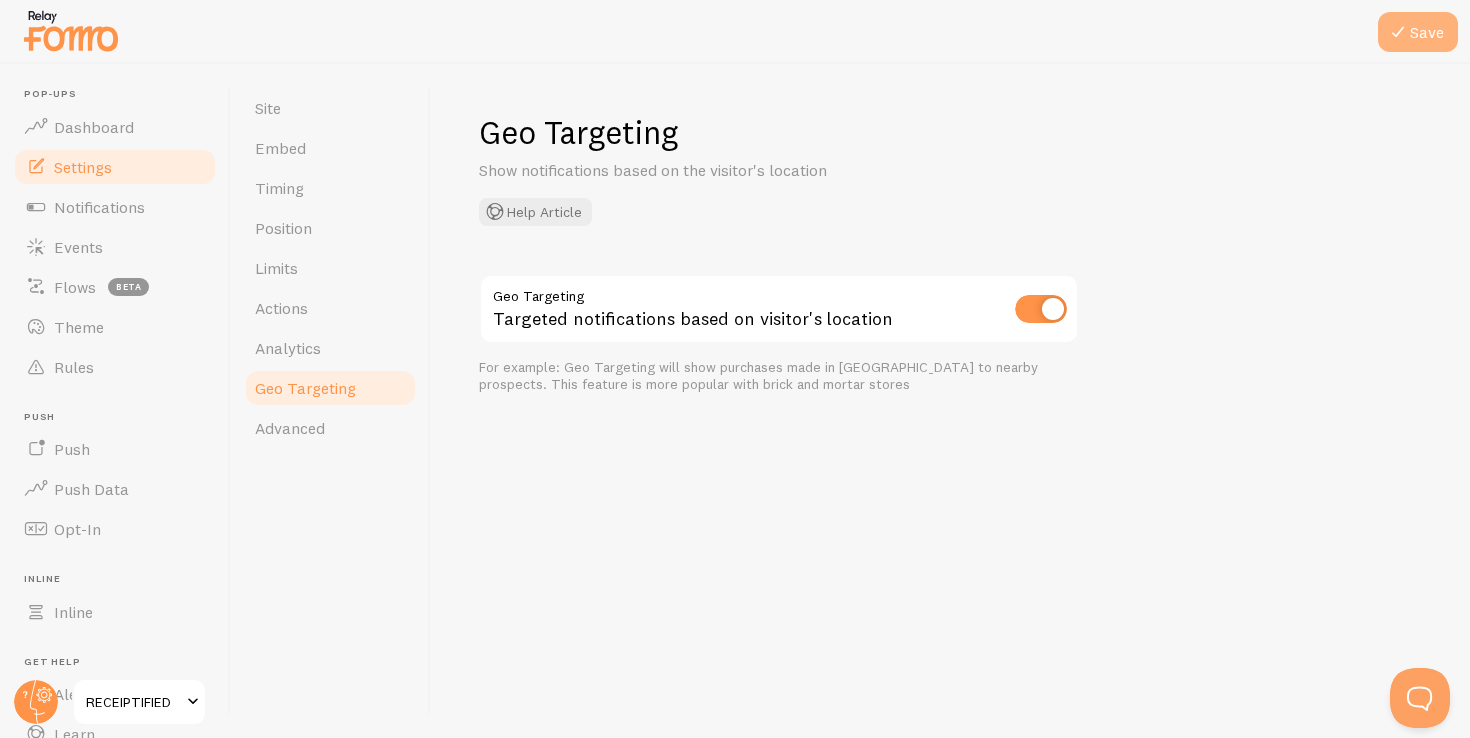 click at bounding box center [1398, 32] 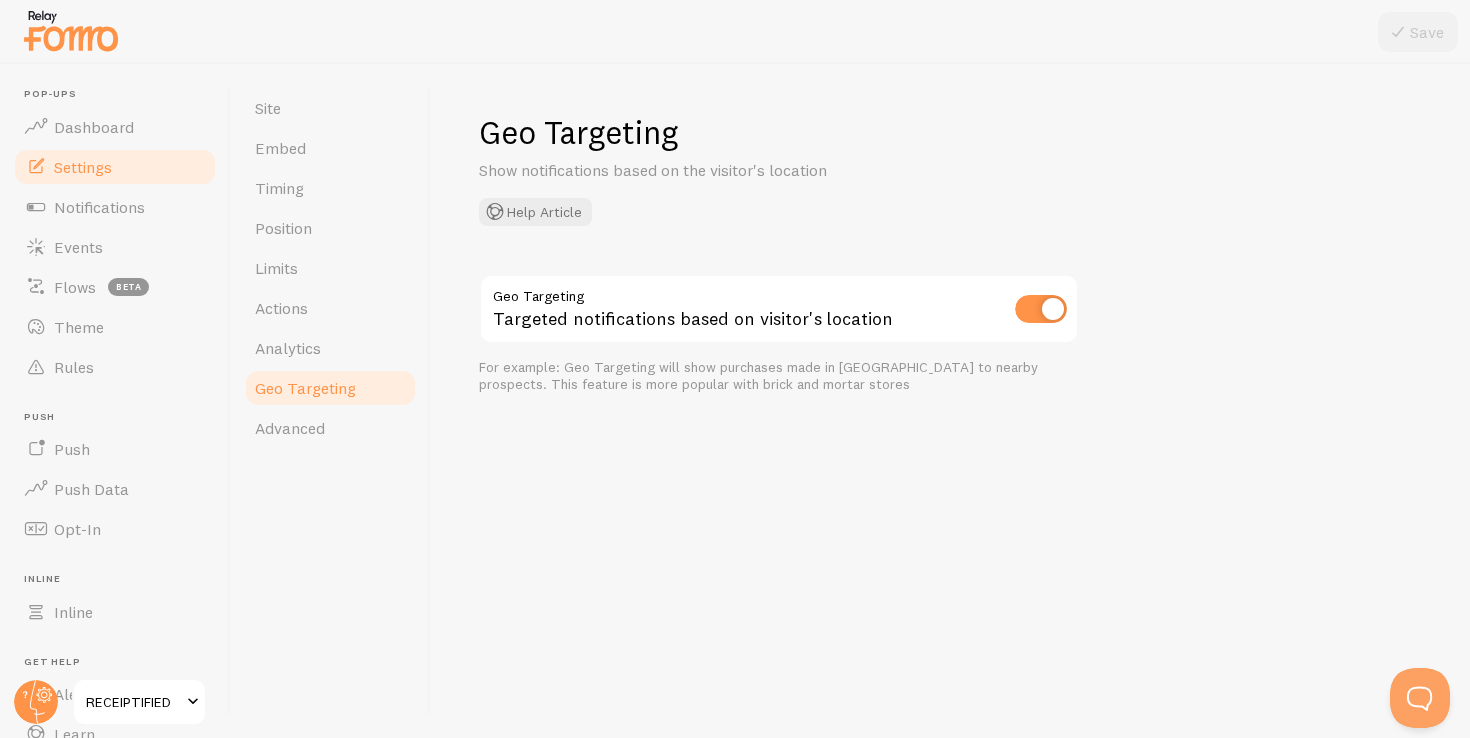 click at bounding box center [1041, 309] 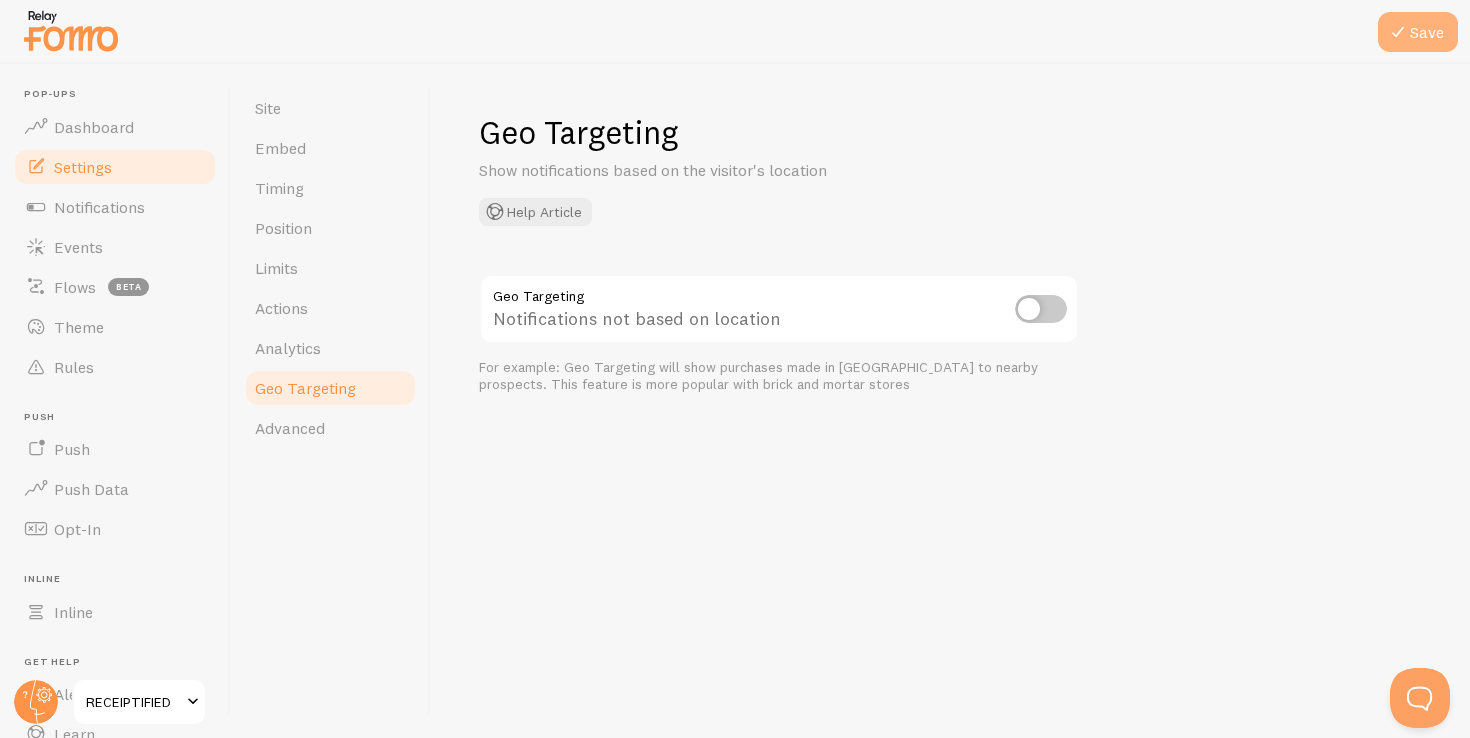 click at bounding box center [1398, 32] 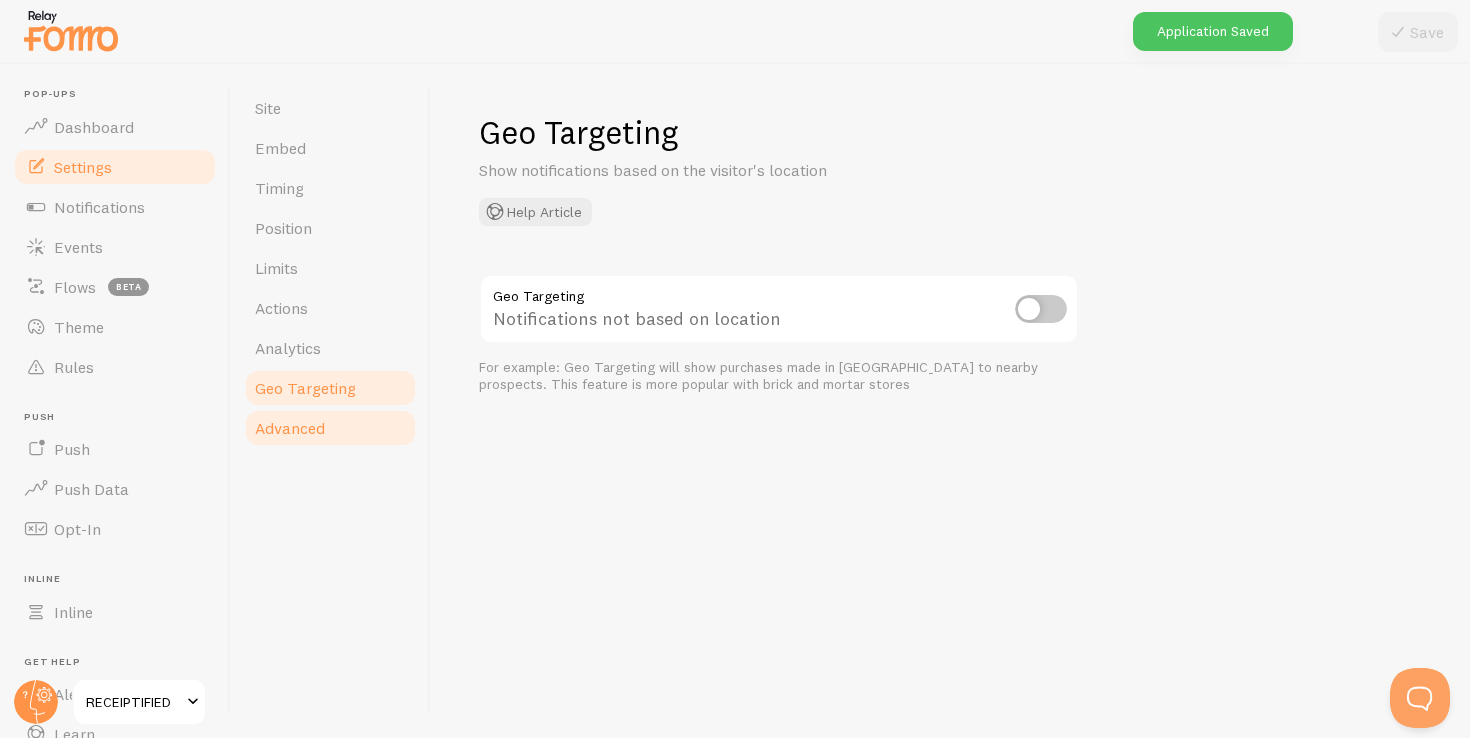 click on "Advanced" at bounding box center [290, 428] 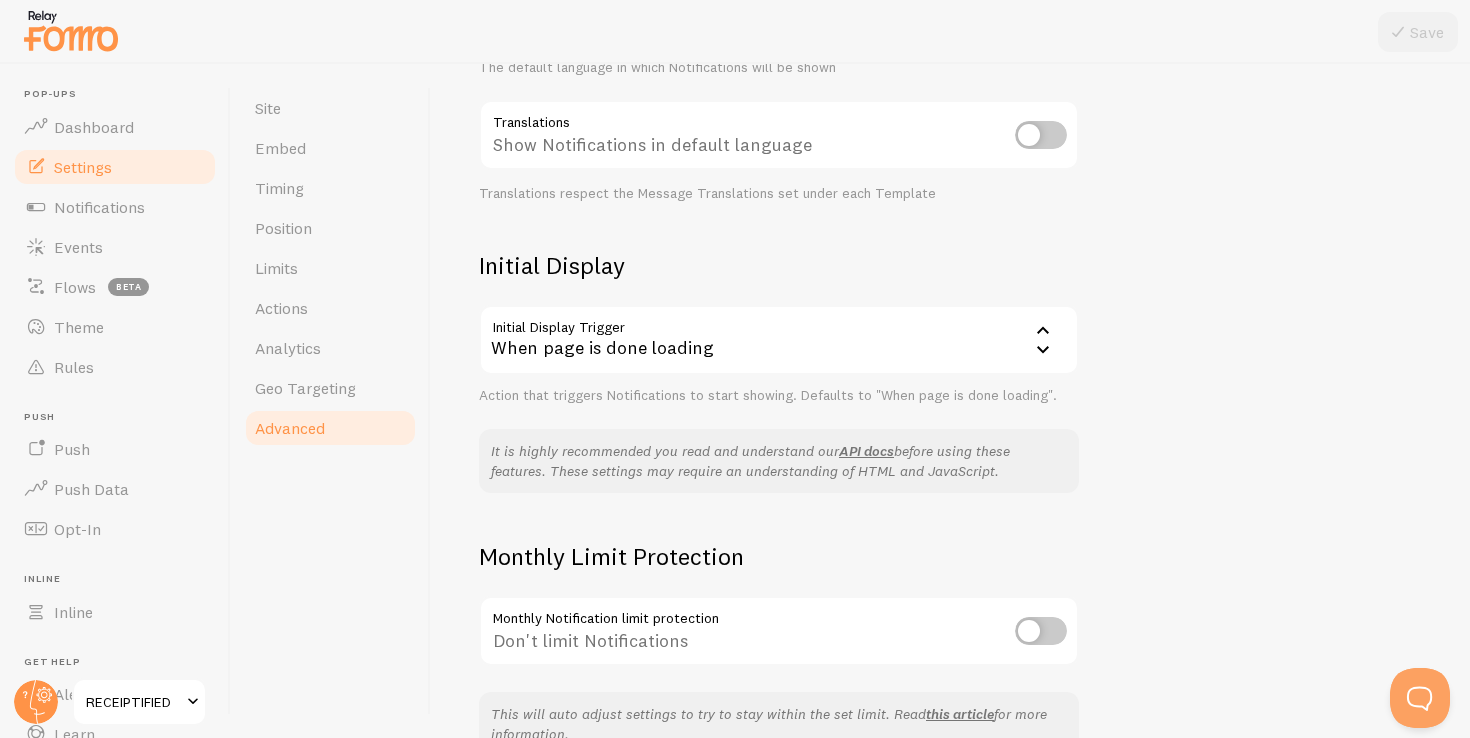 scroll, scrollTop: 422, scrollLeft: 0, axis: vertical 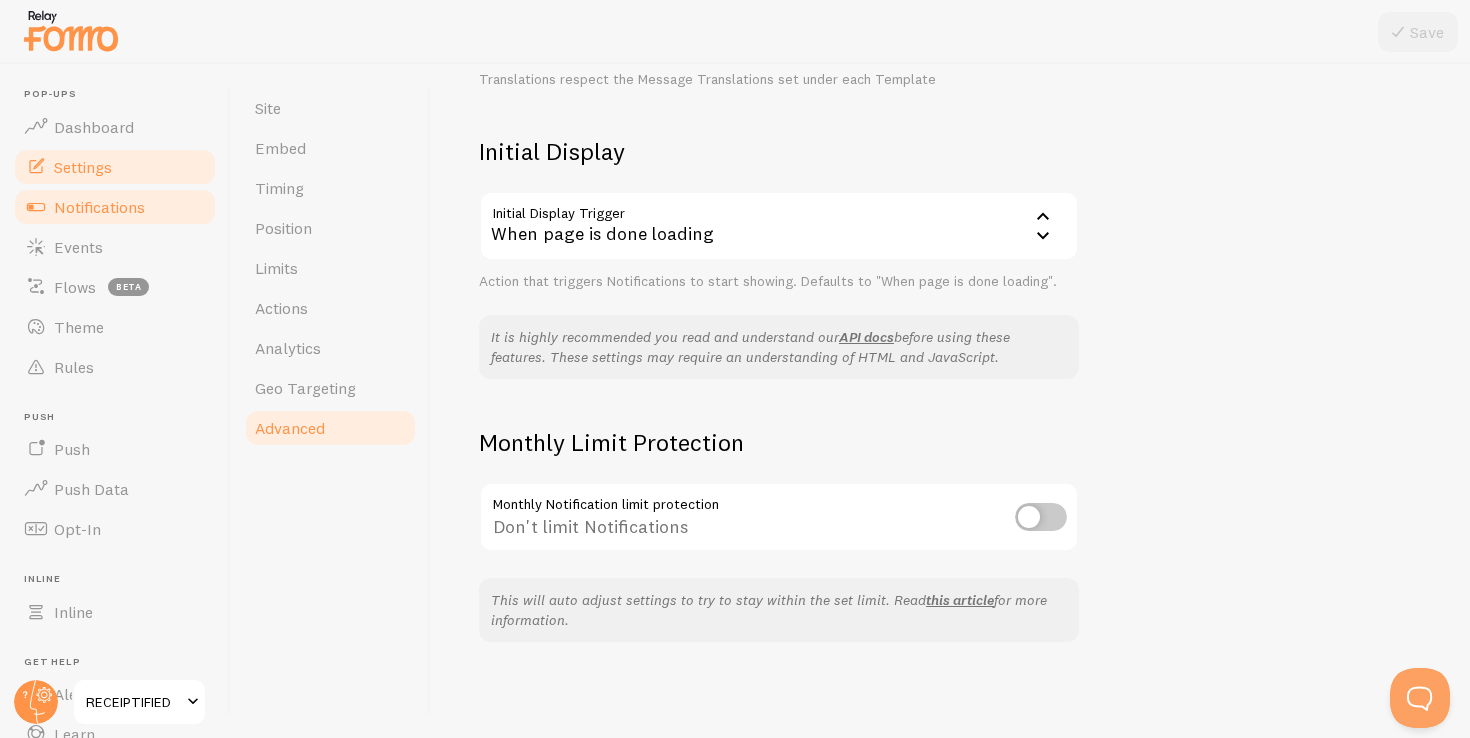 click on "Notifications" at bounding box center [99, 207] 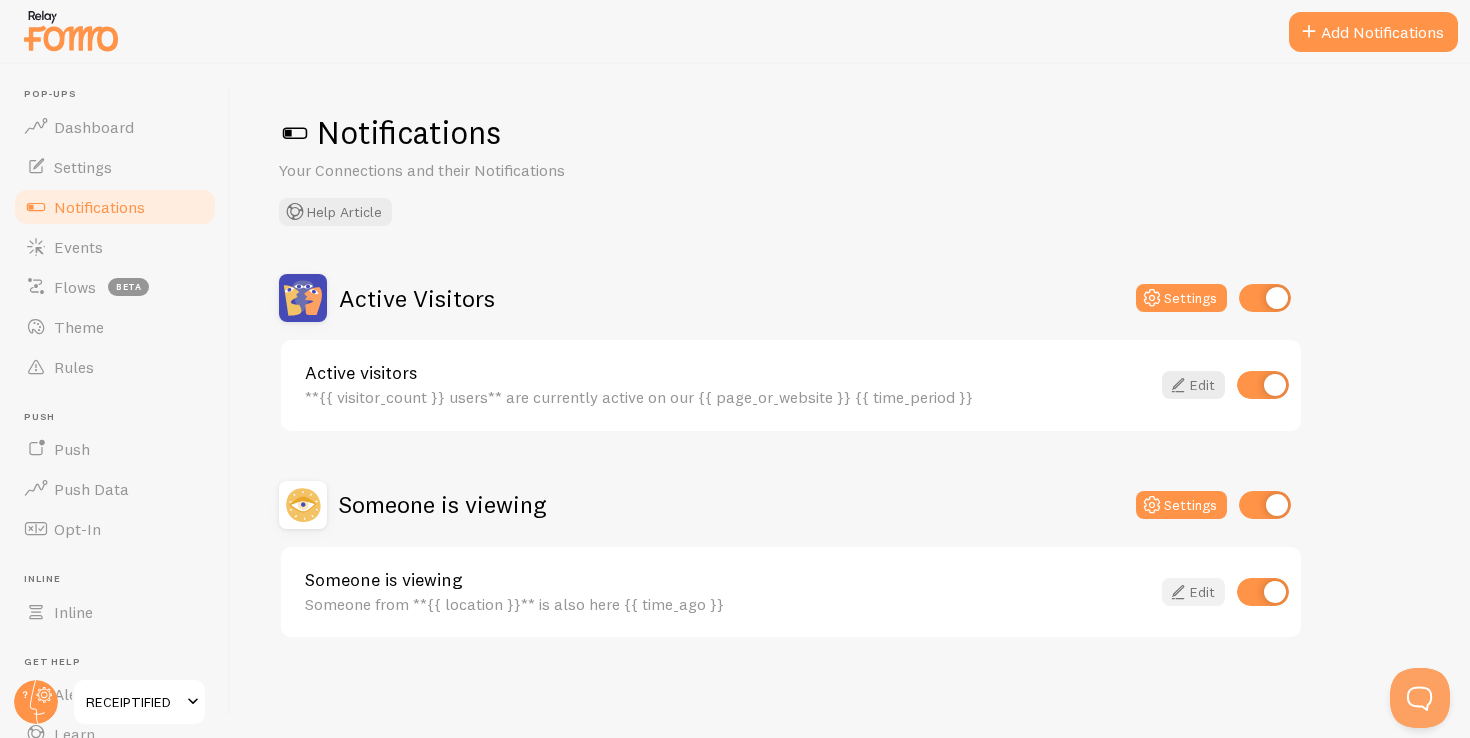 click at bounding box center [1178, 592] 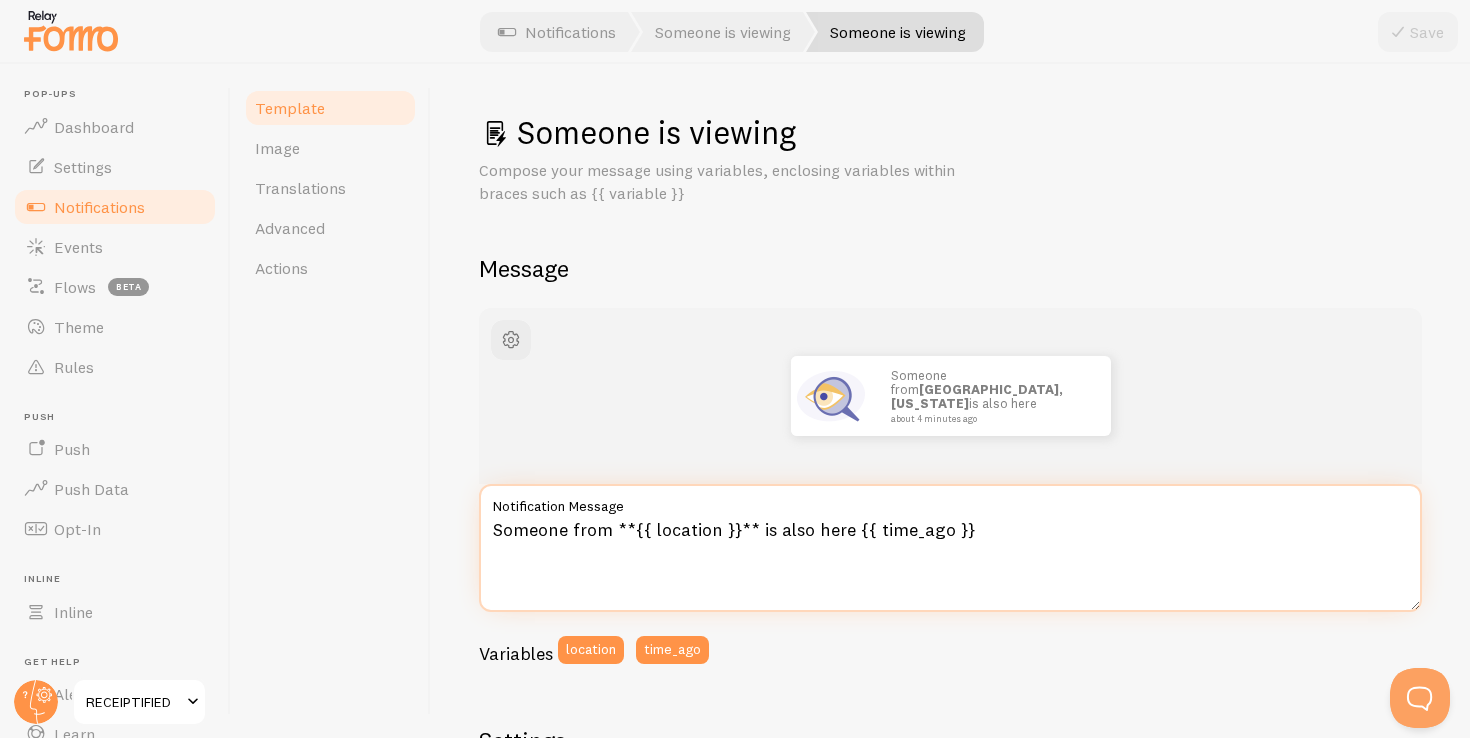 drag, startPoint x: 977, startPoint y: 529, endPoint x: 847, endPoint y: 526, distance: 130.0346 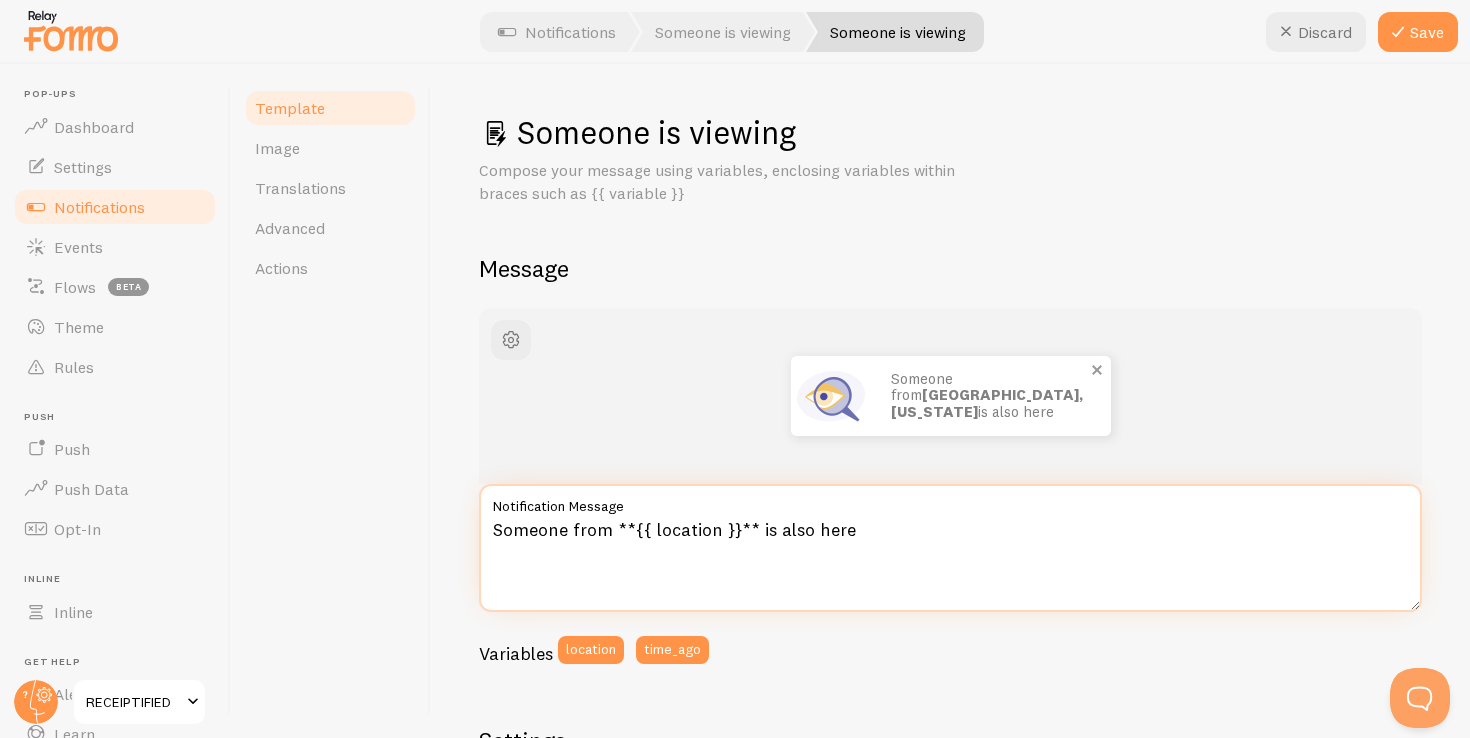 type on "Someone from **{{ location }}** is also here" 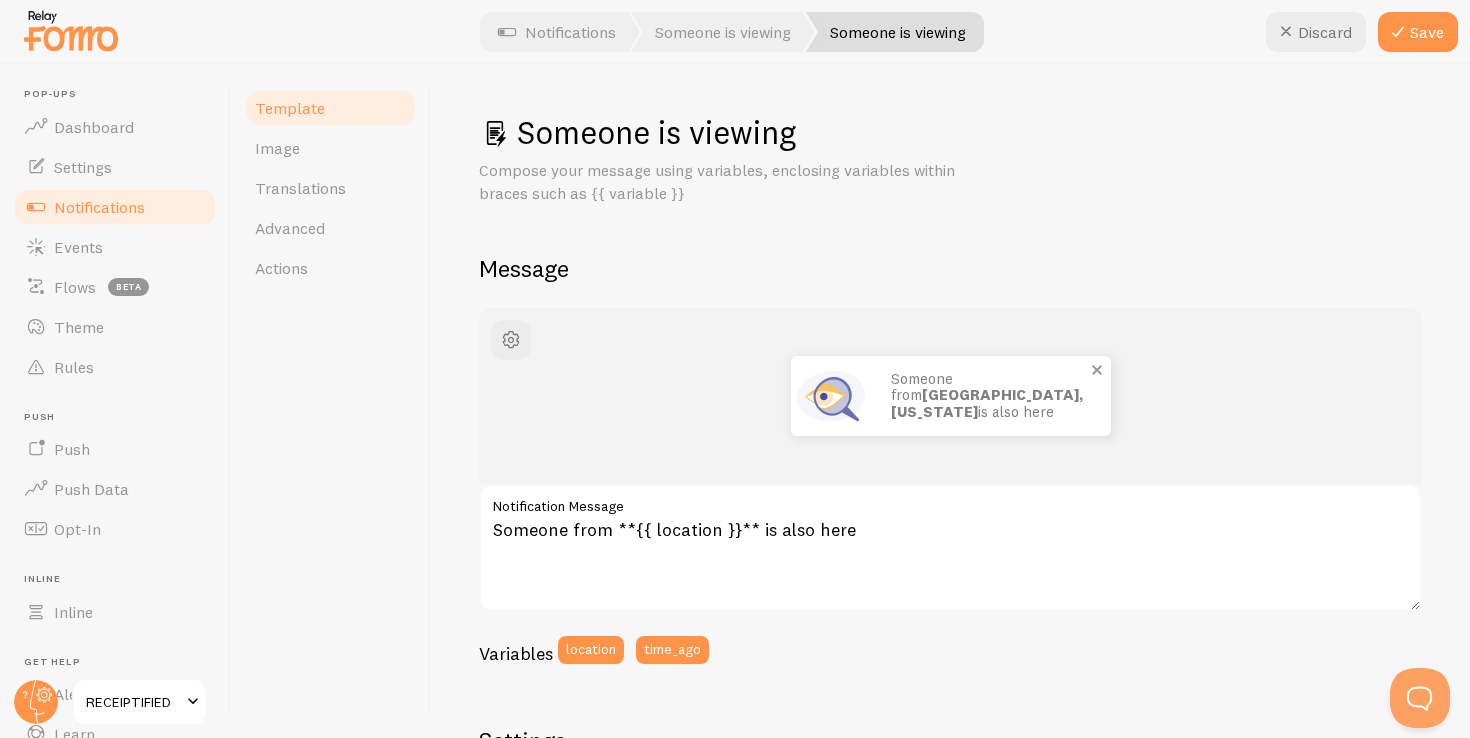 click at bounding box center [831, 396] 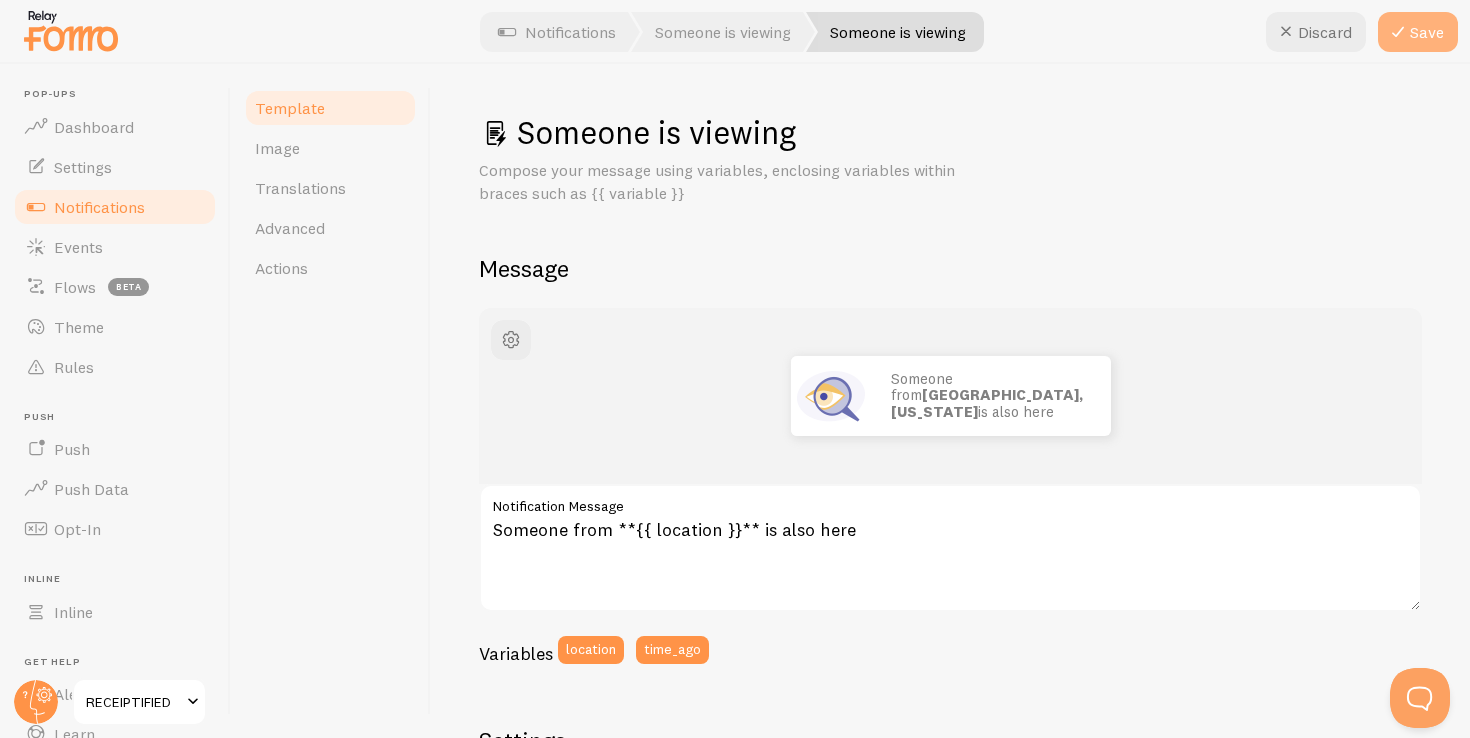 click at bounding box center [1398, 32] 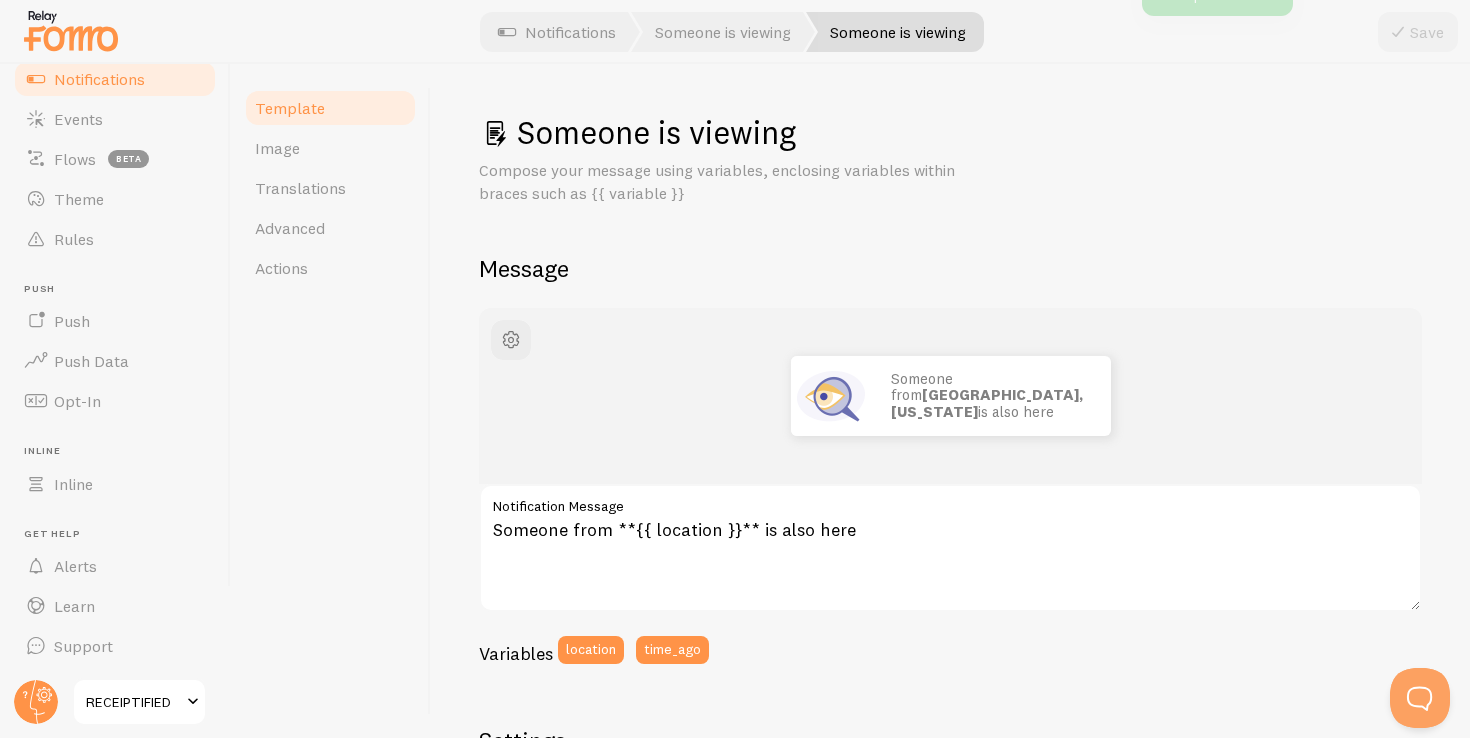 scroll, scrollTop: 0, scrollLeft: 0, axis: both 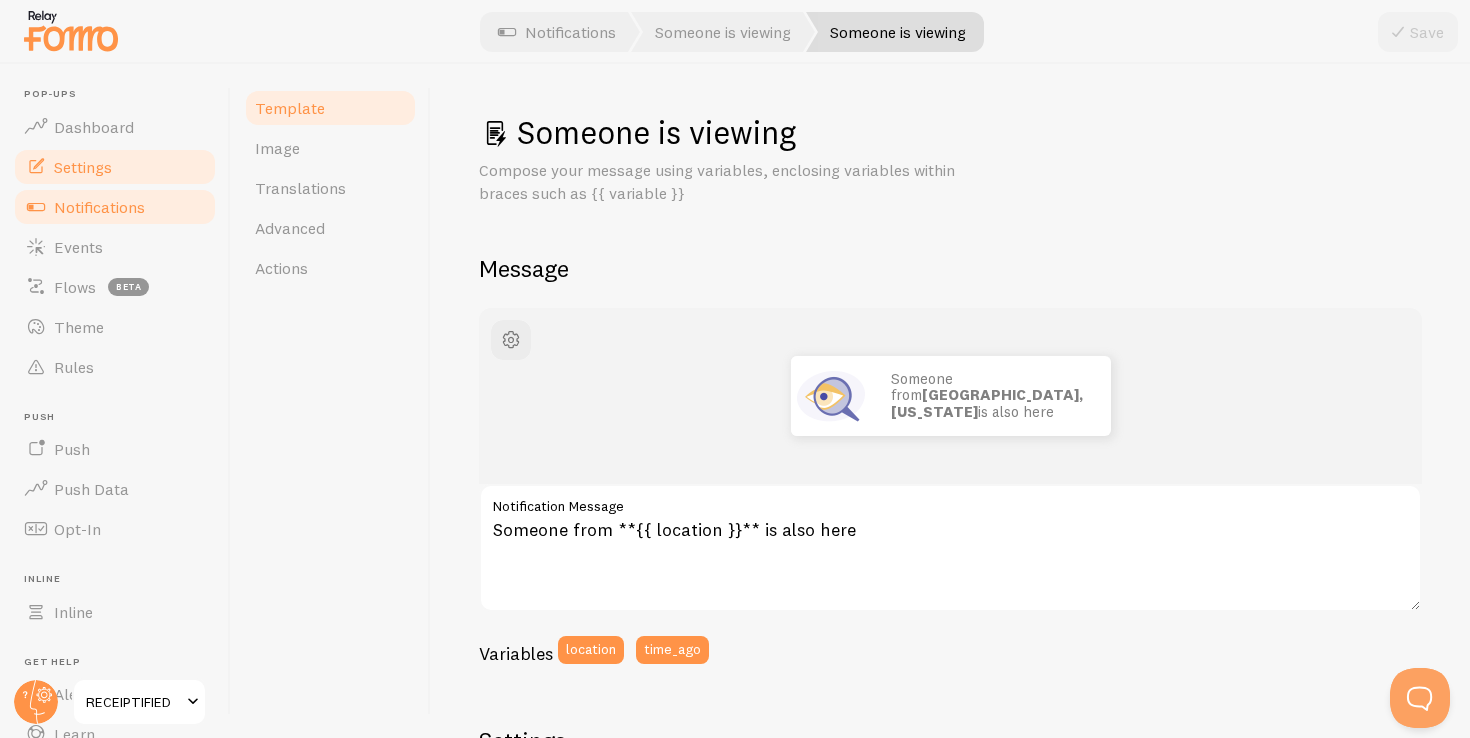click on "Settings" at bounding box center [115, 167] 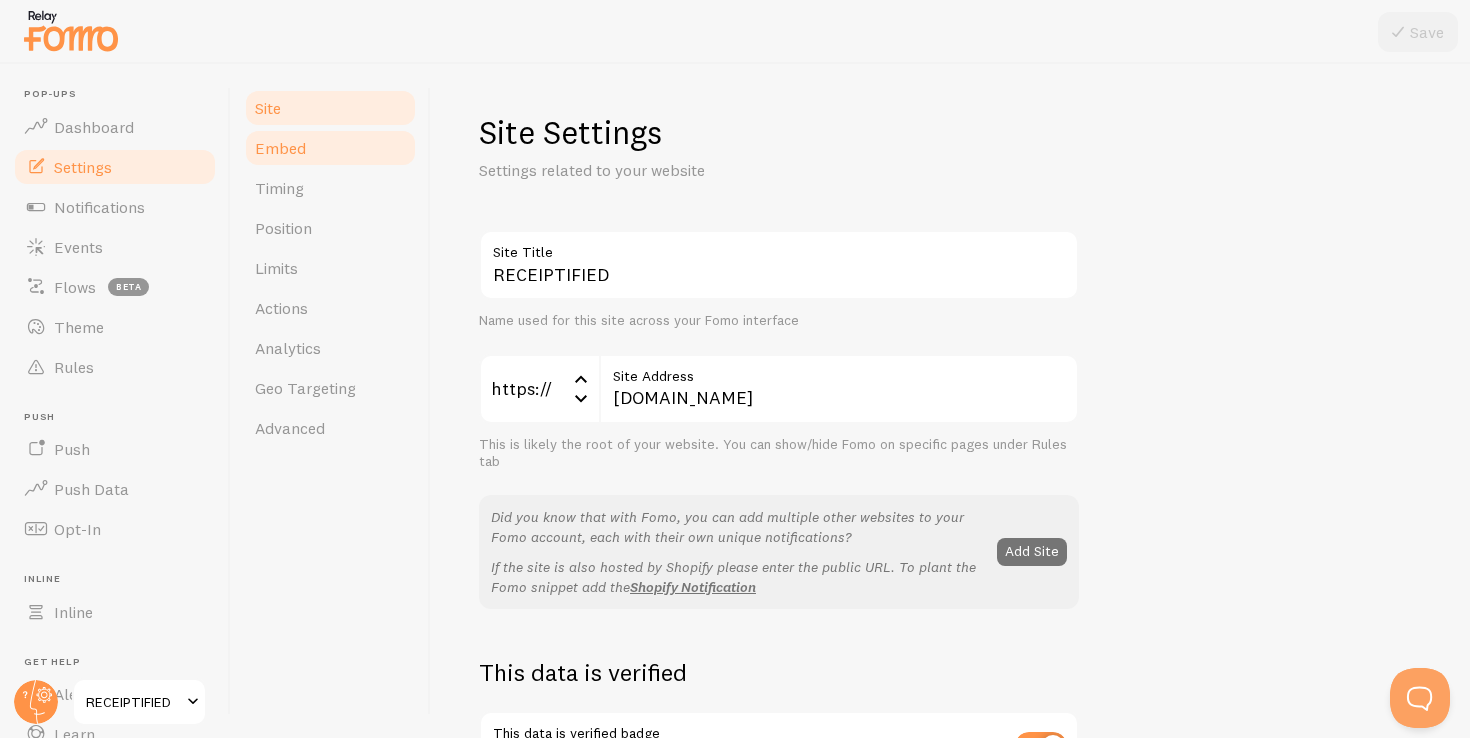 click on "Embed" at bounding box center [280, 148] 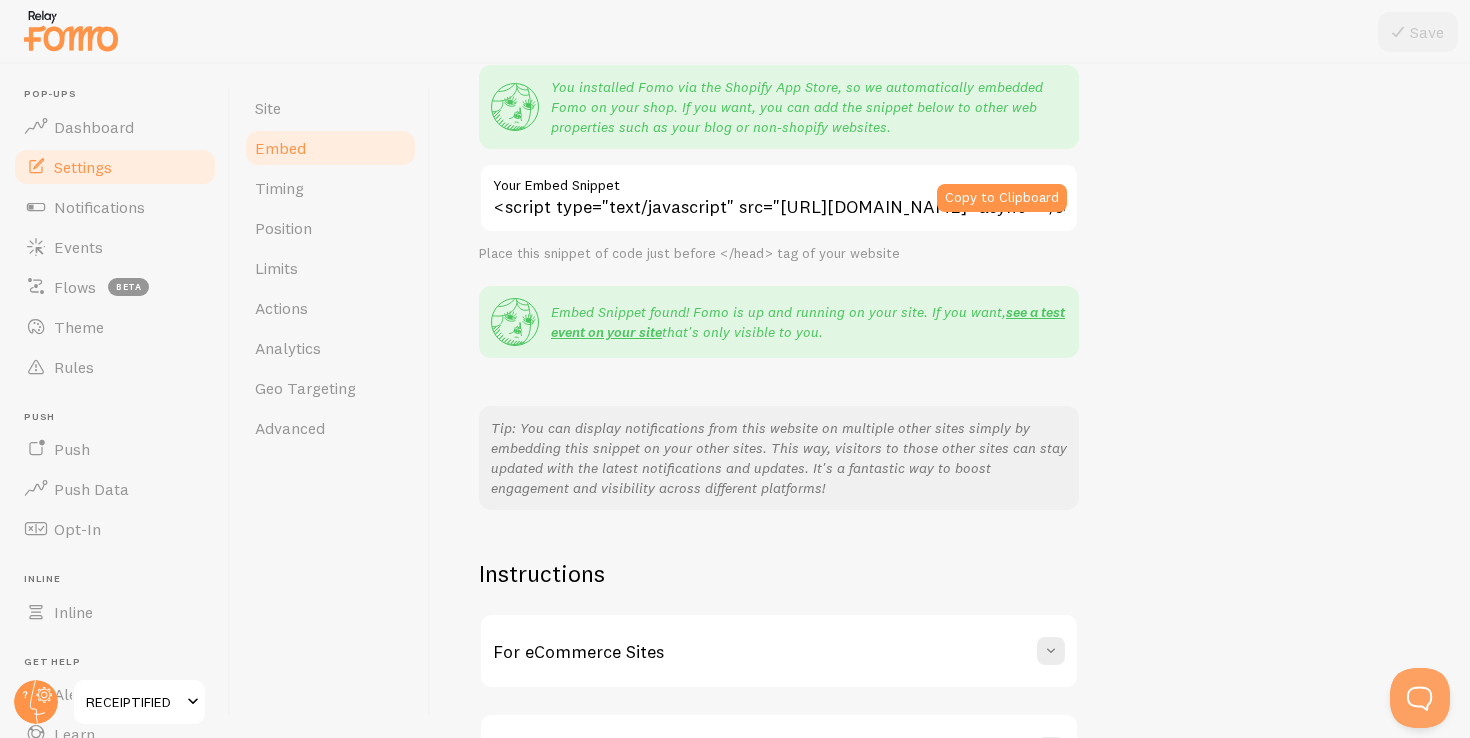 scroll, scrollTop: 335, scrollLeft: 0, axis: vertical 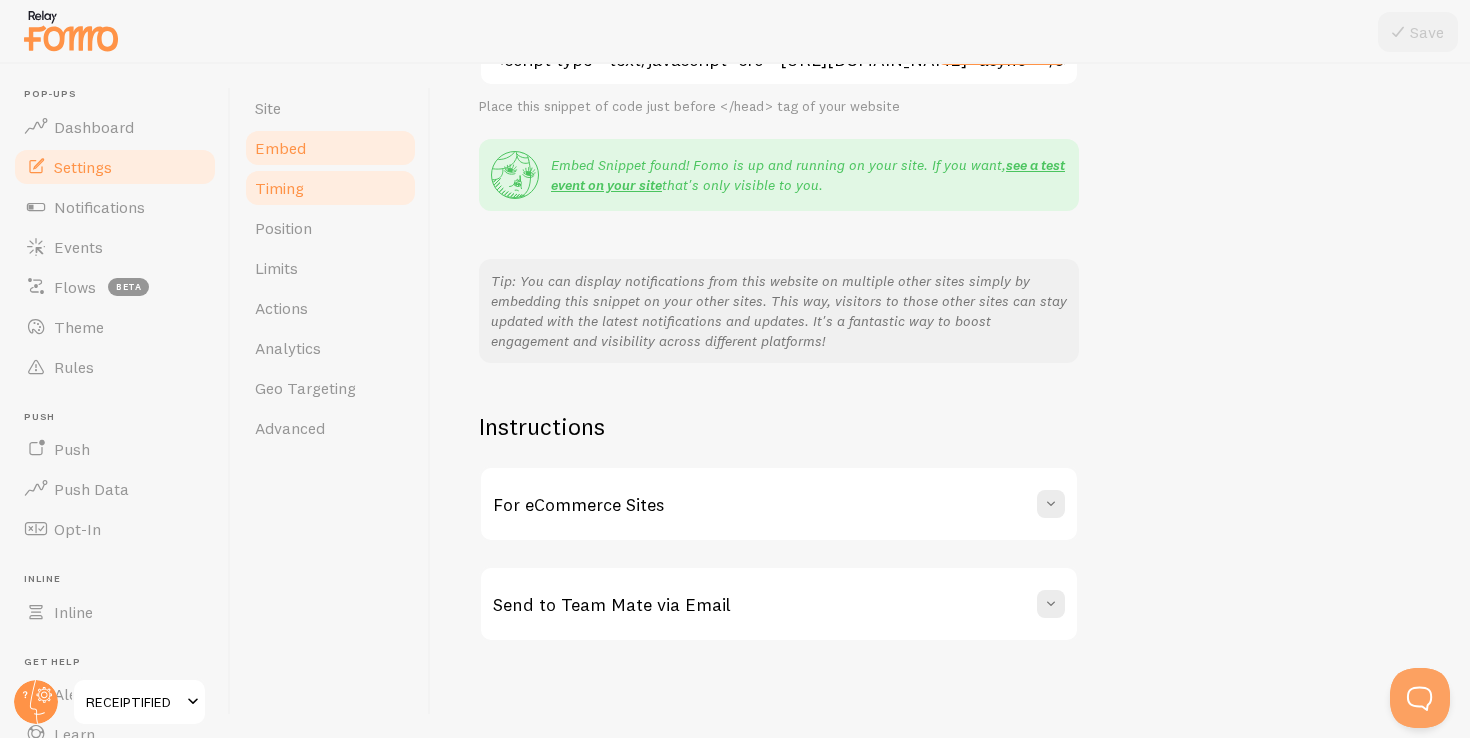 click on "Timing" at bounding box center (330, 188) 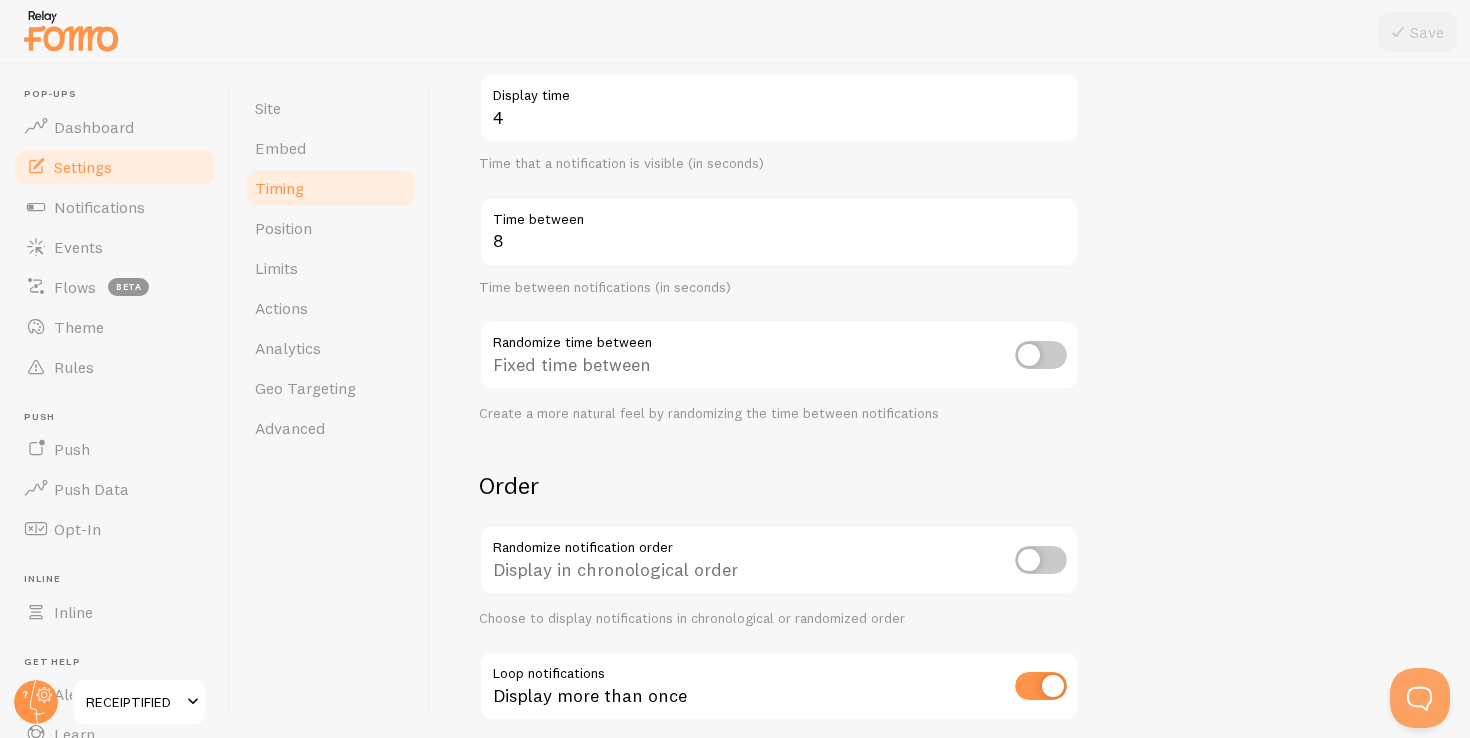 scroll, scrollTop: 0, scrollLeft: 0, axis: both 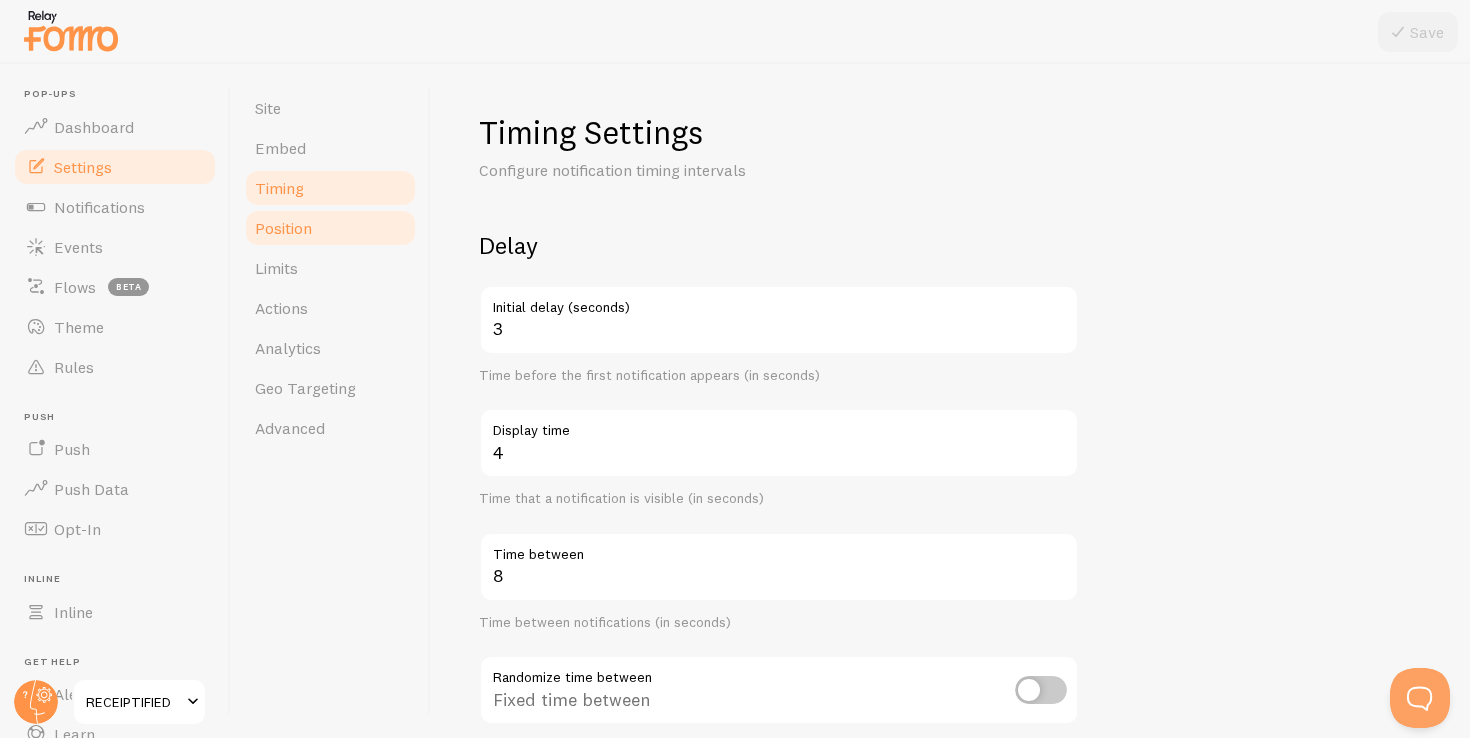 click on "Position" at bounding box center (330, 228) 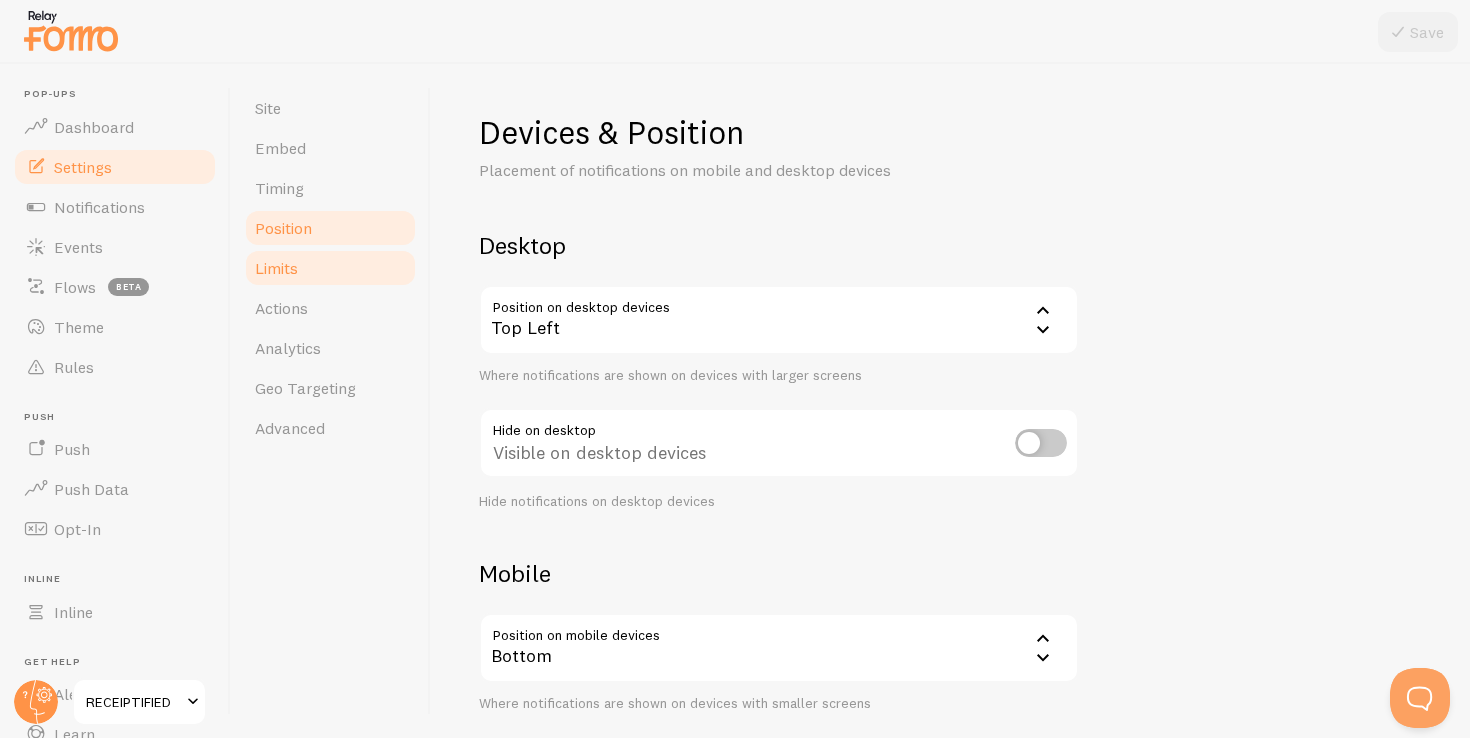 click on "Limits" at bounding box center (330, 268) 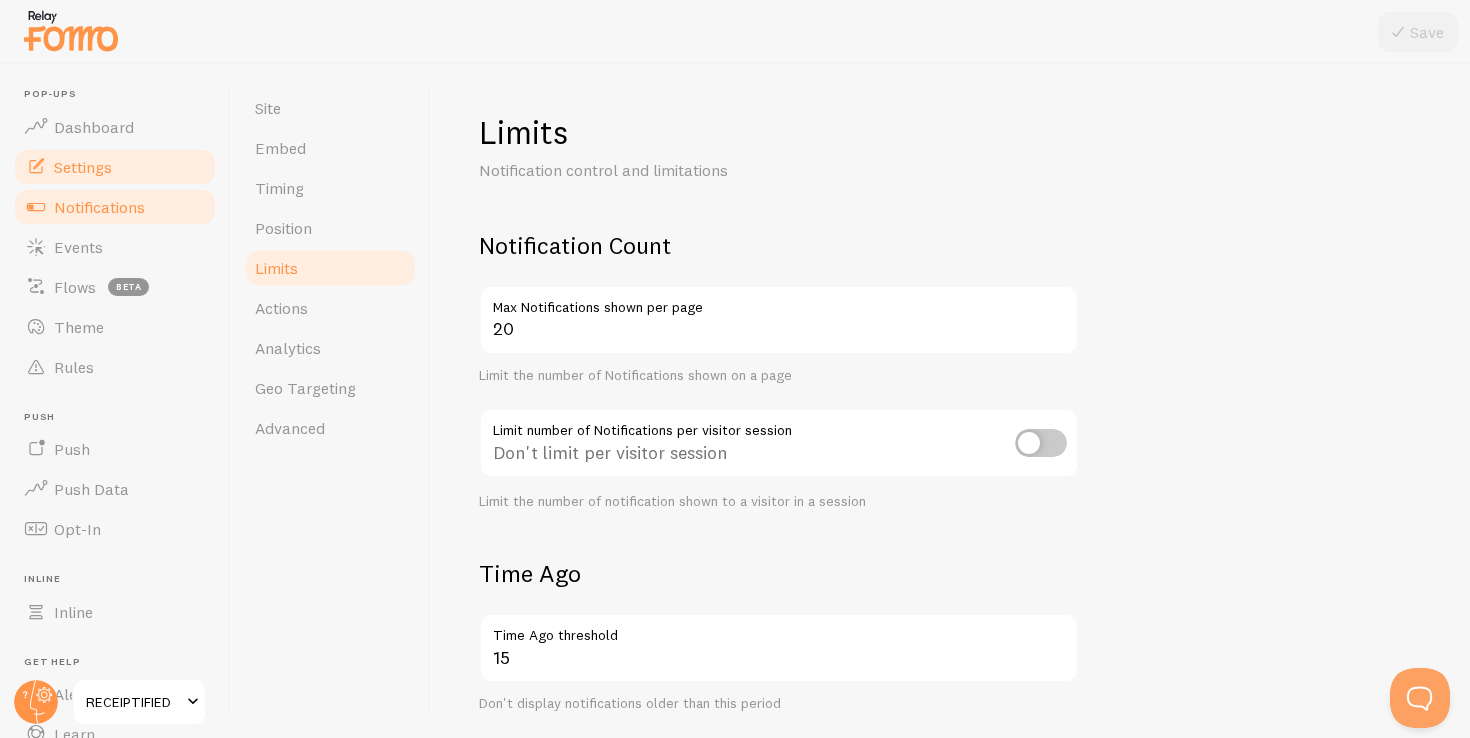 click on "Notifications" at bounding box center [115, 207] 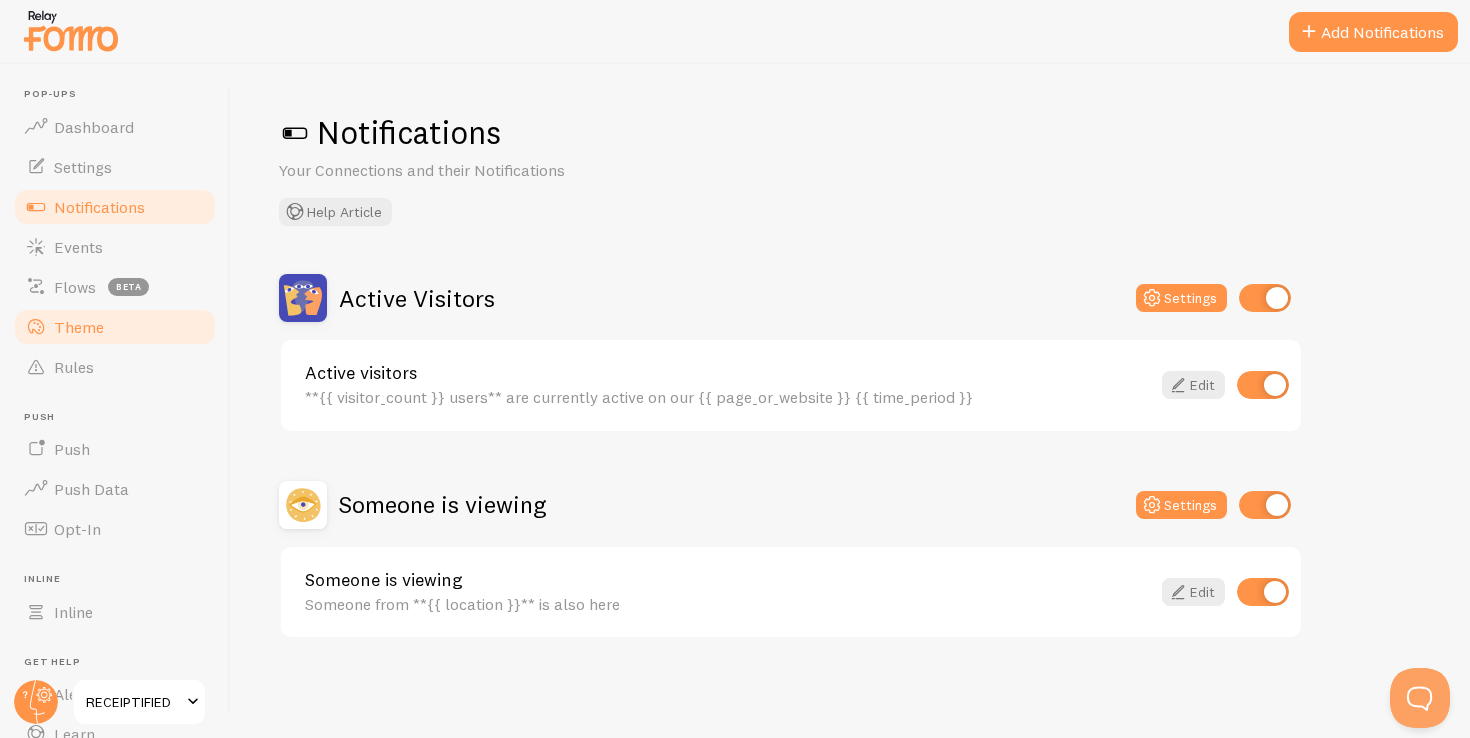 click on "Theme" at bounding box center (115, 327) 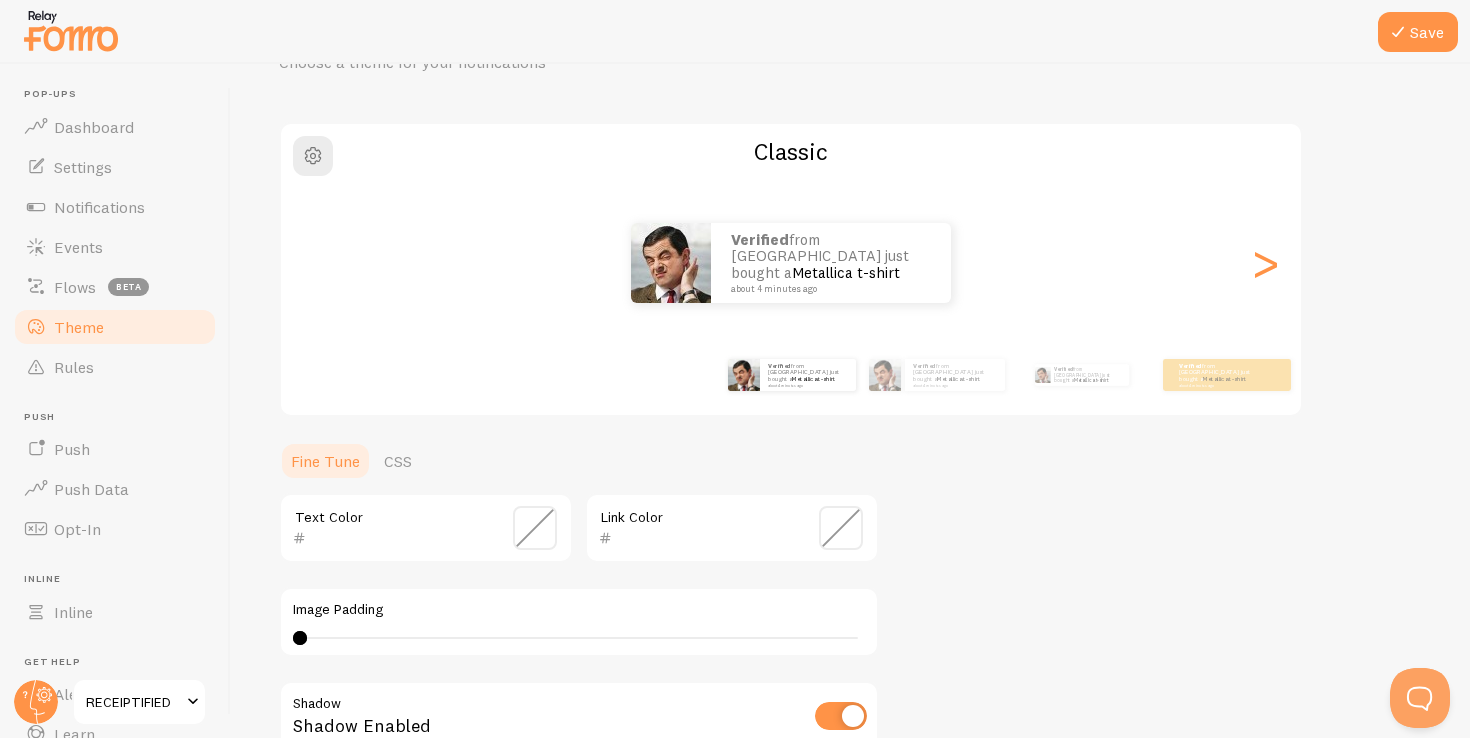 scroll, scrollTop: 124, scrollLeft: 0, axis: vertical 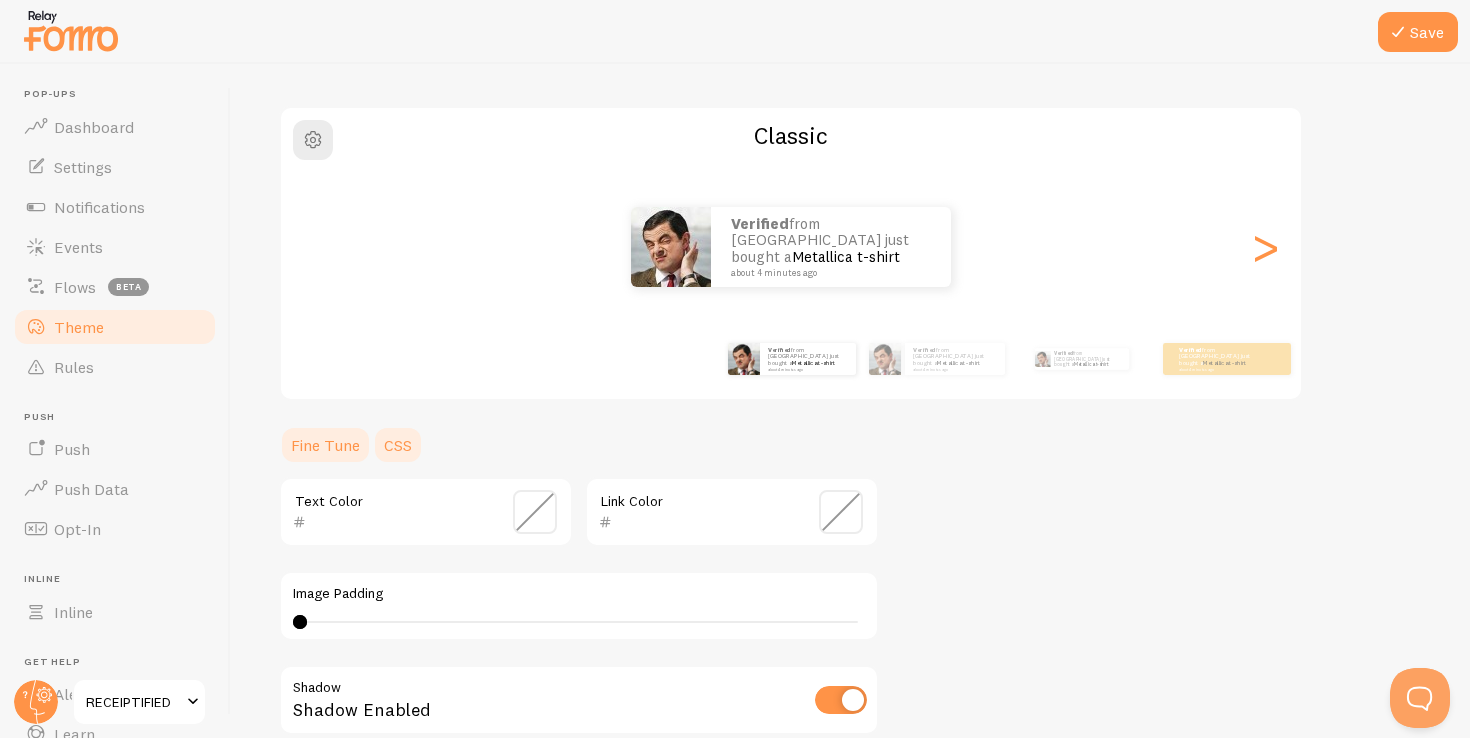 click on "CSS" at bounding box center (398, 445) 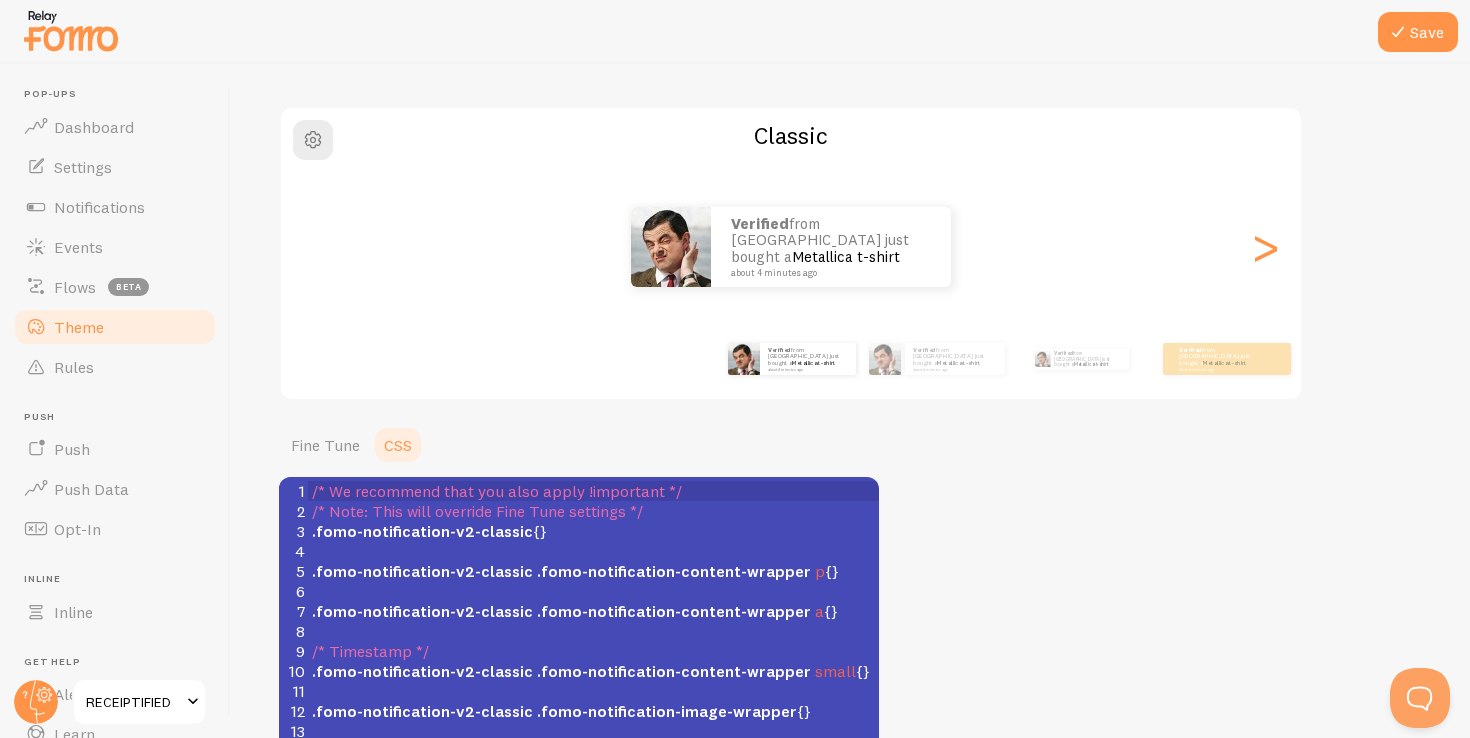click on "​" at bounding box center (601, 551) 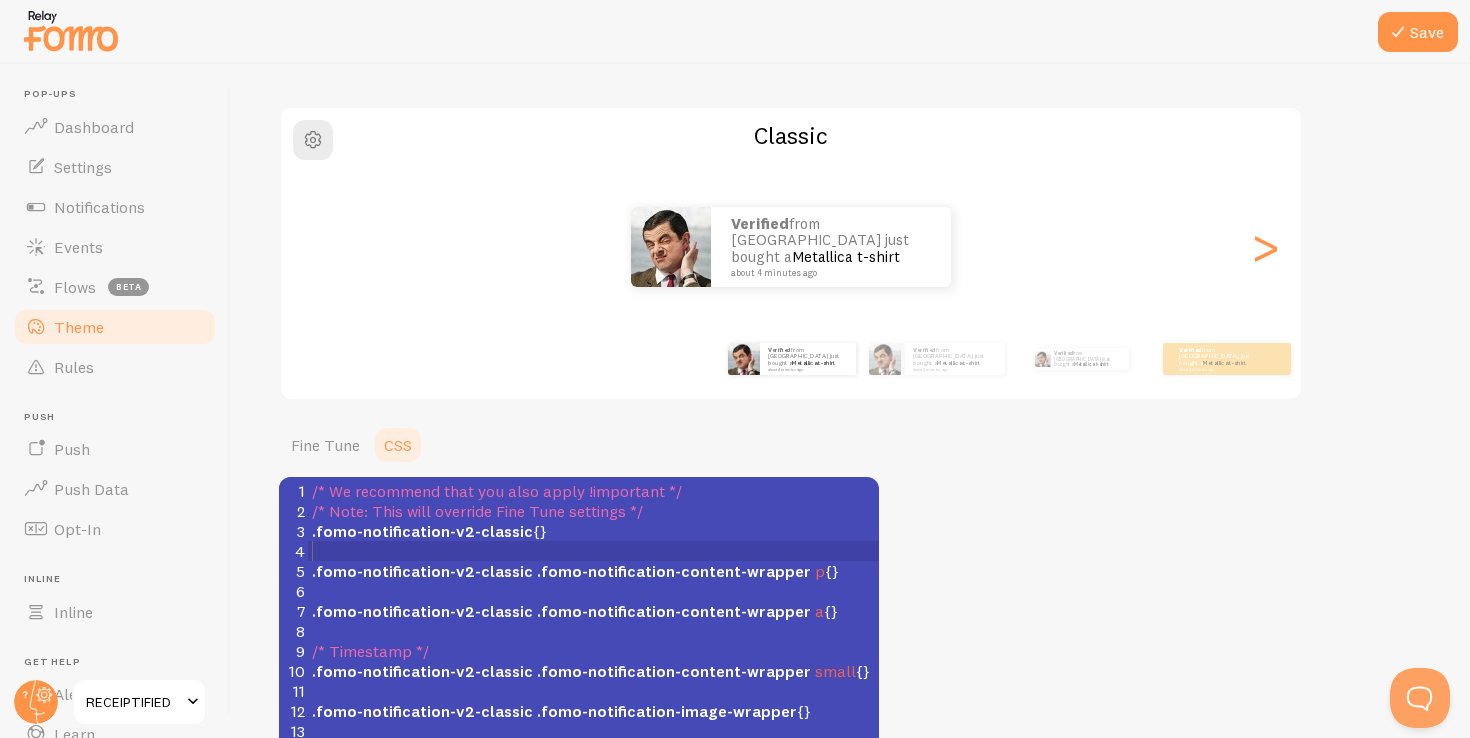 scroll, scrollTop: 8, scrollLeft: 0, axis: vertical 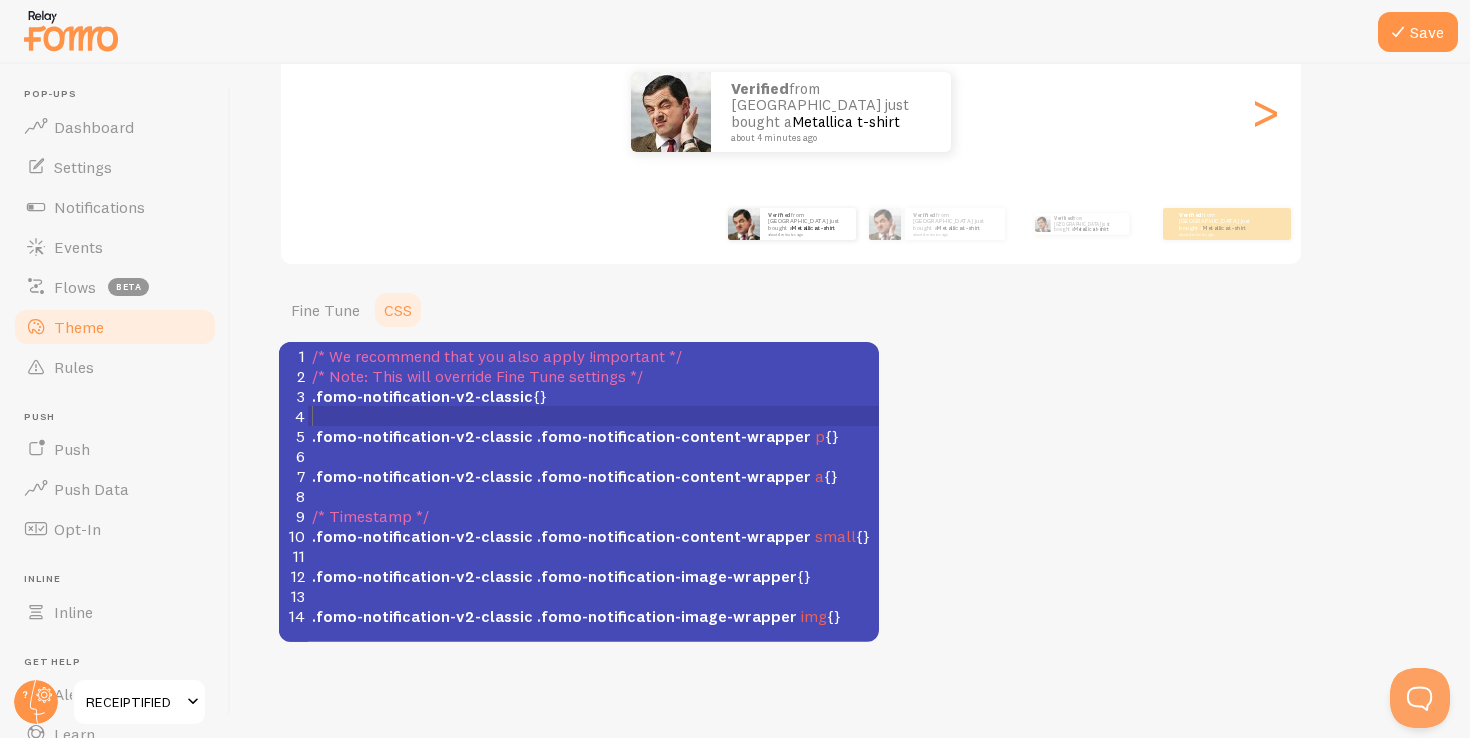 click on ".fomo-notification-v2-classic" at bounding box center (422, 536) 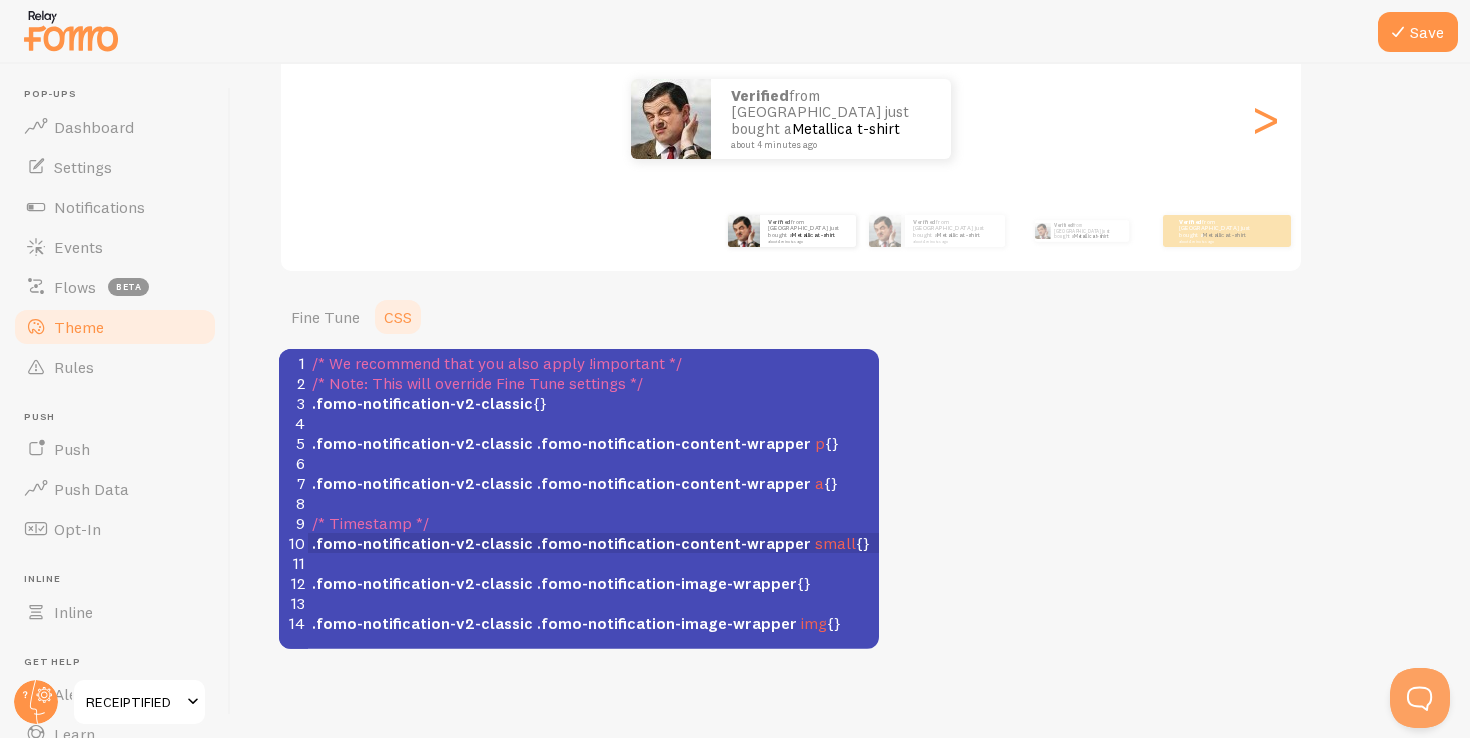 scroll, scrollTop: 259, scrollLeft: 0, axis: vertical 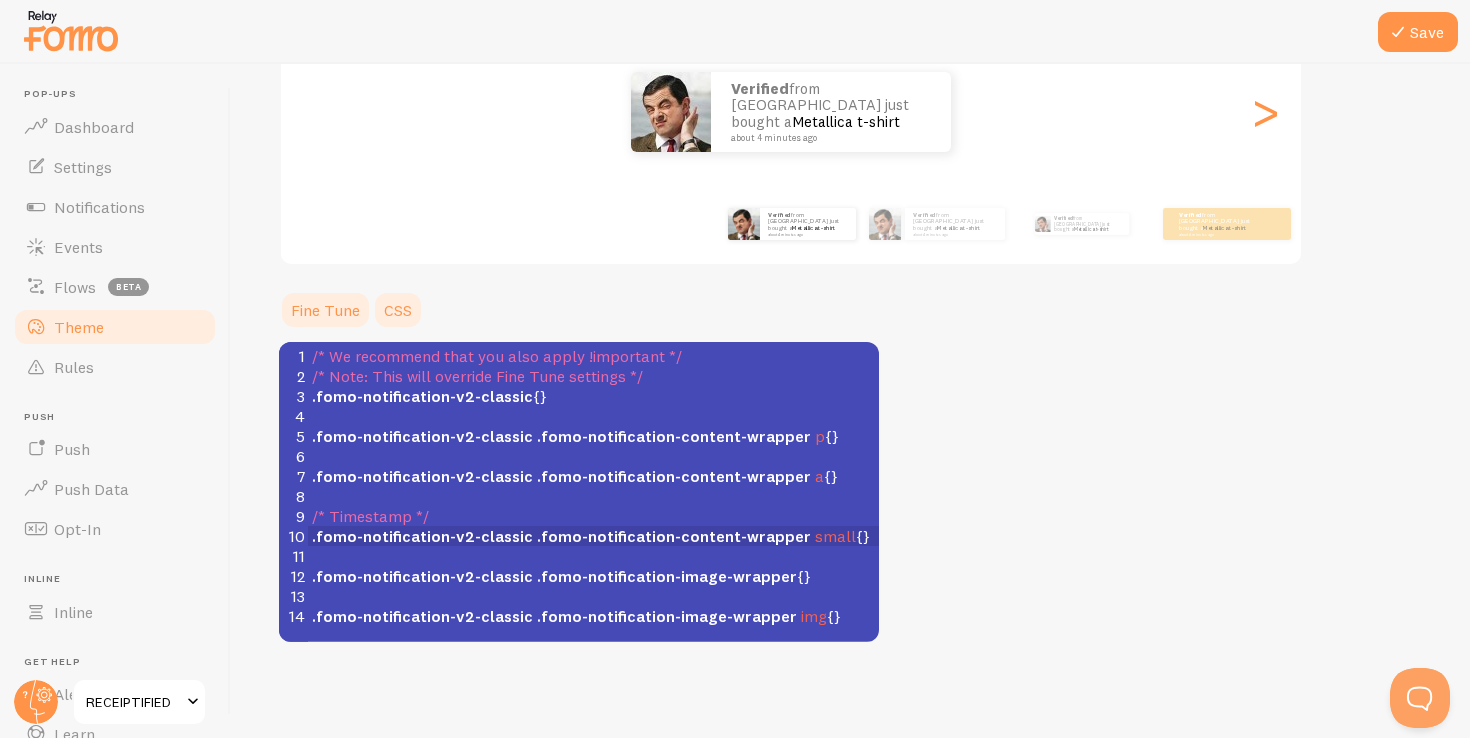 click on "Fine Tune" at bounding box center [325, 310] 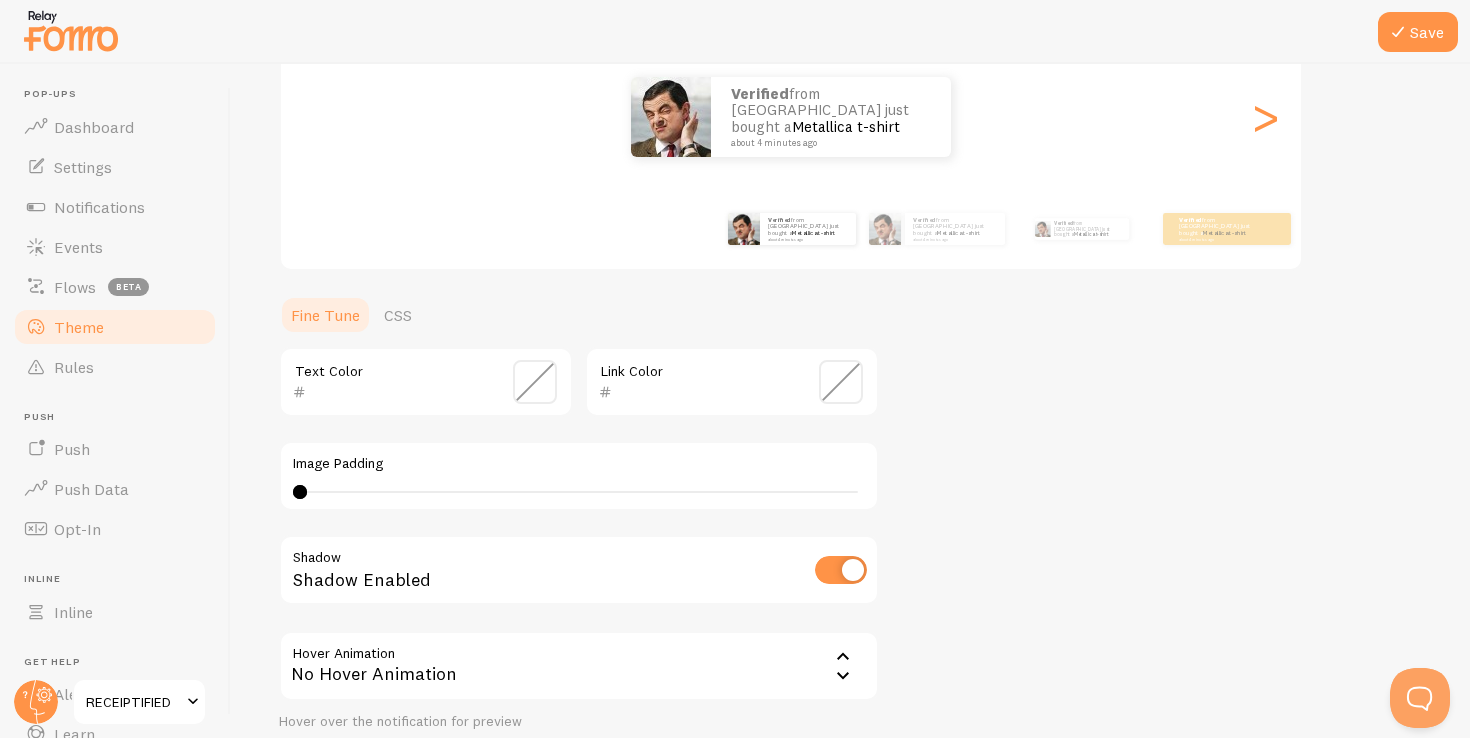 scroll, scrollTop: 265, scrollLeft: 0, axis: vertical 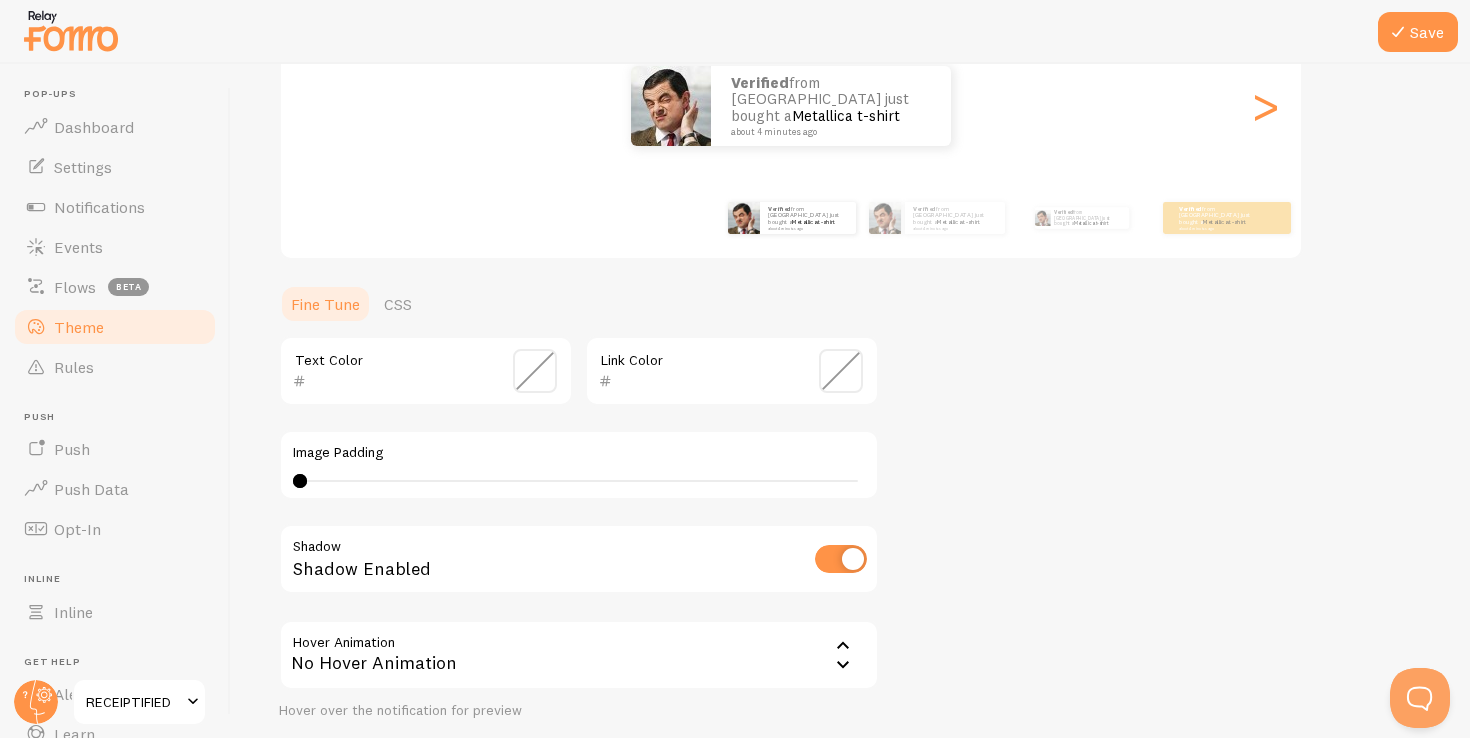 click at bounding box center (535, 371) 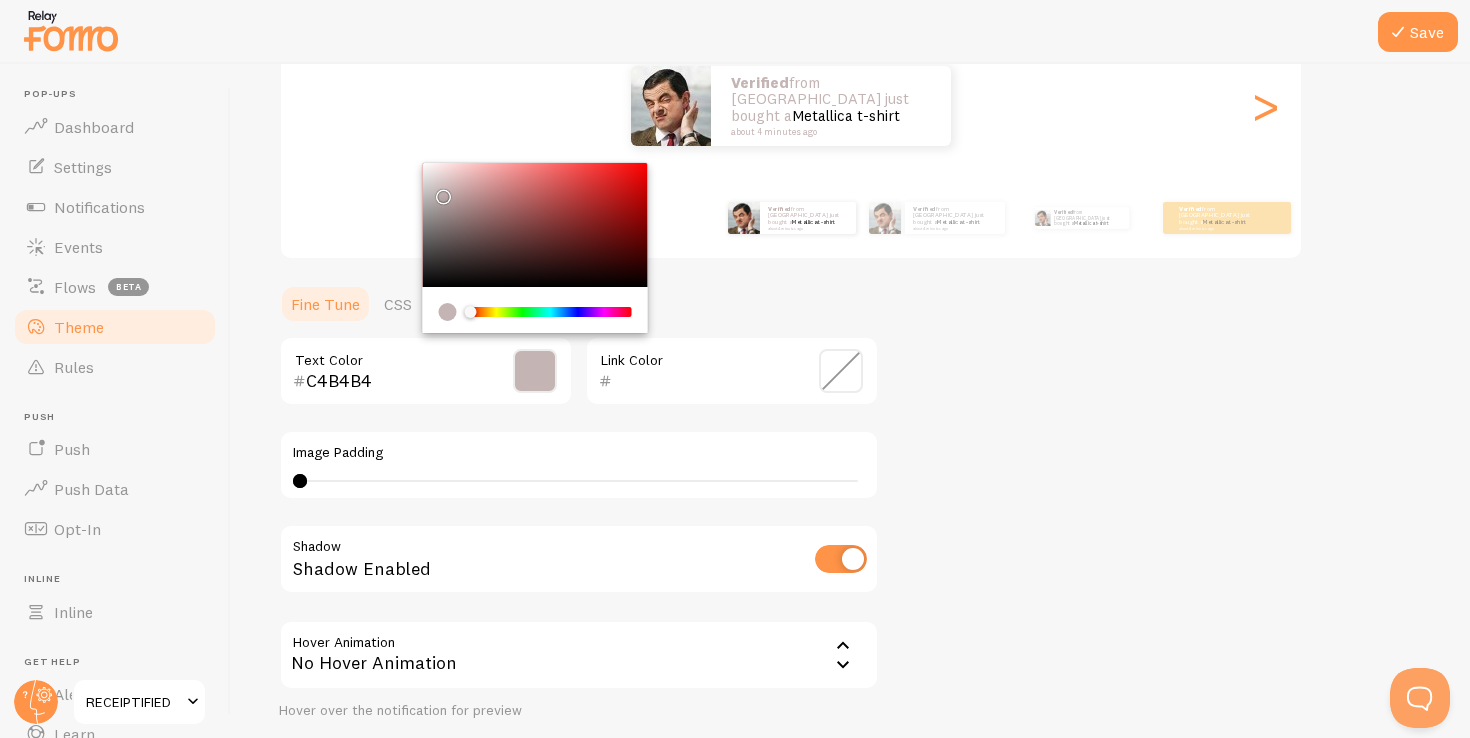 drag, startPoint x: 568, startPoint y: 266, endPoint x: 440, endPoint y: 192, distance: 147.85127 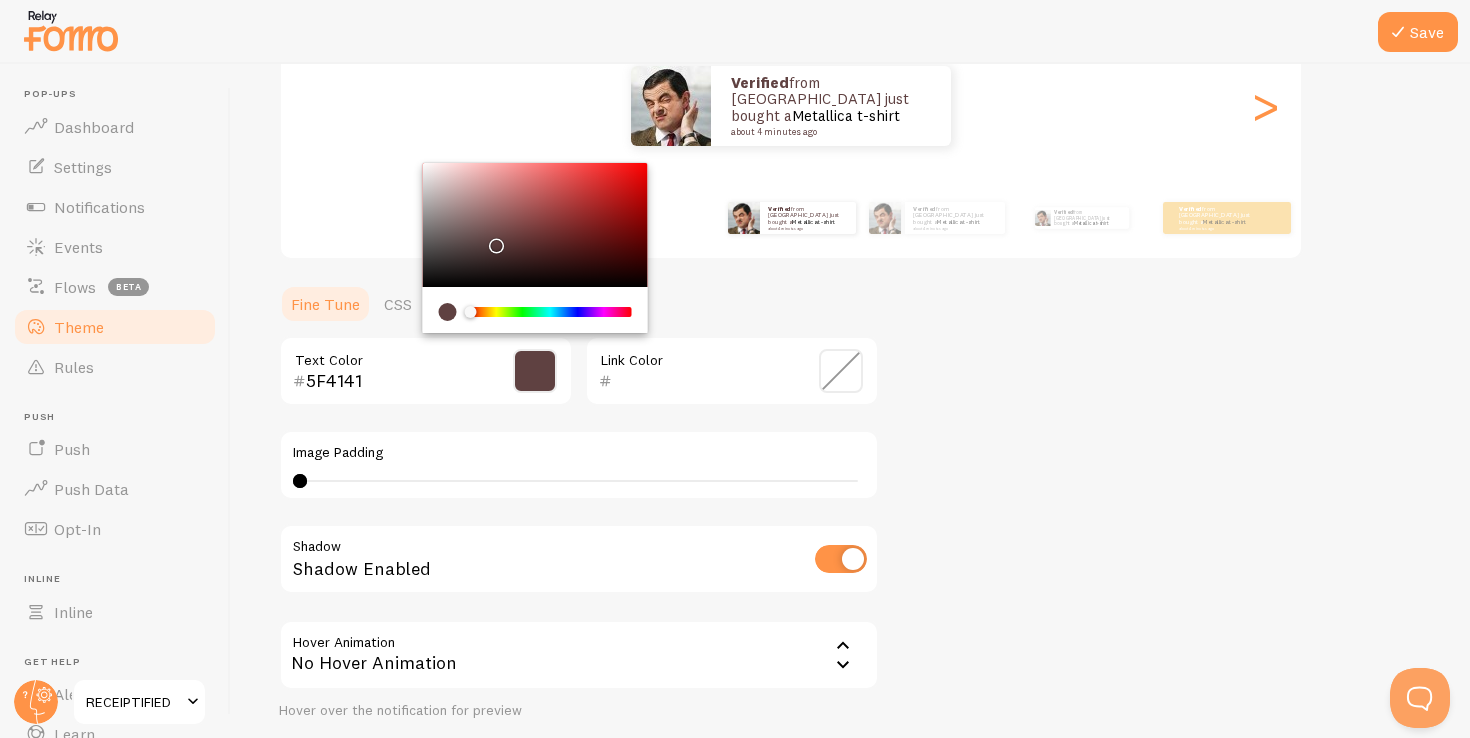 click at bounding box center [535, 225] 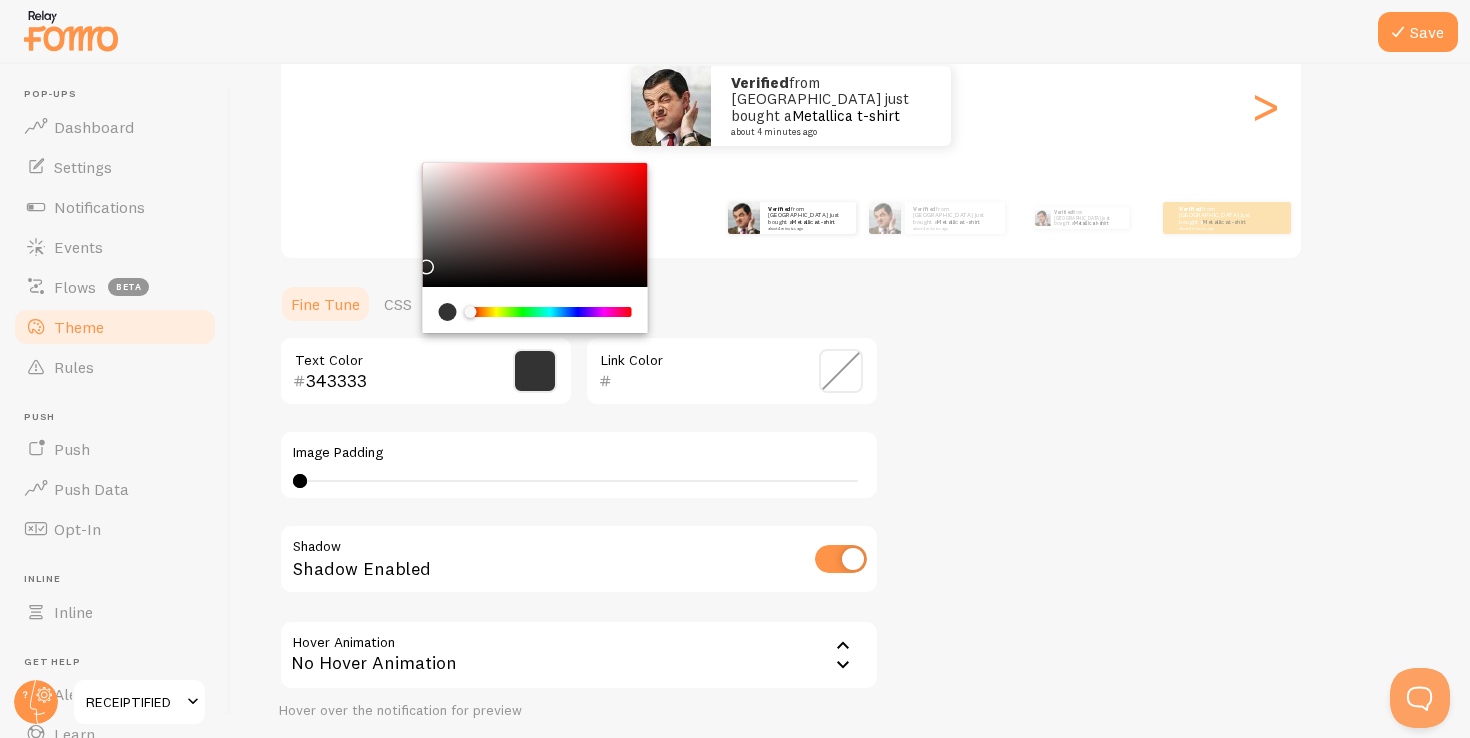 type on "000000" 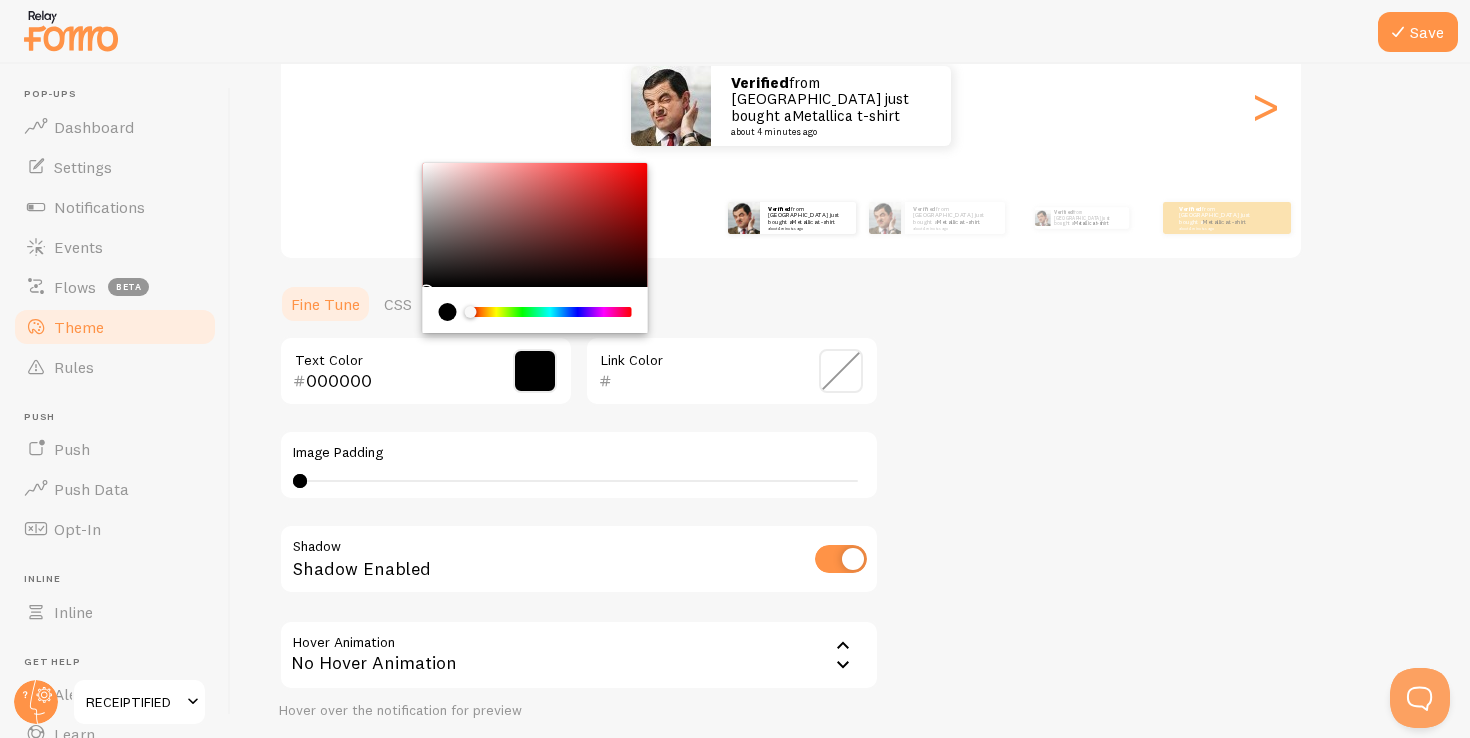 click at bounding box center (841, 371) 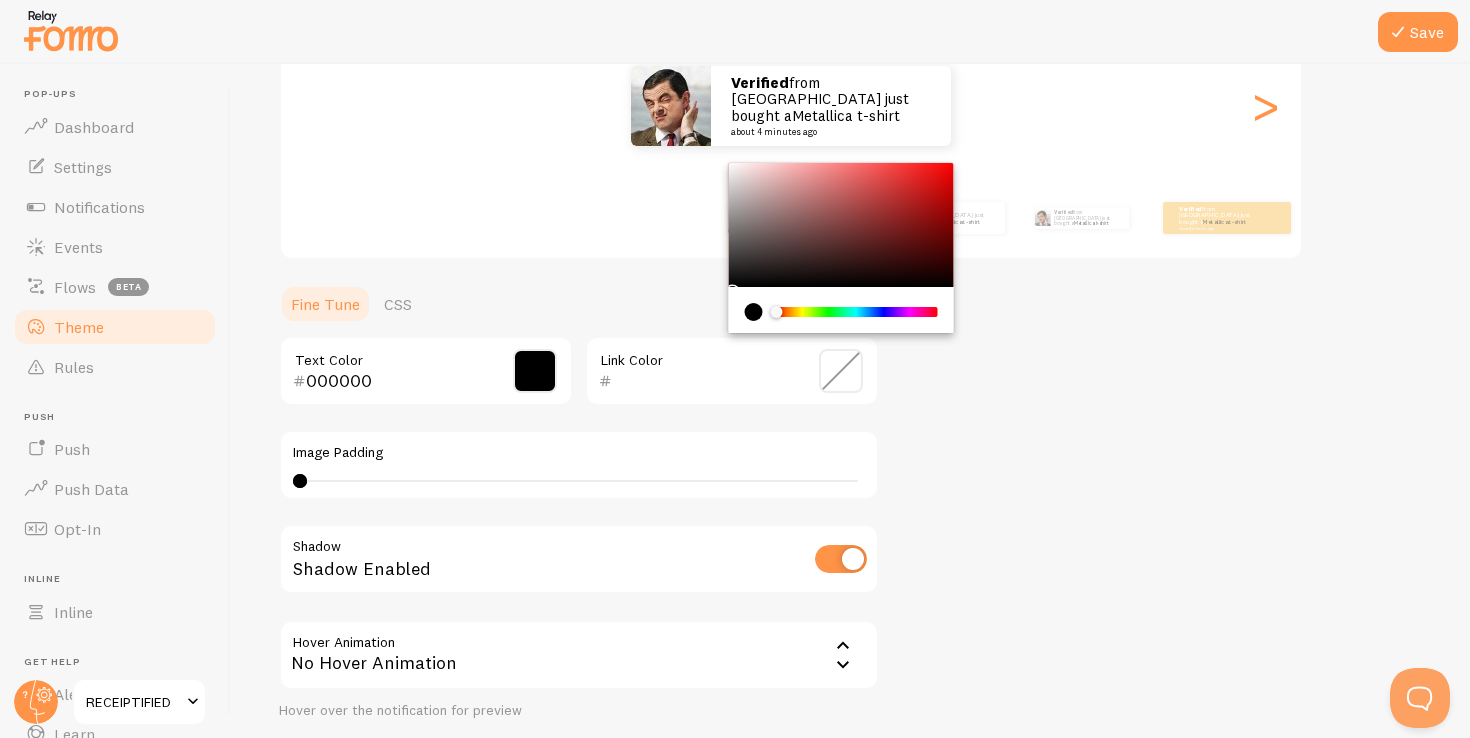 click at bounding box center (754, 312) 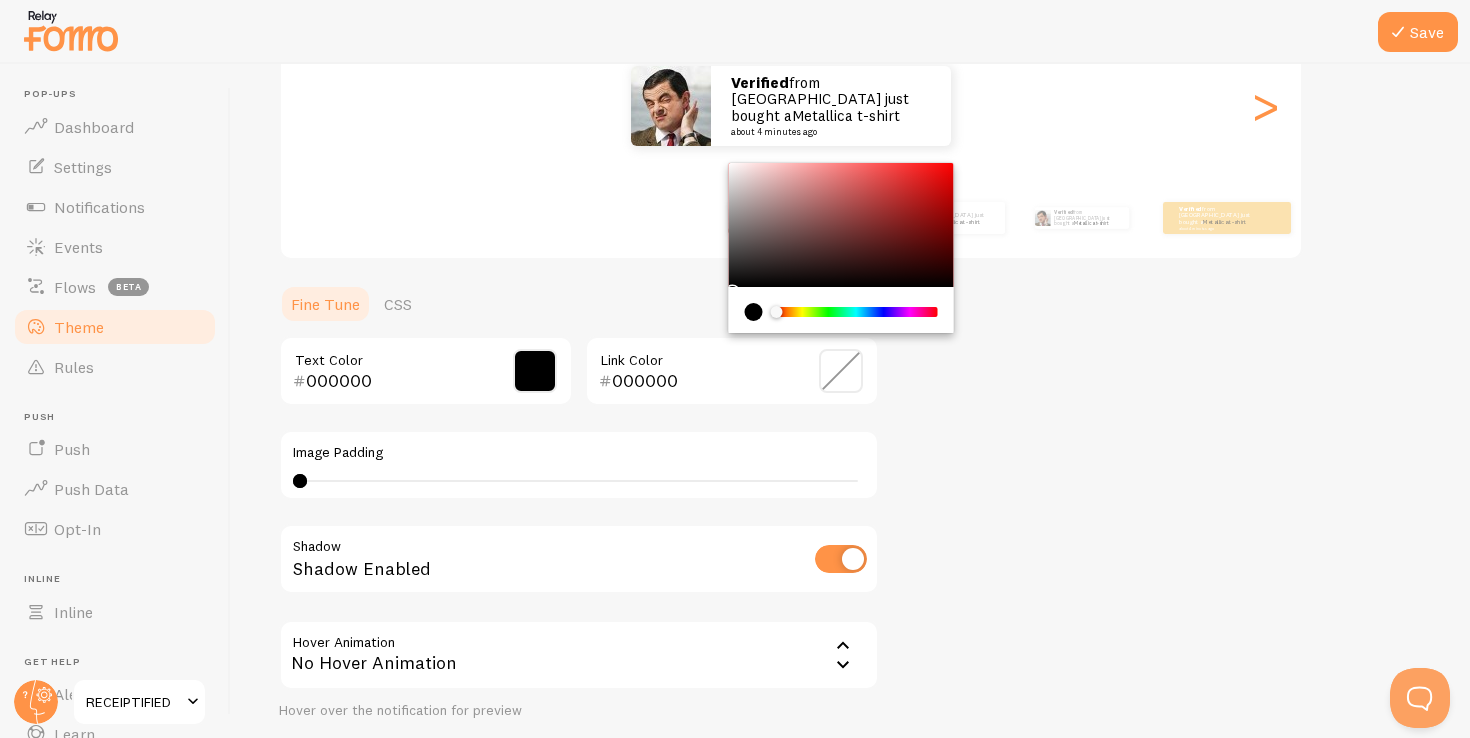 click at bounding box center [856, 312] 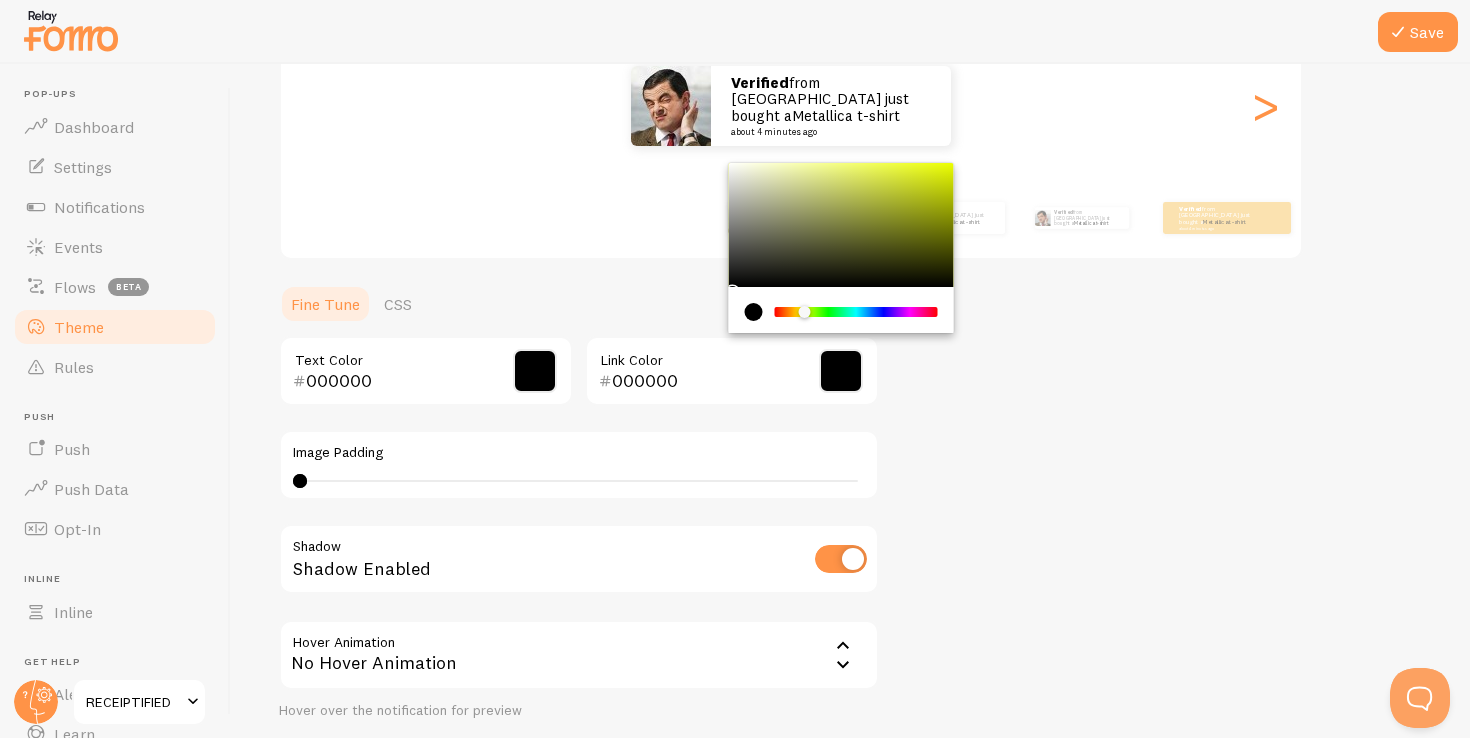 click on "000000" at bounding box center [703, 381] 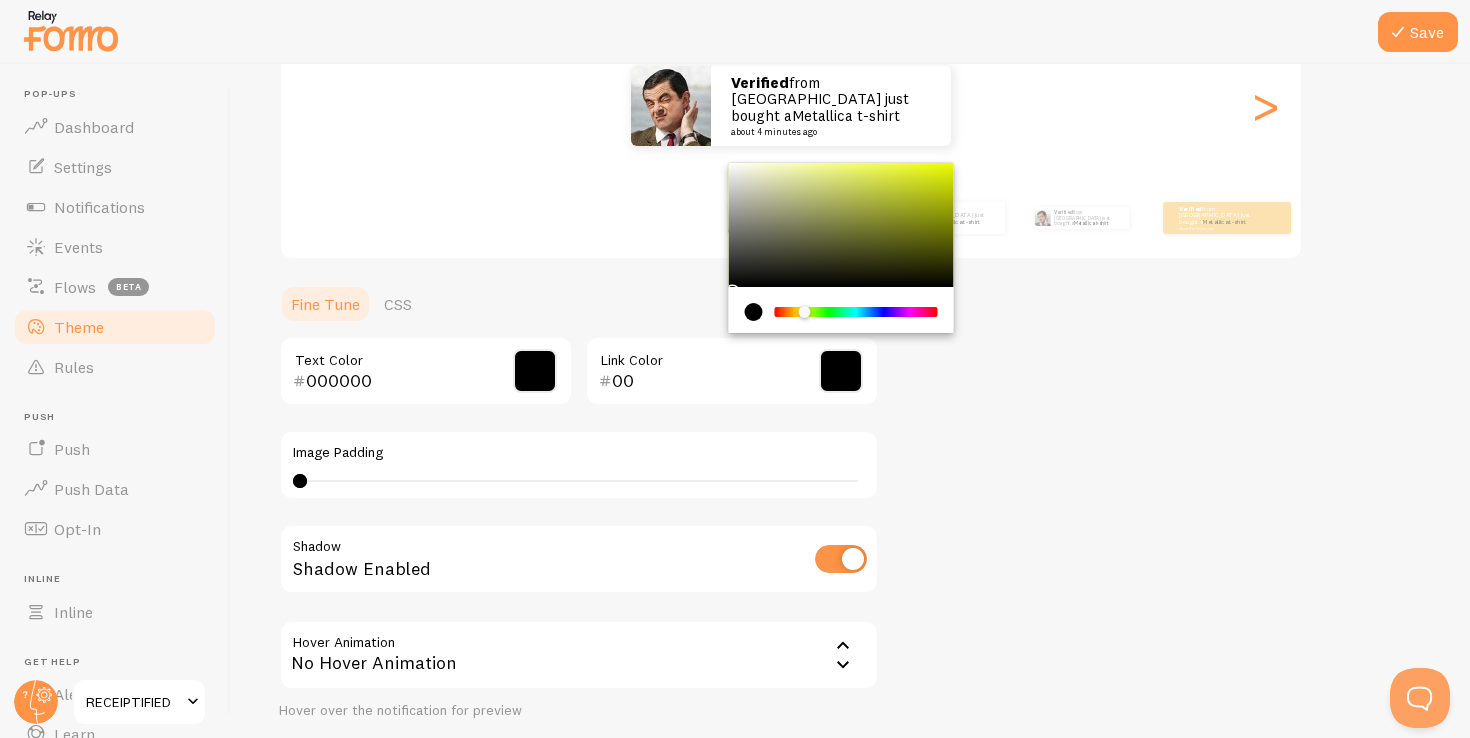 type on "0" 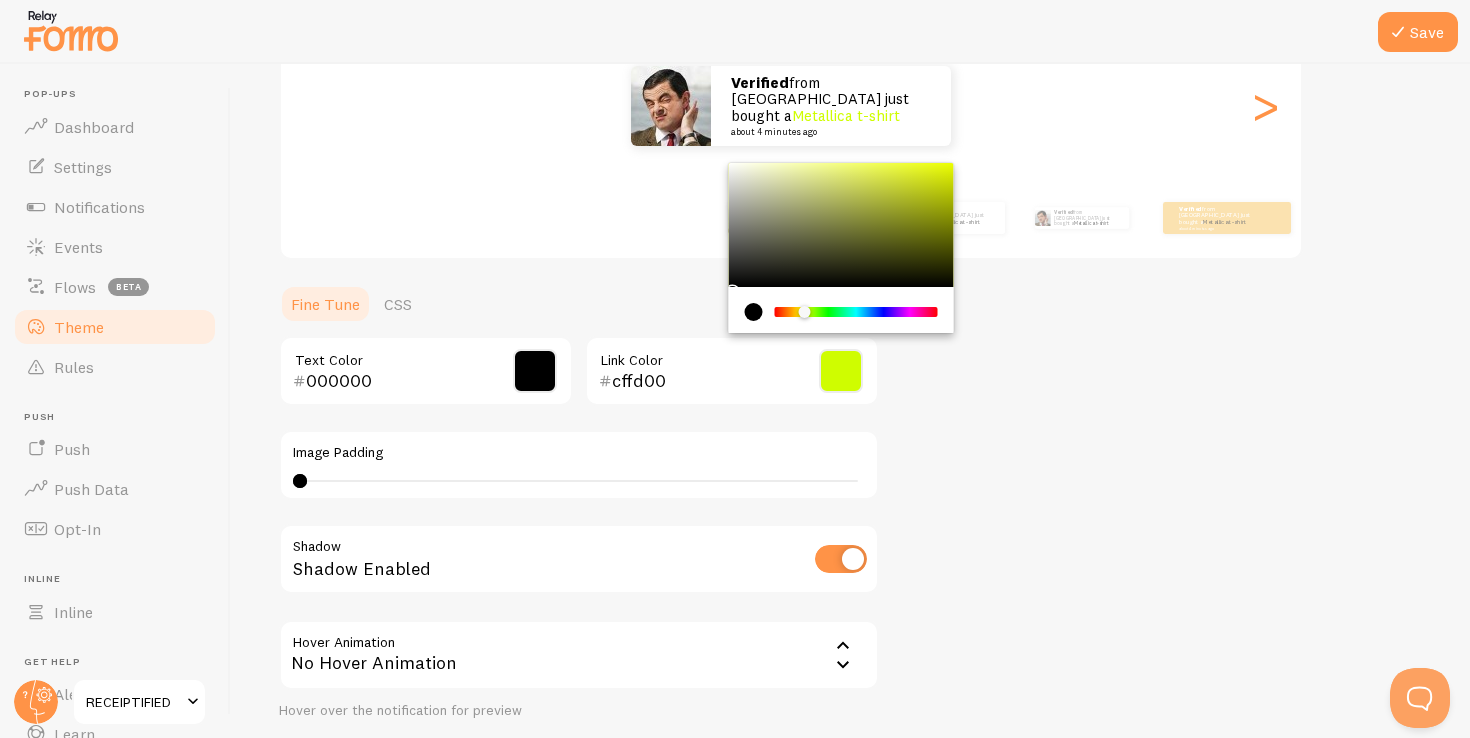 type on "cffd00" 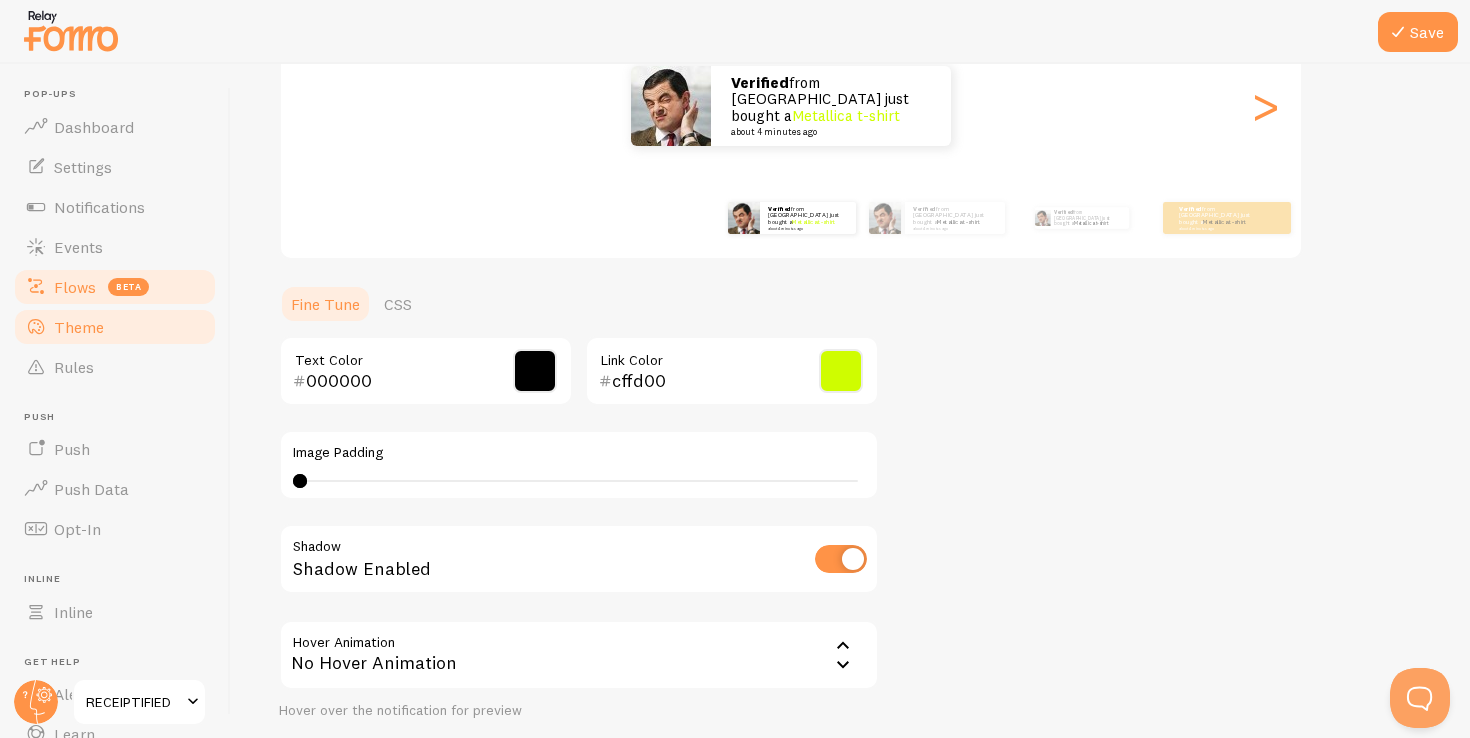 click on "beta" at bounding box center (128, 287) 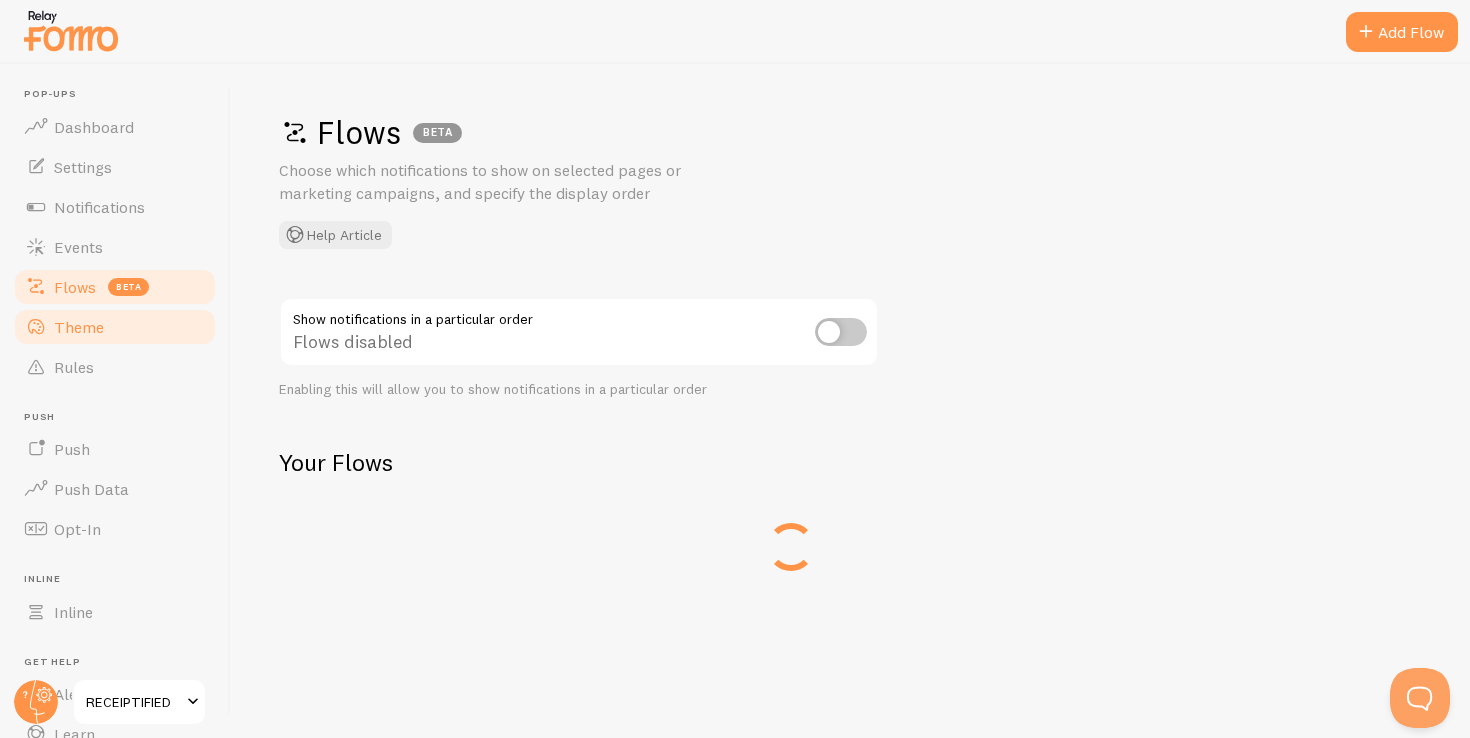 click on "Theme" at bounding box center [115, 327] 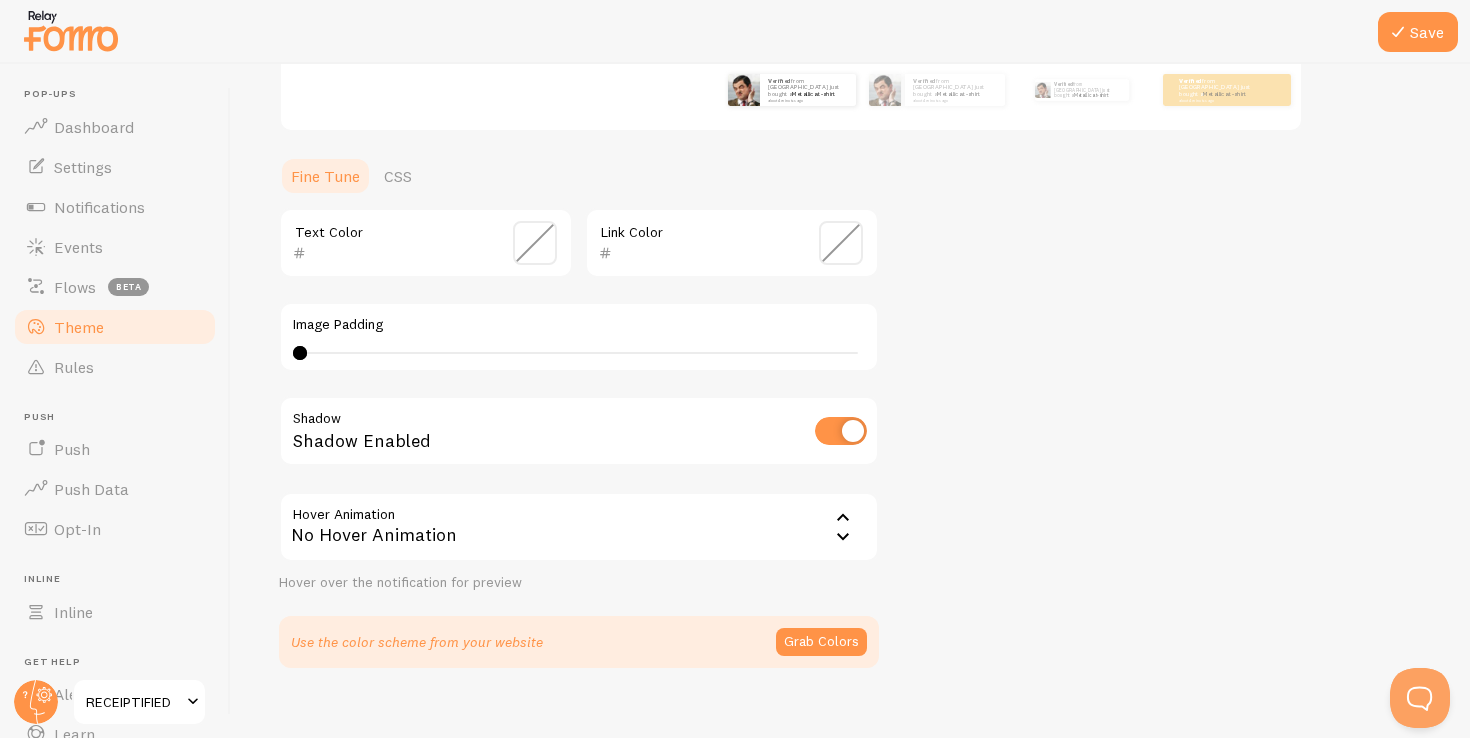scroll, scrollTop: 396, scrollLeft: 0, axis: vertical 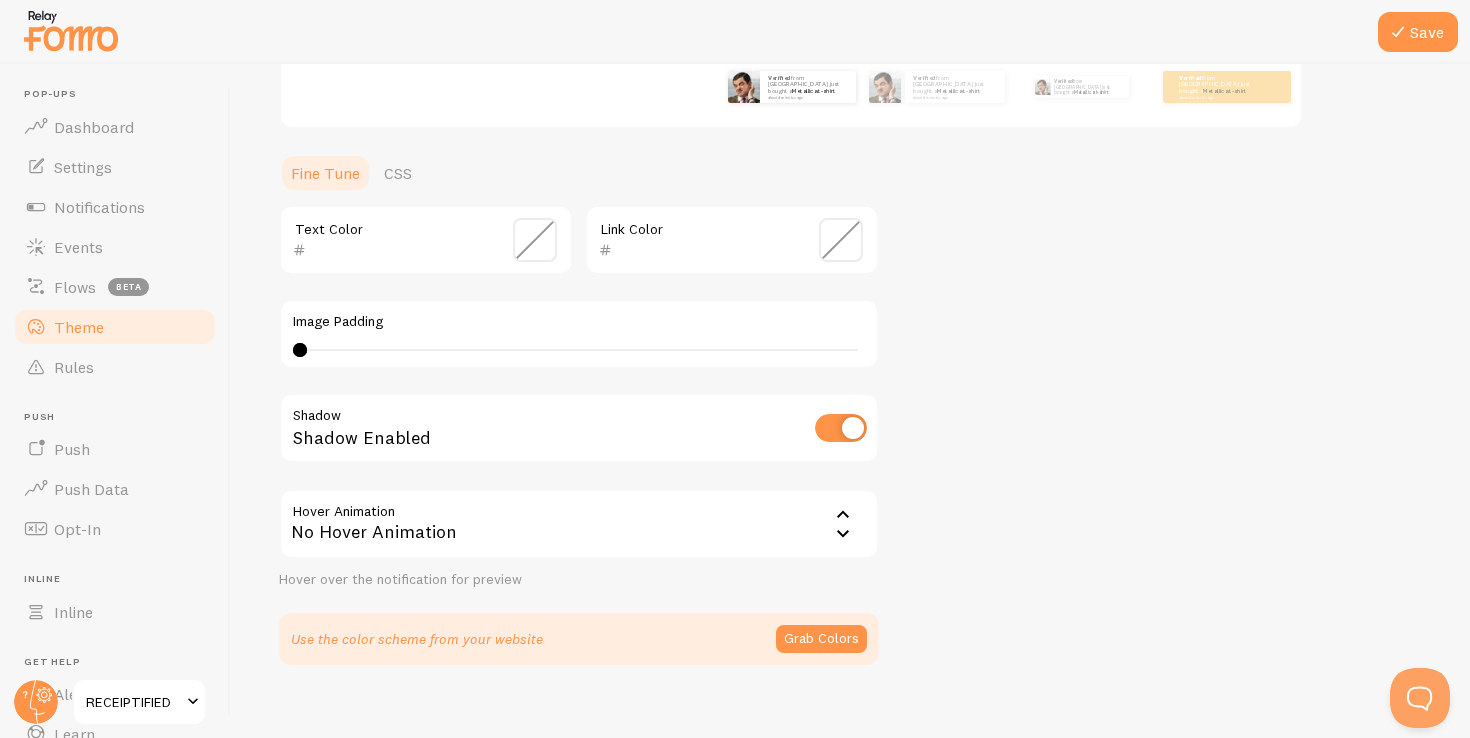 click on "No Hover Animation" at bounding box center (579, 524) 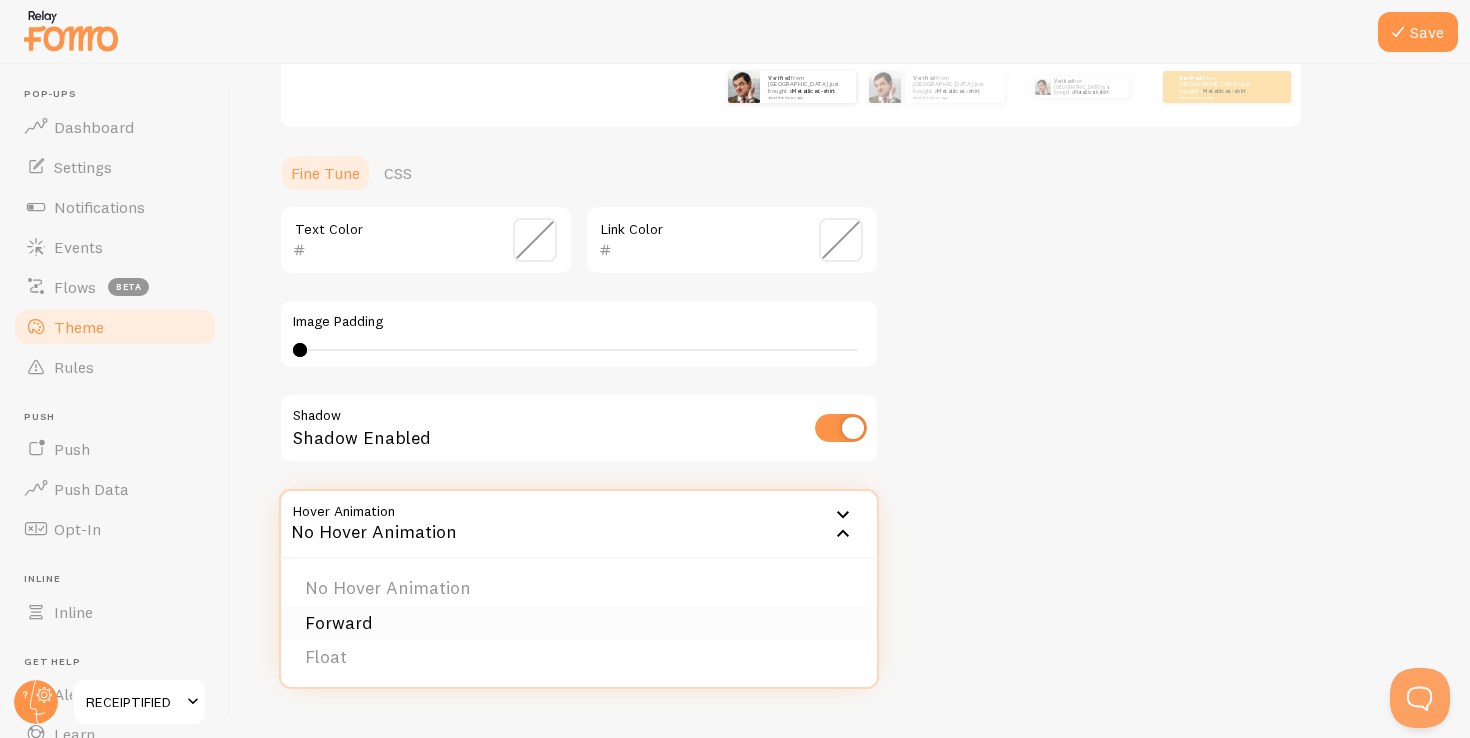 click on "Forward" at bounding box center [579, 623] 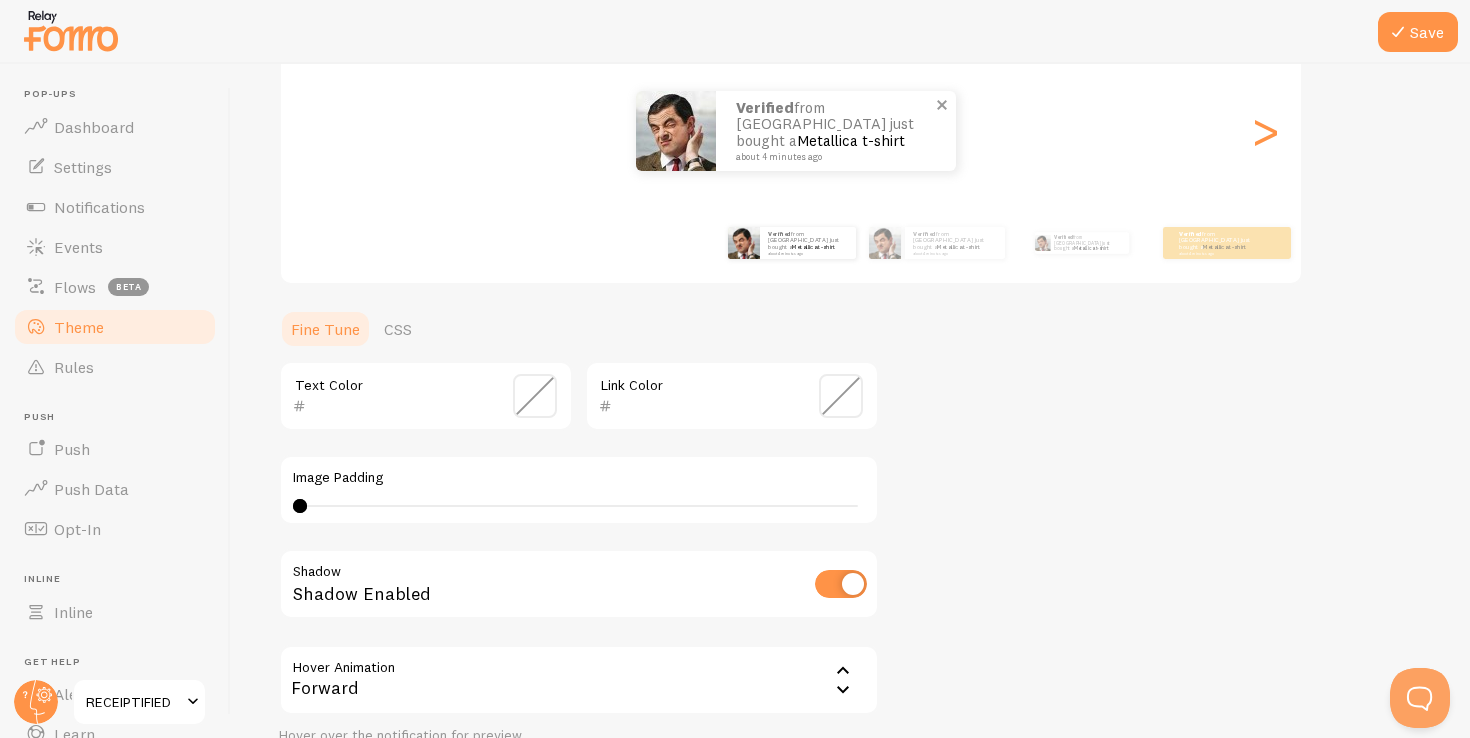 scroll, scrollTop: 419, scrollLeft: 0, axis: vertical 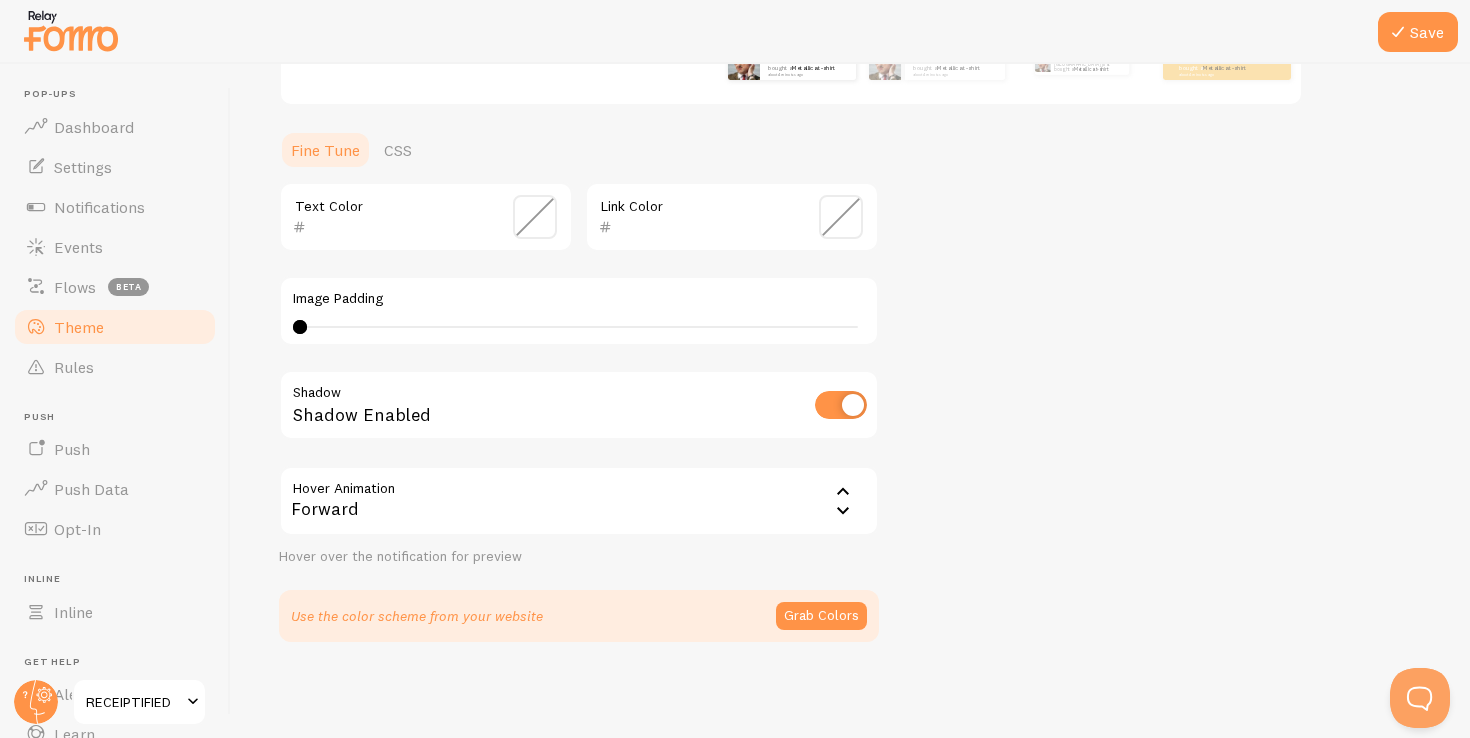 click on "Forward" at bounding box center [579, 501] 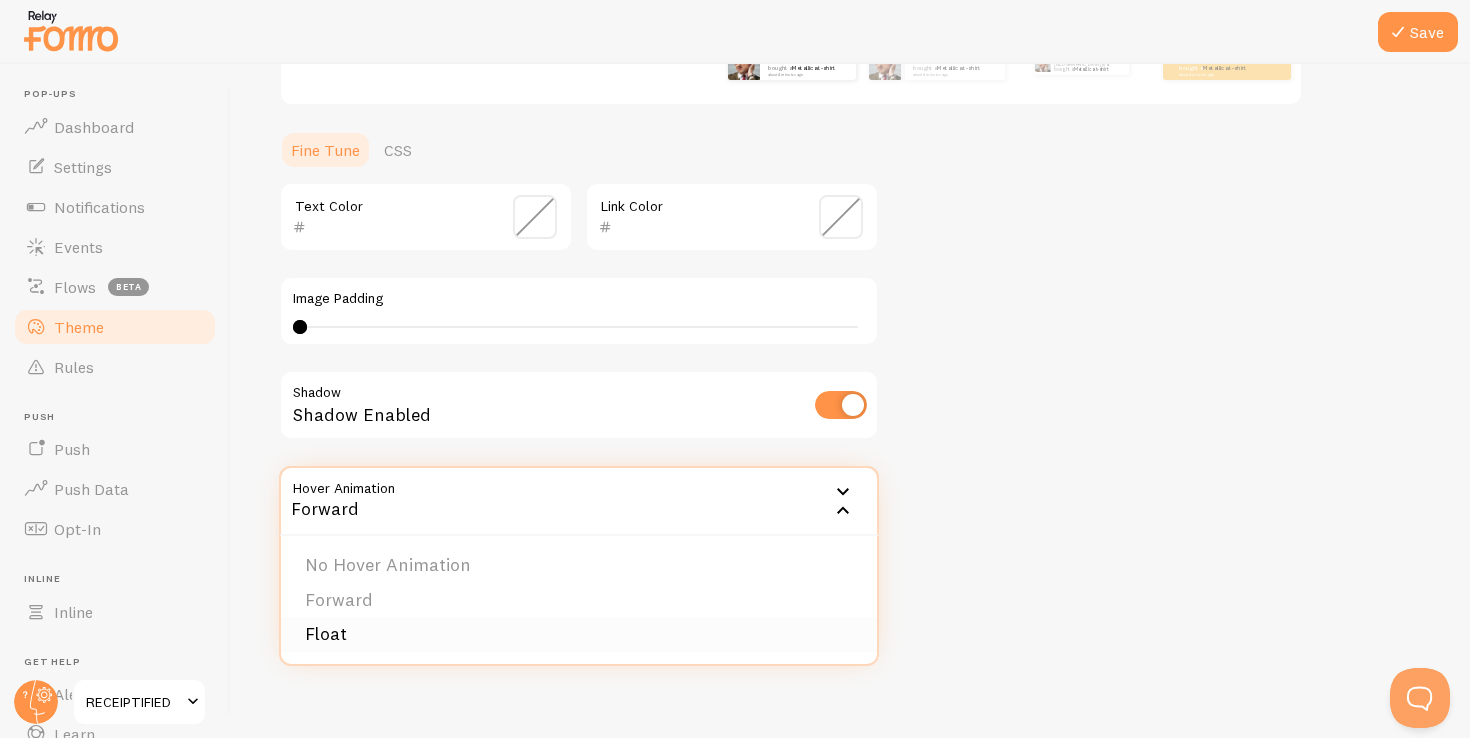 click on "Float" at bounding box center [579, 634] 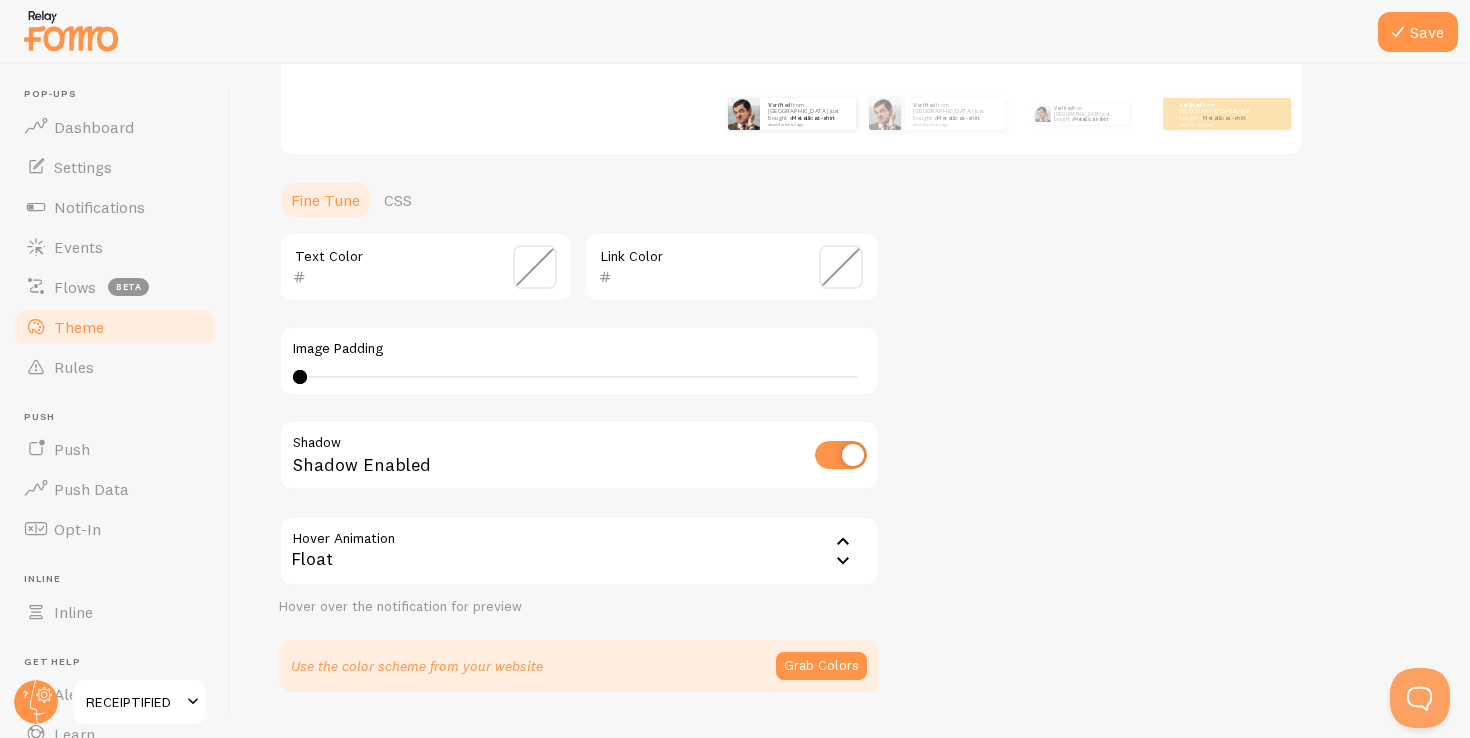 scroll, scrollTop: 419, scrollLeft: 0, axis: vertical 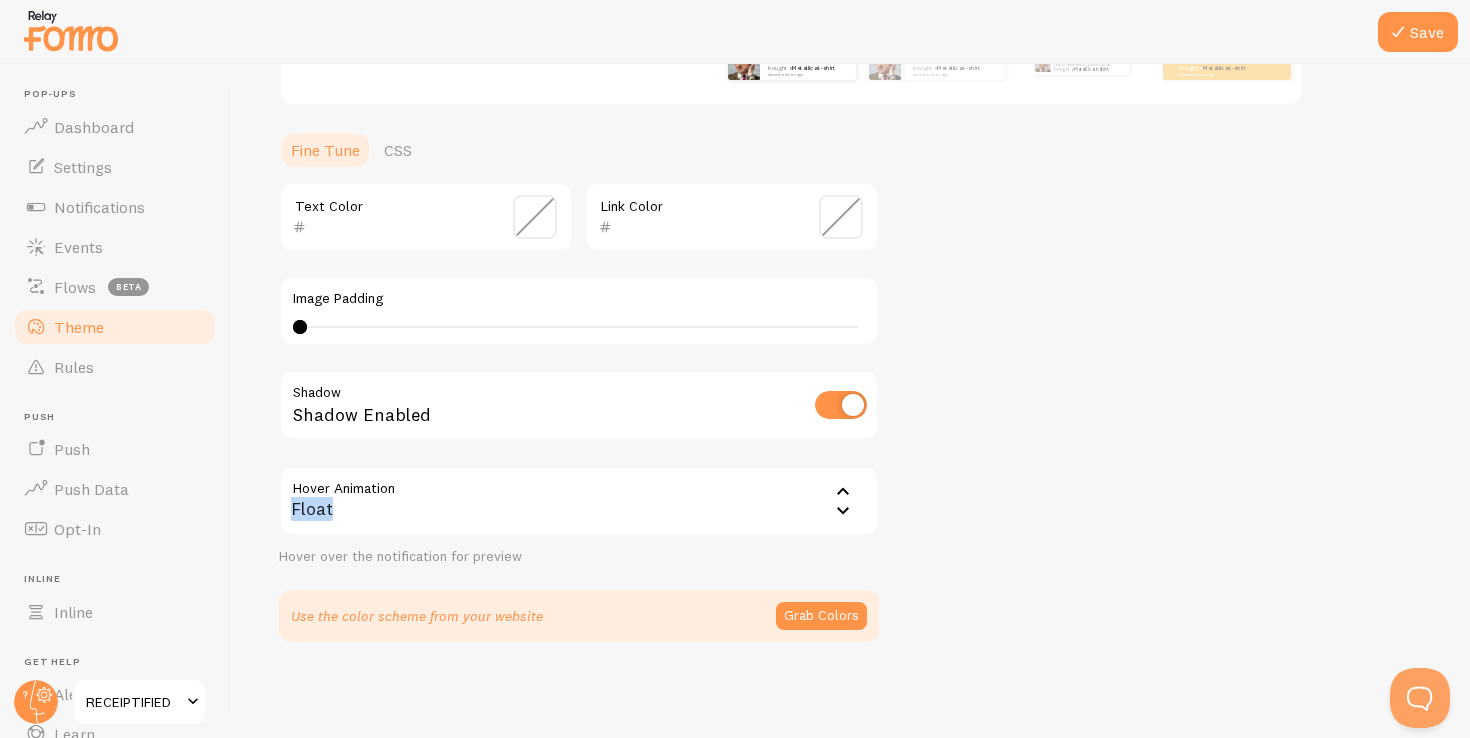 click on "Float" at bounding box center [579, 501] 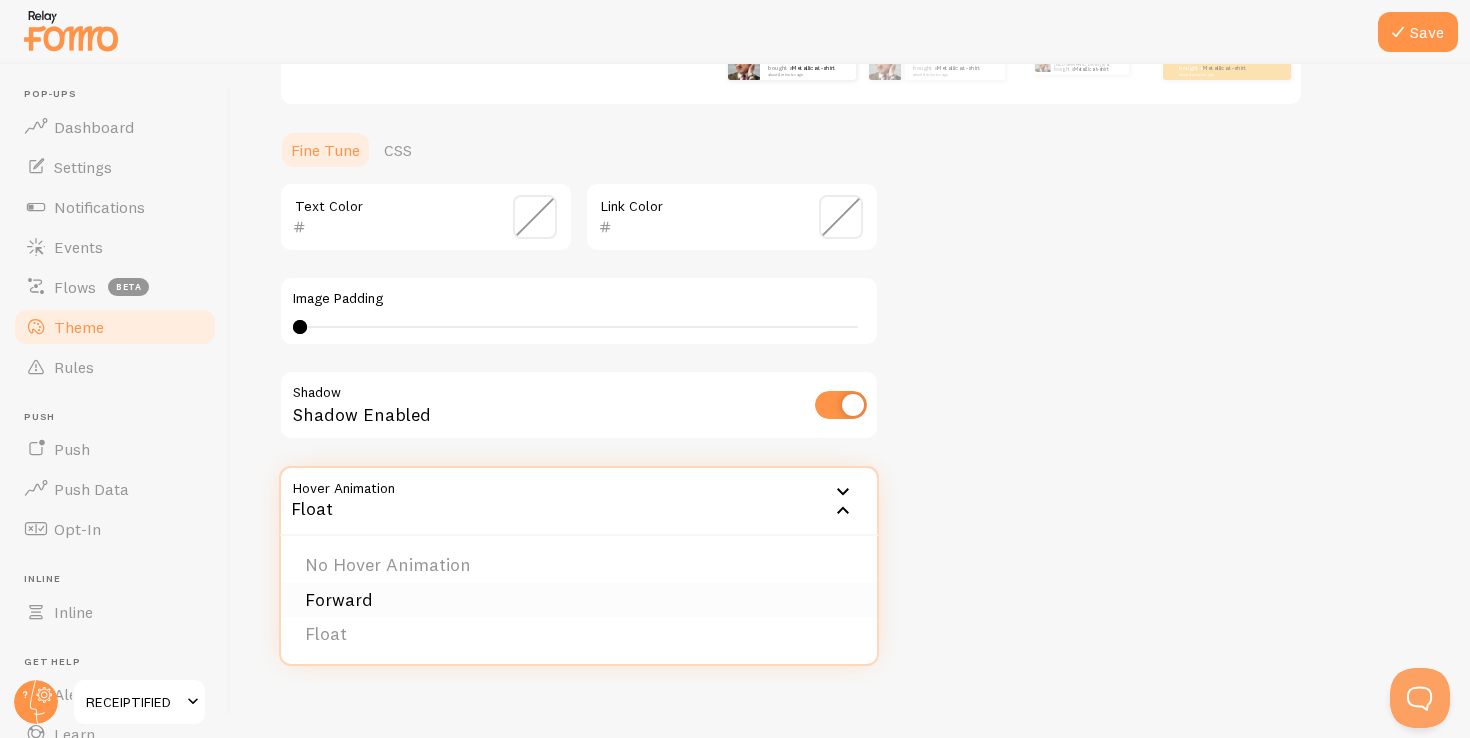 click on "Forward" at bounding box center (579, 600) 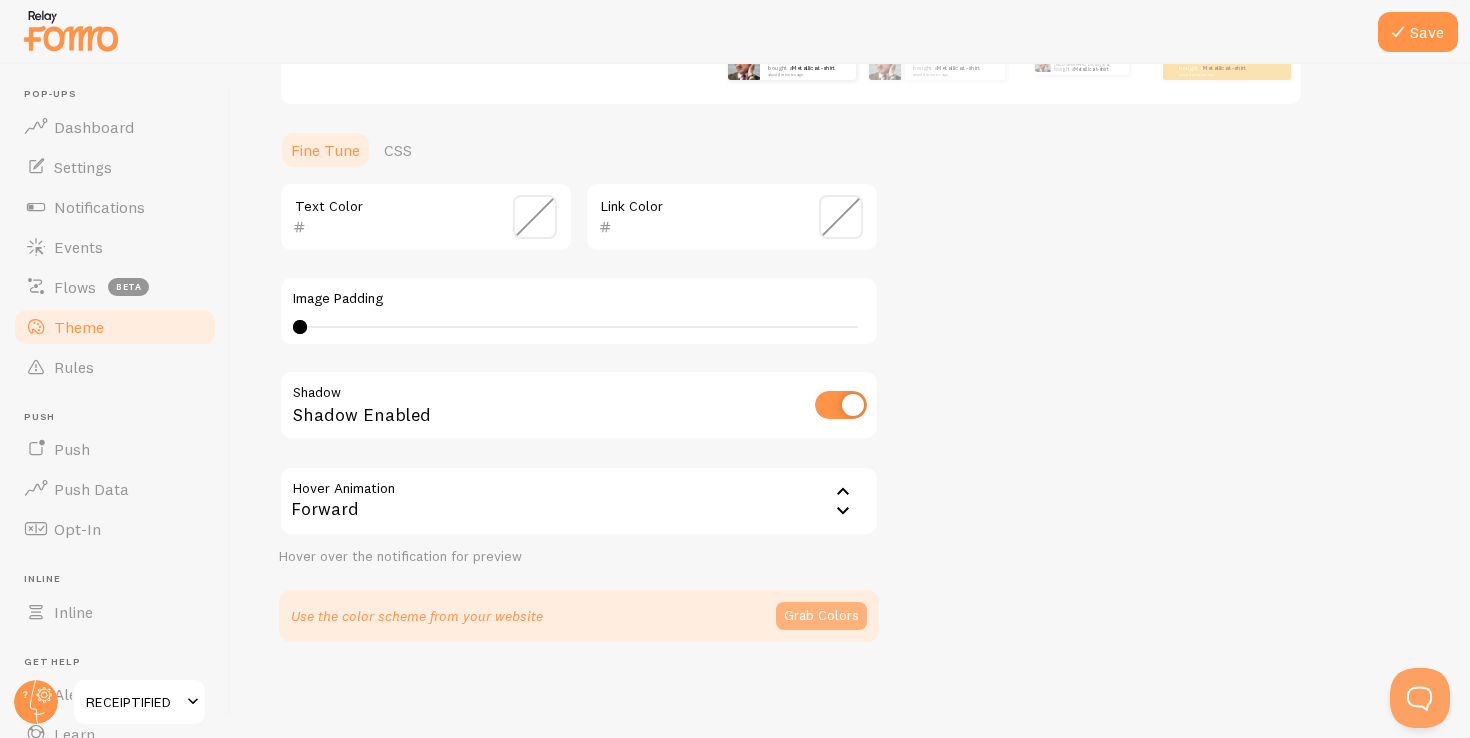 click on "Grab Colors" at bounding box center (821, 616) 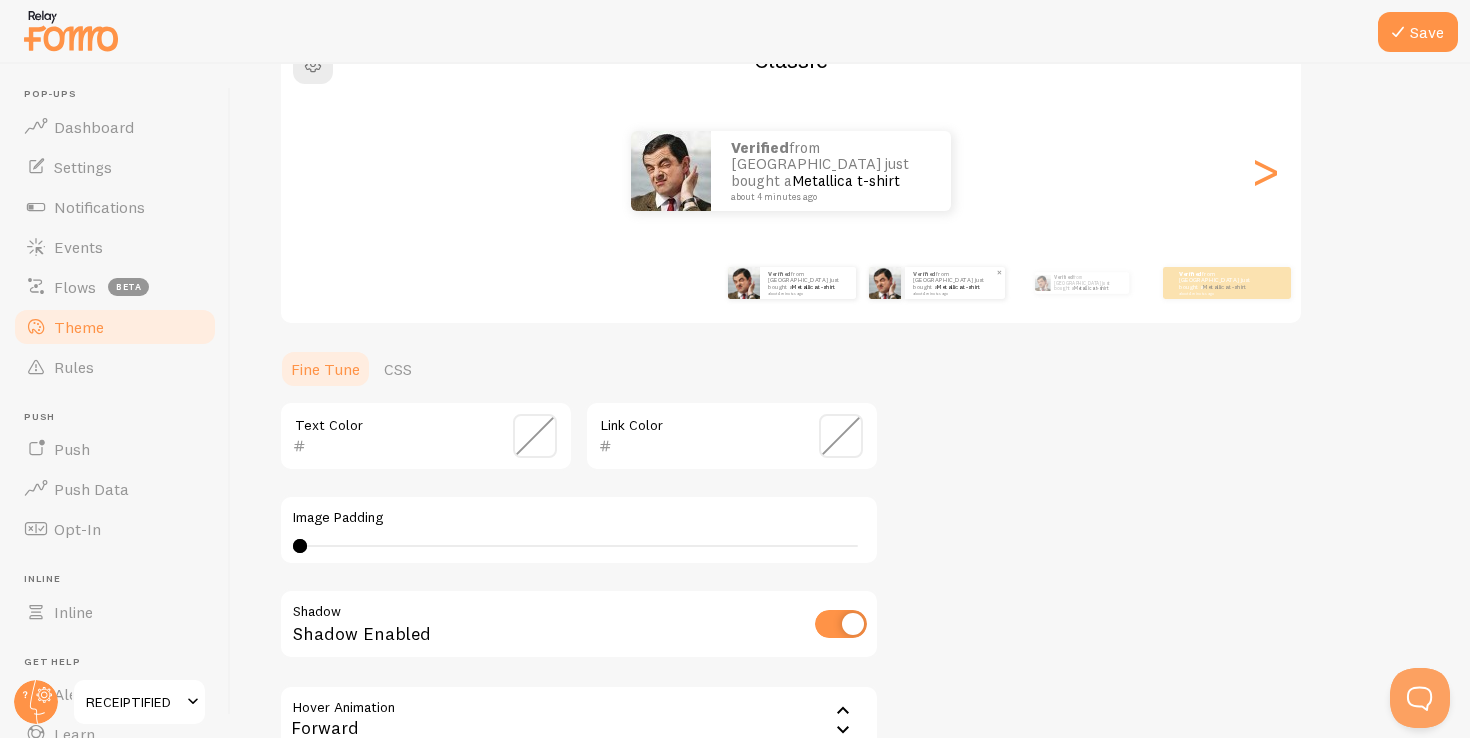 scroll, scrollTop: 184, scrollLeft: 0, axis: vertical 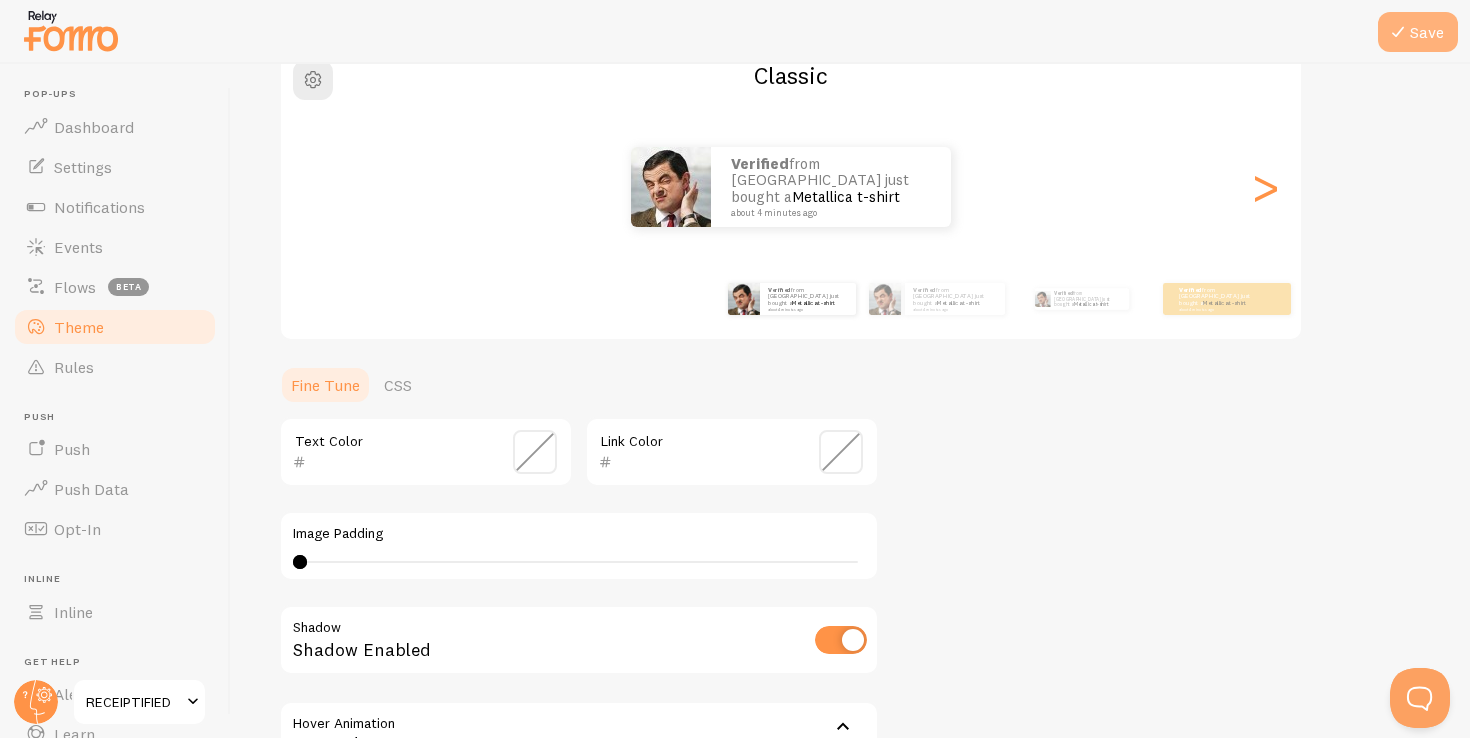 click at bounding box center (1398, 32) 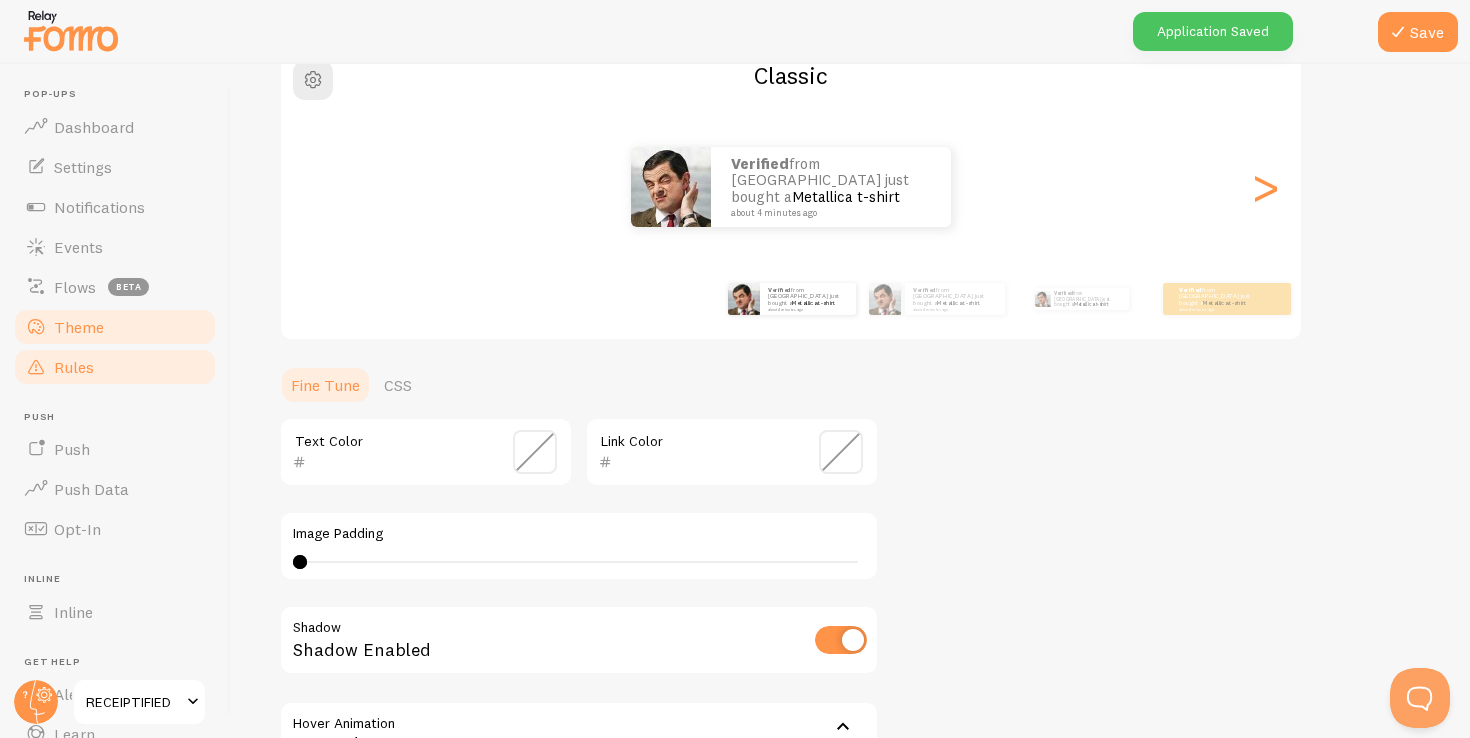 click on "Rules" at bounding box center (115, 367) 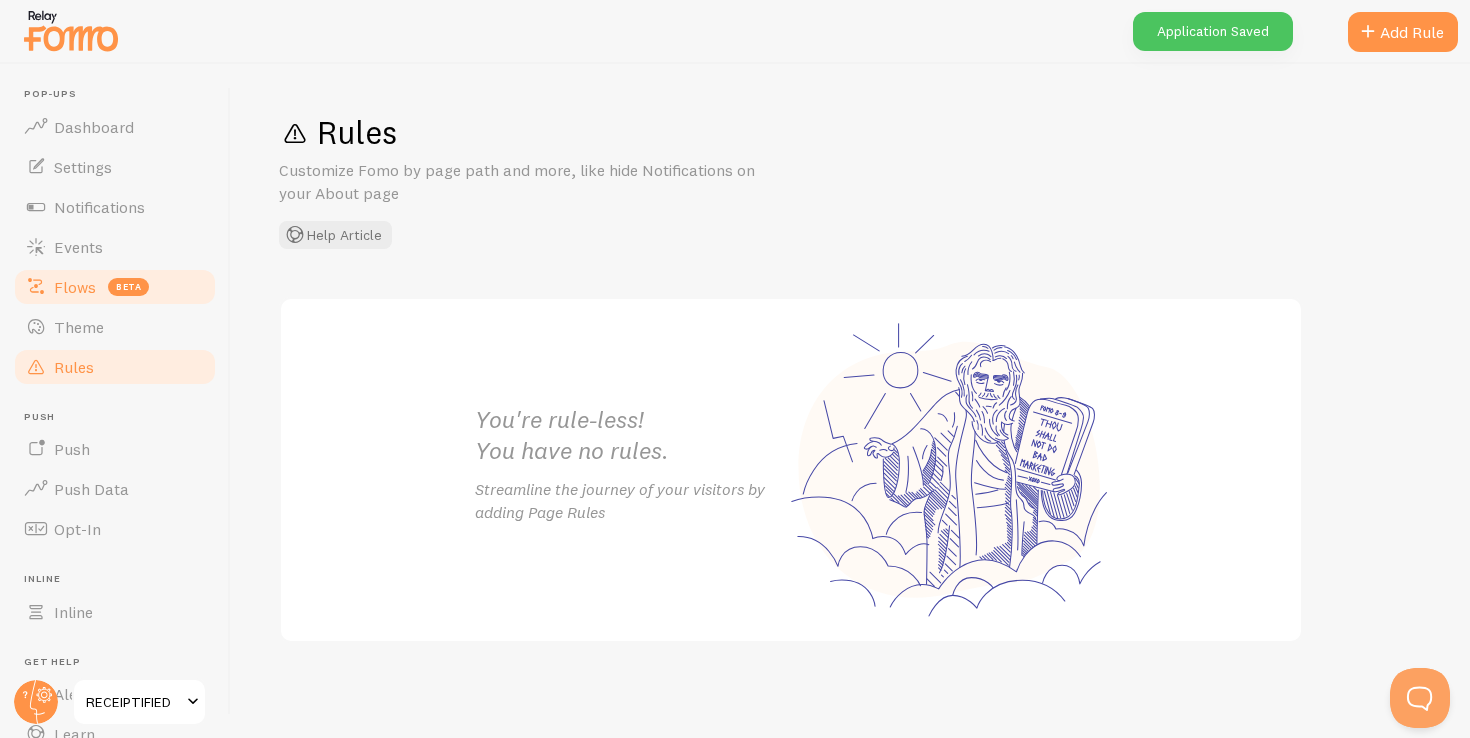 click on "Flows
beta" at bounding box center [115, 287] 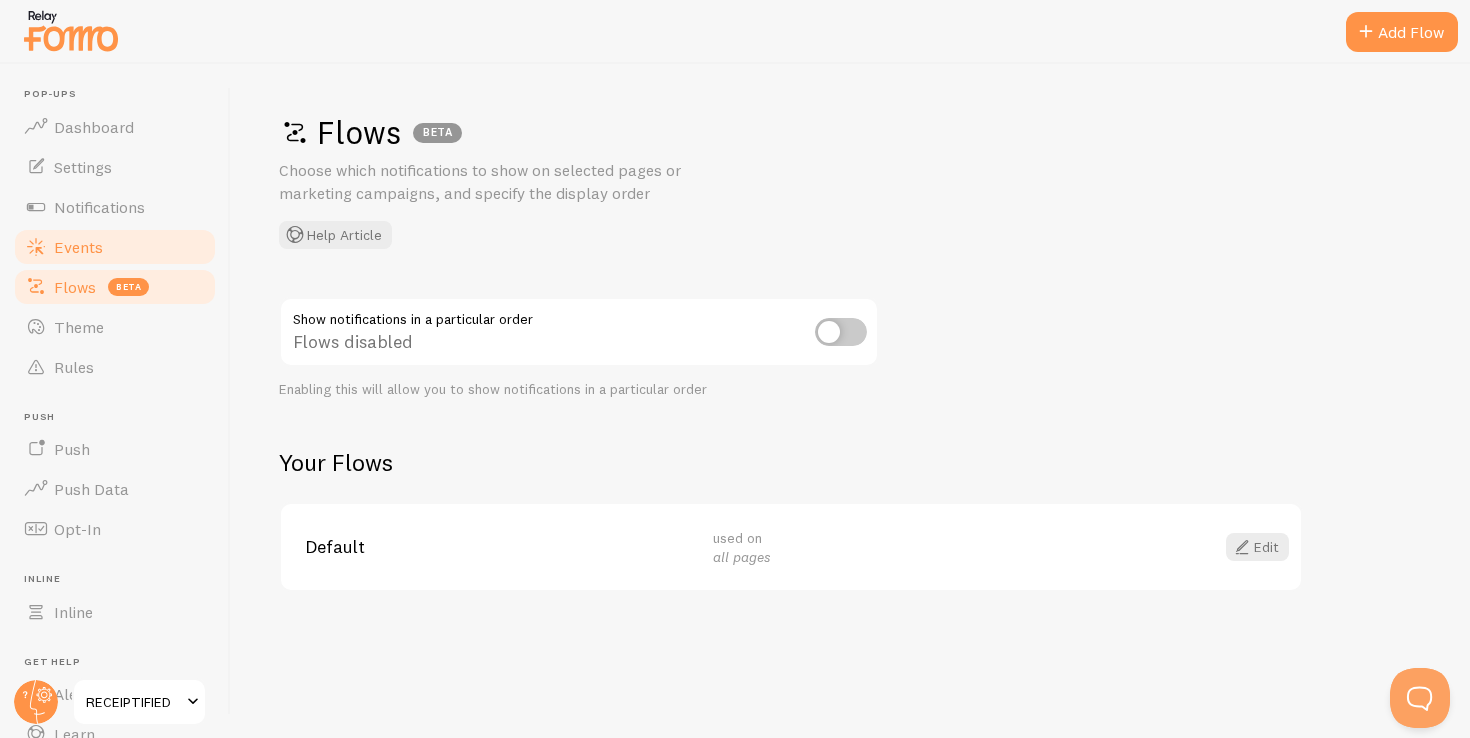 click on "Events" at bounding box center [115, 247] 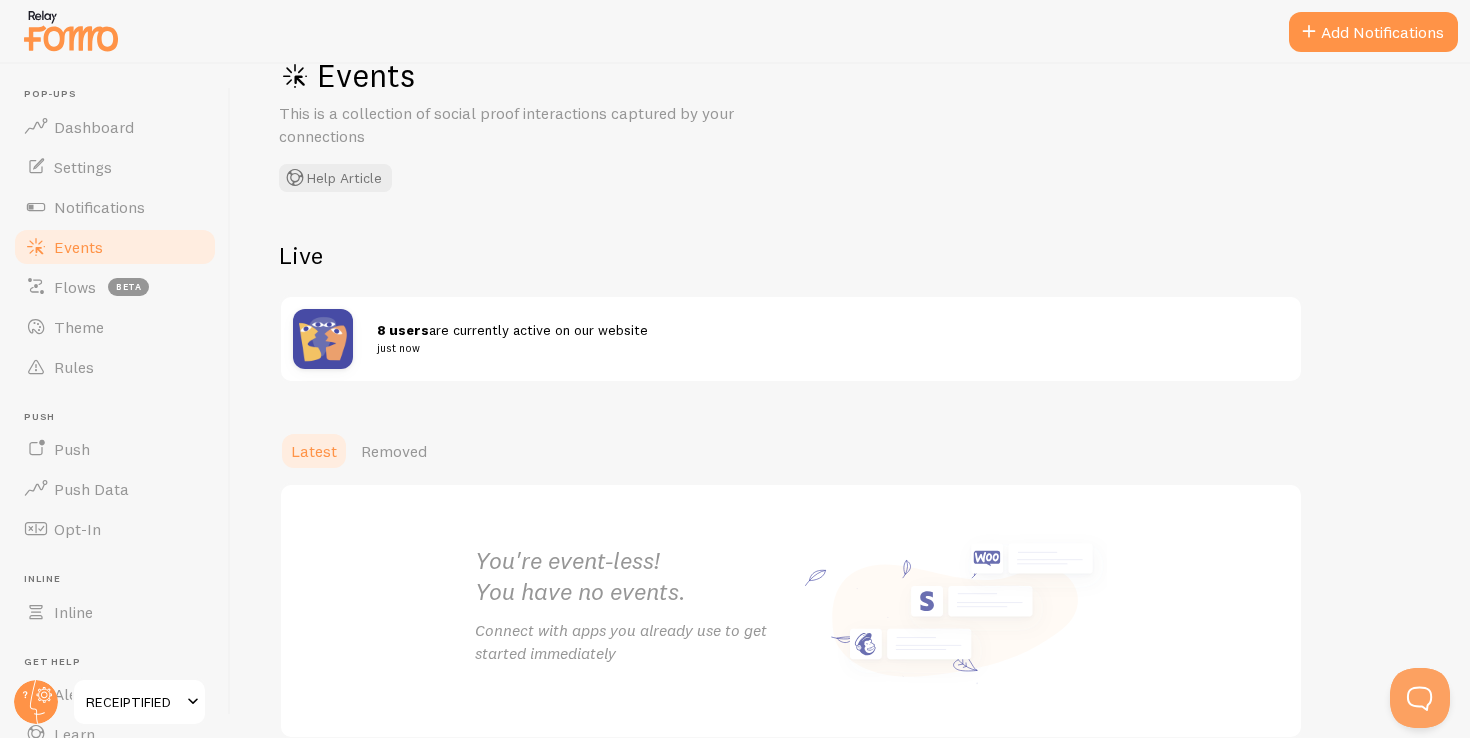 scroll, scrollTop: 61, scrollLeft: 0, axis: vertical 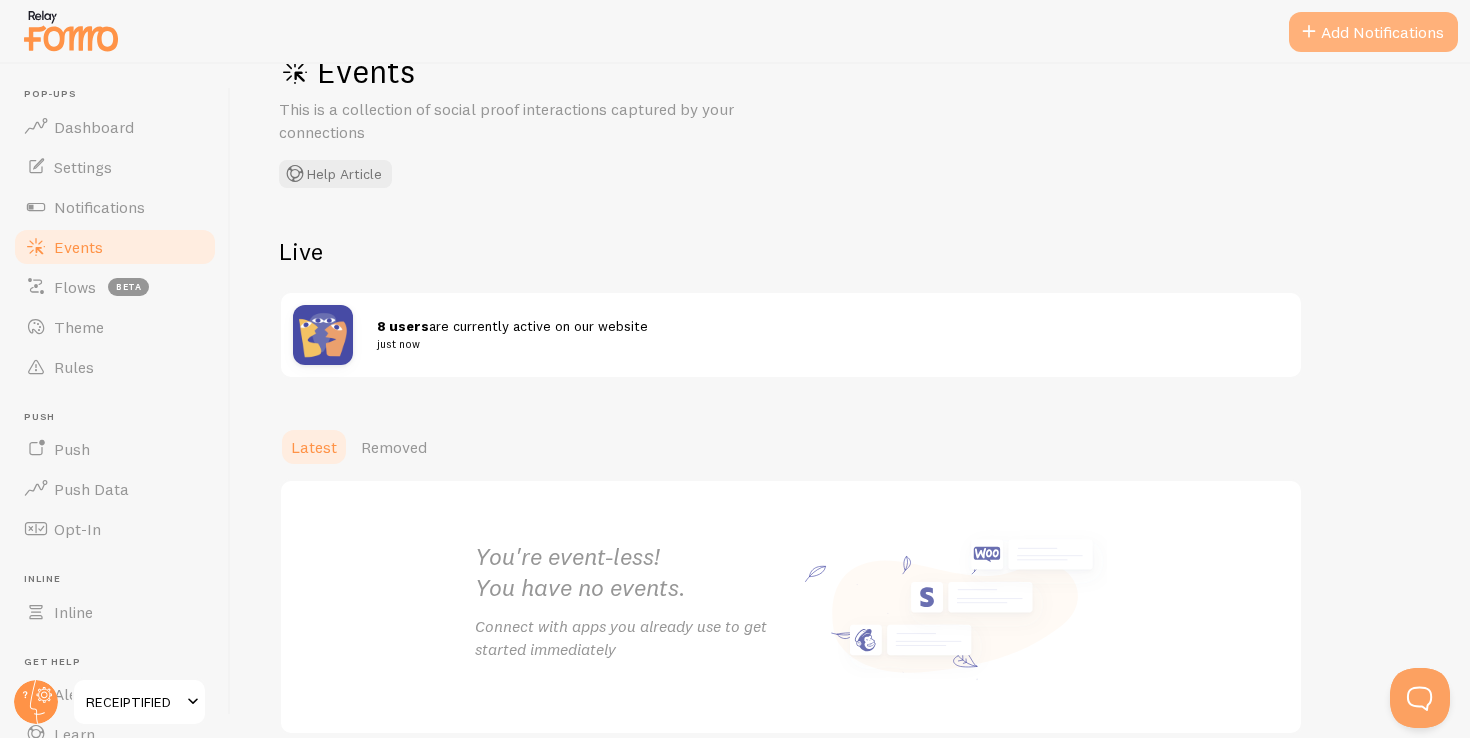 click at bounding box center (1309, 32) 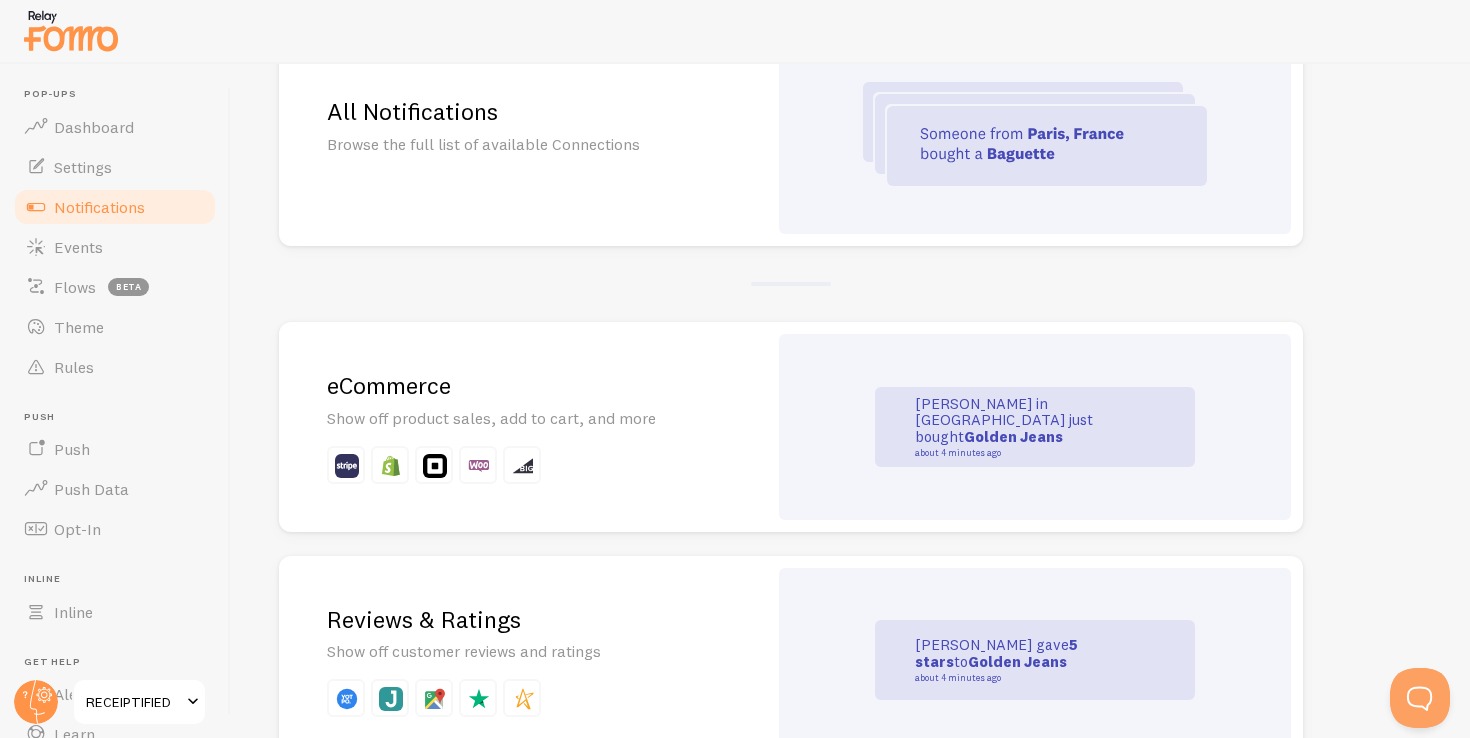 scroll, scrollTop: 260, scrollLeft: 0, axis: vertical 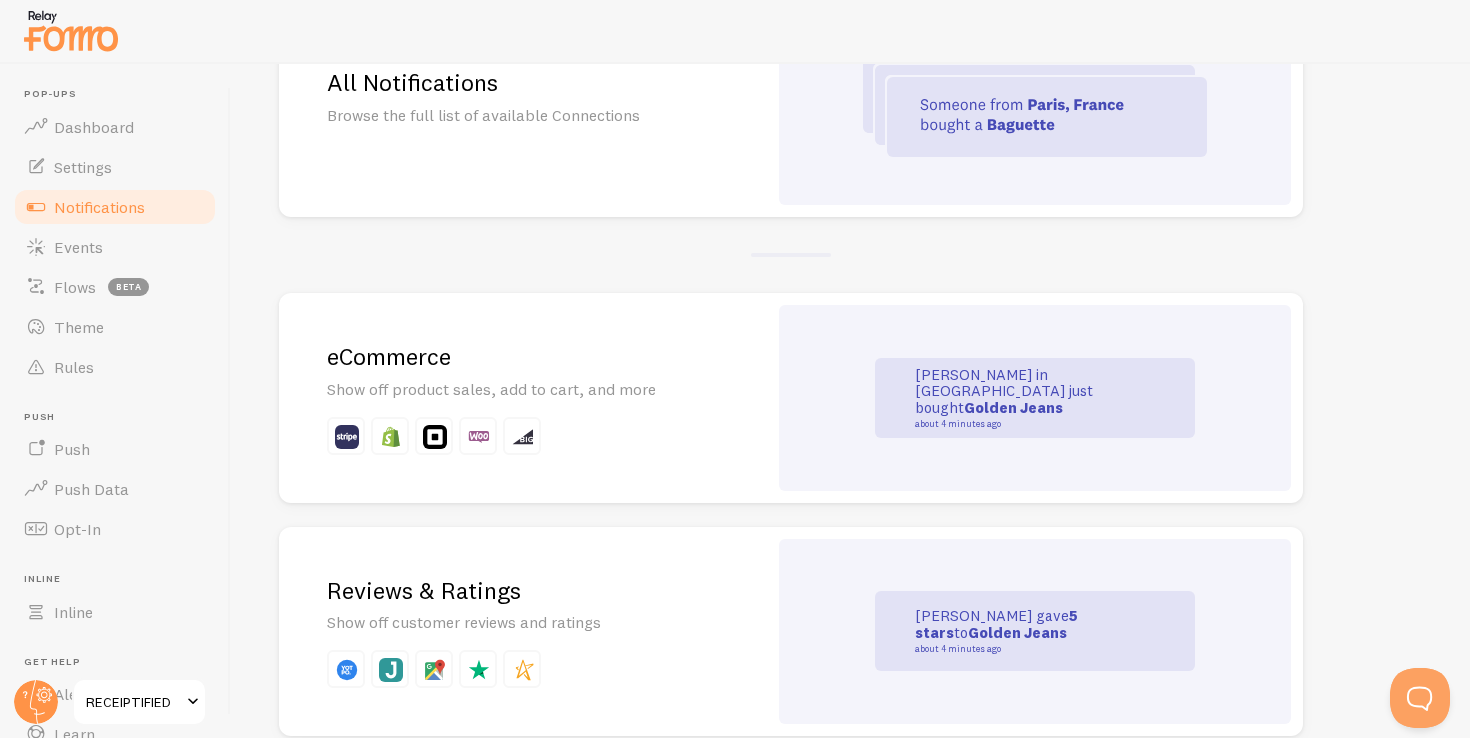 click on "eCommerce
Show off product sales, add to cart, and more" at bounding box center (523, 398) 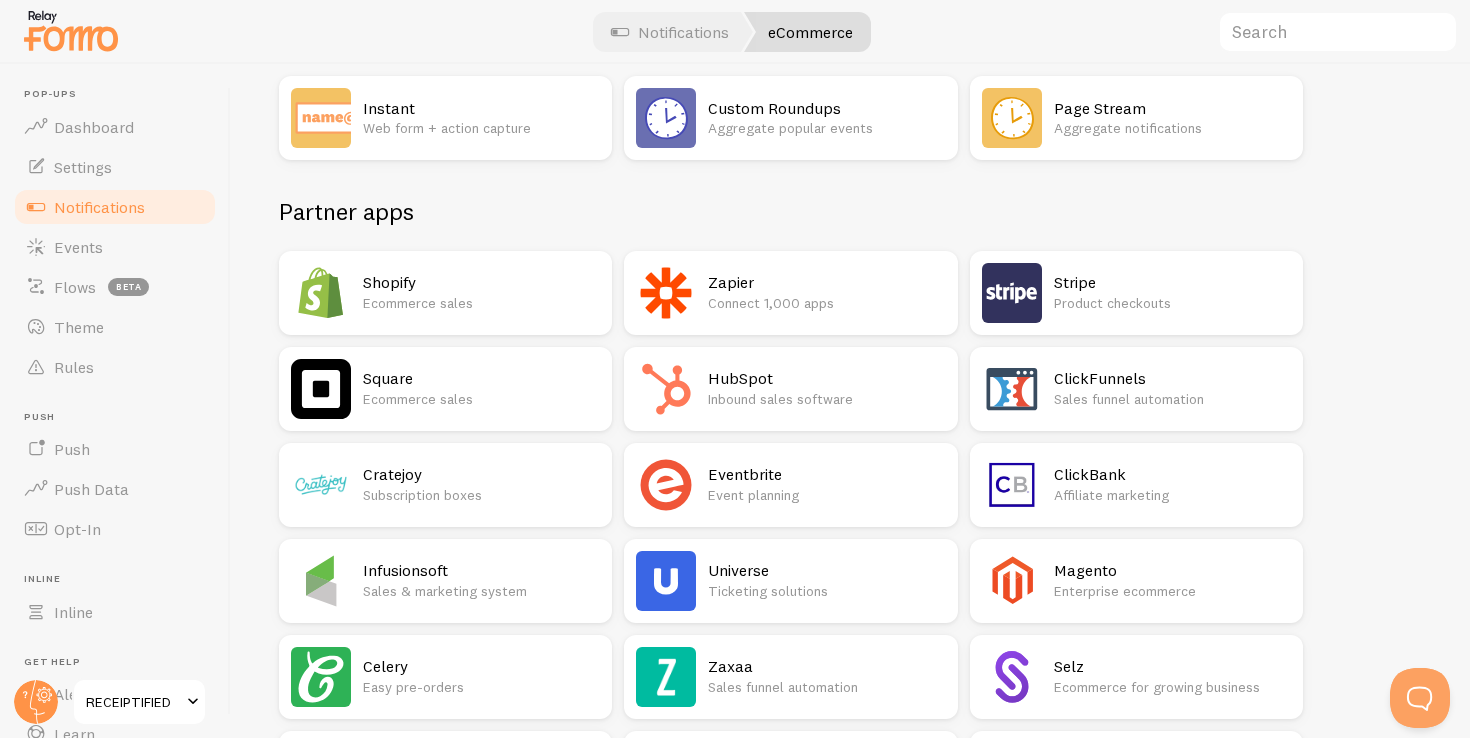 scroll, scrollTop: 207, scrollLeft: 0, axis: vertical 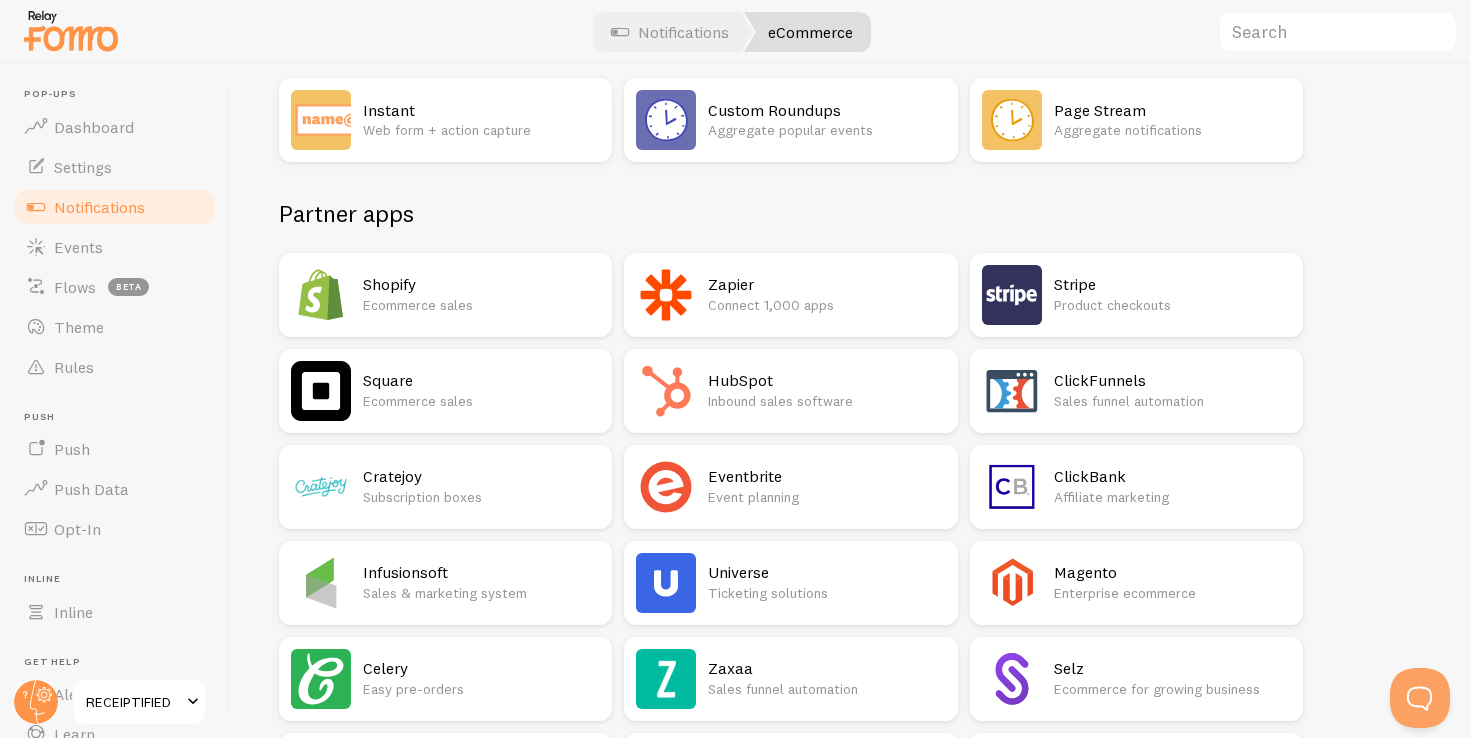 click on "Stripe   Product checkouts" at bounding box center (1136, 295) 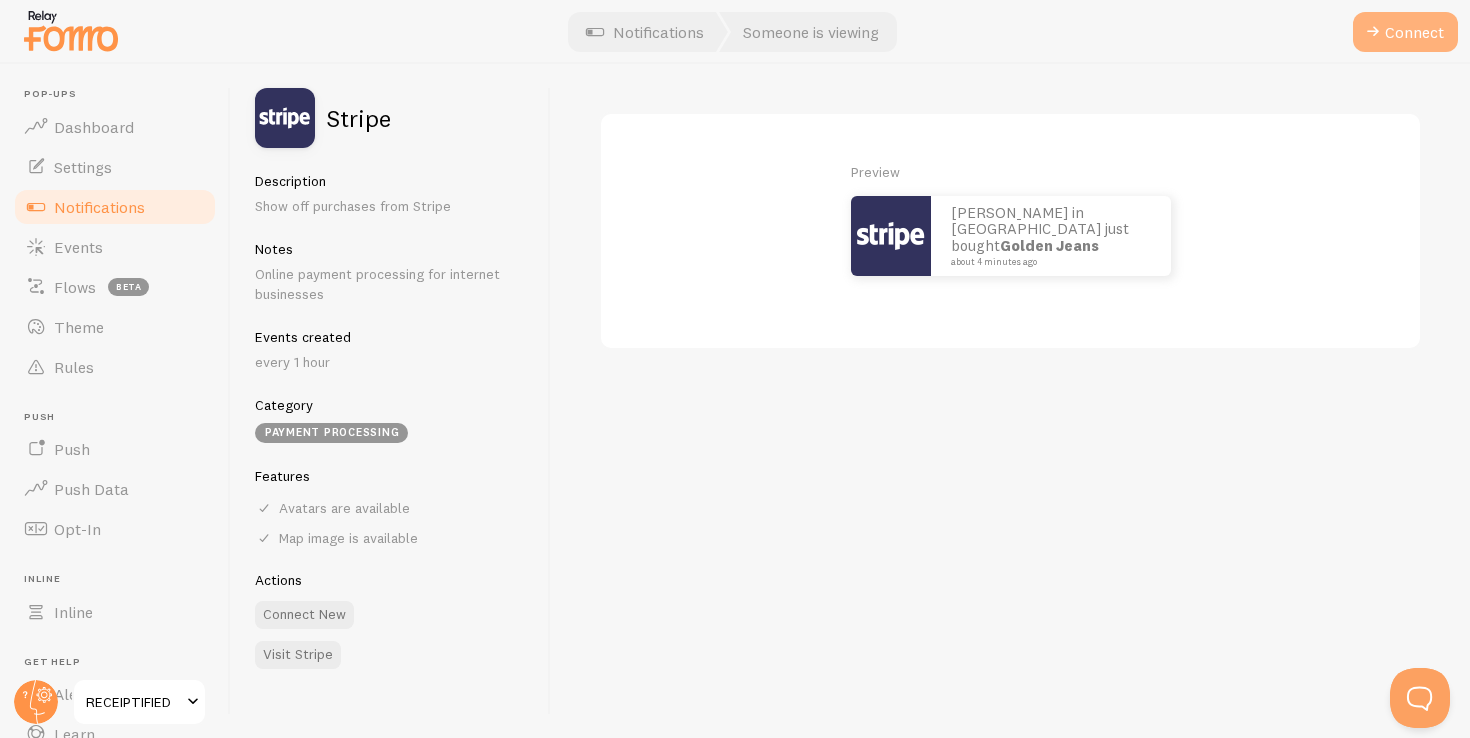 click on "Connect" at bounding box center (1405, 32) 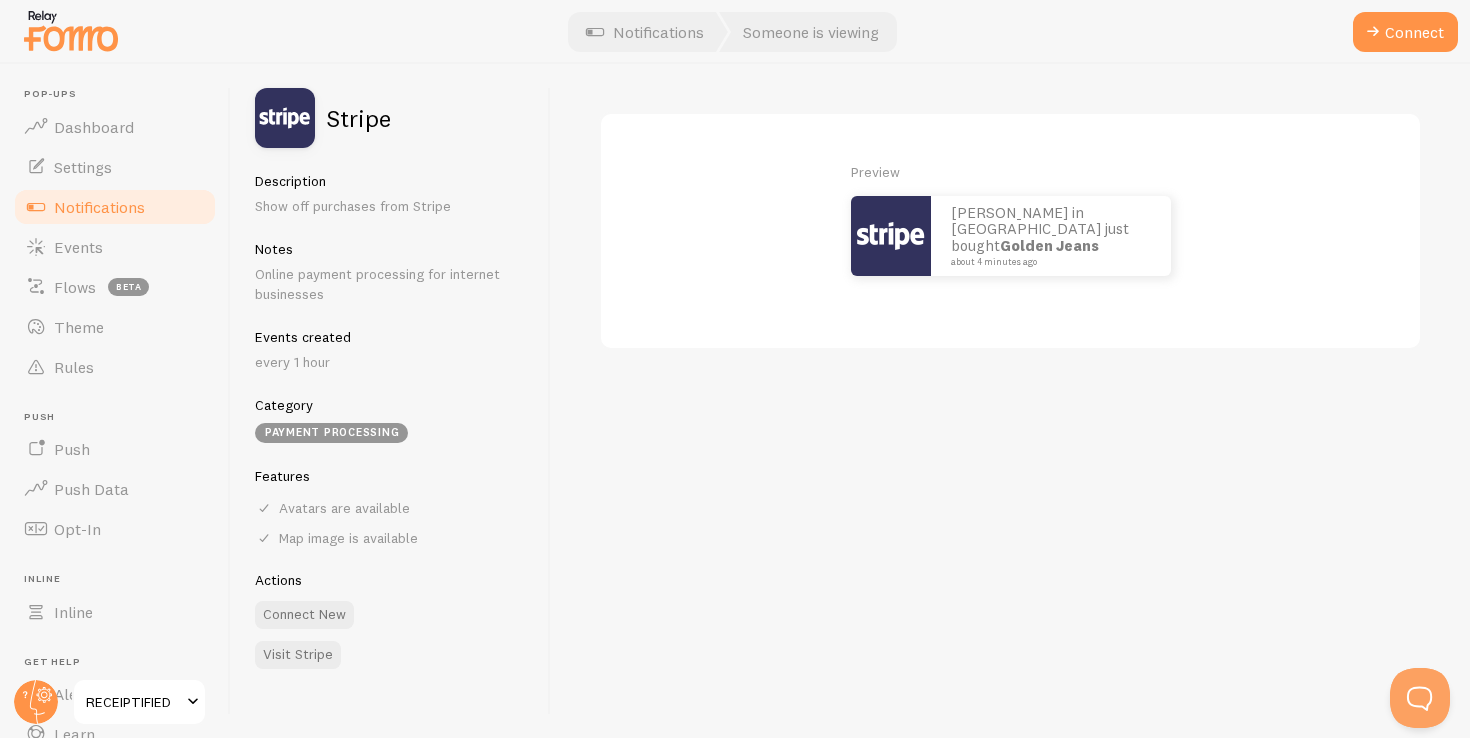 click on "Notifications" at bounding box center [115, 207] 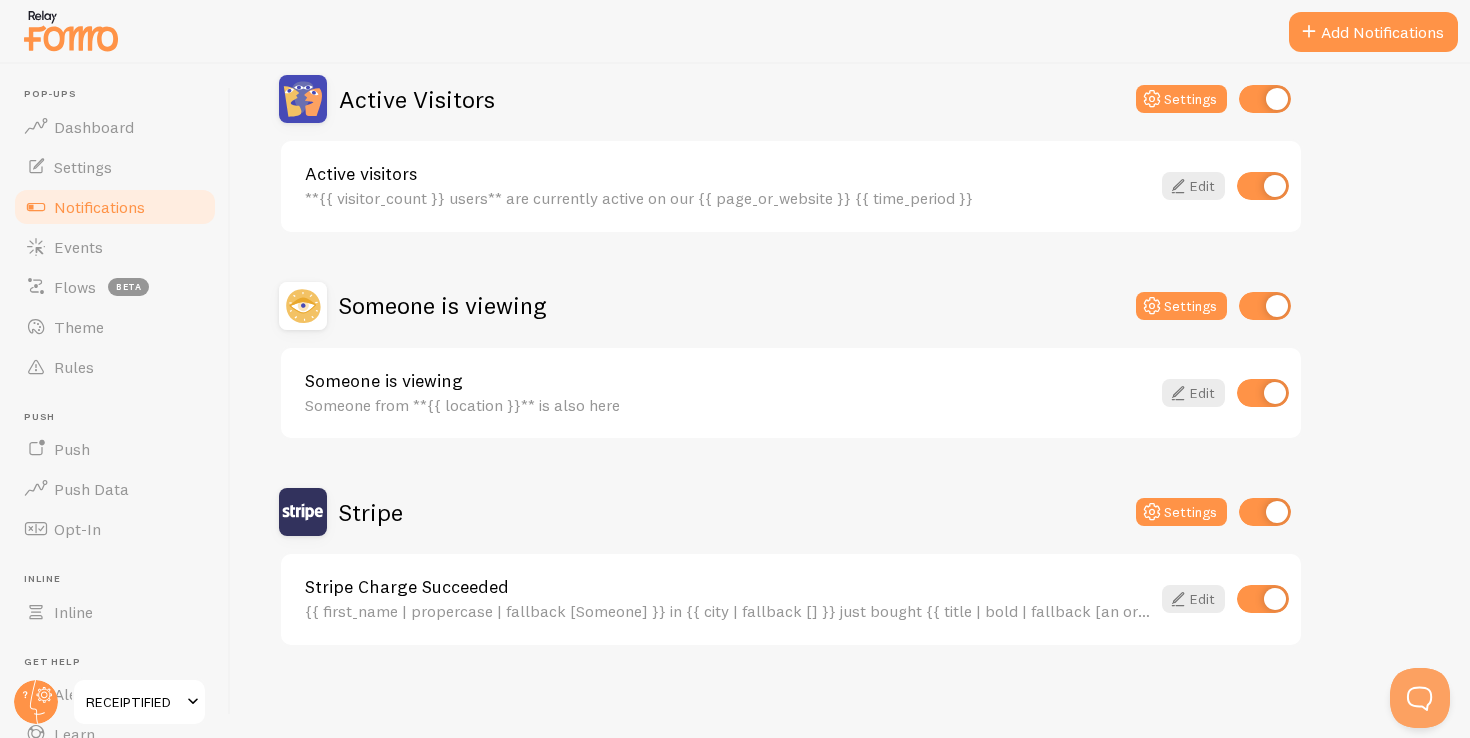 scroll, scrollTop: 203, scrollLeft: 0, axis: vertical 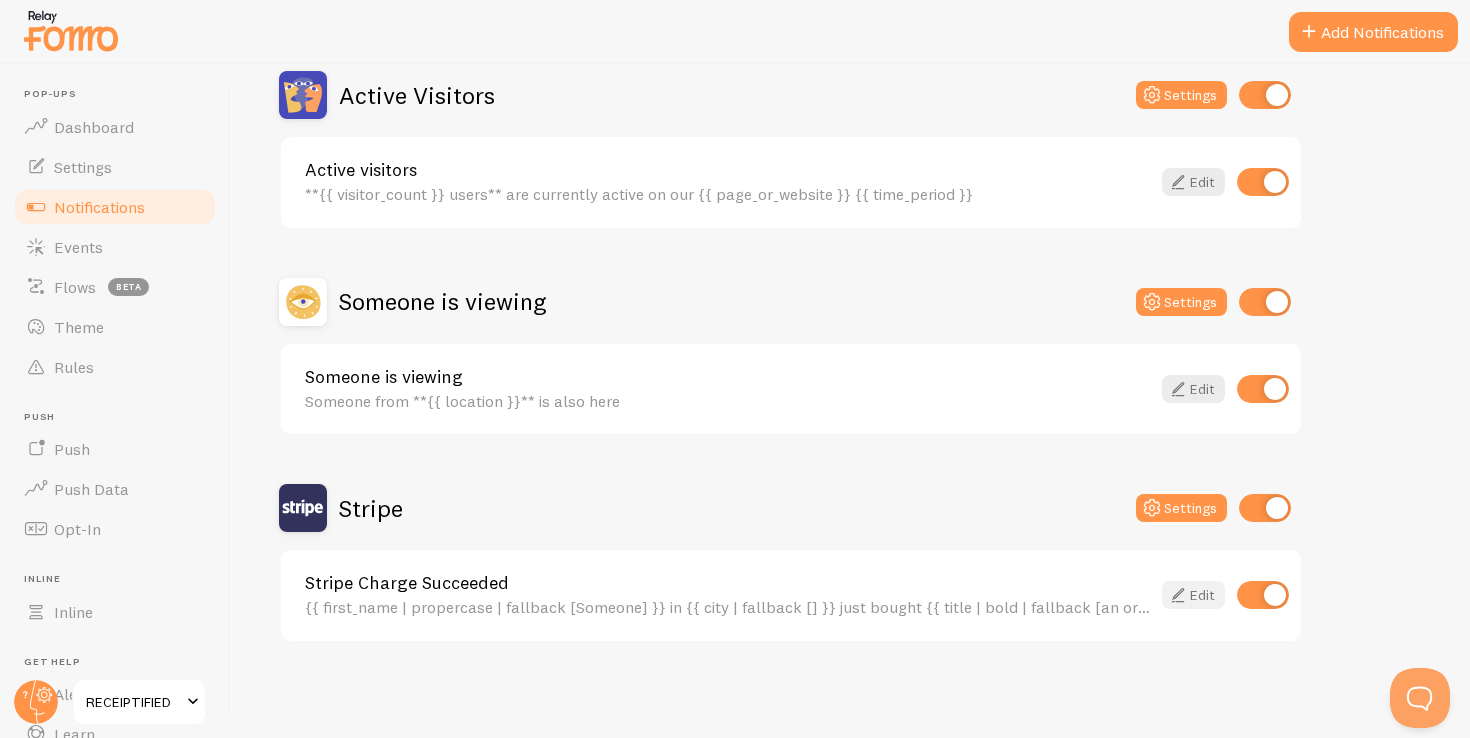 click on "Edit" at bounding box center (1193, 595) 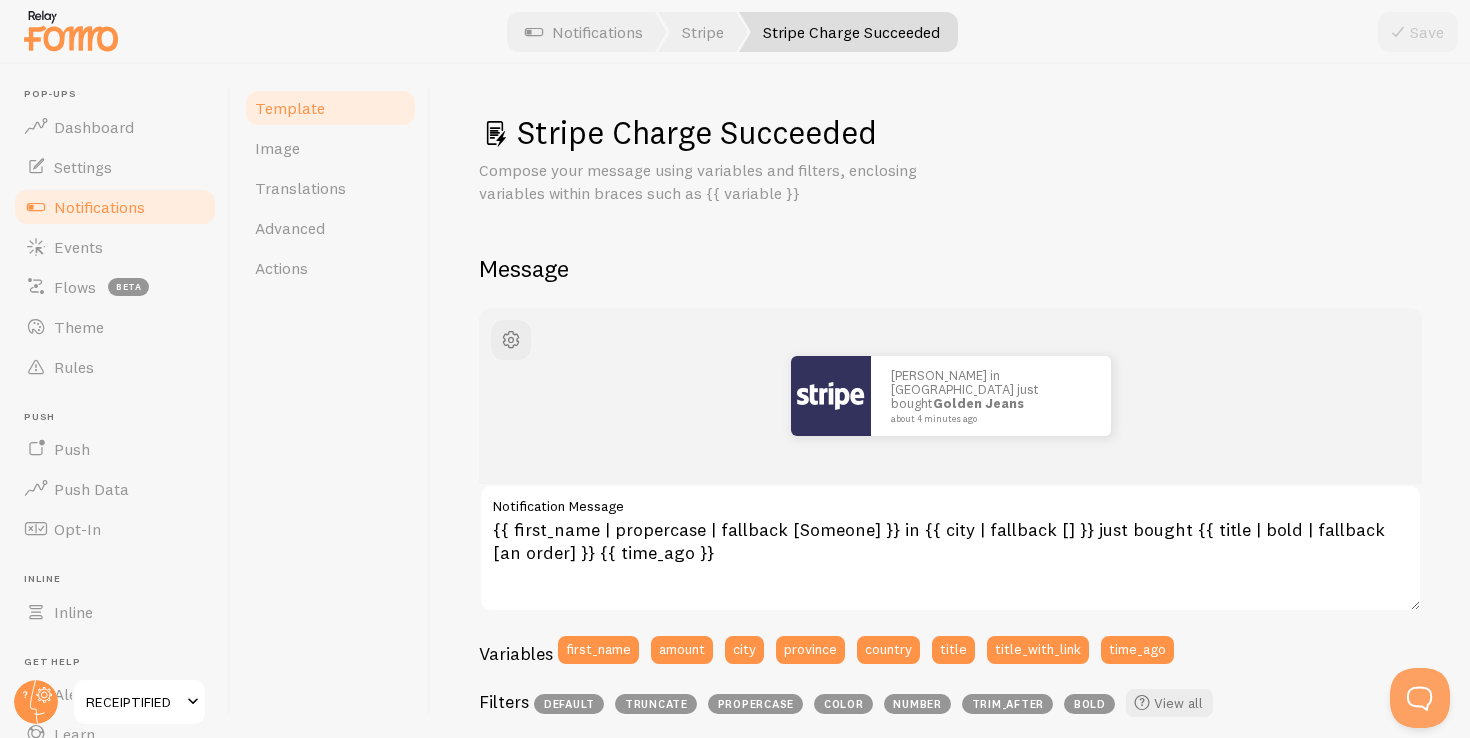 click on "Stripe Charge Succeeded
Compose your message using variables and filters, enclosing variables
within braces such as {{ variable }}
Message       [PERSON_NAME] in [GEOGRAPHIC_DATA] just bought  Golden Jeans   about 4 minutes ago   {{ first_name | propercase | fallback [Someone] }} in {{ city | fallback [] }} just bought {{ title | bold | fallback [an order] }} {{ time_ago }}   Notification Message         Variables
first_name
amount
city
province
country
title
title_with_link
time_ago   Filters   default   truncate   propercase   color   number   trim_after   bold
View all
Settings         Template   Template enabled   Disabled Templates won't create new Events, but existing ones will still be shown     [URL][DOMAIN_NAME]   Default Link Address             Use markdown in template   Markdown enabled       Stripe Charge Succeeded" at bounding box center [950, 761] 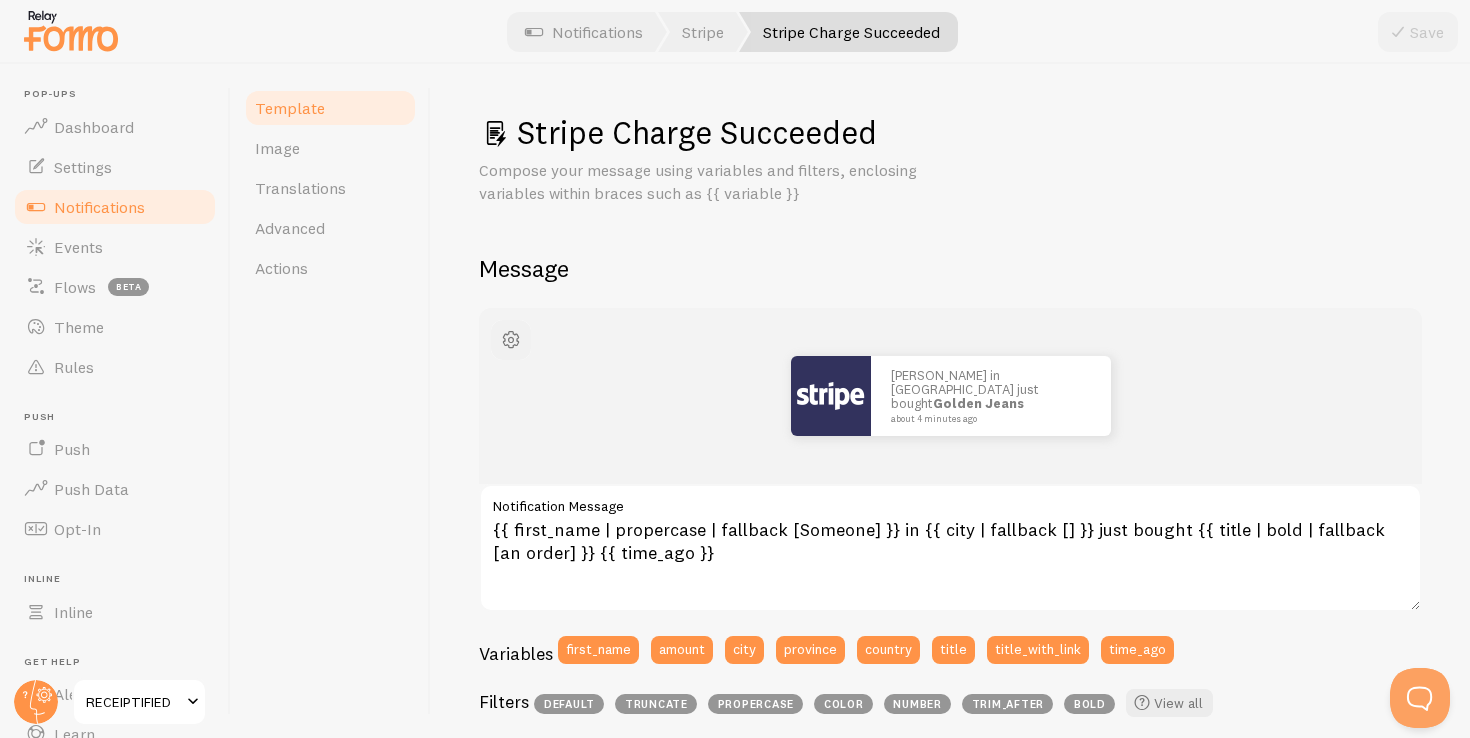 click at bounding box center [511, 340] 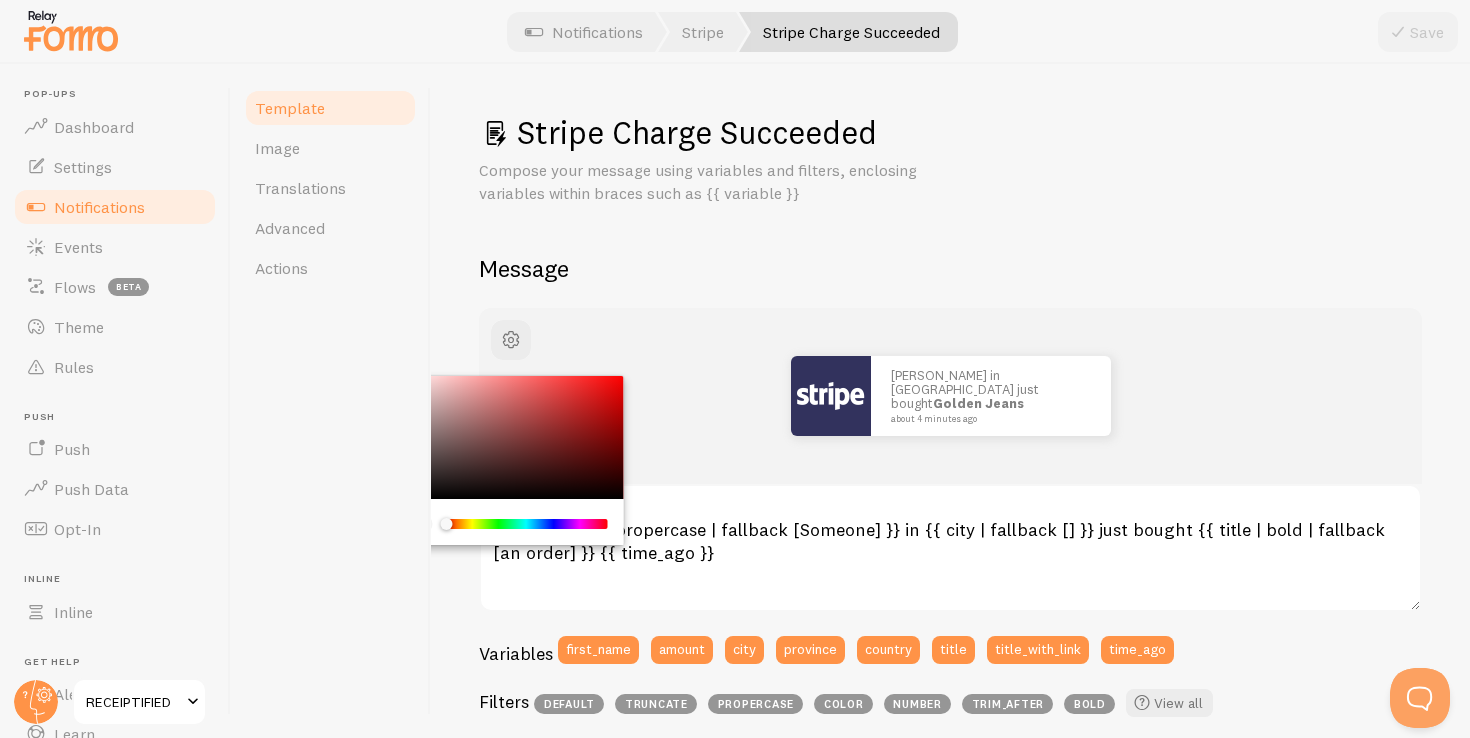 click on "Stripe Charge Succeeded
Compose your message using variables and filters, enclosing variables
within braces such as {{ variable }}
Message                     [PERSON_NAME] in [GEOGRAPHIC_DATA] just bought  Golden Jeans   about 4 minutes ago   {{ first_name | propercase | fallback [Someone] }} in {{ city | fallback [] }} just bought {{ title | bold | fallback [an order] }} {{ time_ago }}   Notification Message         Variables
first_name
amount
city
province
country
title
title_with_link
time_ago   Filters   default   truncate   propercase   color   number   trim_after   bold
View all
Settings         Template   Template enabled   Disabled Templates won't create new Events, but existing ones will still be shown     [URL][DOMAIN_NAME]   Default Link Address             Use markdown in template   Markdown enabled         Template Title" at bounding box center (950, 761) 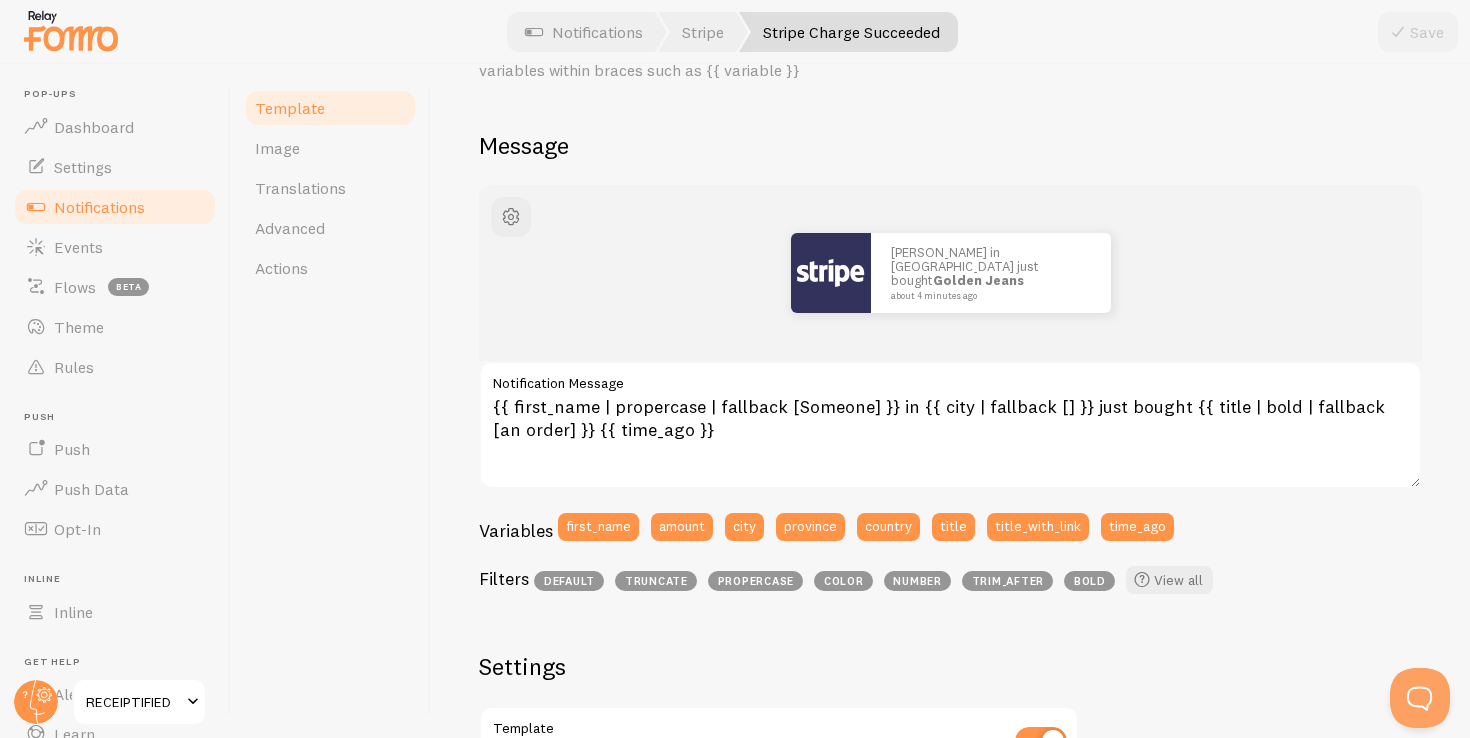 scroll, scrollTop: 124, scrollLeft: 0, axis: vertical 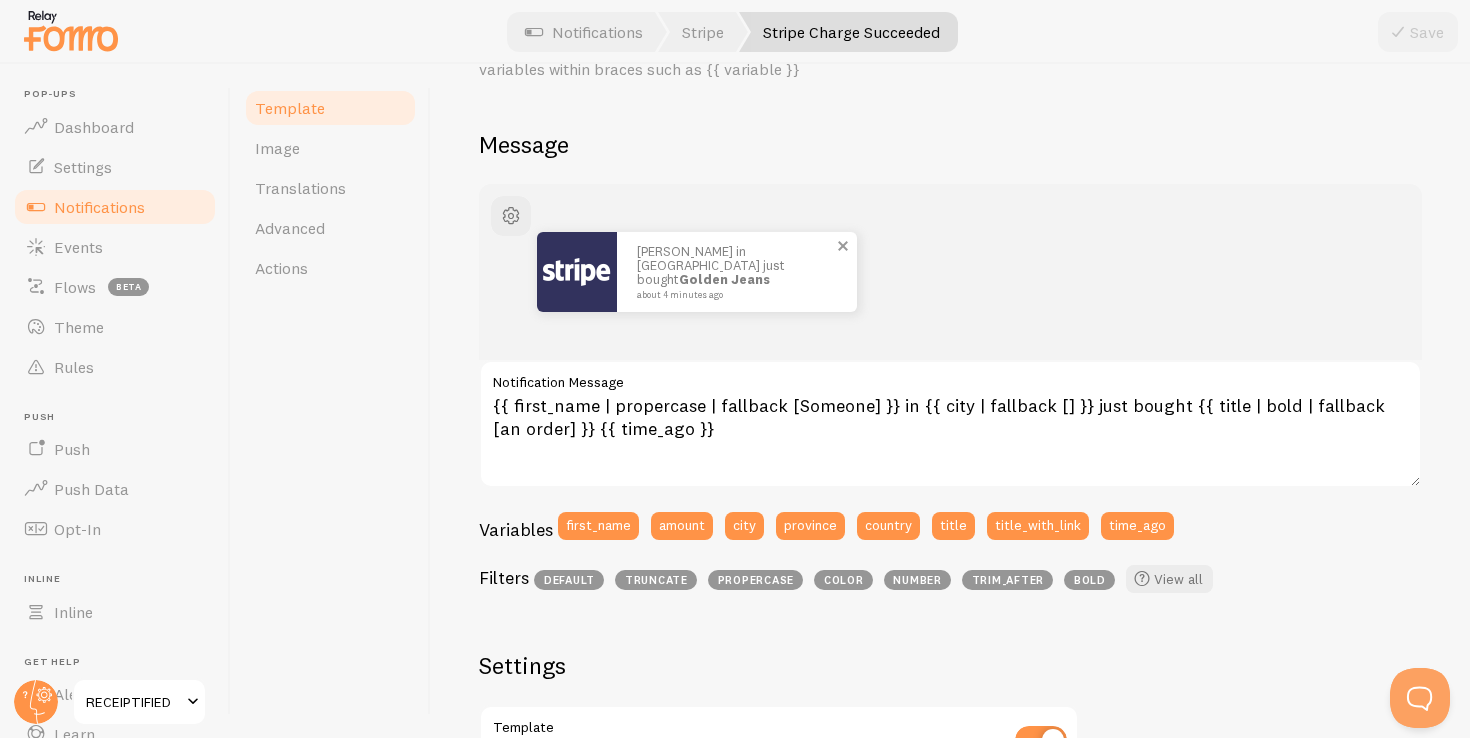 click at bounding box center [843, 246] 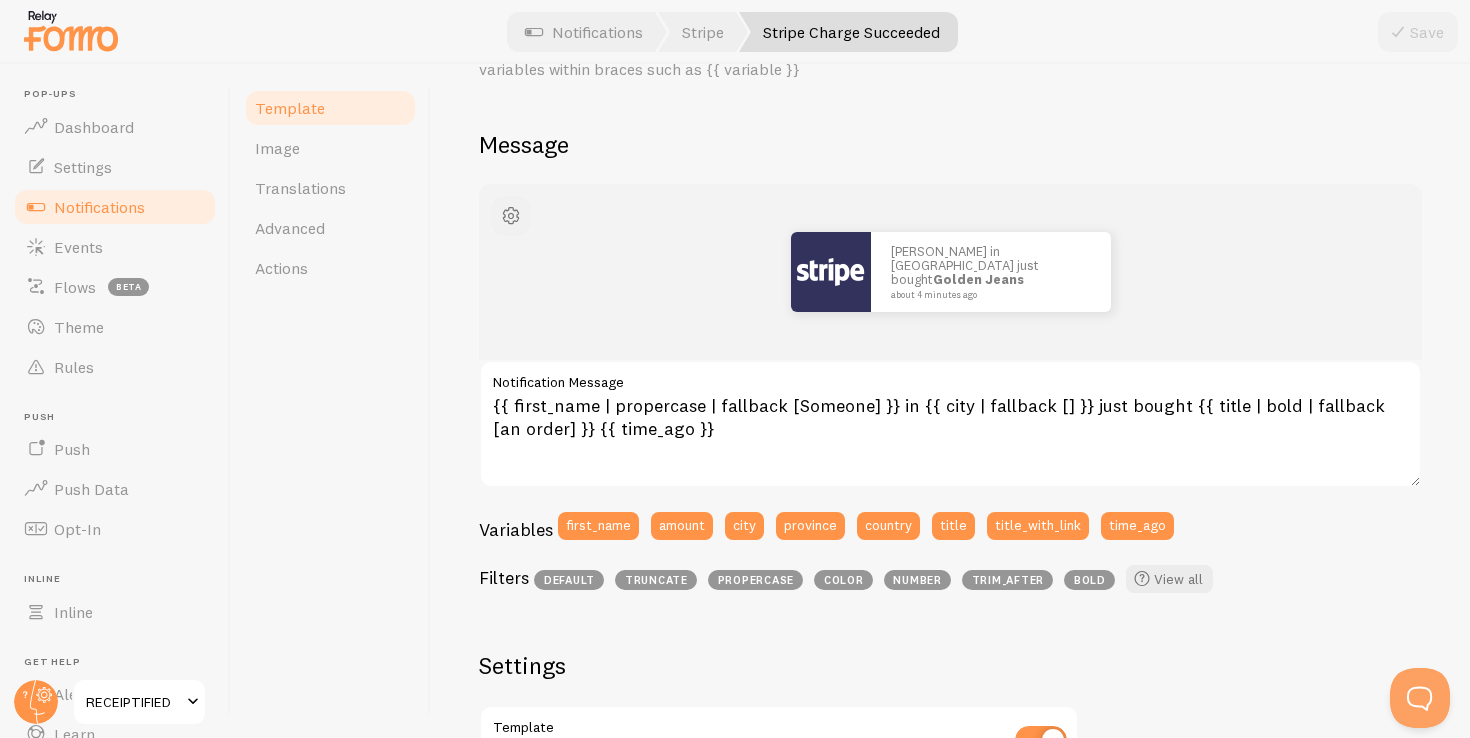 click at bounding box center (511, 216) 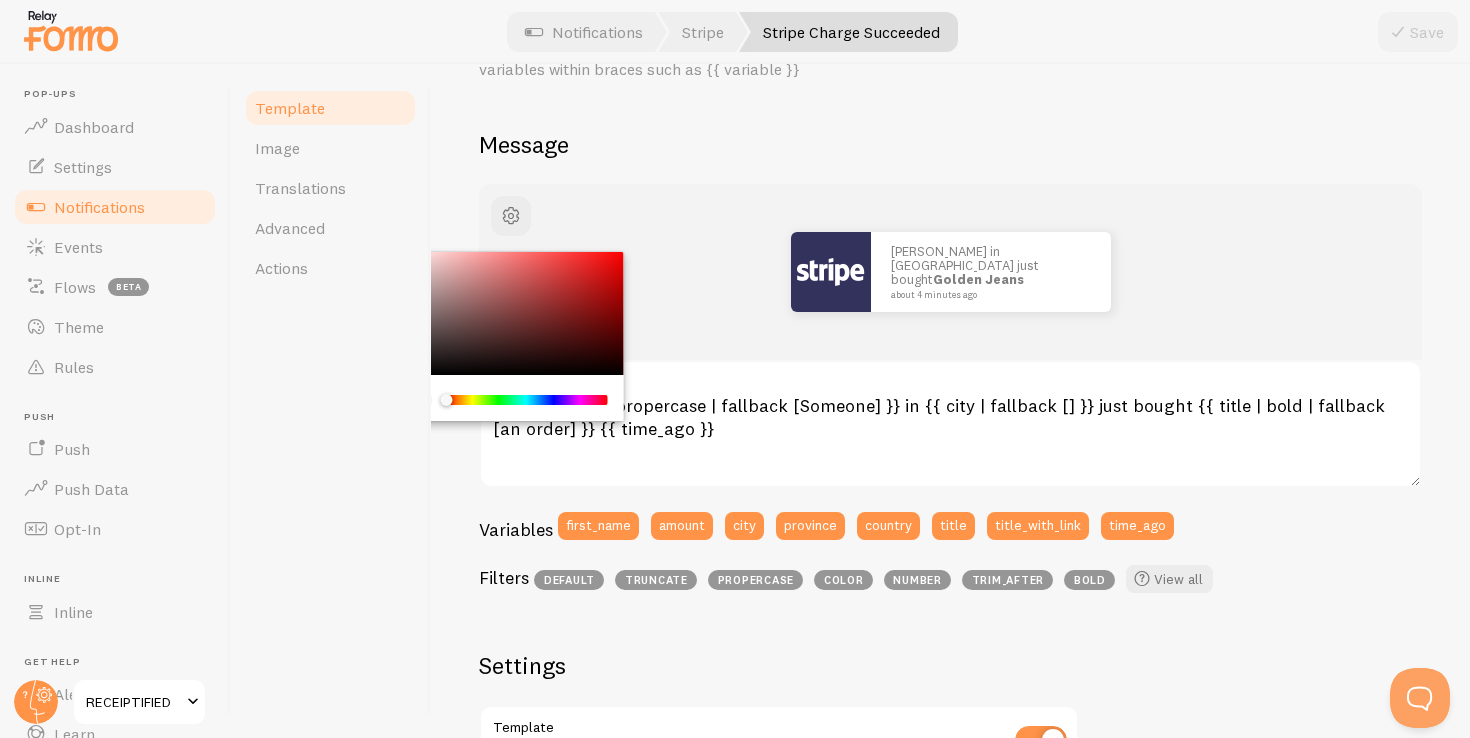 click on "Notification Message" at bounding box center [950, 377] 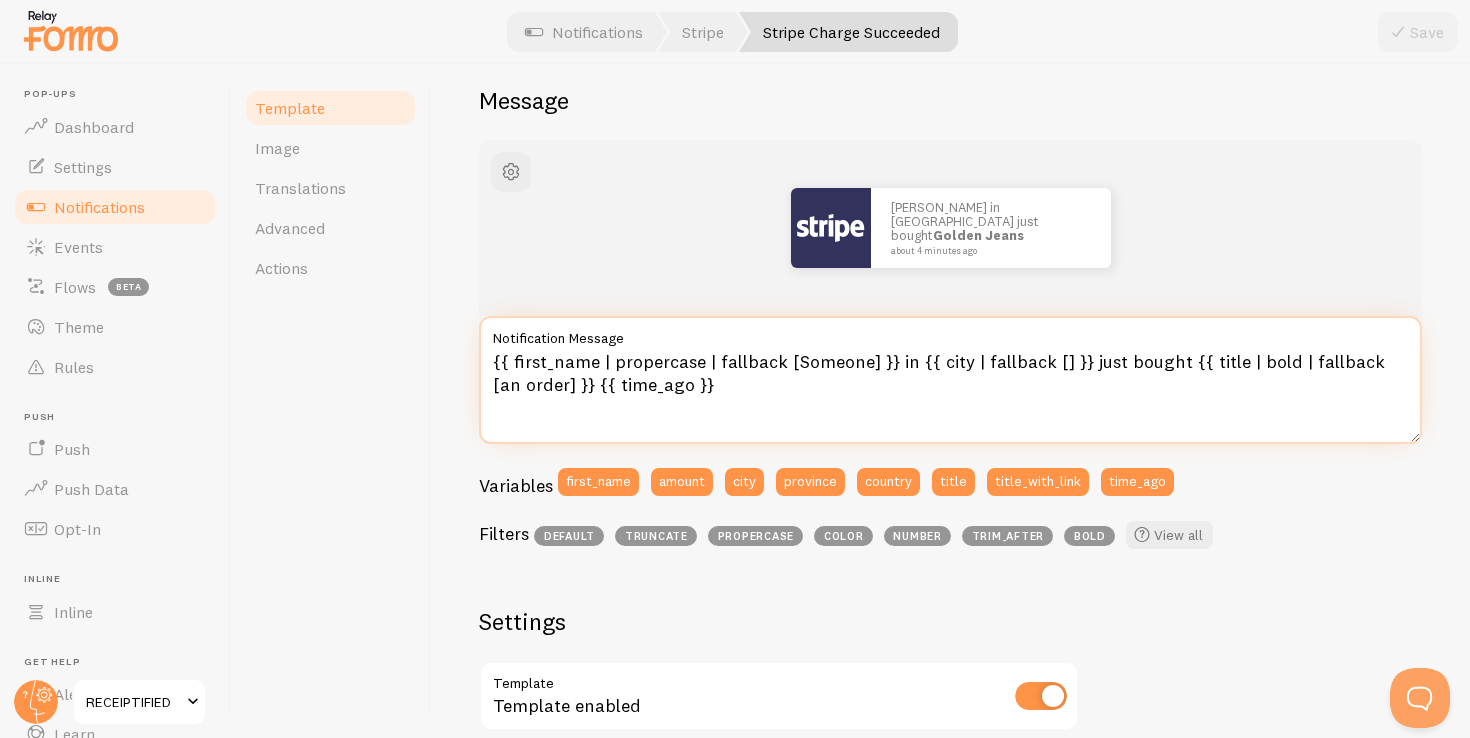 scroll, scrollTop: 178, scrollLeft: 0, axis: vertical 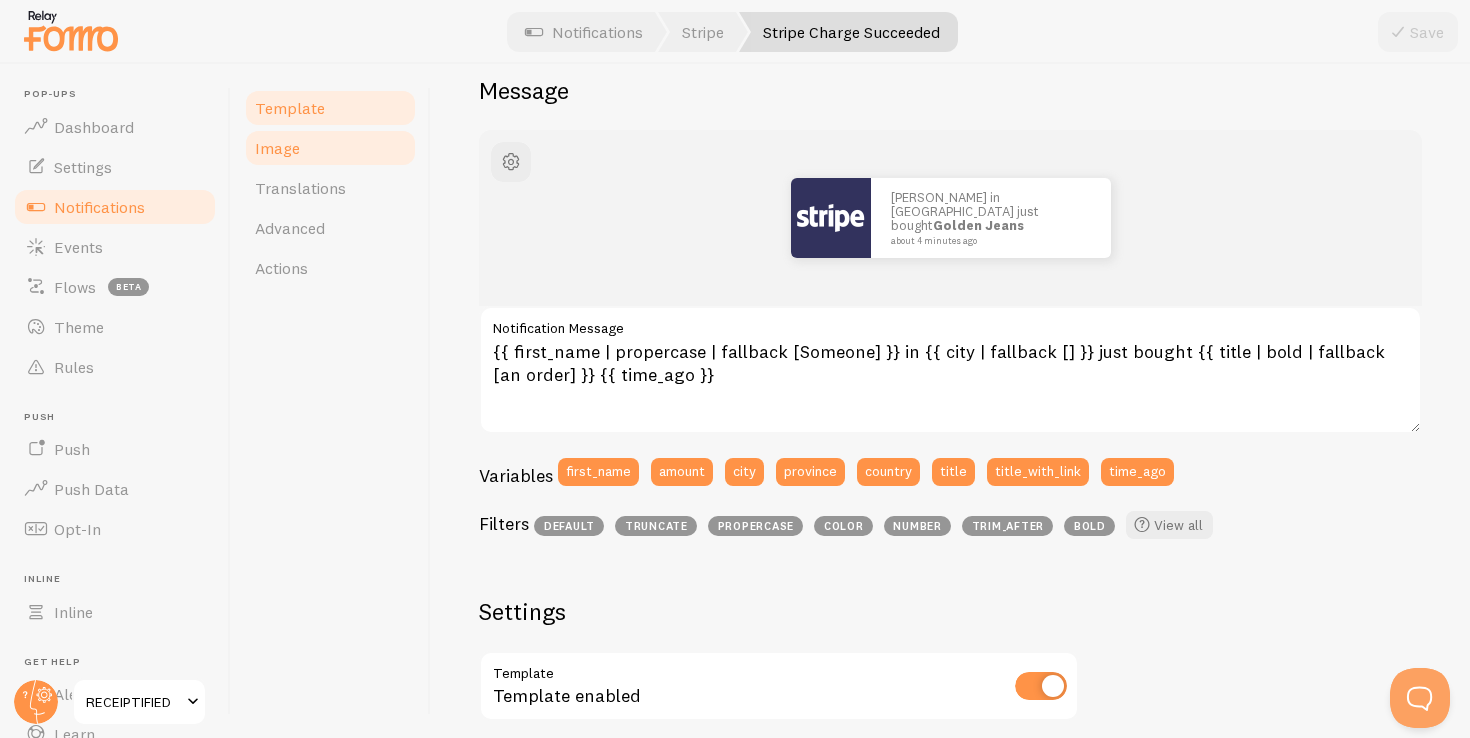 click on "Image" at bounding box center (330, 148) 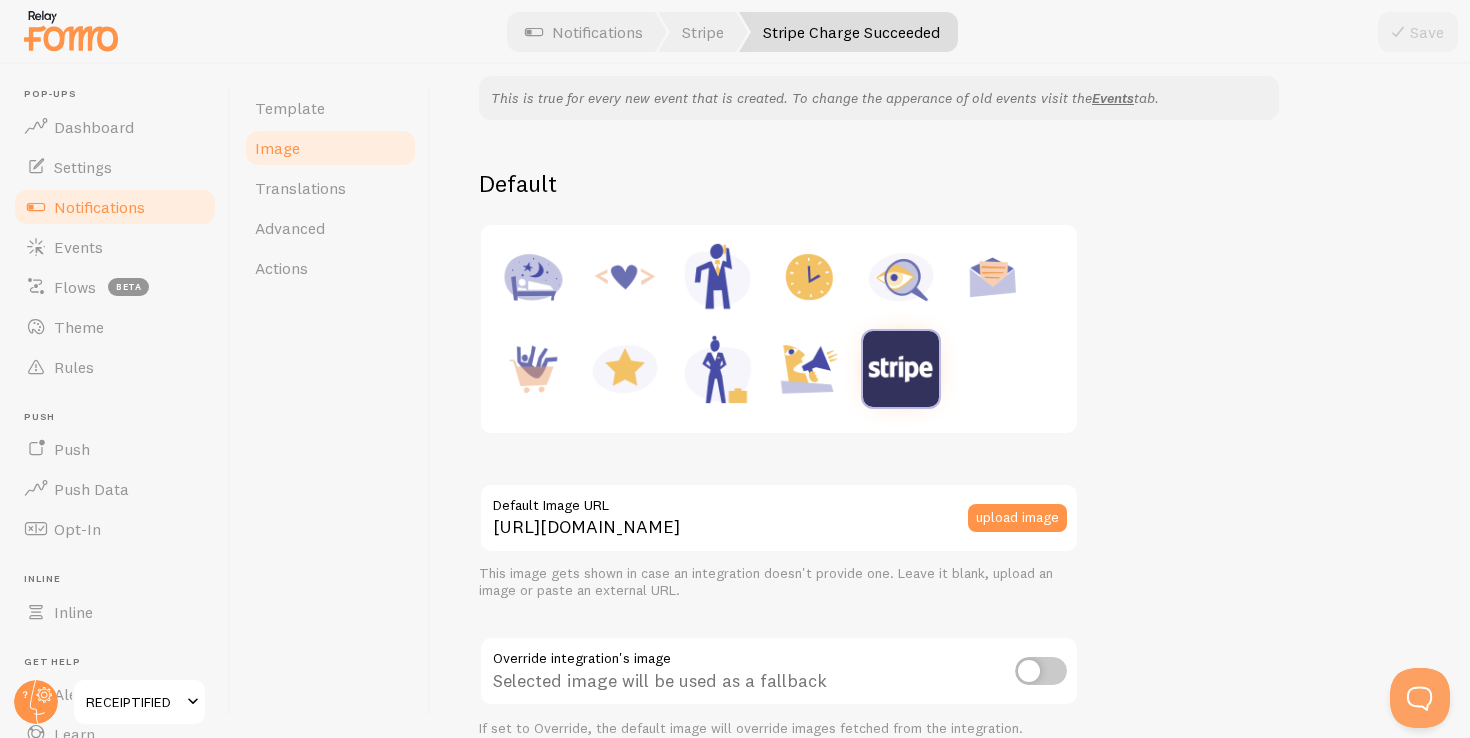 scroll, scrollTop: 182, scrollLeft: 0, axis: vertical 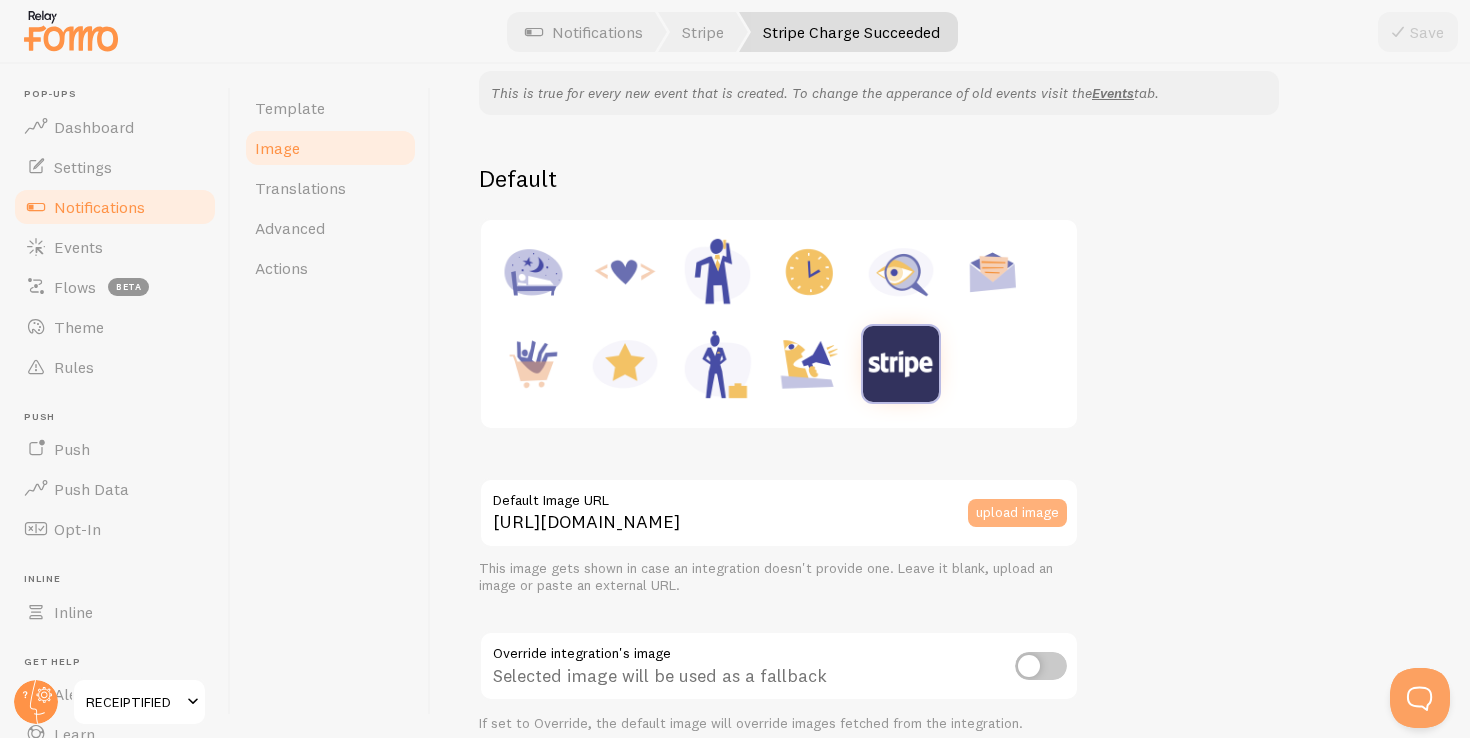 click on "upload image" at bounding box center (1017, 513) 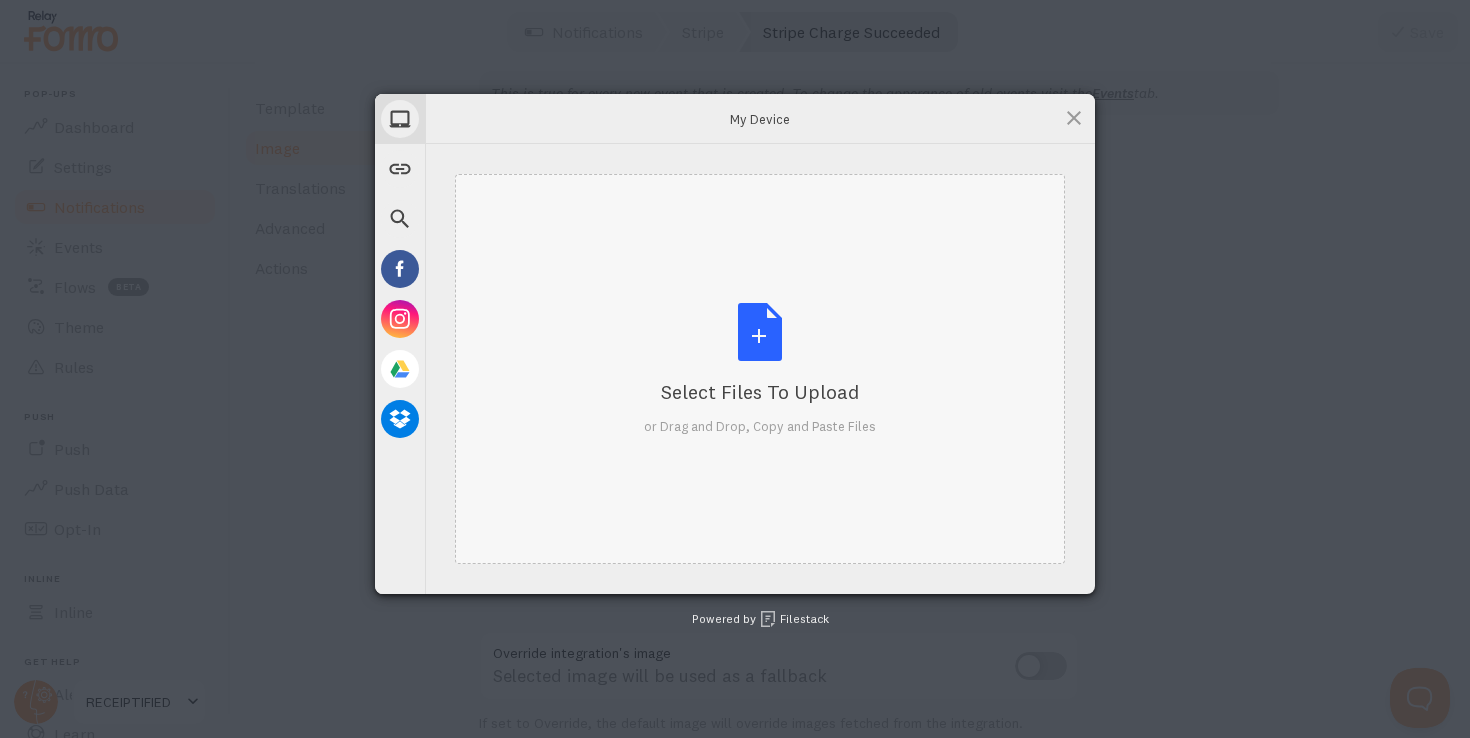 click on "Select Files to Upload     or Drag and Drop, Copy and Paste Files" at bounding box center (760, 369) 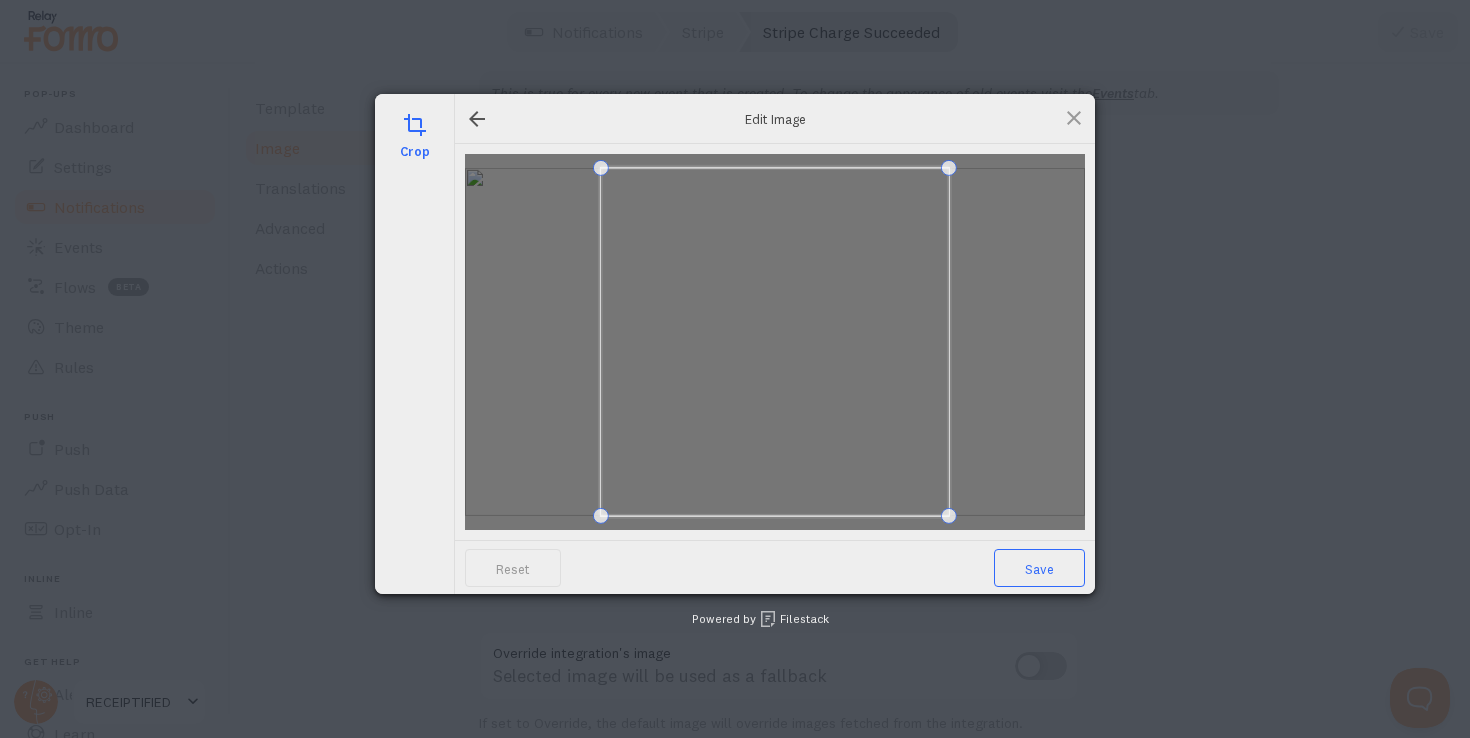 click on "Save" at bounding box center [1039, 568] 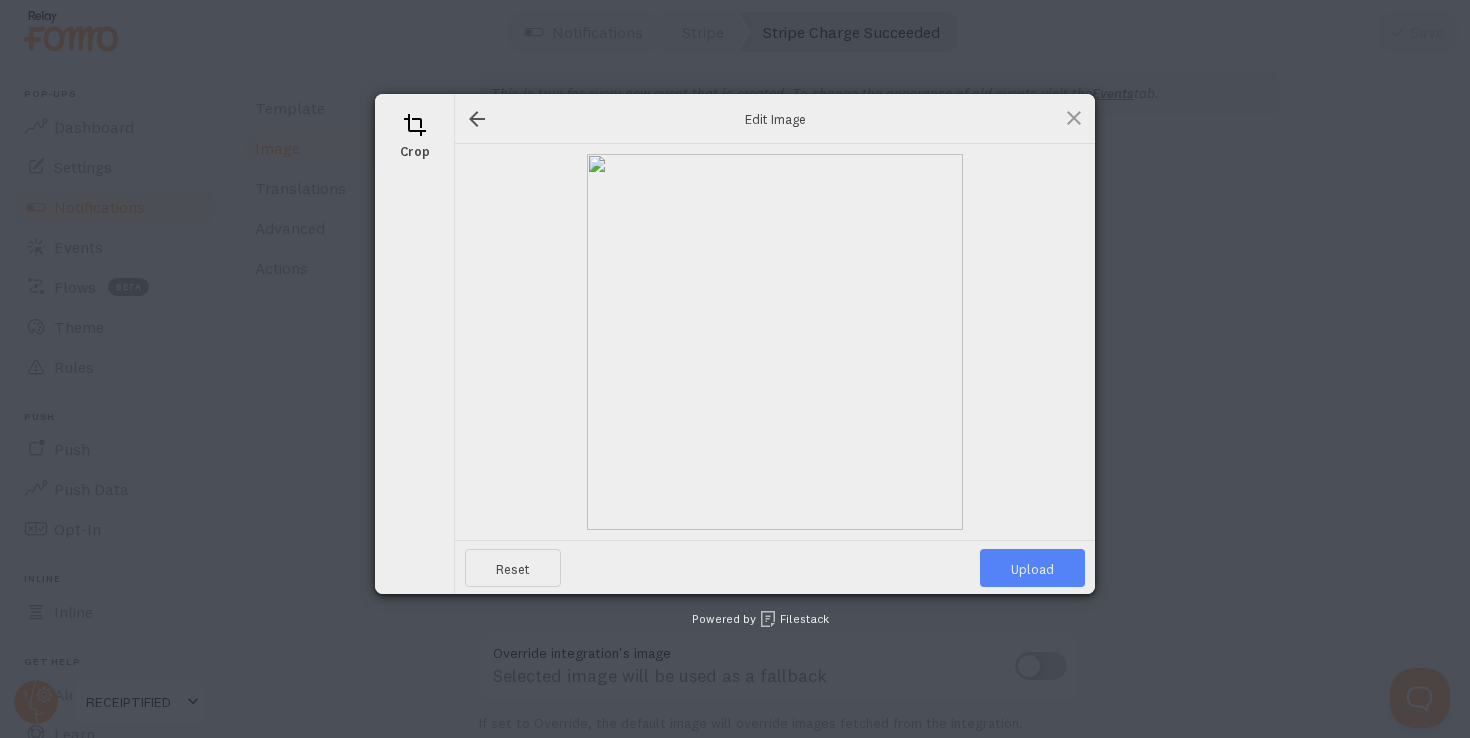 click on "Upload" at bounding box center [1032, 568] 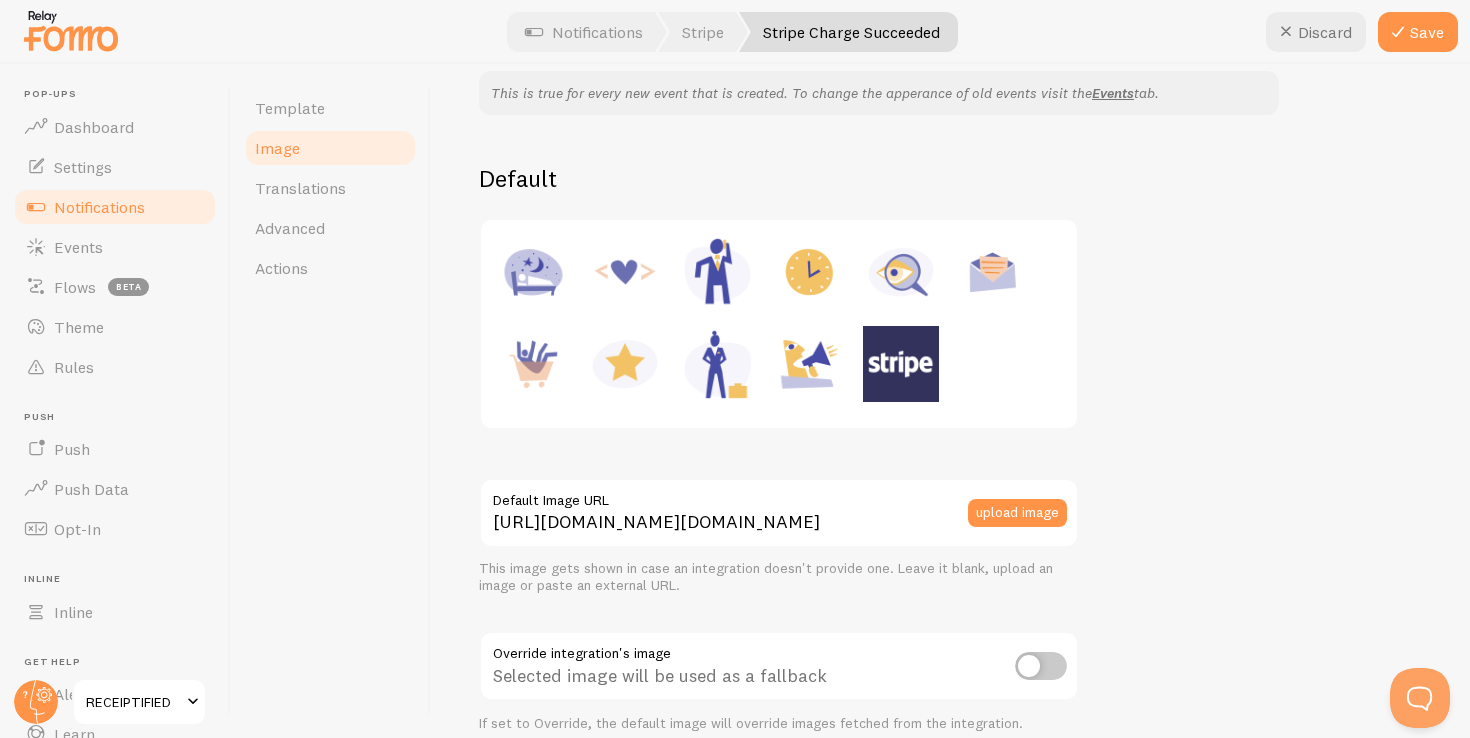 scroll, scrollTop: 0, scrollLeft: 0, axis: both 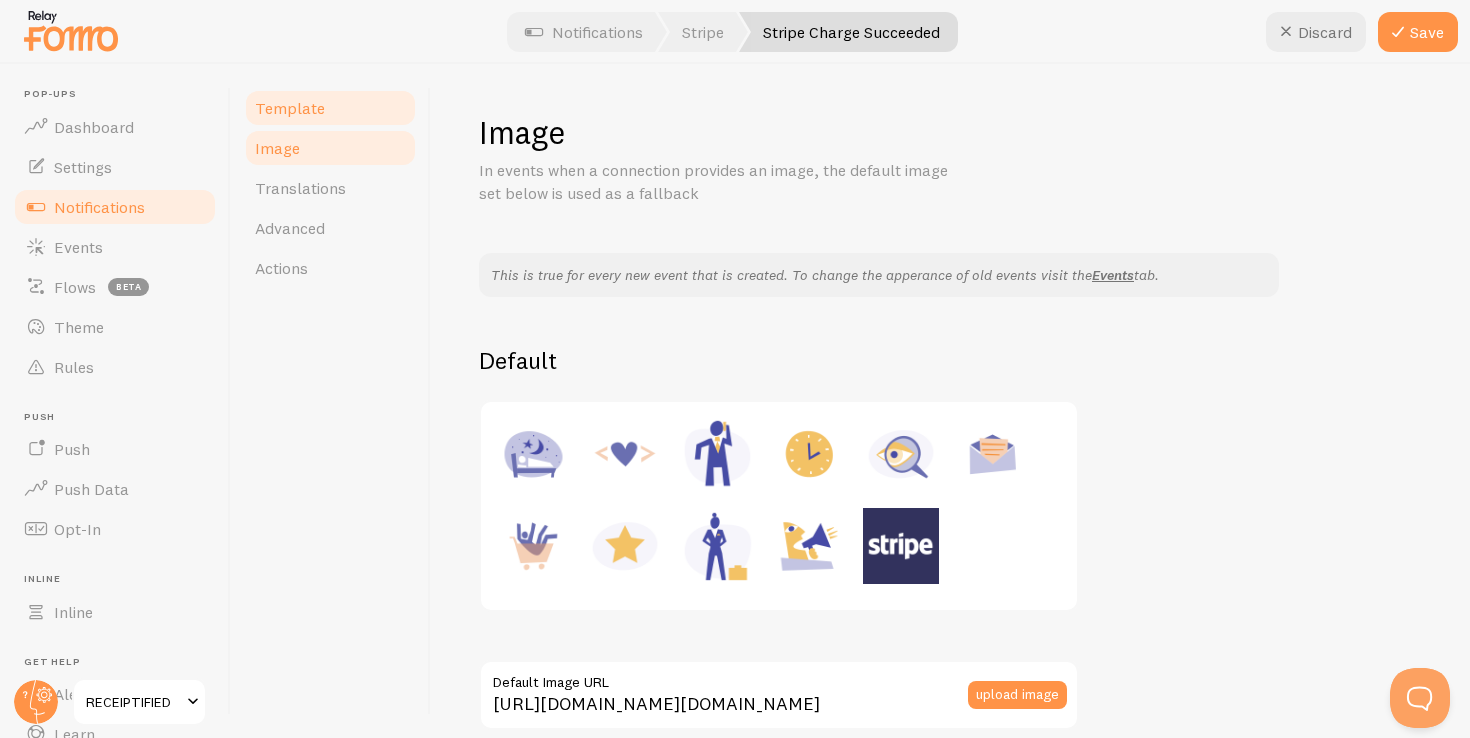click on "Template" at bounding box center [330, 108] 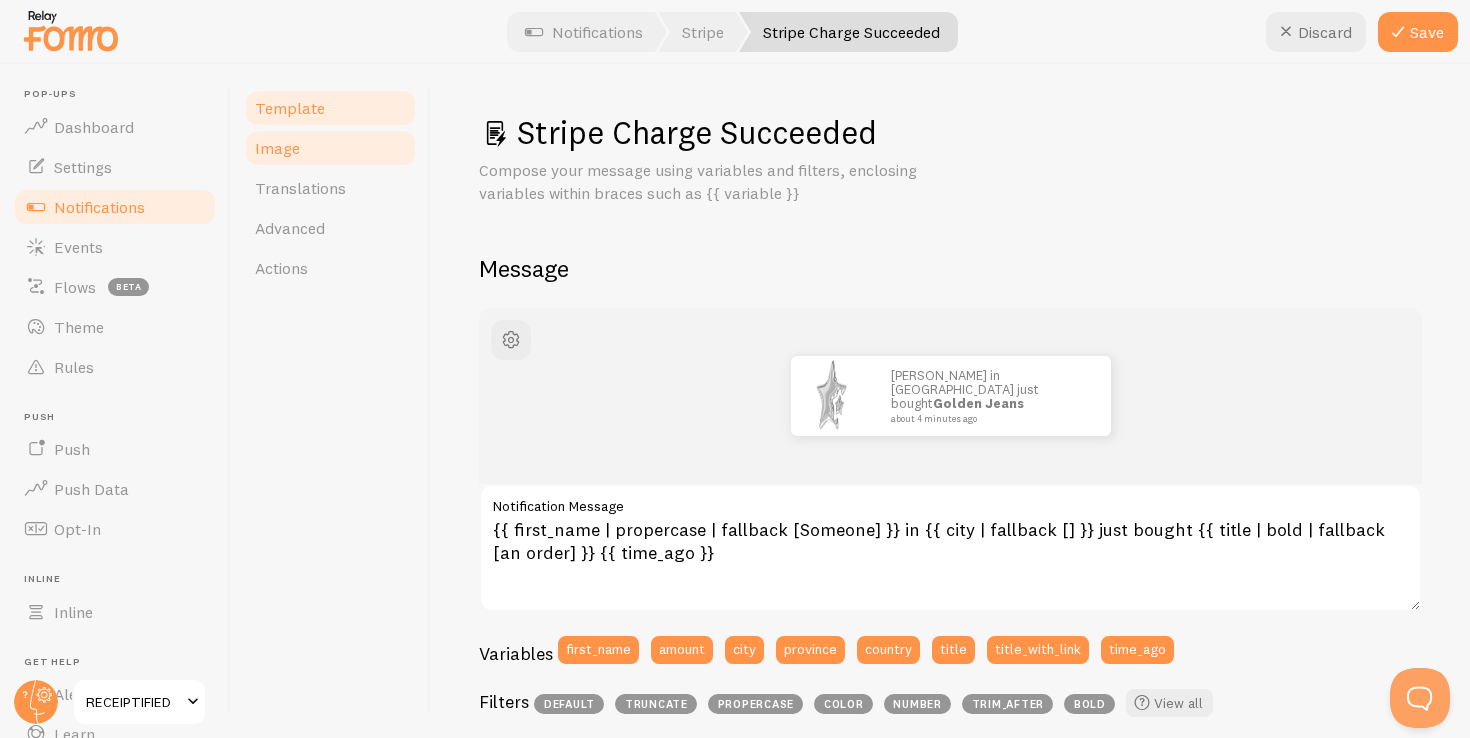click on "Image" at bounding box center (330, 148) 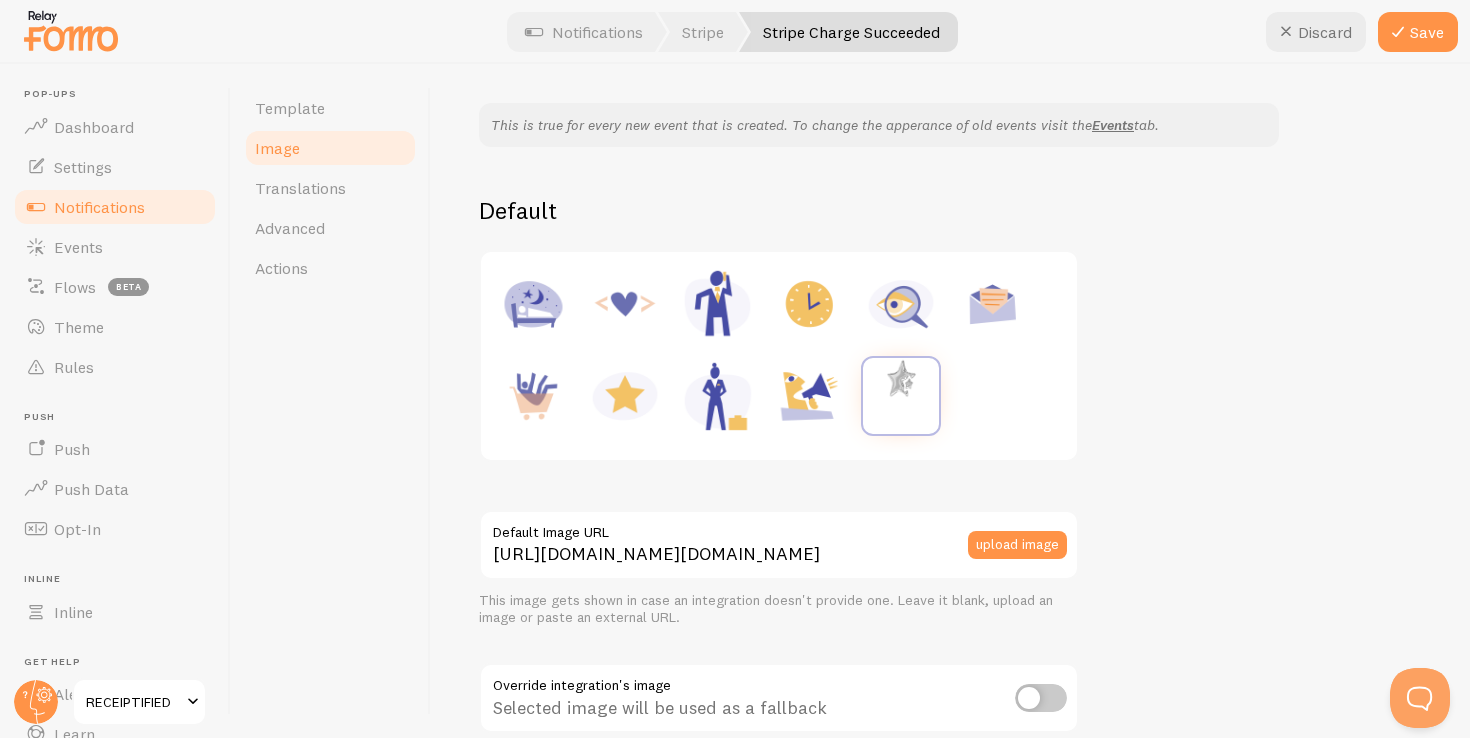 scroll, scrollTop: 164, scrollLeft: 0, axis: vertical 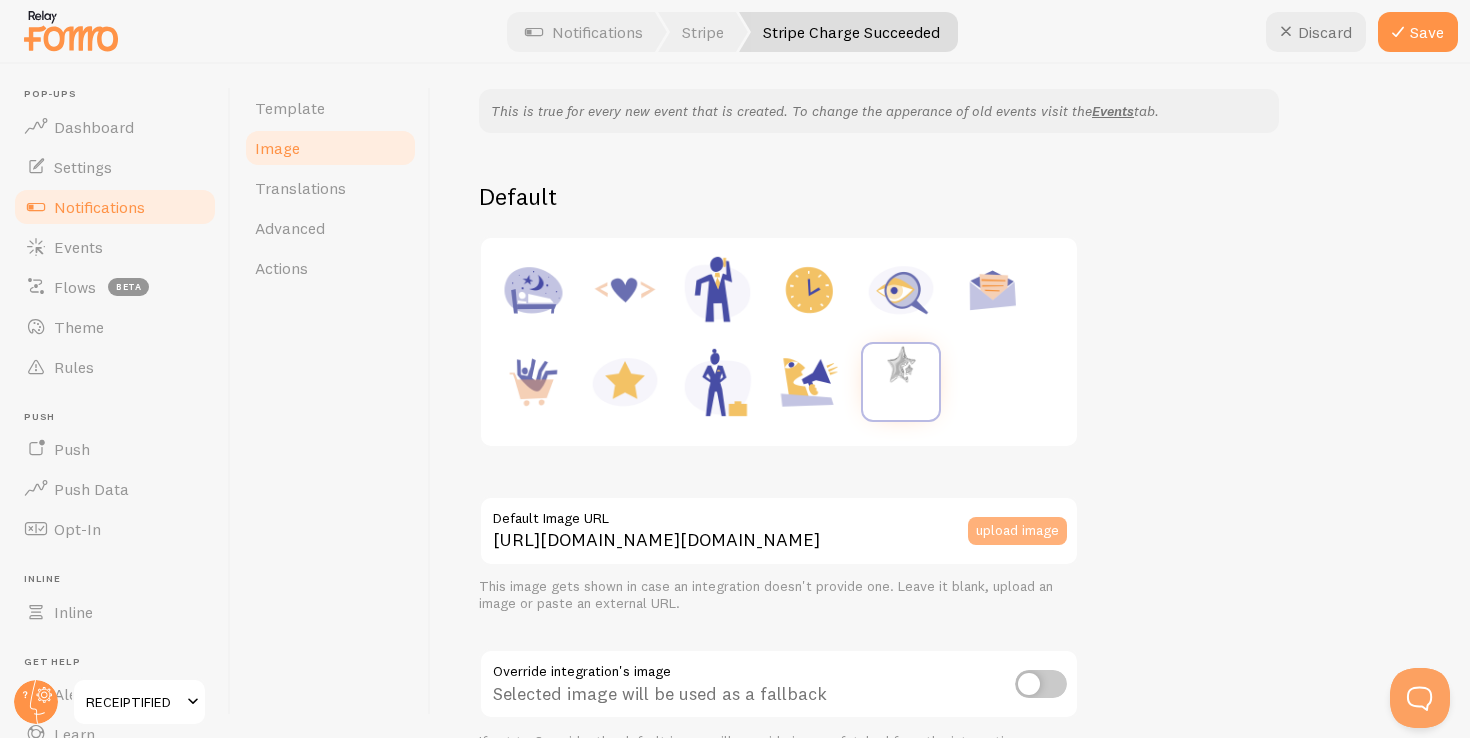 click on "upload image" at bounding box center (1017, 531) 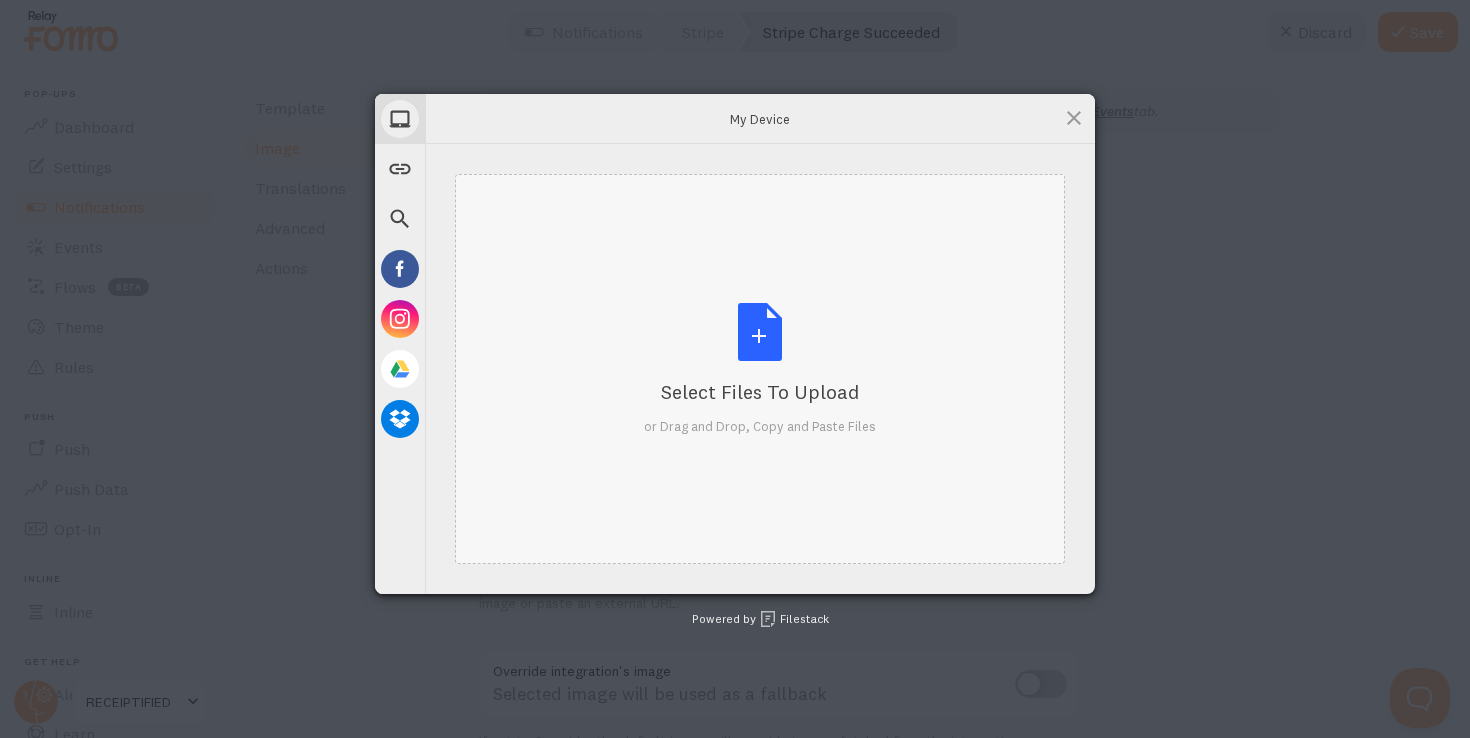 click on "Select Files to Upload     or Drag and Drop, Copy and Paste Files" at bounding box center [760, 369] 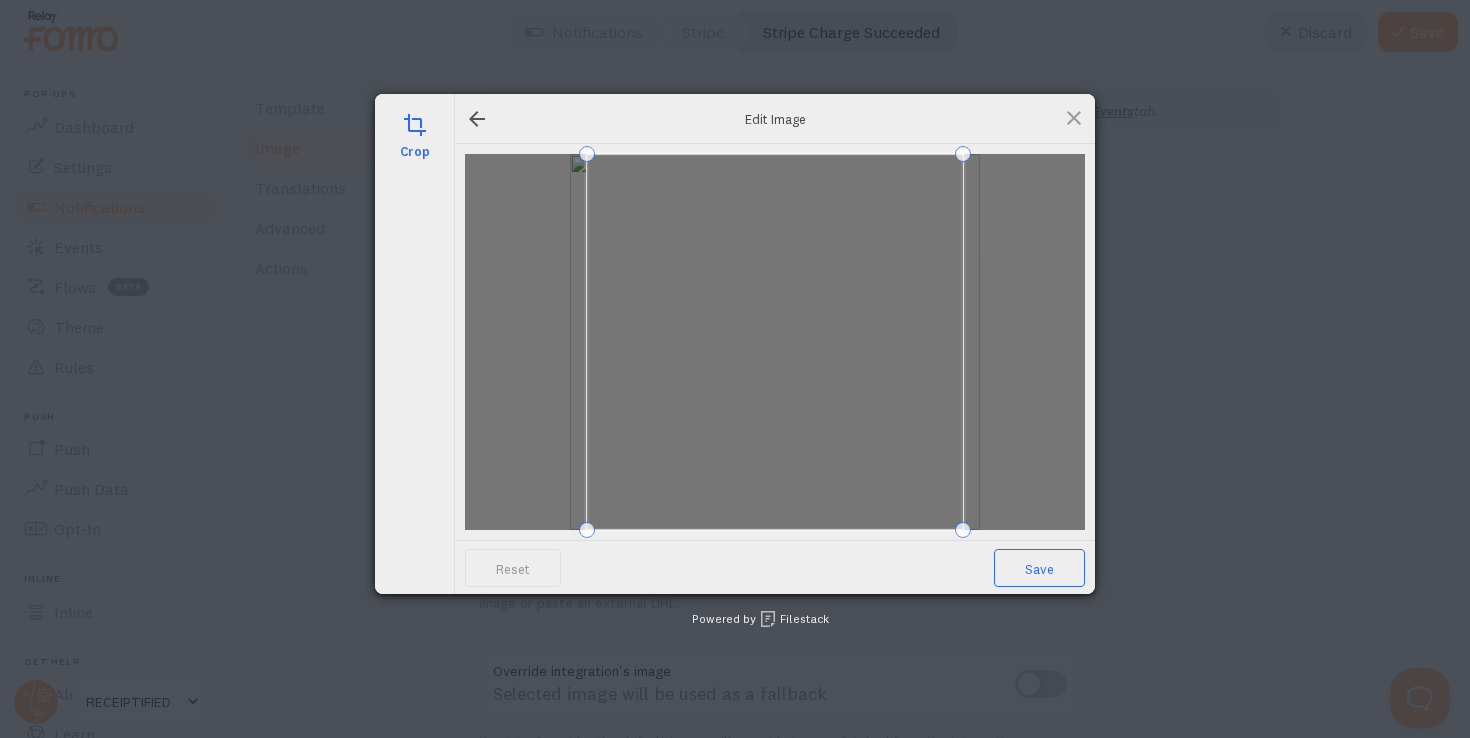 click on "Save" at bounding box center [1039, 568] 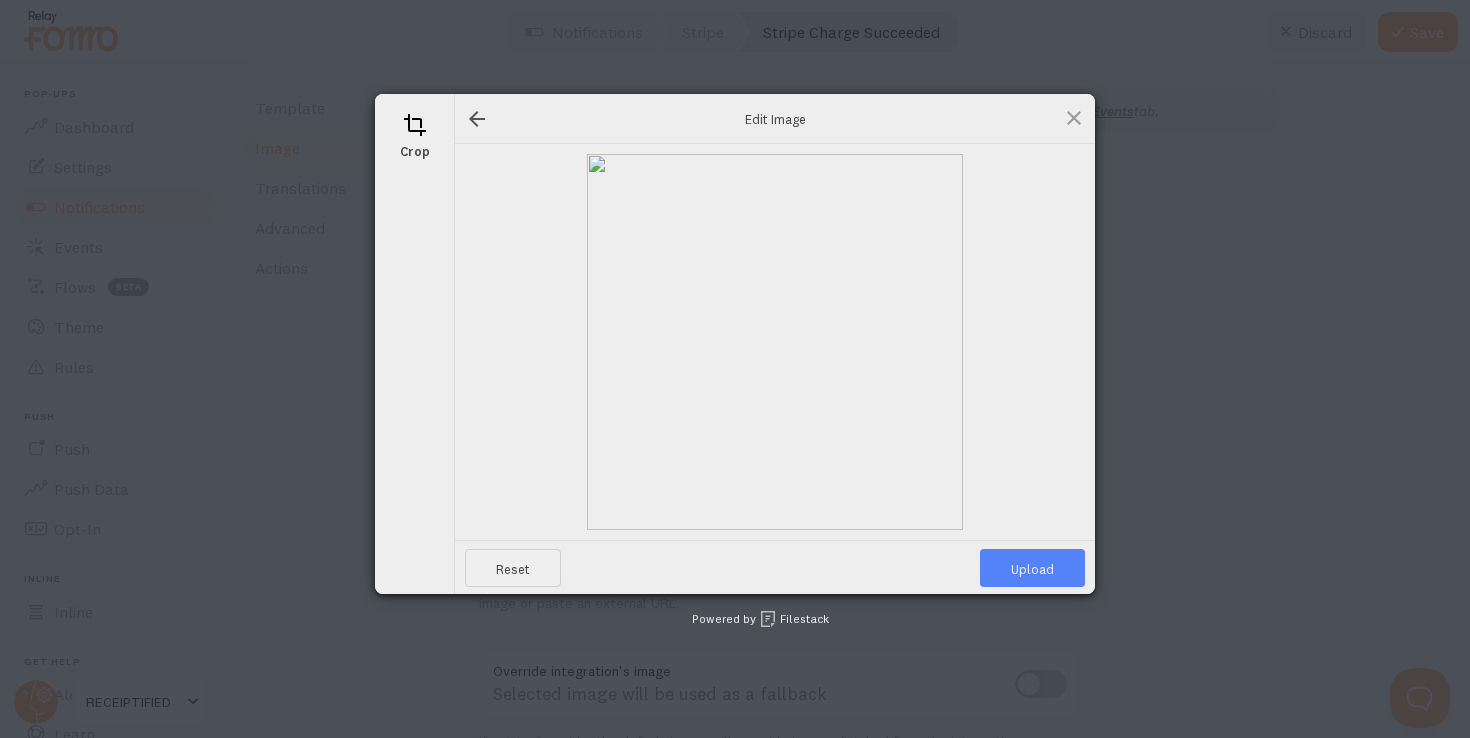 click on "Upload" at bounding box center (1032, 568) 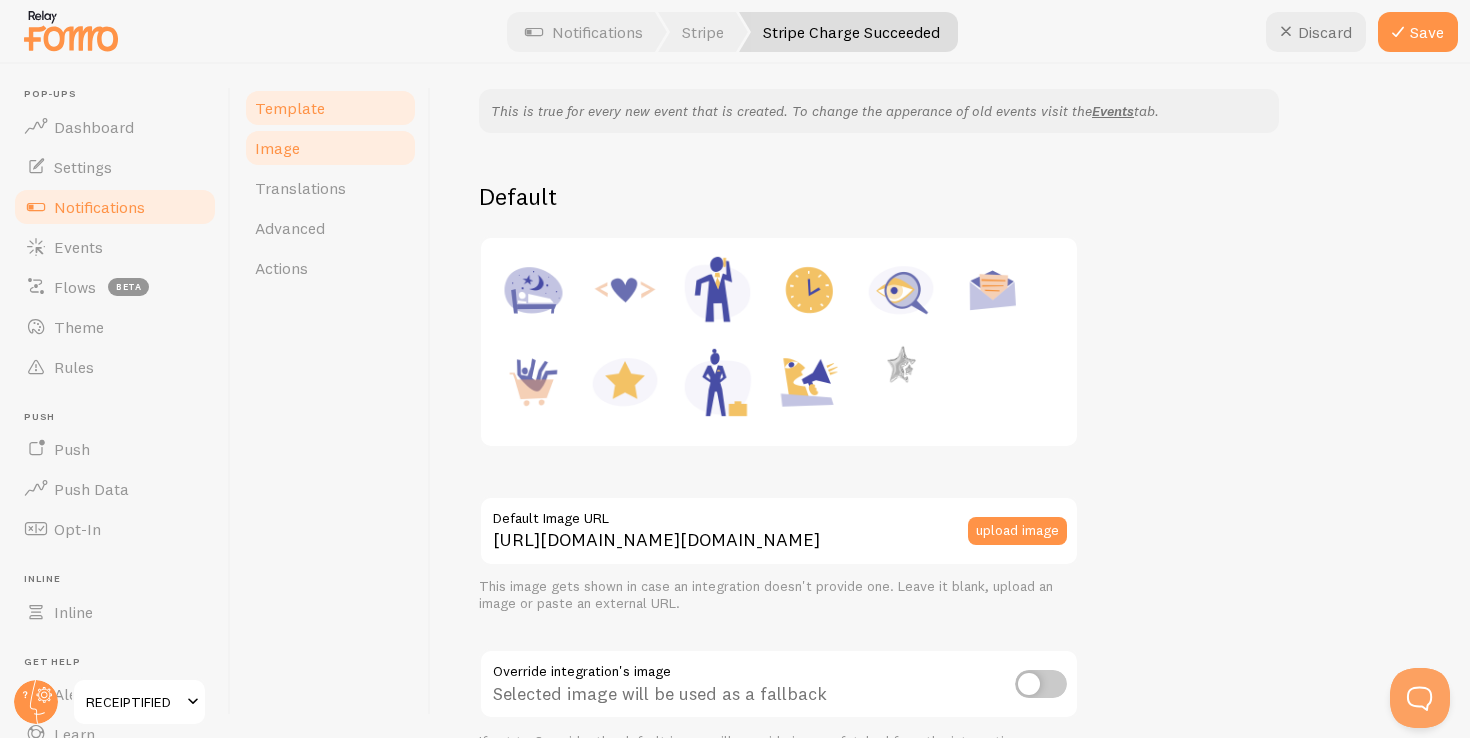 click on "Template" at bounding box center [330, 108] 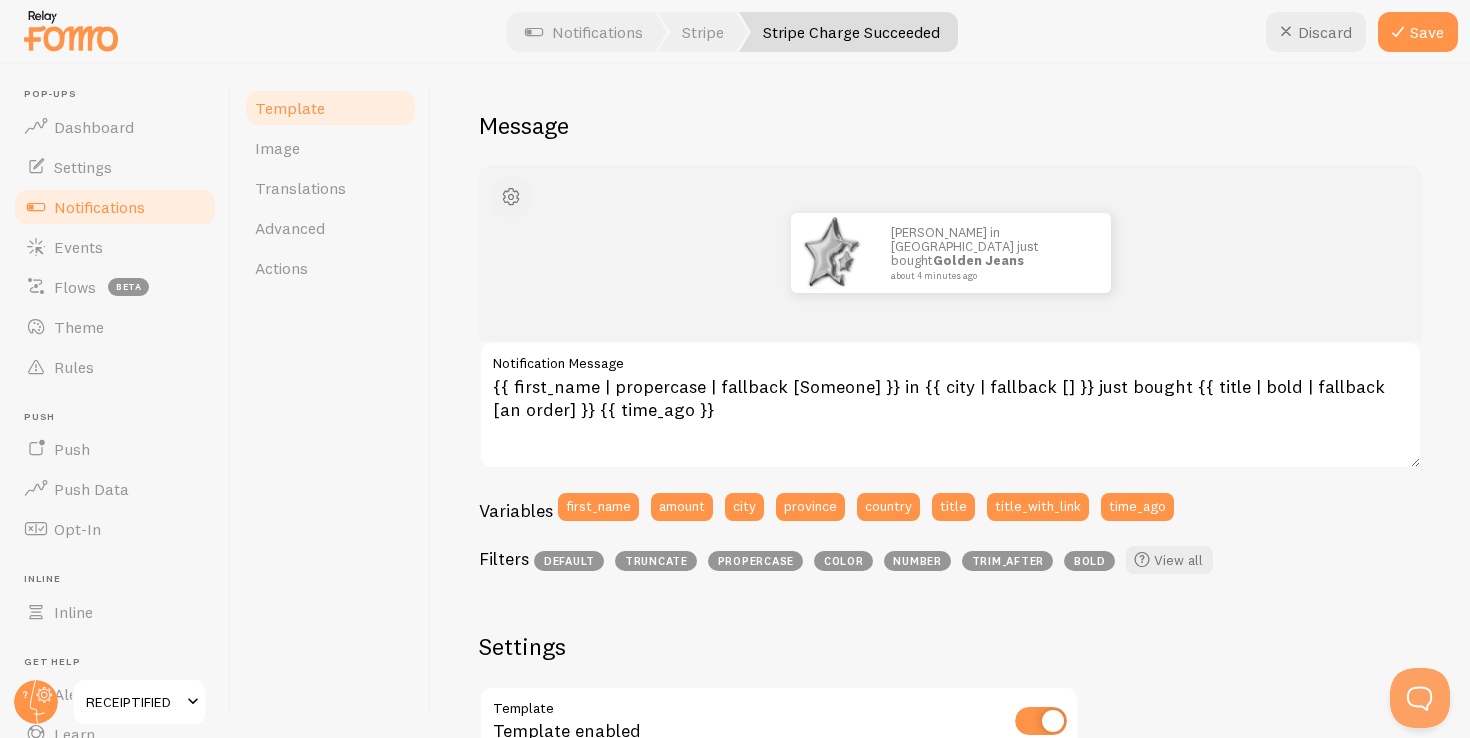 scroll, scrollTop: 144, scrollLeft: 0, axis: vertical 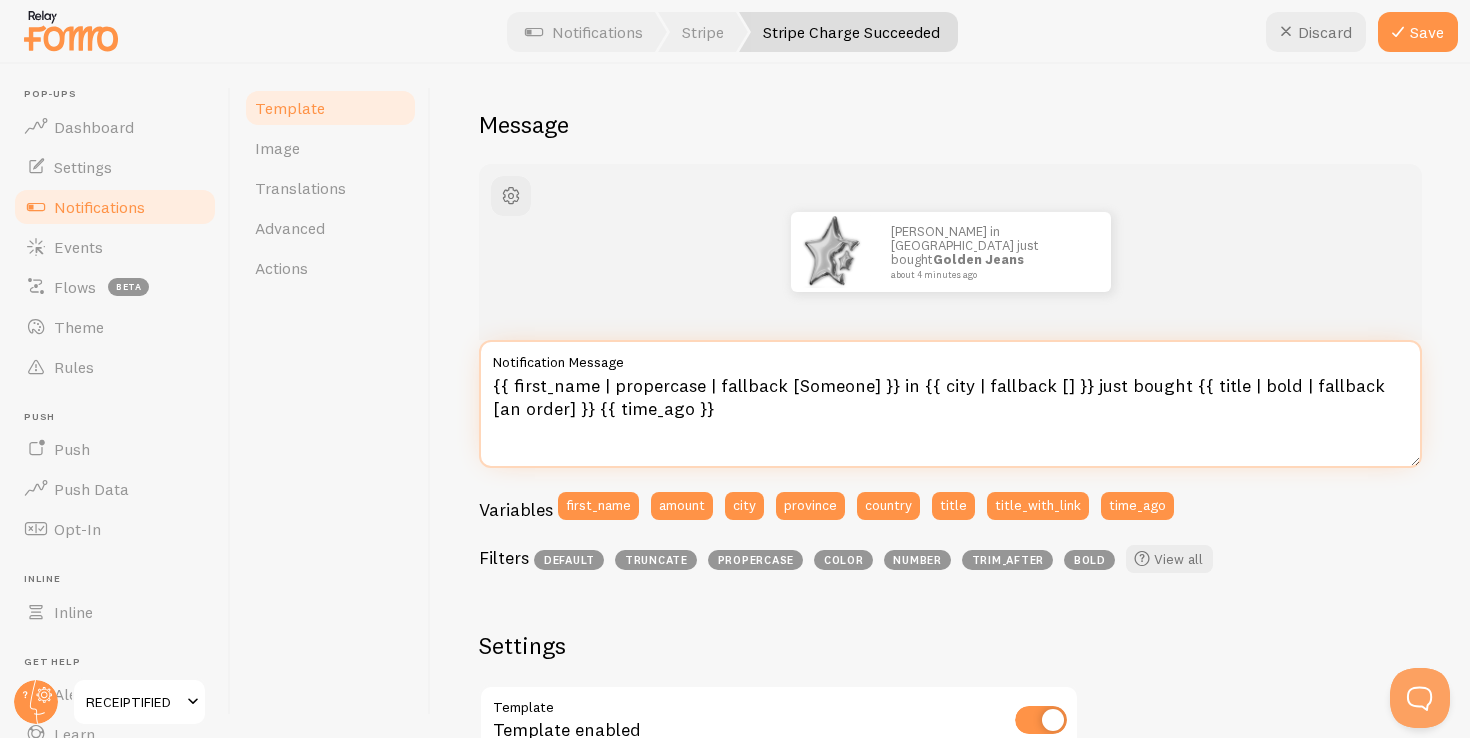 click on "{{ first_name | propercase | fallback [Someone] }} in {{ city | fallback [] }} just bought {{ title | bold | fallback [an order] }} {{ time_ago }}" at bounding box center (950, 404) 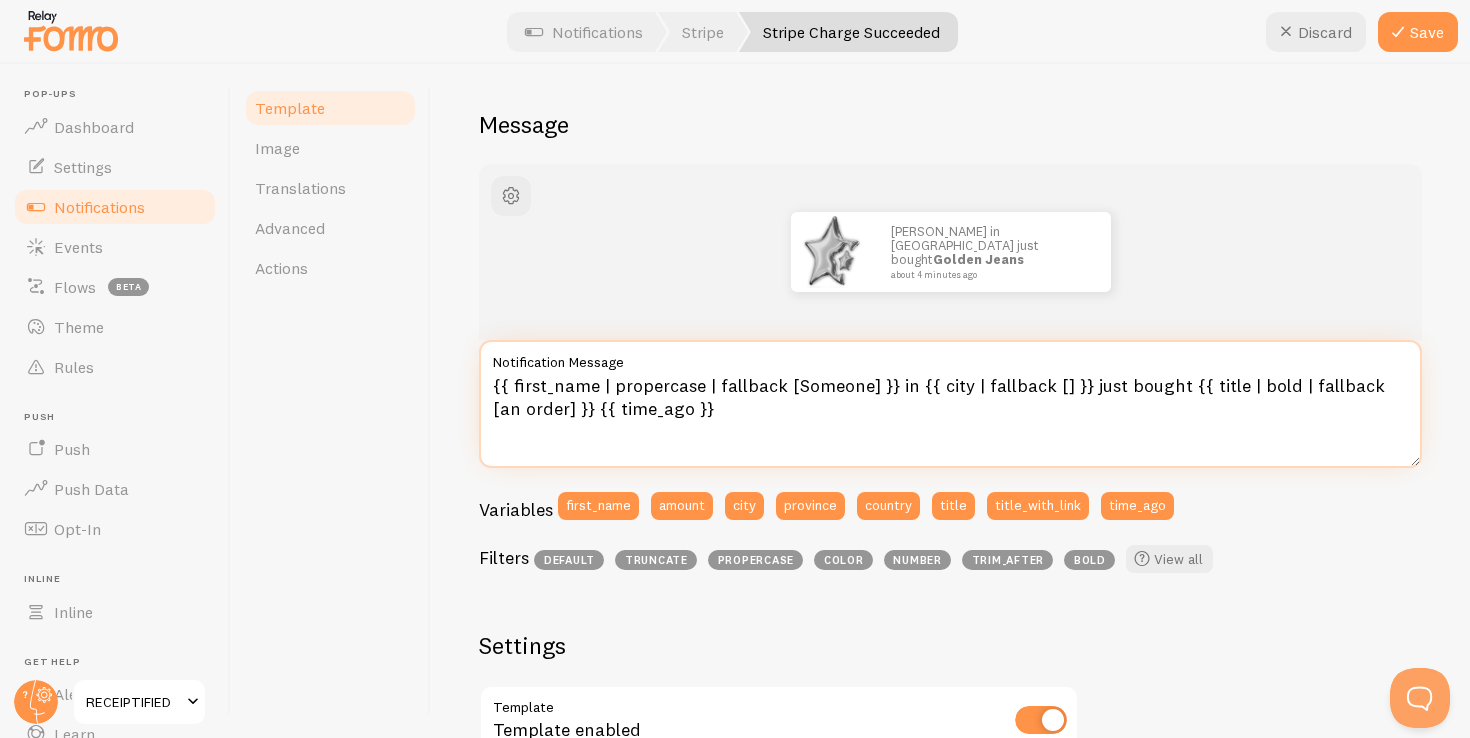 click on "{{ first_name | propercase | fallback [Someone] }} in {{ city | fallback [] }} just bought {{ title | bold | fallback [an order] }} {{ time_ago }}" at bounding box center [950, 404] 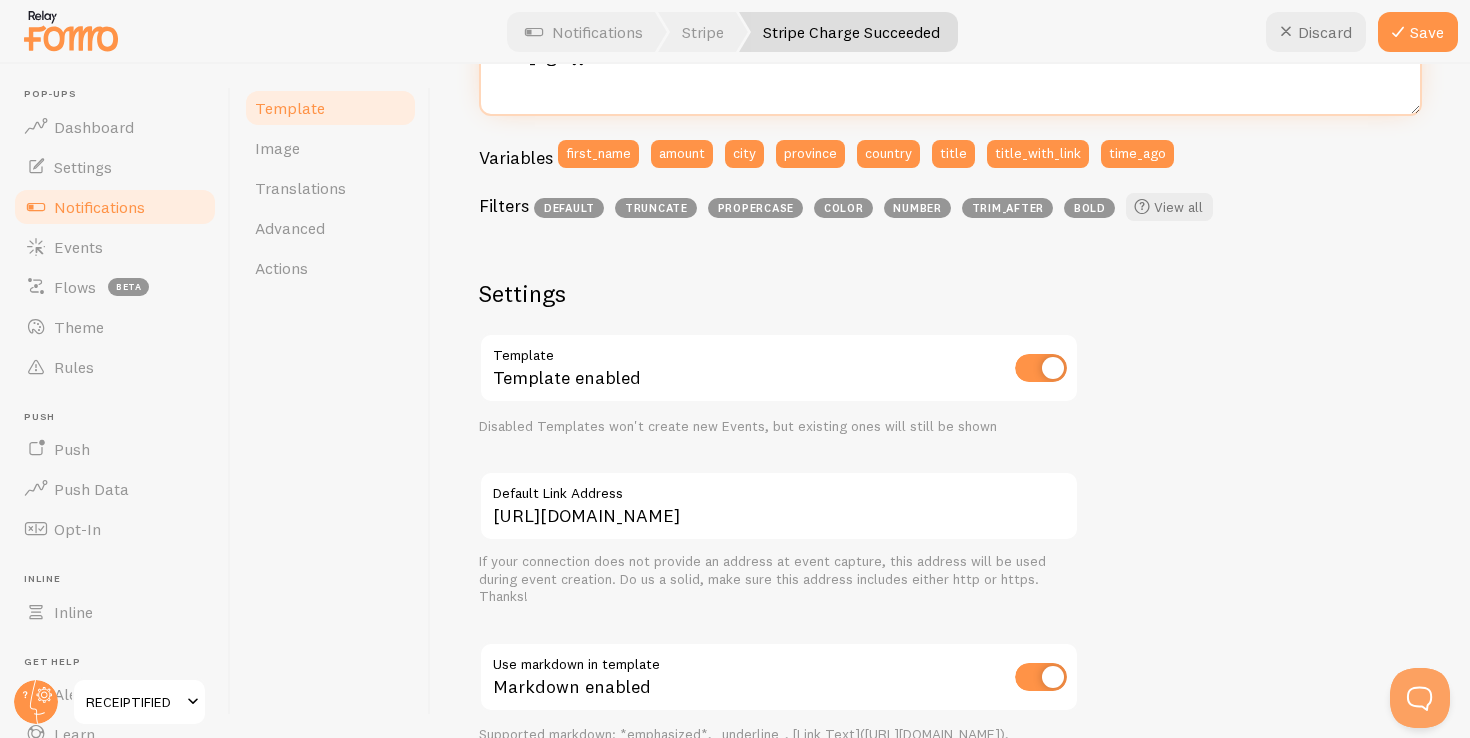 scroll, scrollTop: 756, scrollLeft: 0, axis: vertical 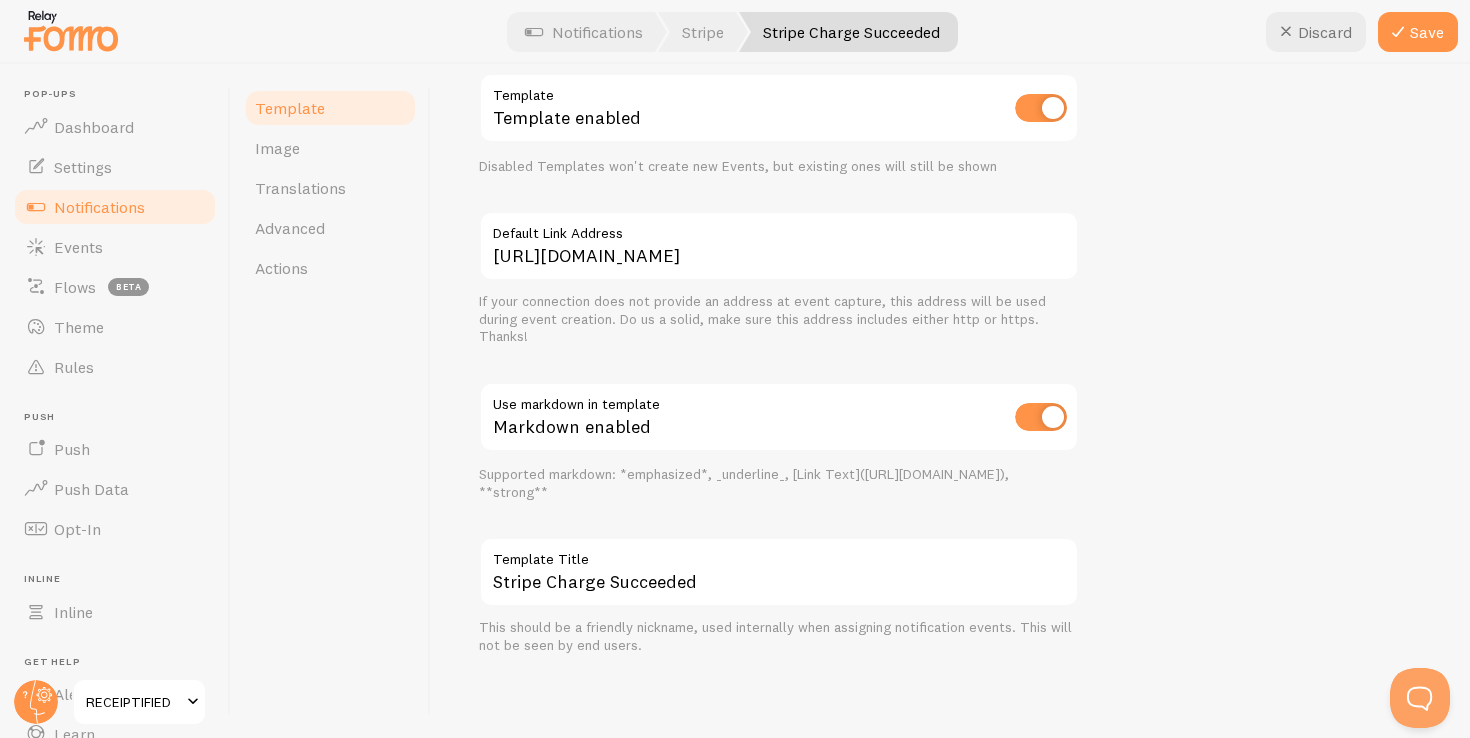 type on "{{ first_name | propercase | fallback [Someone] }} in {{ city | fallback [] }} just bought Lifetime Membership {{ time_ago }}" 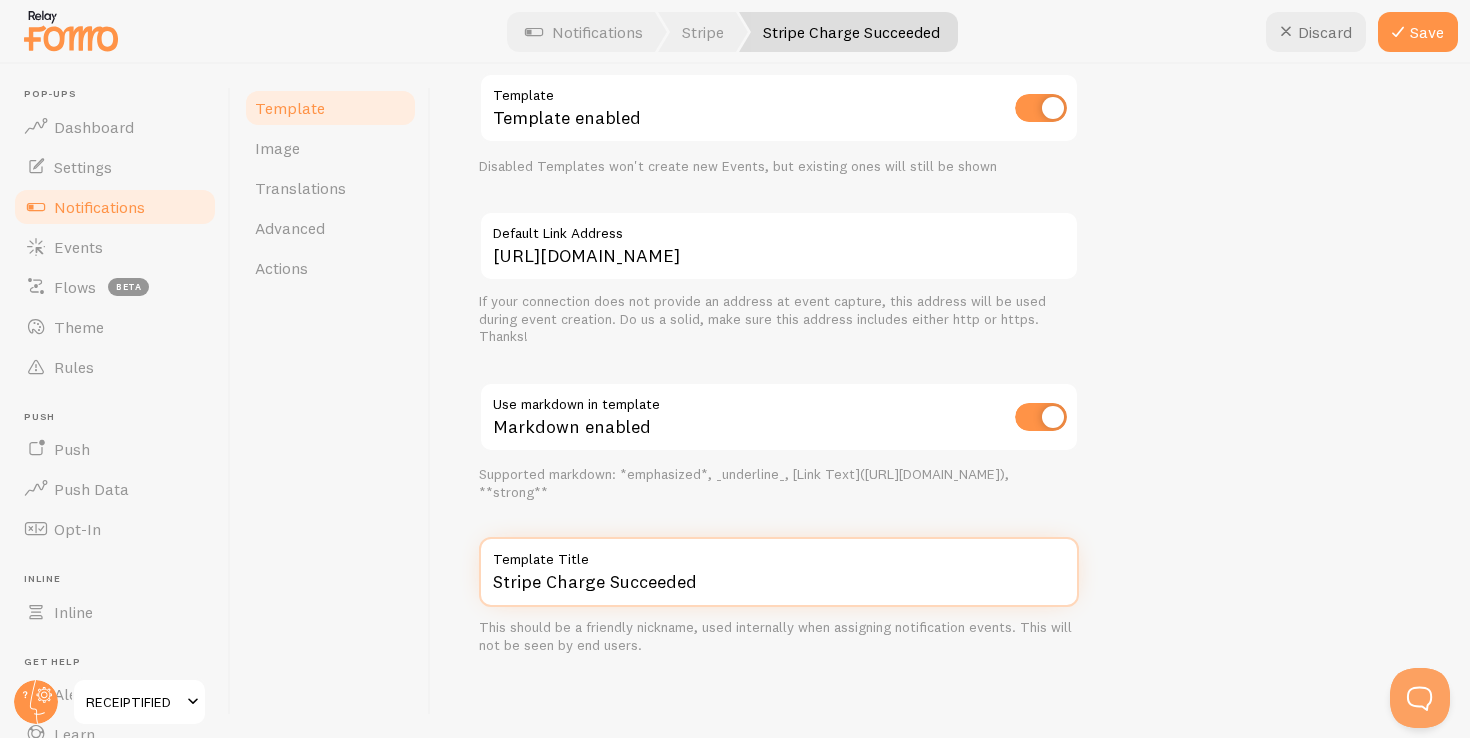 click on "Stripe Charge Succeeded" at bounding box center [779, 572] 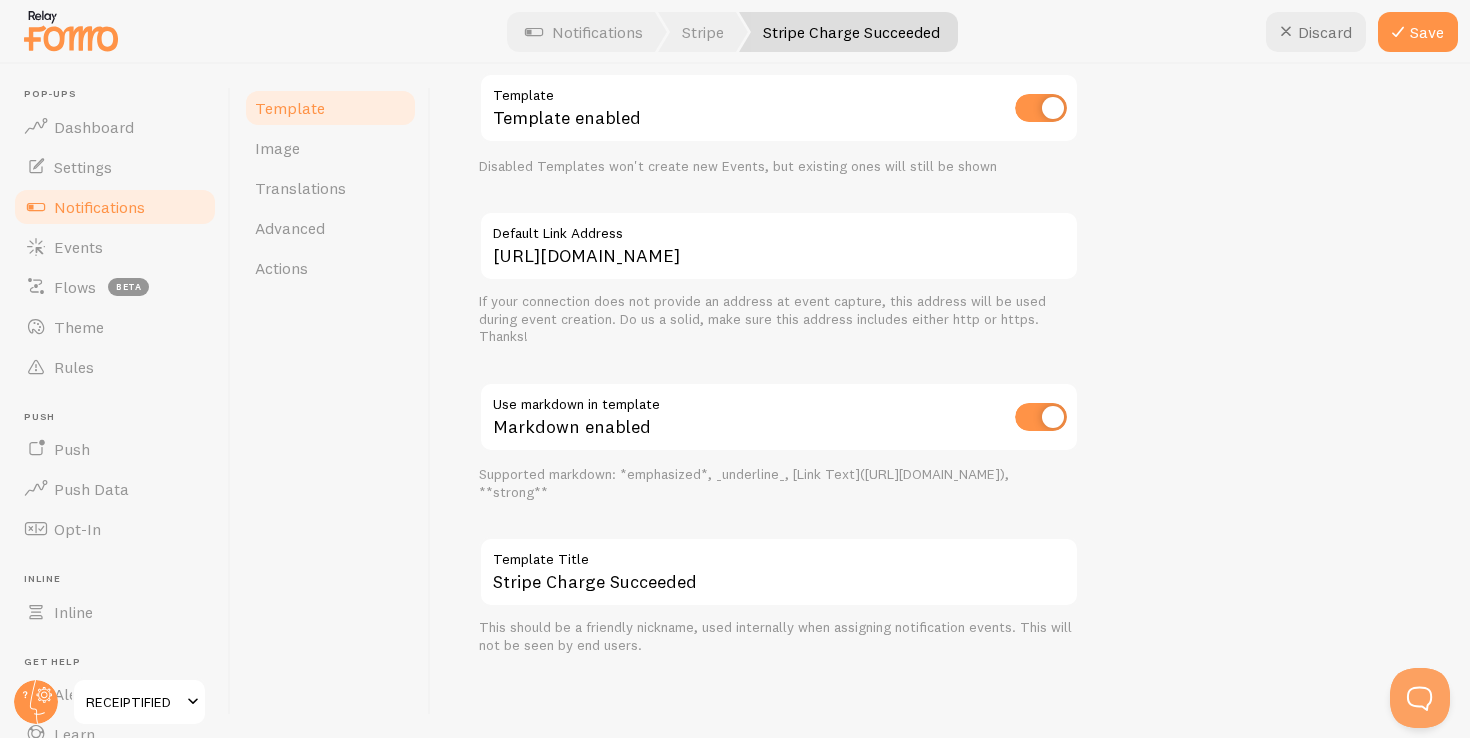 click on "Template Title" at bounding box center [779, 554] 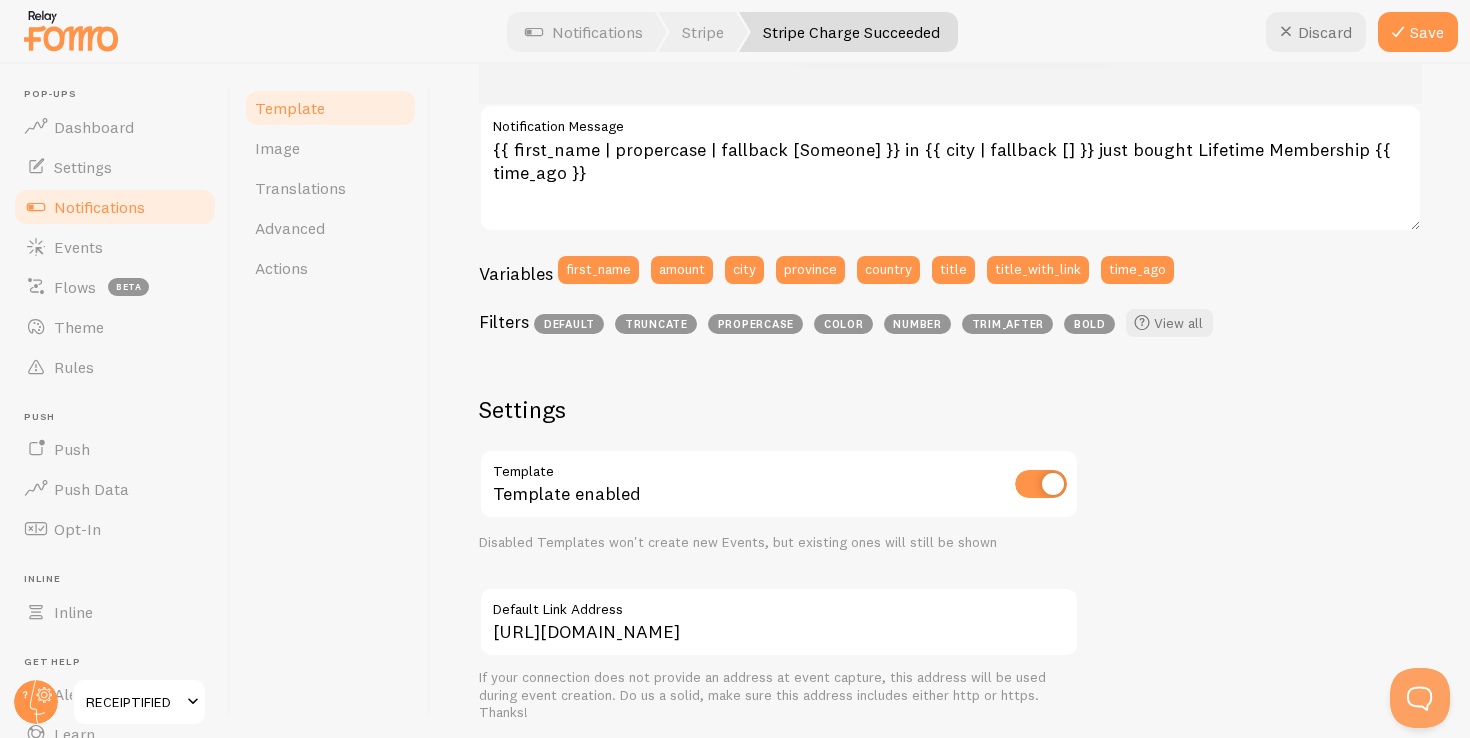 scroll, scrollTop: 287, scrollLeft: 0, axis: vertical 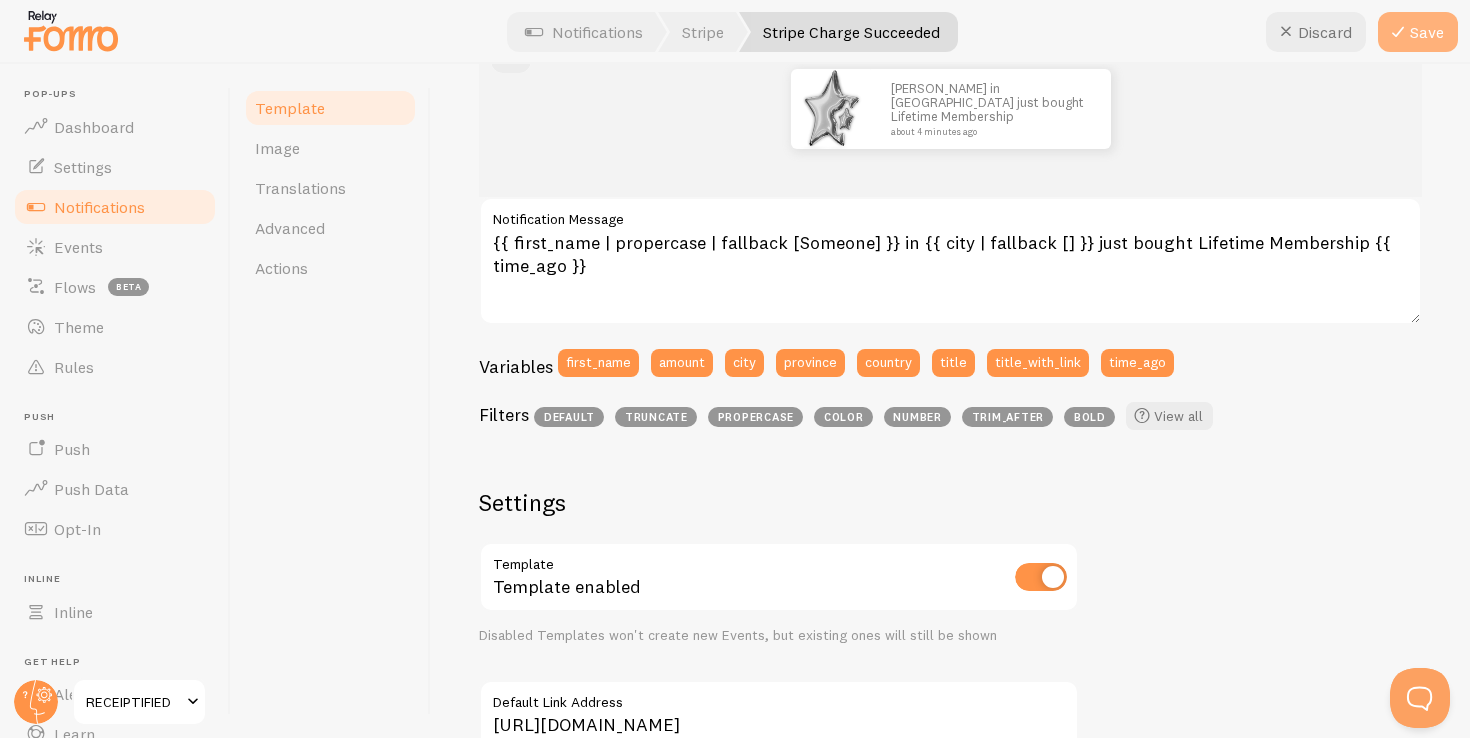 click at bounding box center [1398, 32] 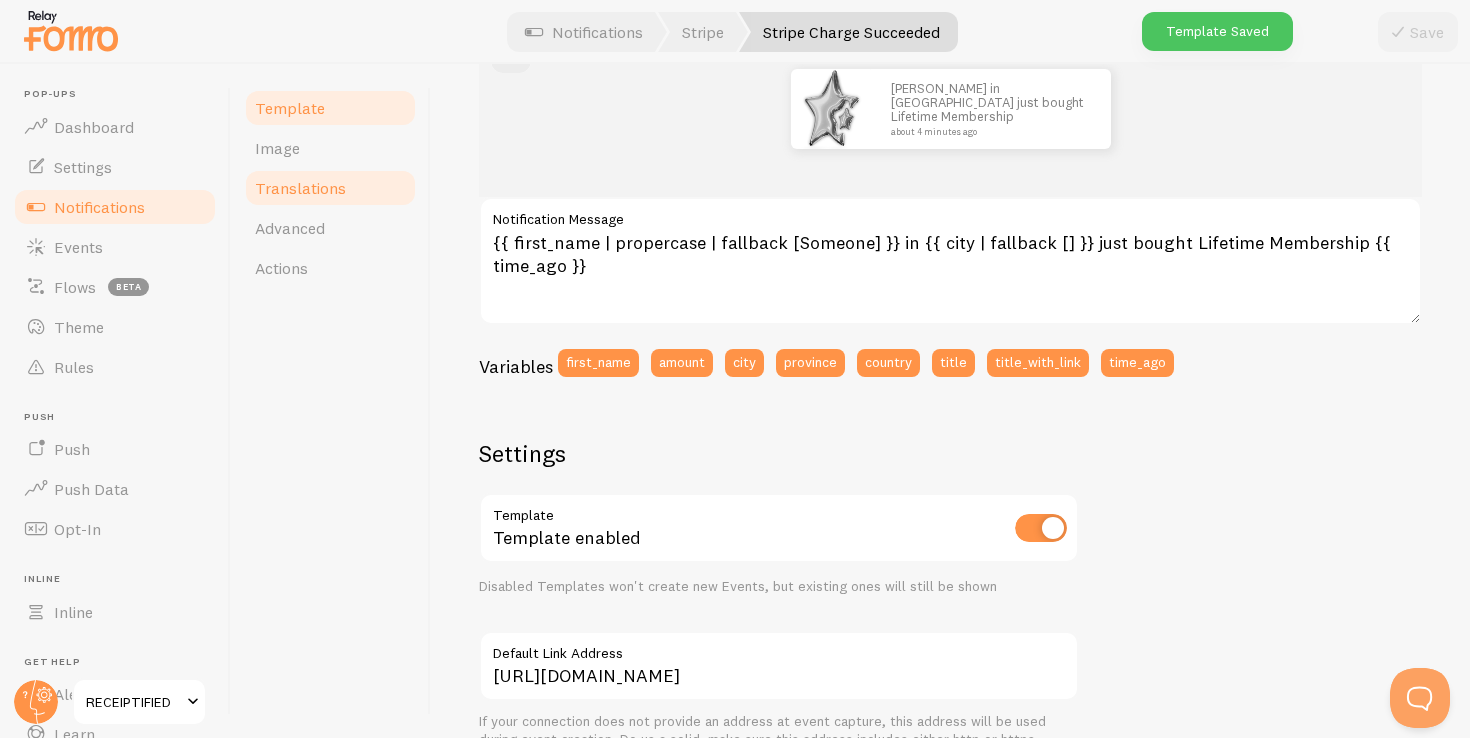 click on "Translations" at bounding box center (330, 188) 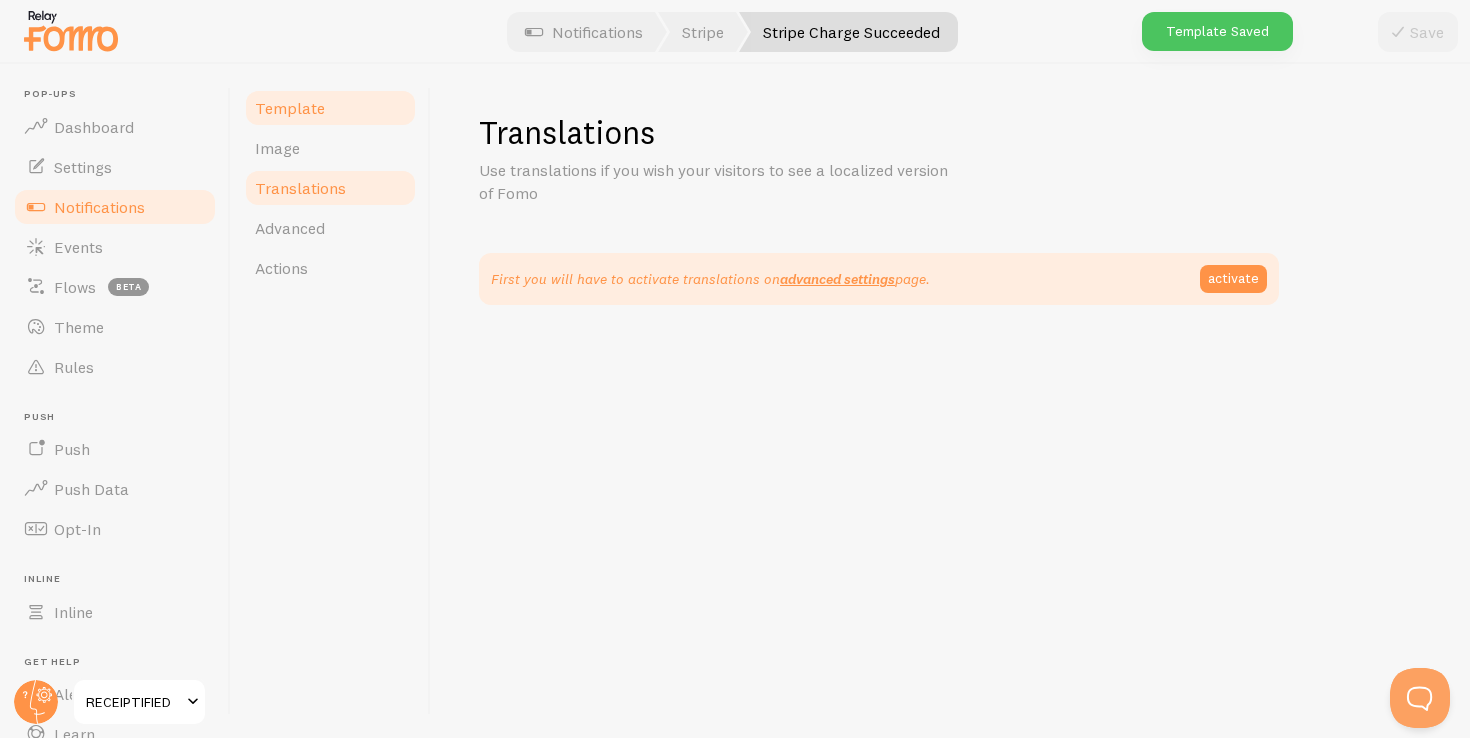 click on "Template" at bounding box center (330, 108) 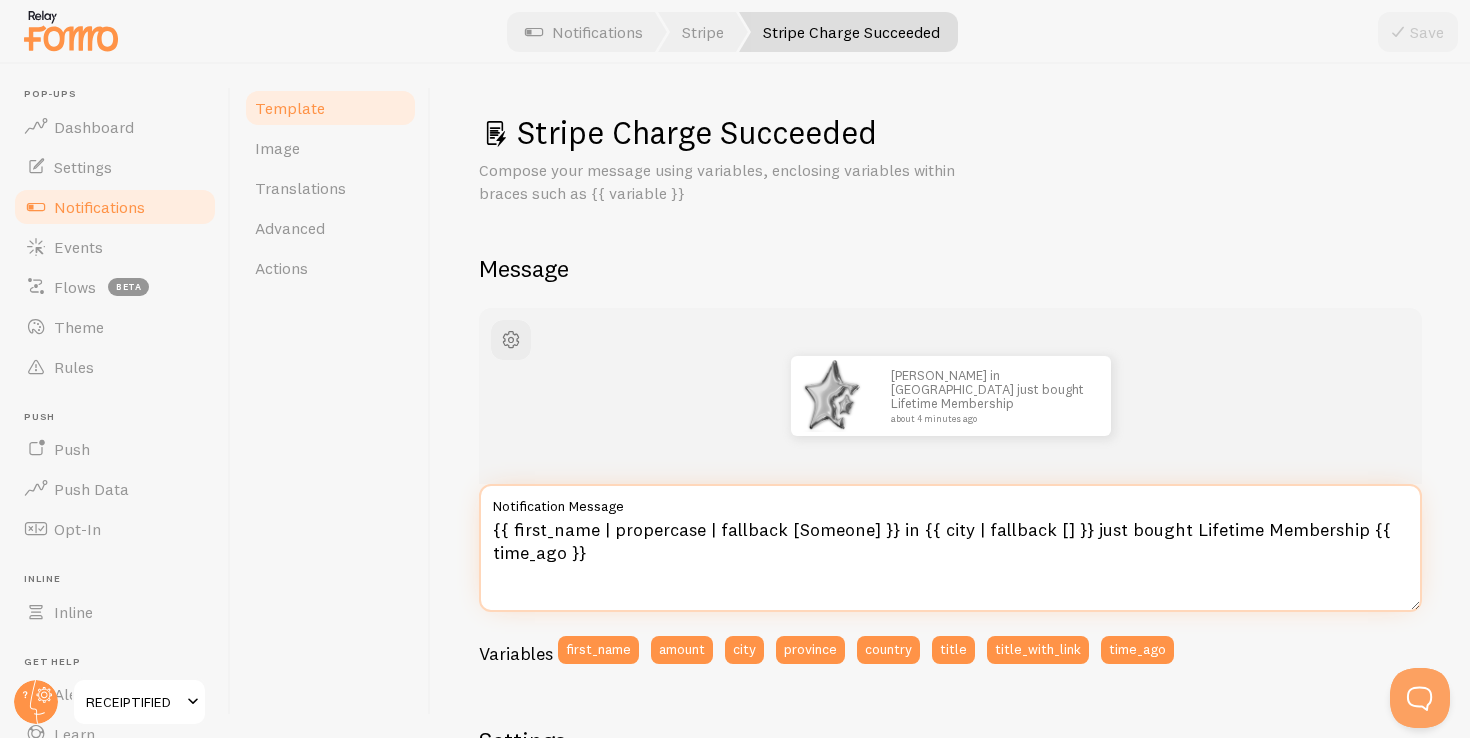 click on "{{ first_name | propercase | fallback [Someone] }} in {{ city | fallback [] }} just bought Lifetime Membership {{ time_ago }}" at bounding box center [950, 548] 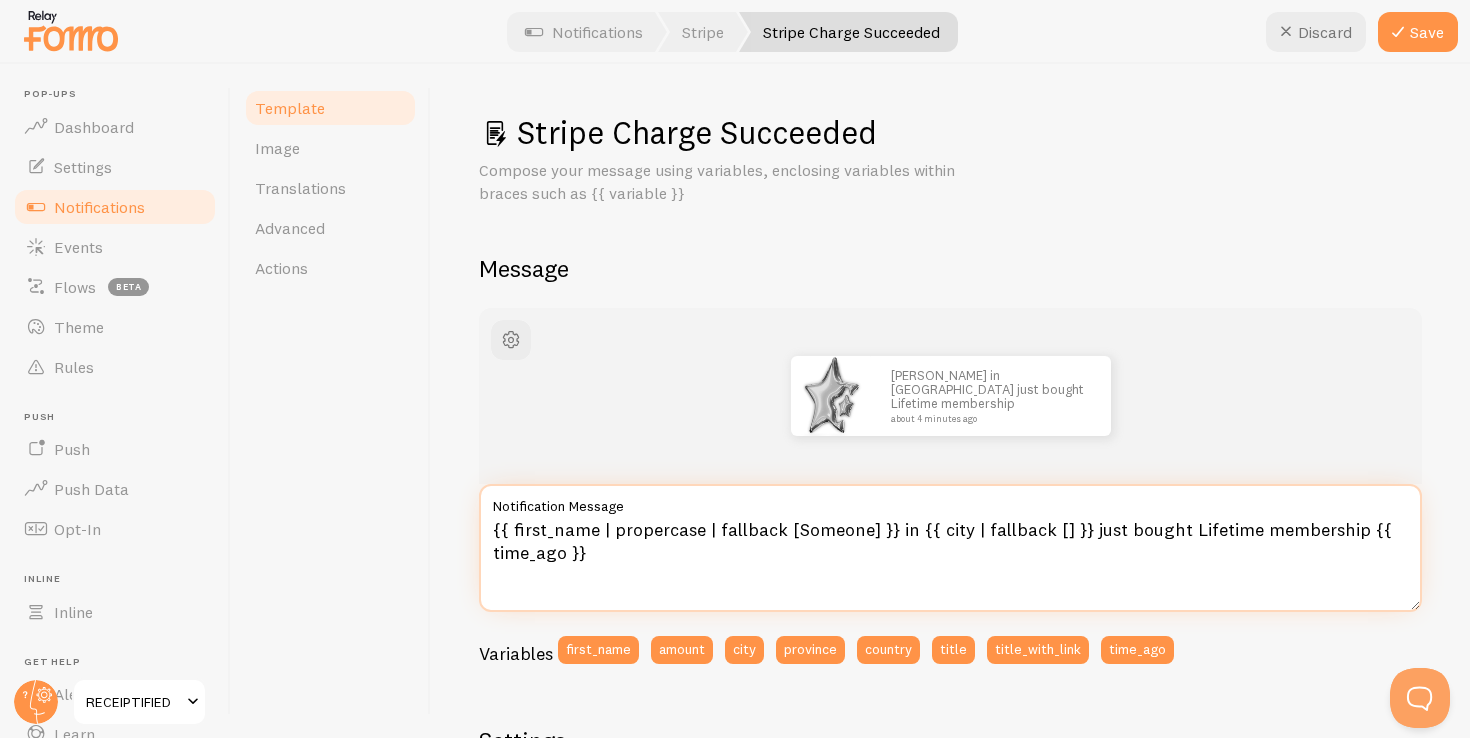 drag, startPoint x: 1346, startPoint y: 531, endPoint x: 1382, endPoint y: 564, distance: 48.83646 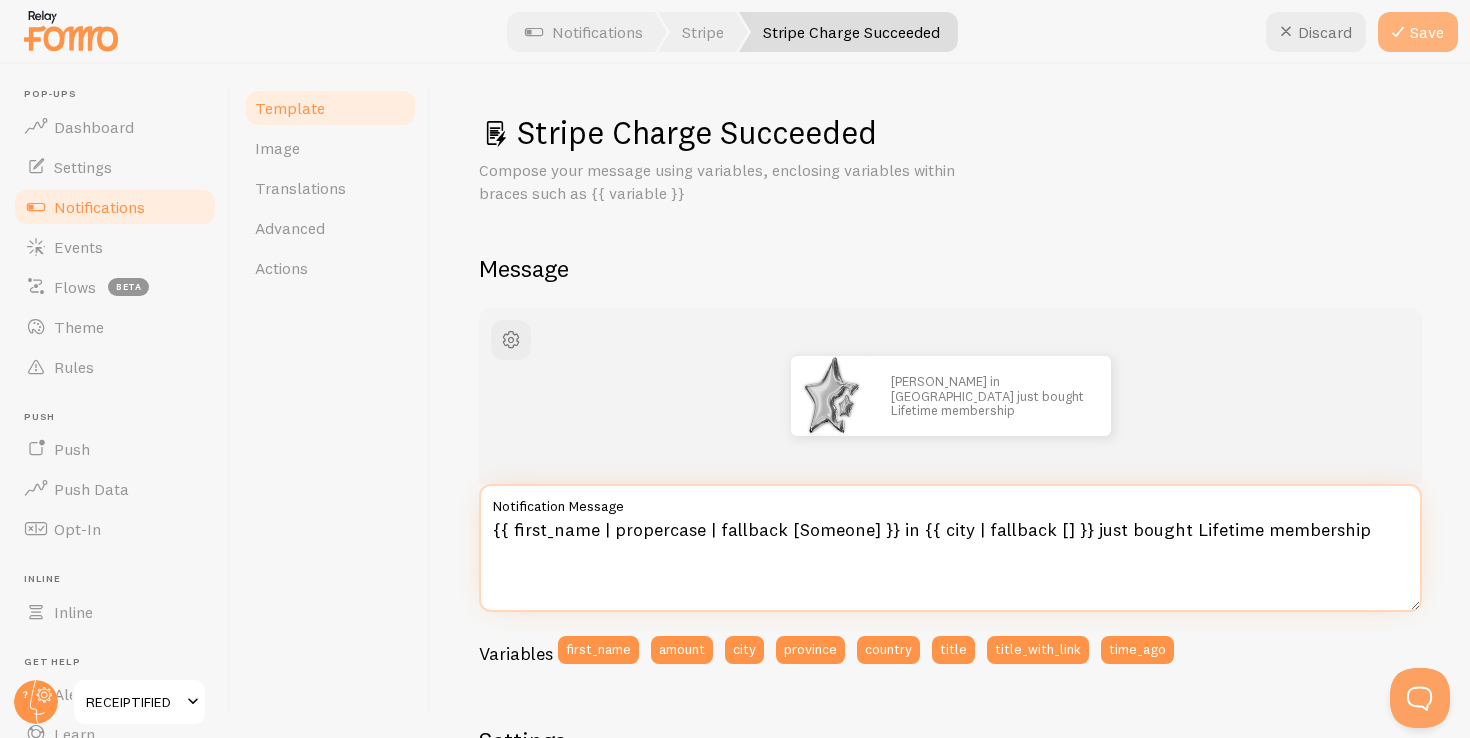 type on "{{ first_name | propercase | fallback [Someone] }} in {{ city | fallback [] }} just bought Lifetime membership" 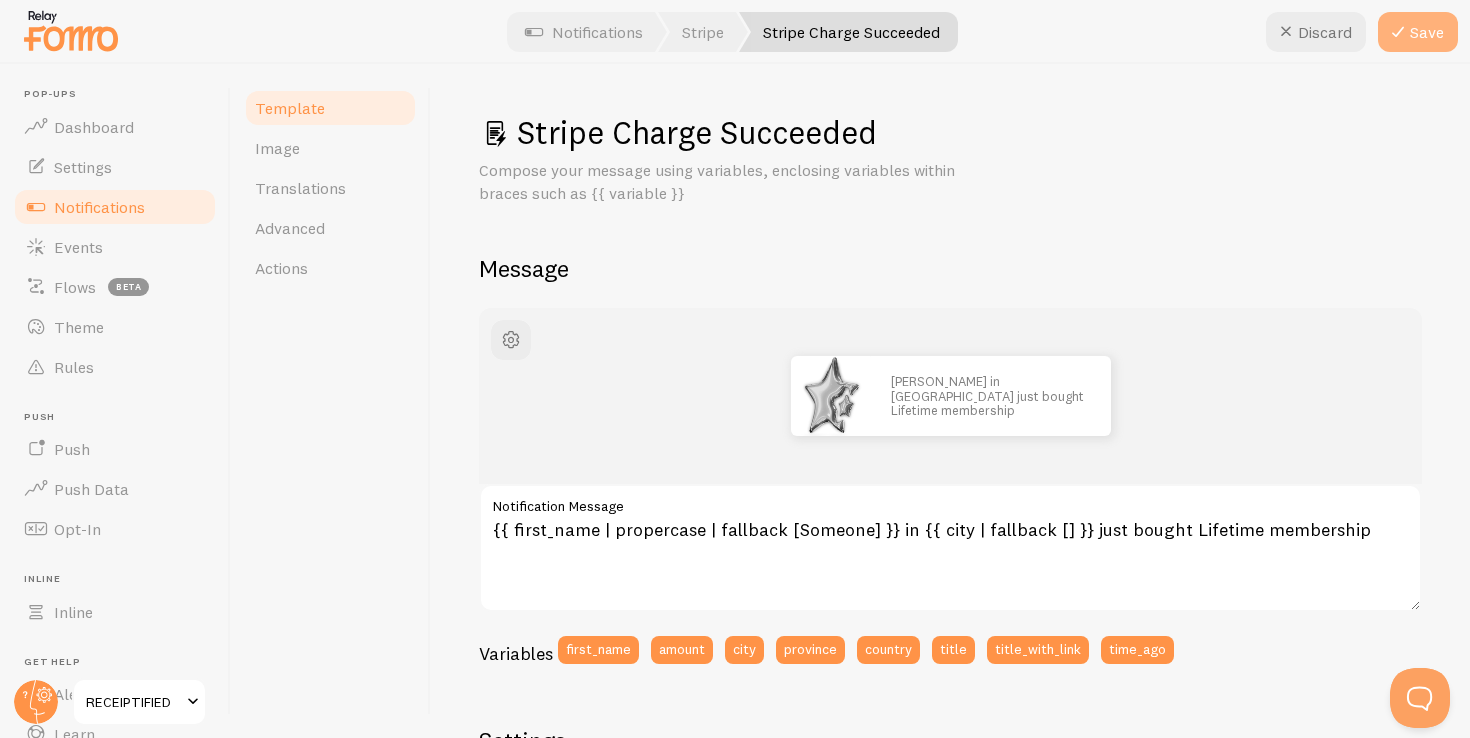click on "Save" at bounding box center [1418, 32] 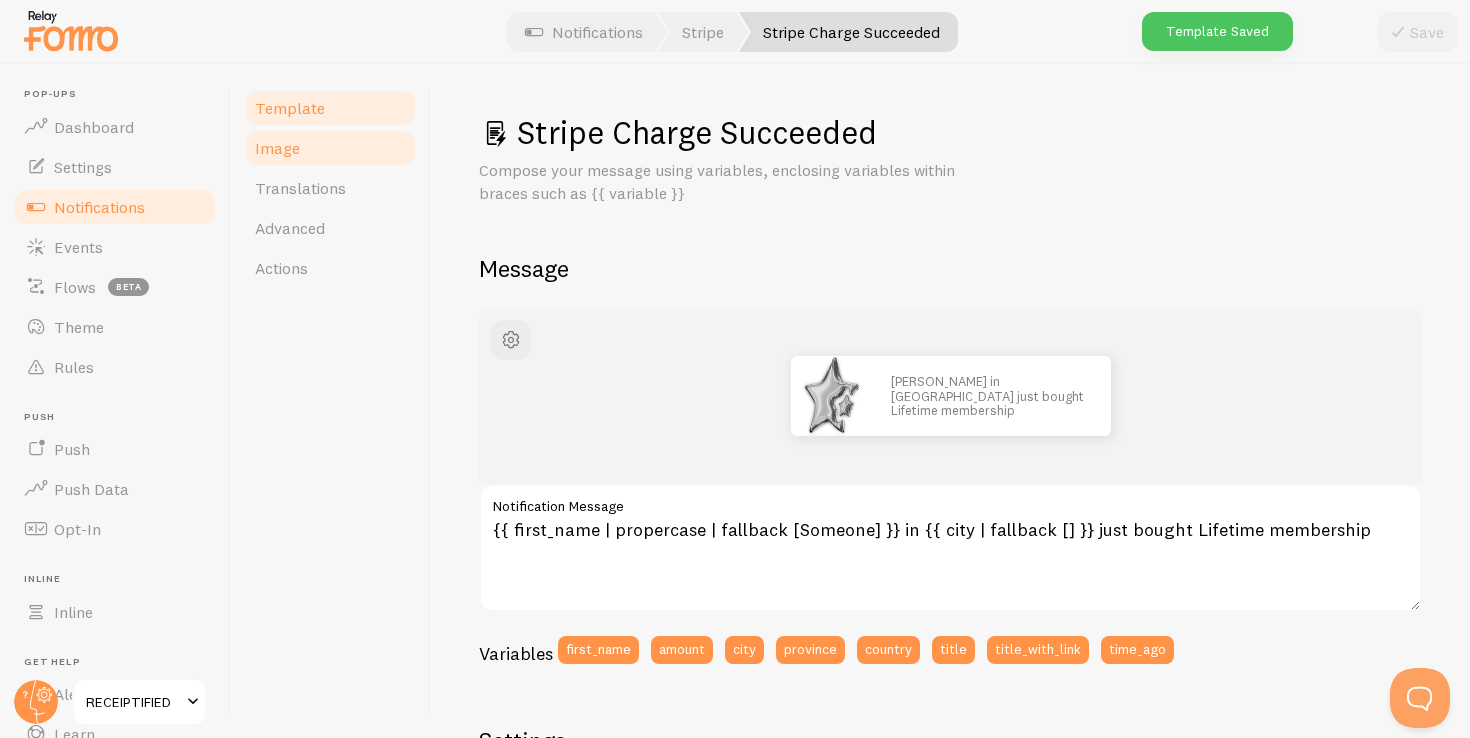 click on "Image" at bounding box center (330, 148) 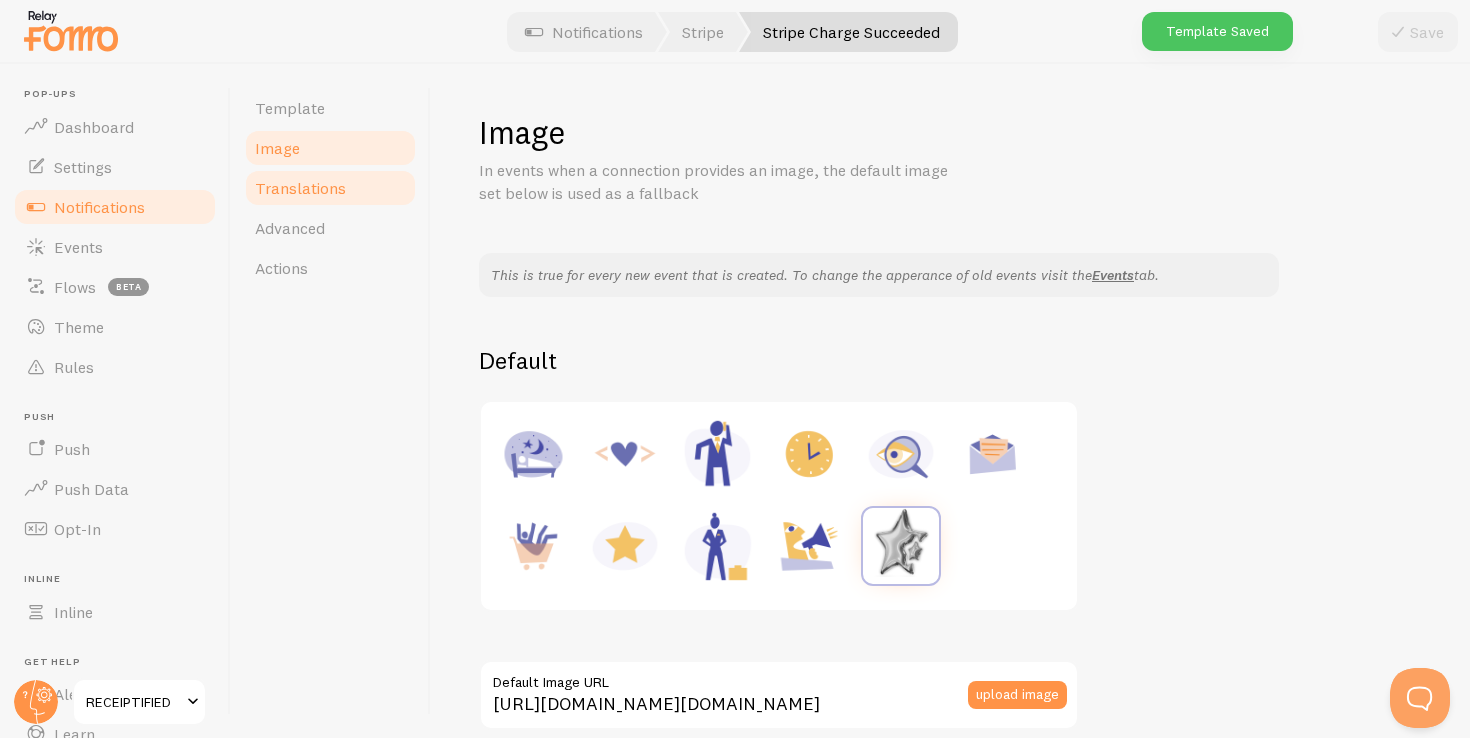 click on "Translations" at bounding box center [300, 188] 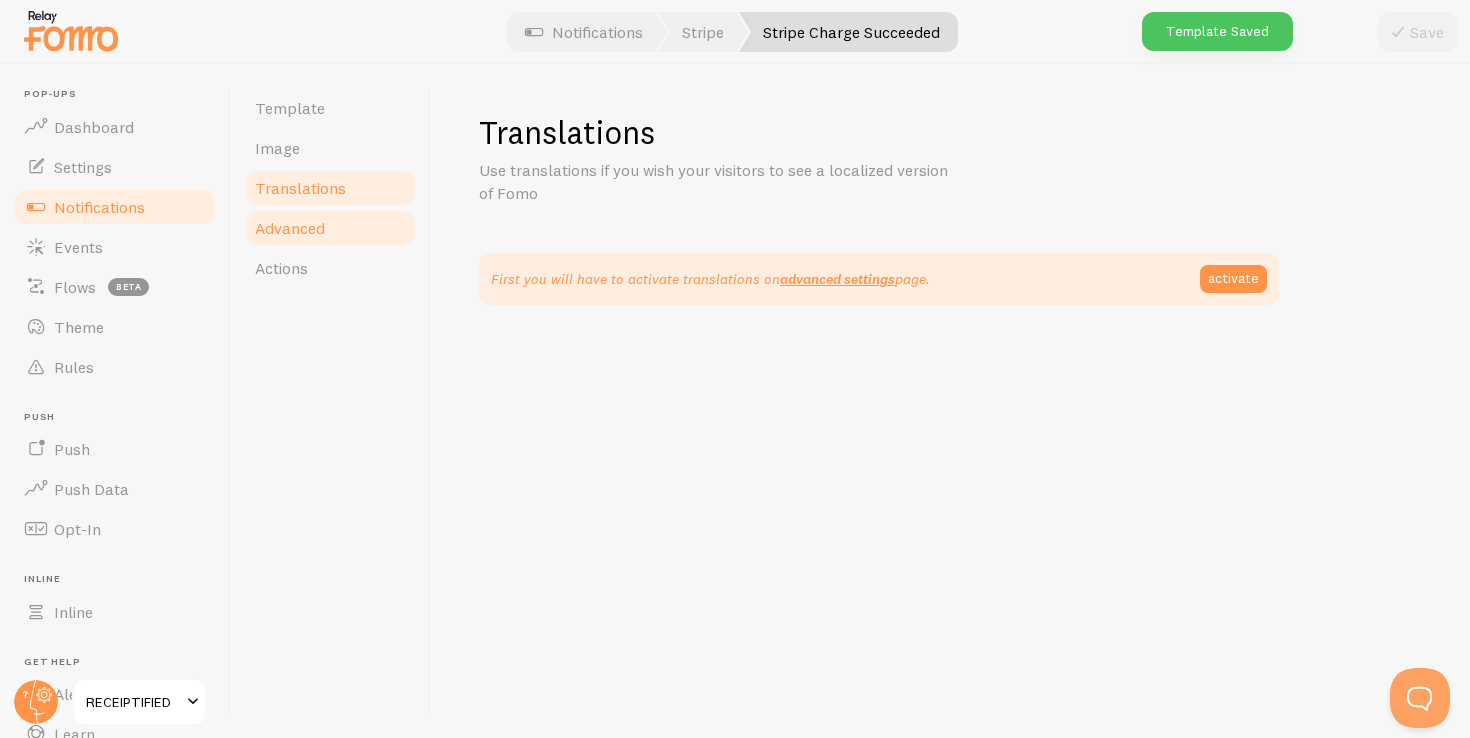 click on "Advanced" at bounding box center (330, 228) 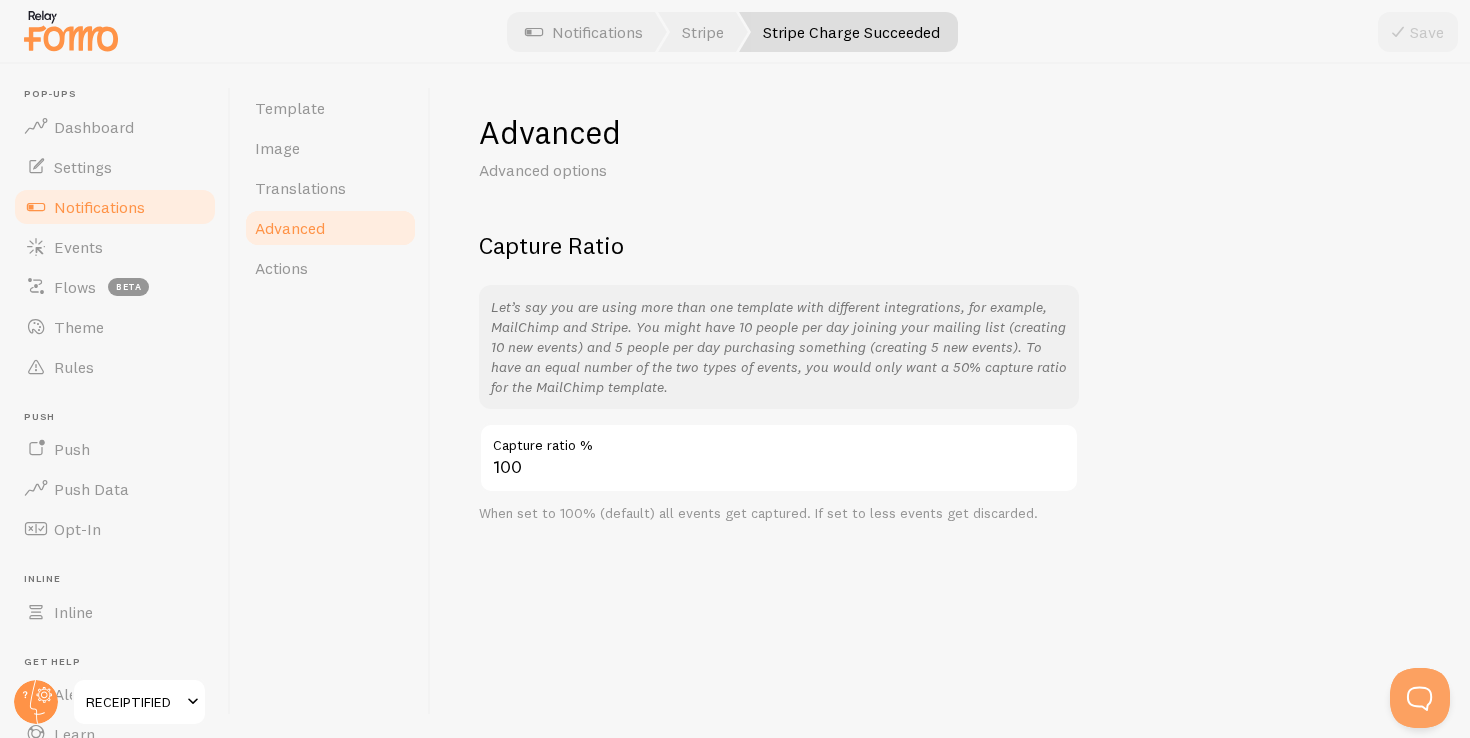 click on "Advanced" at bounding box center [330, 228] 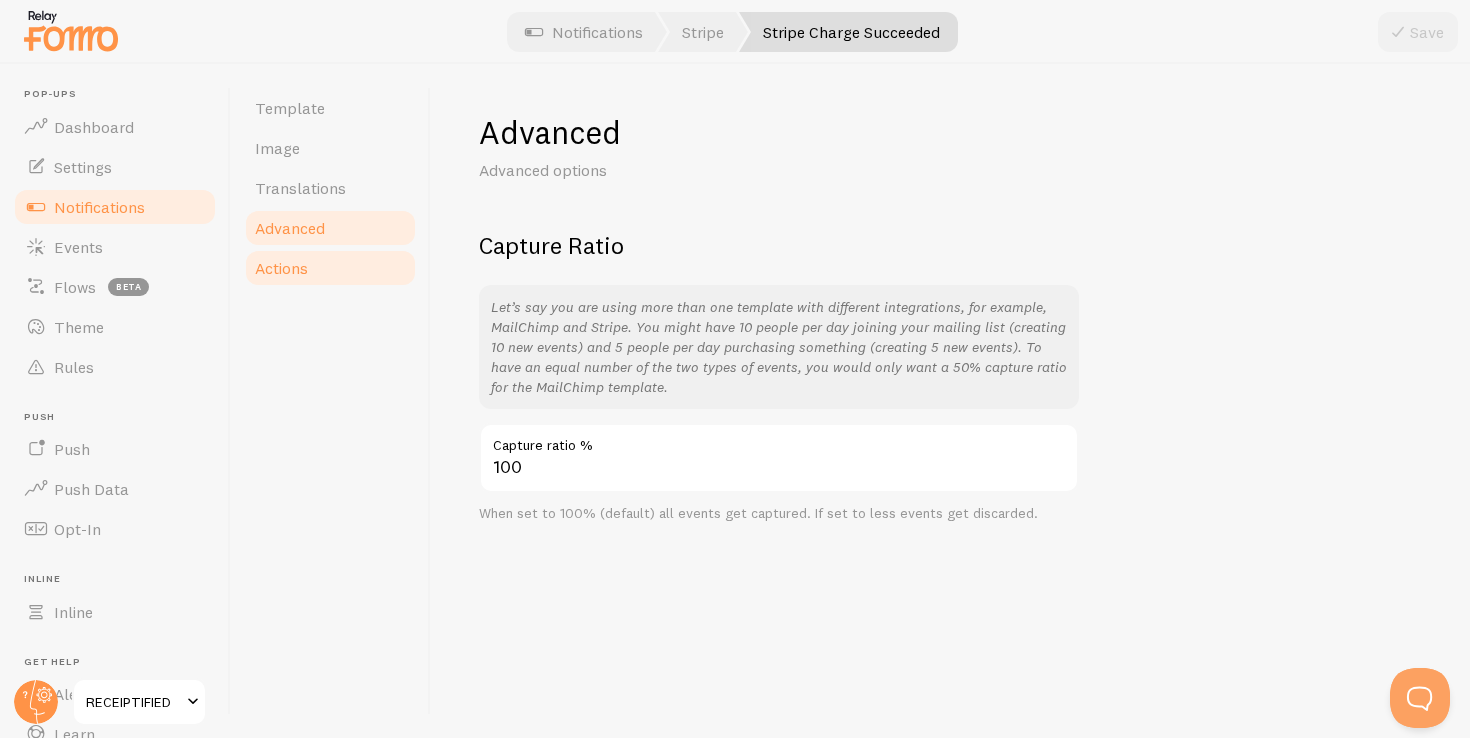 click on "Actions" at bounding box center [330, 268] 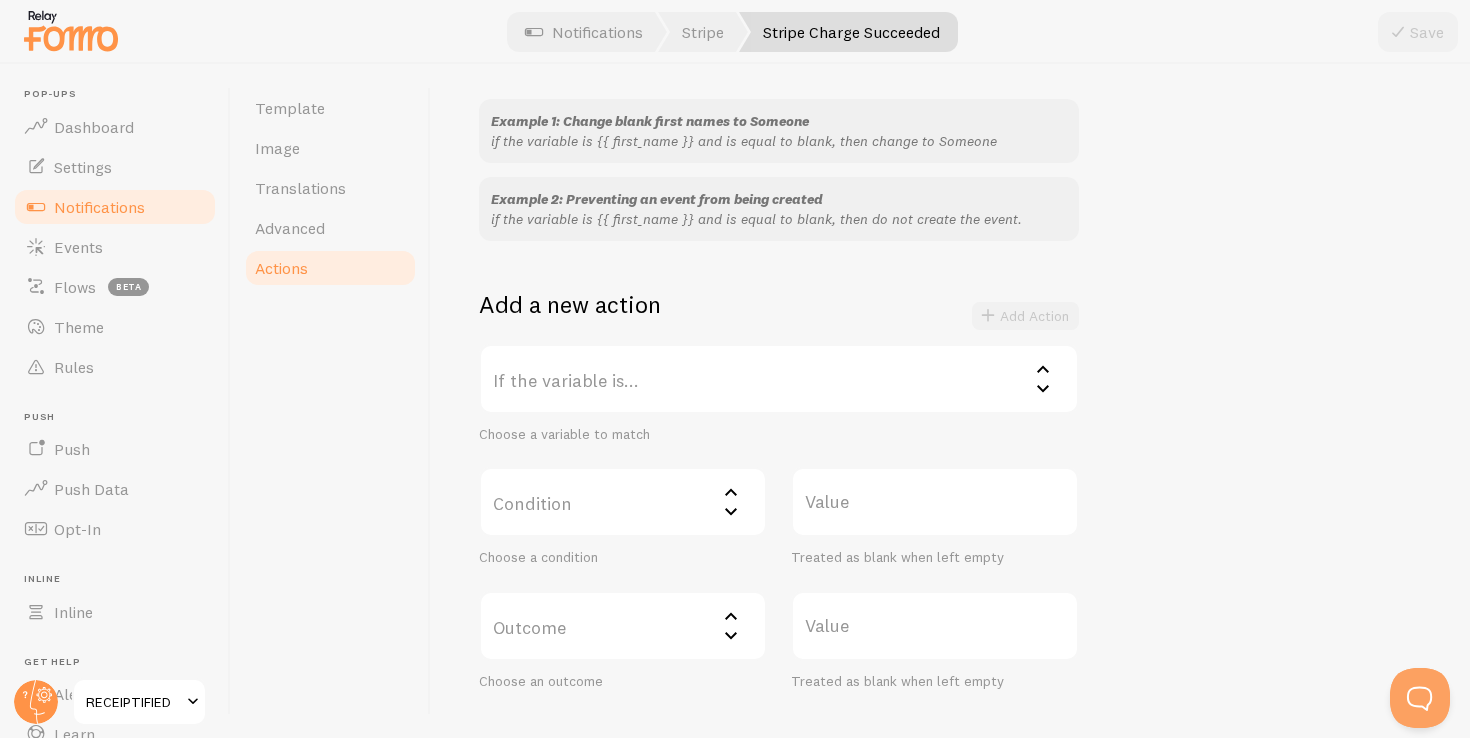 scroll, scrollTop: 181, scrollLeft: 0, axis: vertical 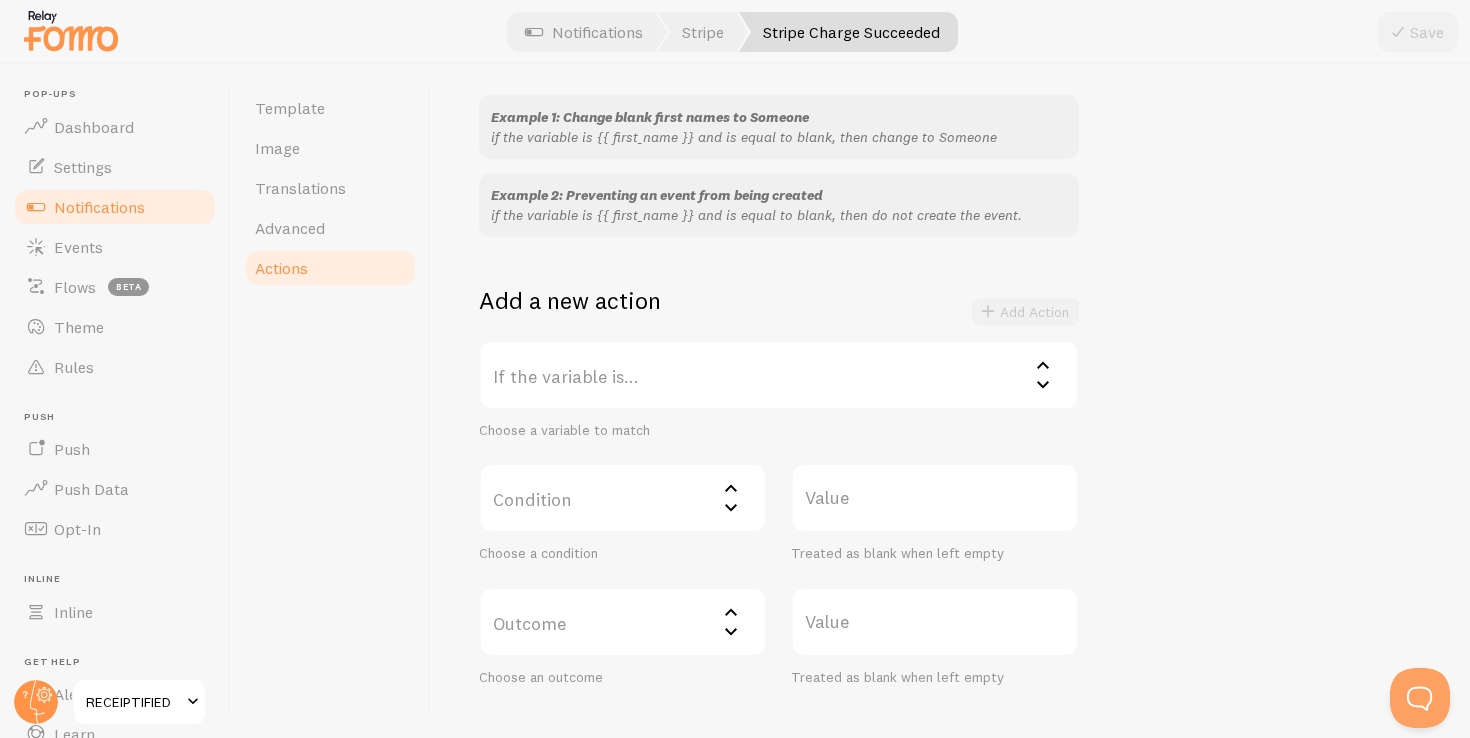 click on "If the variable is..." at bounding box center (779, 375) 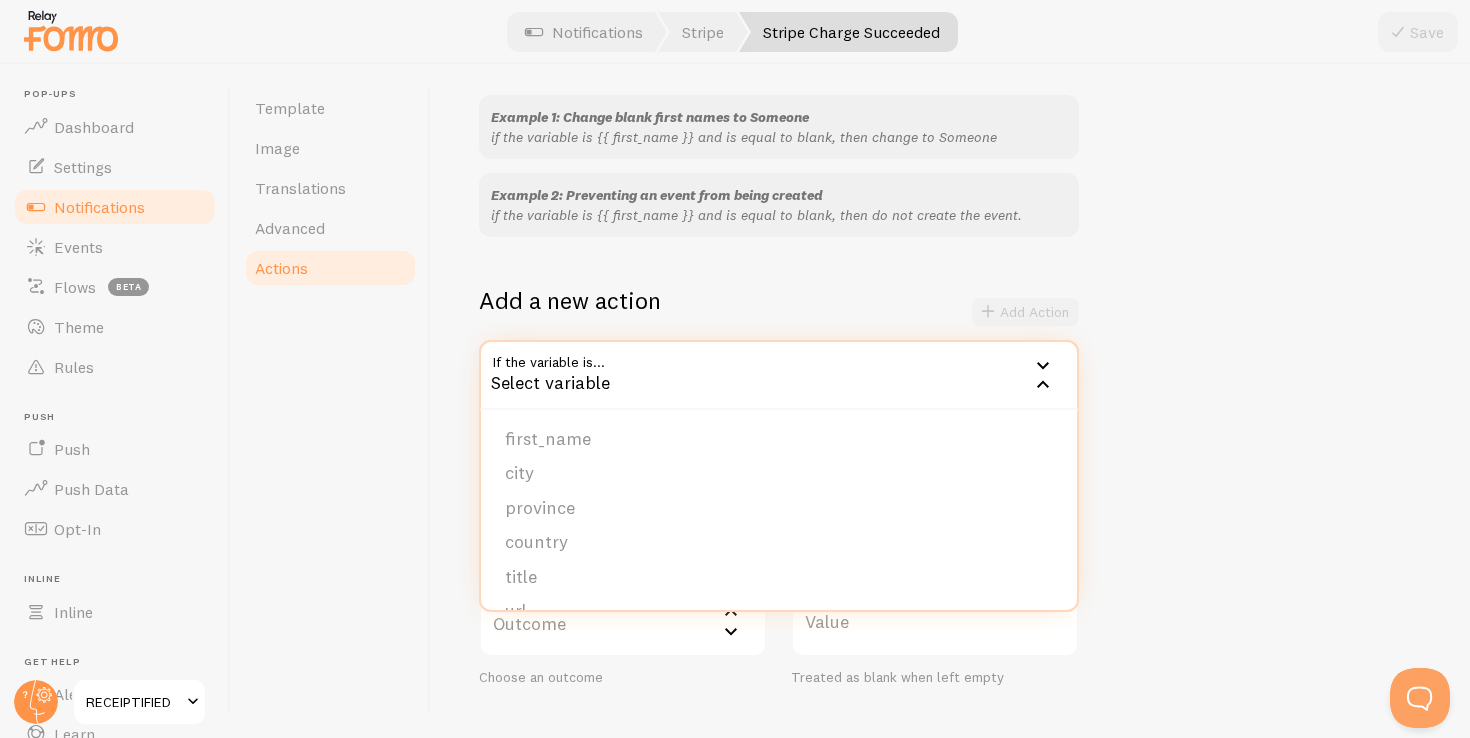 click on "Add a new action
Add Action" at bounding box center [779, 312] 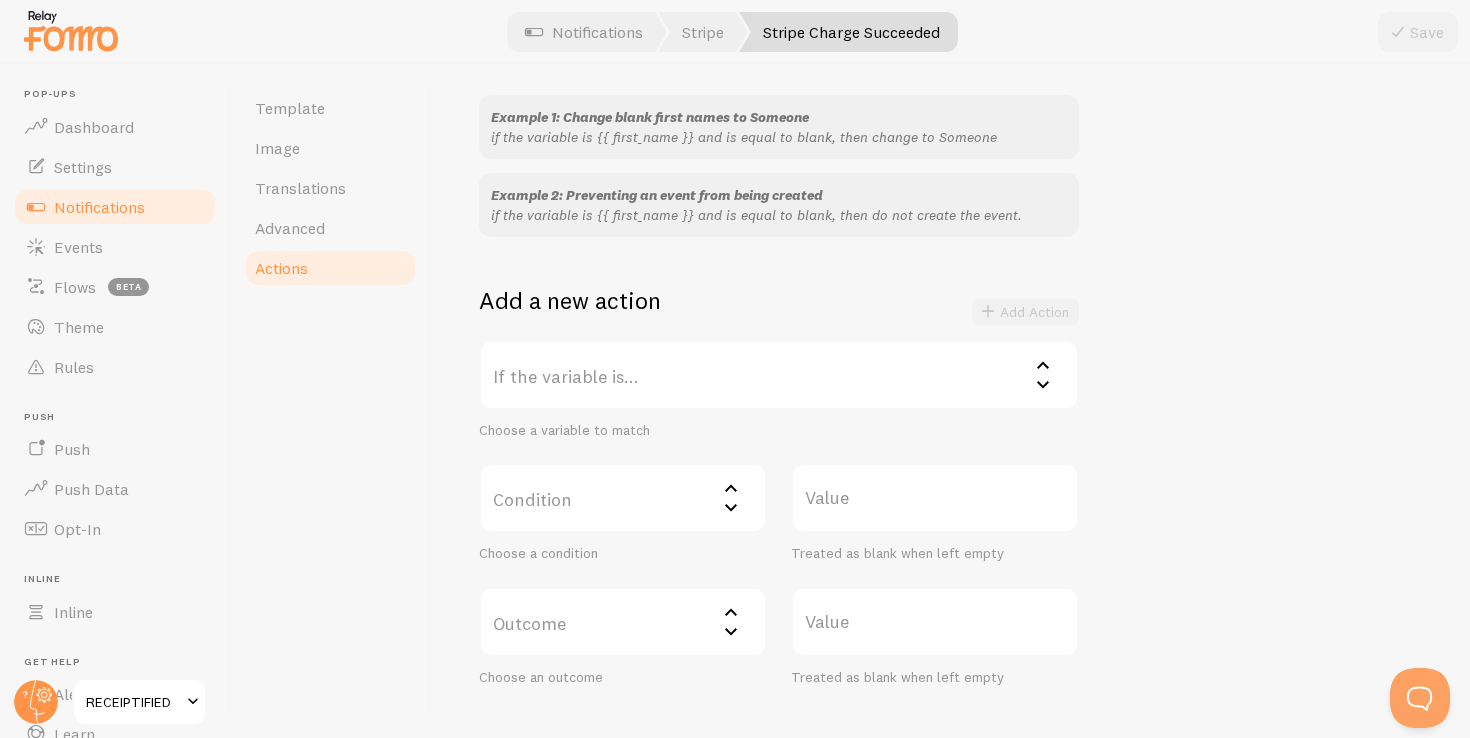 scroll, scrollTop: 301, scrollLeft: 0, axis: vertical 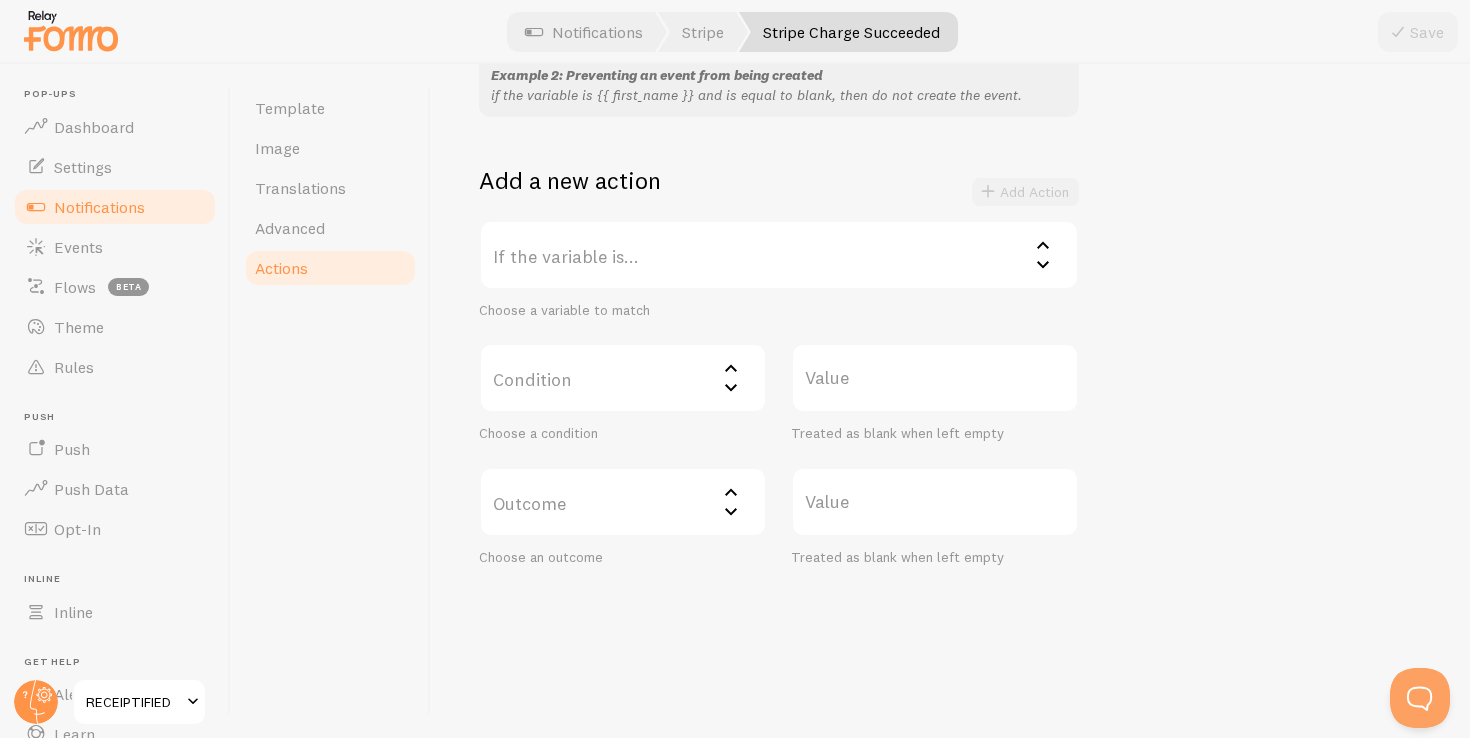 click on "Value" at bounding box center [935, 378] 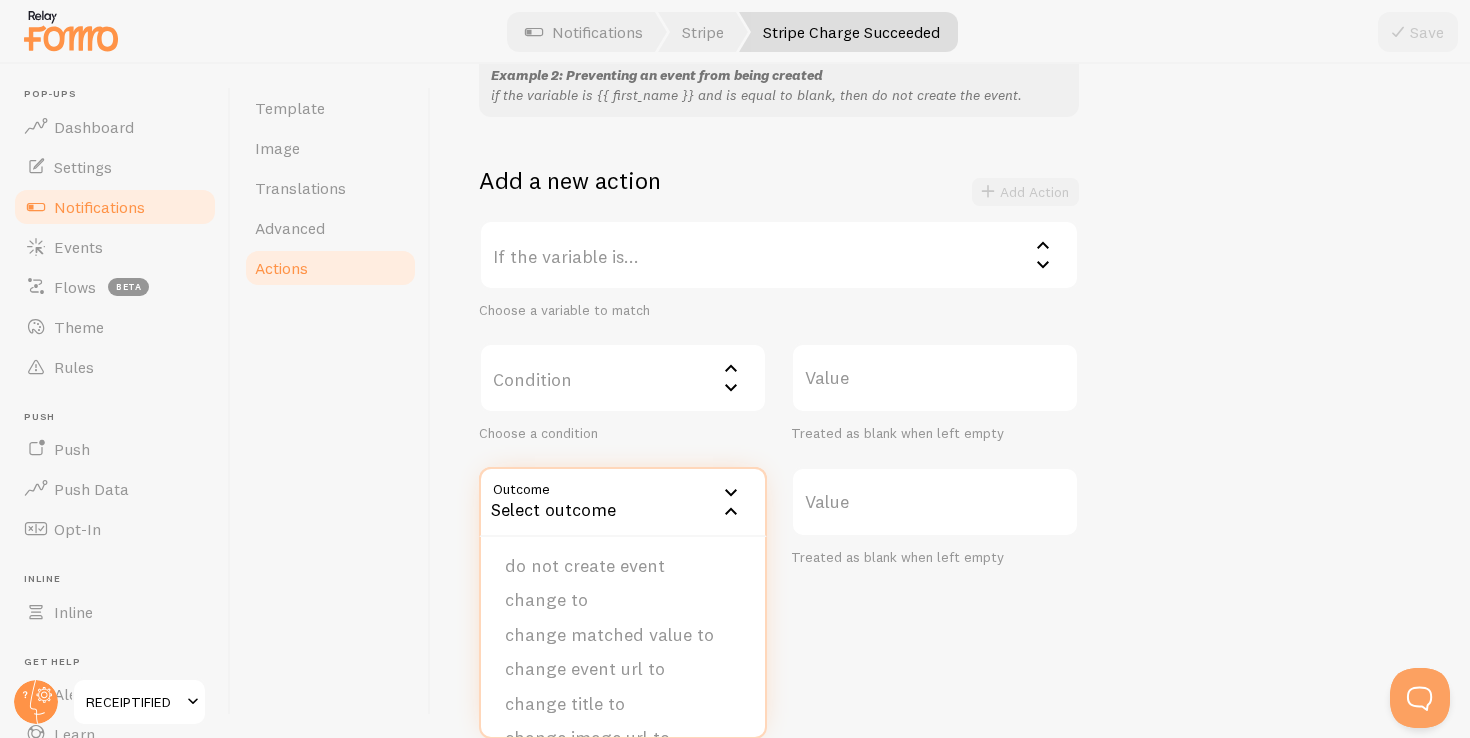 click on "Value" at bounding box center (935, 378) 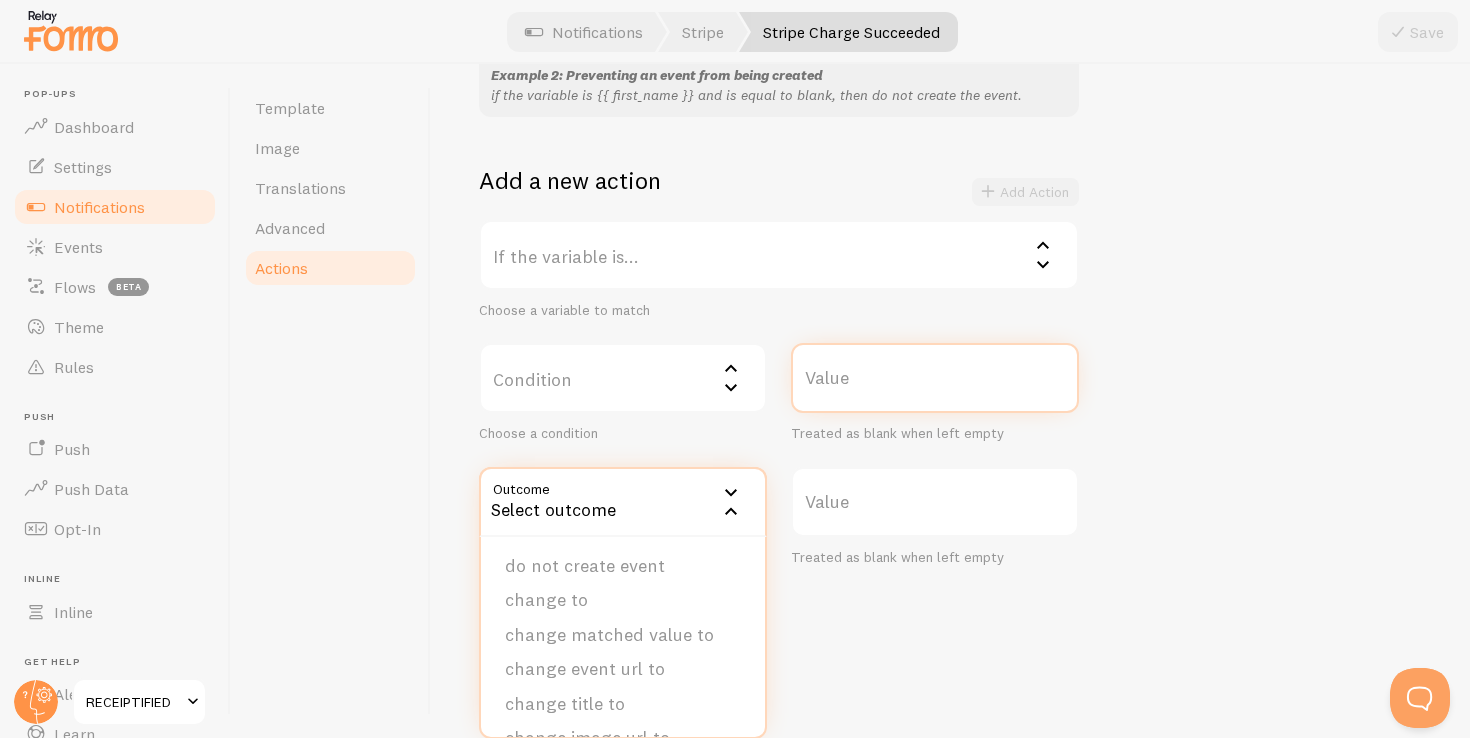 click on "Value" at bounding box center (935, 378) 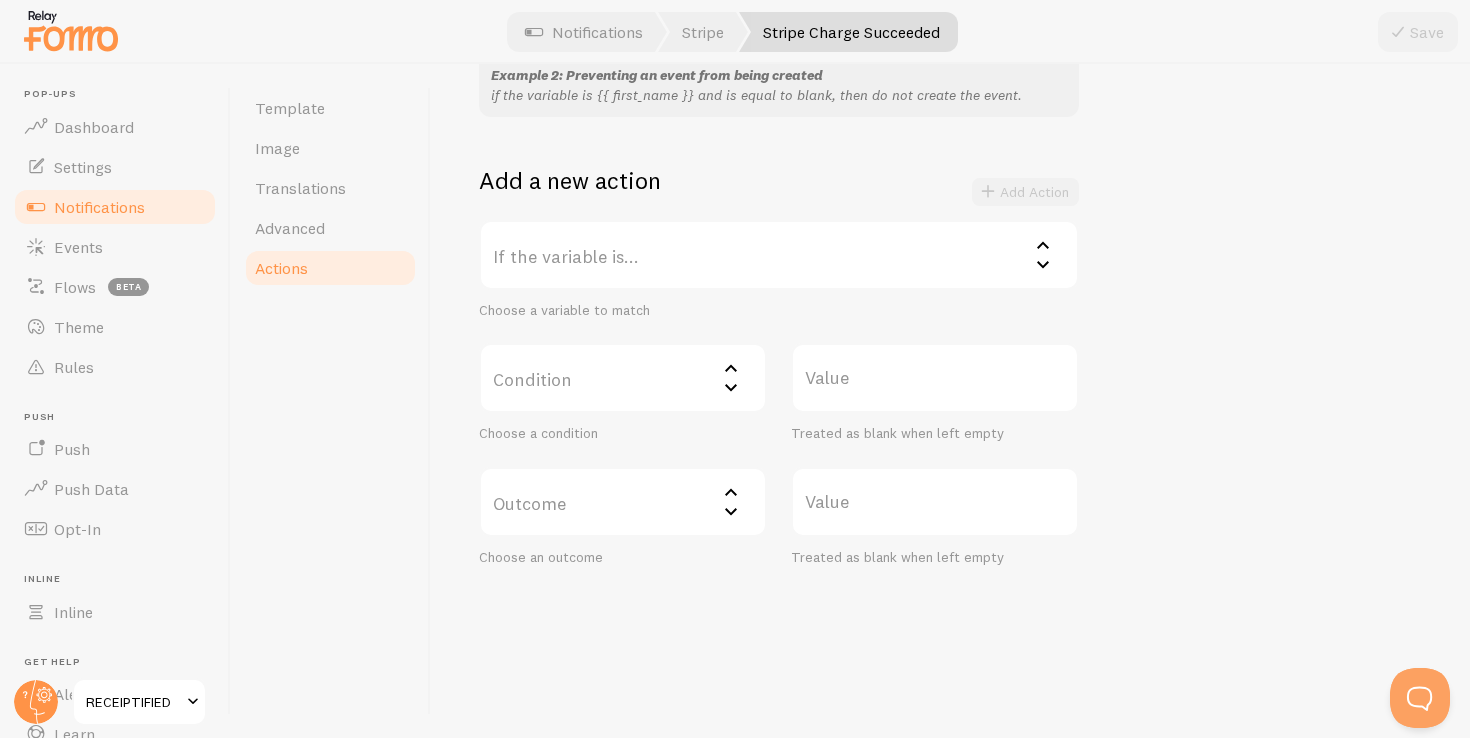 click on "Condition" at bounding box center (623, 378) 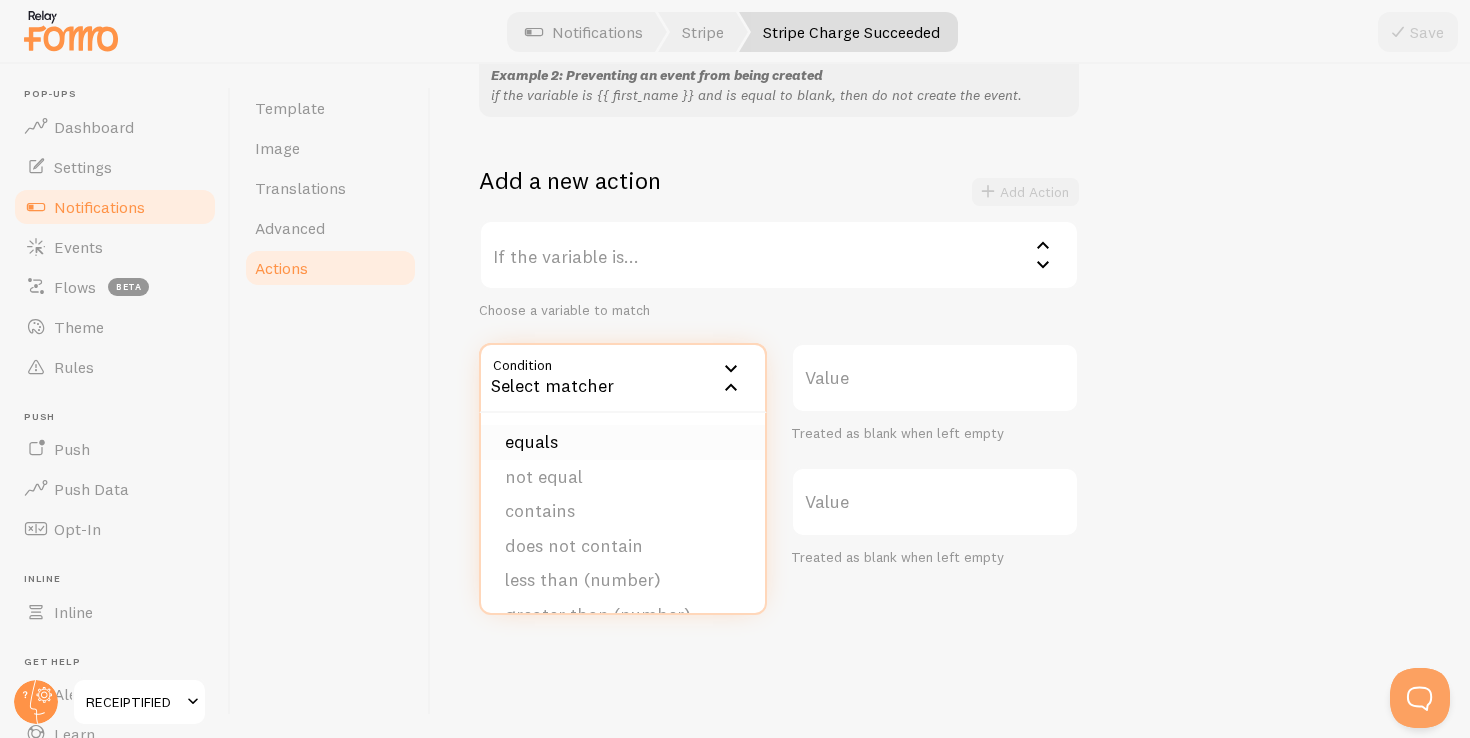 click on "equals" at bounding box center (623, 442) 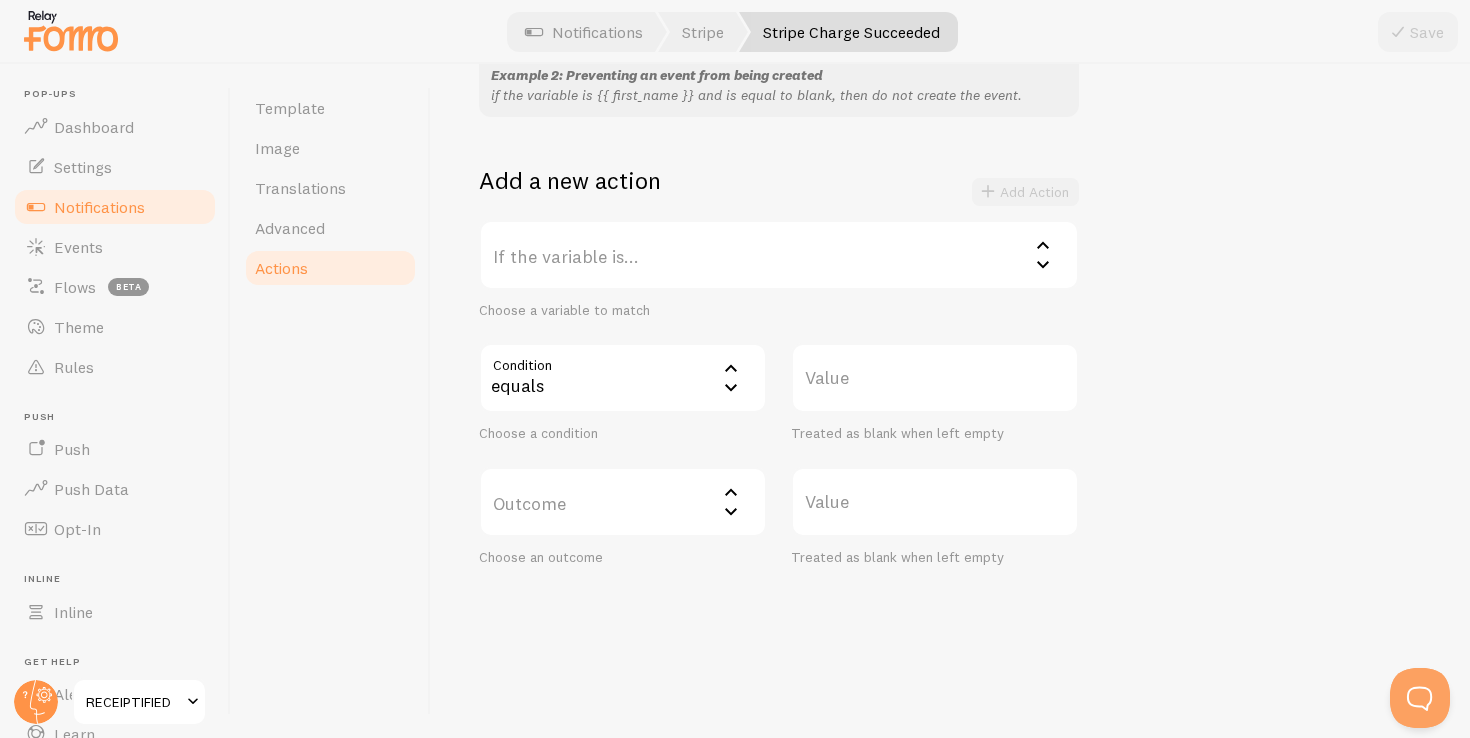 click on "If the variable is..." at bounding box center (779, 255) 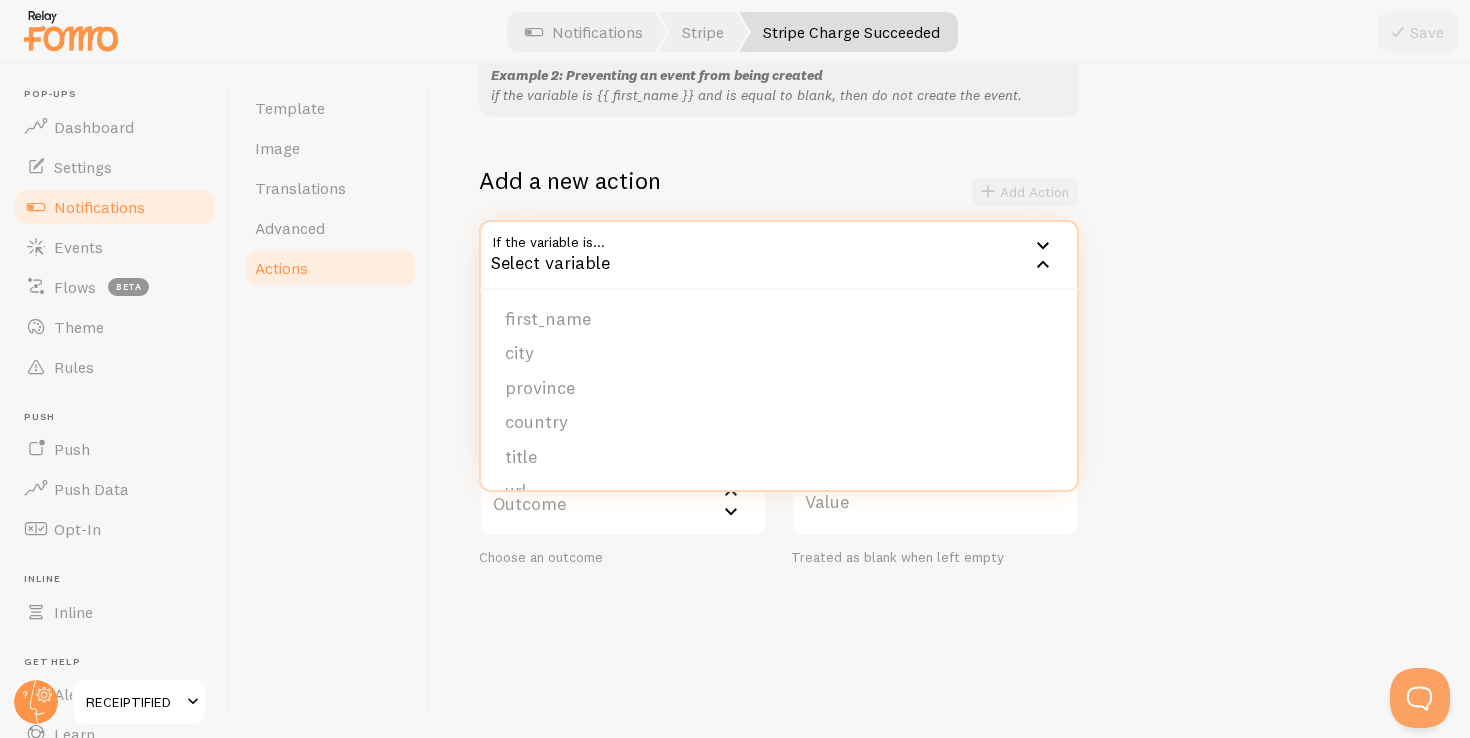 scroll, scrollTop: 169, scrollLeft: 0, axis: vertical 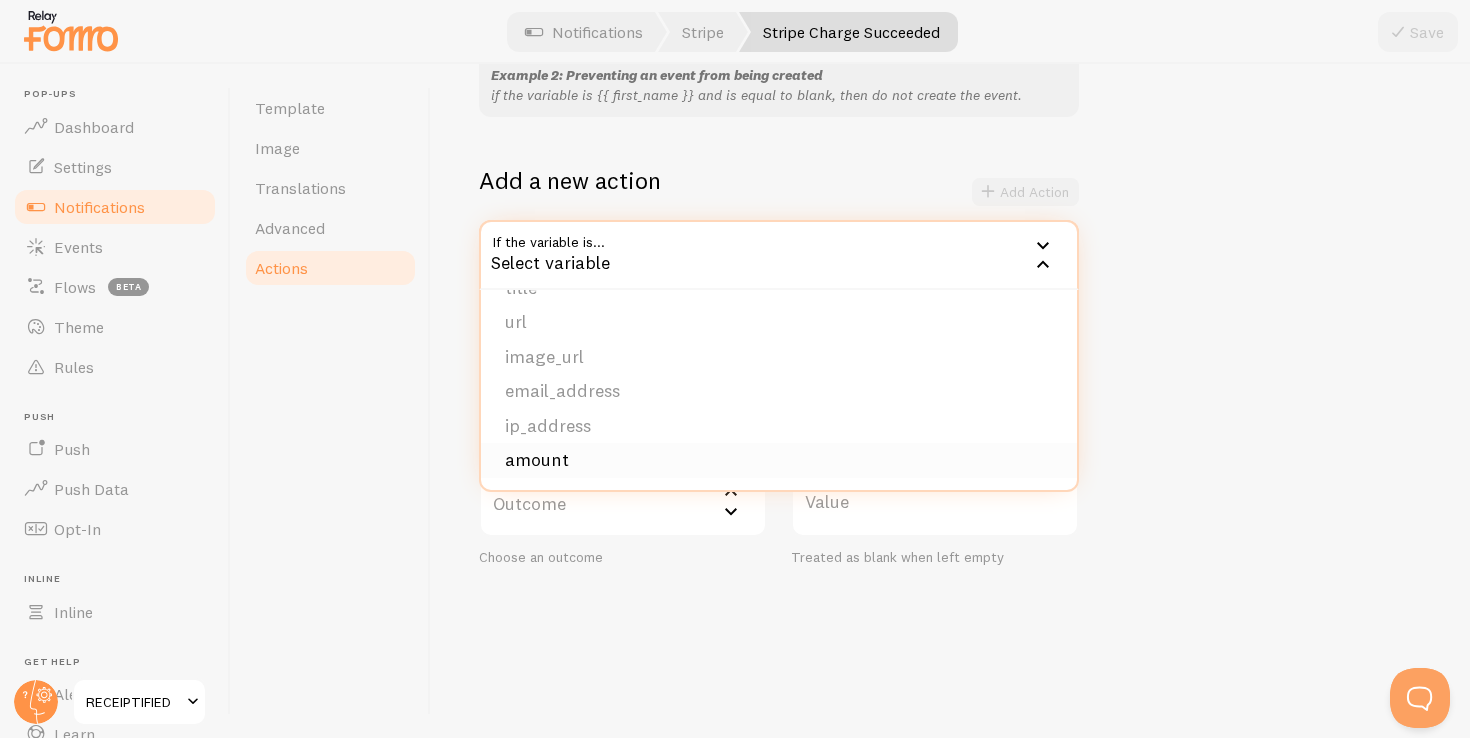 click on "amount" at bounding box center (779, 460) 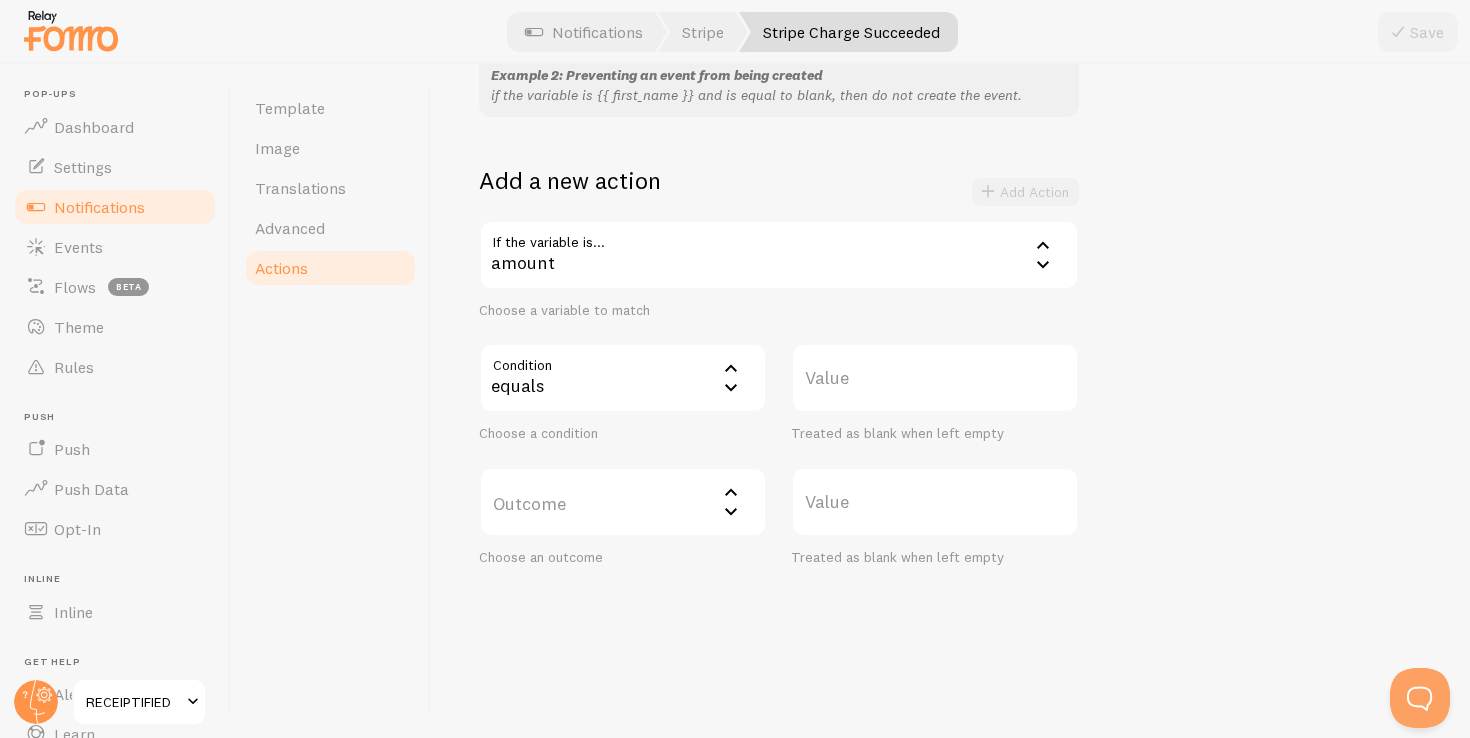 click on "Value" at bounding box center (935, 378) 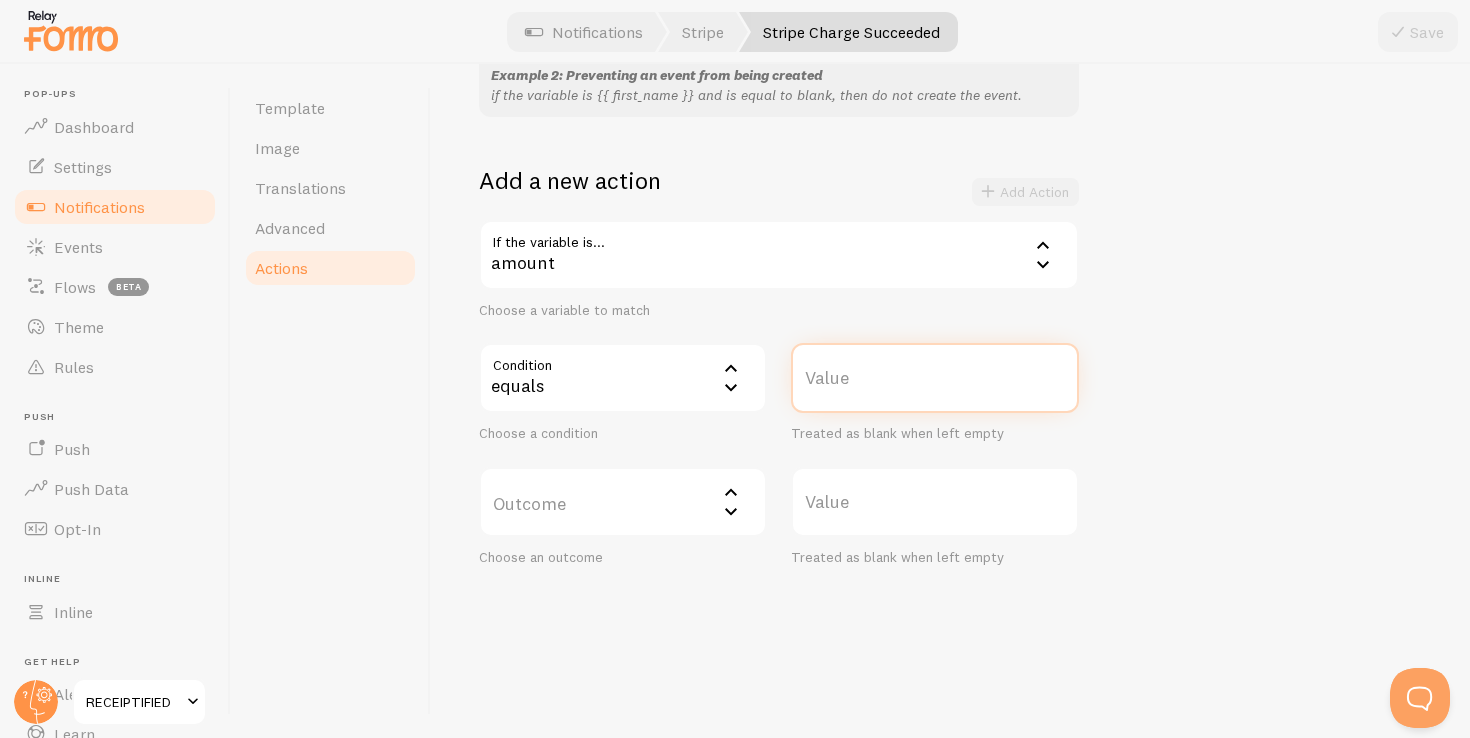 click on "Value" at bounding box center [935, 378] 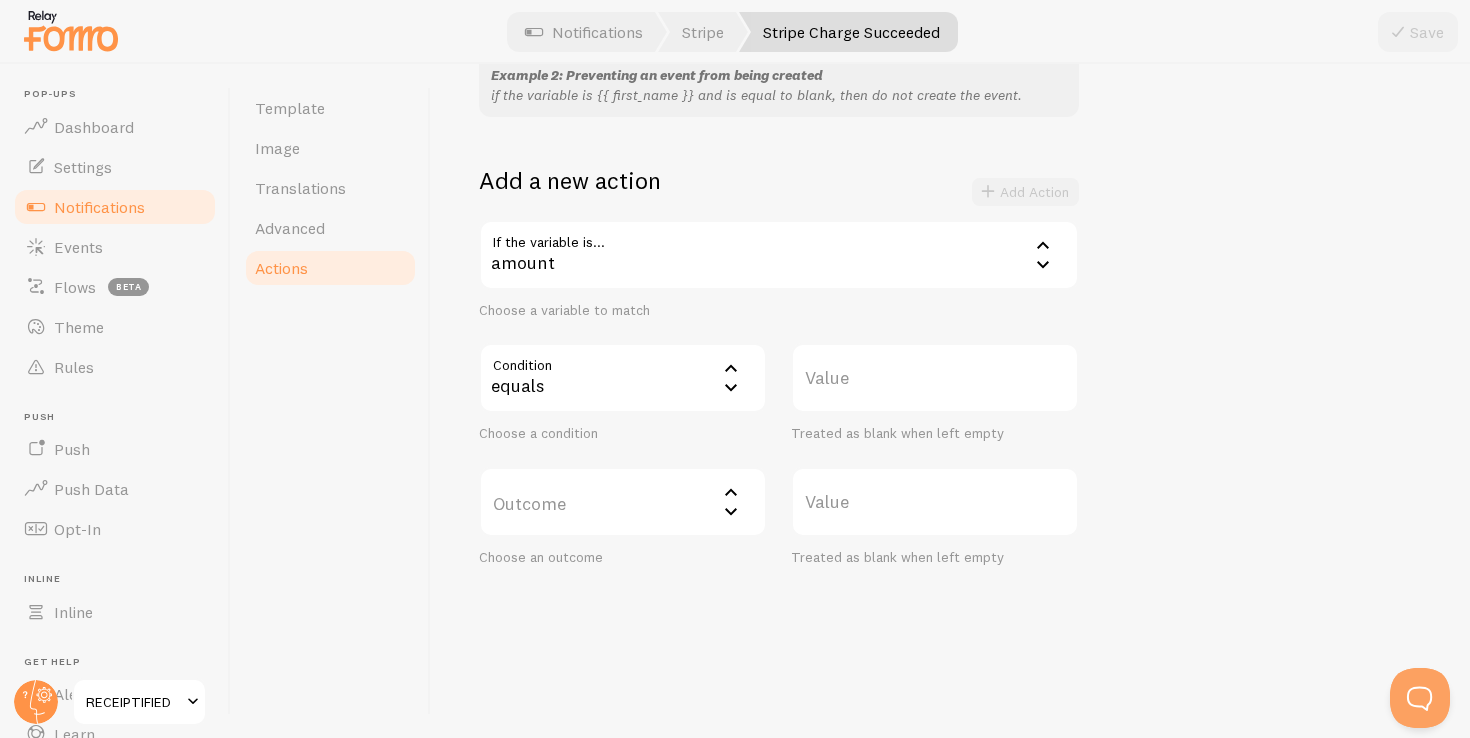 click on "equals" at bounding box center [623, 378] 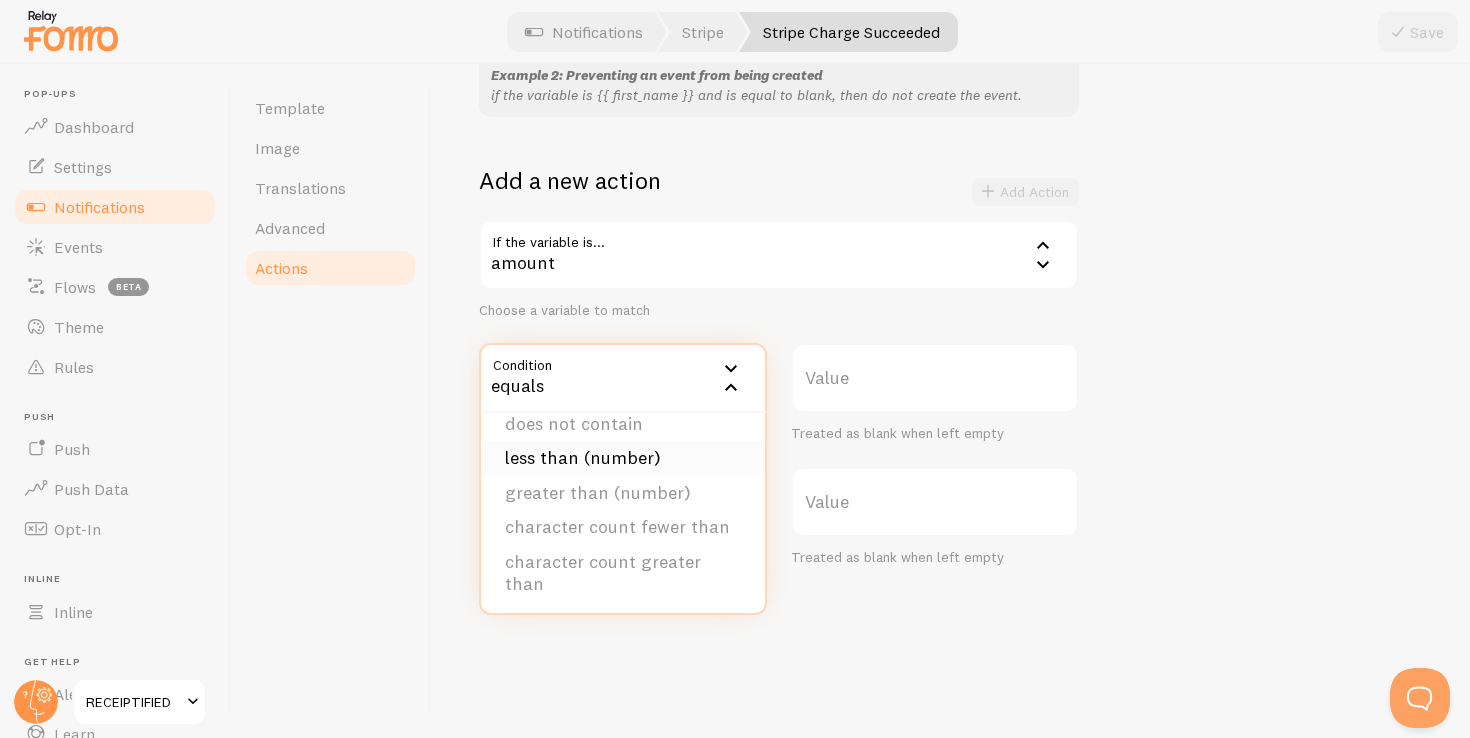 scroll, scrollTop: 122, scrollLeft: 0, axis: vertical 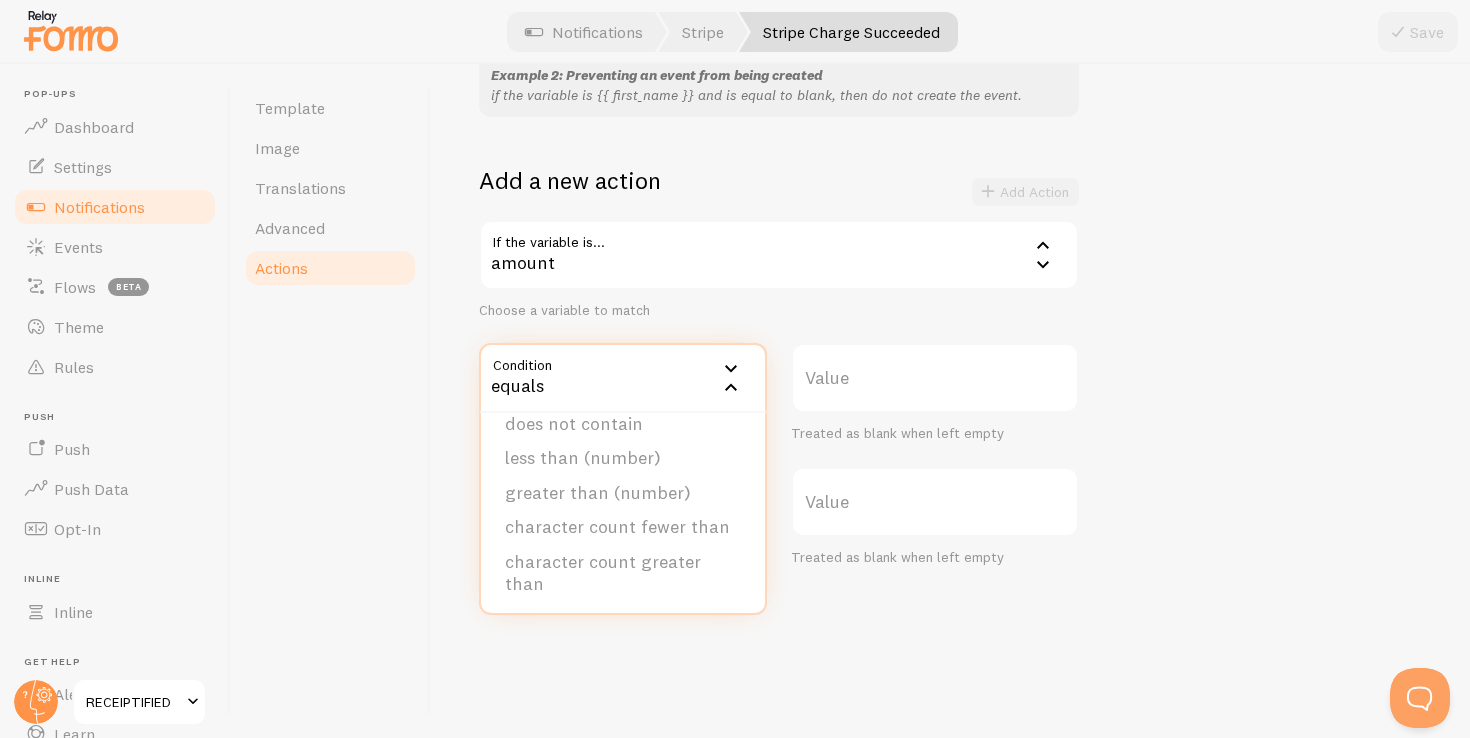 click on "If the variable is...   amount   amount       first_name  city  province  country  title  url  image_url  email_address  ip_address  amount    Choose a variable to match   Condition   equals   equals       equals  not equal  contains  does not contain  less than (number)  greater than (number)  character count fewer than  character count greater than    Choose a condition       Value       Treated as blank when left empty   Outcome     Select outcome       do not create event  change to  change matched value to  change event url to  change title to  change image url to  (advanced) copy value from another variable  (advanced) change Template to  (advanced) copy event using Template    Choose an outcome       Value       Treated as blank when left empty" at bounding box center [779, 393] 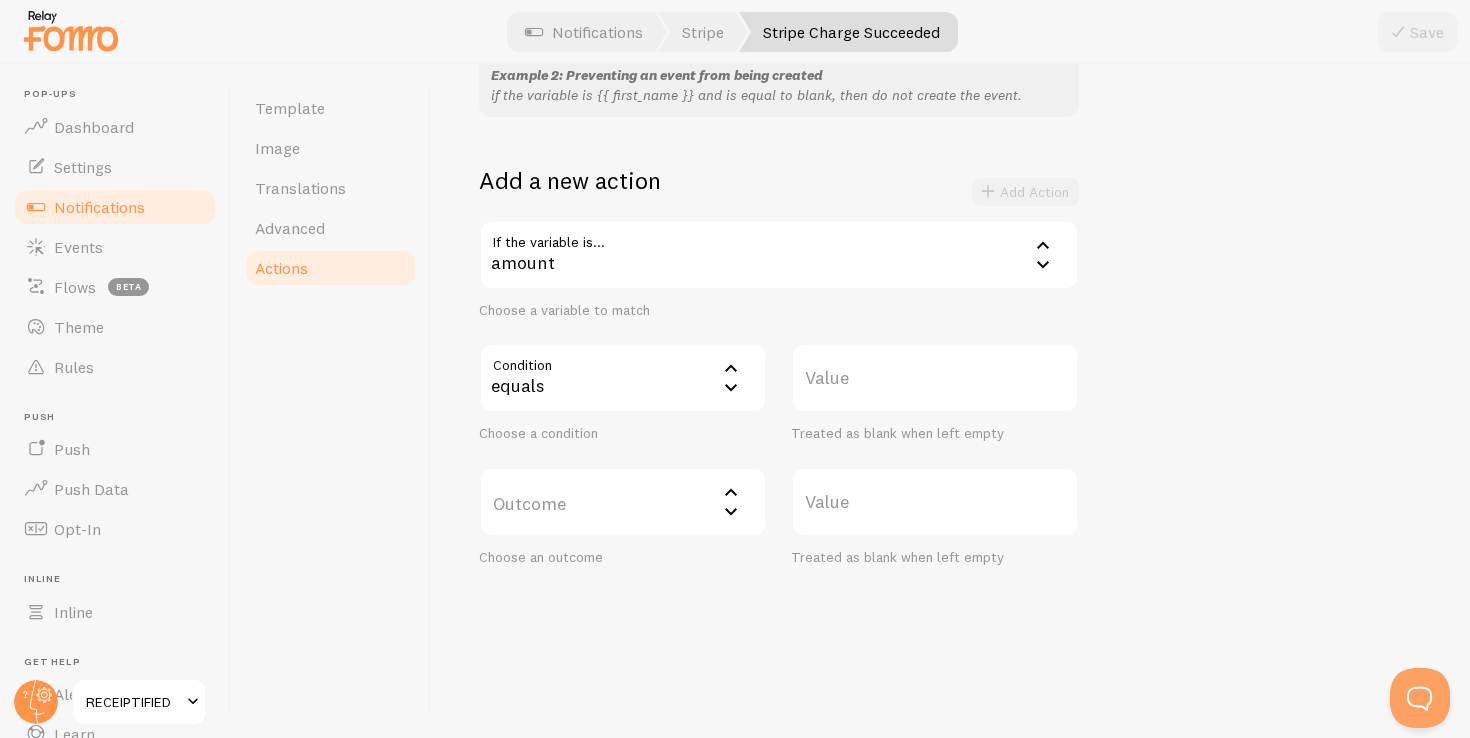 click on "amount" at bounding box center [779, 255] 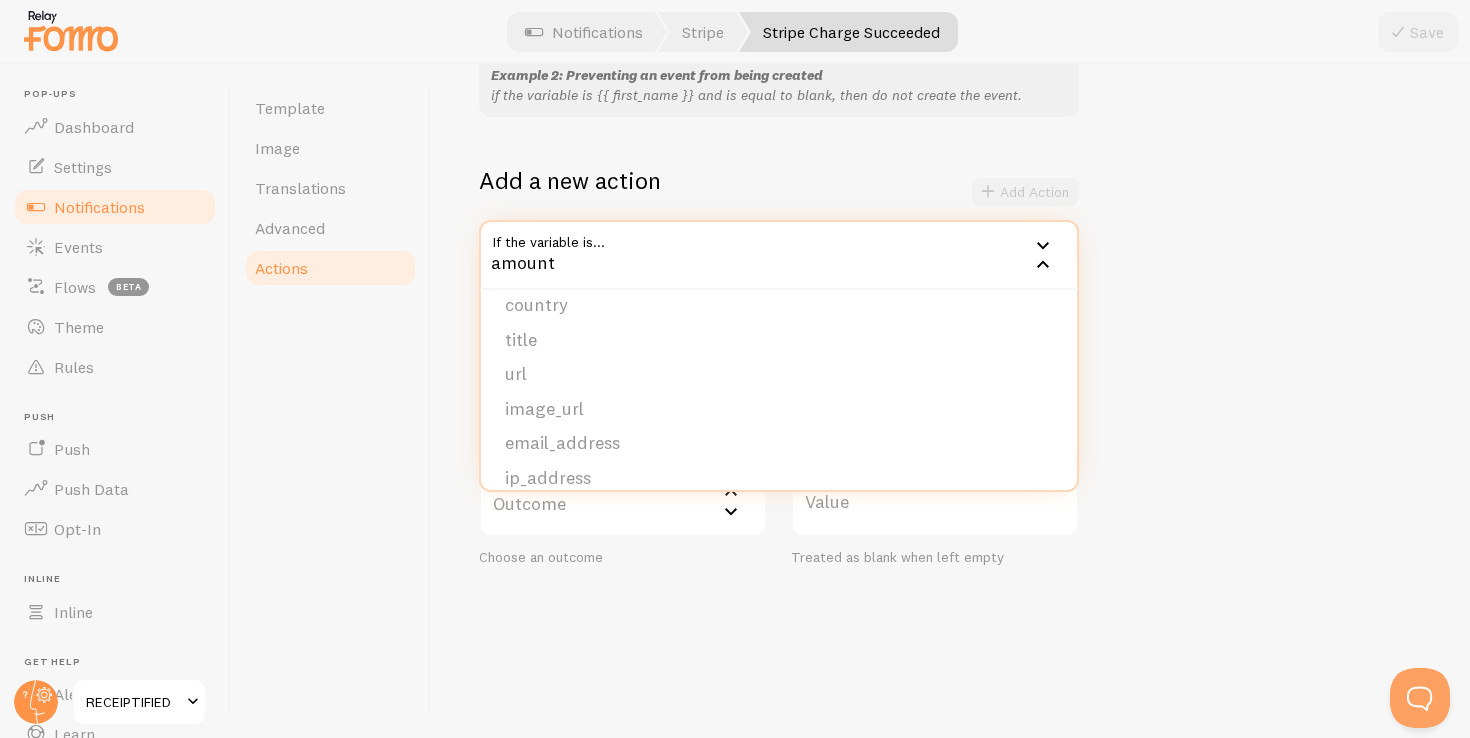 scroll, scrollTop: 169, scrollLeft: 0, axis: vertical 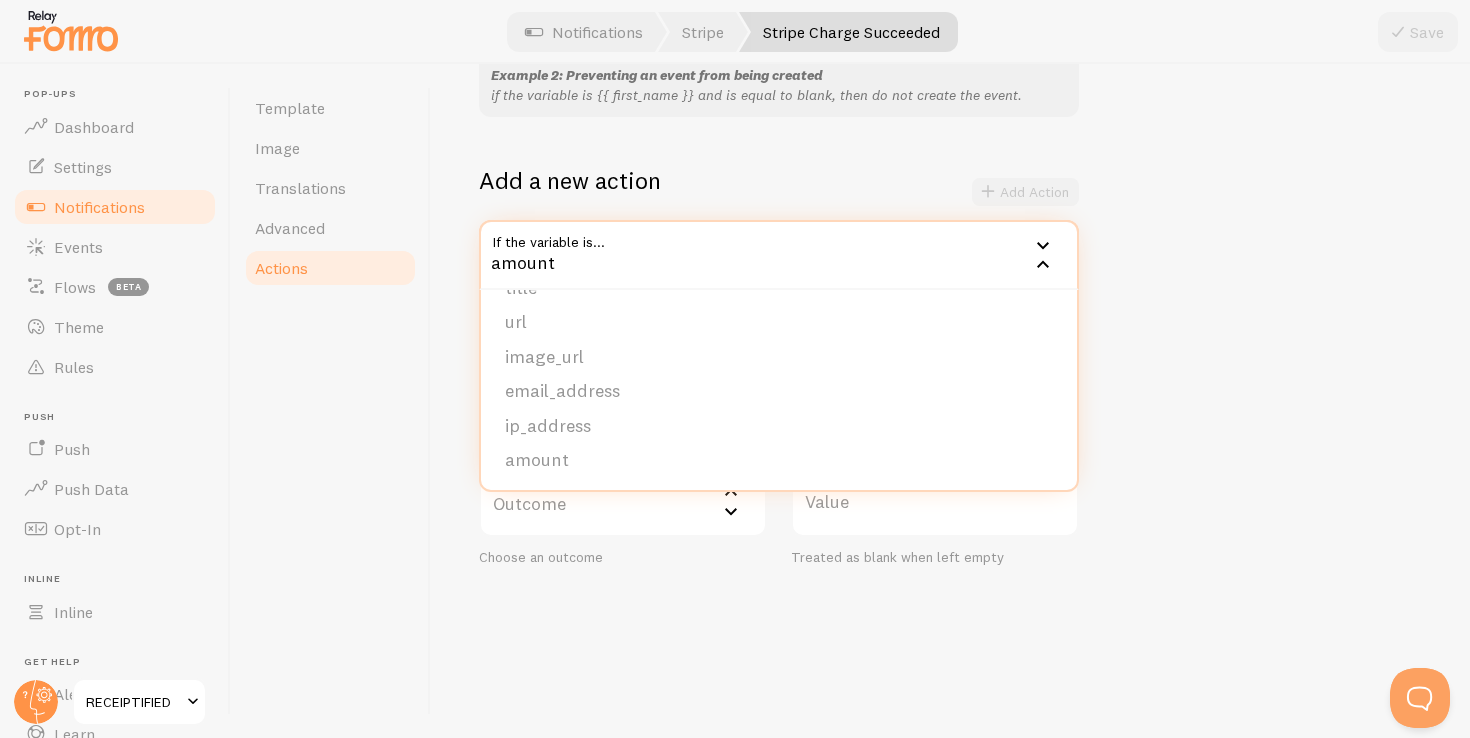 click on "Add a new action
Add Action" at bounding box center (779, 192) 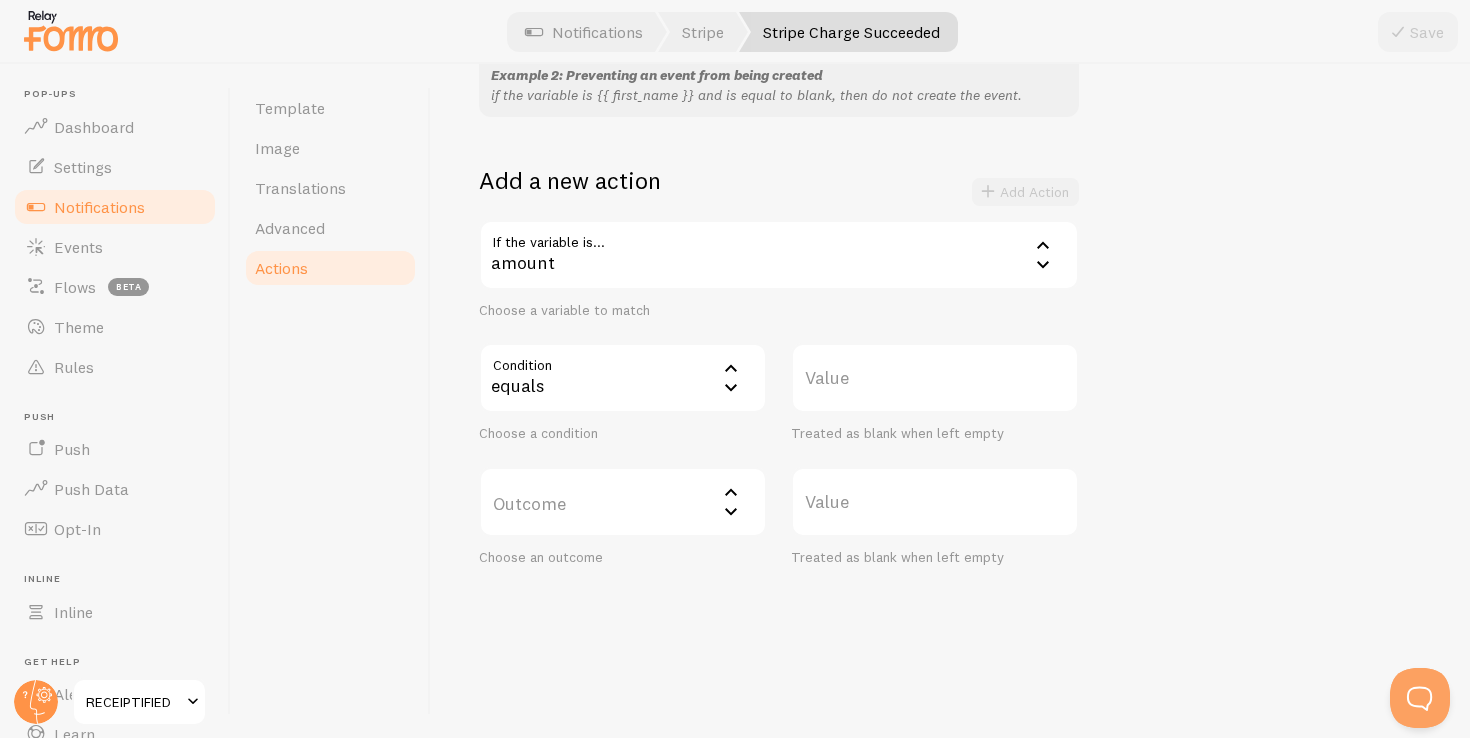 click on "equals" at bounding box center [623, 378] 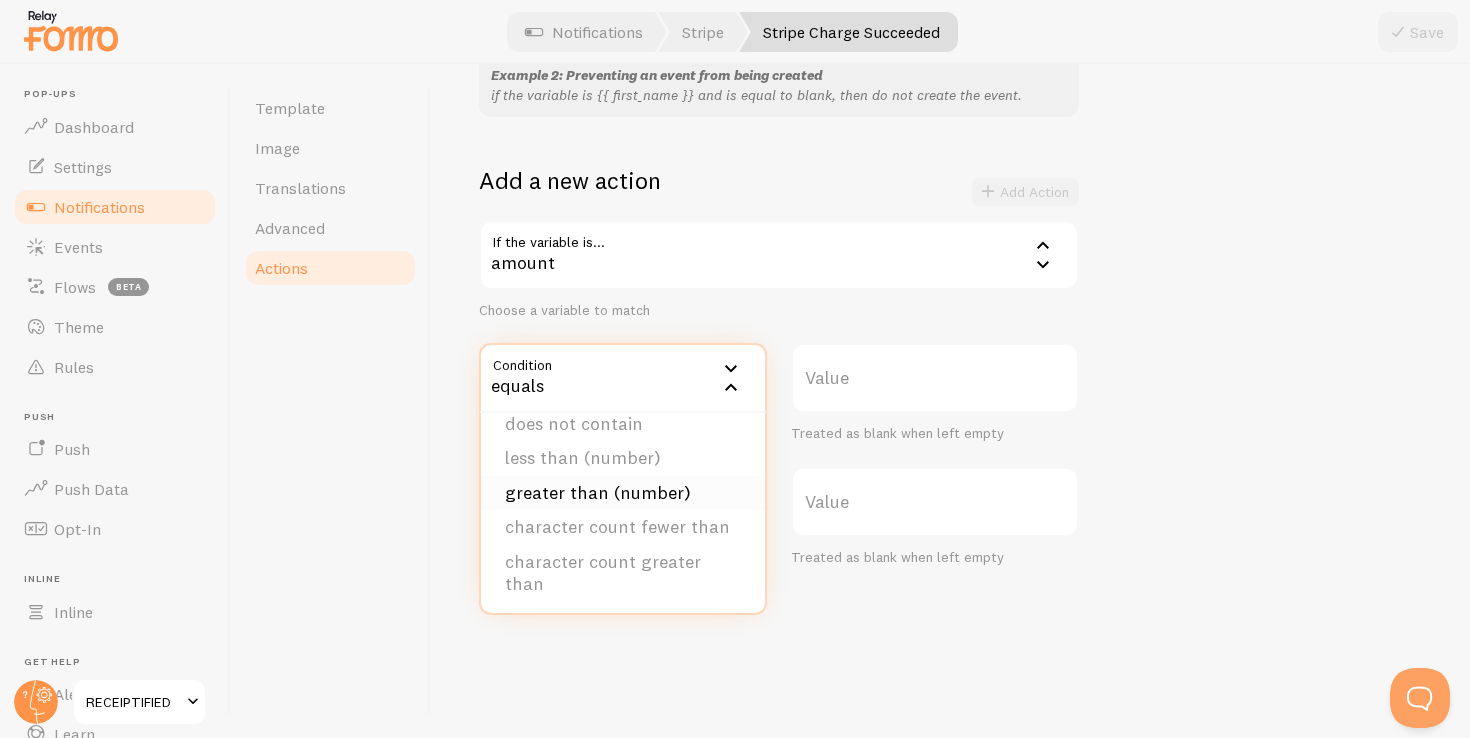click on "greater than (number)" at bounding box center [623, 493] 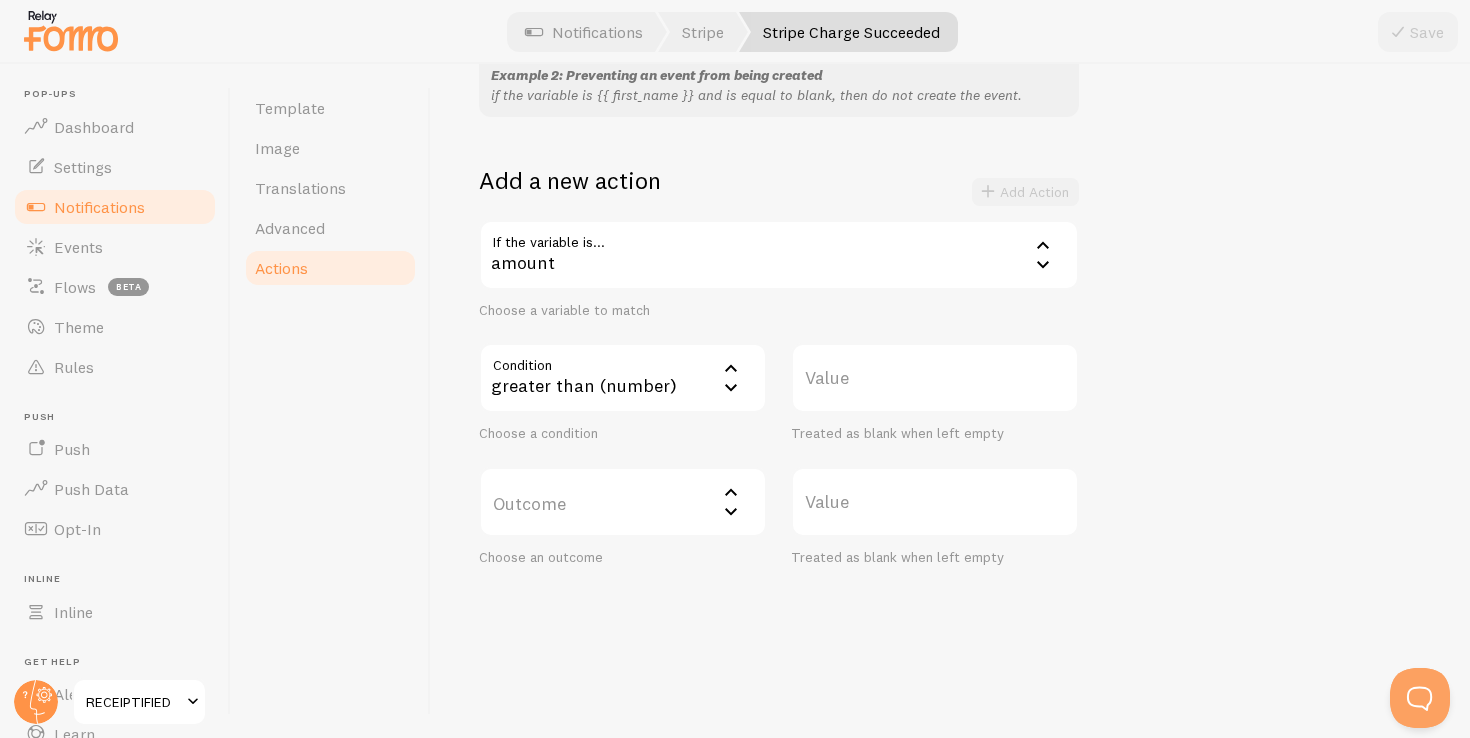 click on "Value" at bounding box center (935, 378) 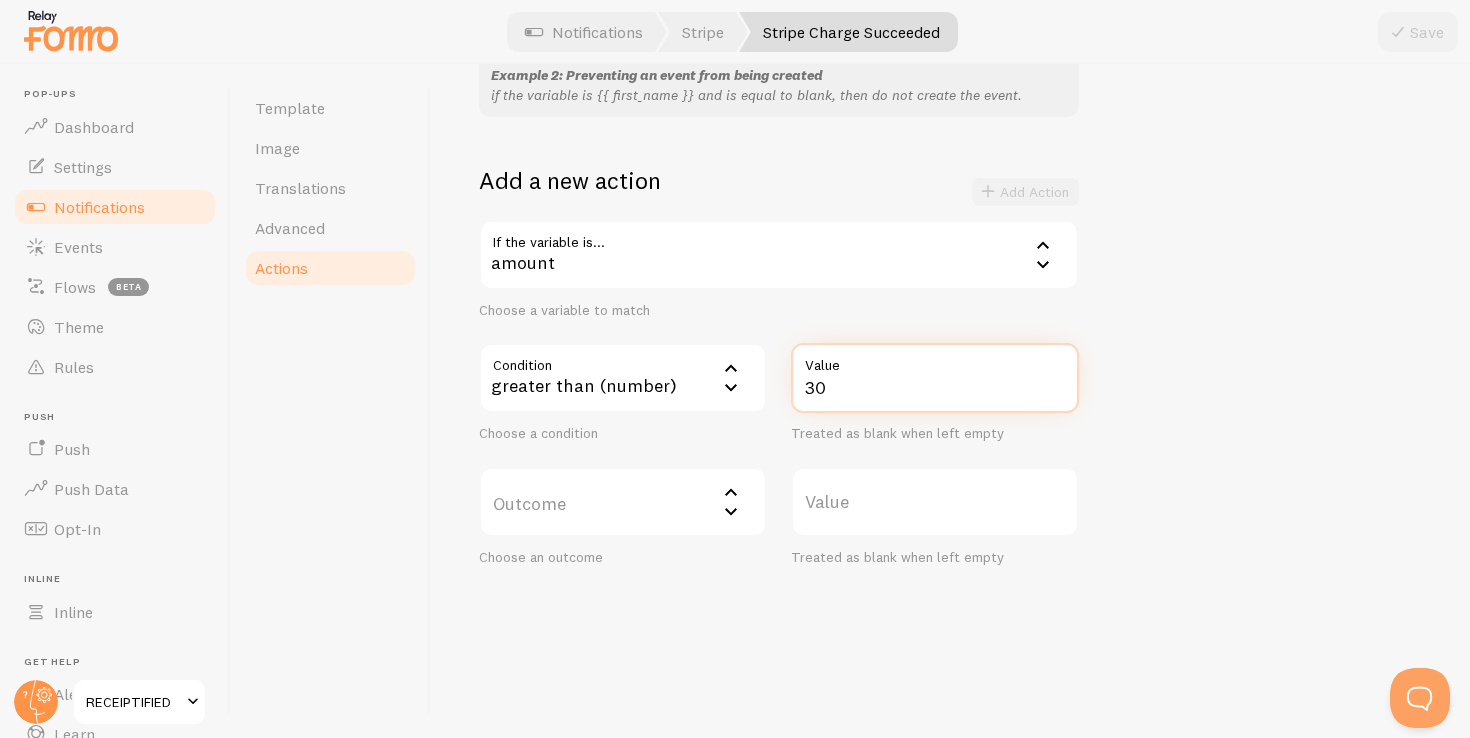 type on "30" 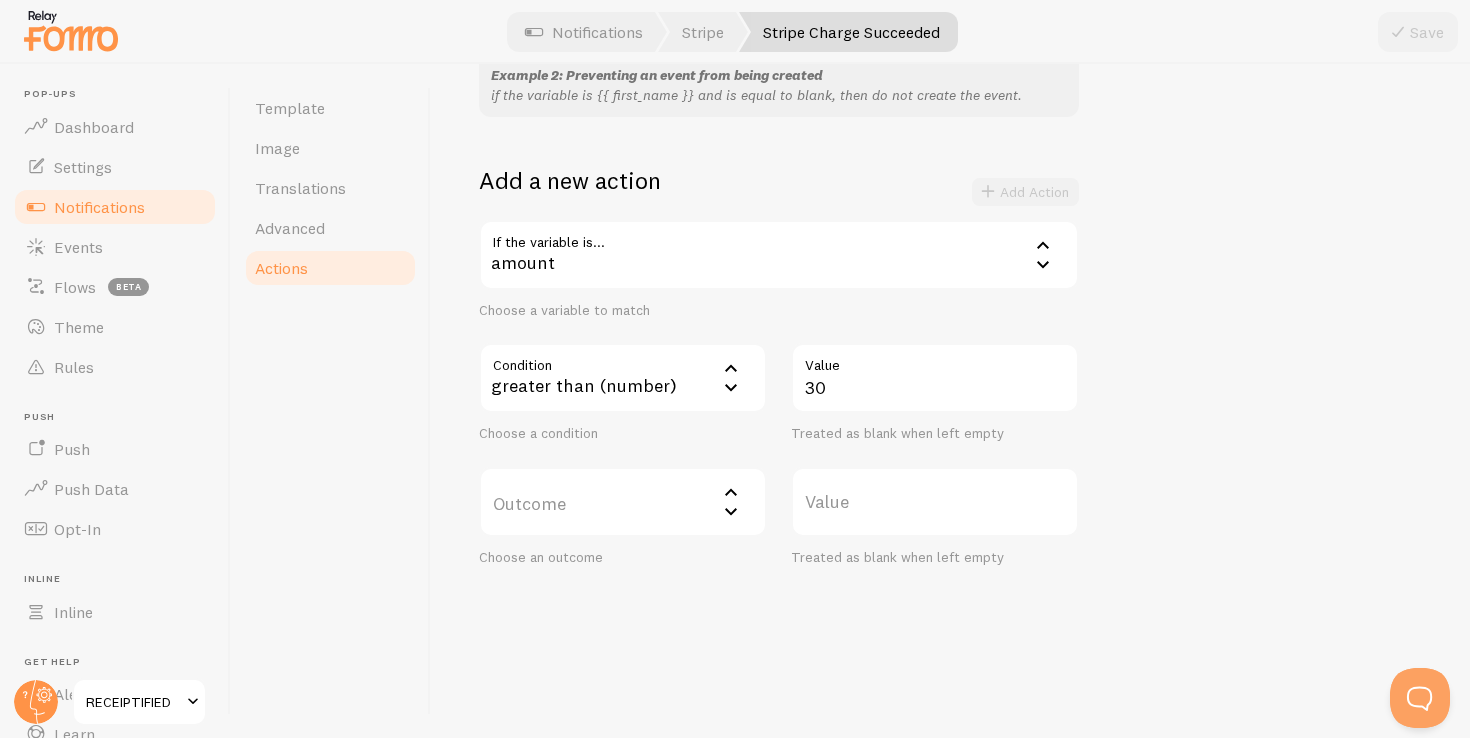 click on "Outcome" at bounding box center (623, 502) 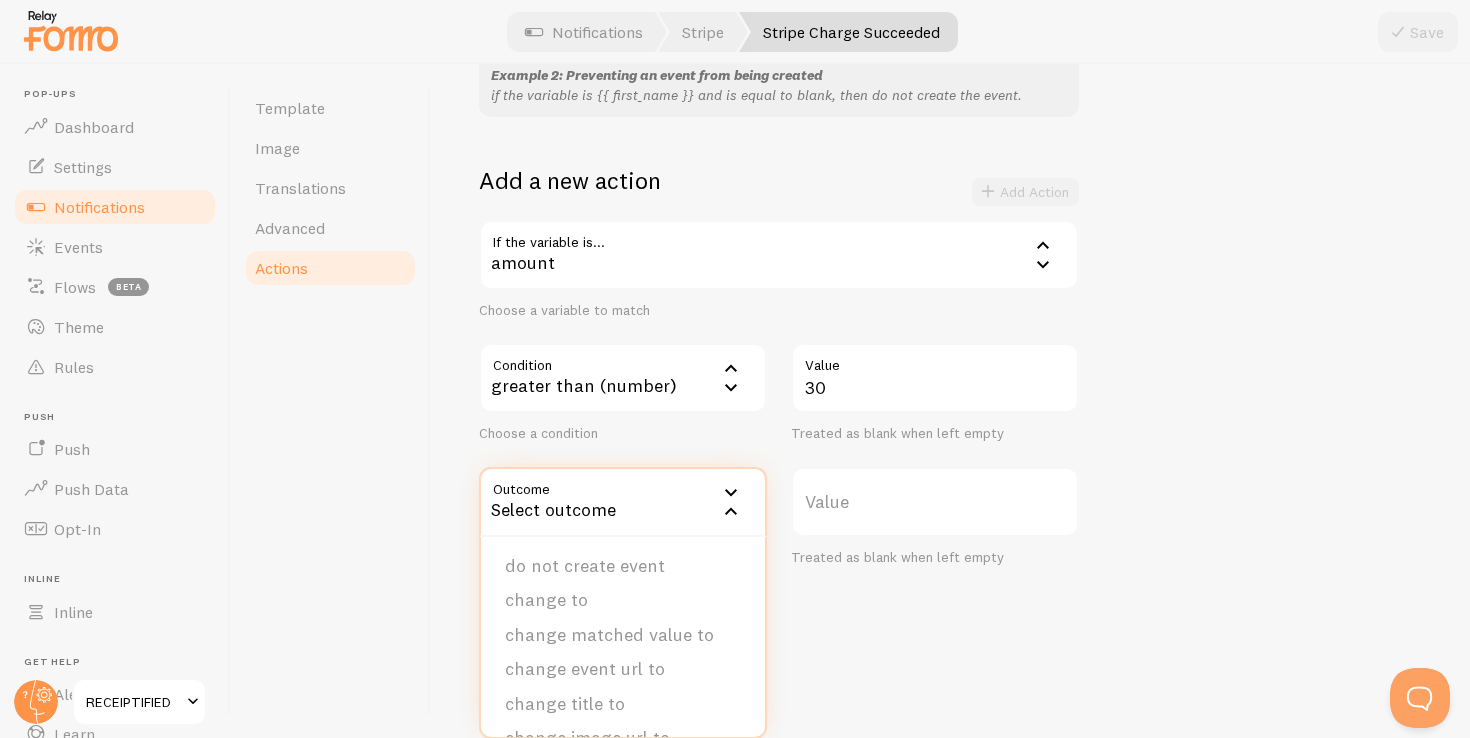 click on "Select outcome" at bounding box center (623, 502) 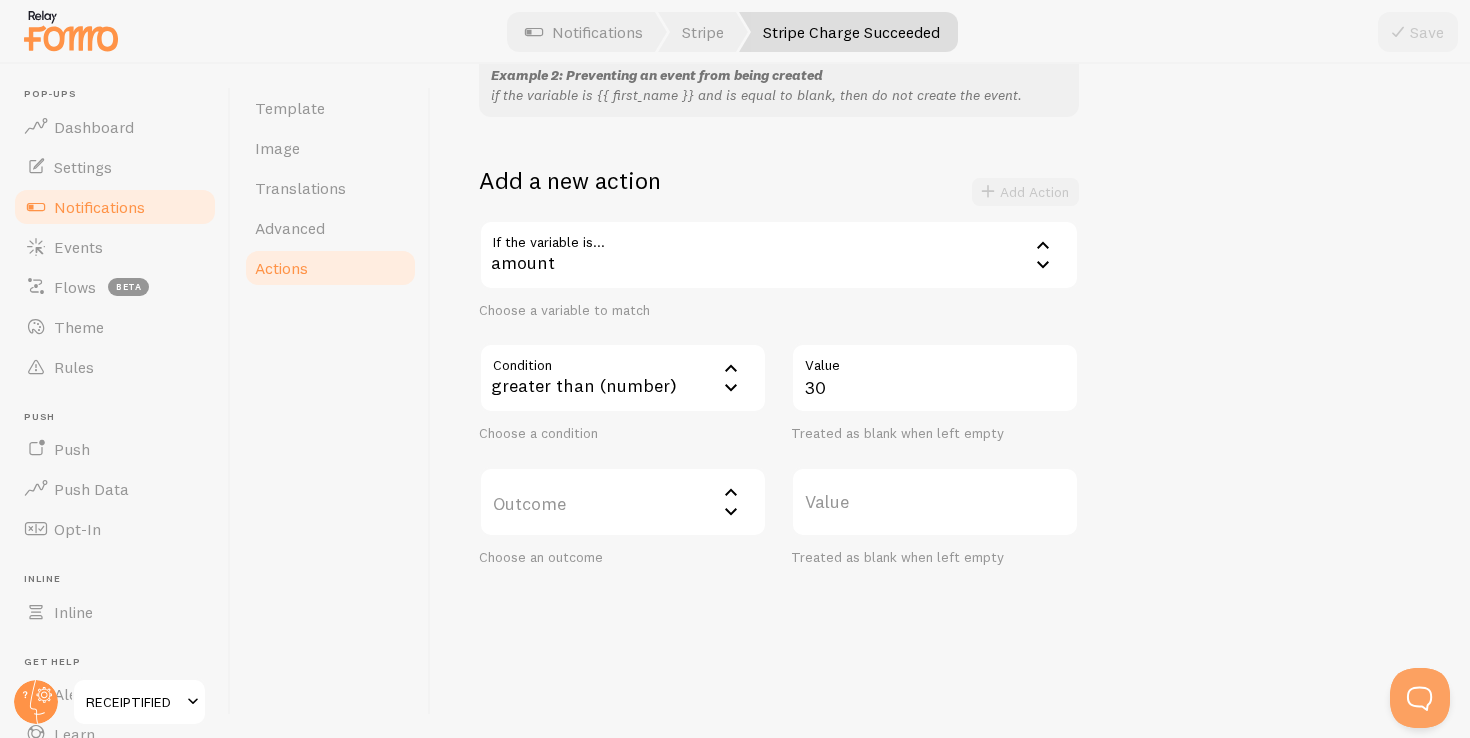 click on "Outcome" at bounding box center (623, 502) 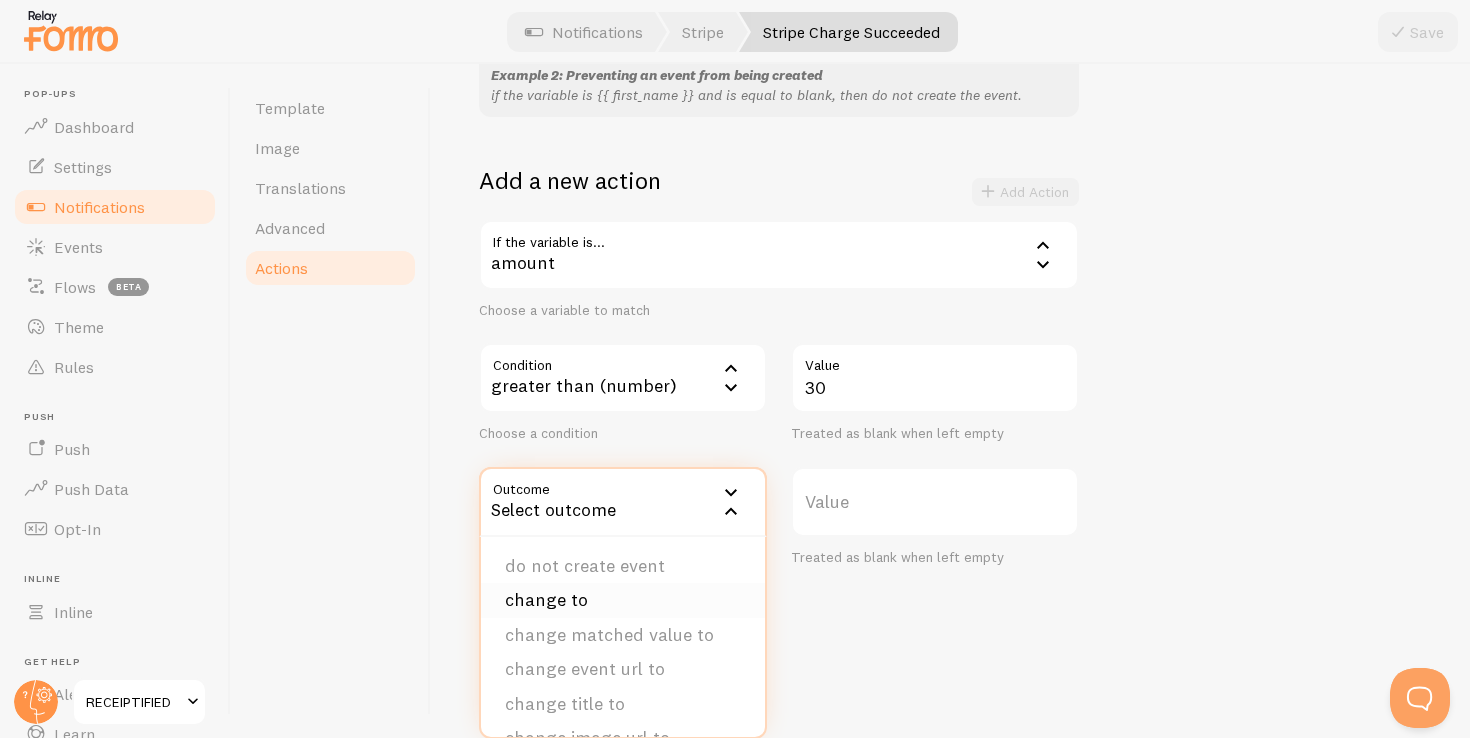 click on "change to" at bounding box center (623, 600) 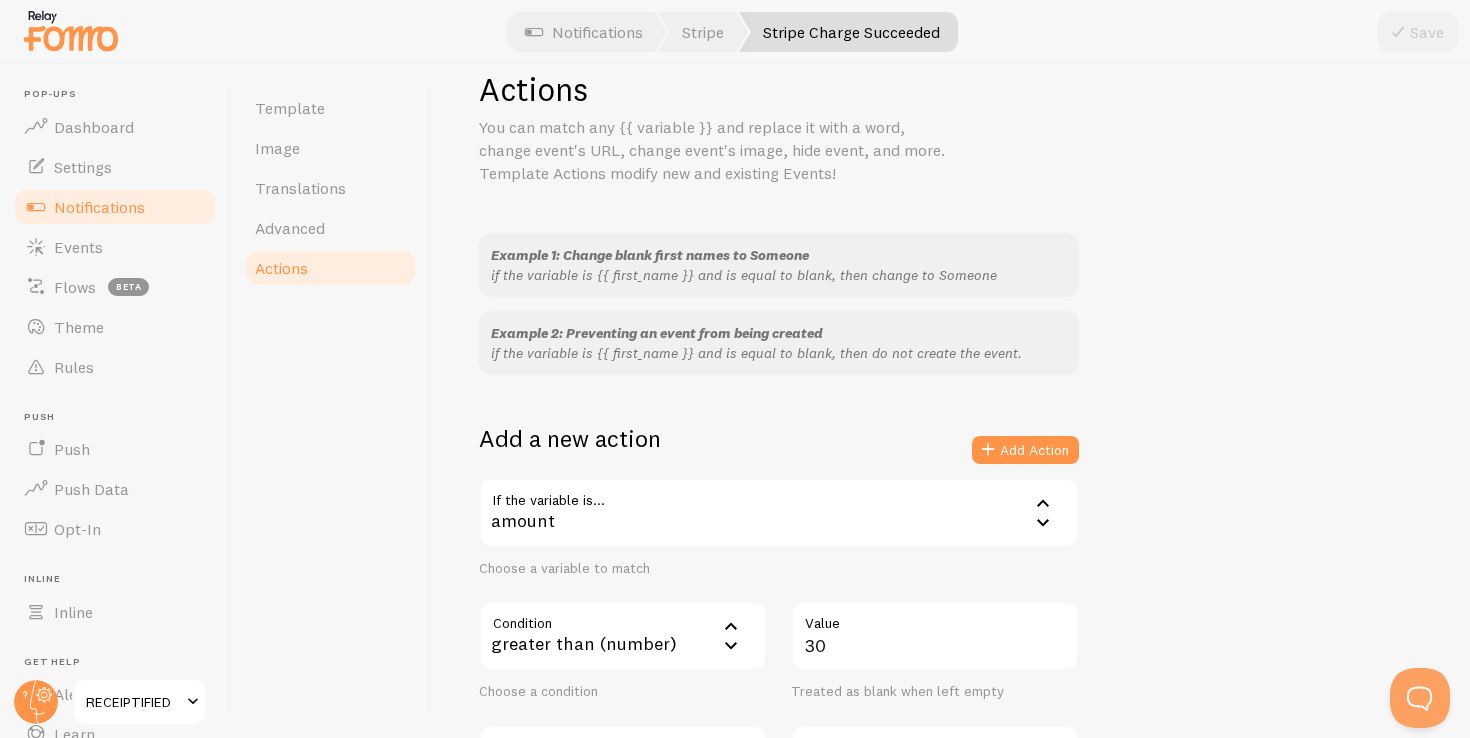 scroll, scrollTop: 17, scrollLeft: 0, axis: vertical 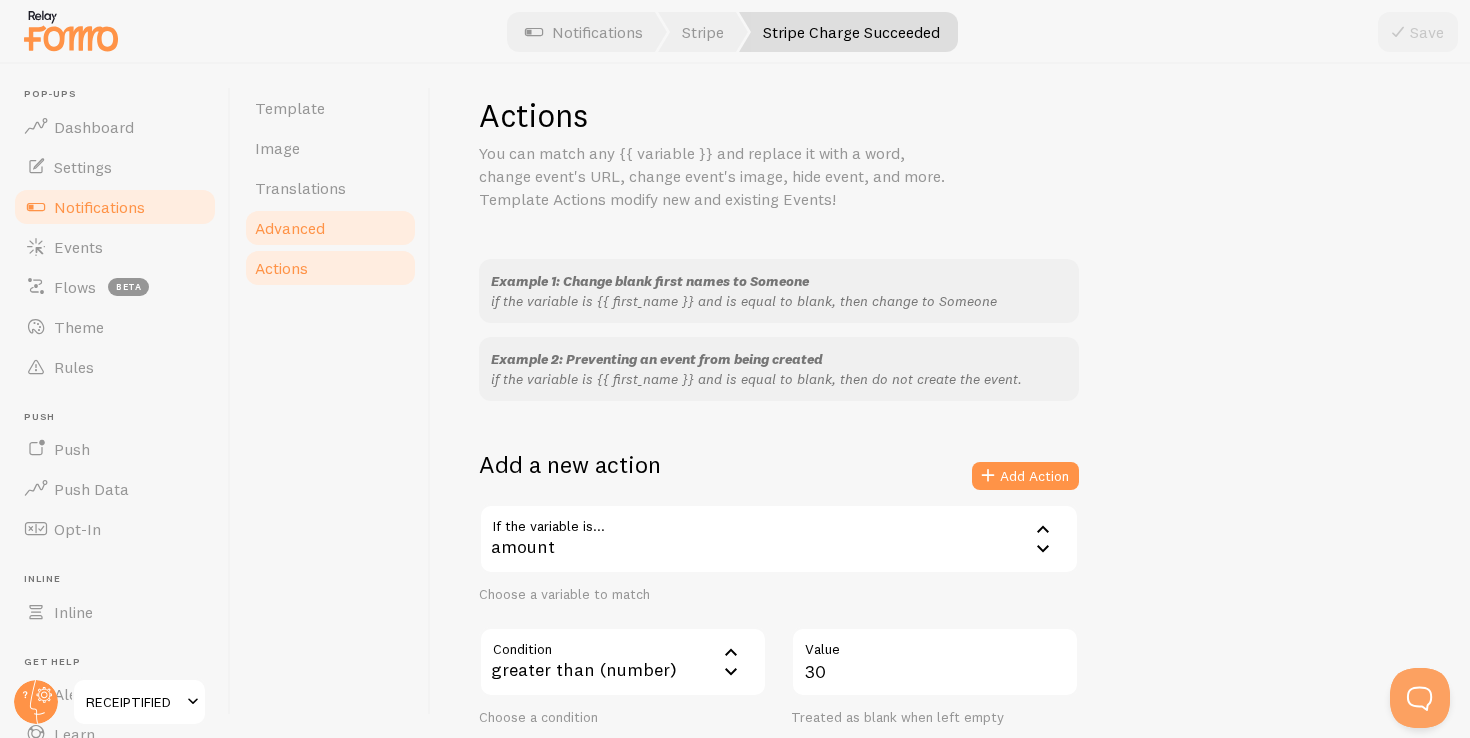 click on "Advanced" at bounding box center [290, 228] 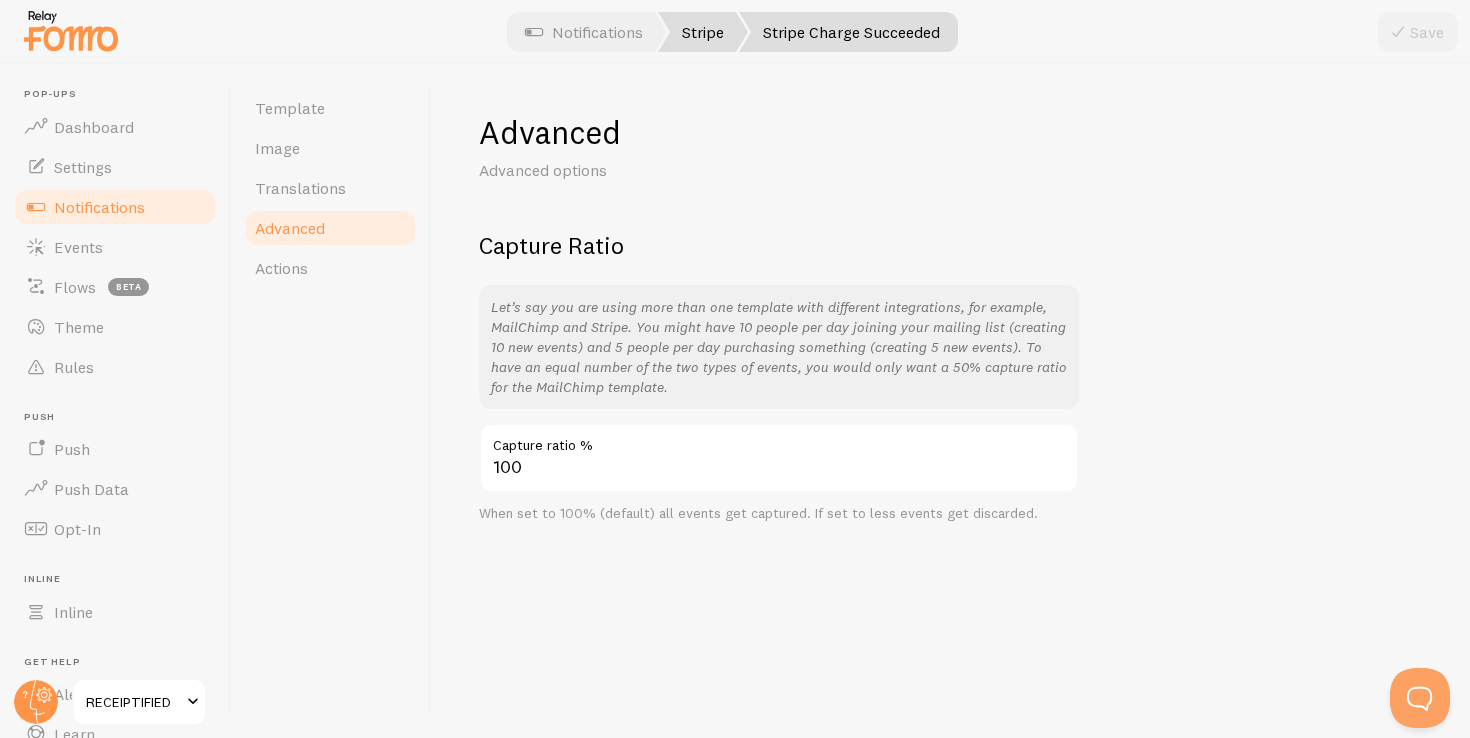 click on "Stripe" at bounding box center (703, 32) 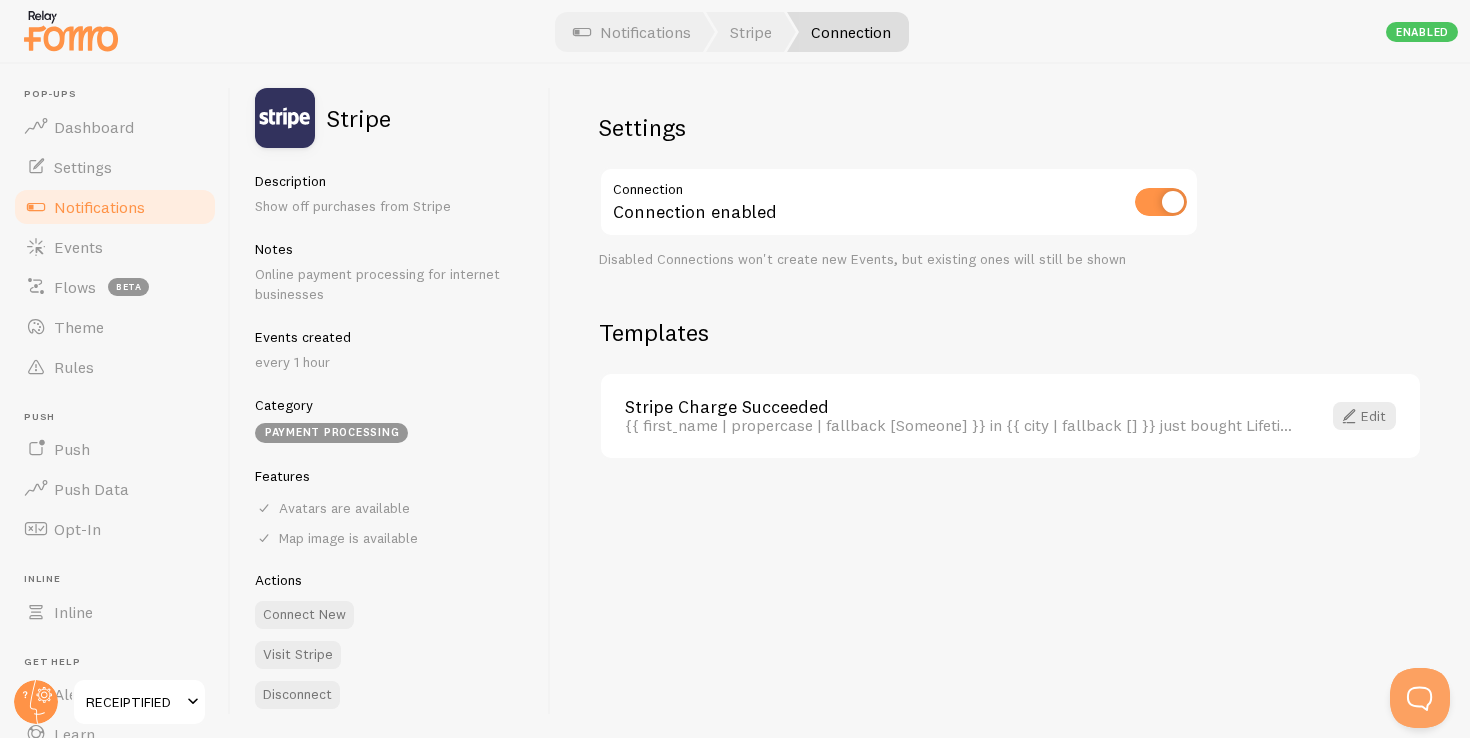 click at bounding box center [735, 32] 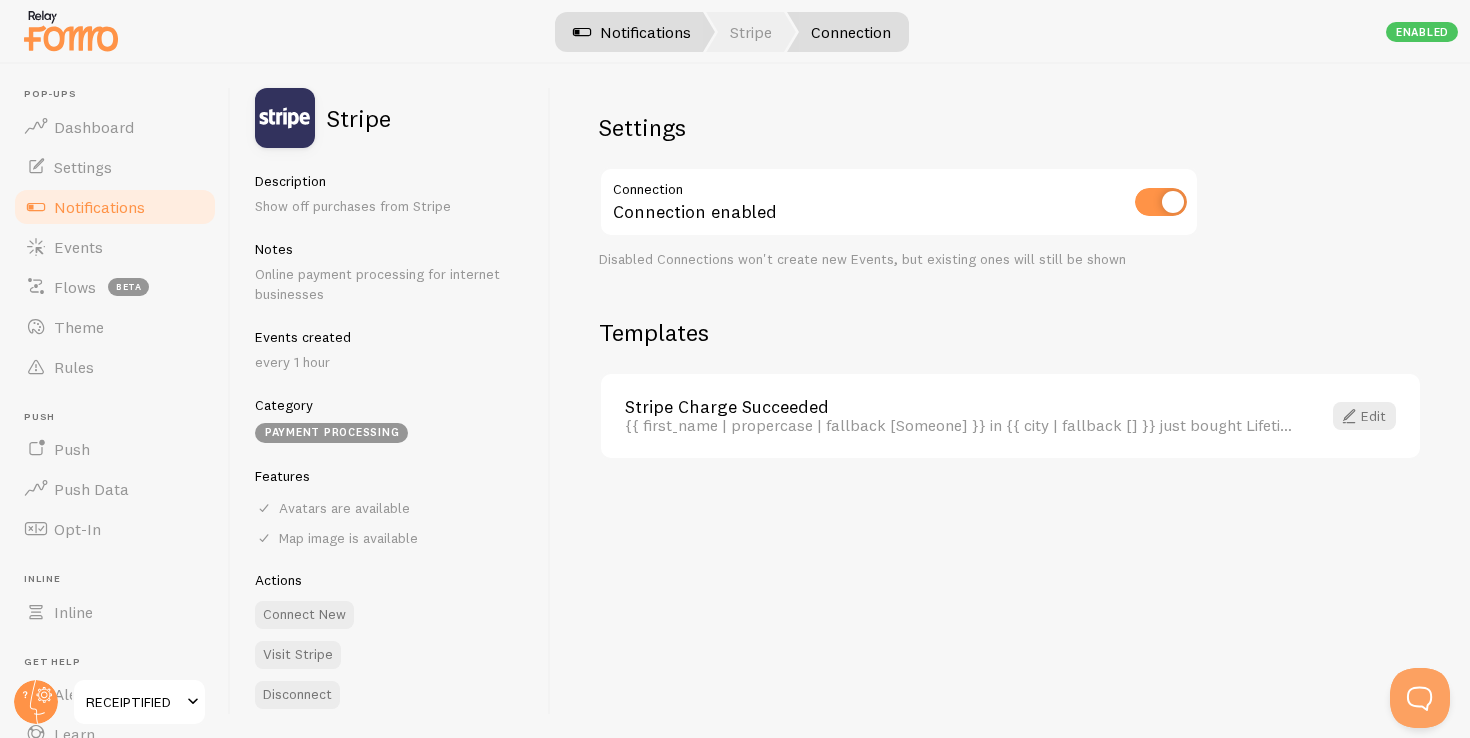 click on "Notifications" at bounding box center (632, 32) 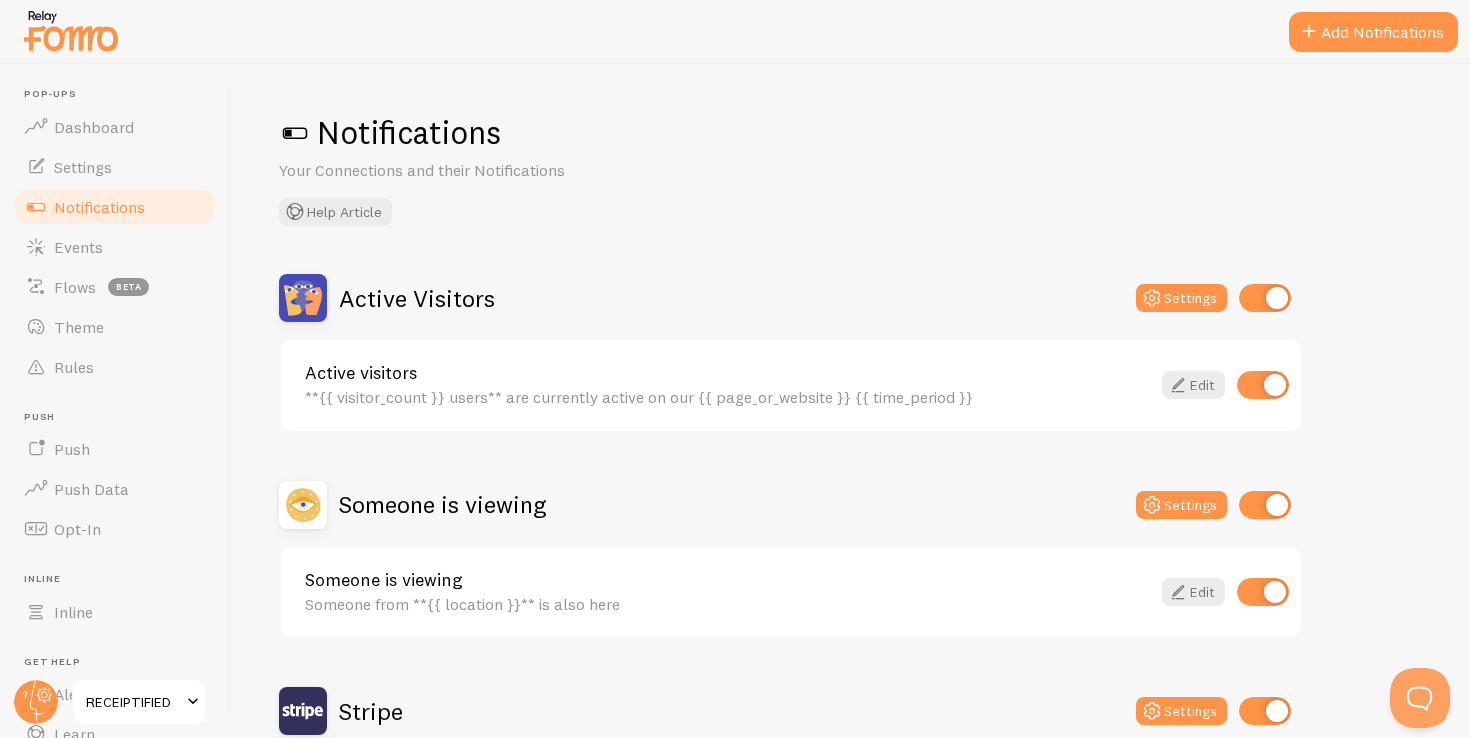 scroll, scrollTop: 203, scrollLeft: 0, axis: vertical 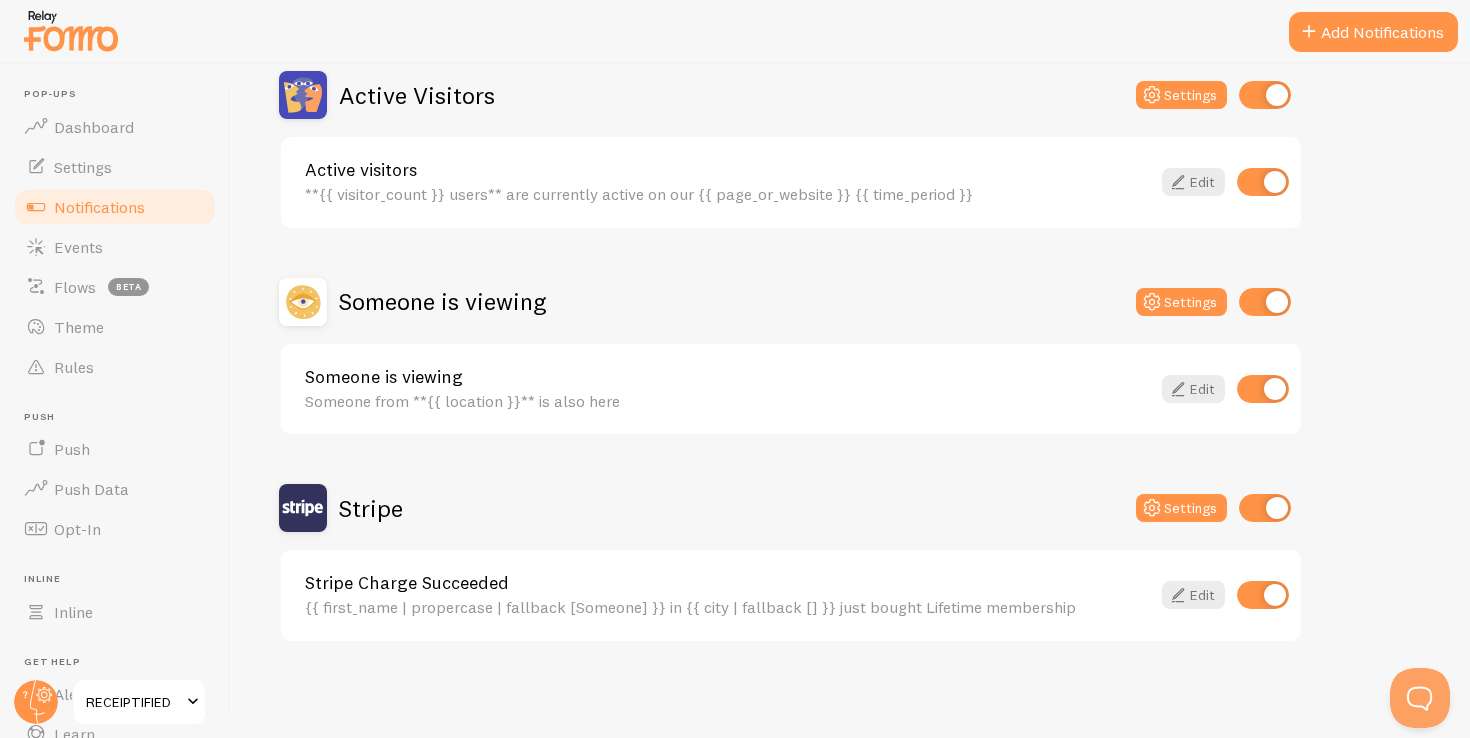 click on "Stripe
Settings" at bounding box center (791, 508) 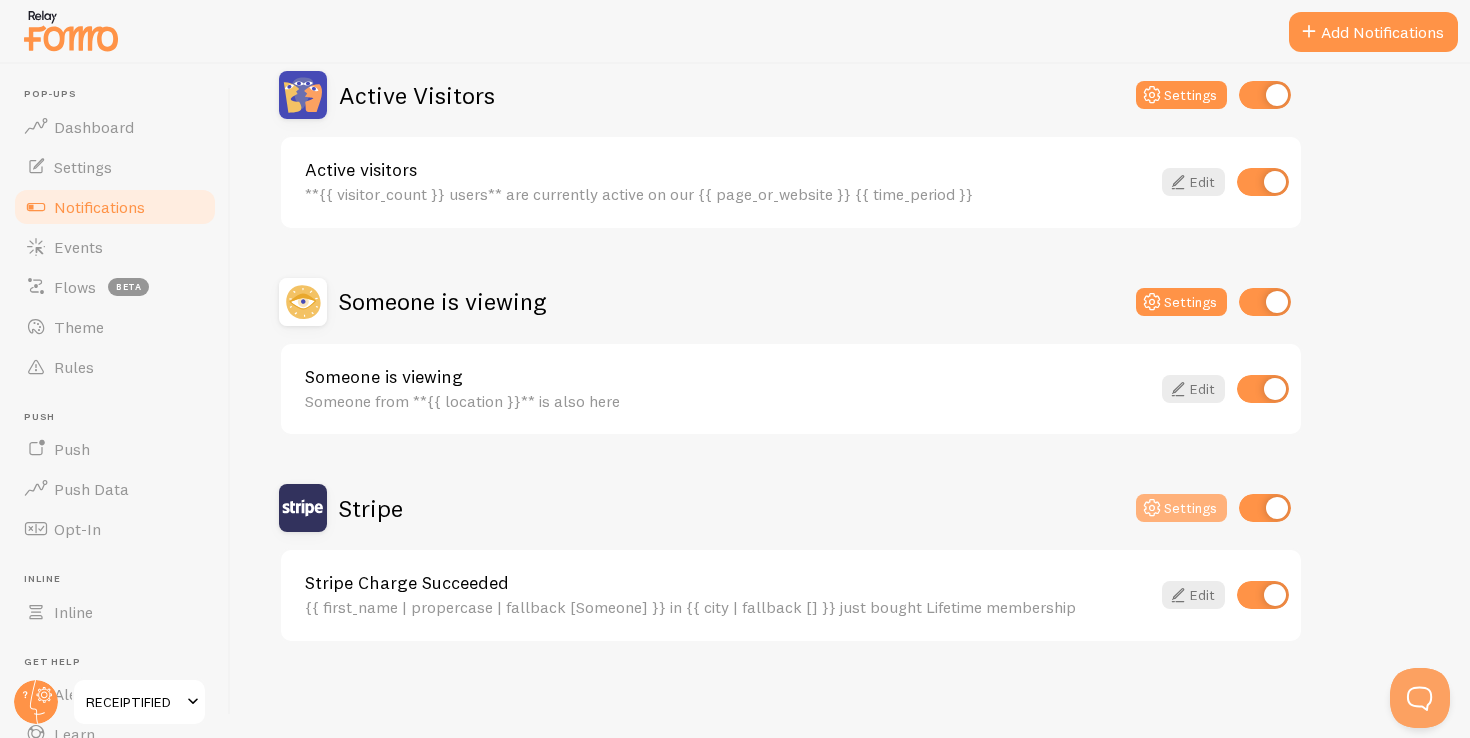 click at bounding box center (1152, 508) 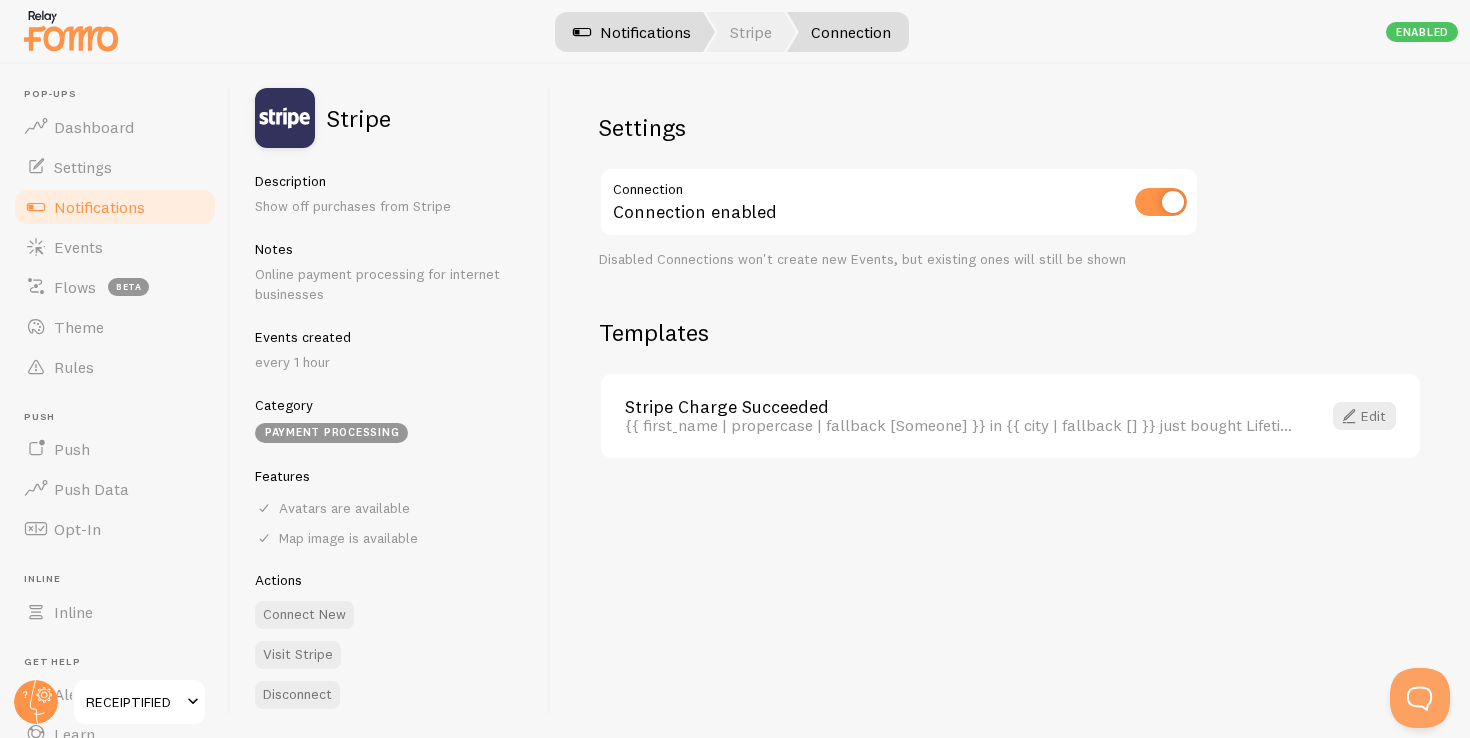 click on "Notifications" at bounding box center [632, 32] 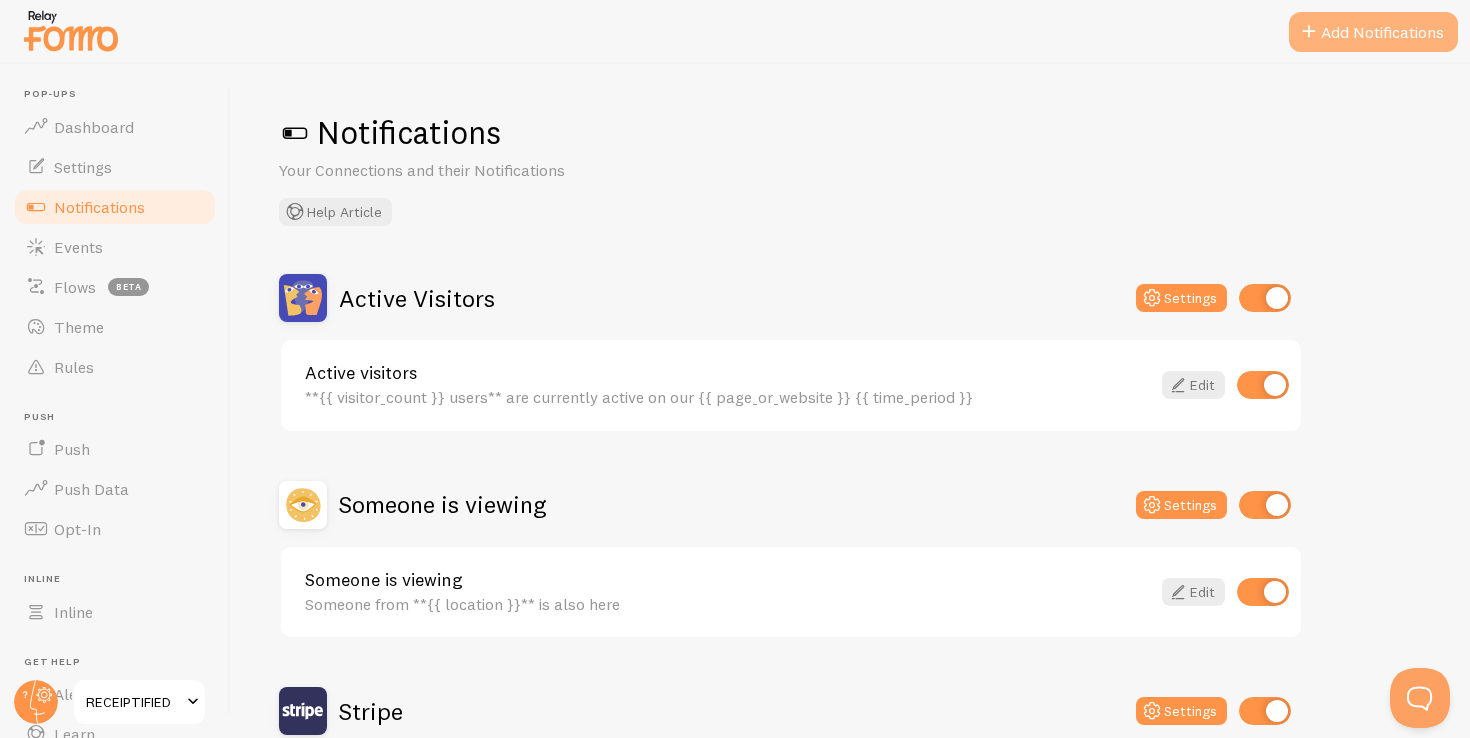 click on "Add Notifications" at bounding box center [1373, 32] 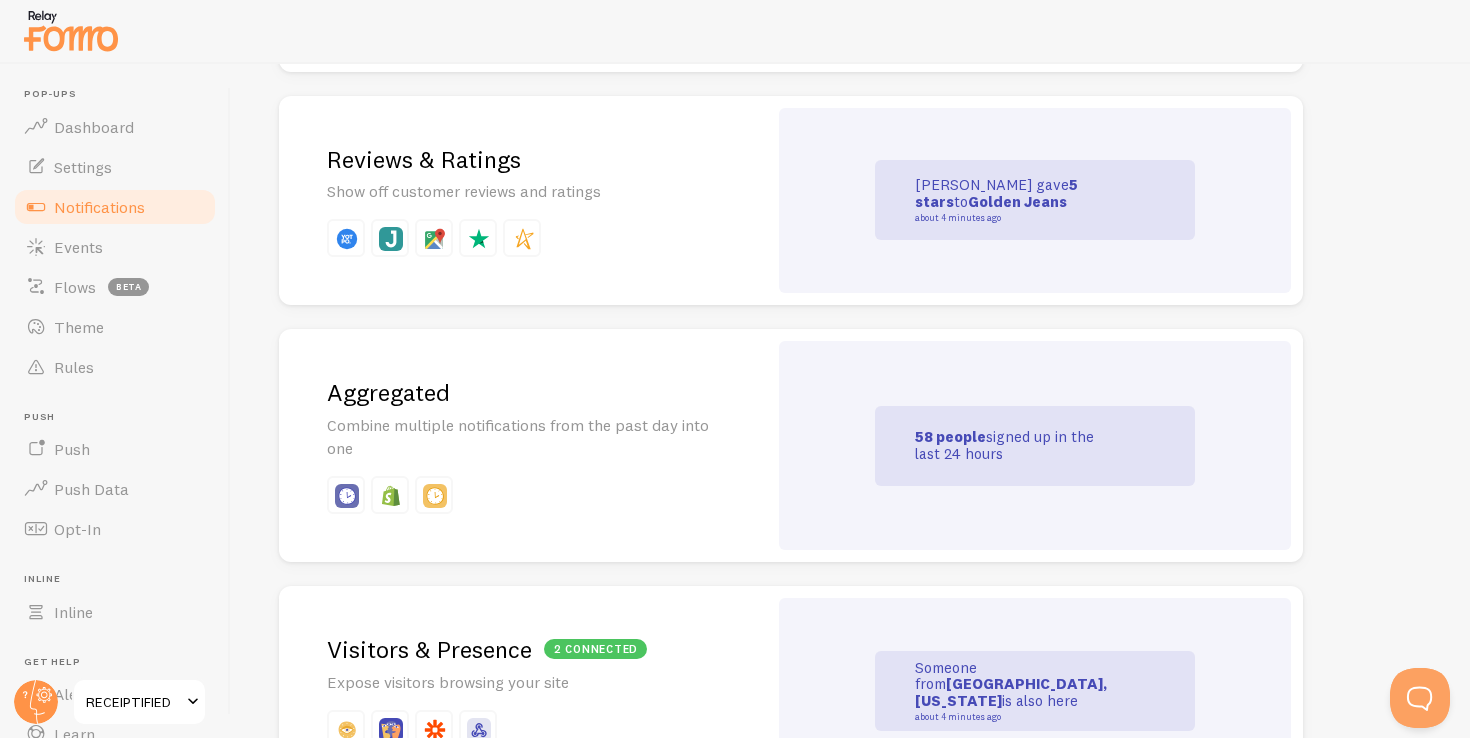 scroll, scrollTop: 566, scrollLeft: 0, axis: vertical 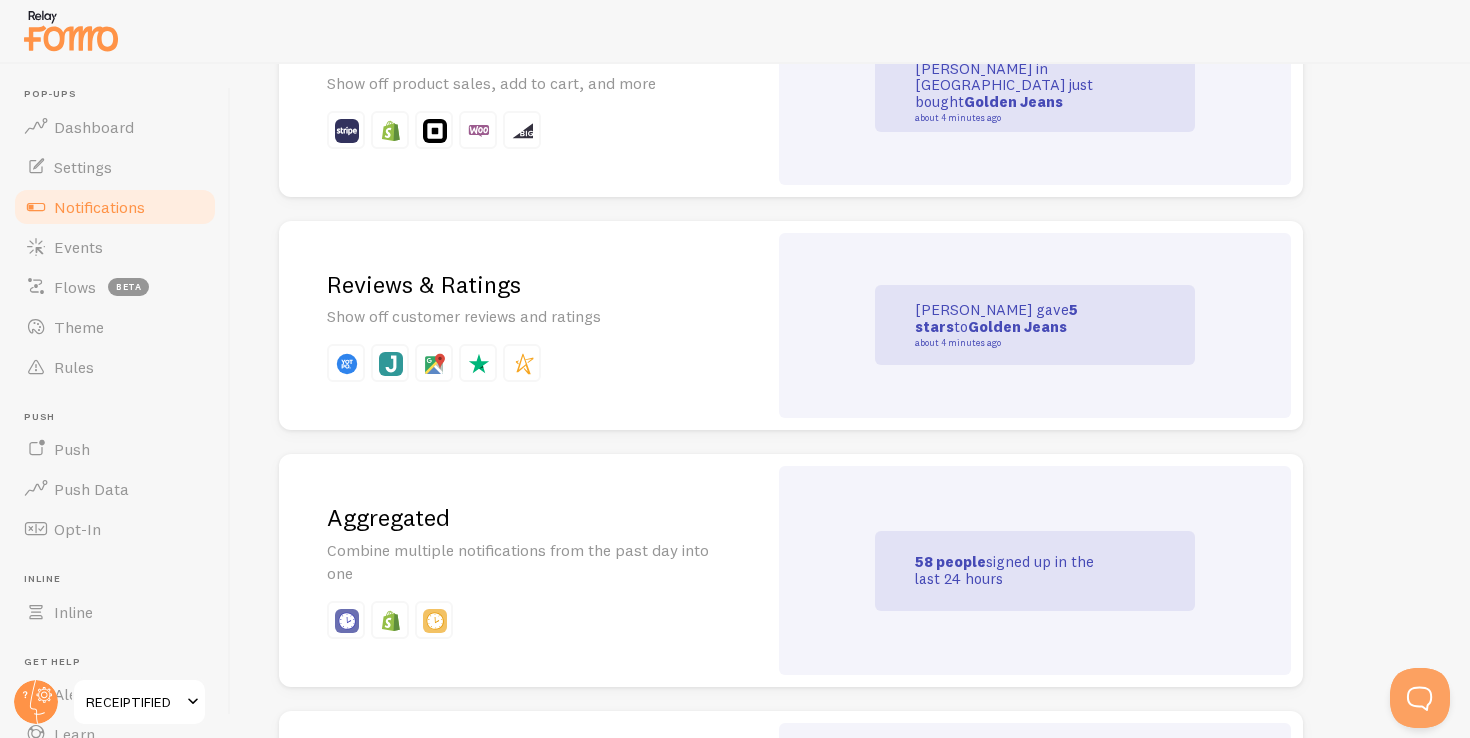 click at bounding box center [523, 130] 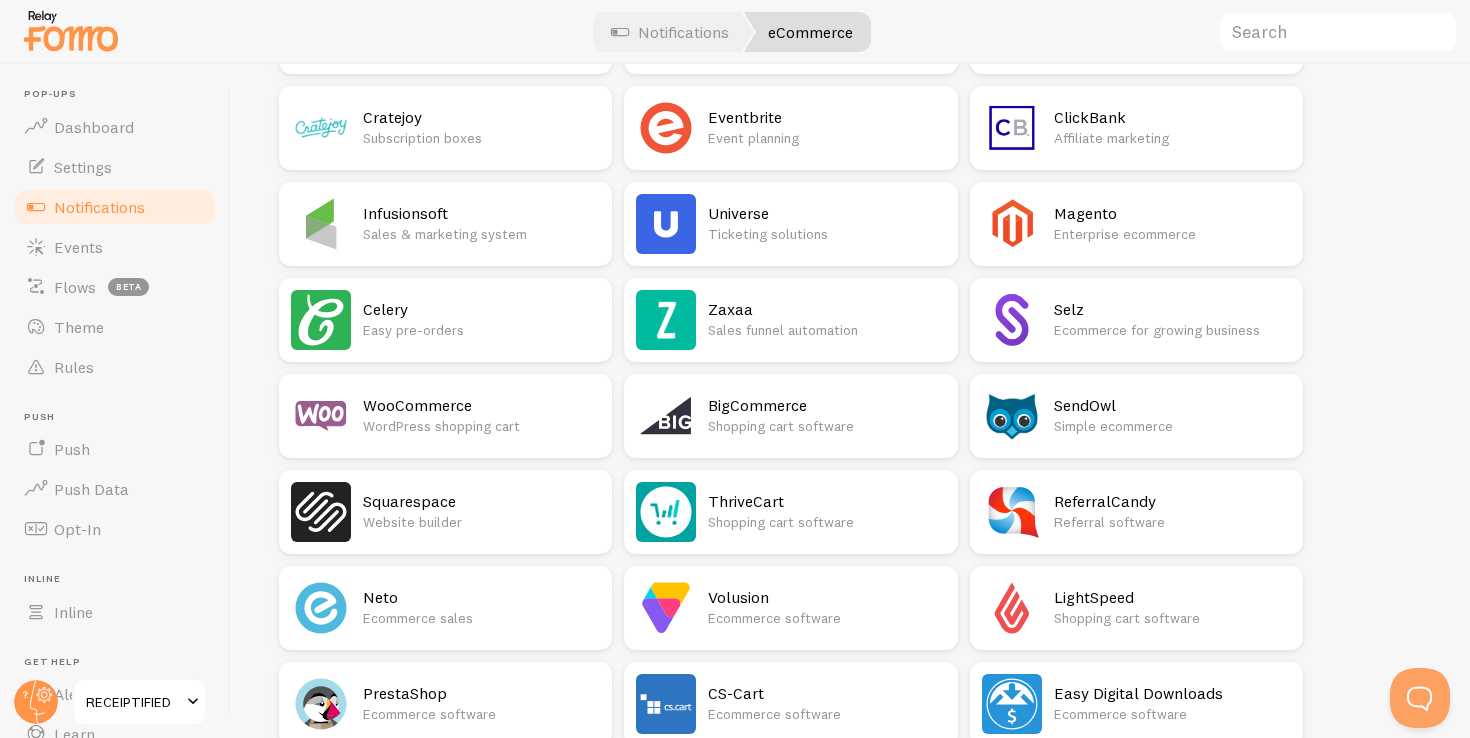 scroll, scrollTop: 0, scrollLeft: 0, axis: both 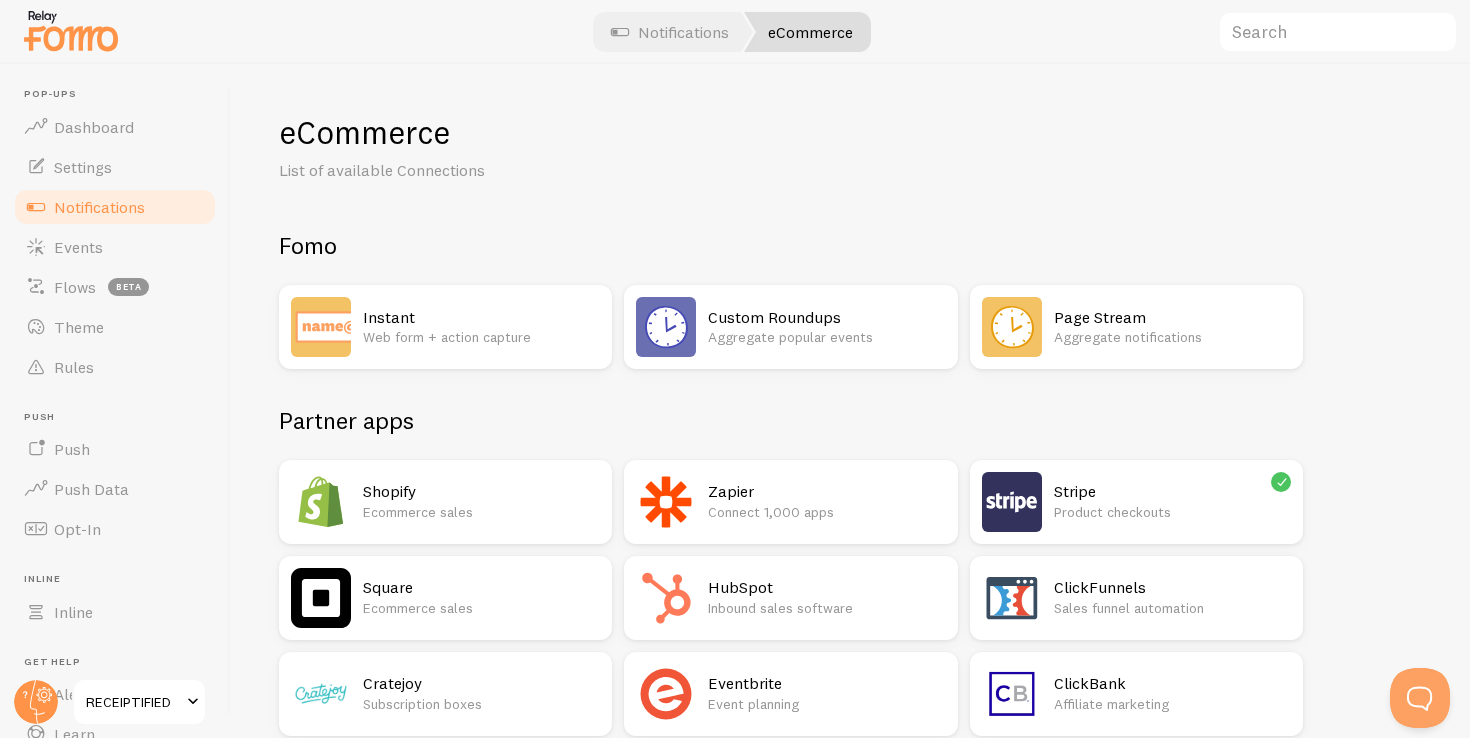 click on "Shopify   Ecommerce sales" at bounding box center (481, 502) 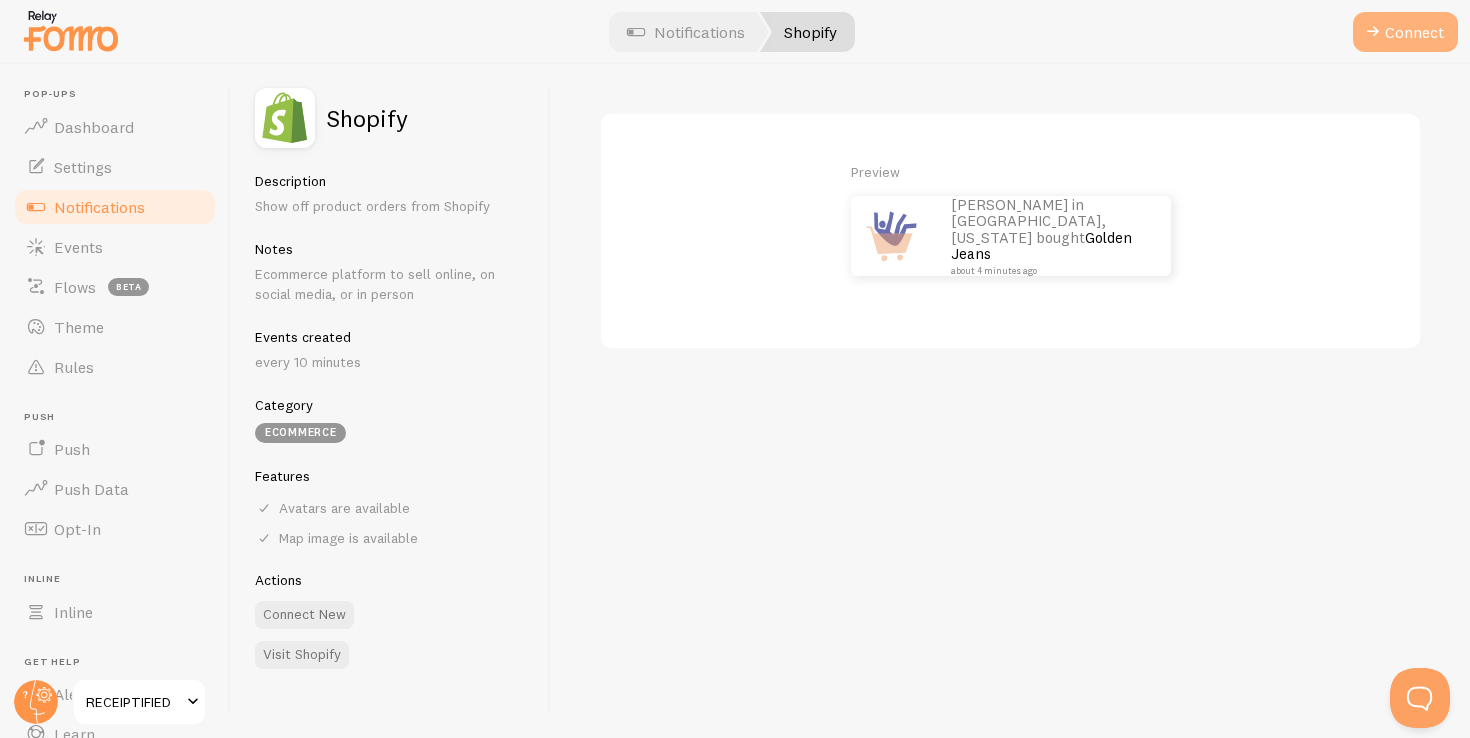 click at bounding box center [1373, 32] 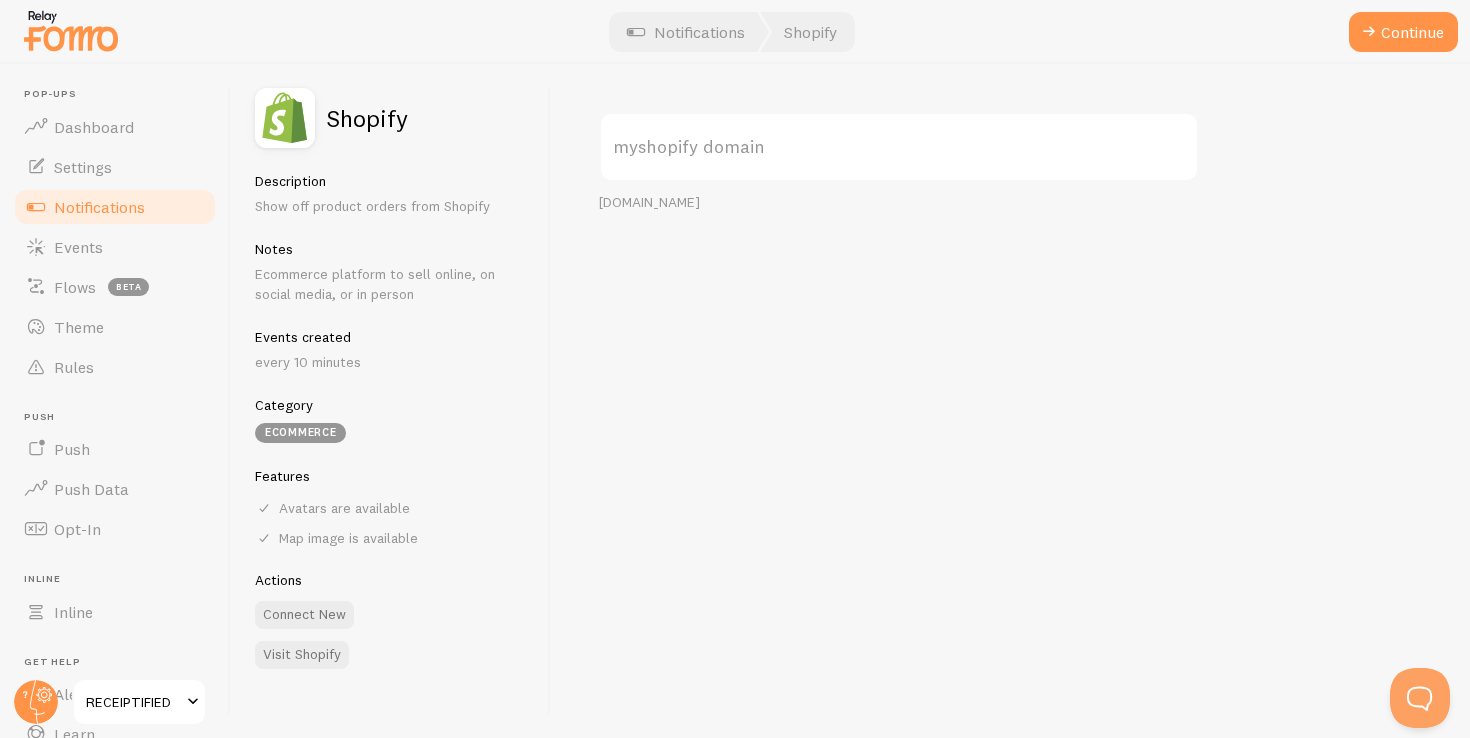 click on "myshopify domain" at bounding box center (899, 147) 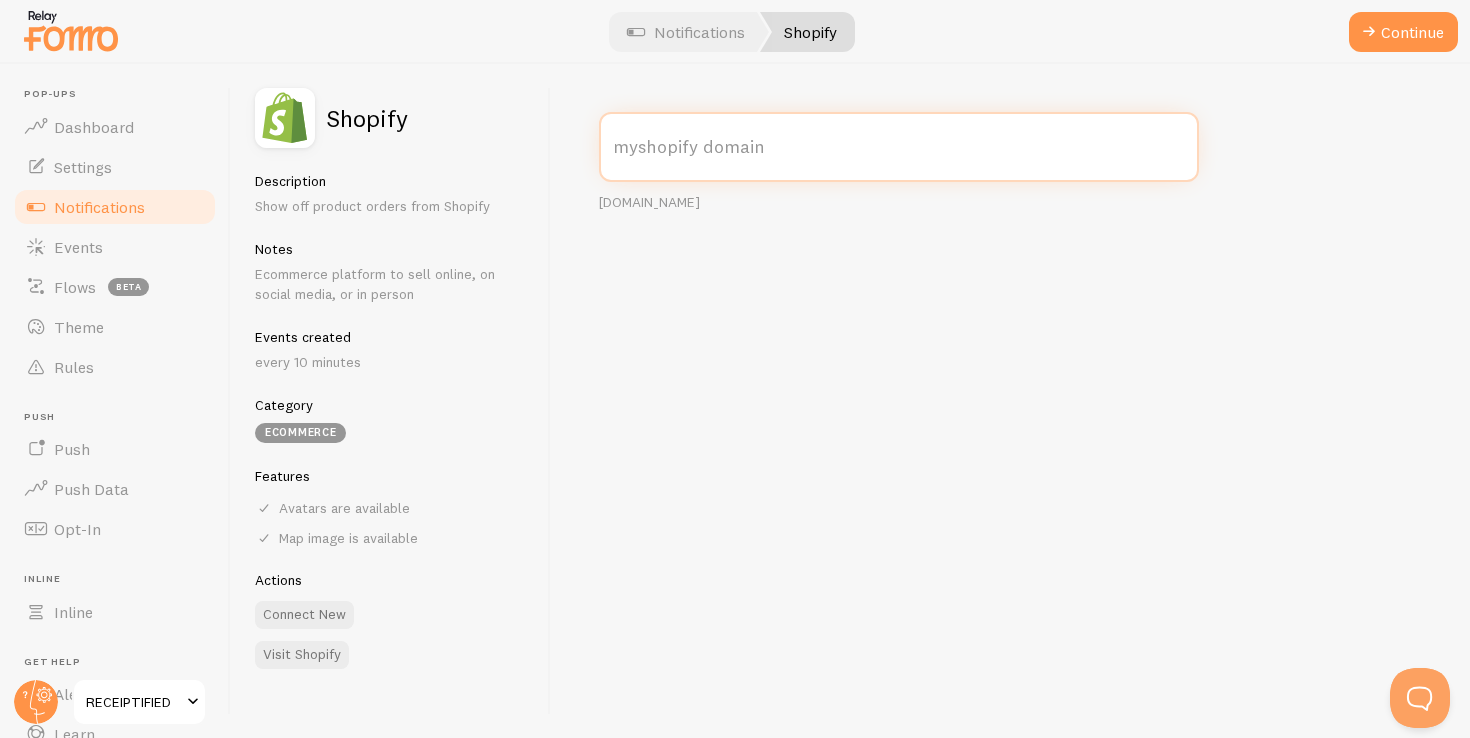 paste on "[URL][DOMAIN_NAME]" 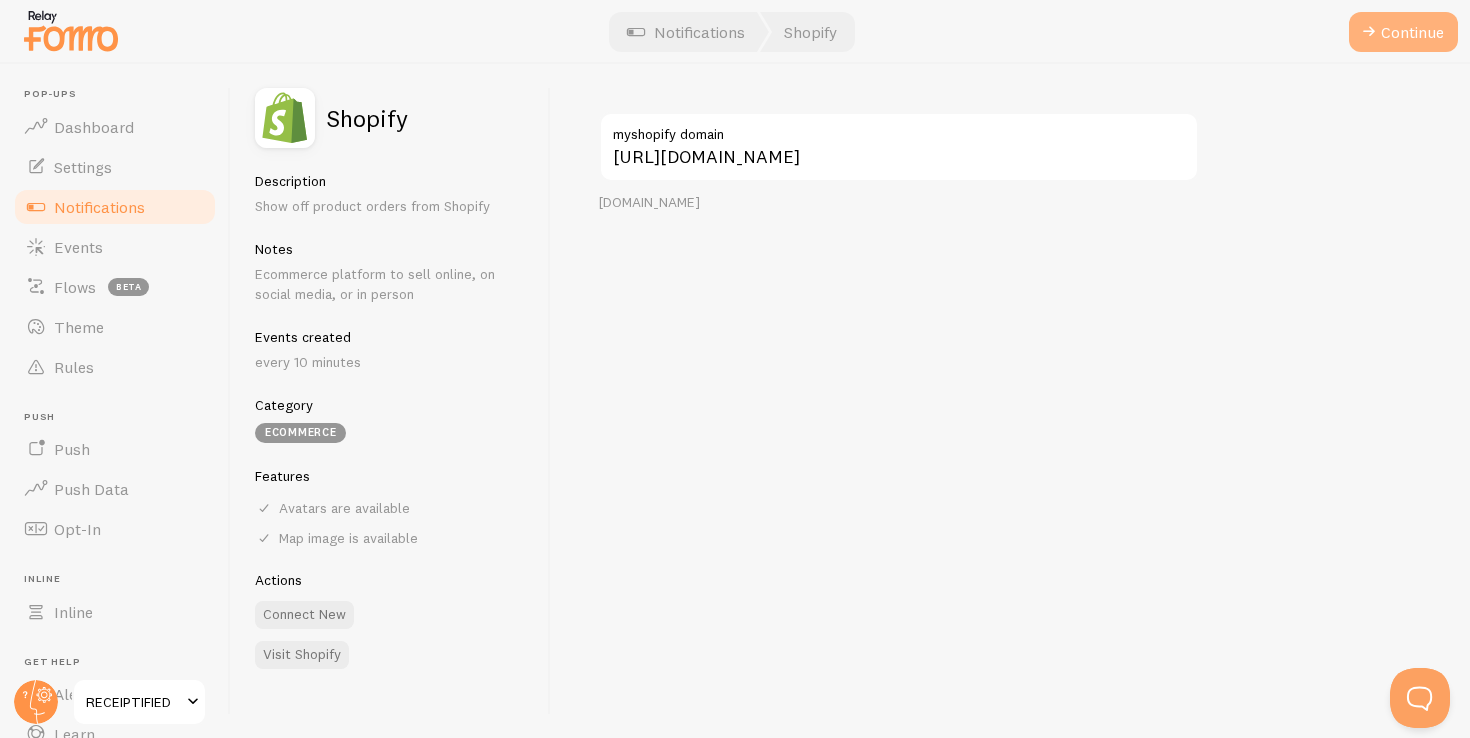 click on "Continue" at bounding box center [1403, 32] 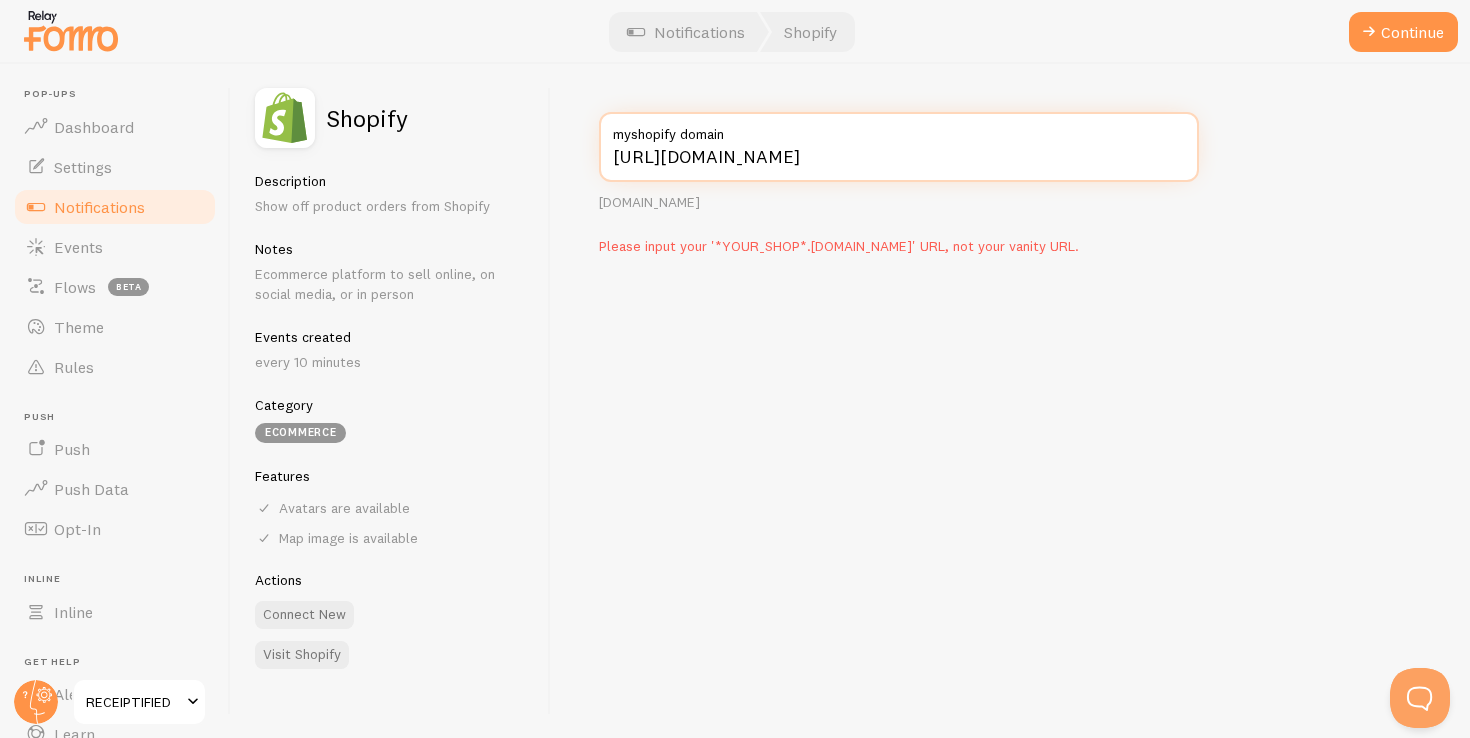 click on "[URL][DOMAIN_NAME]" at bounding box center (899, 147) 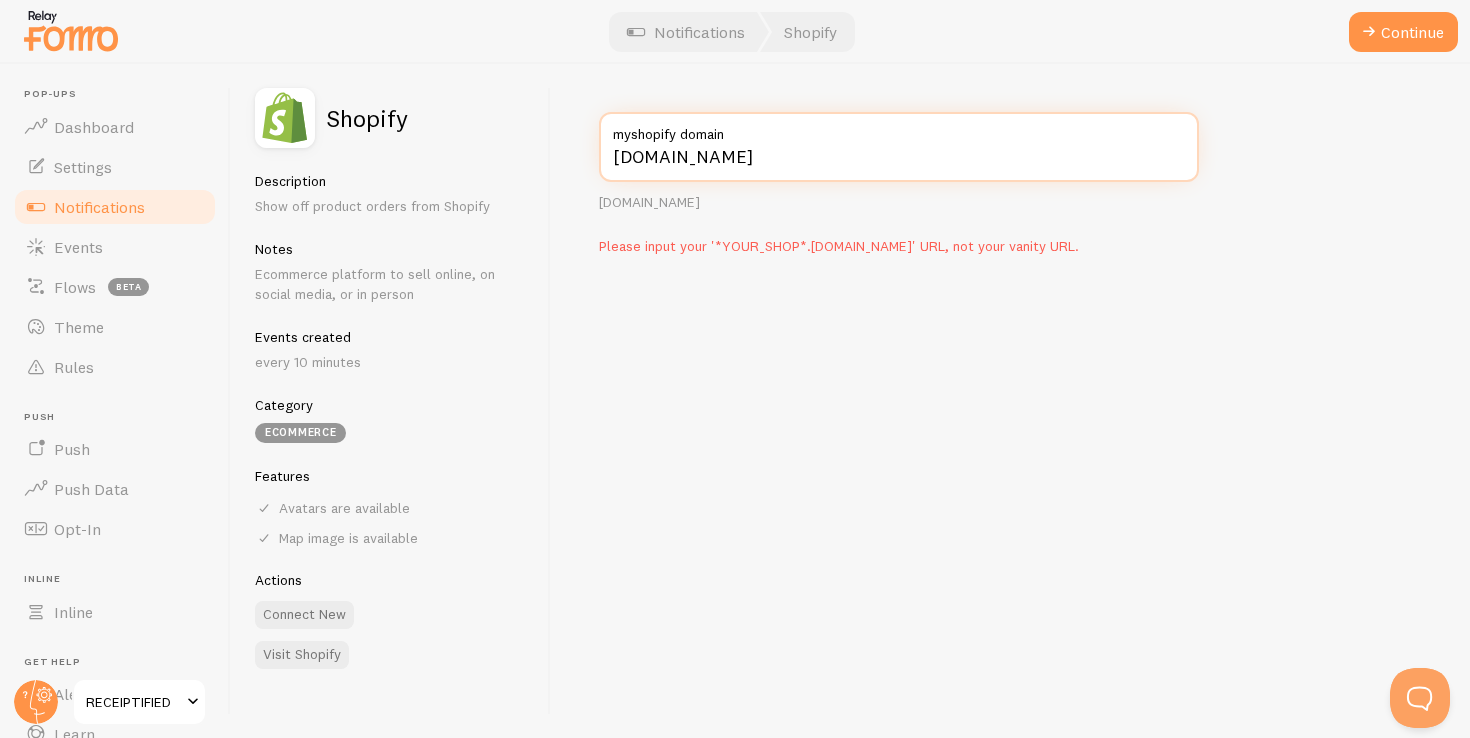 type on "[DOMAIN_NAME]" 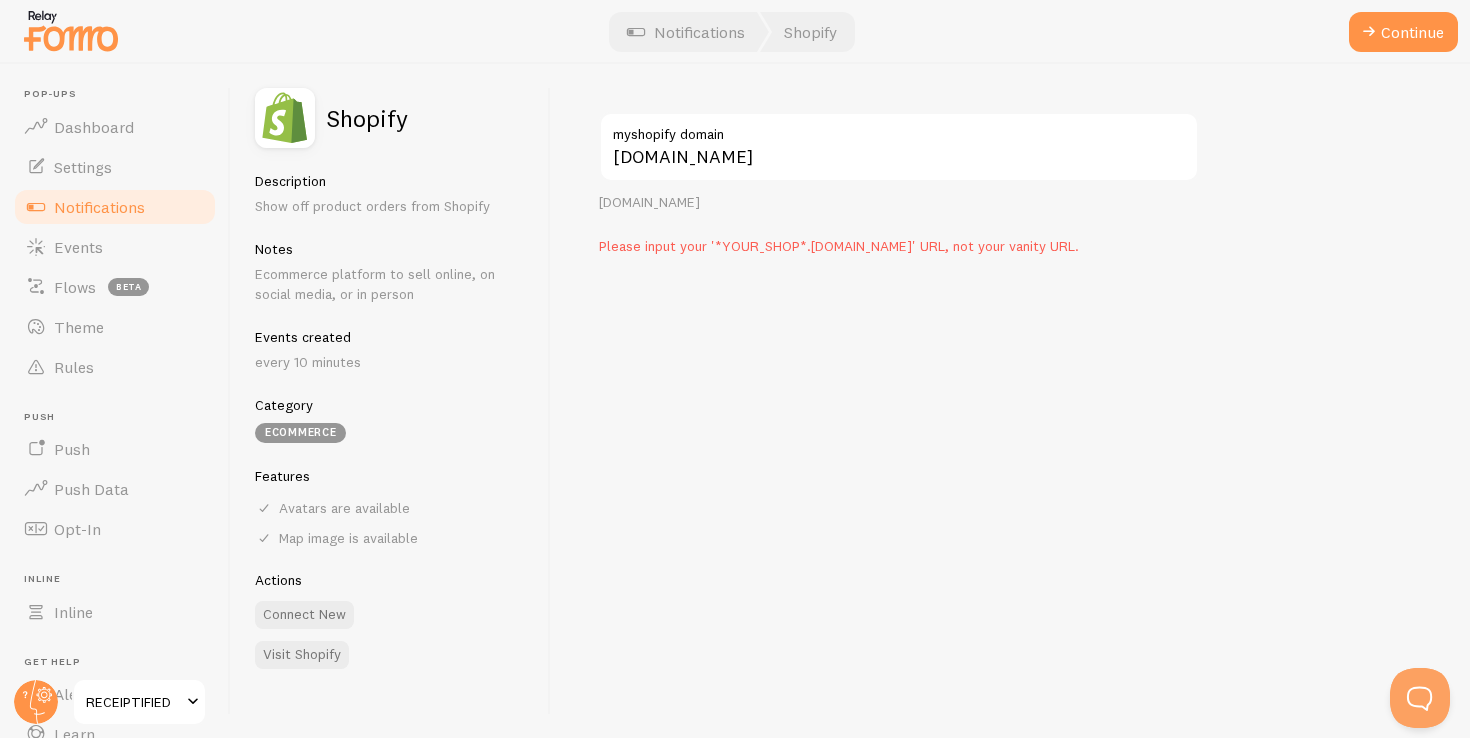 click at bounding box center [735, 32] 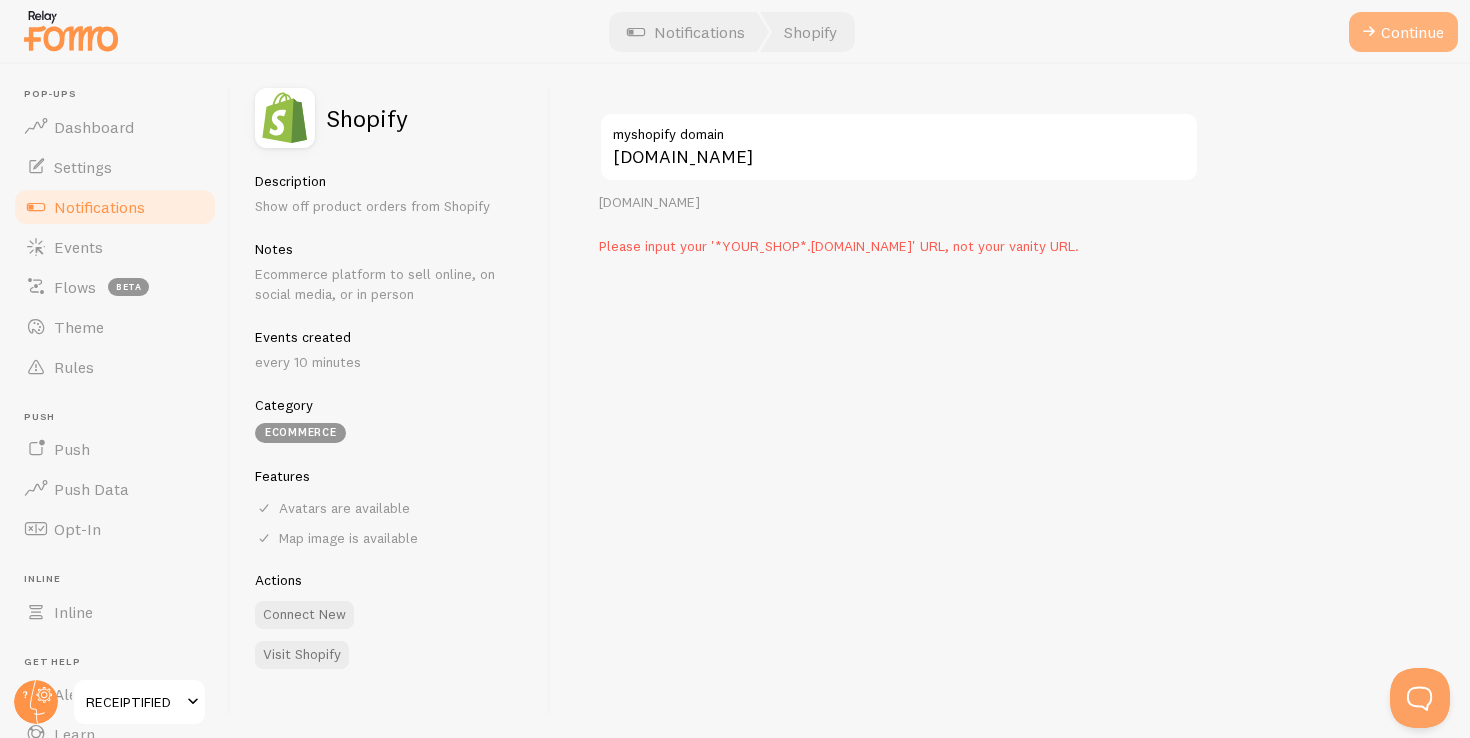 click at bounding box center (1369, 32) 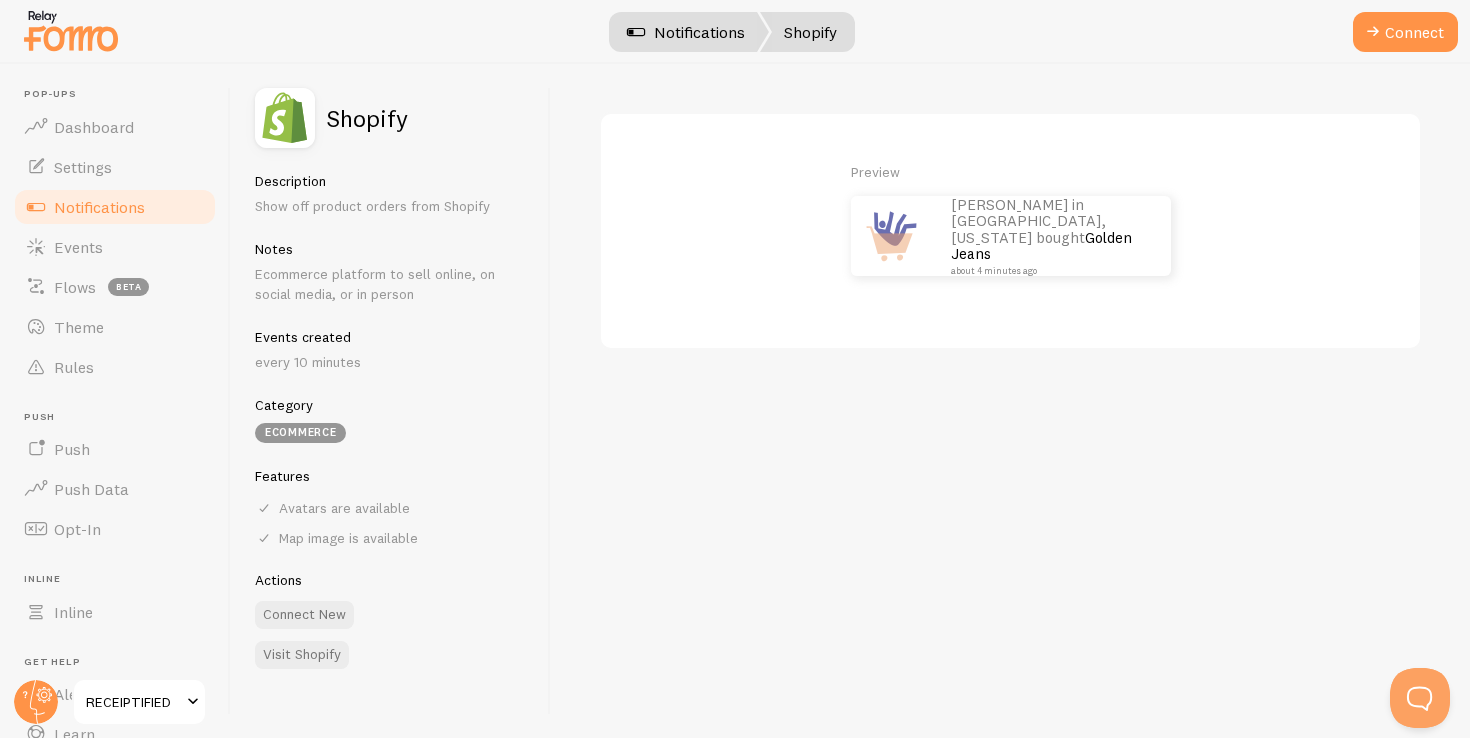 click on "Notifications" at bounding box center (686, 32) 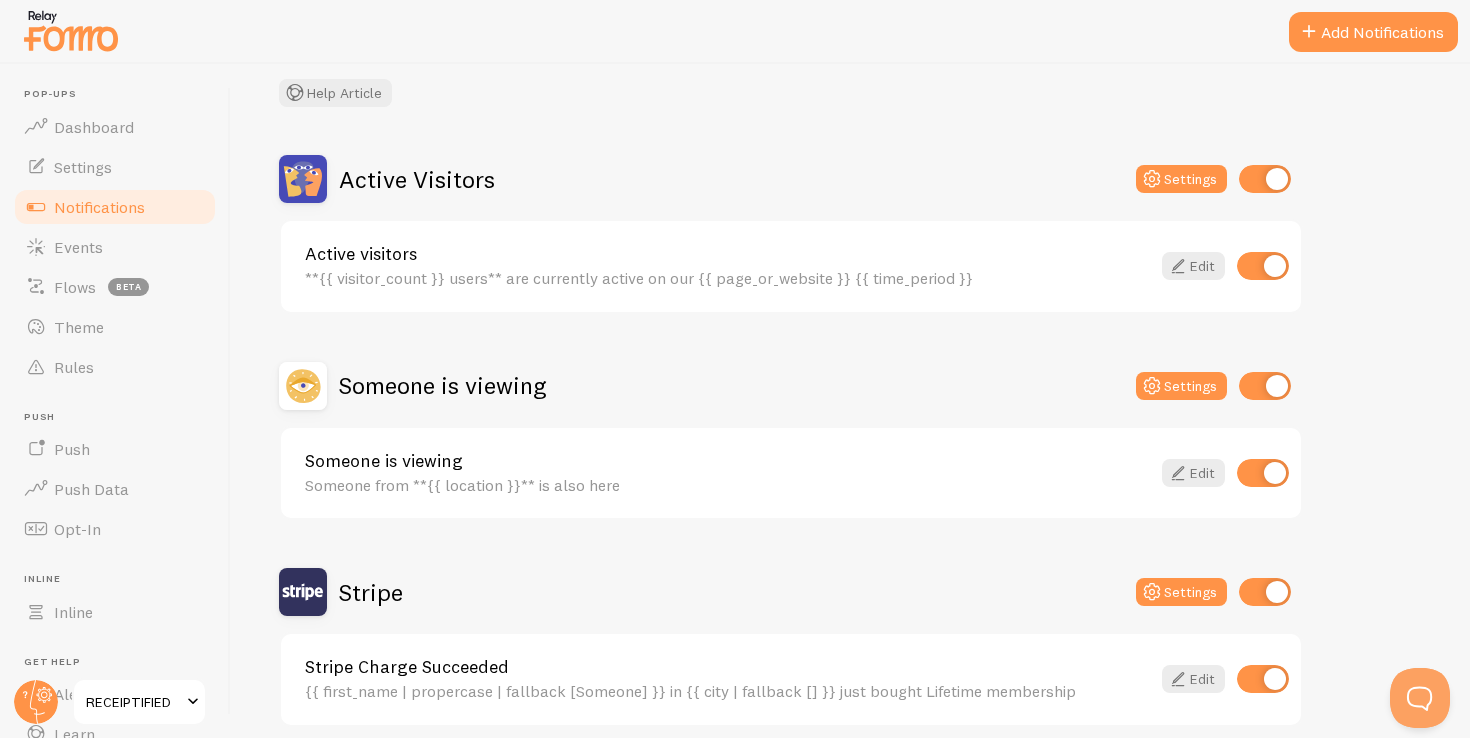 scroll, scrollTop: 203, scrollLeft: 0, axis: vertical 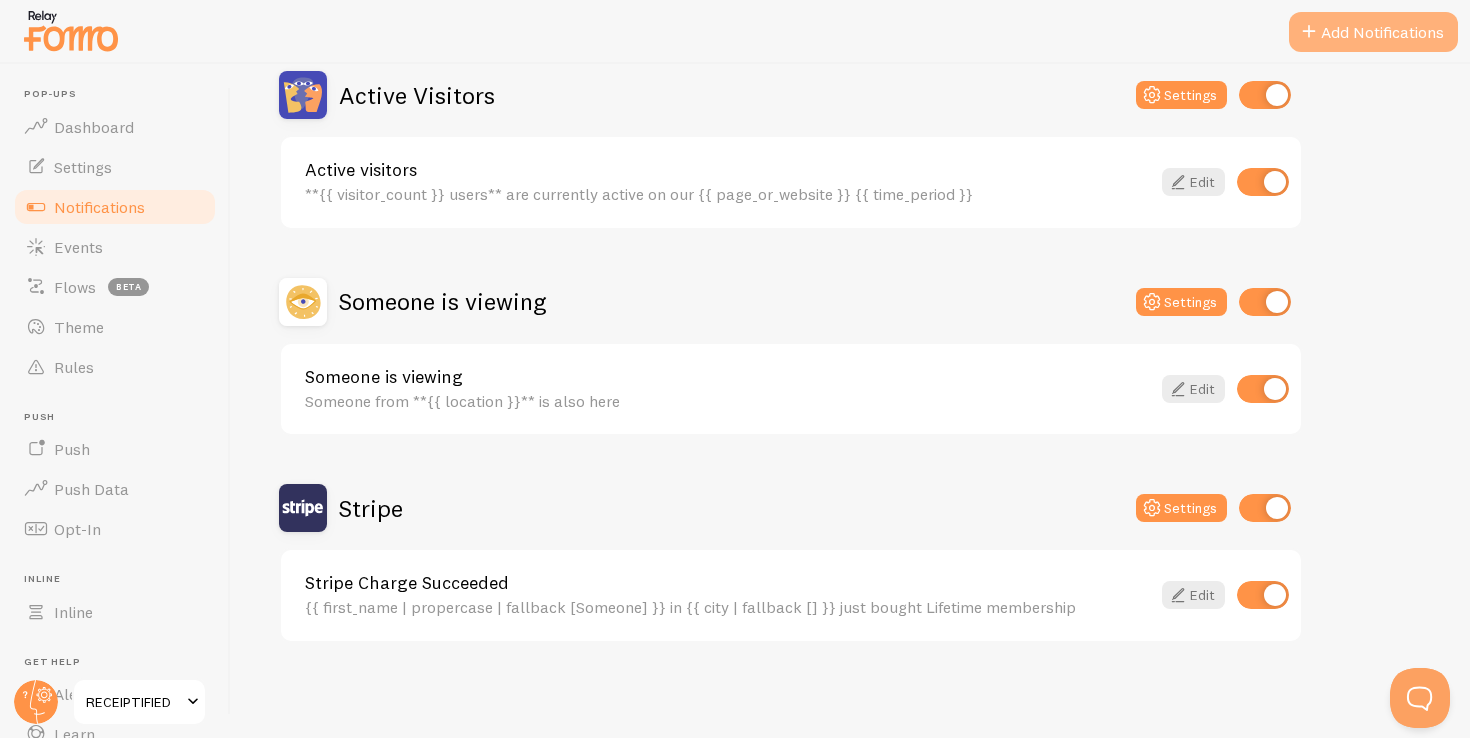 click on "Add Notifications" at bounding box center (1373, 32) 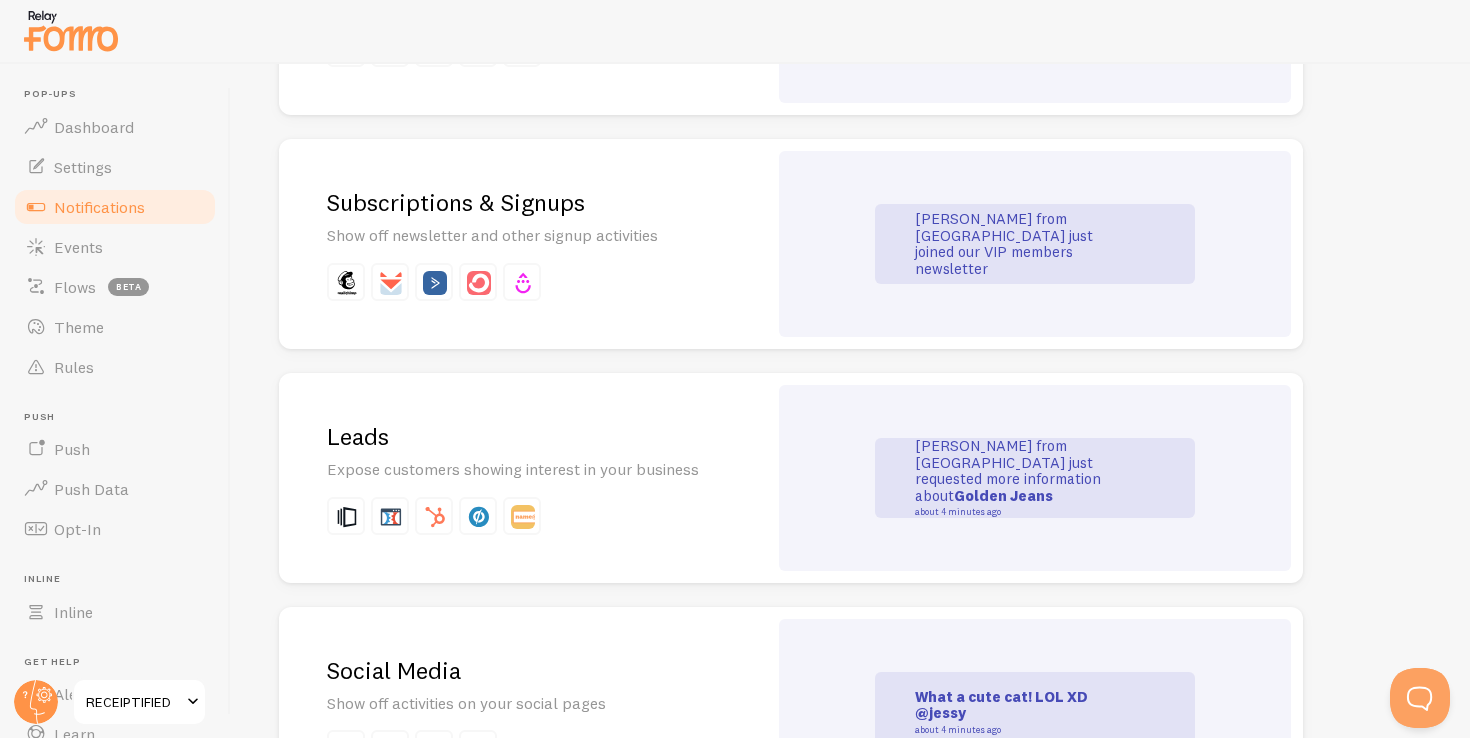 scroll, scrollTop: 2347, scrollLeft: 0, axis: vertical 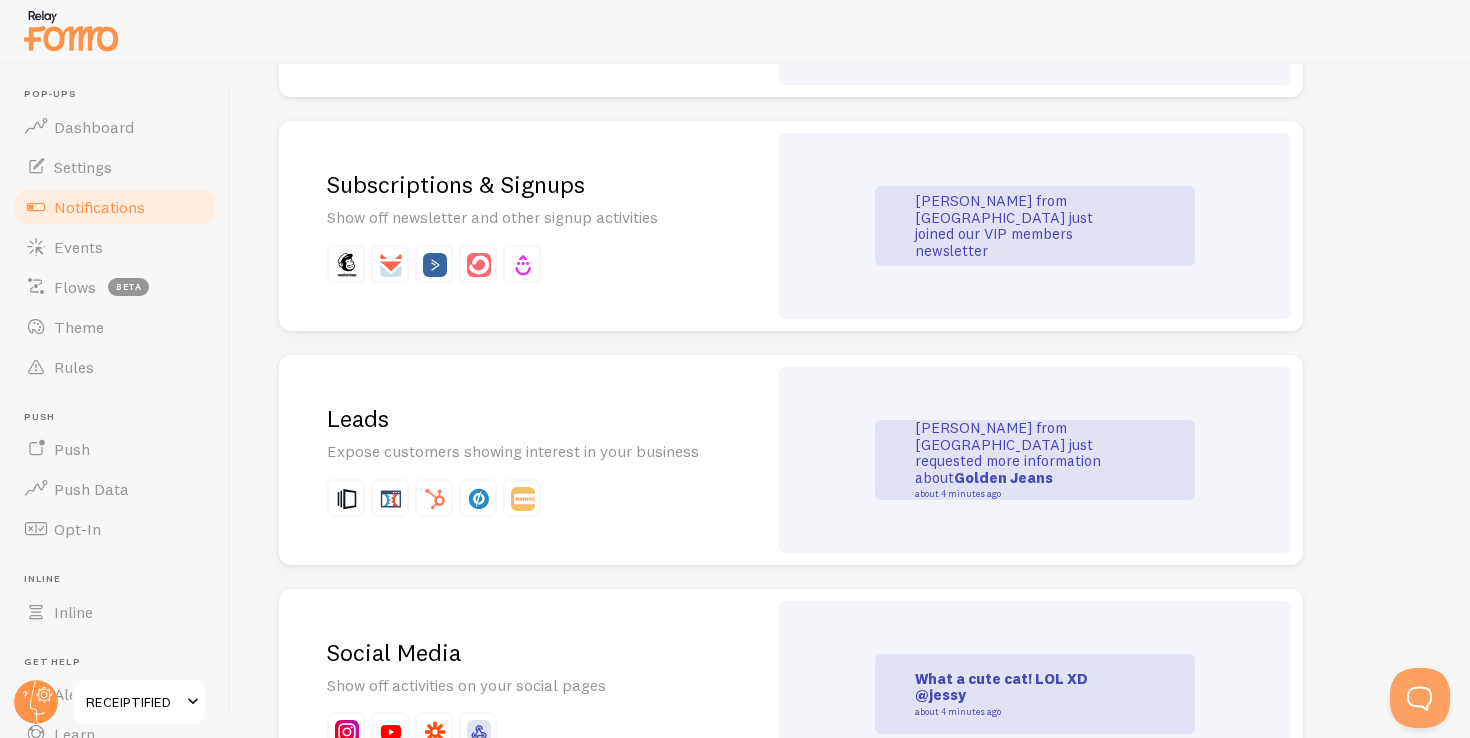 click at bounding box center (523, 264) 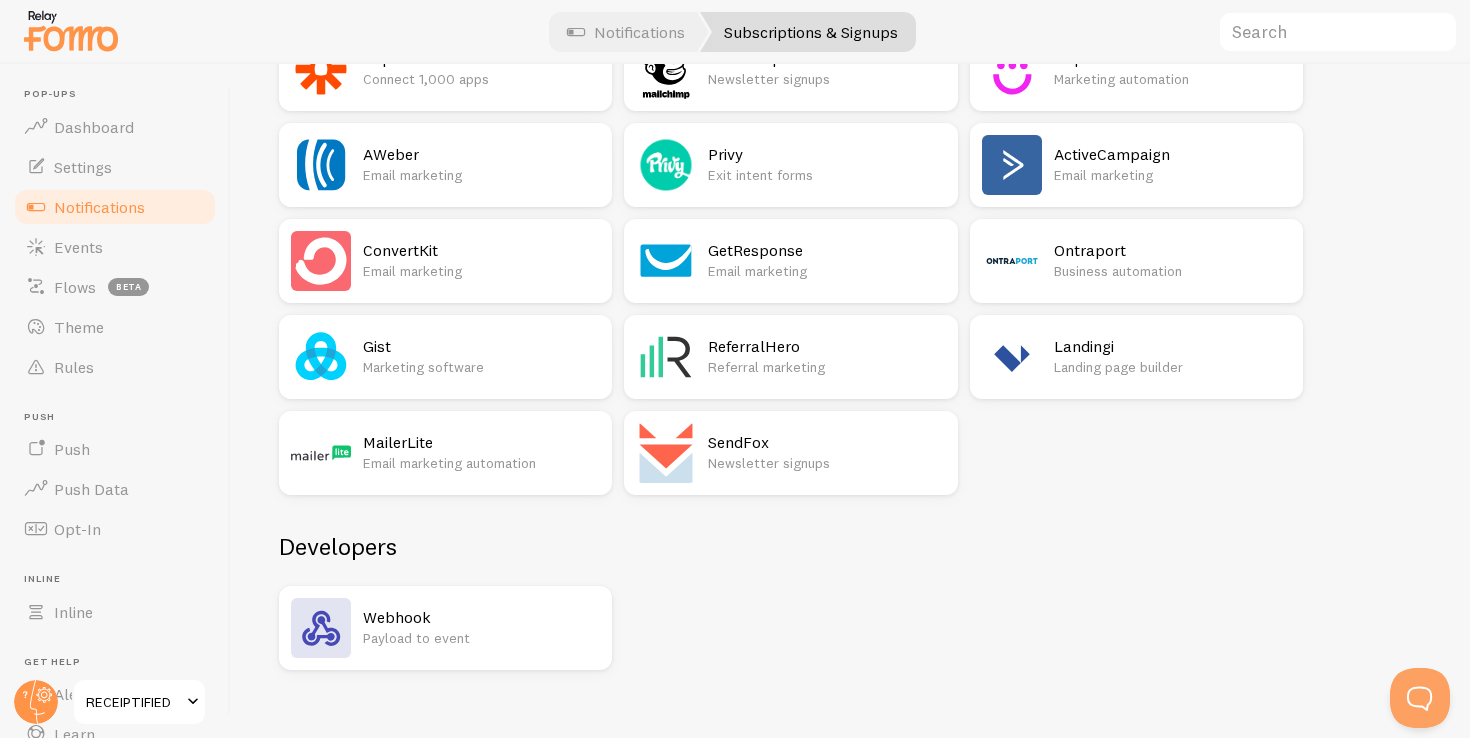 scroll, scrollTop: 431, scrollLeft: 0, axis: vertical 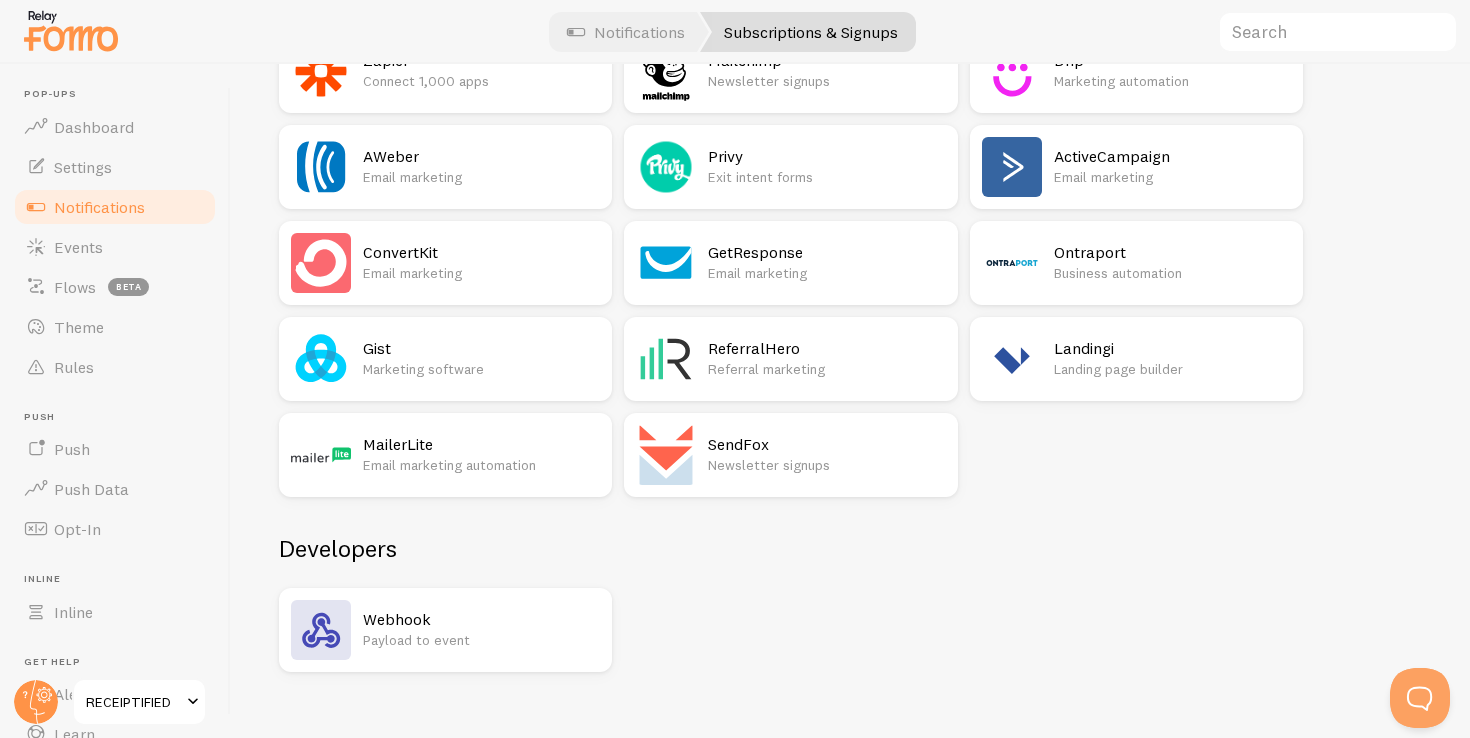 click on "Payload to event" at bounding box center (481, 640) 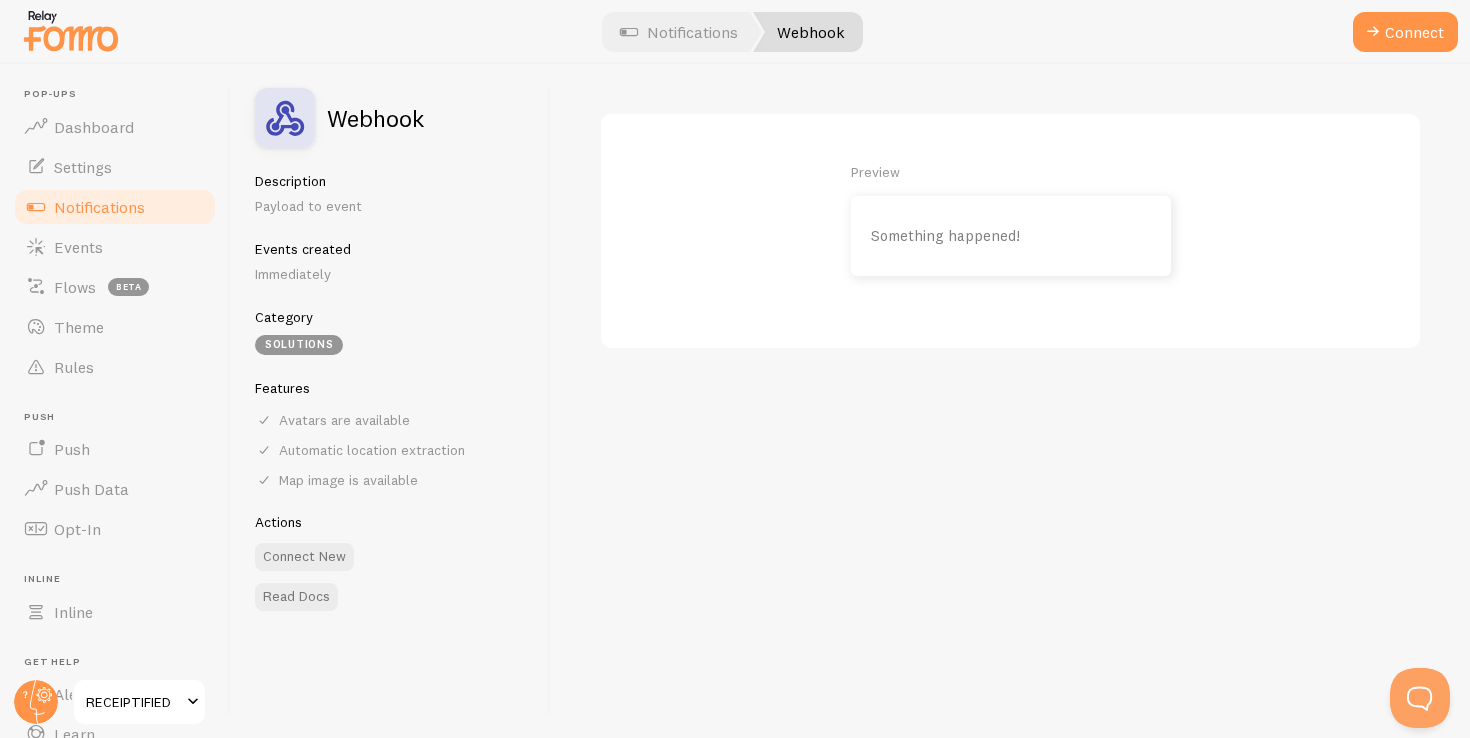 click on "Something happened!" at bounding box center [1011, 236] 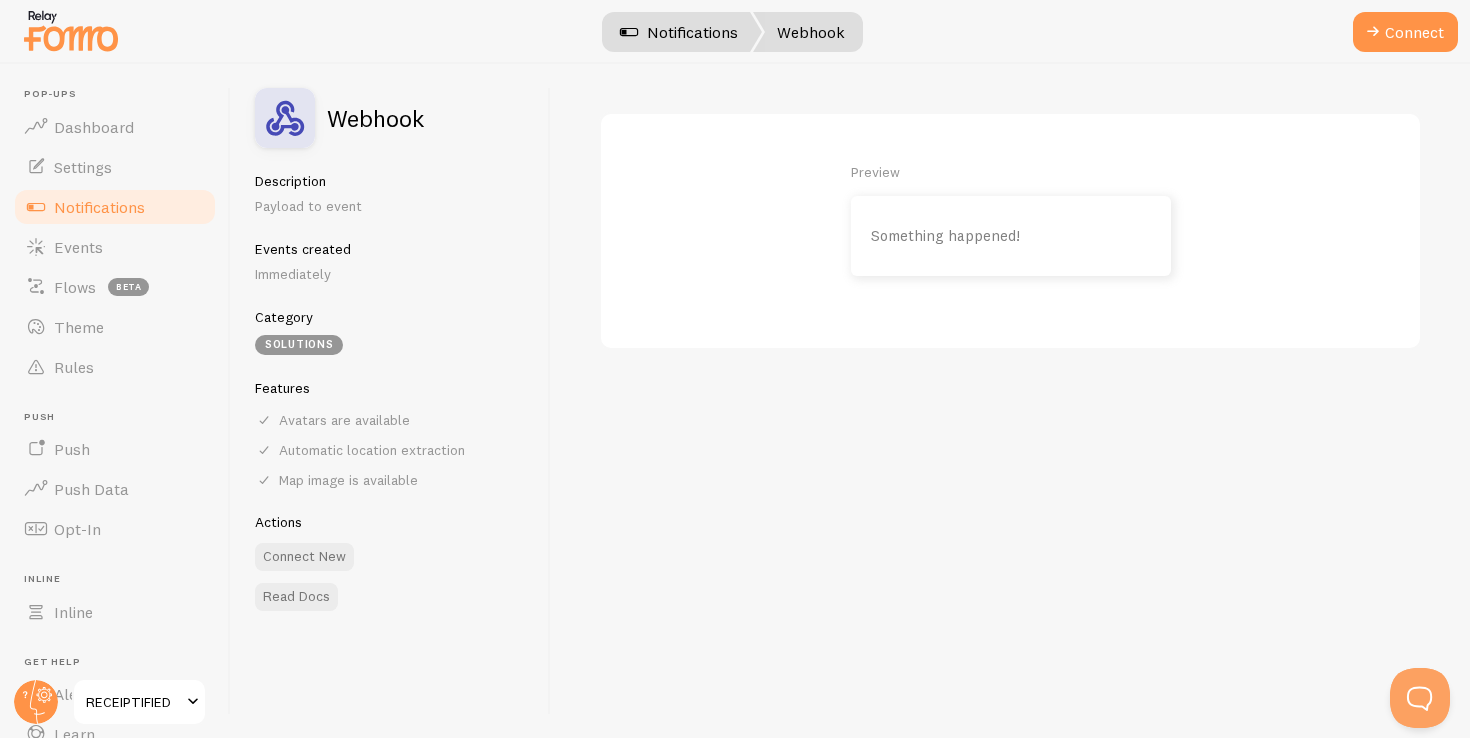 click on "Notifications" at bounding box center (679, 32) 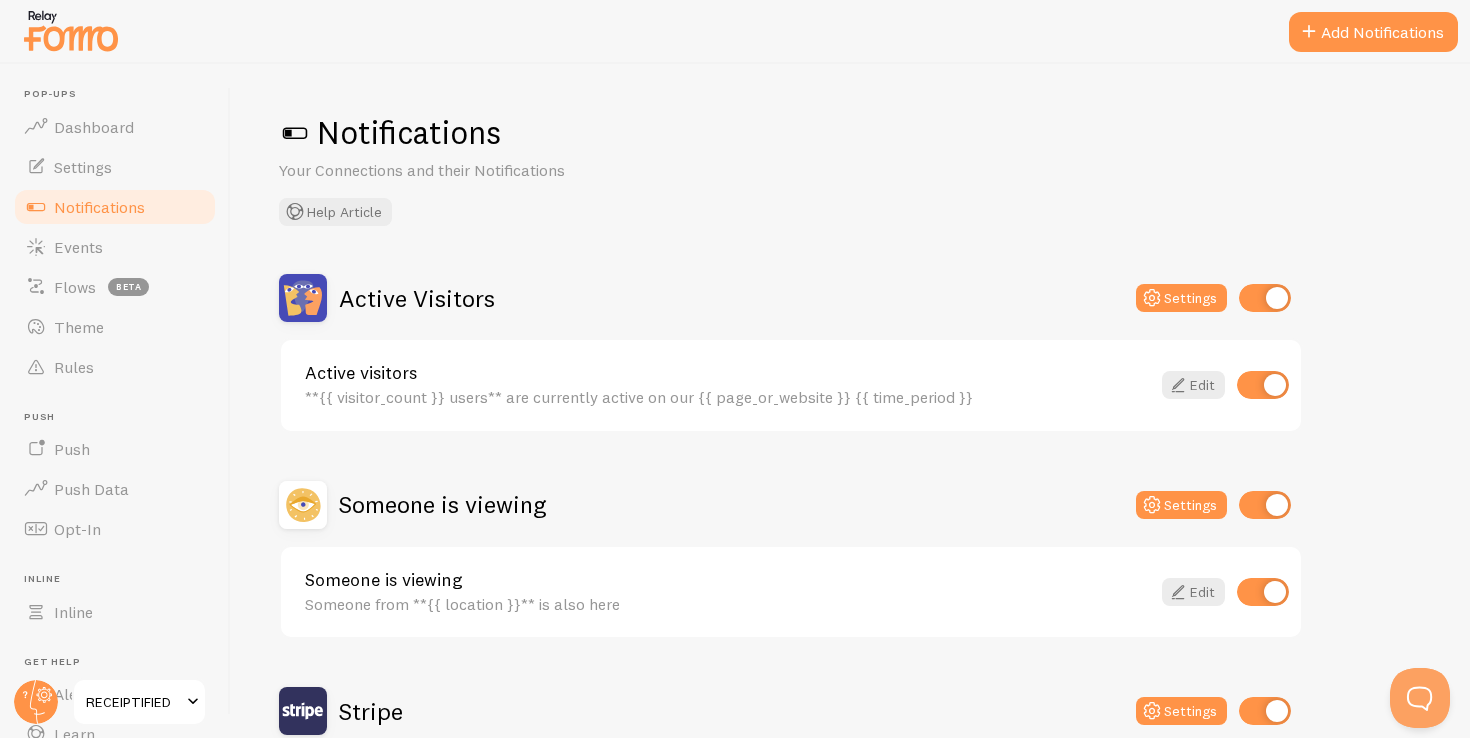 scroll, scrollTop: 203, scrollLeft: 0, axis: vertical 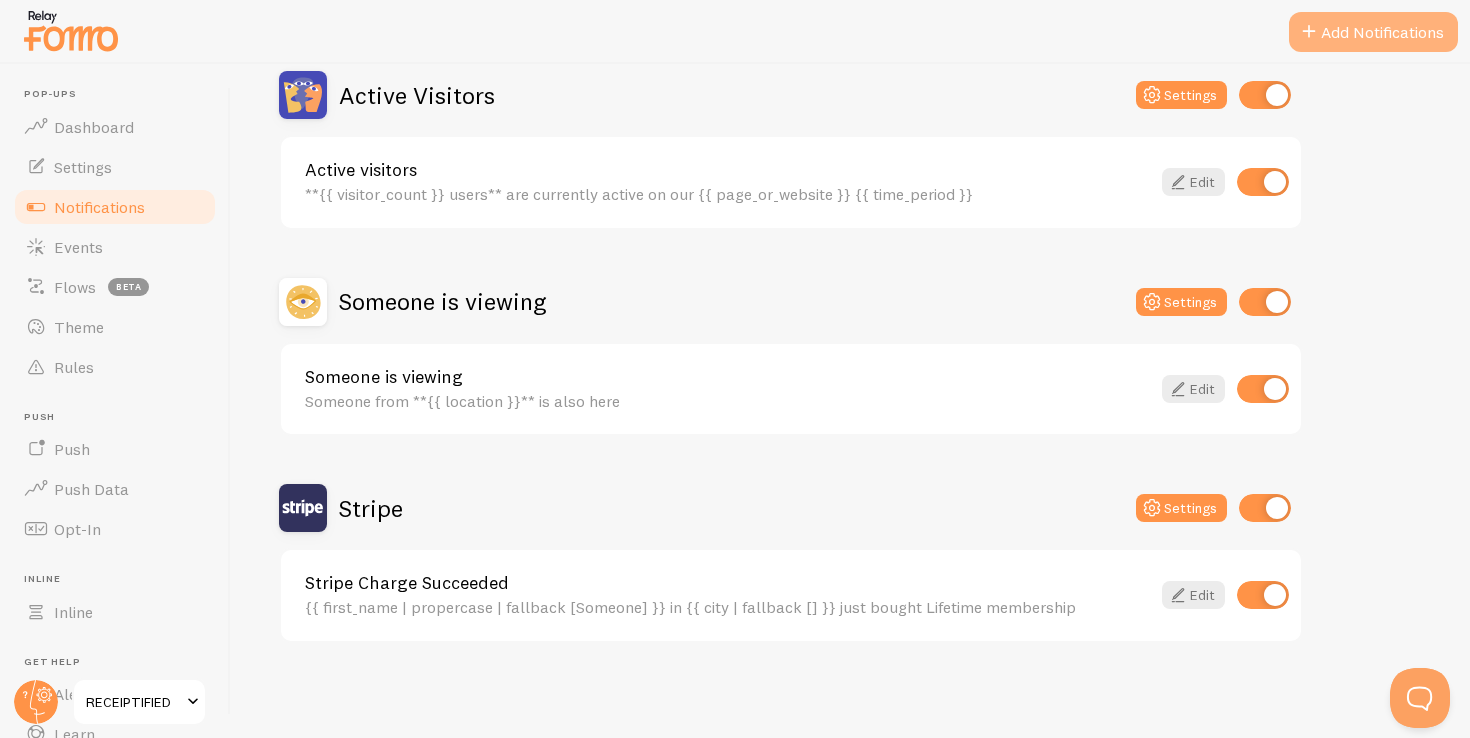 click on "Add Notifications" at bounding box center (1373, 32) 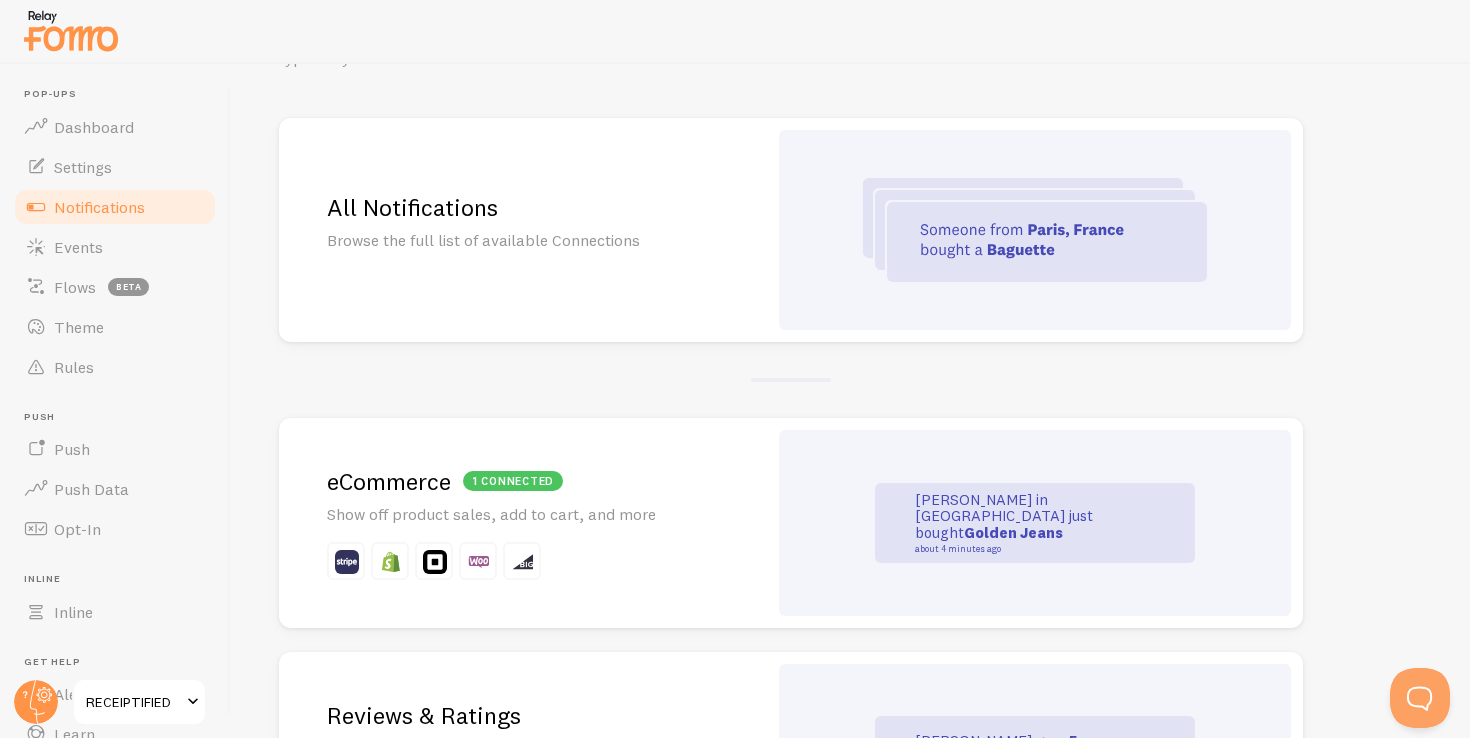 scroll, scrollTop: 162, scrollLeft: 0, axis: vertical 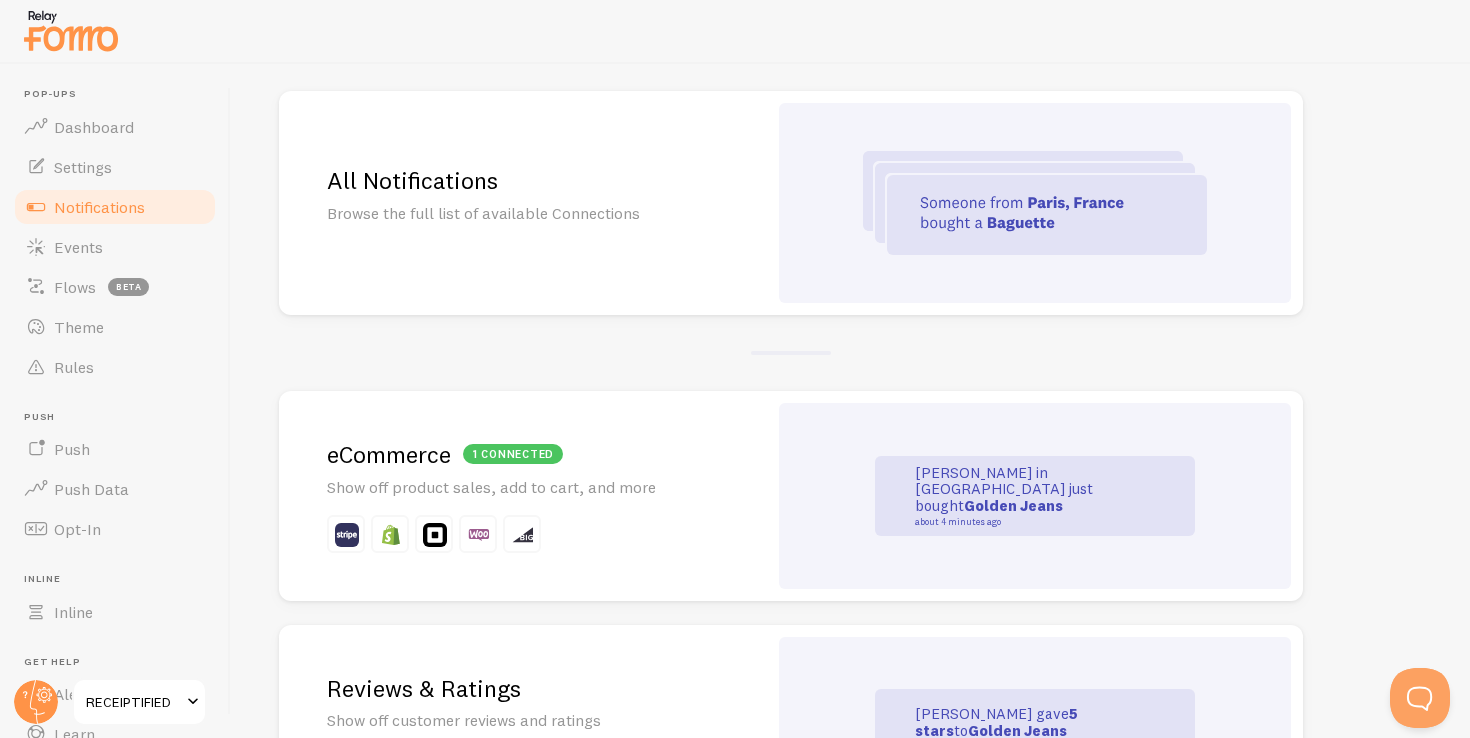 click at bounding box center (1035, 203) 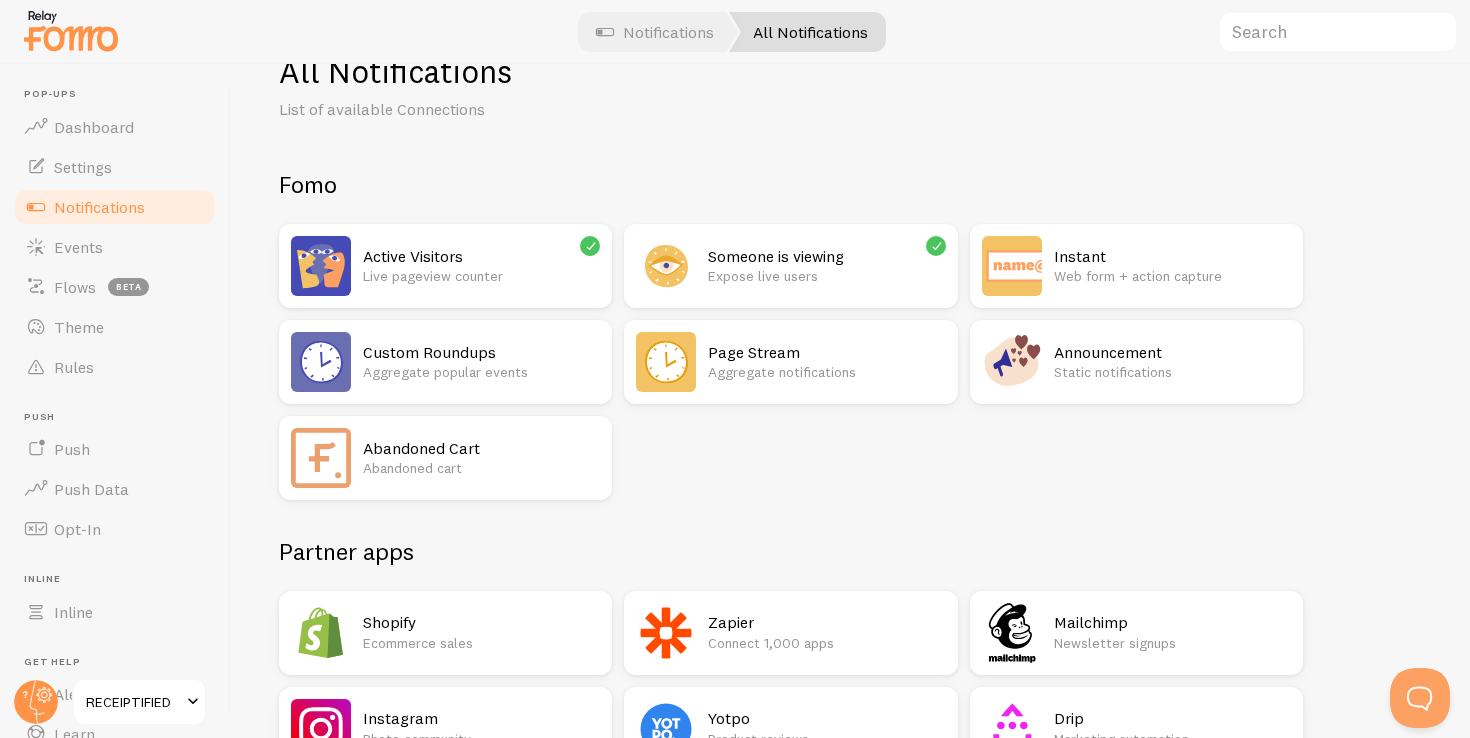 scroll, scrollTop: 75, scrollLeft: 0, axis: vertical 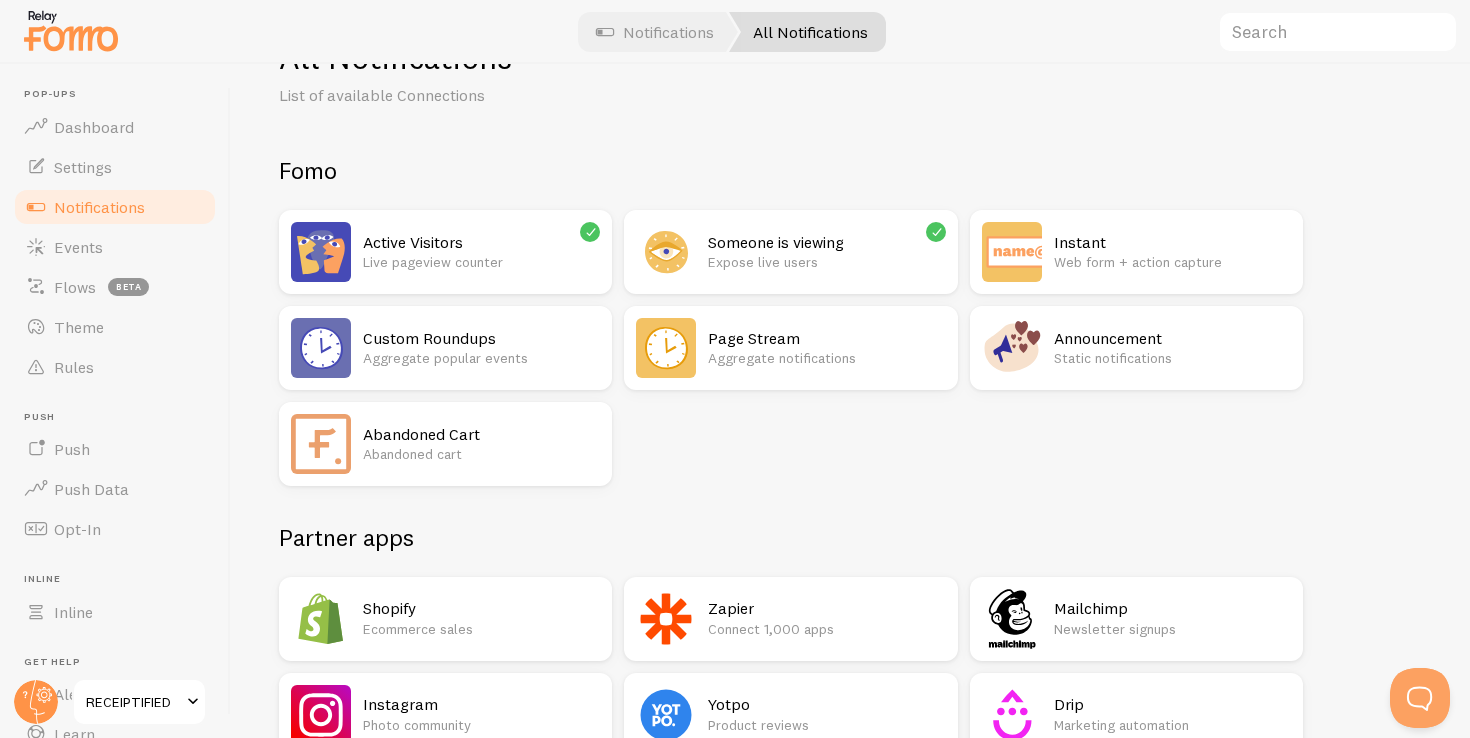 click on "Aggregate popular events" at bounding box center (481, 358) 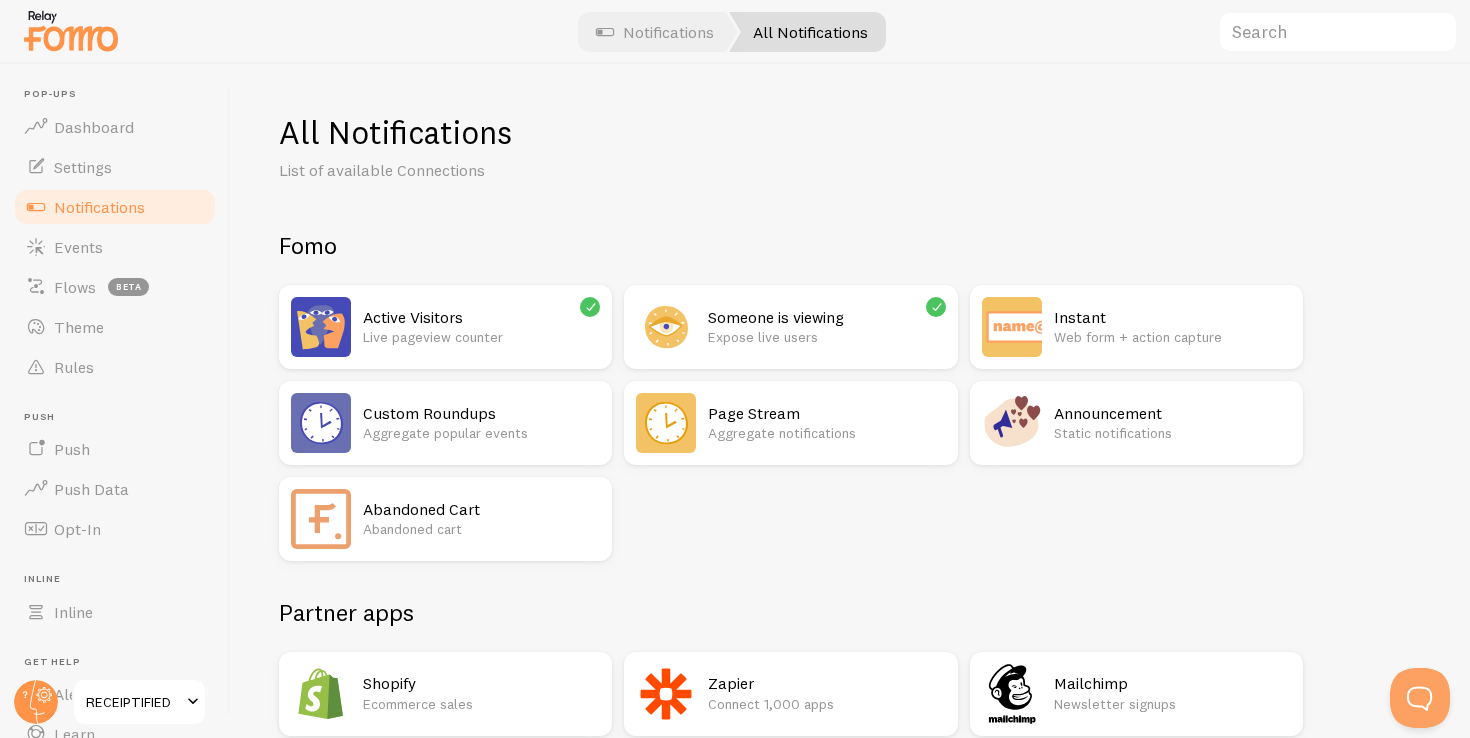 click on "Page Stream   Aggregate notifications" at bounding box center [826, 423] 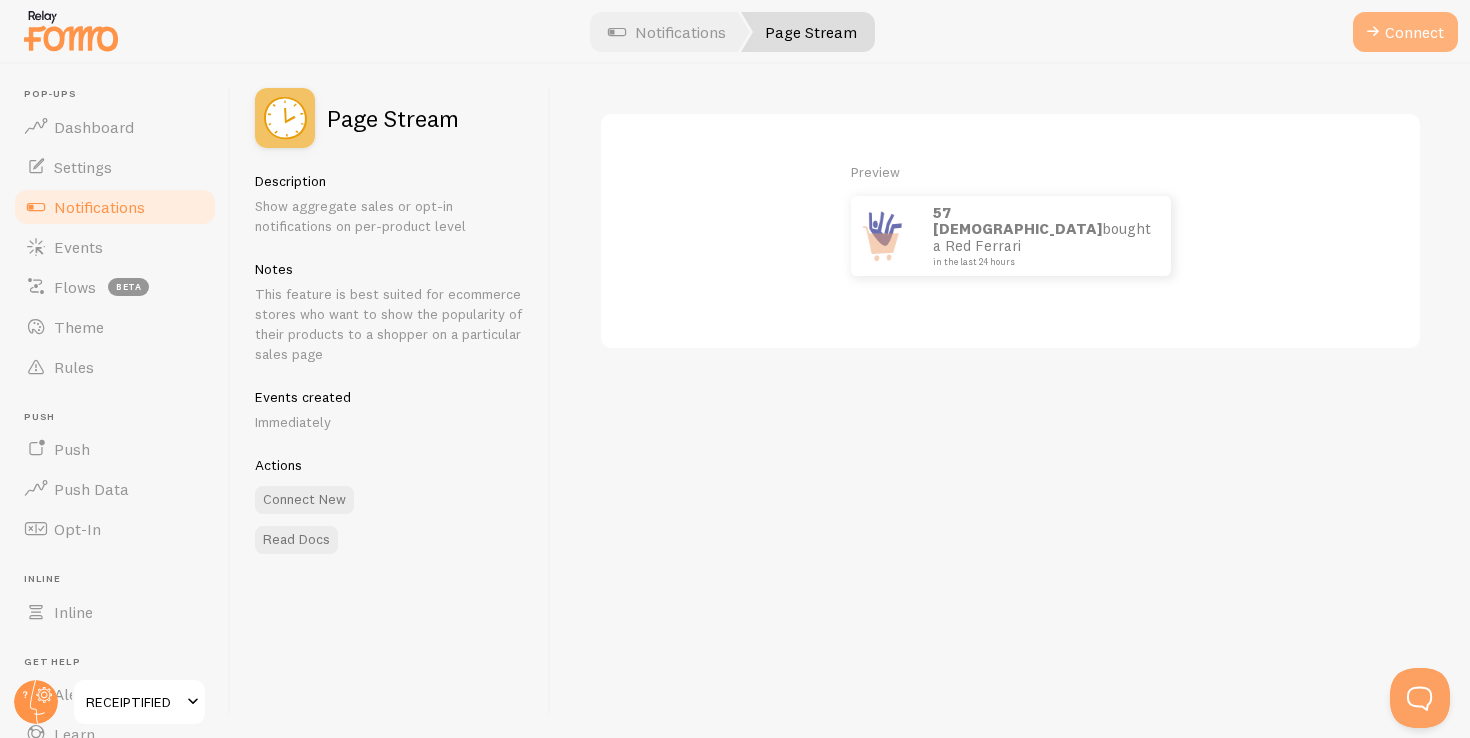 click on "Connect" at bounding box center [1405, 32] 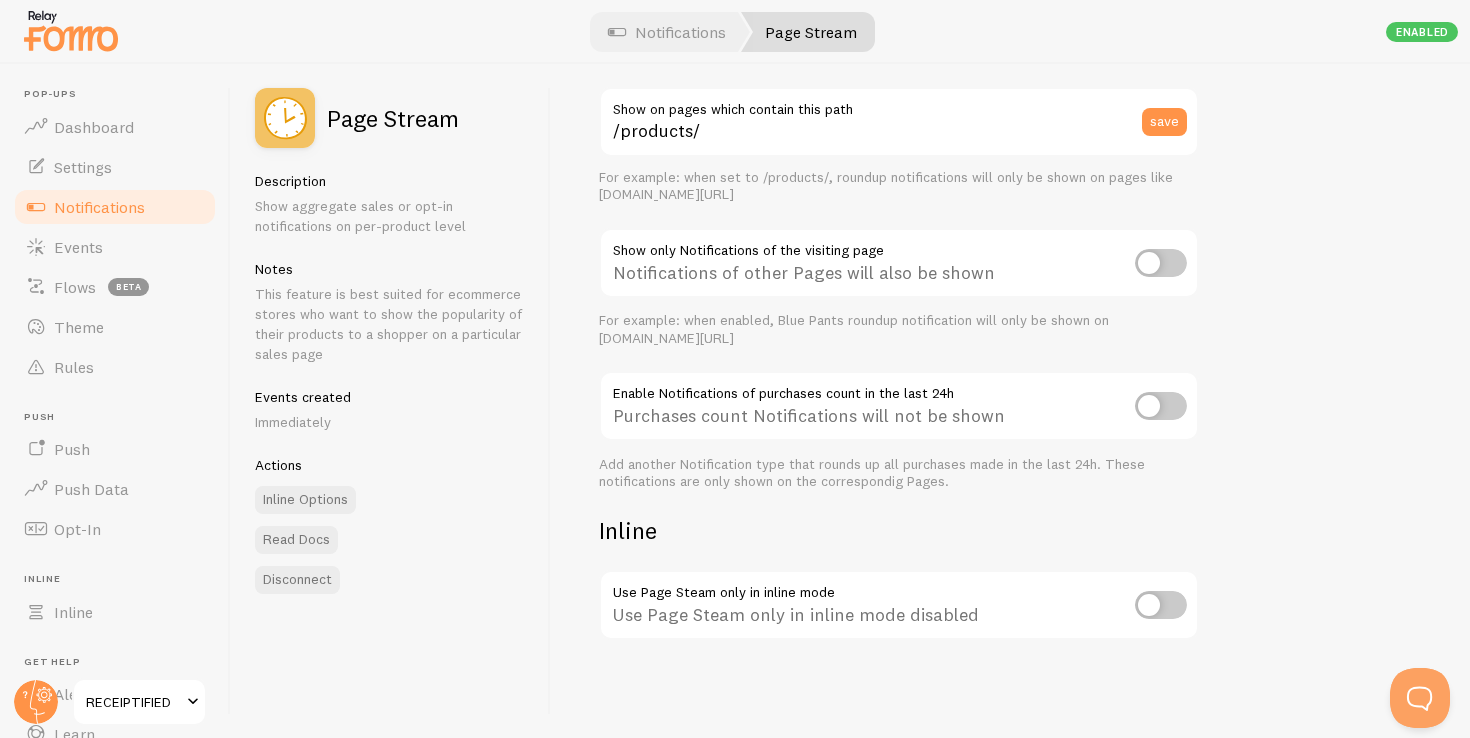 scroll, scrollTop: 0, scrollLeft: 0, axis: both 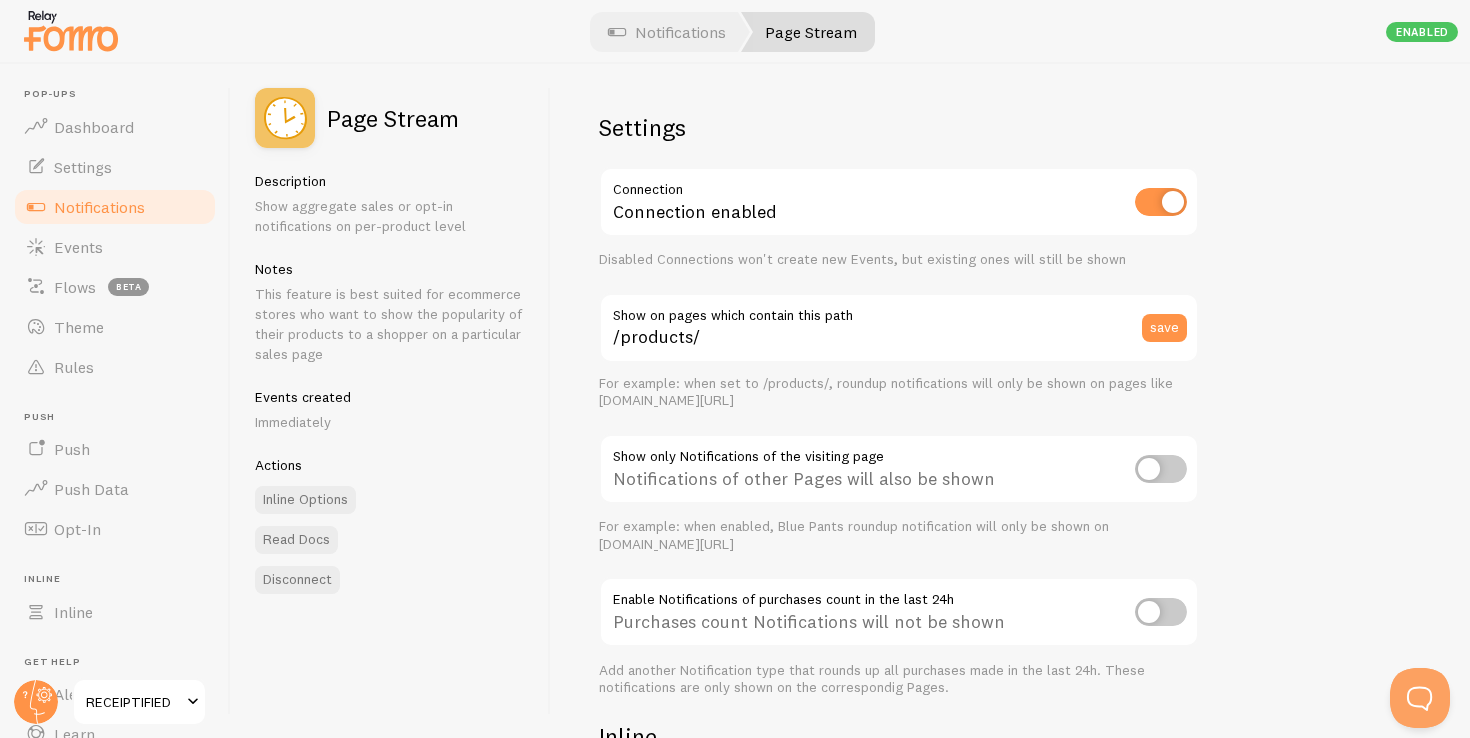 click at bounding box center [1161, 202] 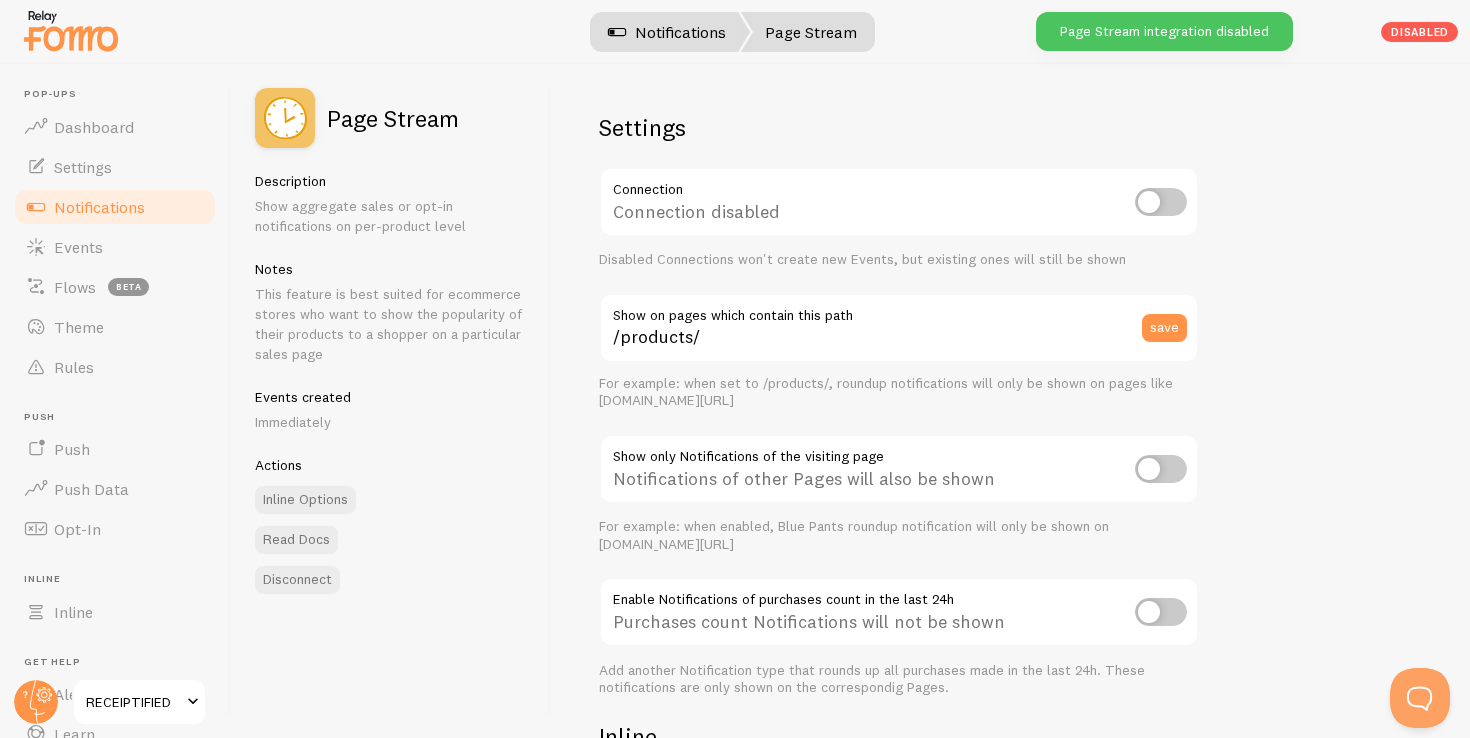 click on "Notifications" at bounding box center [667, 32] 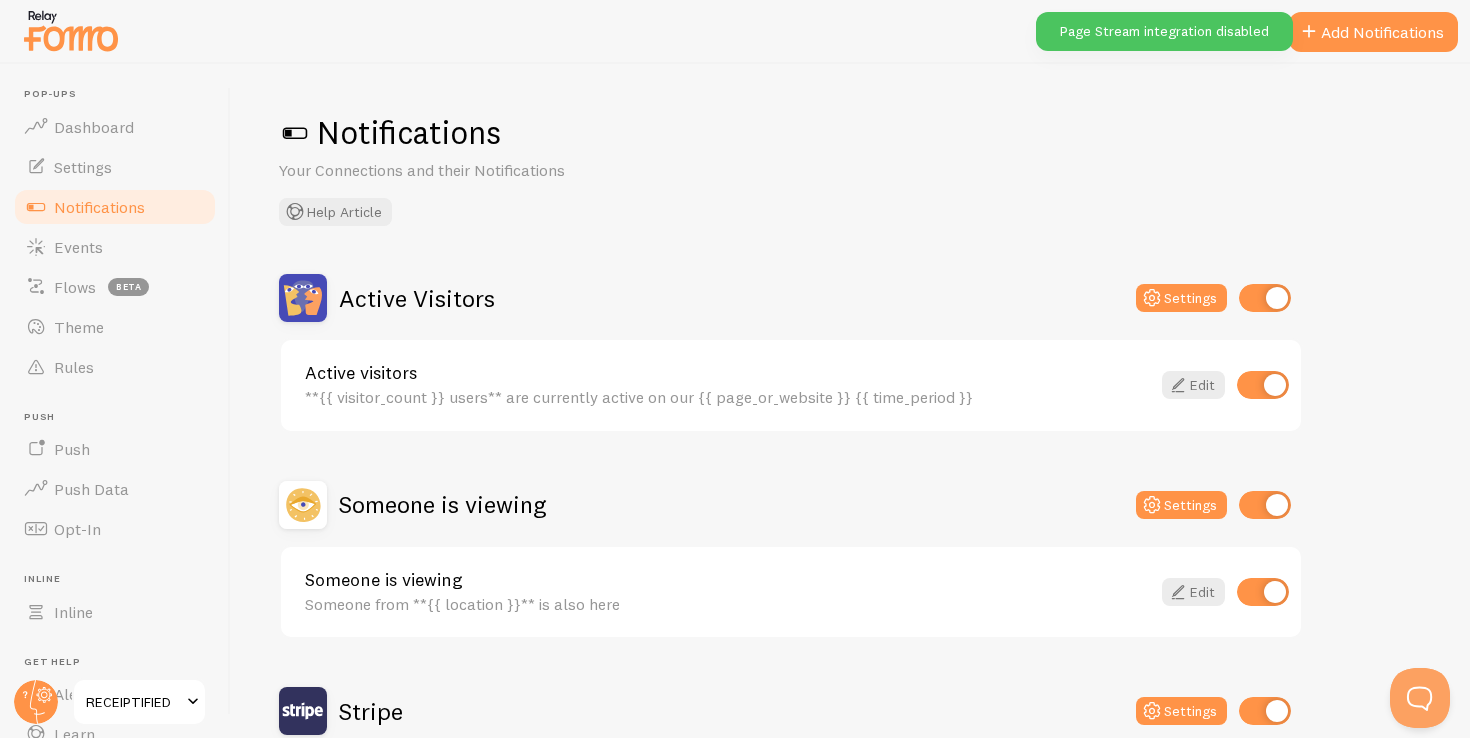 scroll, scrollTop: 203, scrollLeft: 0, axis: vertical 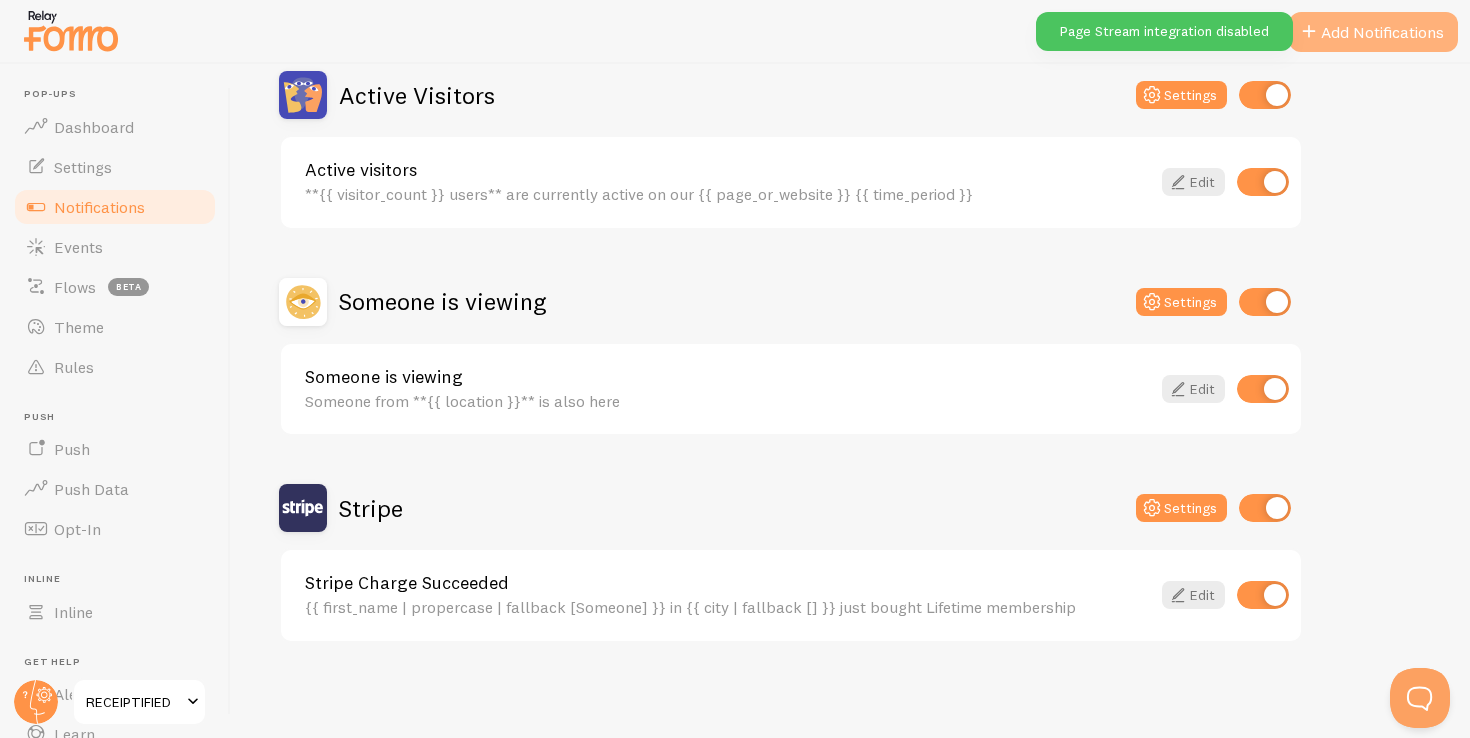 click on "Add Notifications" at bounding box center [1373, 32] 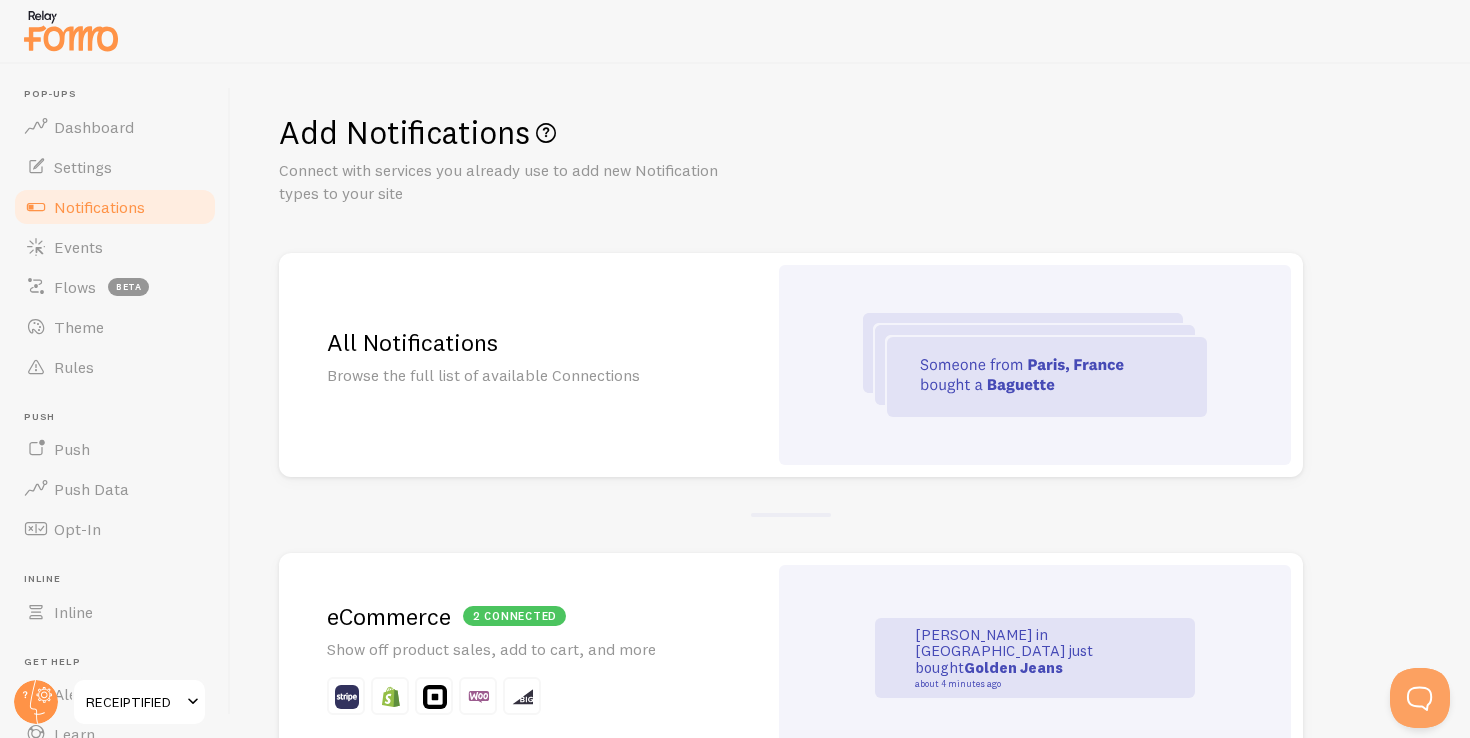 click on "All Notifications
Browse the full list of available Connections" at bounding box center [523, 365] 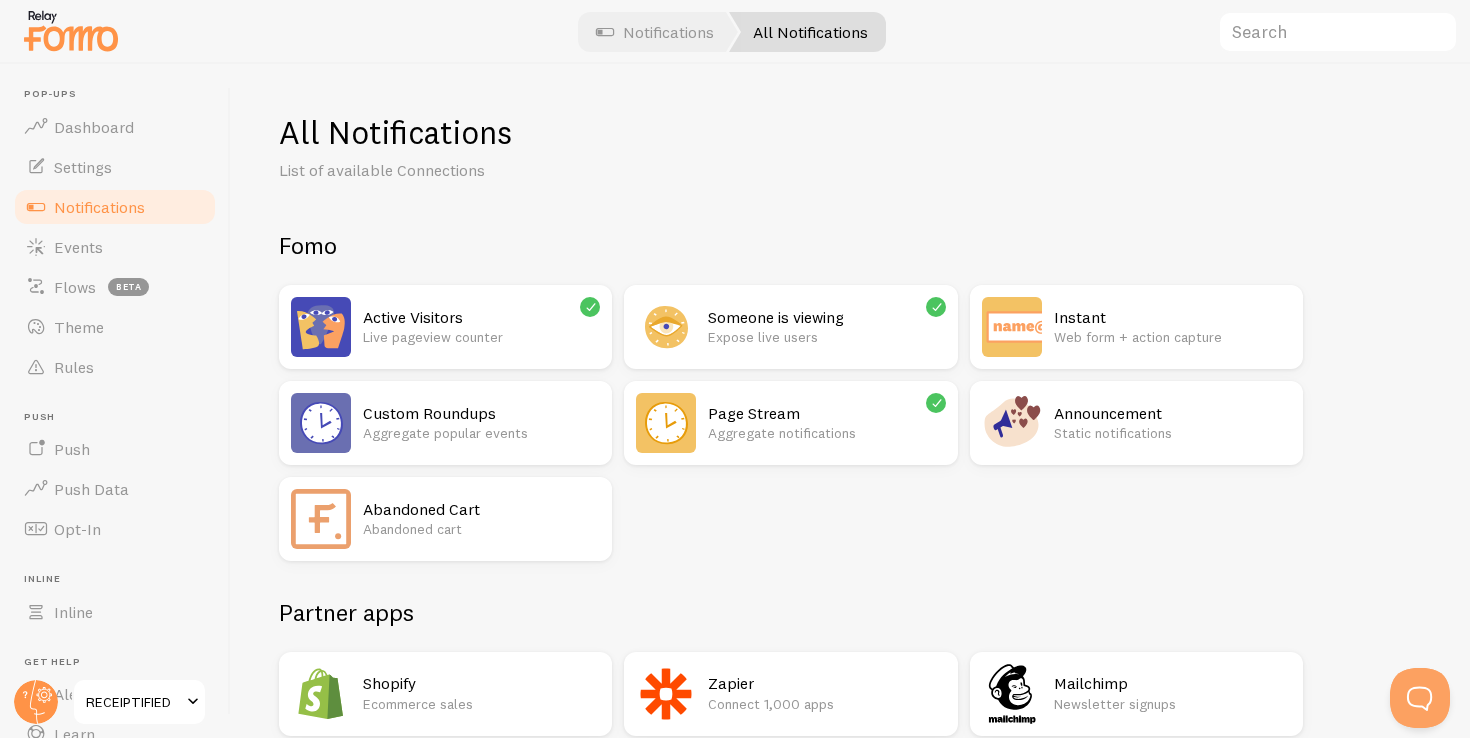 click on "Aggregate popular events" at bounding box center [481, 433] 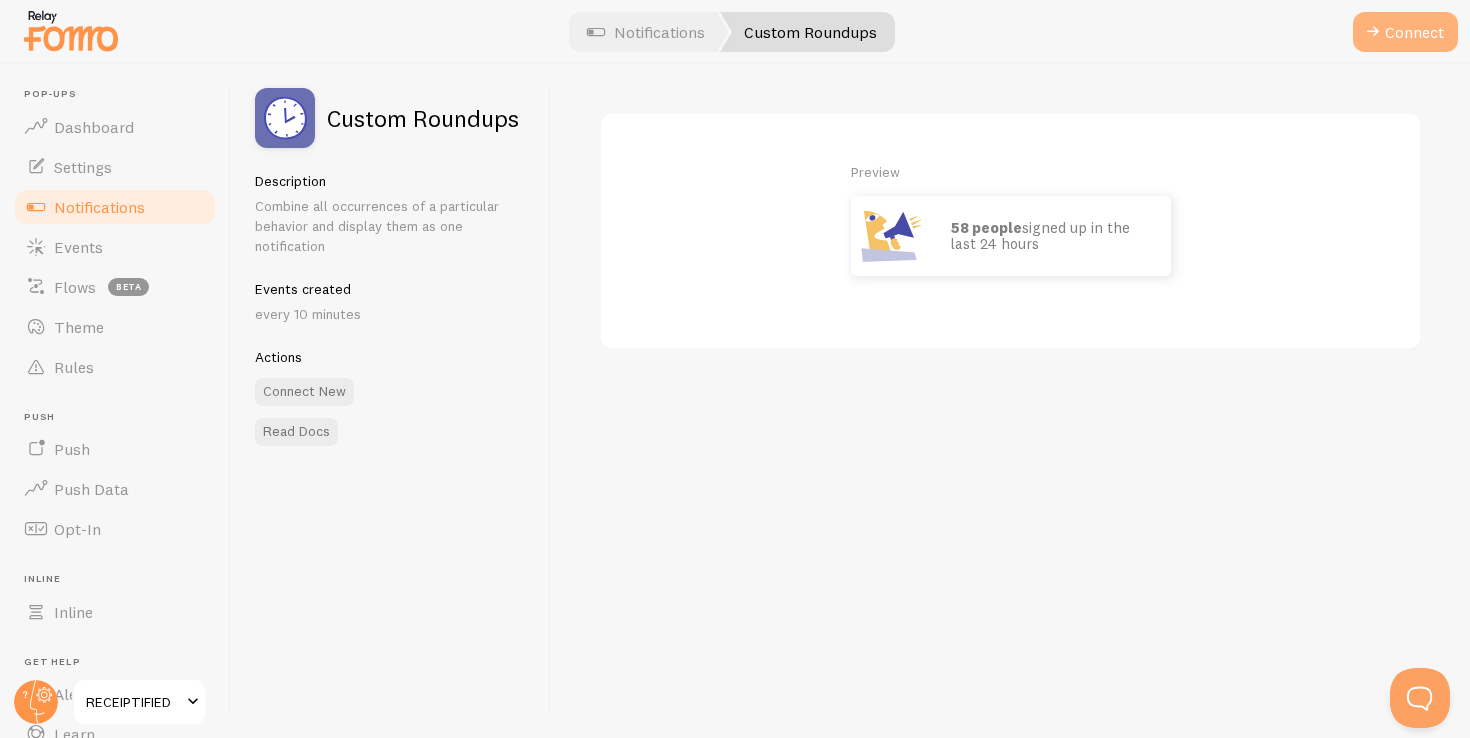 click at bounding box center [1373, 32] 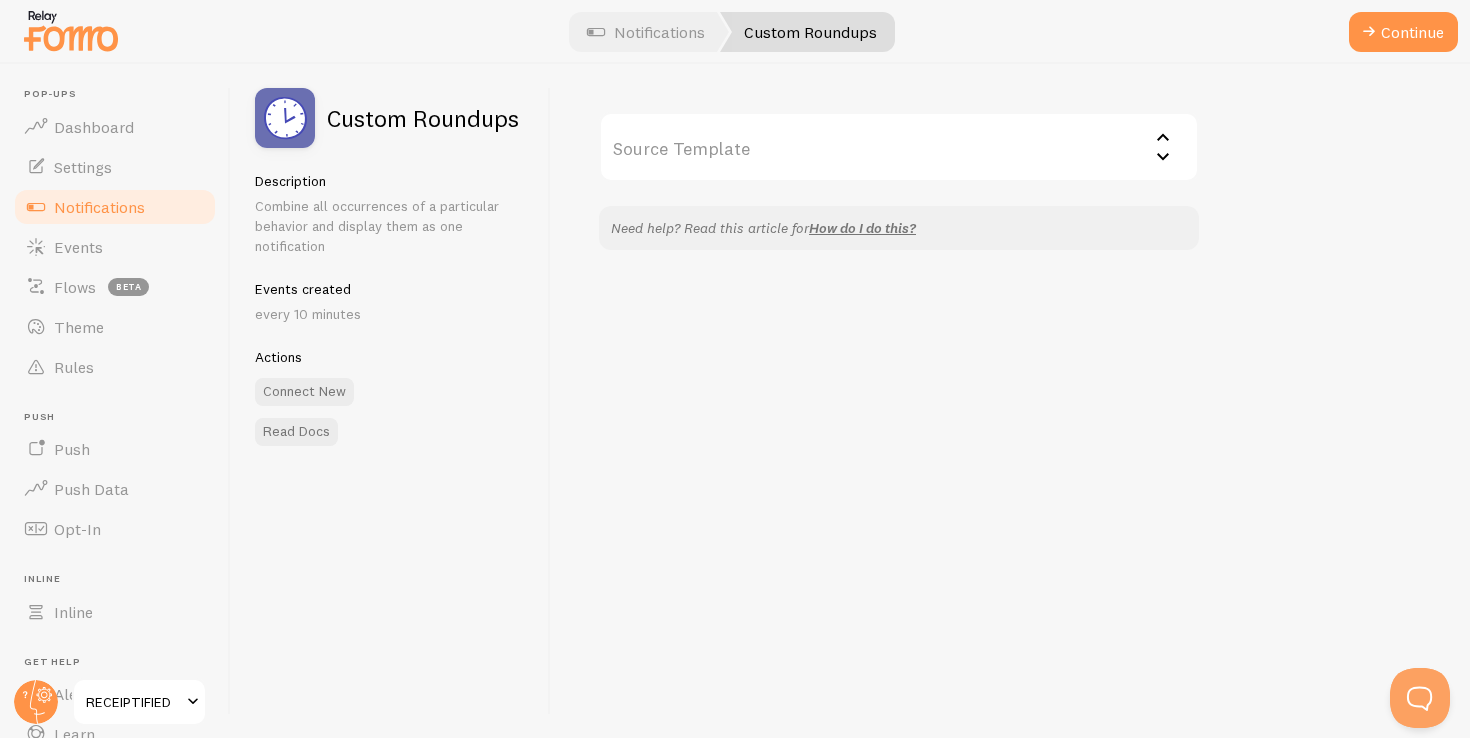 click on "Source Template" at bounding box center (899, 147) 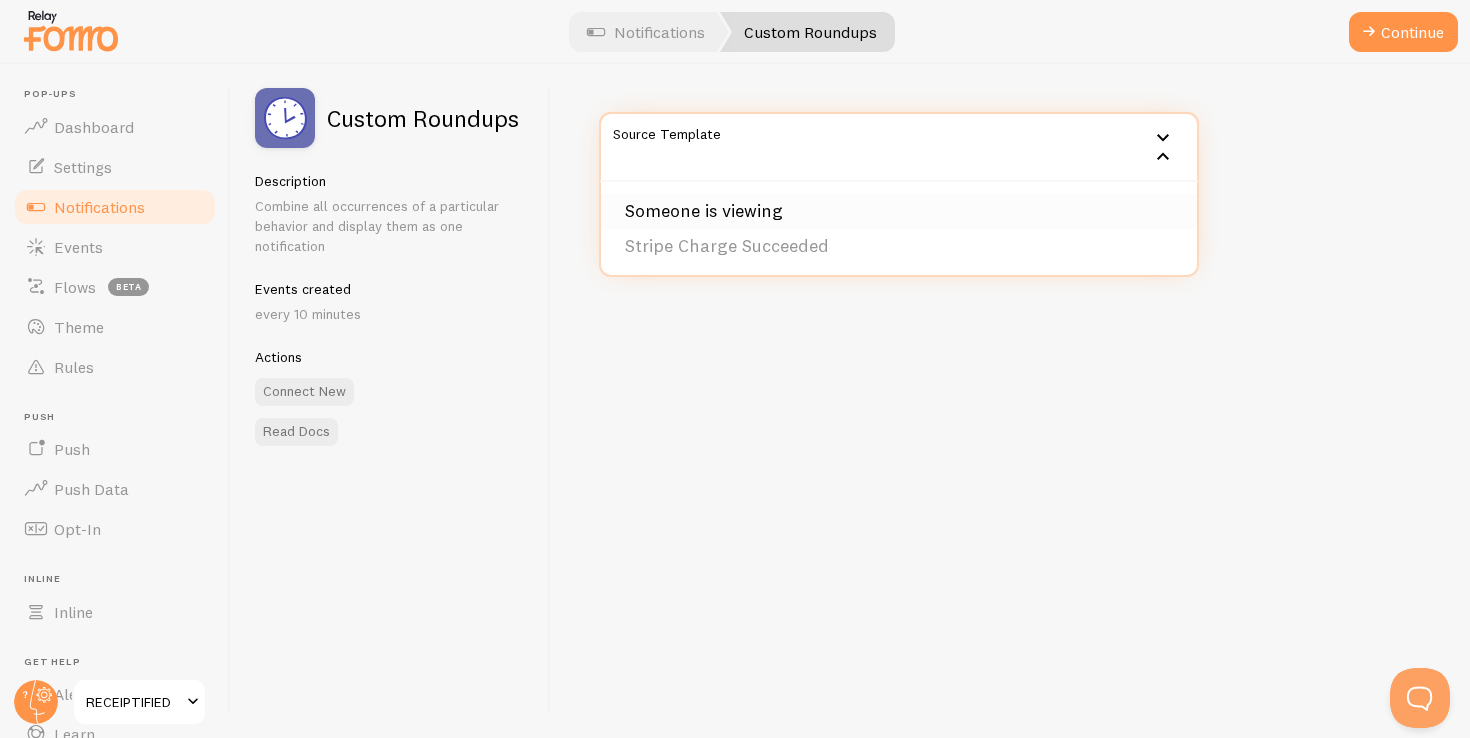 click on "Someone is viewing" at bounding box center [899, 211] 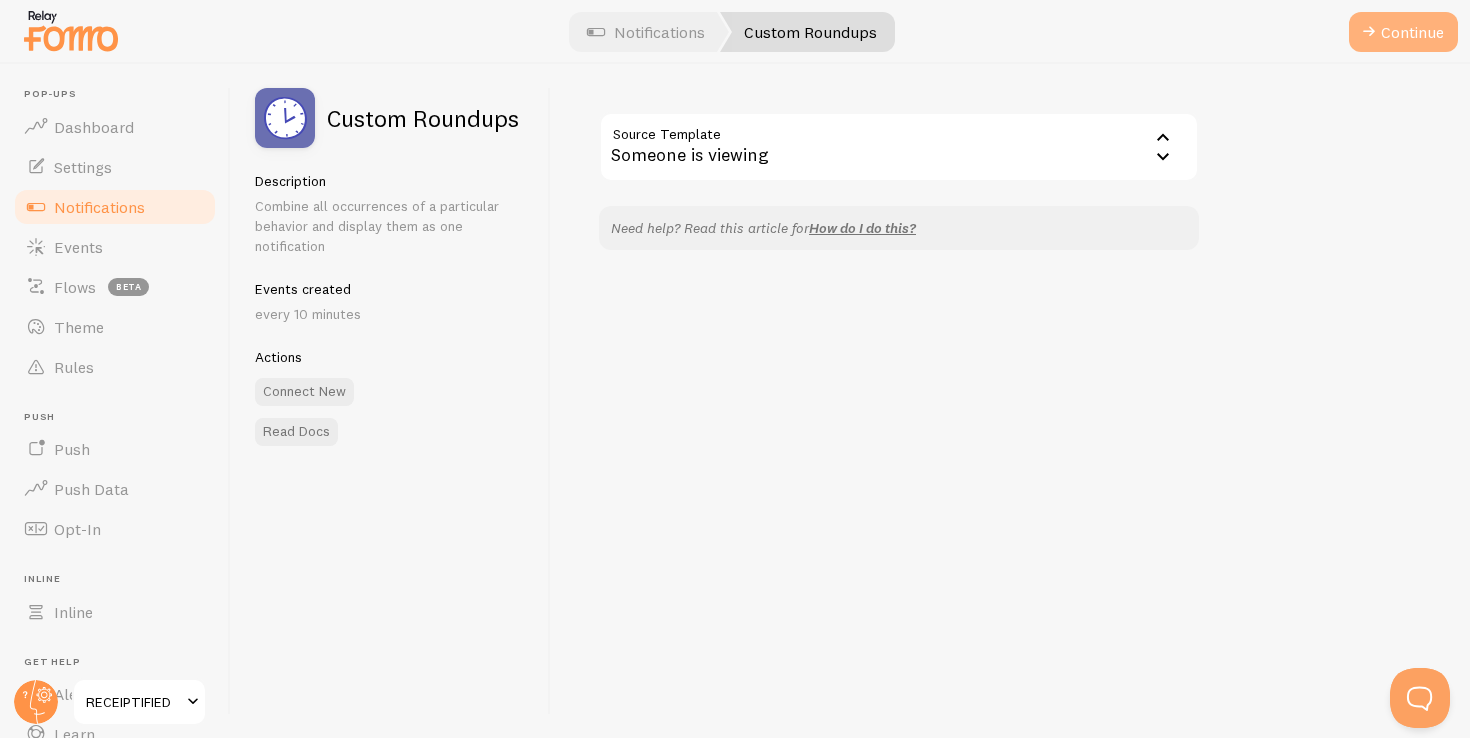 click on "Continue" at bounding box center [1403, 32] 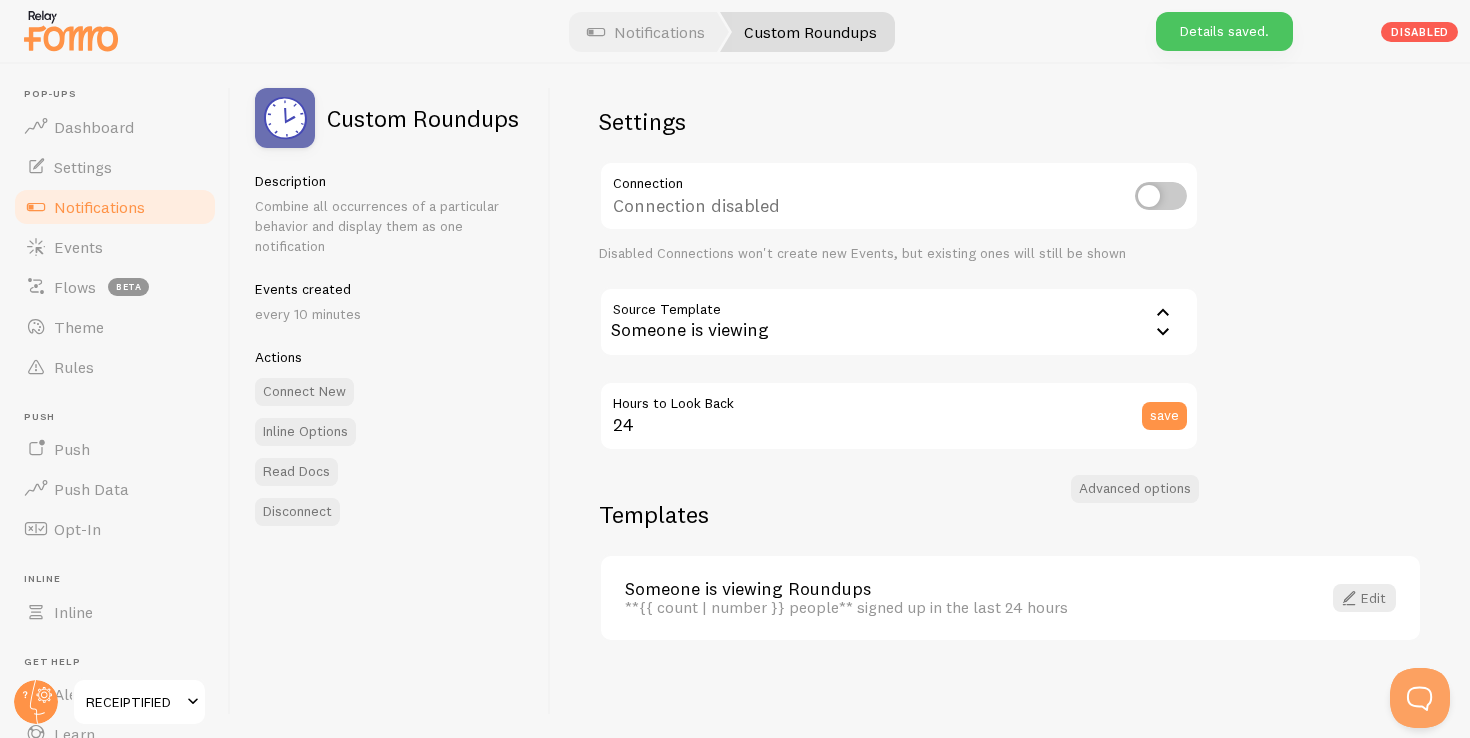 scroll, scrollTop: 0, scrollLeft: 0, axis: both 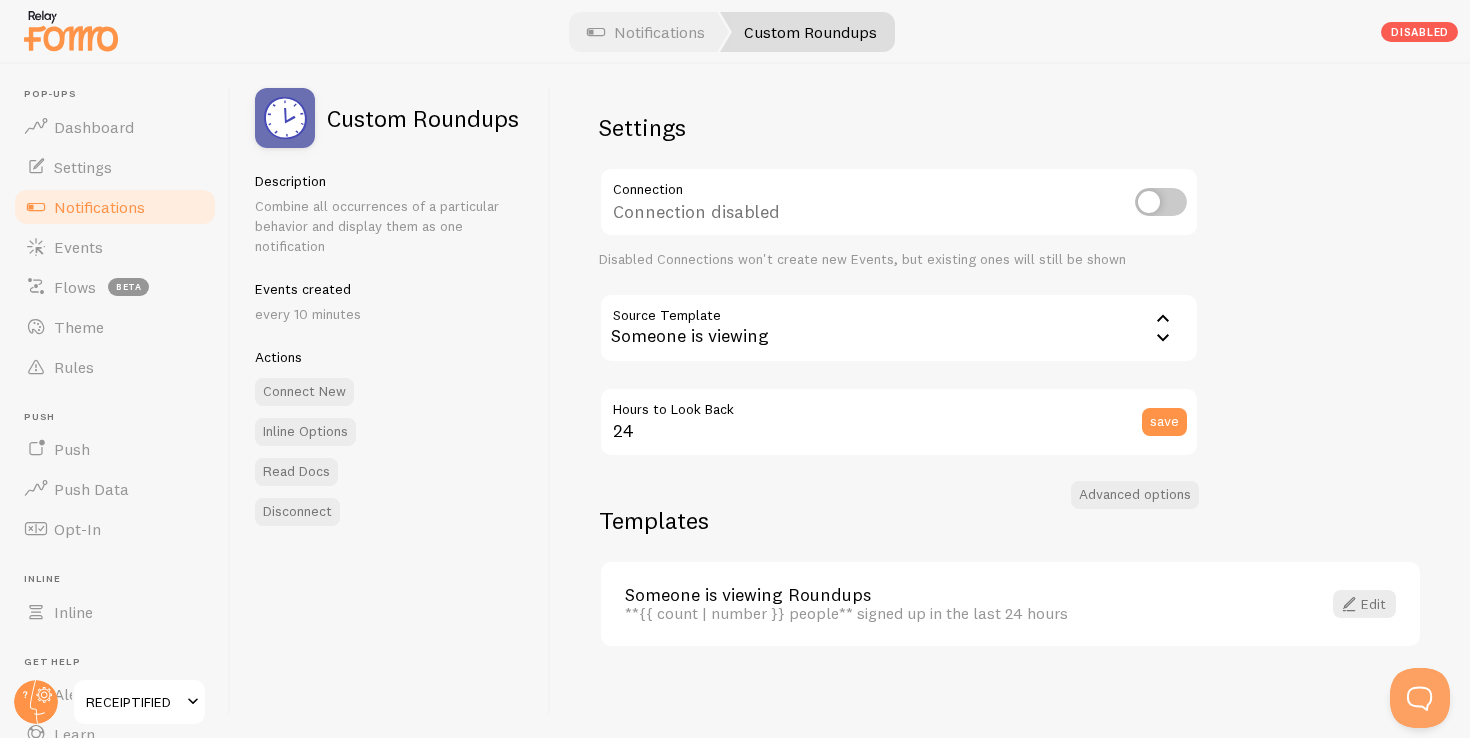 click on "Someone is viewing" at bounding box center (899, 328) 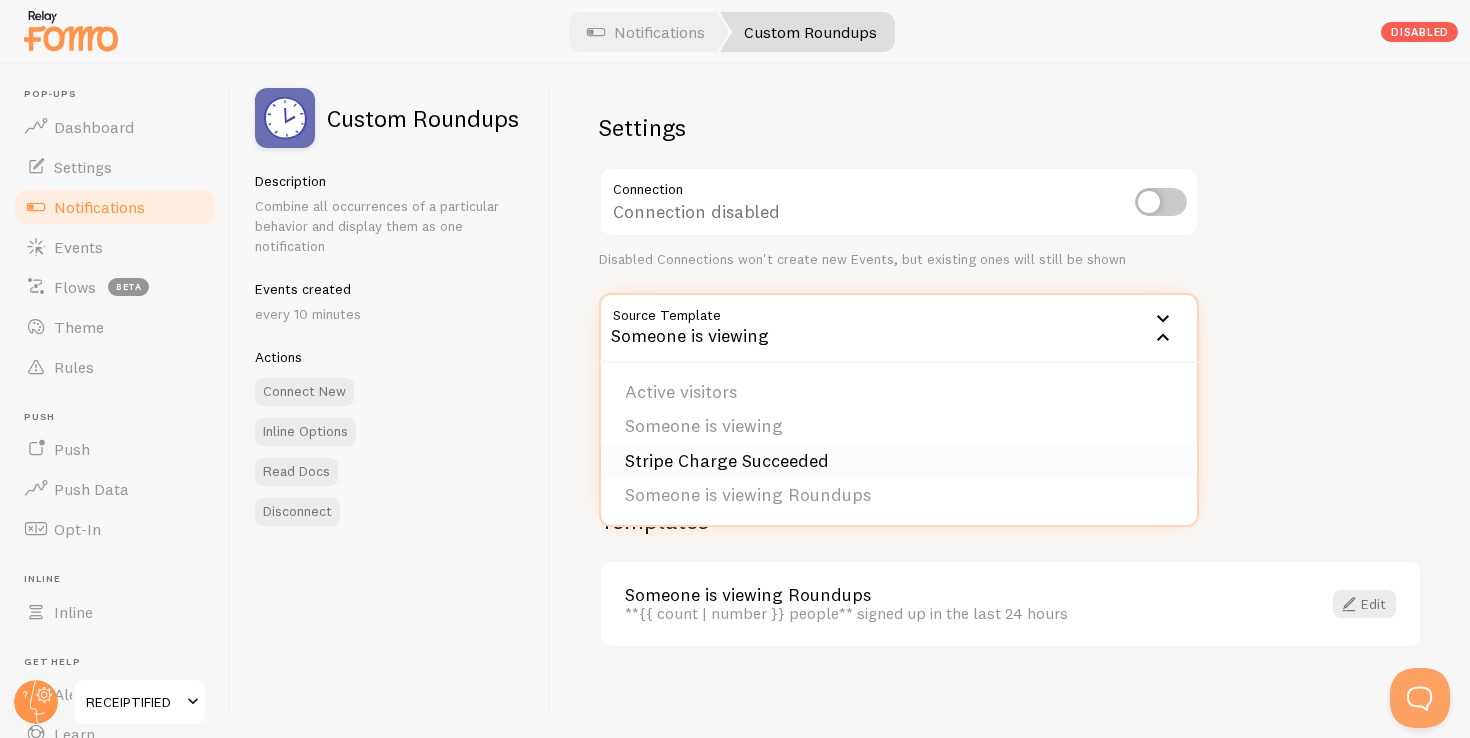 click on "Stripe Charge Succeeded" at bounding box center (899, 461) 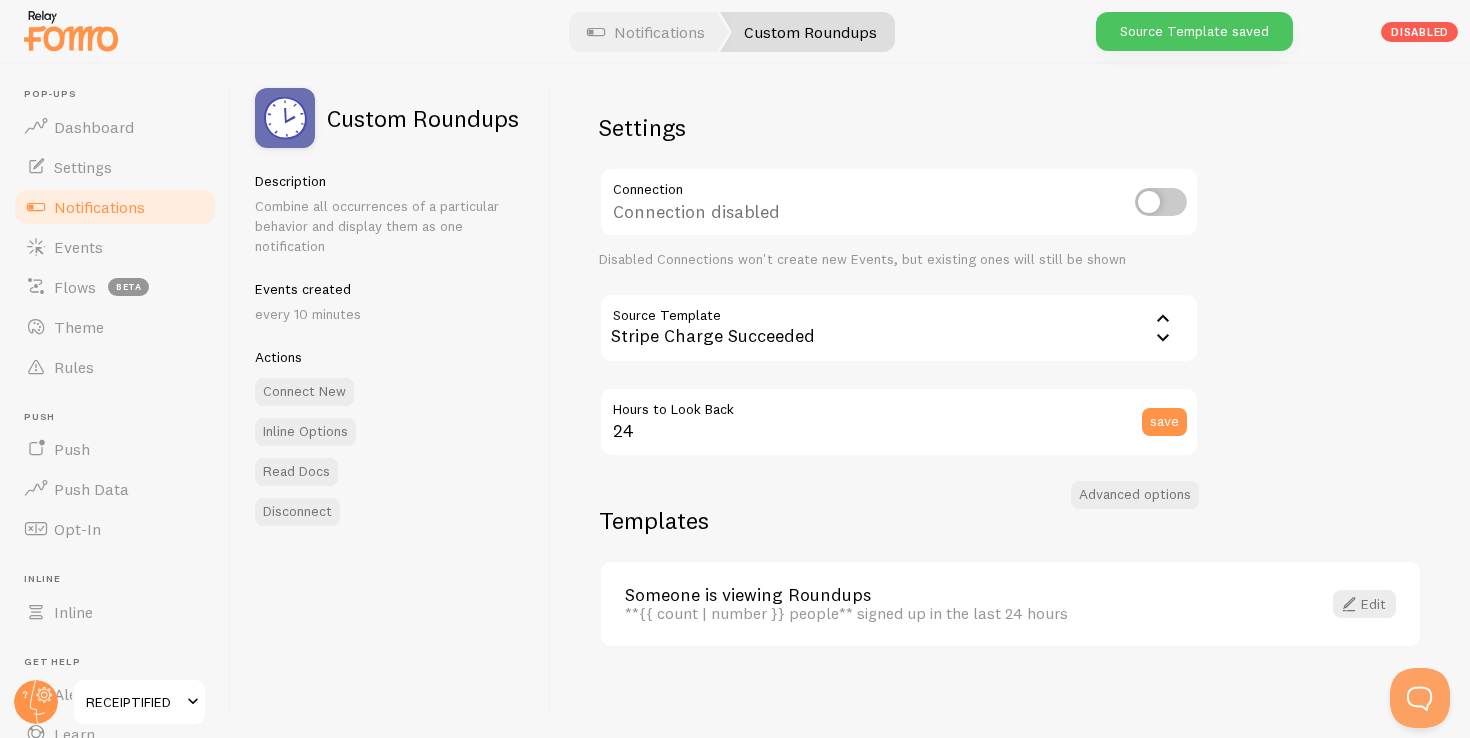 click on "Hours to Look Back" at bounding box center (899, 404) 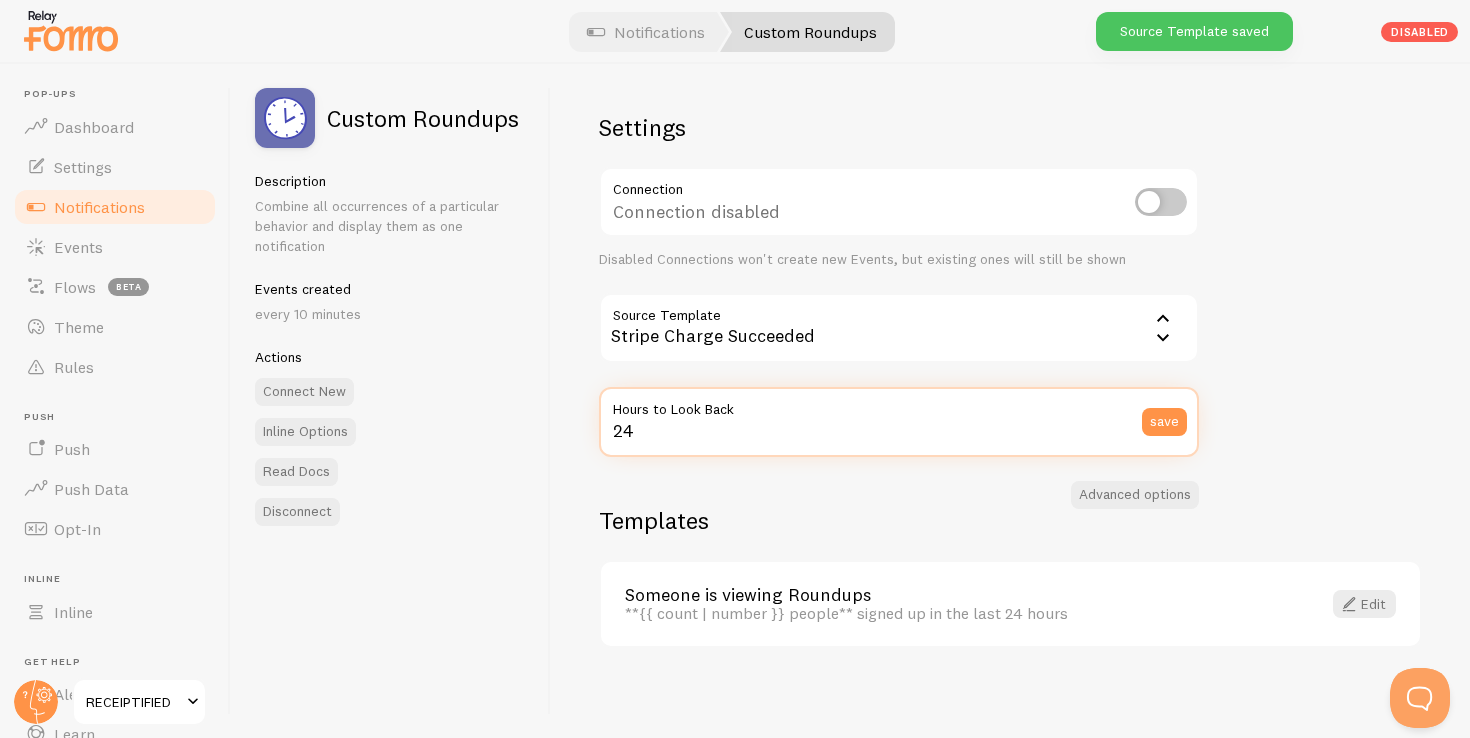 click on "24" at bounding box center (899, 422) 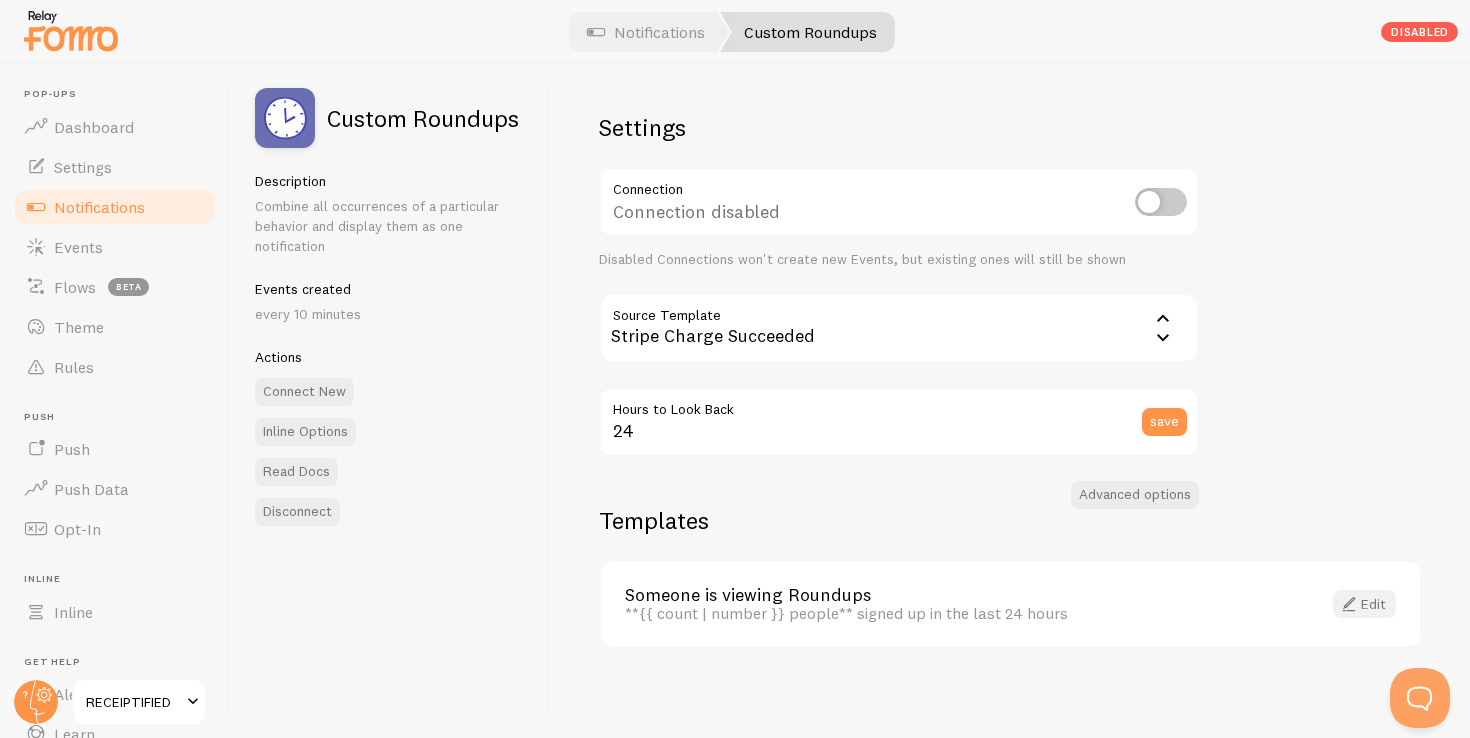 click at bounding box center (1349, 604) 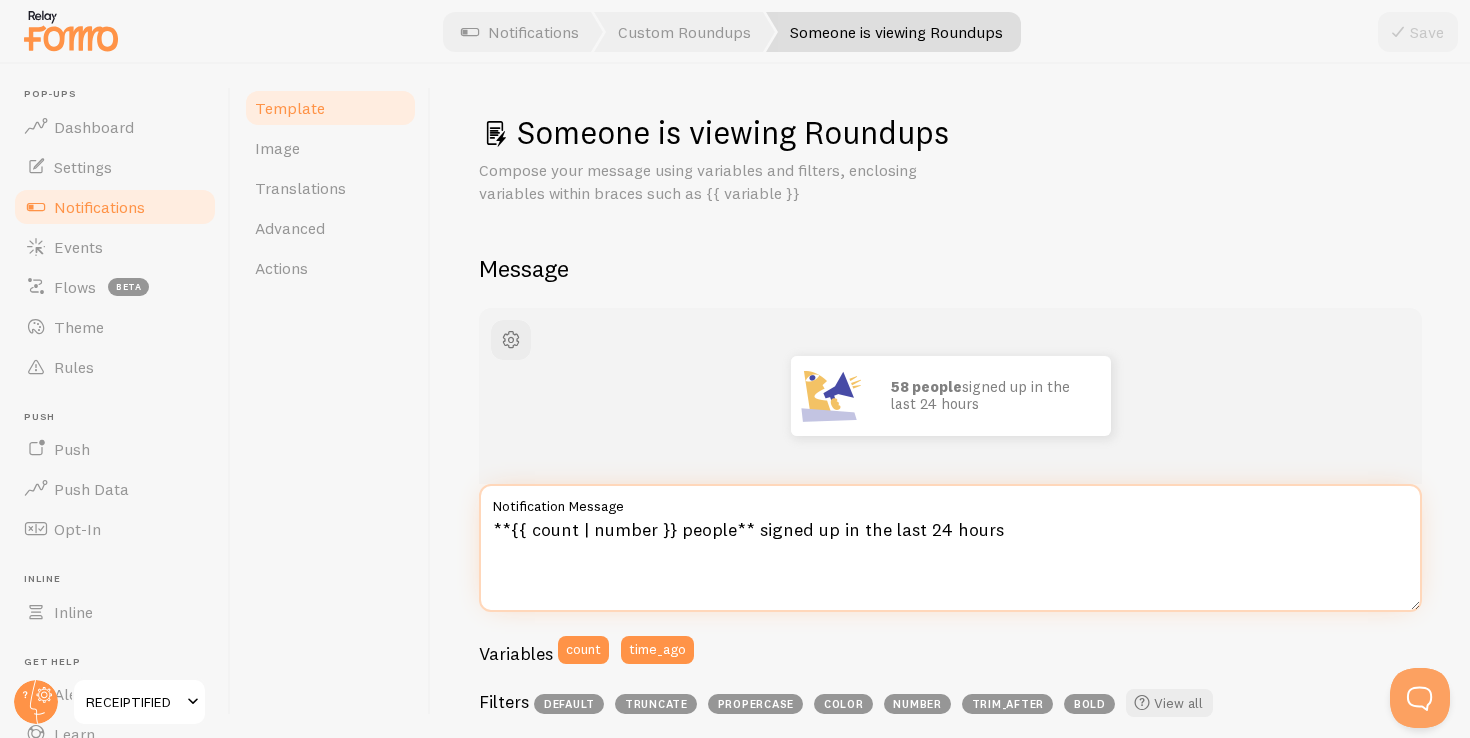 drag, startPoint x: 670, startPoint y: 529, endPoint x: 614, endPoint y: 529, distance: 56 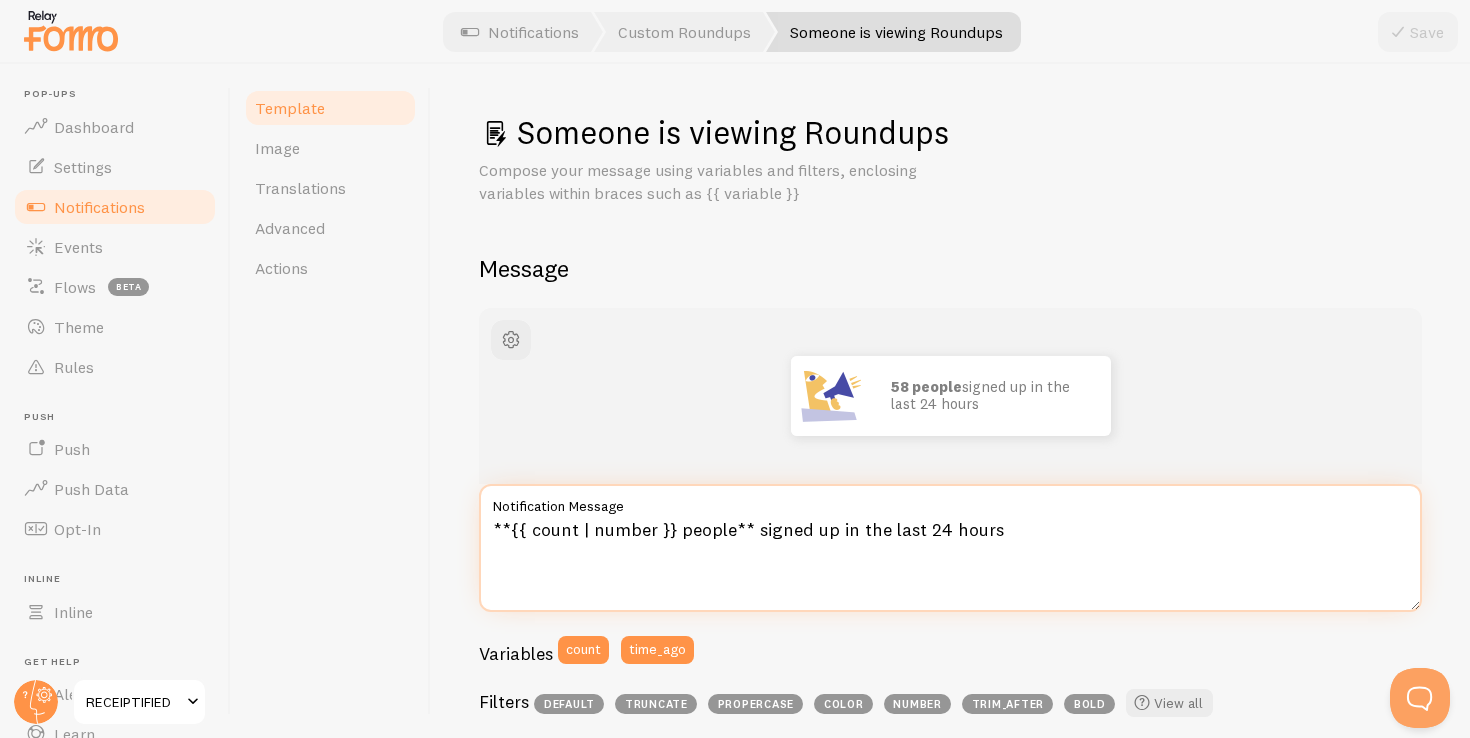 drag, startPoint x: 669, startPoint y: 527, endPoint x: 511, endPoint y: 523, distance: 158.05063 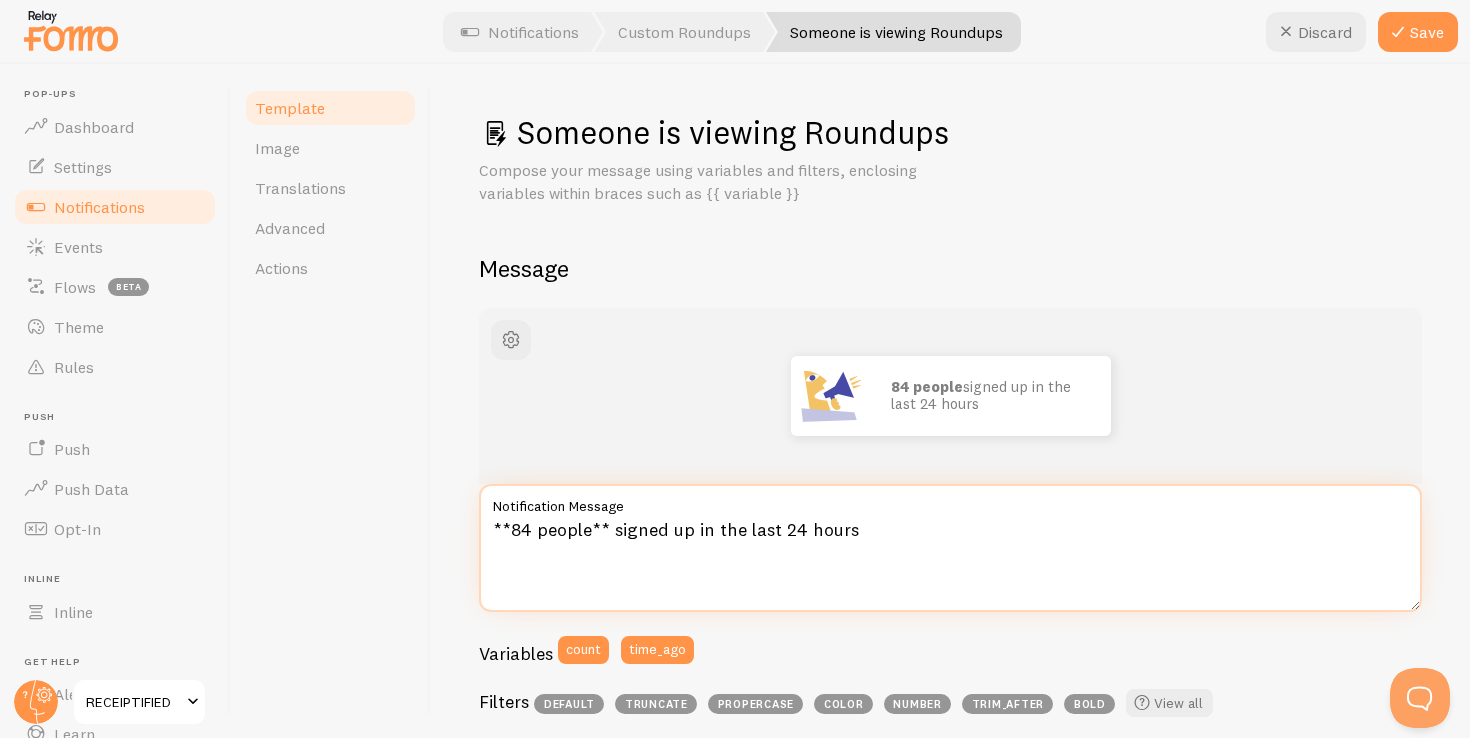 drag, startPoint x: 612, startPoint y: 532, endPoint x: 875, endPoint y: 524, distance: 263.12164 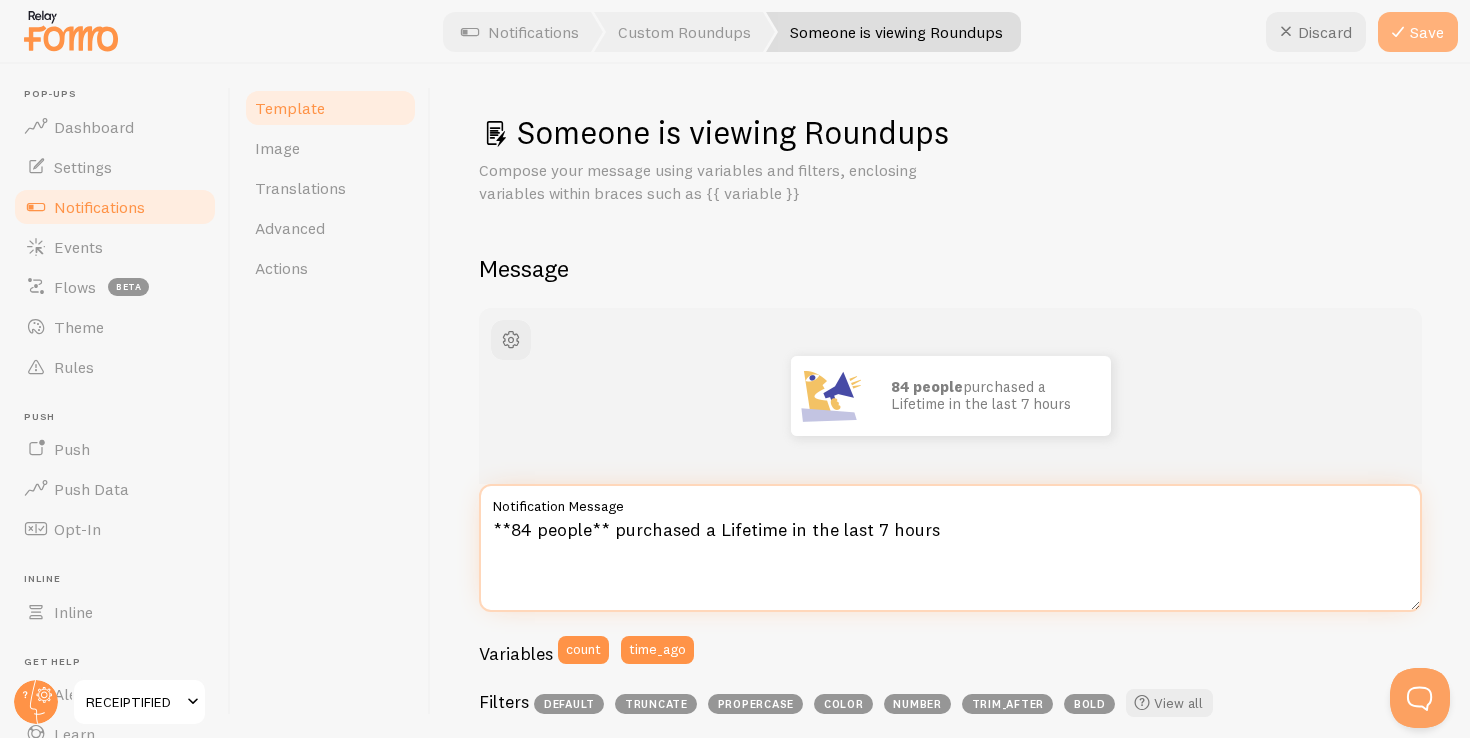 type on "**84 people** purchased a Lifetime in the last 7 hours" 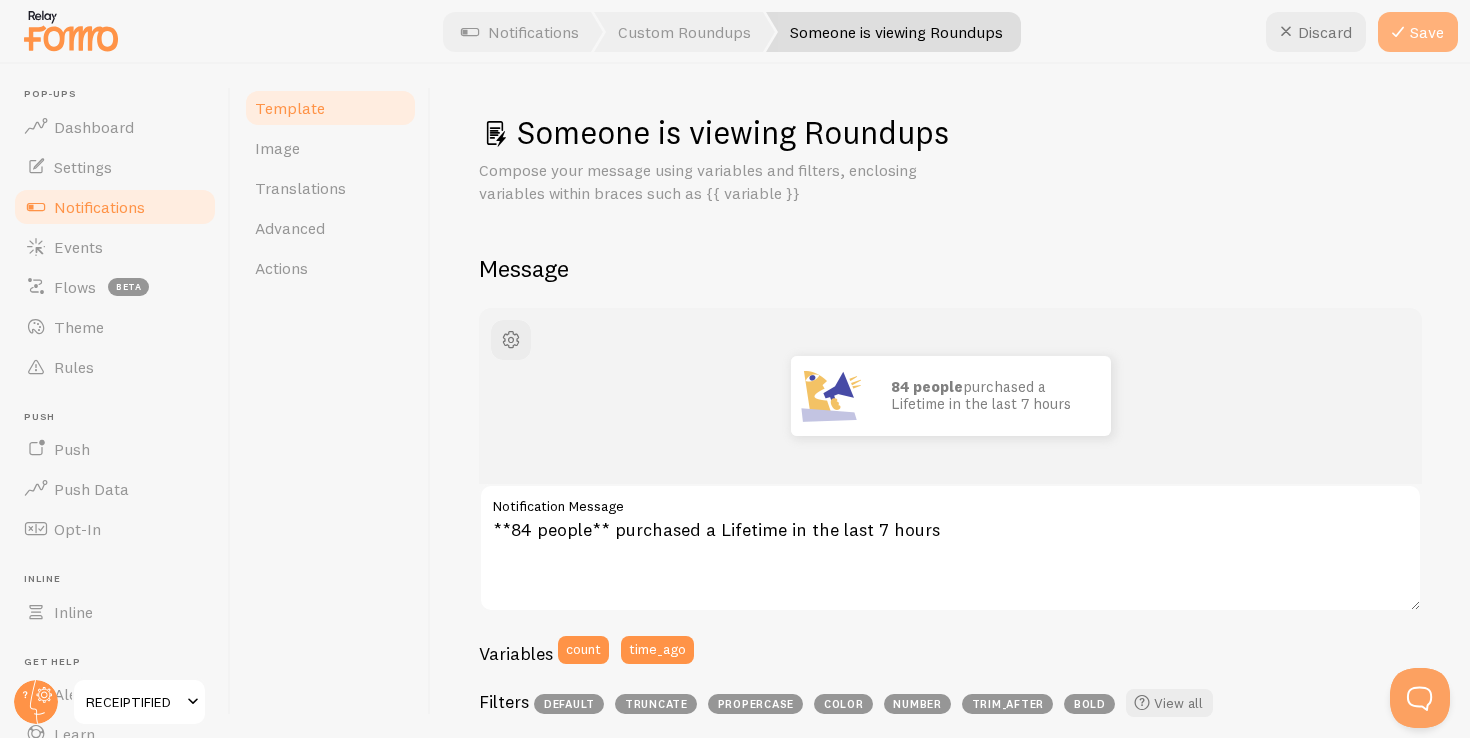 click on "Save" at bounding box center (1418, 32) 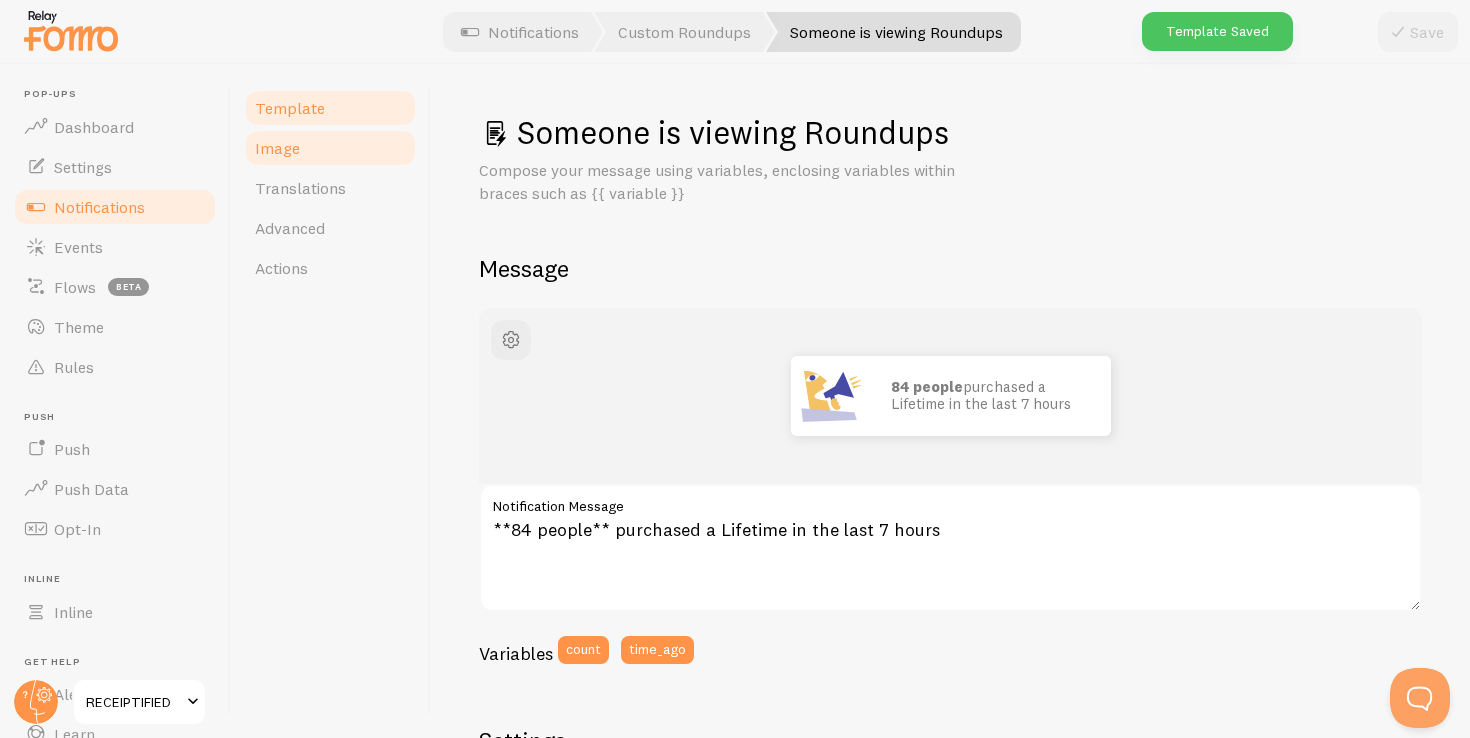 click on "Image" at bounding box center [330, 148] 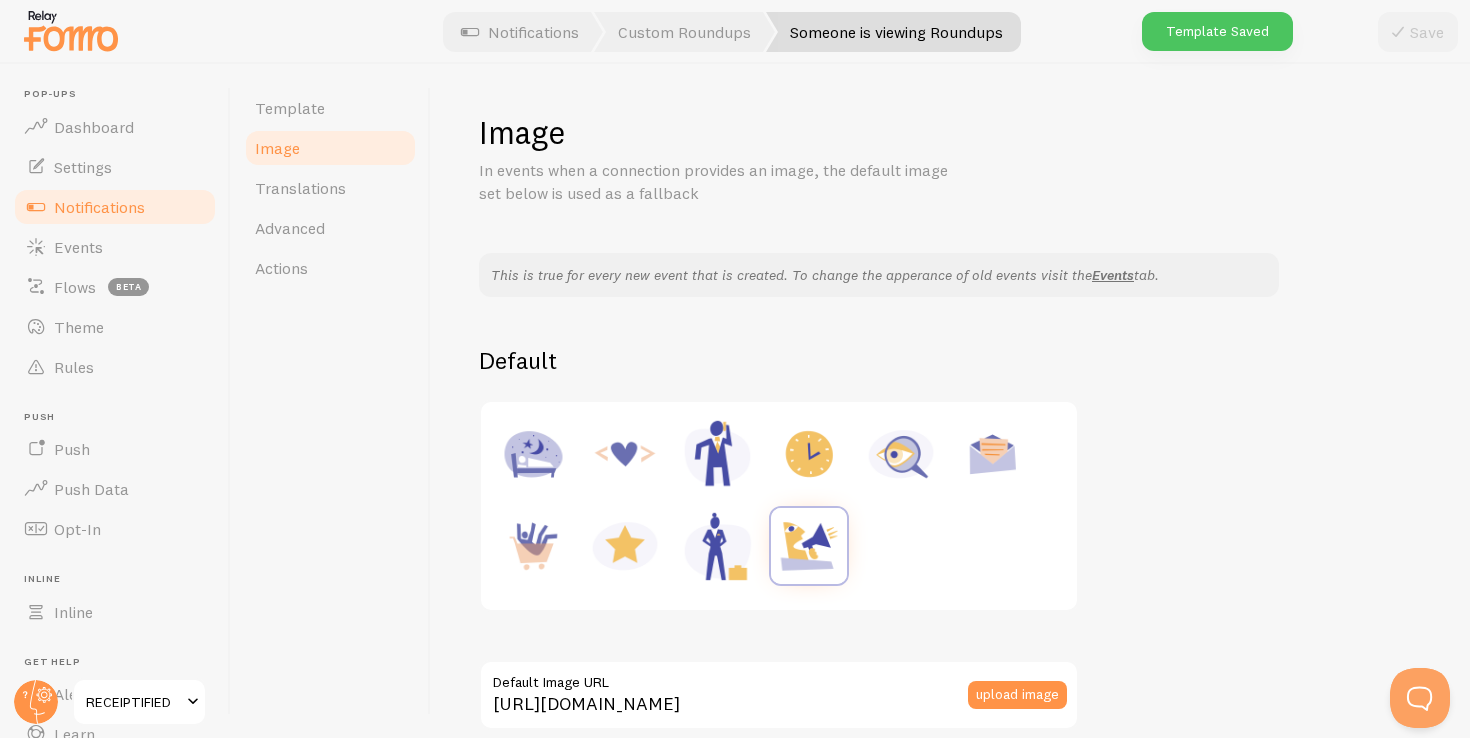 click at bounding box center (779, 506) 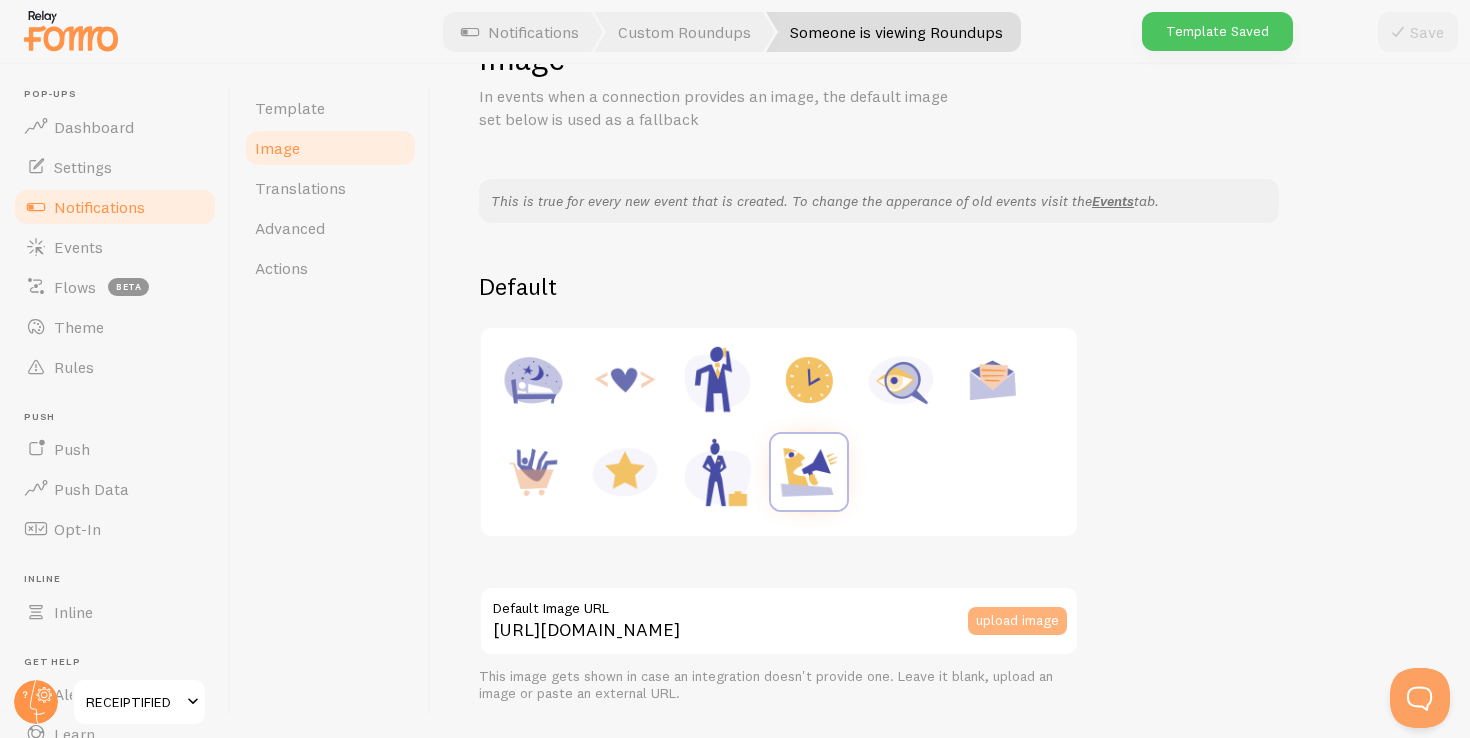 scroll, scrollTop: 84, scrollLeft: 0, axis: vertical 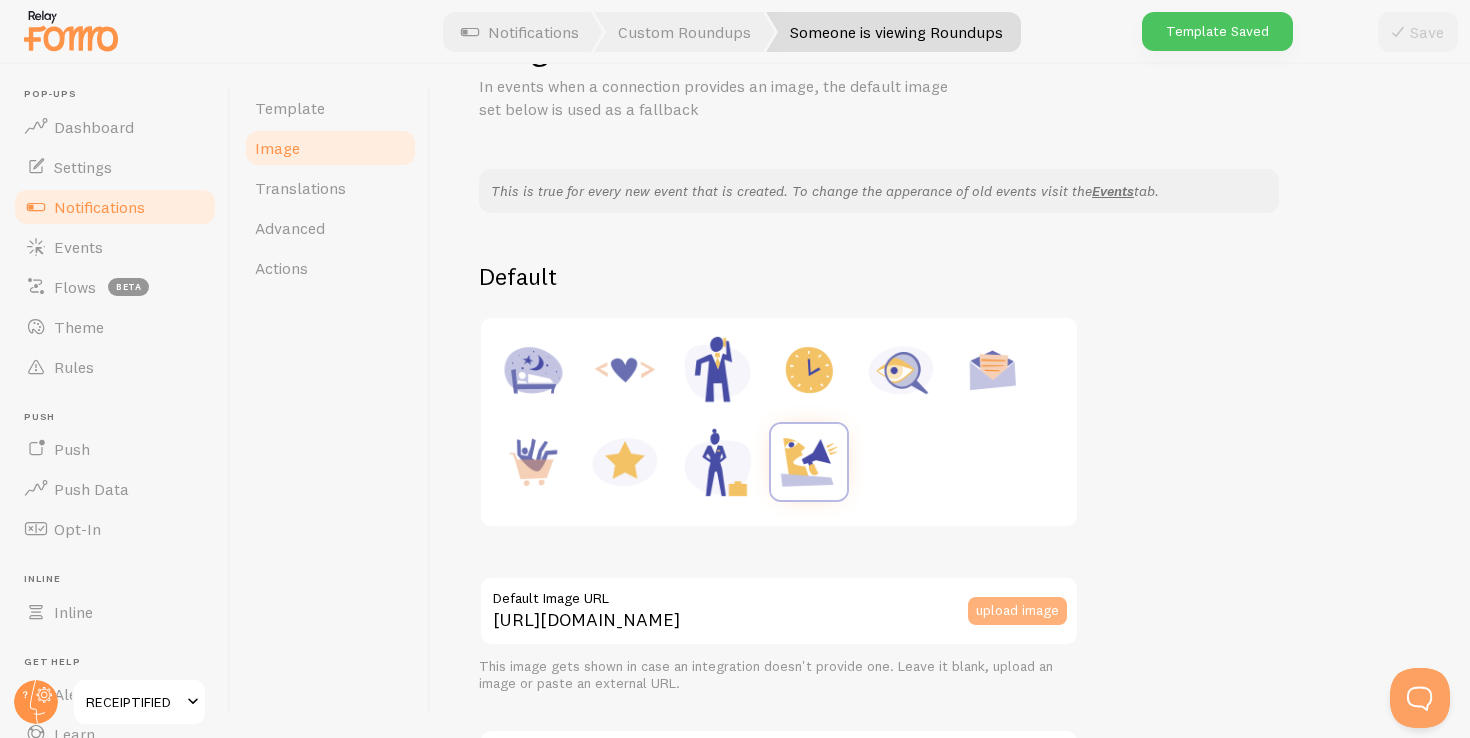click on "upload image" at bounding box center [1017, 611] 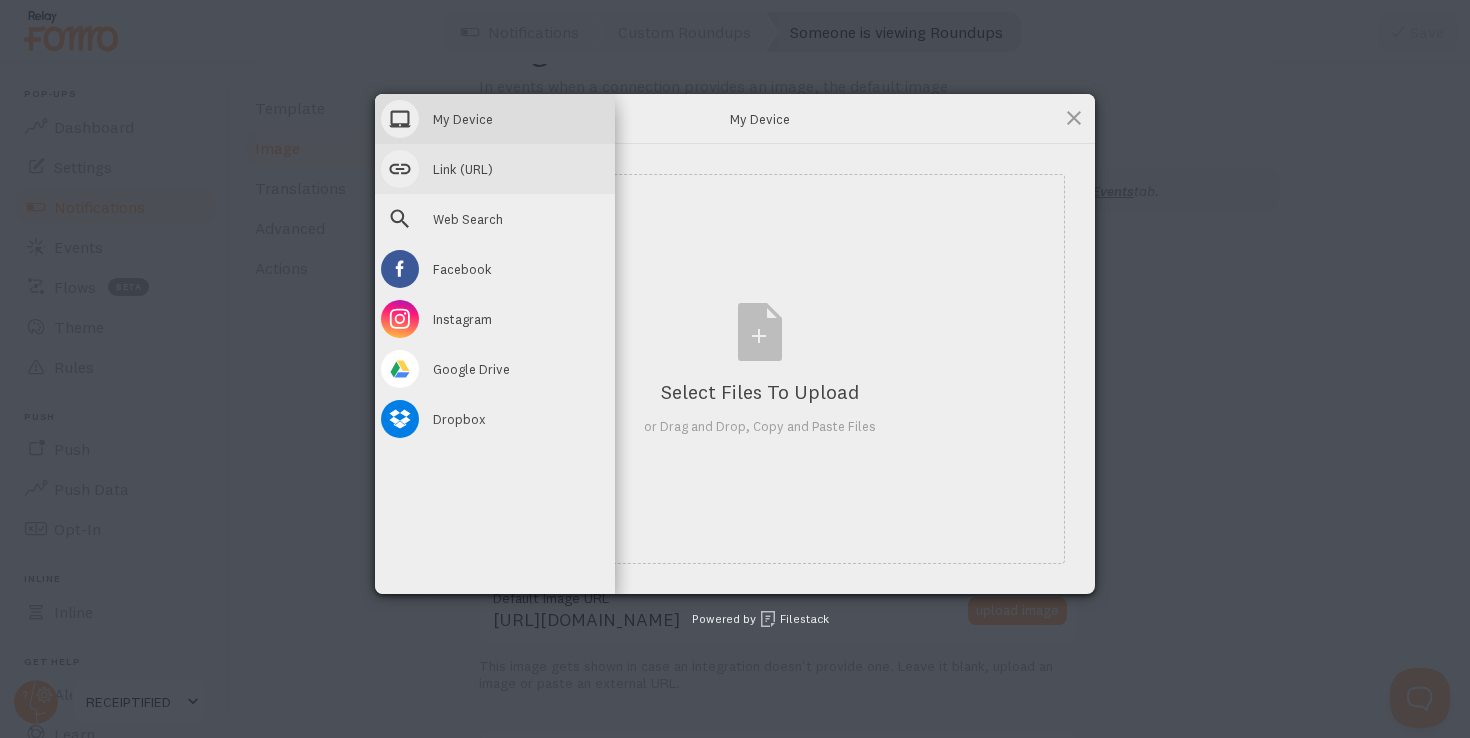 click at bounding box center (400, 169) 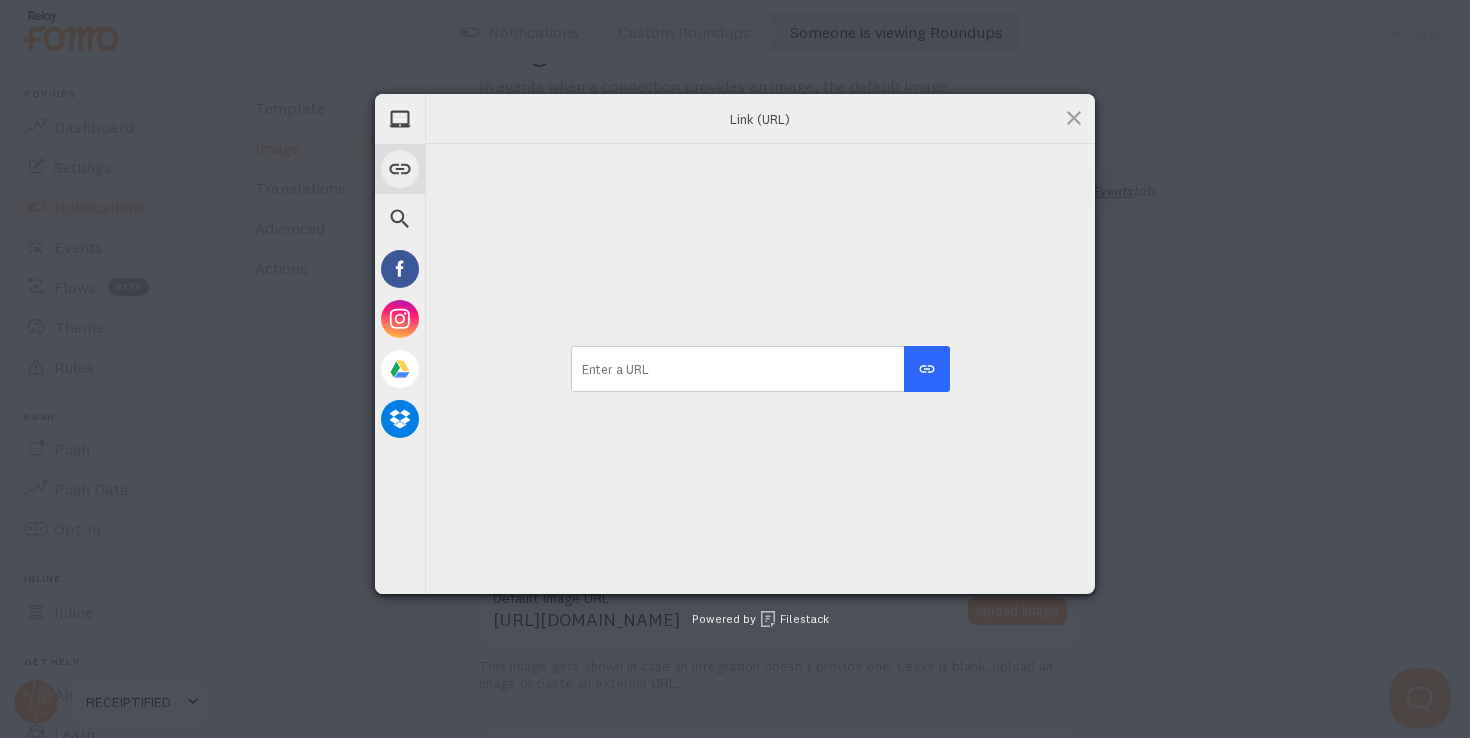click at bounding box center (760, 369) 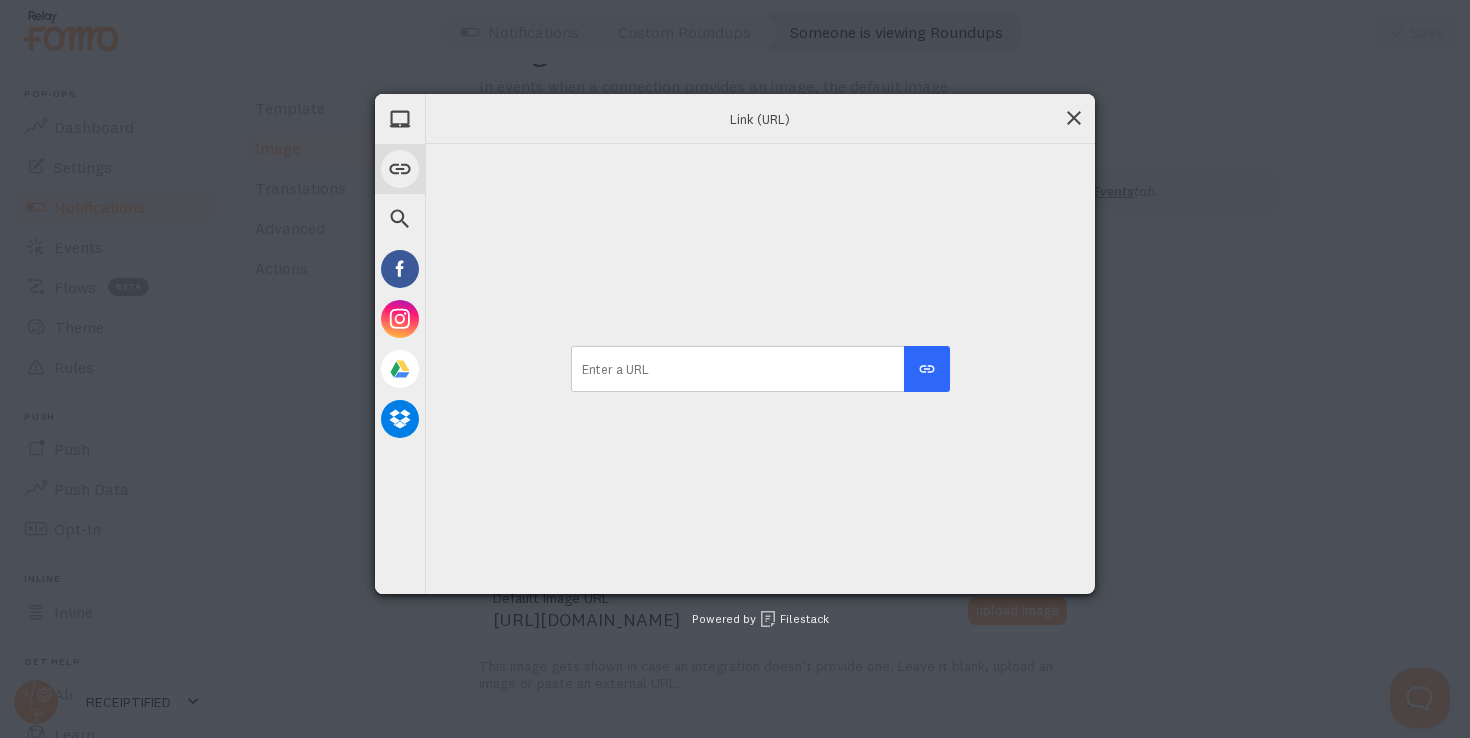 click at bounding box center (1074, 118) 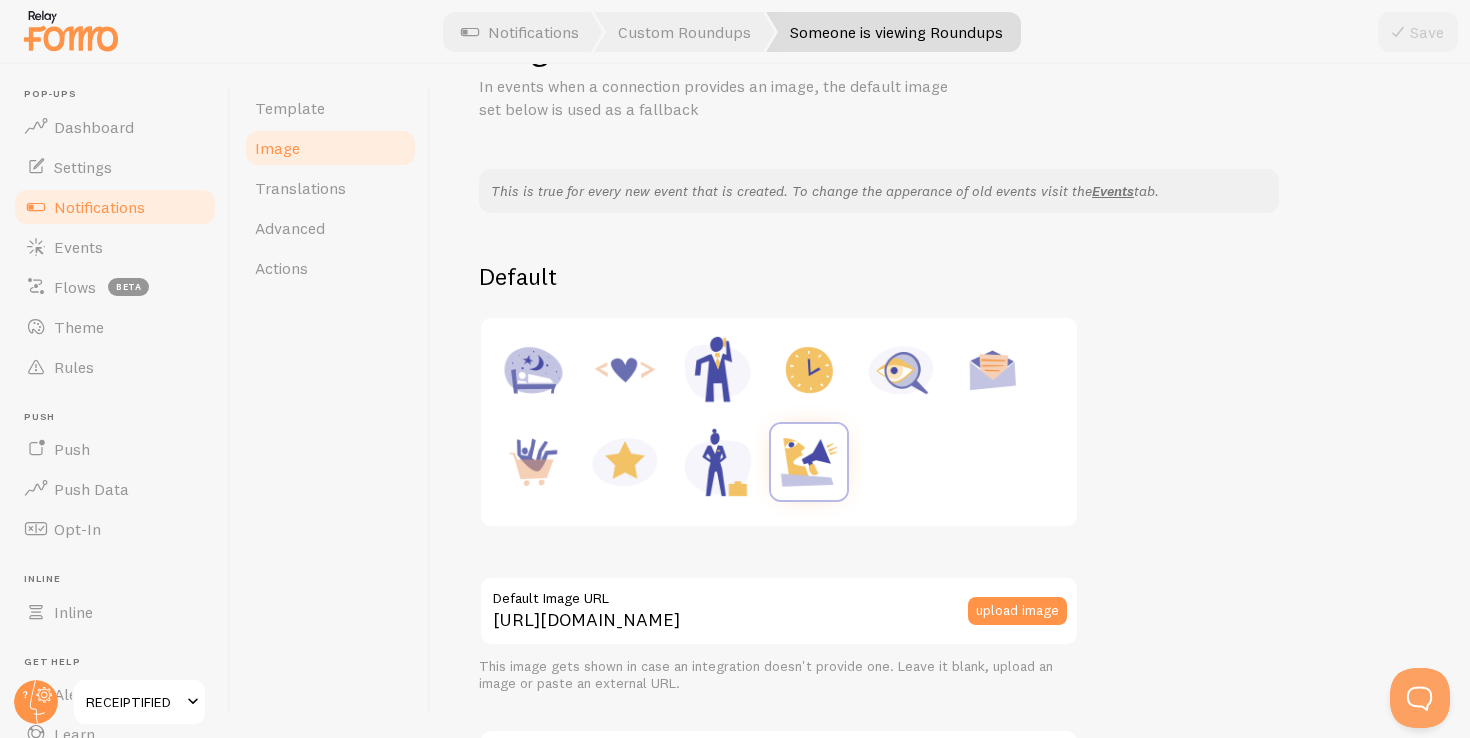 click at bounding box center (779, 422) 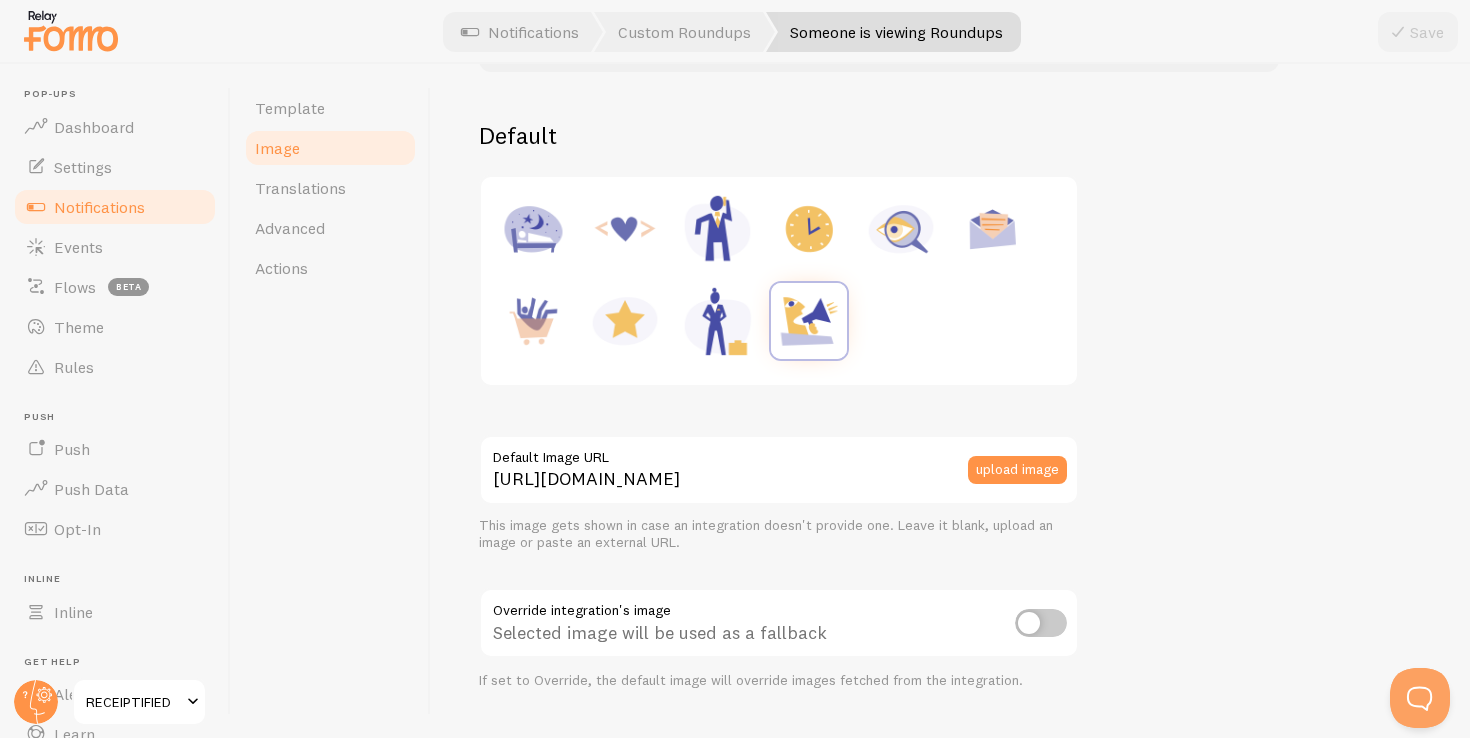 scroll, scrollTop: 226, scrollLeft: 0, axis: vertical 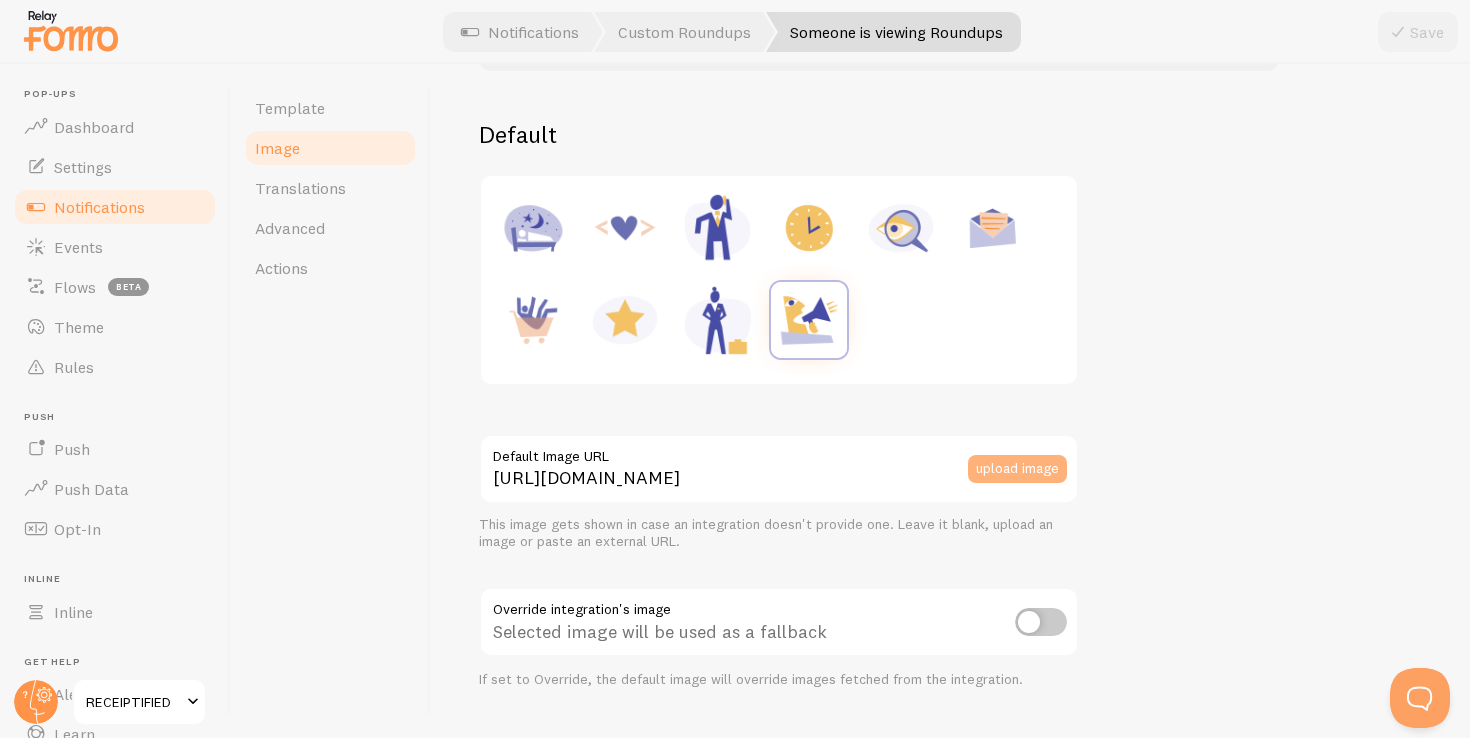 click on "upload image" at bounding box center [1017, 469] 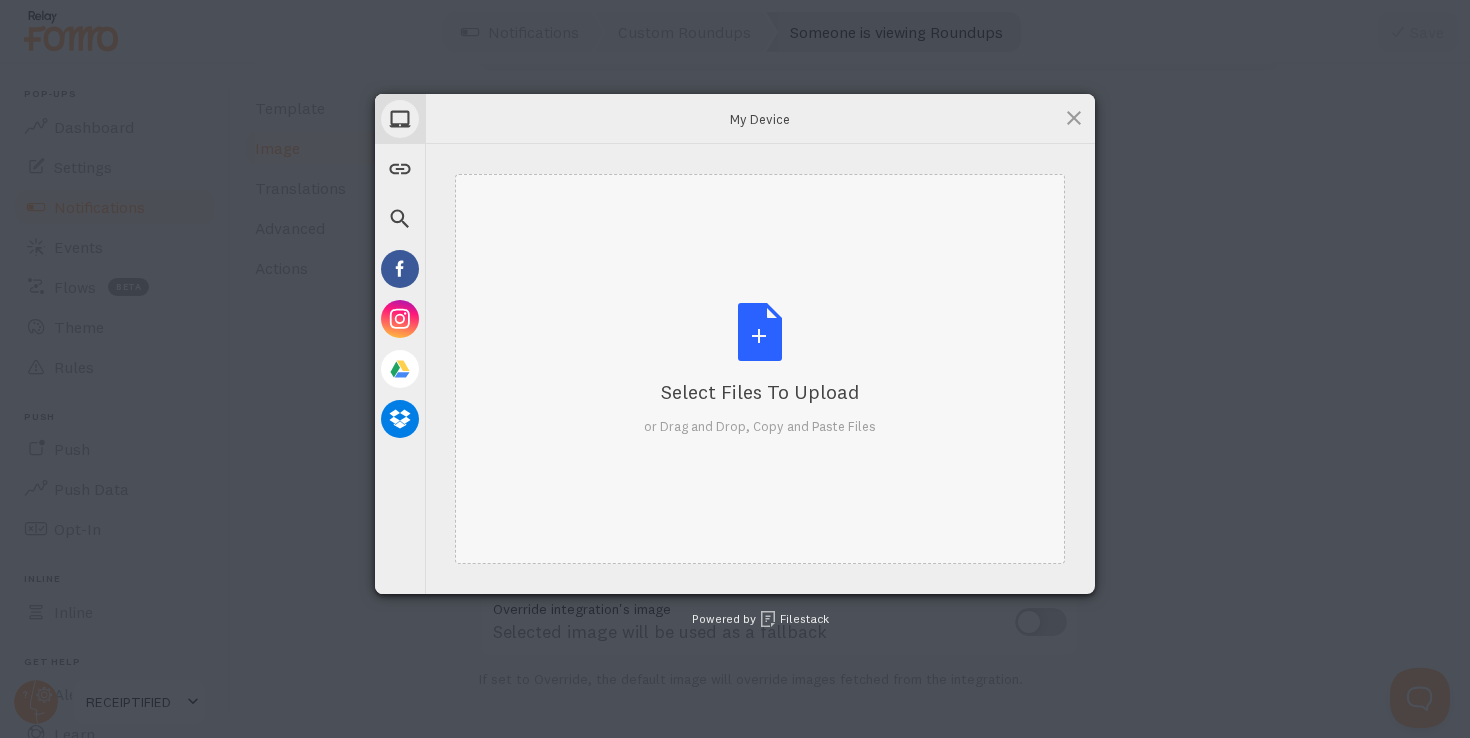 click on "Select Files to Upload     or Drag and Drop, Copy and Paste Files" at bounding box center [760, 369] 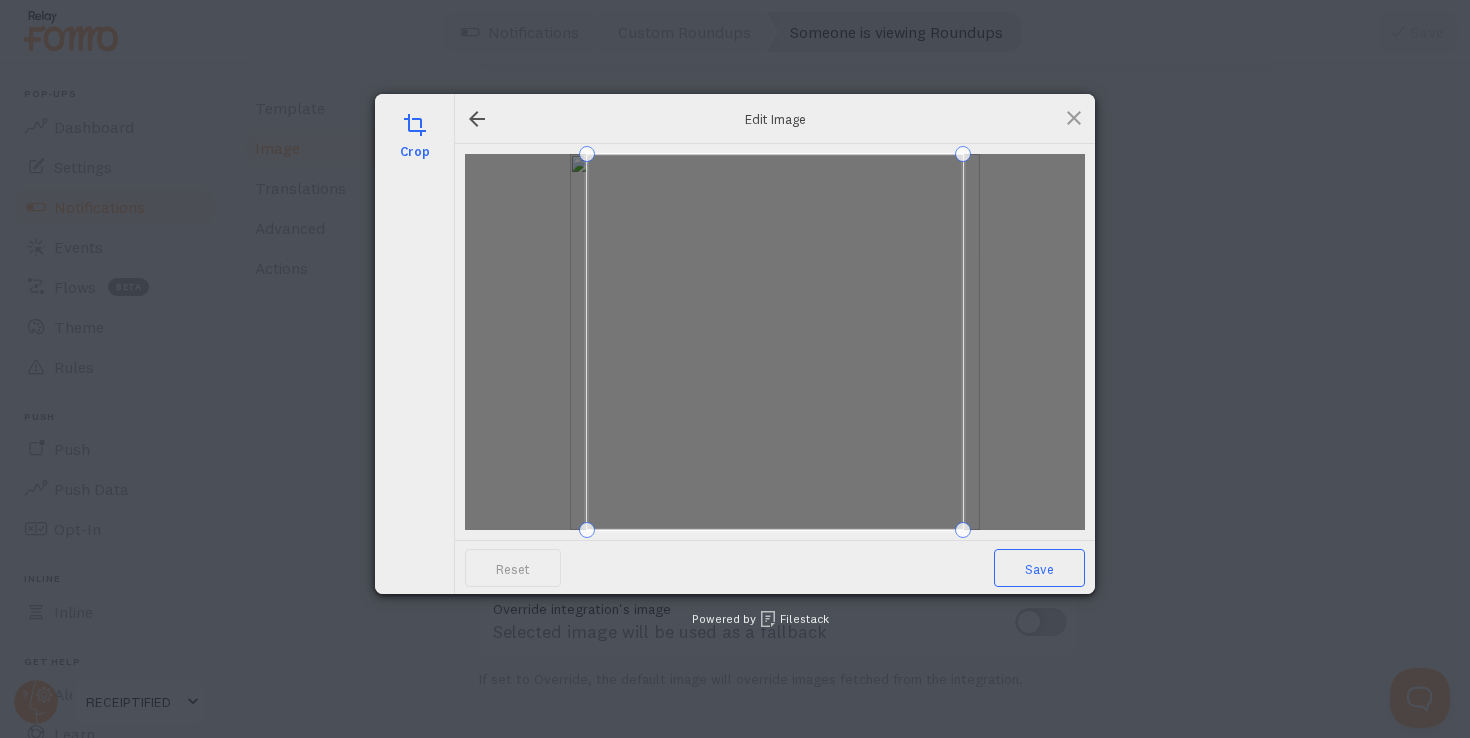 click on "Save" at bounding box center [1039, 568] 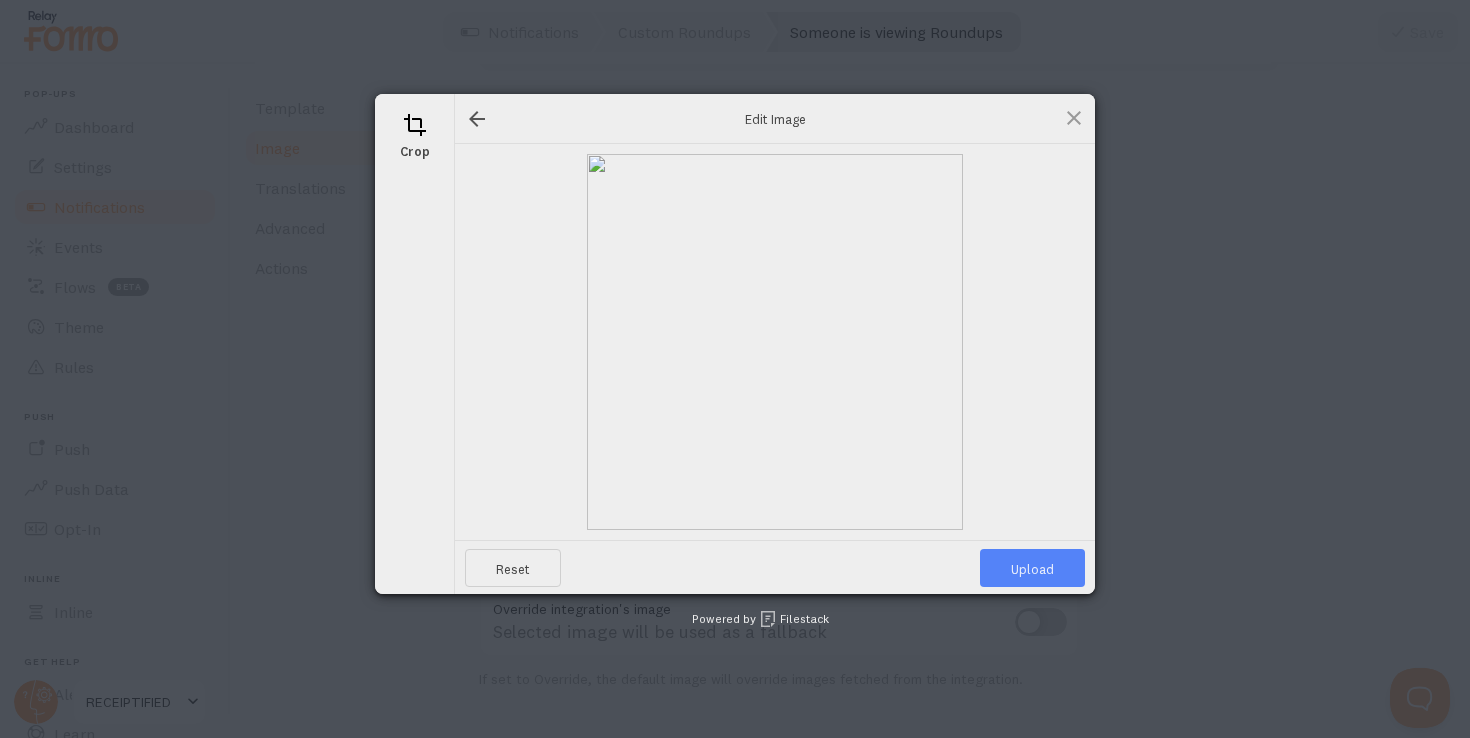 click on "Upload" at bounding box center (1032, 568) 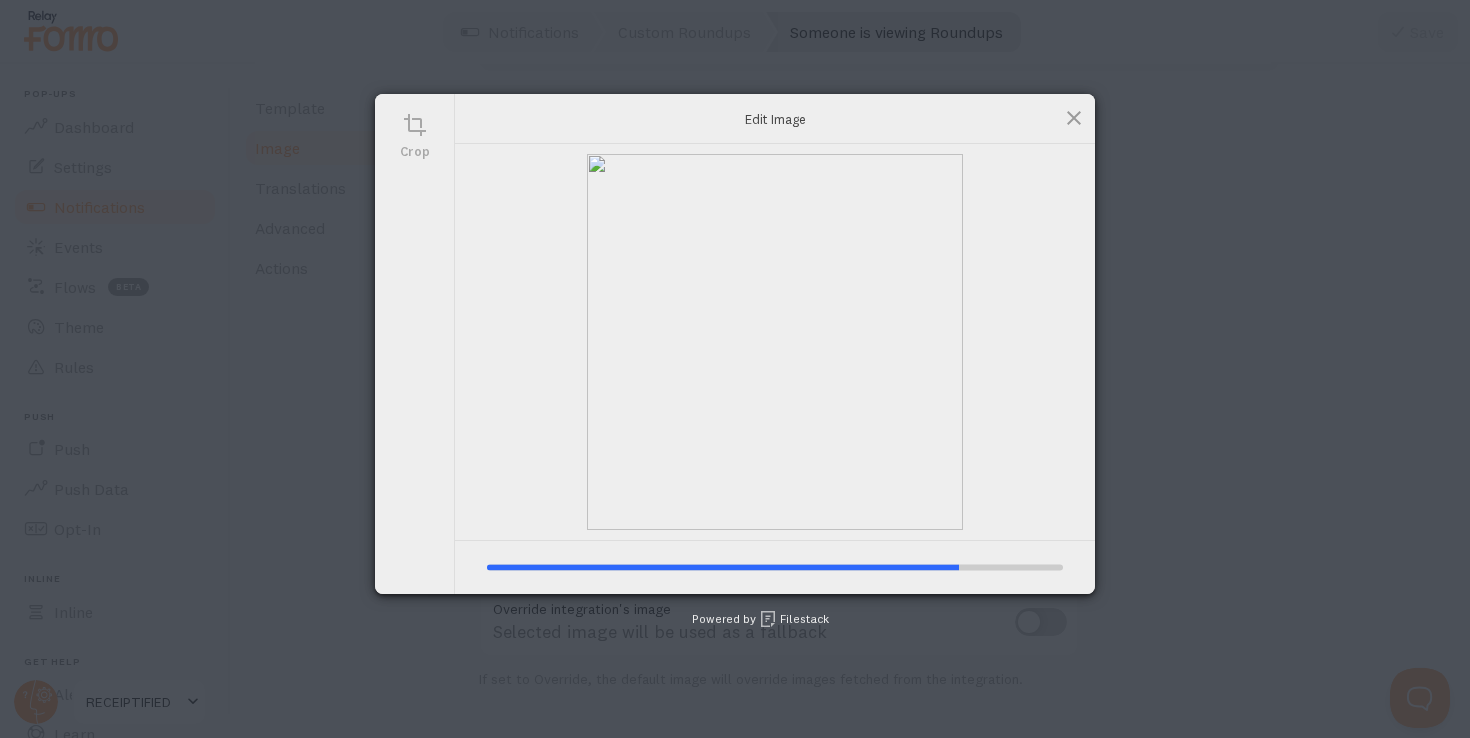 type on "[URL][DOMAIN_NAME][DOMAIN_NAME]" 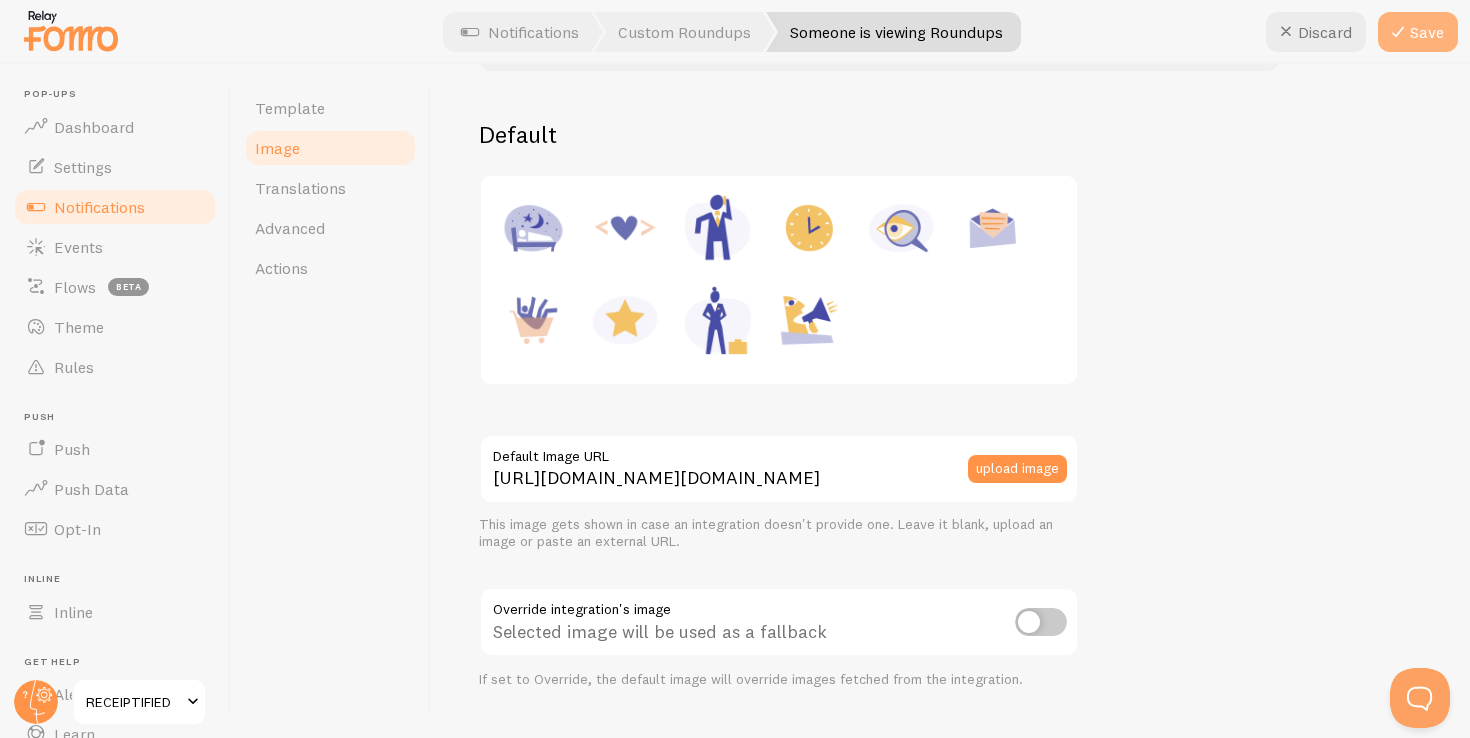 click on "Save" at bounding box center [1418, 32] 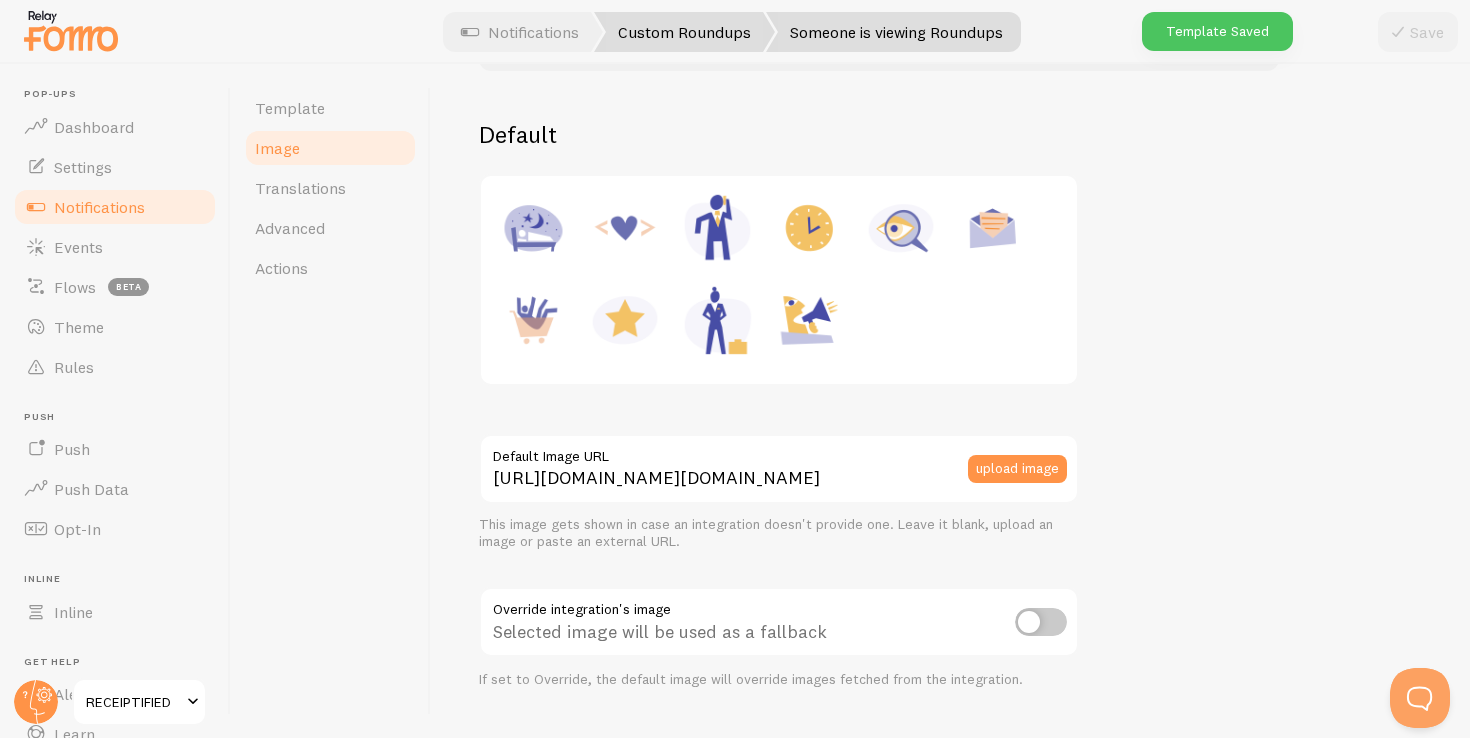 click on "Custom Roundups" at bounding box center [684, 32] 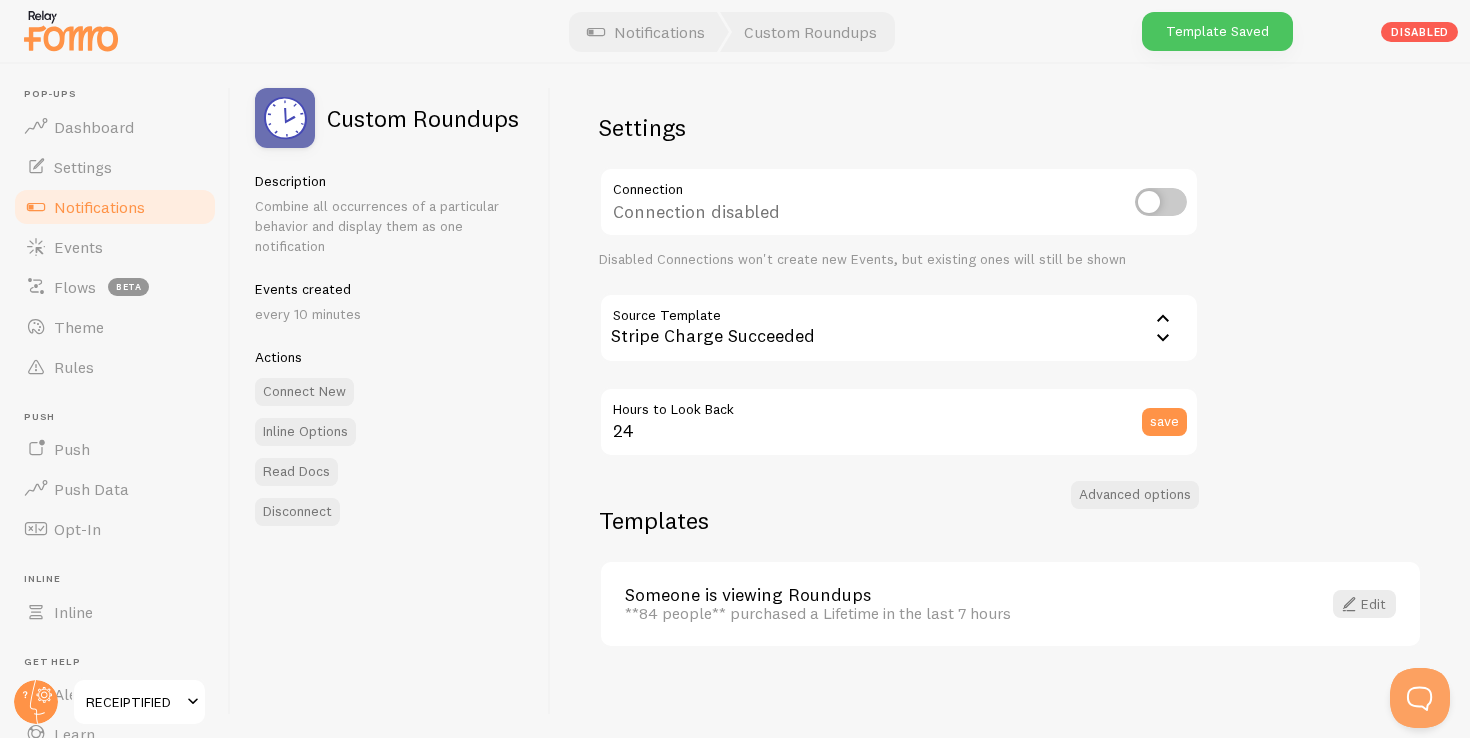 click at bounding box center [1161, 202] 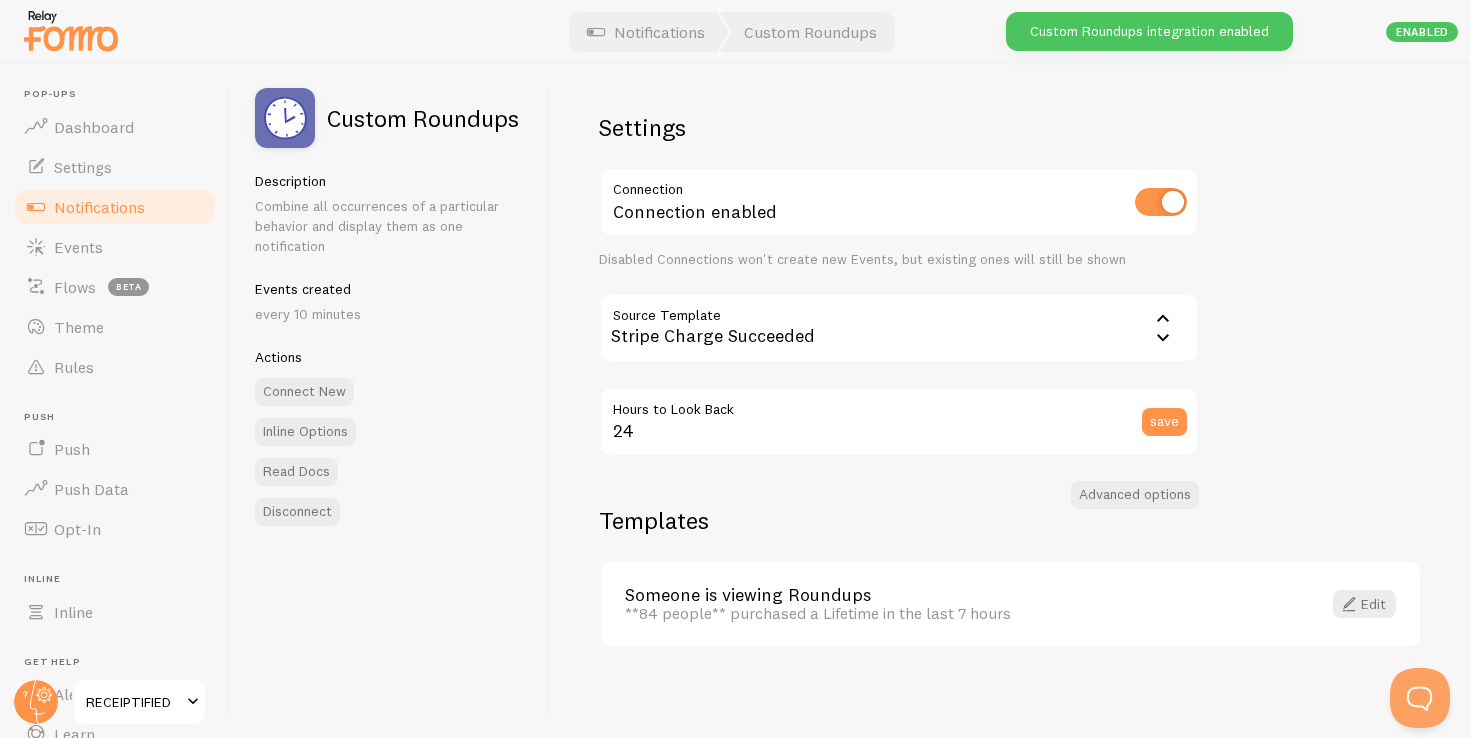 click on "Hours to Look Back" at bounding box center [899, 404] 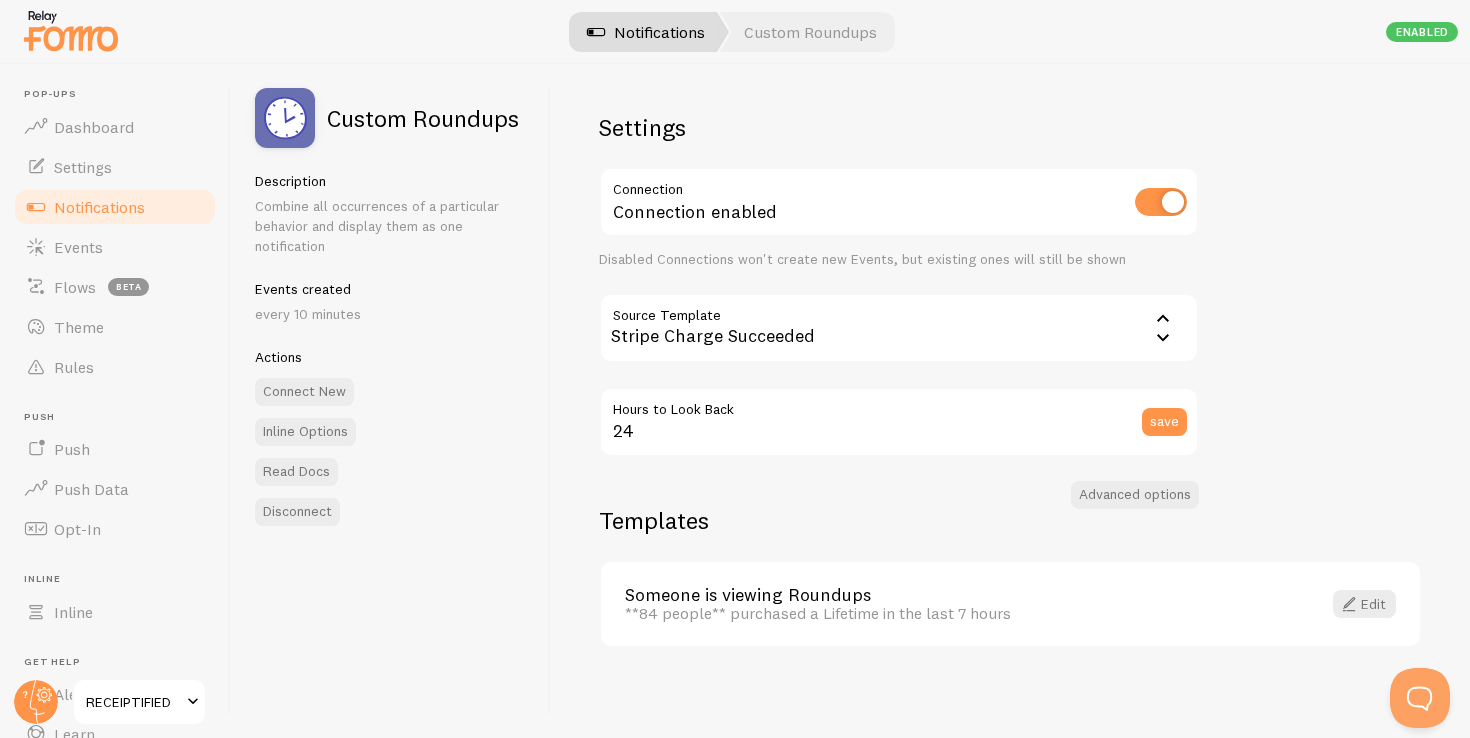 click on "Notifications" at bounding box center (646, 32) 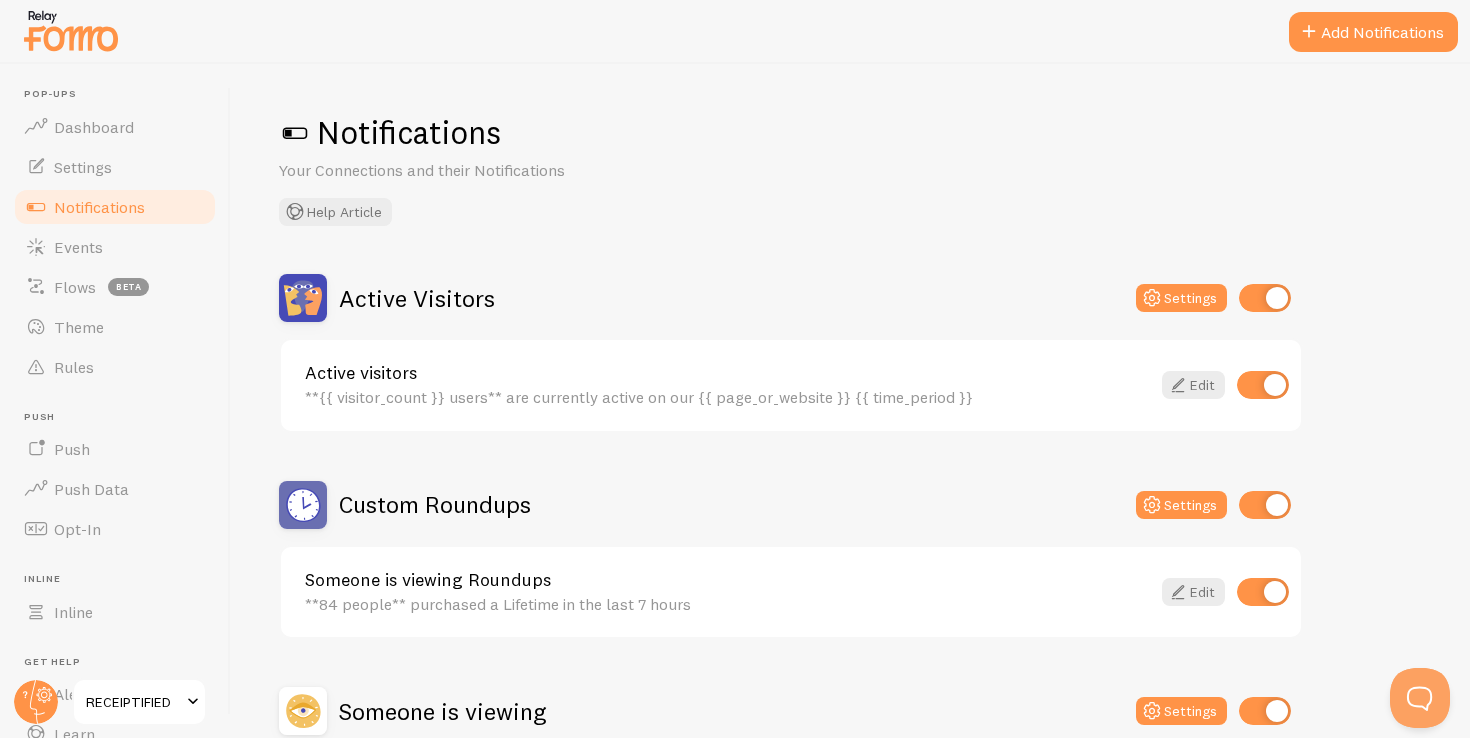scroll, scrollTop: 1, scrollLeft: 0, axis: vertical 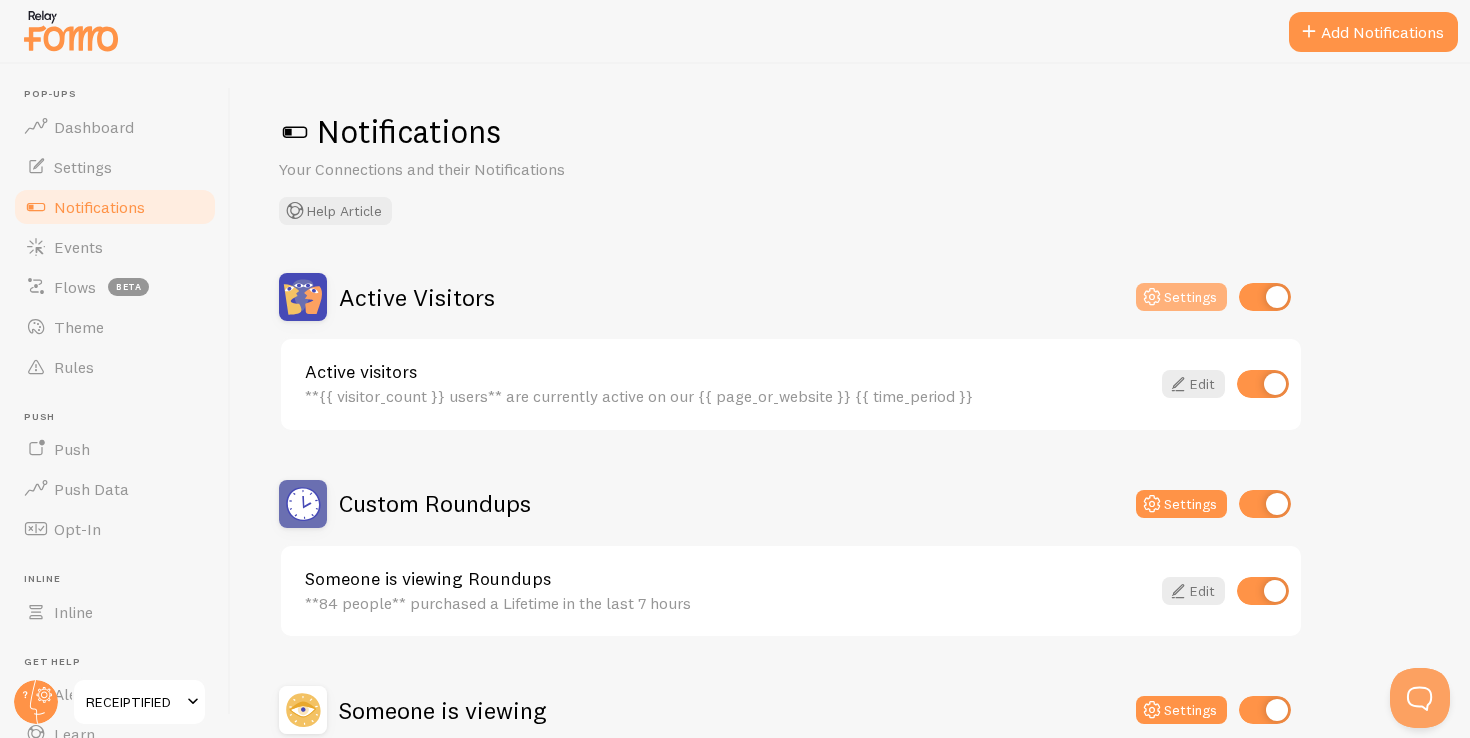 click on "Settings" at bounding box center (1181, 297) 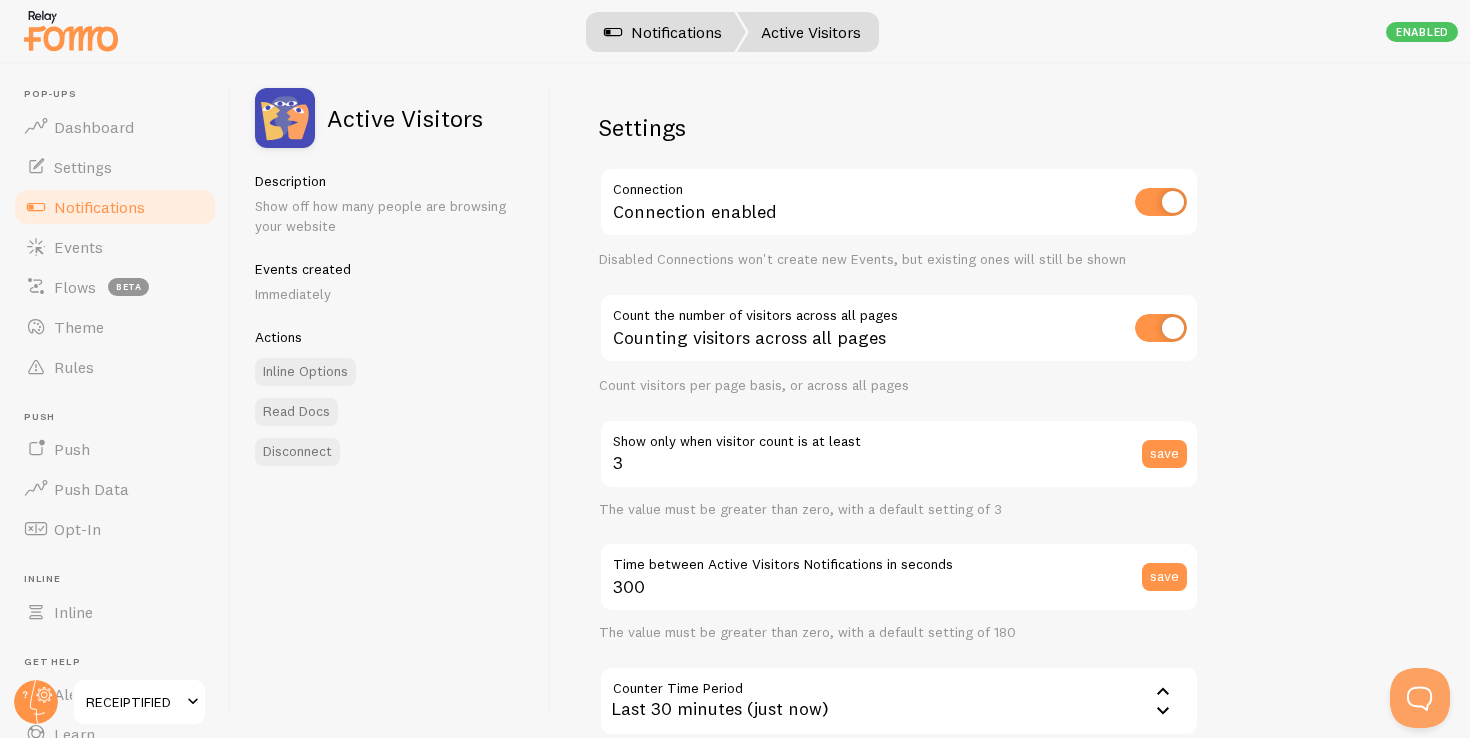 click on "Notifications" at bounding box center [663, 32] 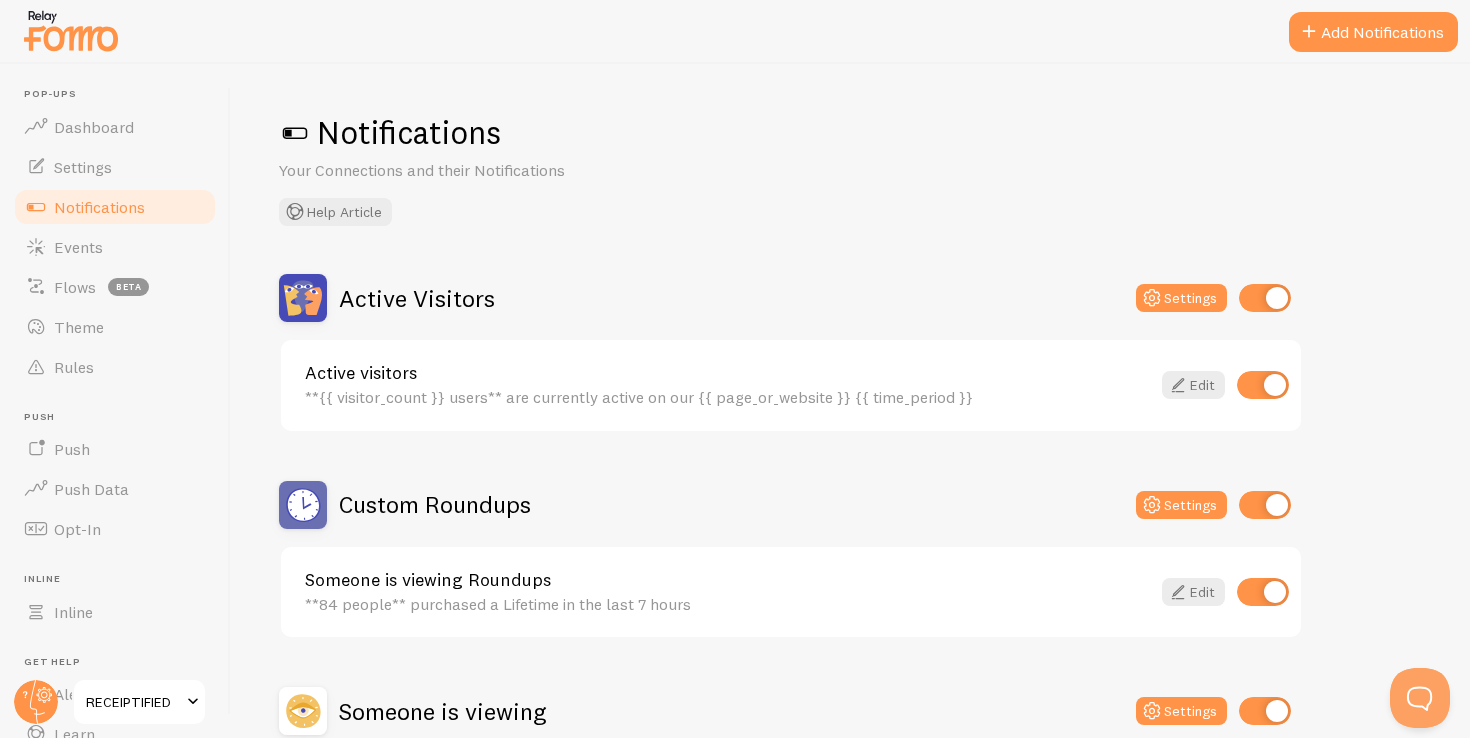 click on "Active visitors
**{{ visitor_count }} users** are currently active on our {{ page_or_website }}
{{ time_period }}
Edit" at bounding box center [791, 385] 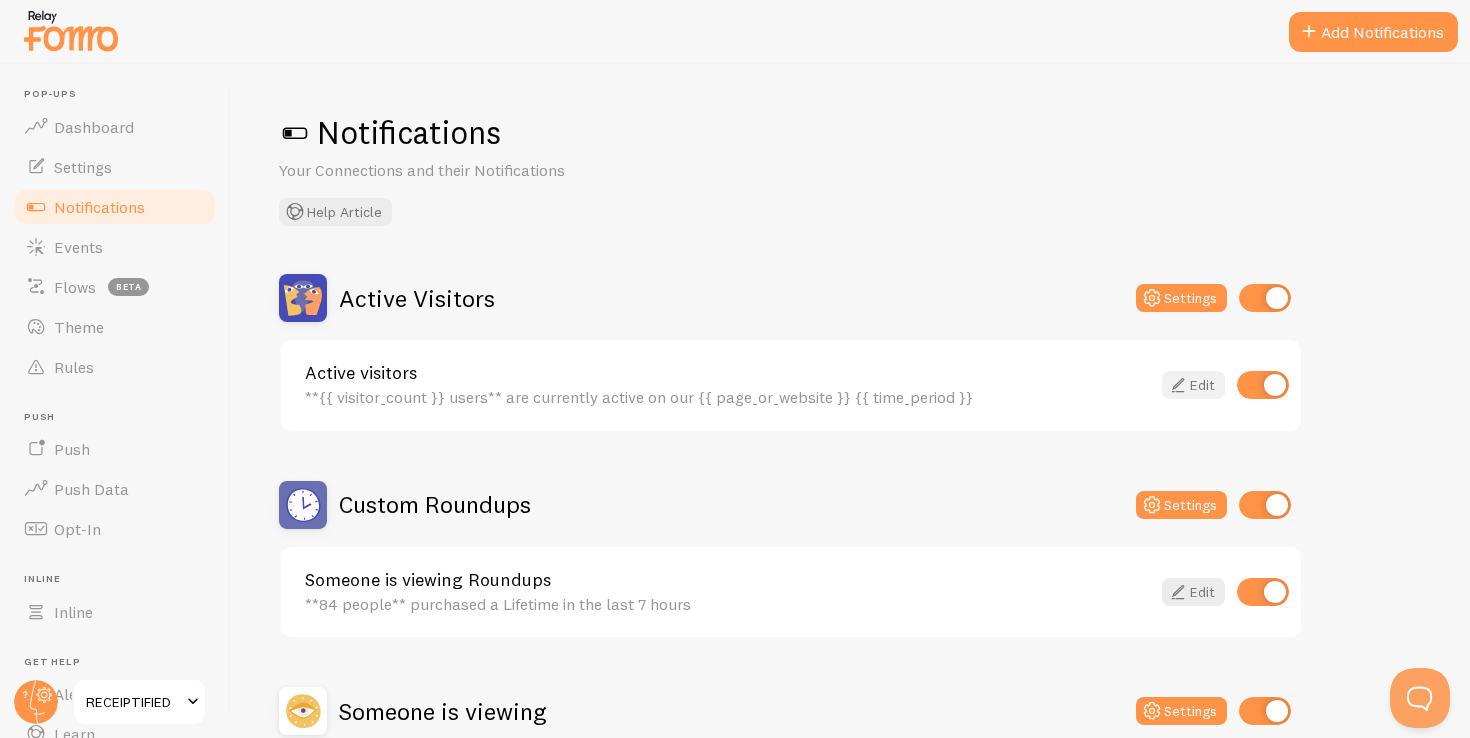 click at bounding box center [1178, 385] 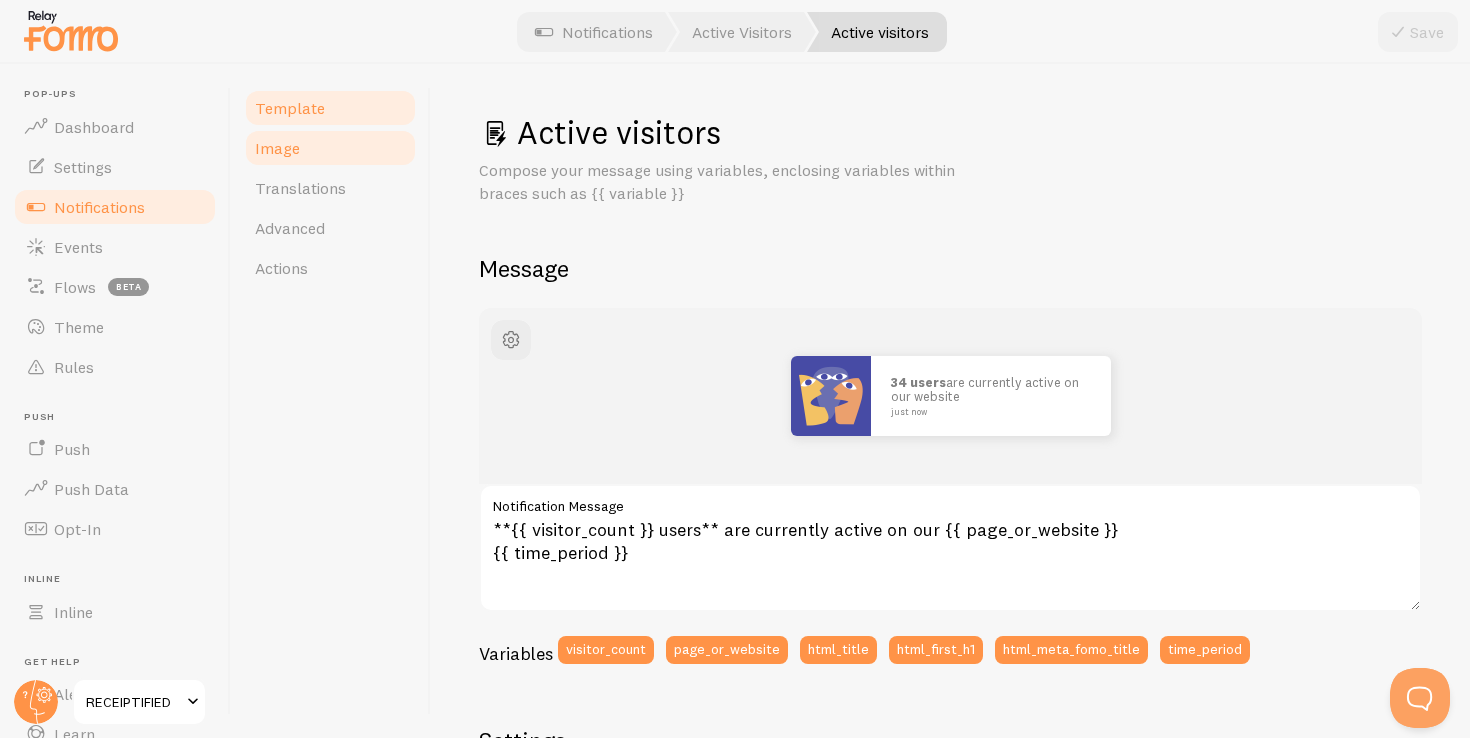 click on "Image" at bounding box center (330, 148) 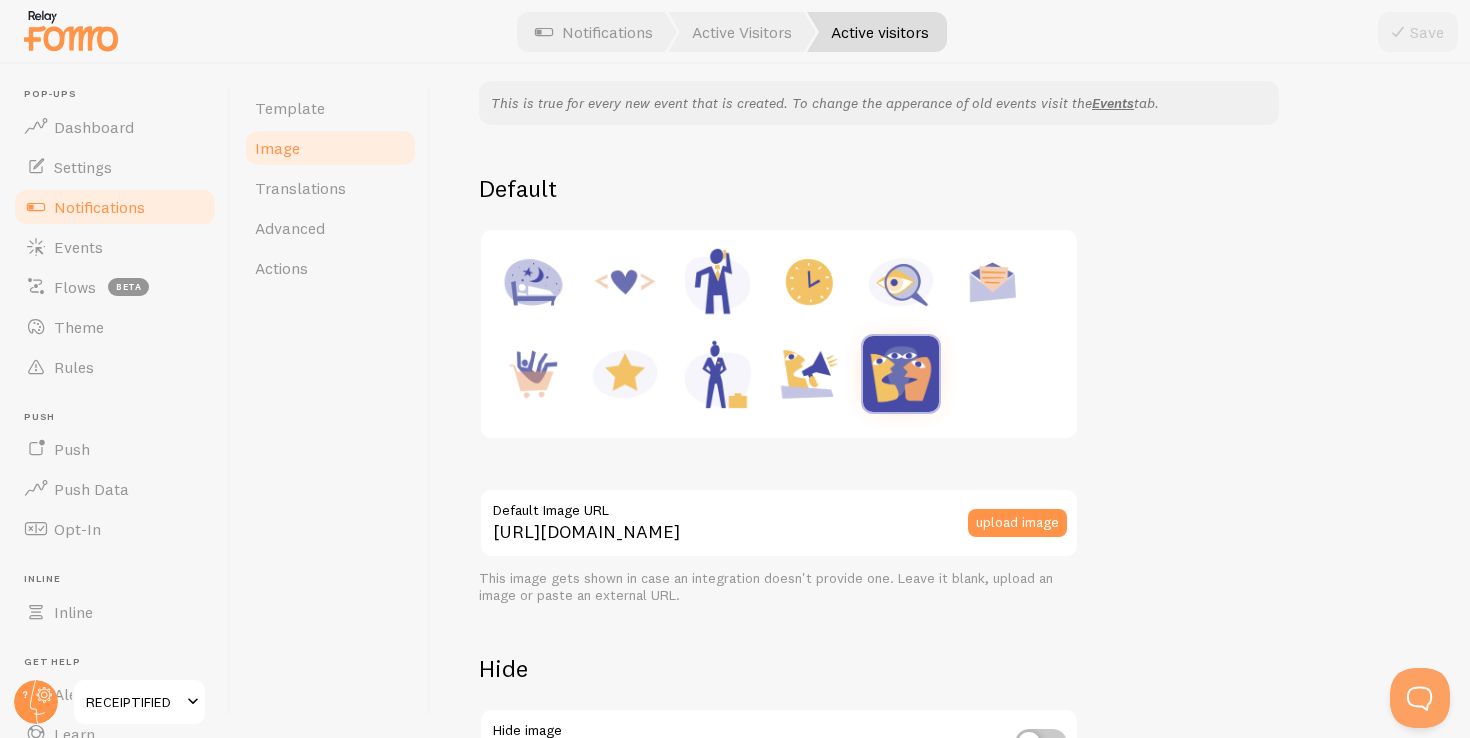 scroll, scrollTop: 200, scrollLeft: 0, axis: vertical 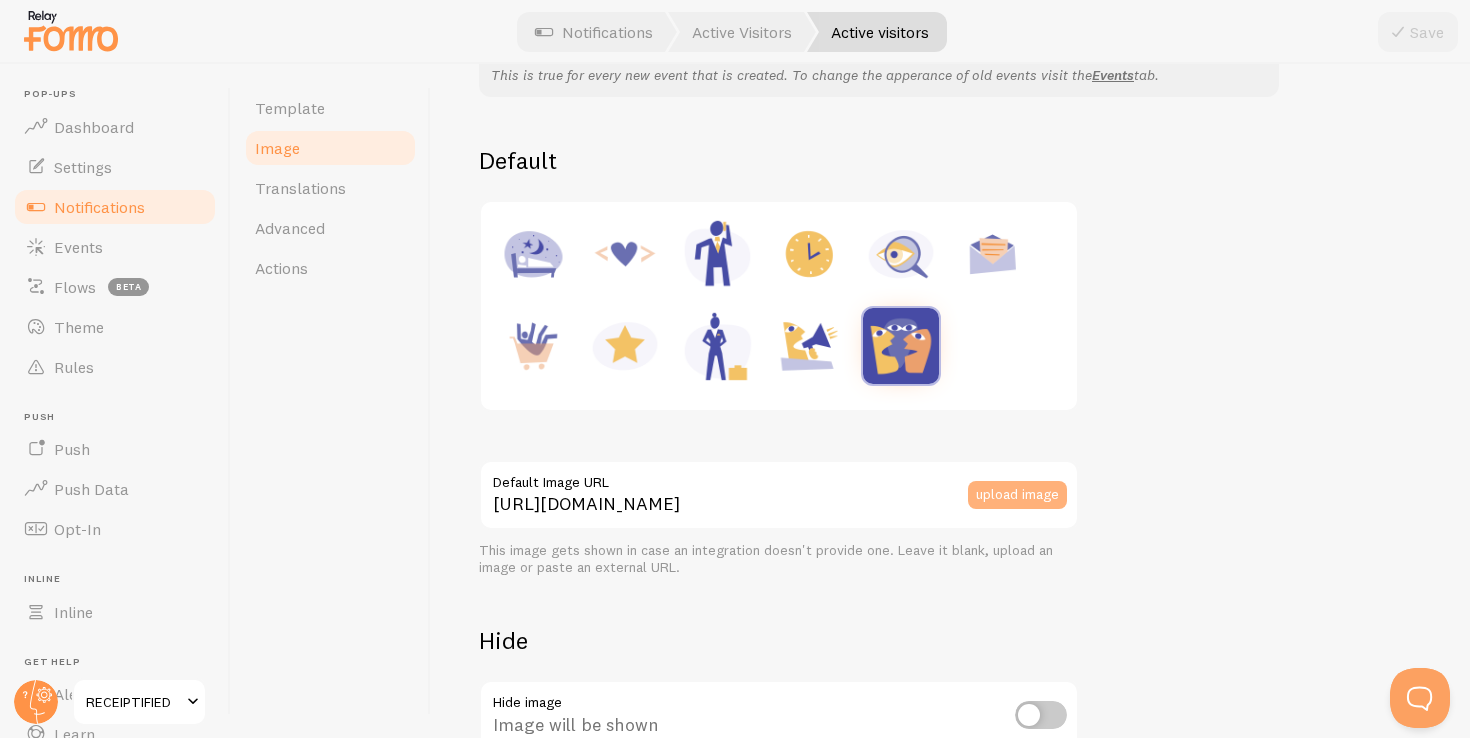 click on "upload image" at bounding box center (1017, 495) 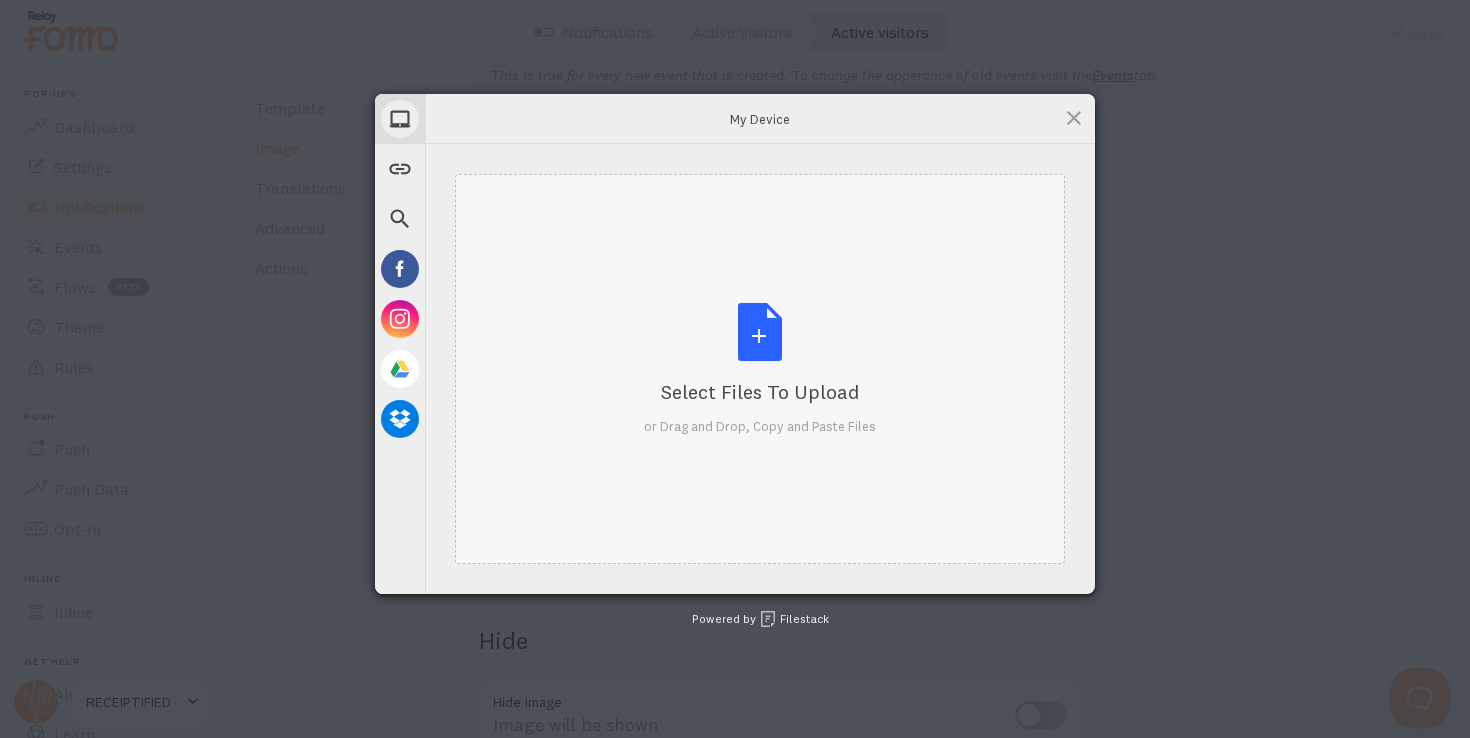 click on "Select Files to Upload     or Drag and Drop, Copy and Paste Files" at bounding box center [760, 369] 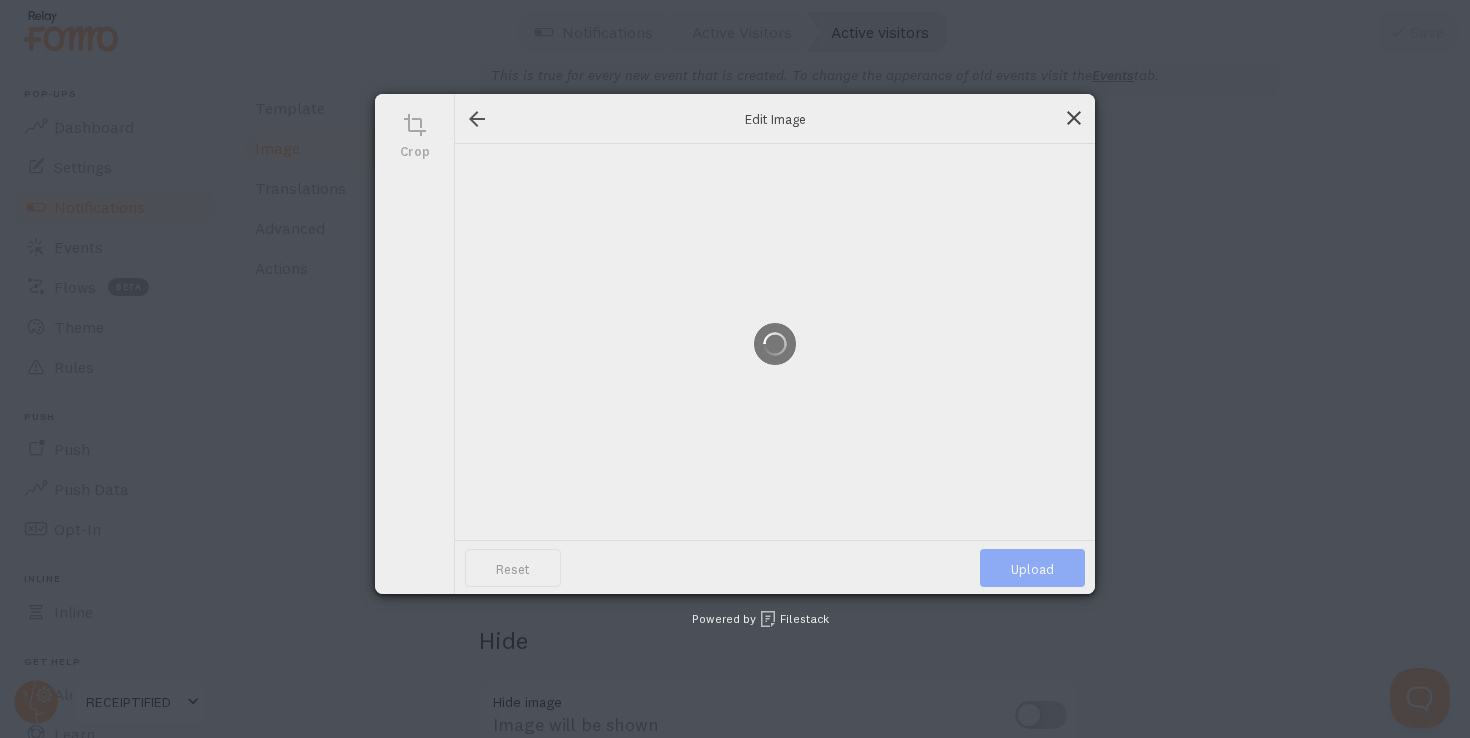 click at bounding box center [1074, 118] 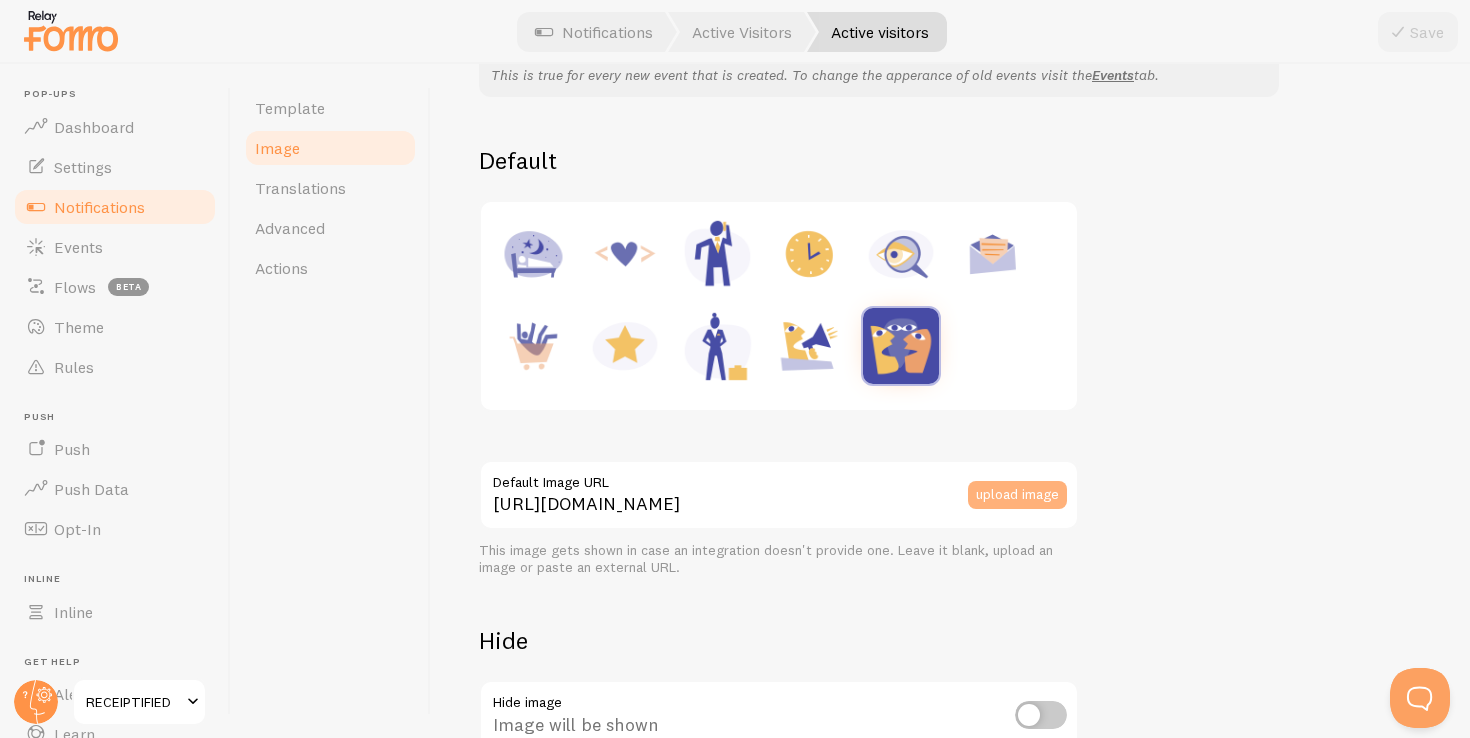 click on "upload image" at bounding box center (1017, 495) 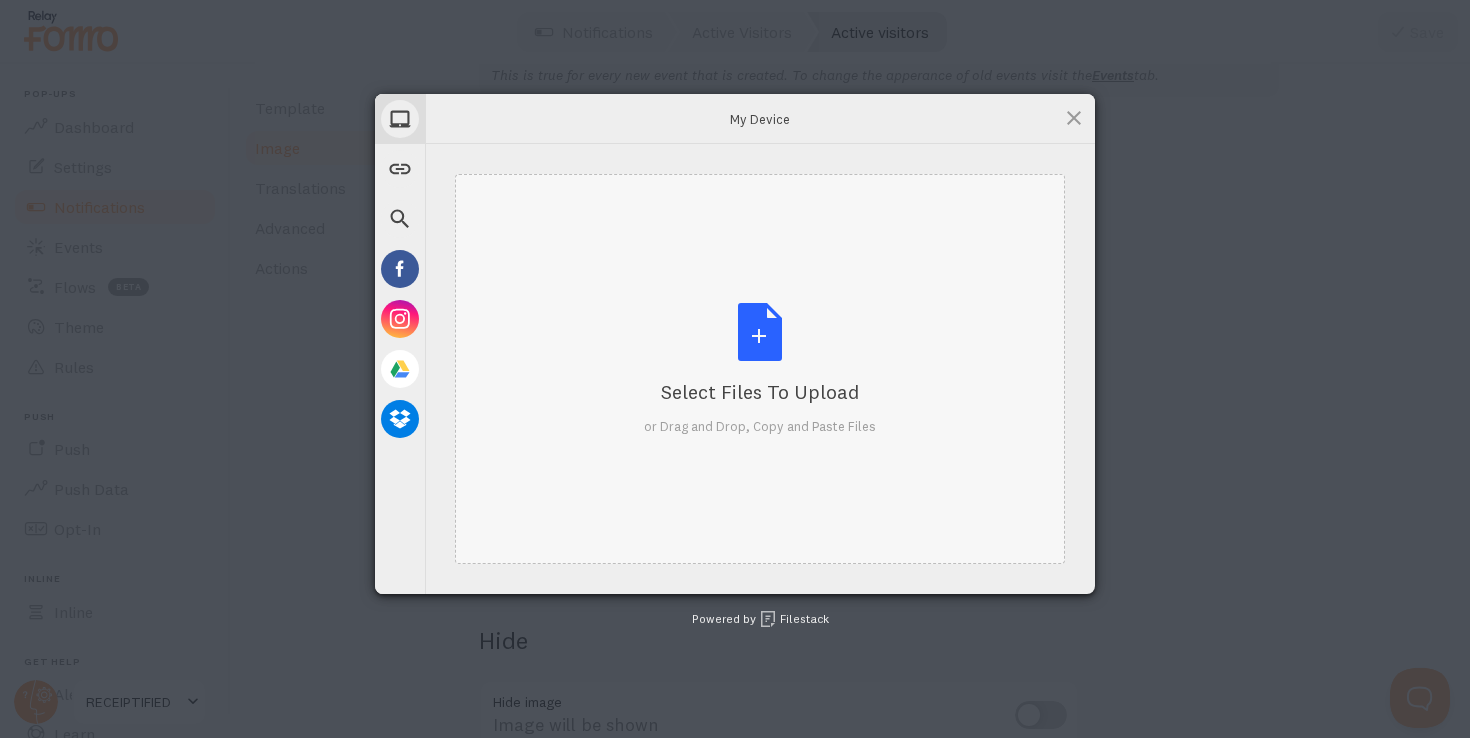 click on "Select Files to Upload     or Drag and Drop, Copy and Paste Files" at bounding box center [760, 369] 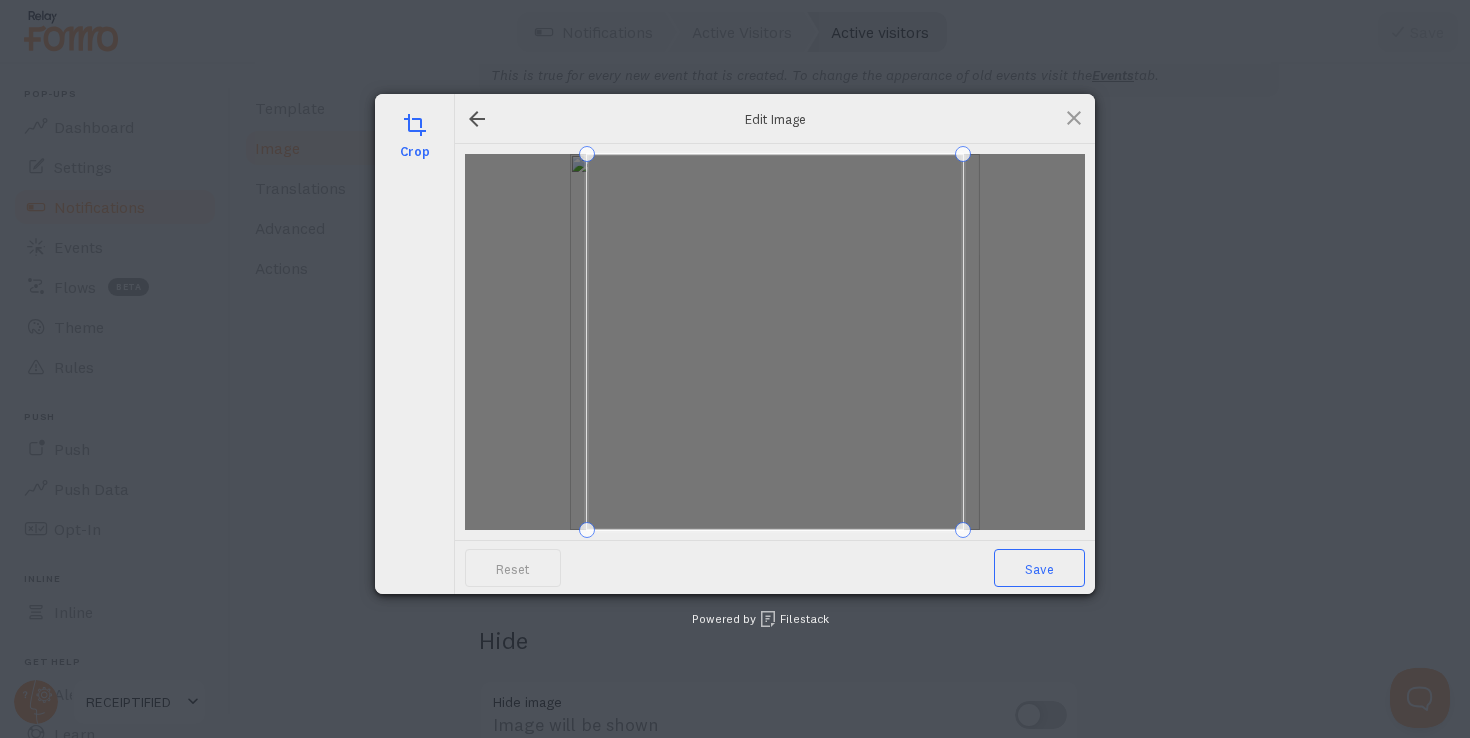 click on "Save" at bounding box center [1039, 568] 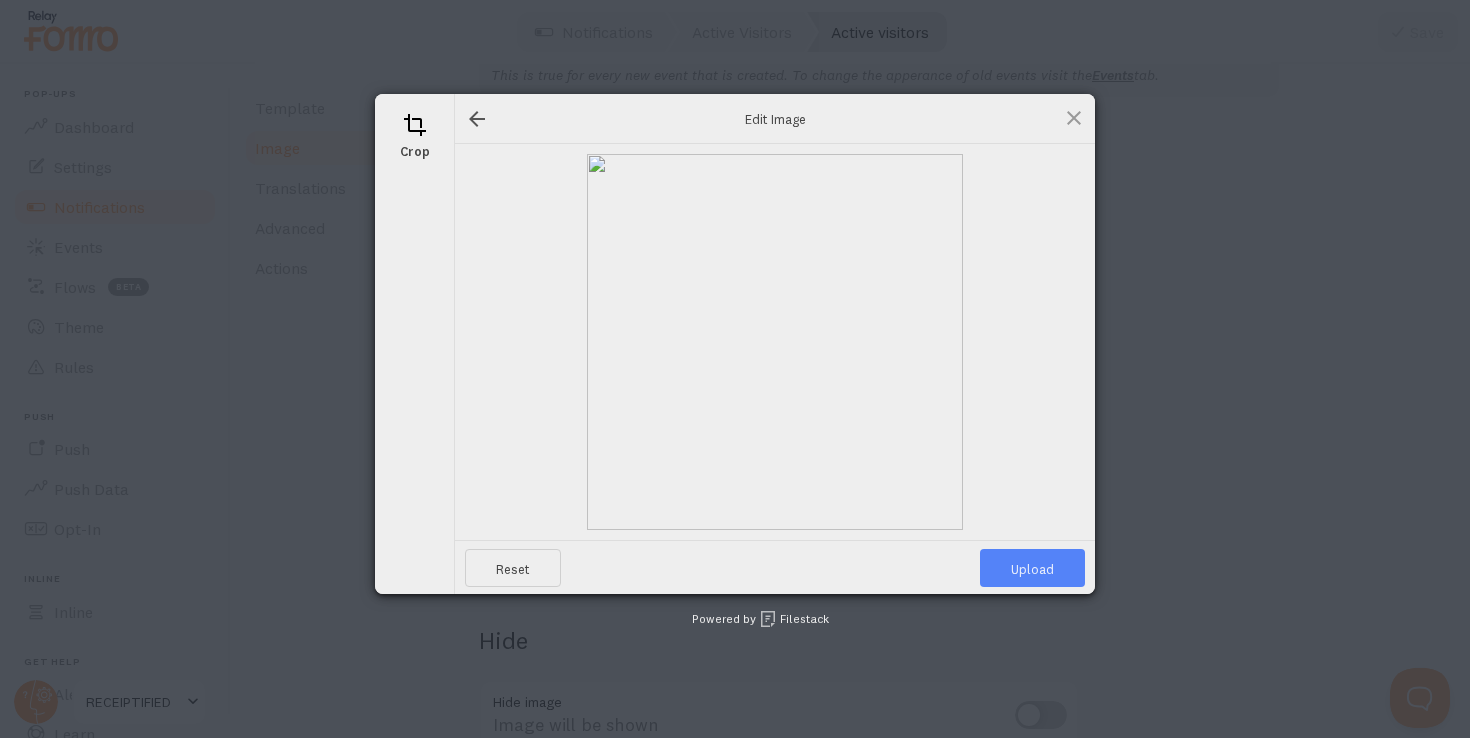 click on "Upload" at bounding box center (1032, 568) 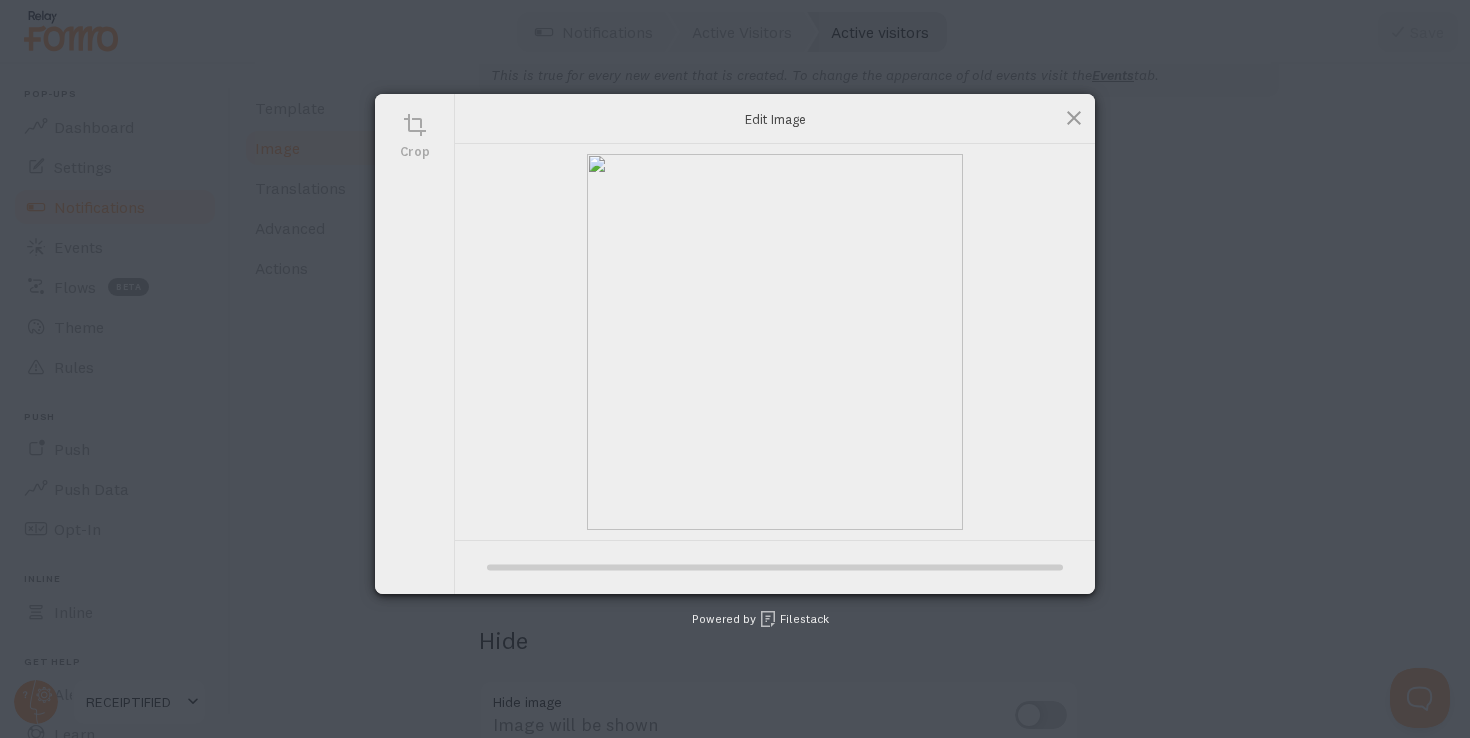 type on "[URL][DOMAIN_NAME][DOMAIN_NAME]" 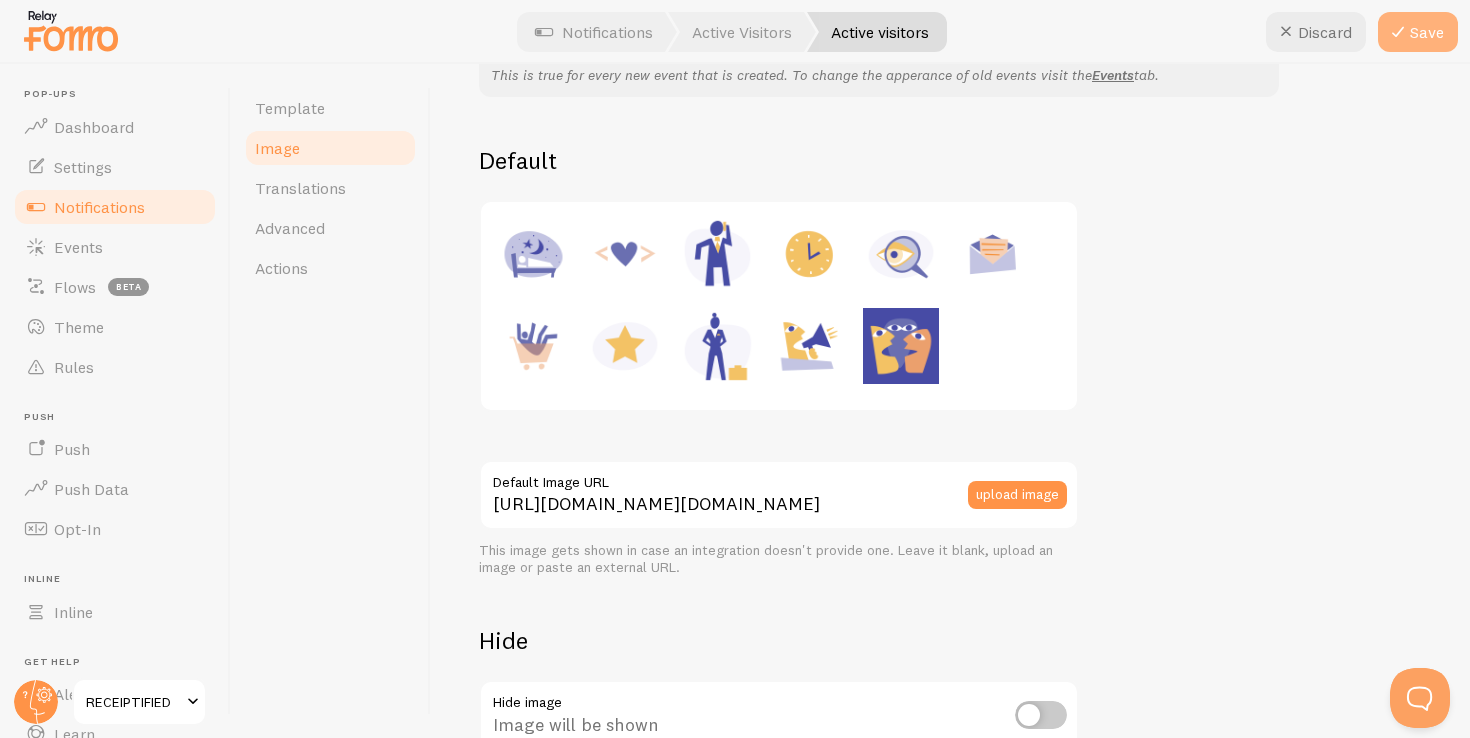 click at bounding box center (1398, 32) 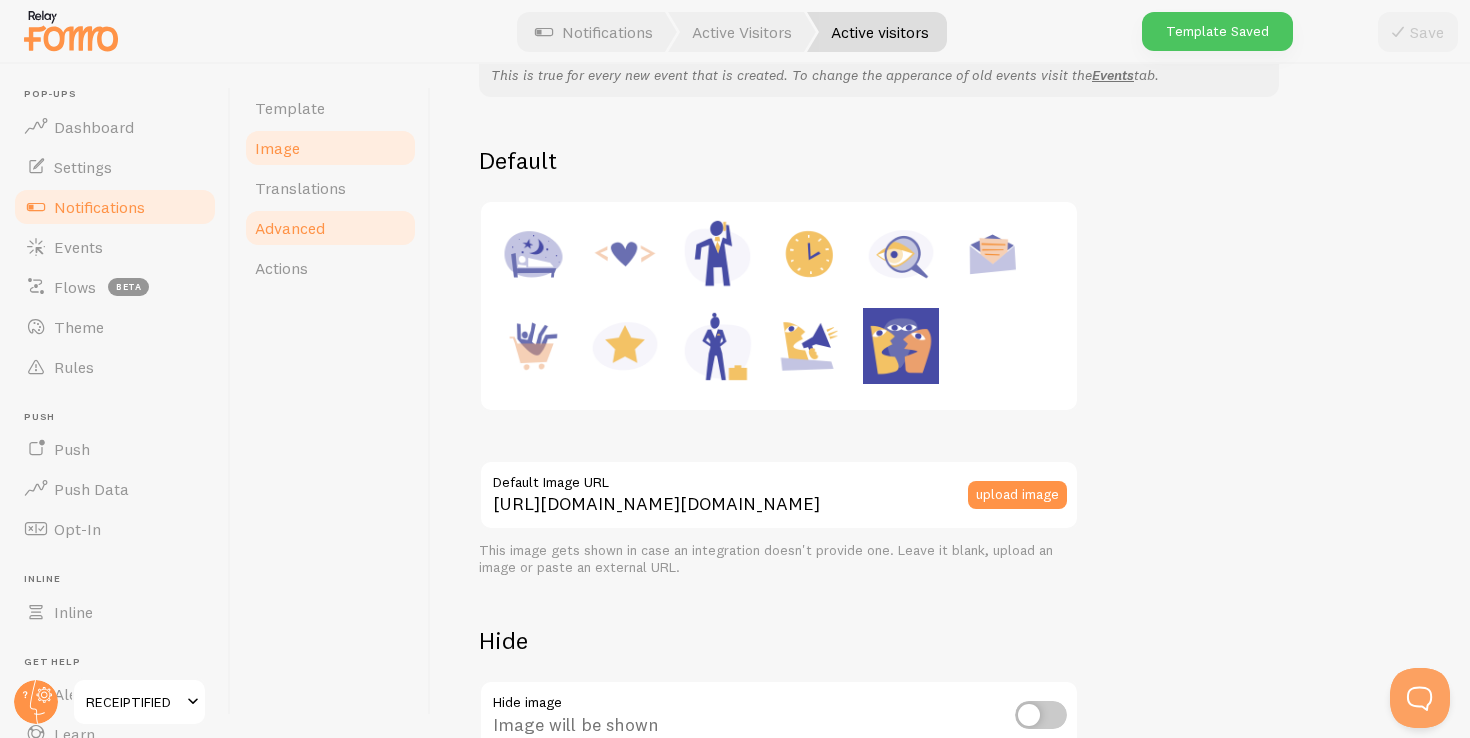 click on "Advanced" at bounding box center (330, 228) 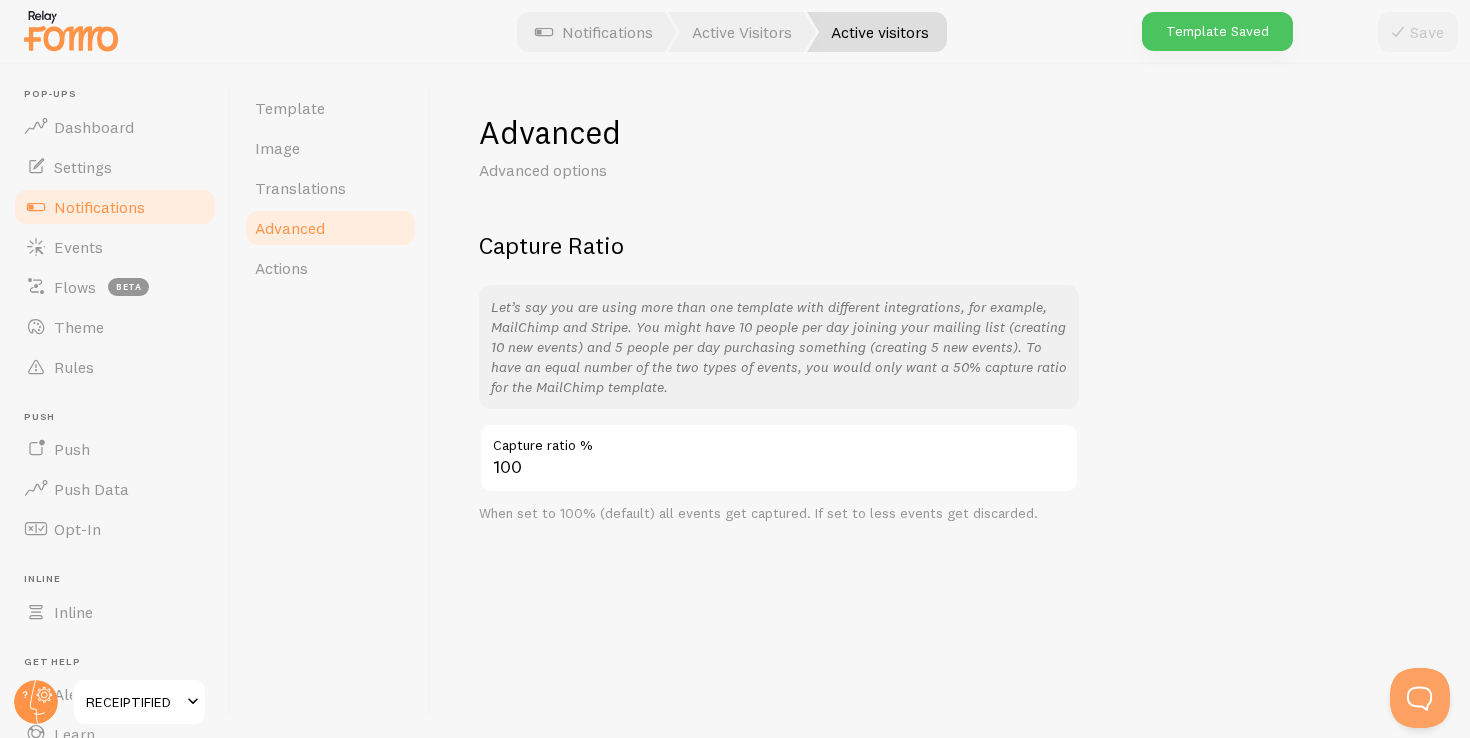 scroll, scrollTop: 0, scrollLeft: 0, axis: both 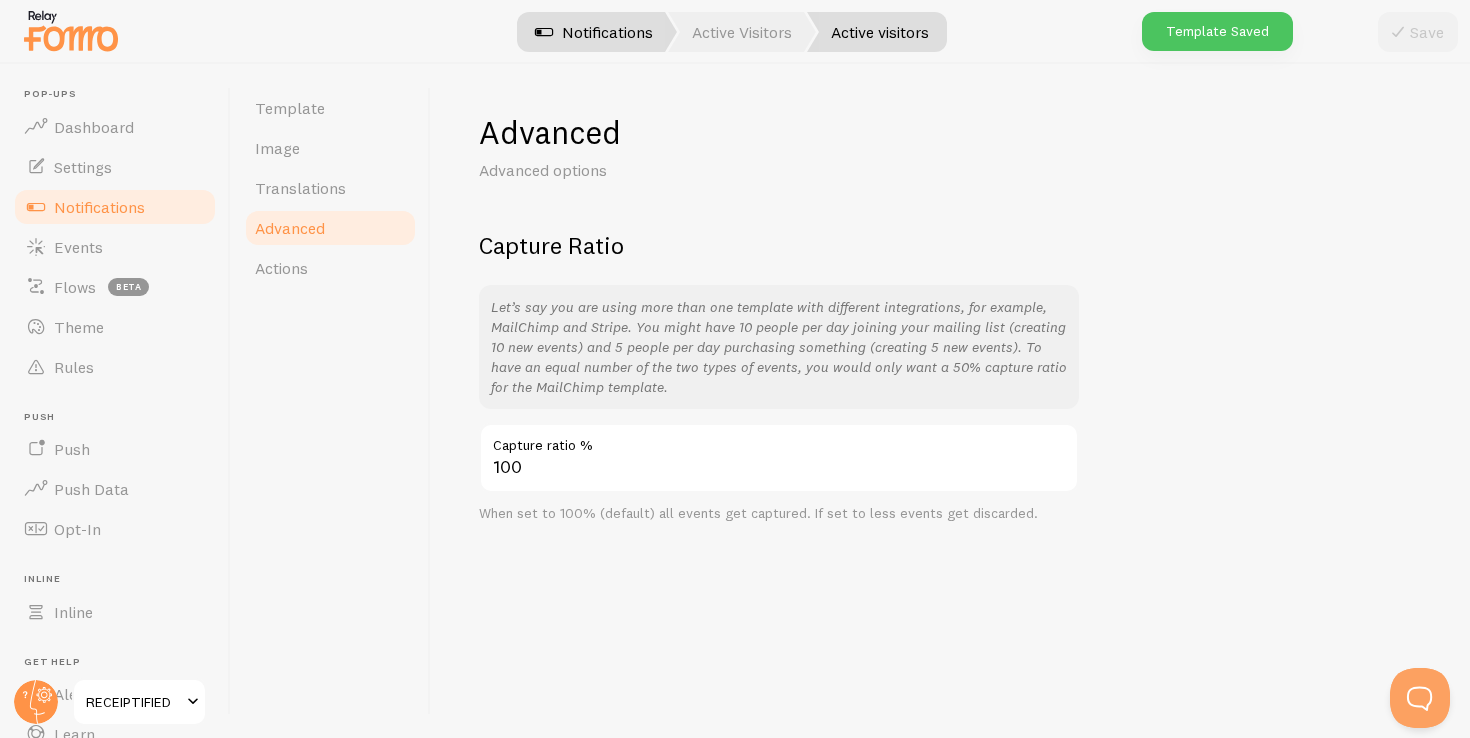 click on "Notifications" at bounding box center [594, 32] 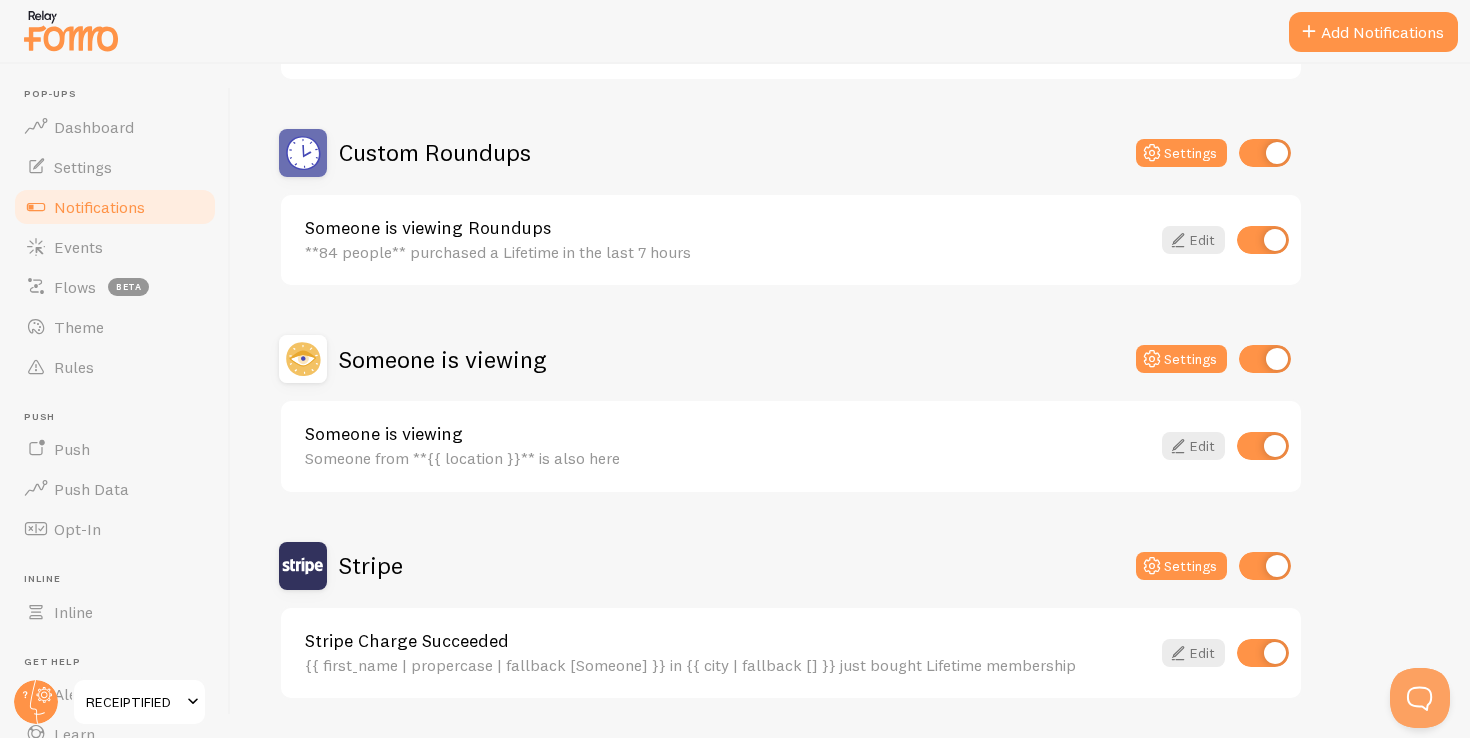 scroll, scrollTop: 410, scrollLeft: 0, axis: vertical 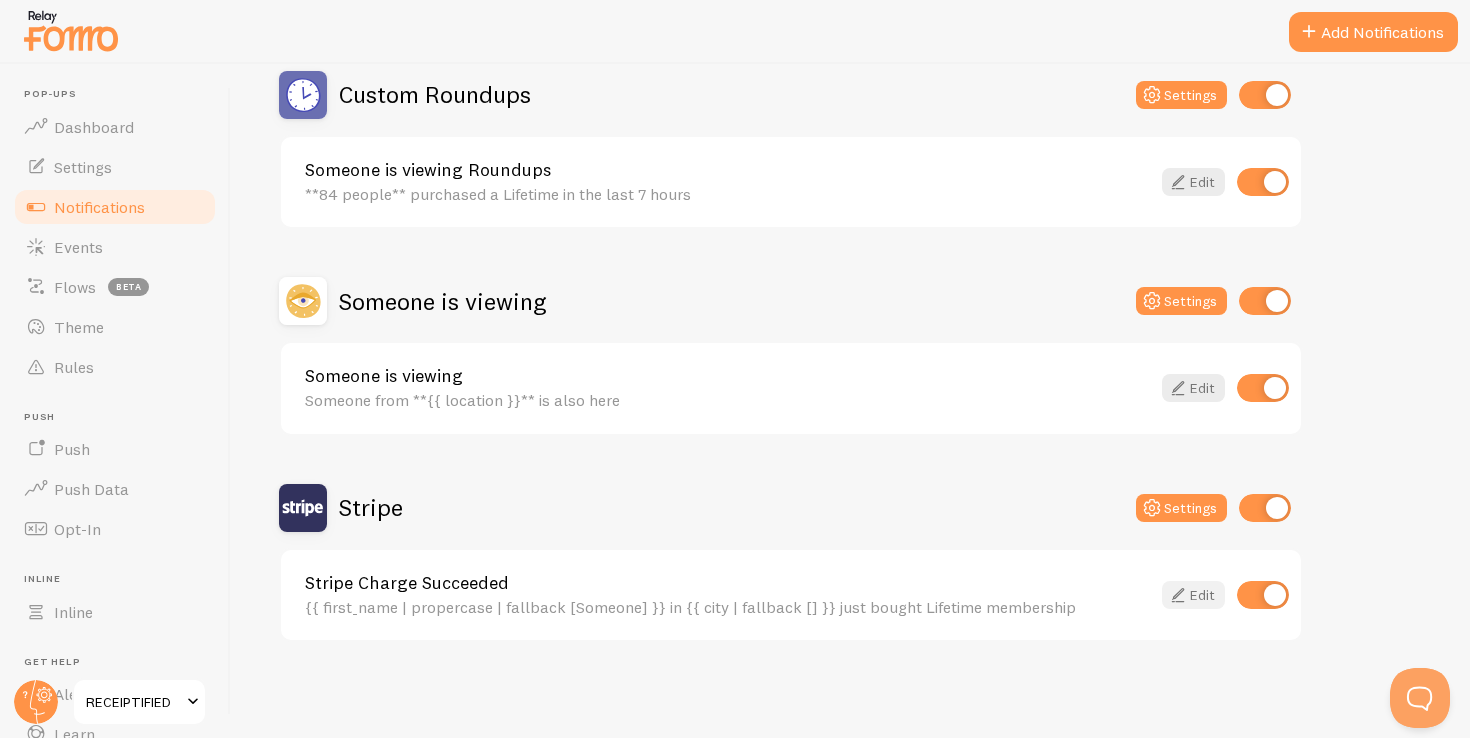 click on "Edit" at bounding box center (1193, 595) 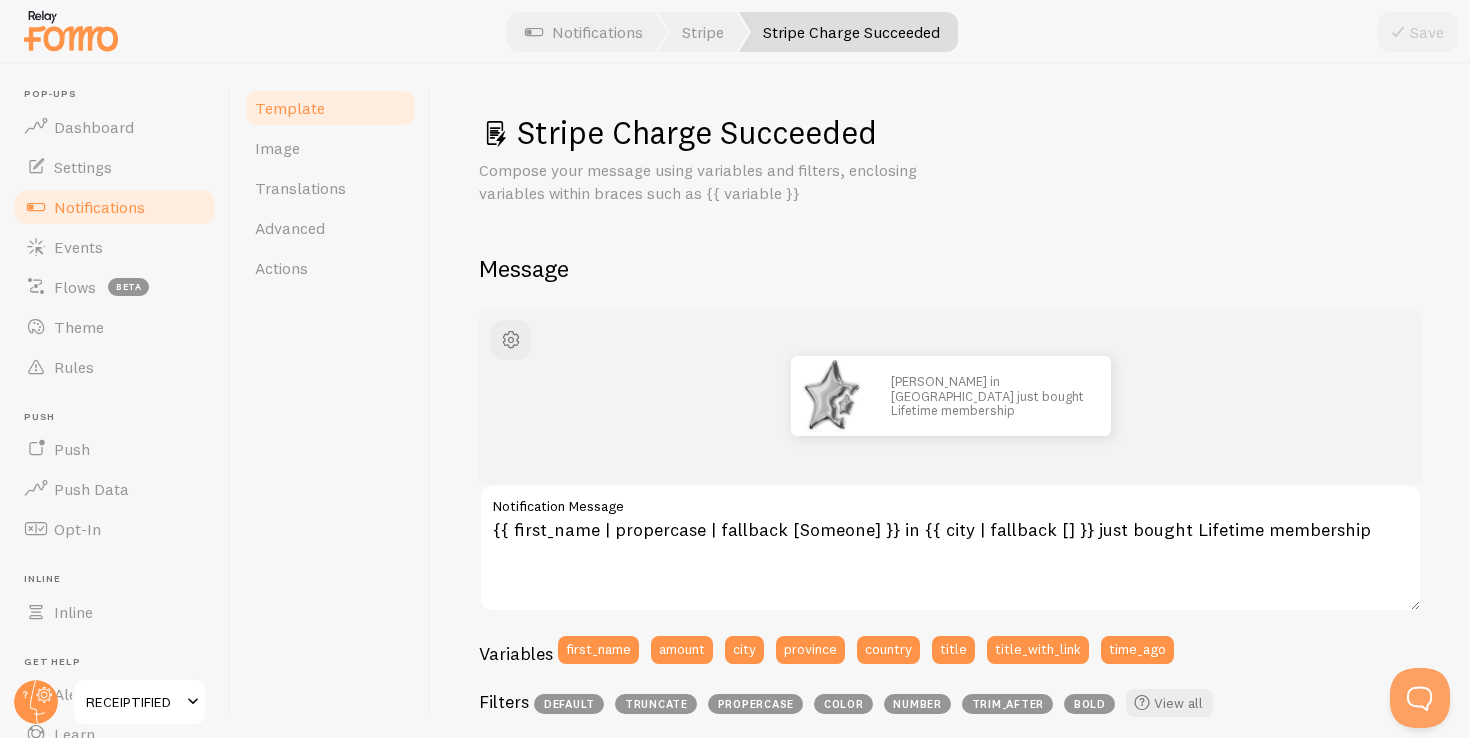 scroll, scrollTop: 129, scrollLeft: 0, axis: vertical 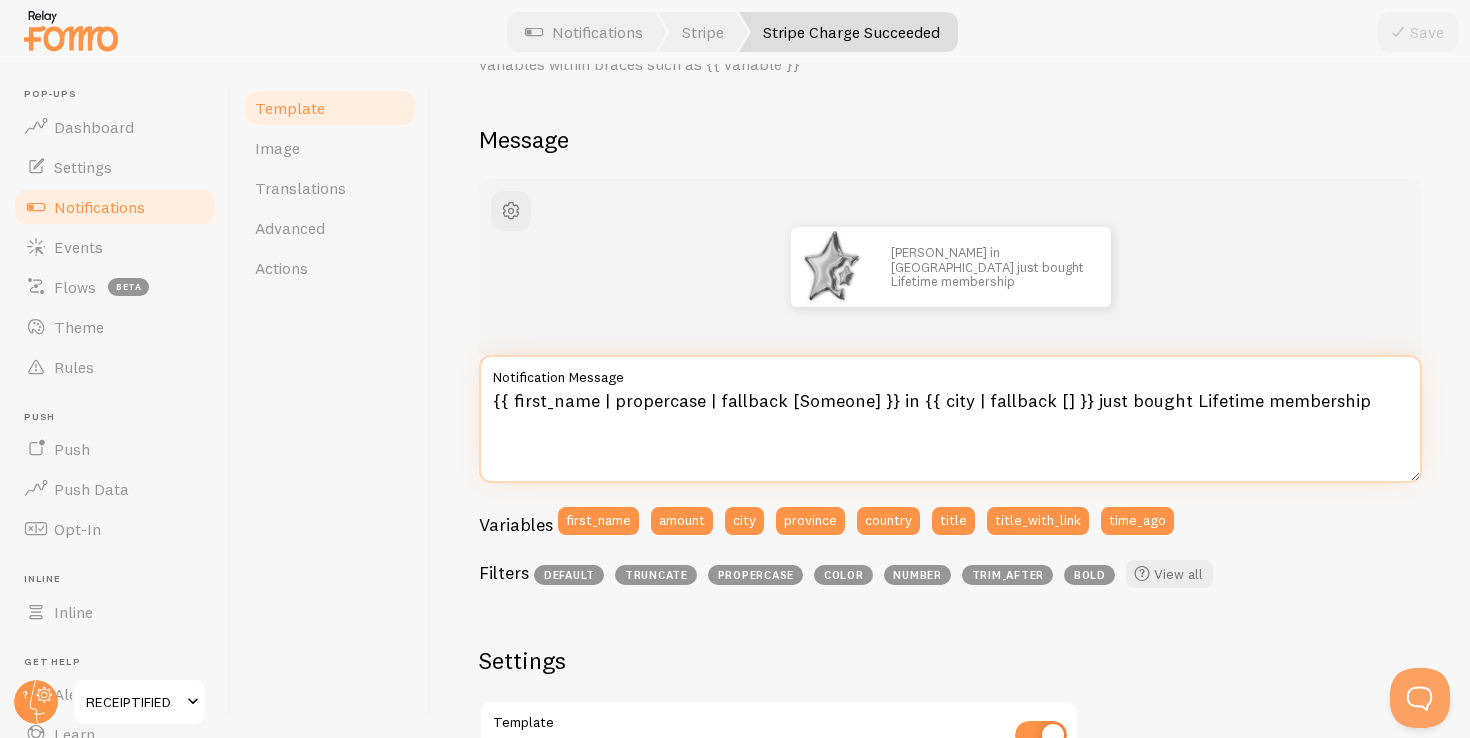 drag, startPoint x: 1078, startPoint y: 399, endPoint x: 892, endPoint y: 395, distance: 186.043 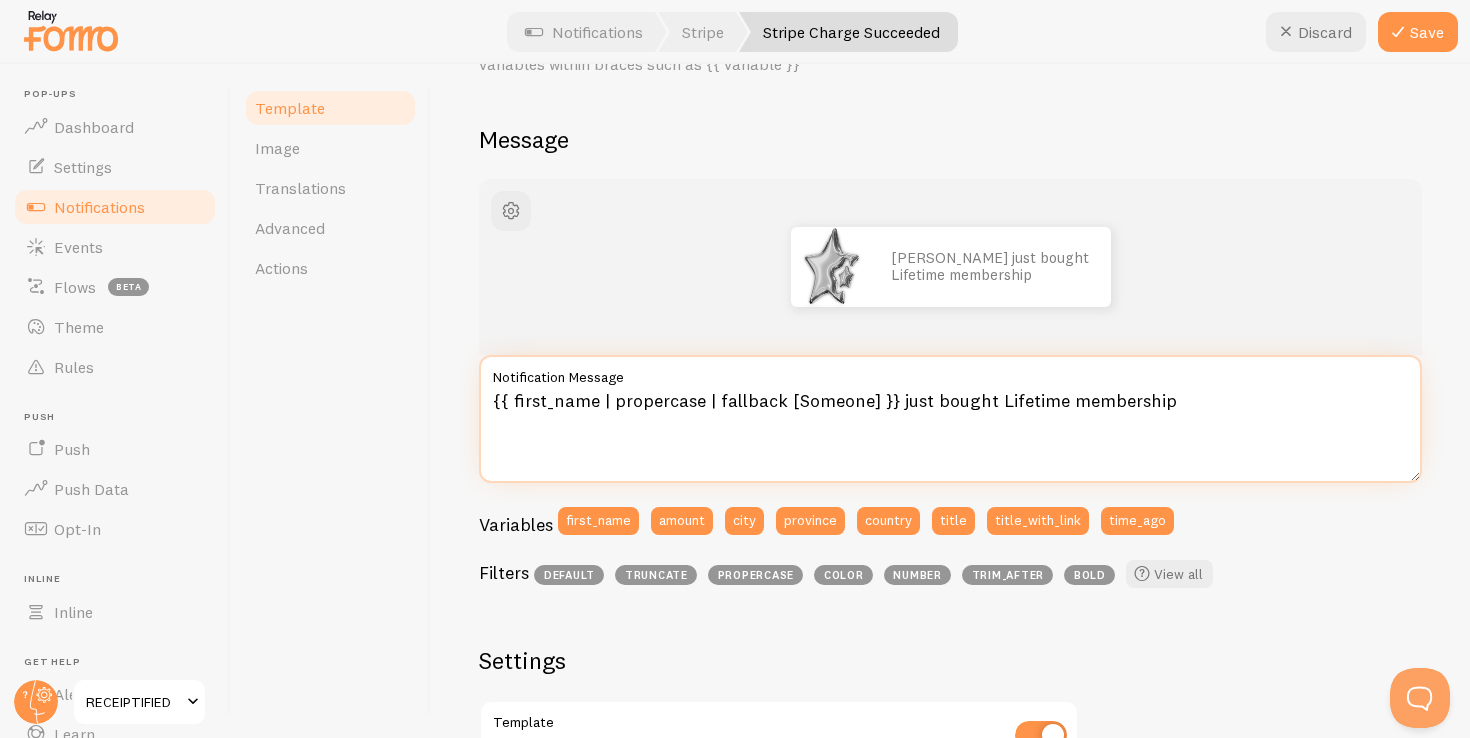click on "{{ first_name | propercase | fallback [Someone] }} just bought Lifetime membership" at bounding box center [950, 419] 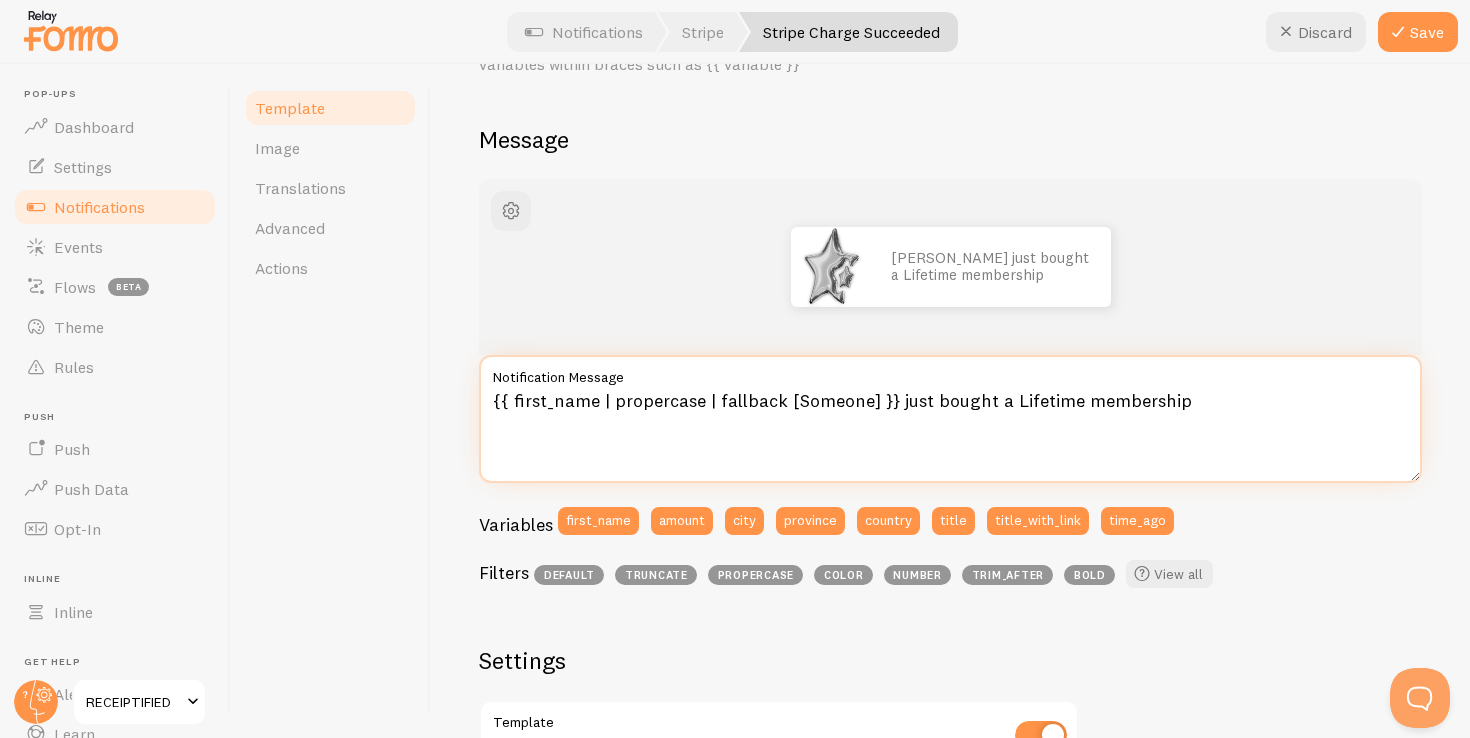 click on "{{ first_name | propercase | fallback [Someone] }} just bought a Lifetime membership" at bounding box center (950, 419) 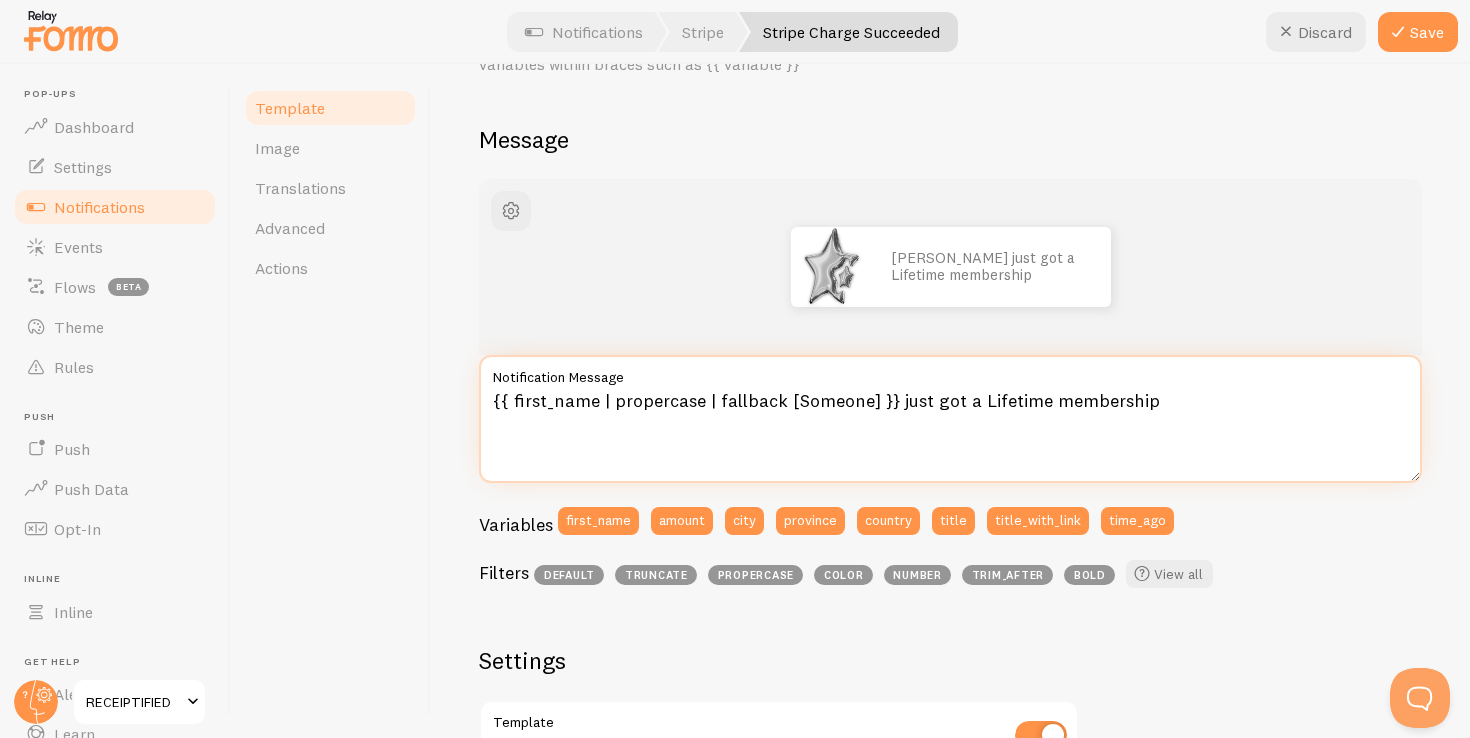 type on "{{ first_name | propercase | fallback [Someone] }} just got a Lifetime membership" 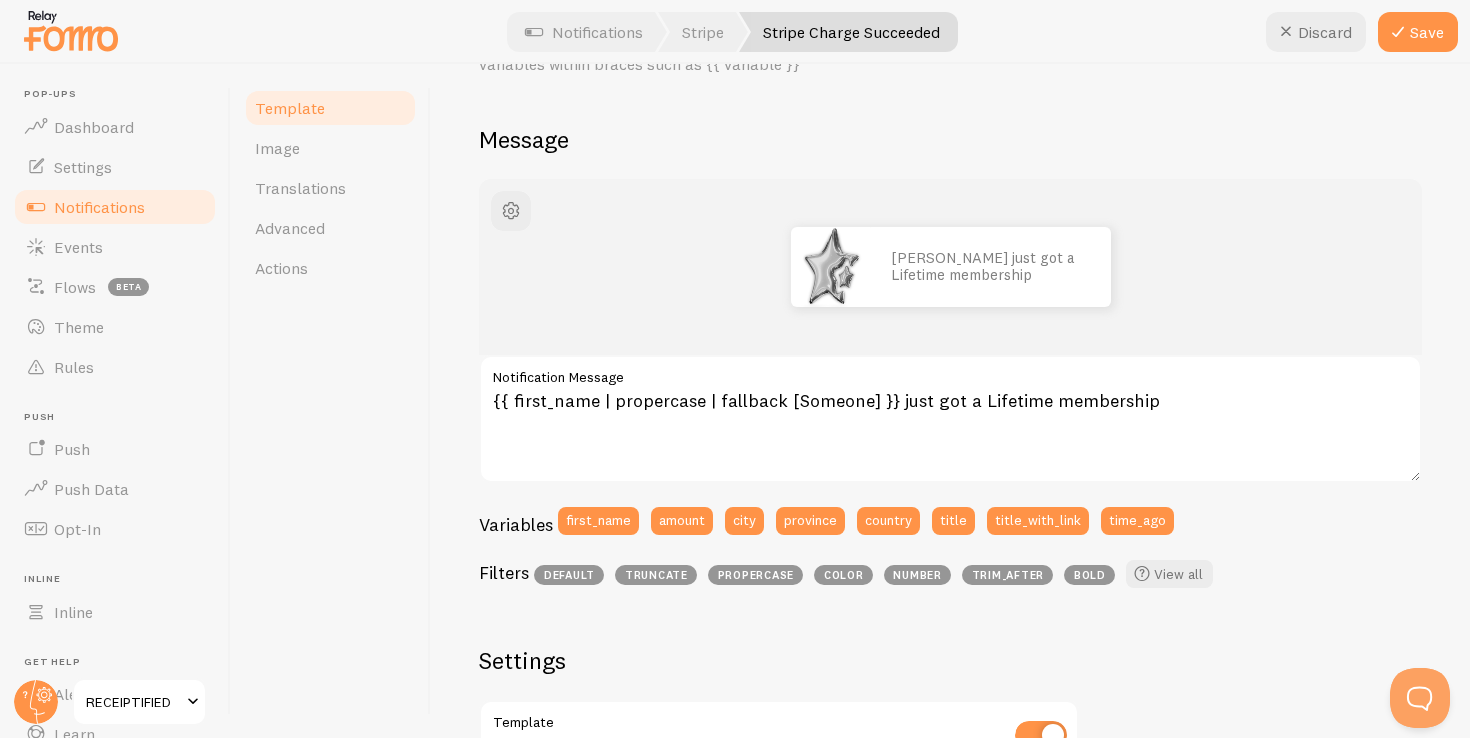 click on "[PERSON_NAME] just got a Lifetime membership" at bounding box center [950, 267] 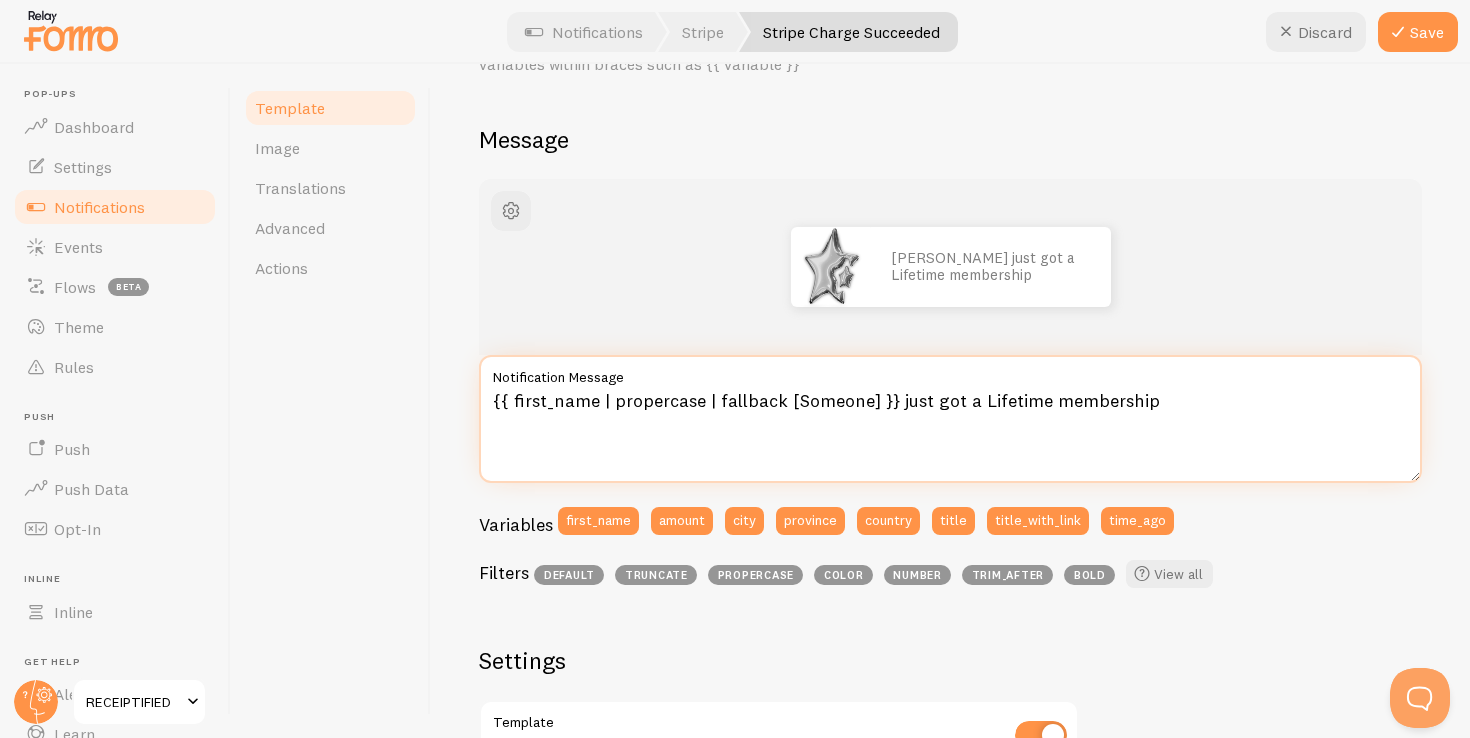 click on "{{ first_name | propercase | fallback [Someone] }} just got a Lifetime membership" at bounding box center [950, 419] 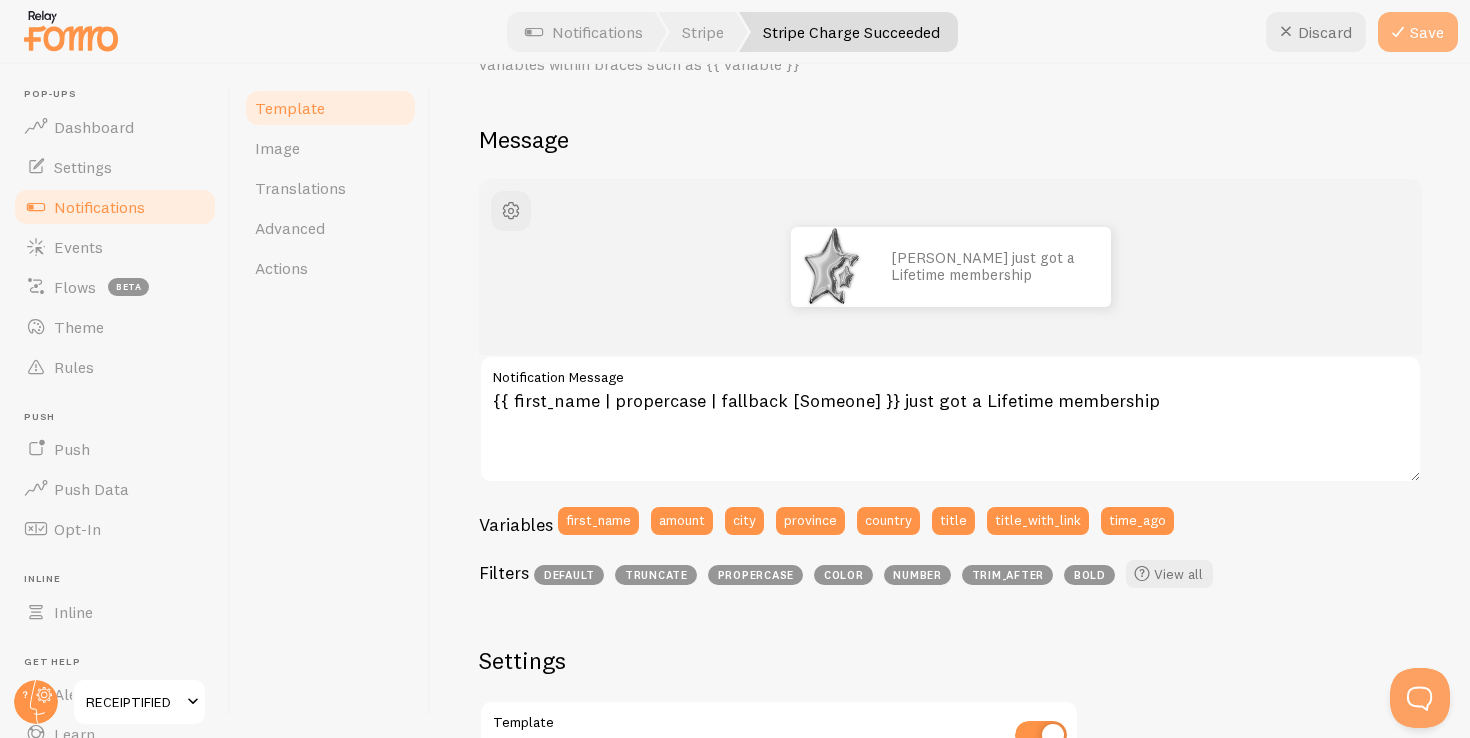 click on "Save" at bounding box center [1418, 32] 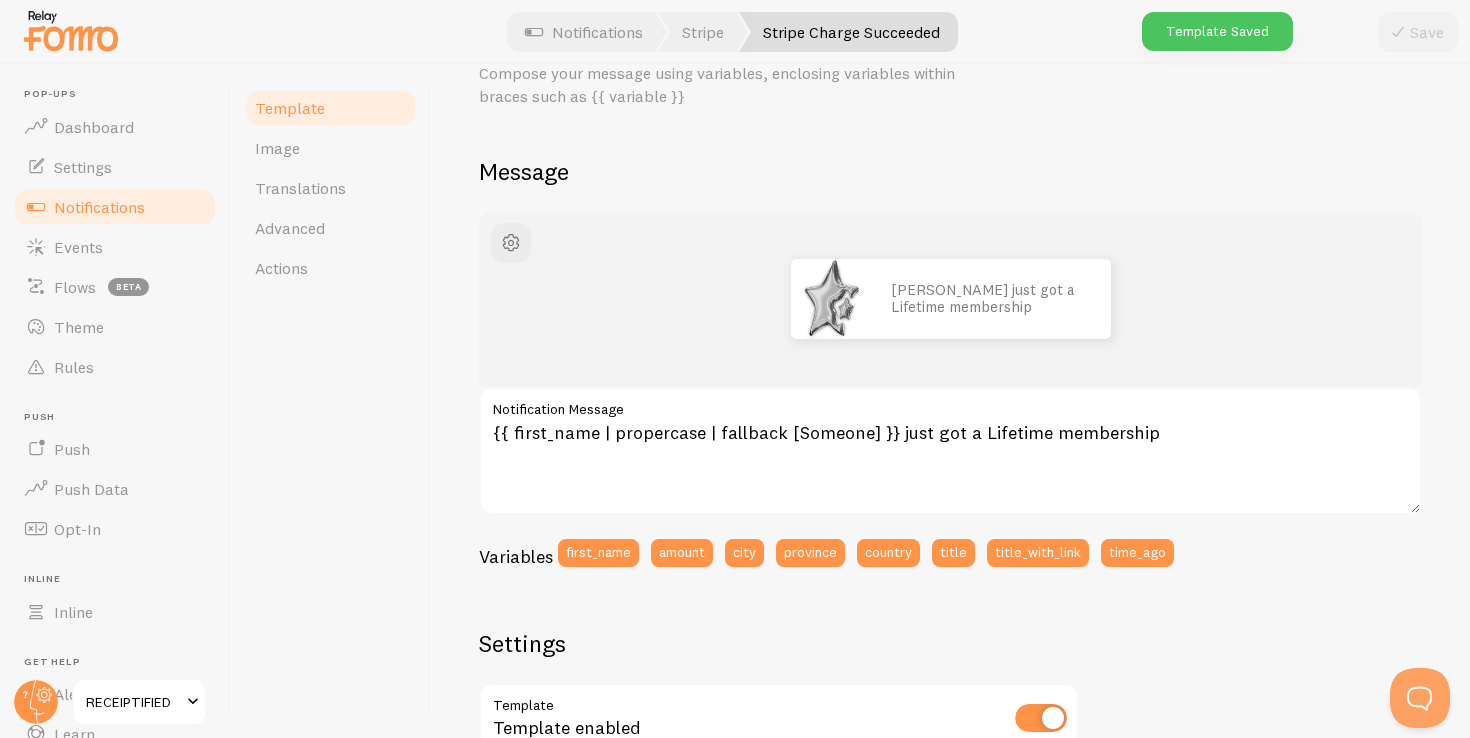 scroll, scrollTop: 47, scrollLeft: 0, axis: vertical 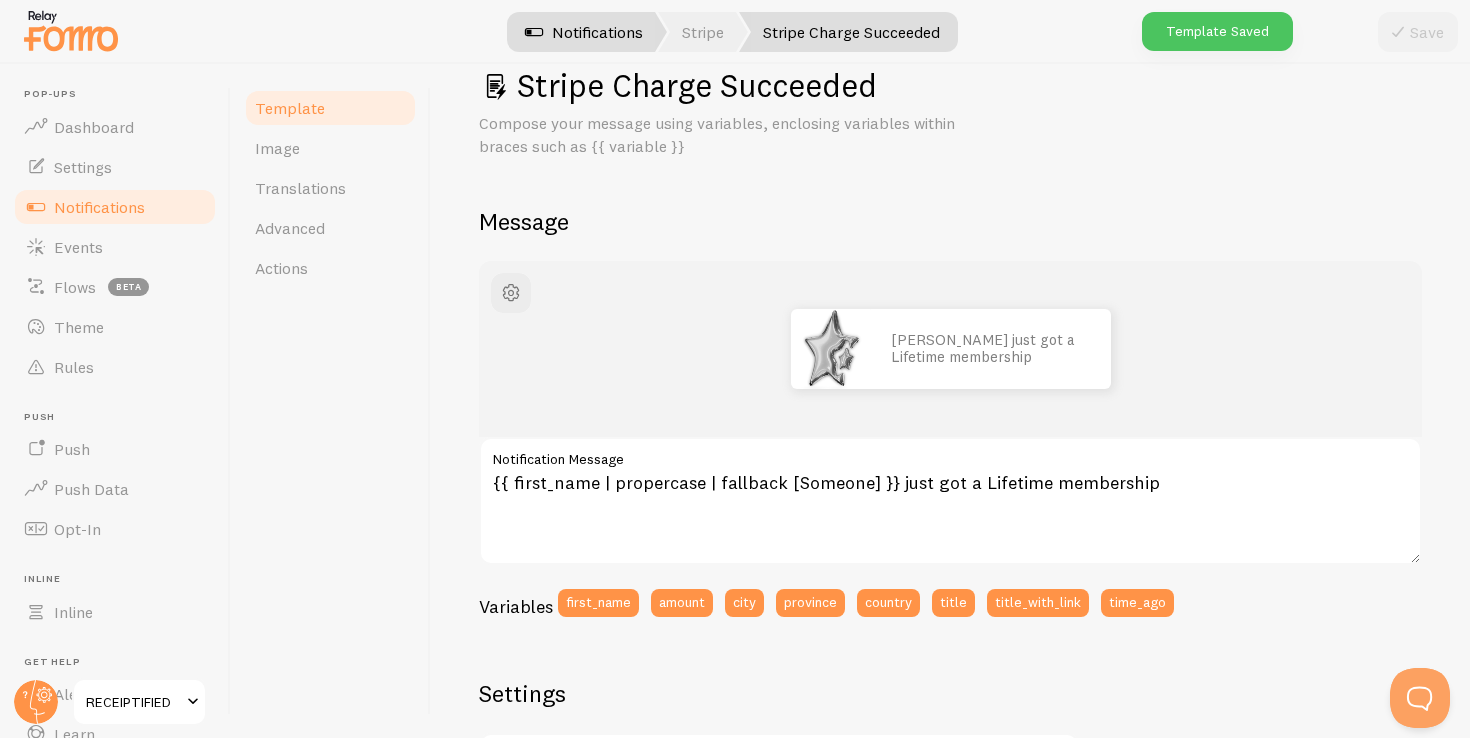 click on "Notifications" at bounding box center [584, 32] 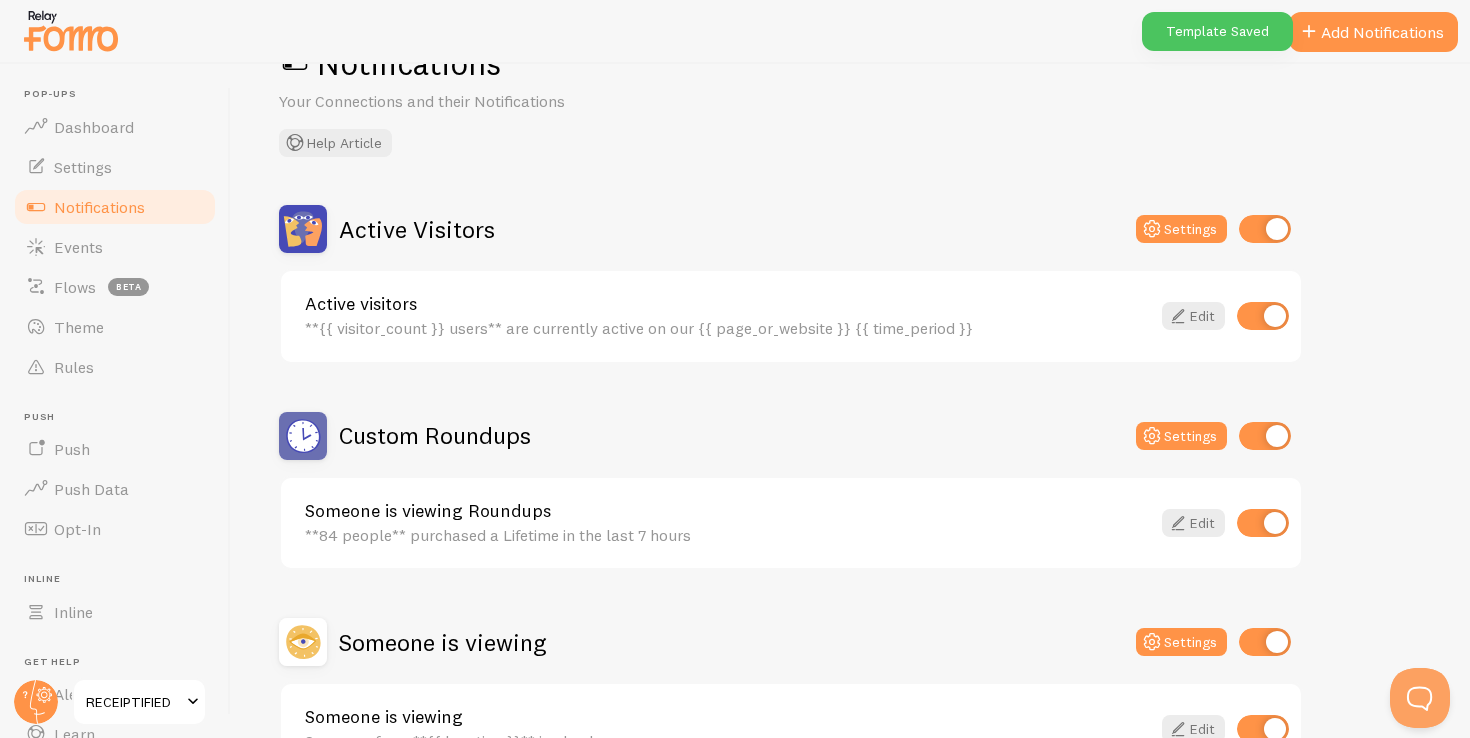 scroll, scrollTop: 96, scrollLeft: 0, axis: vertical 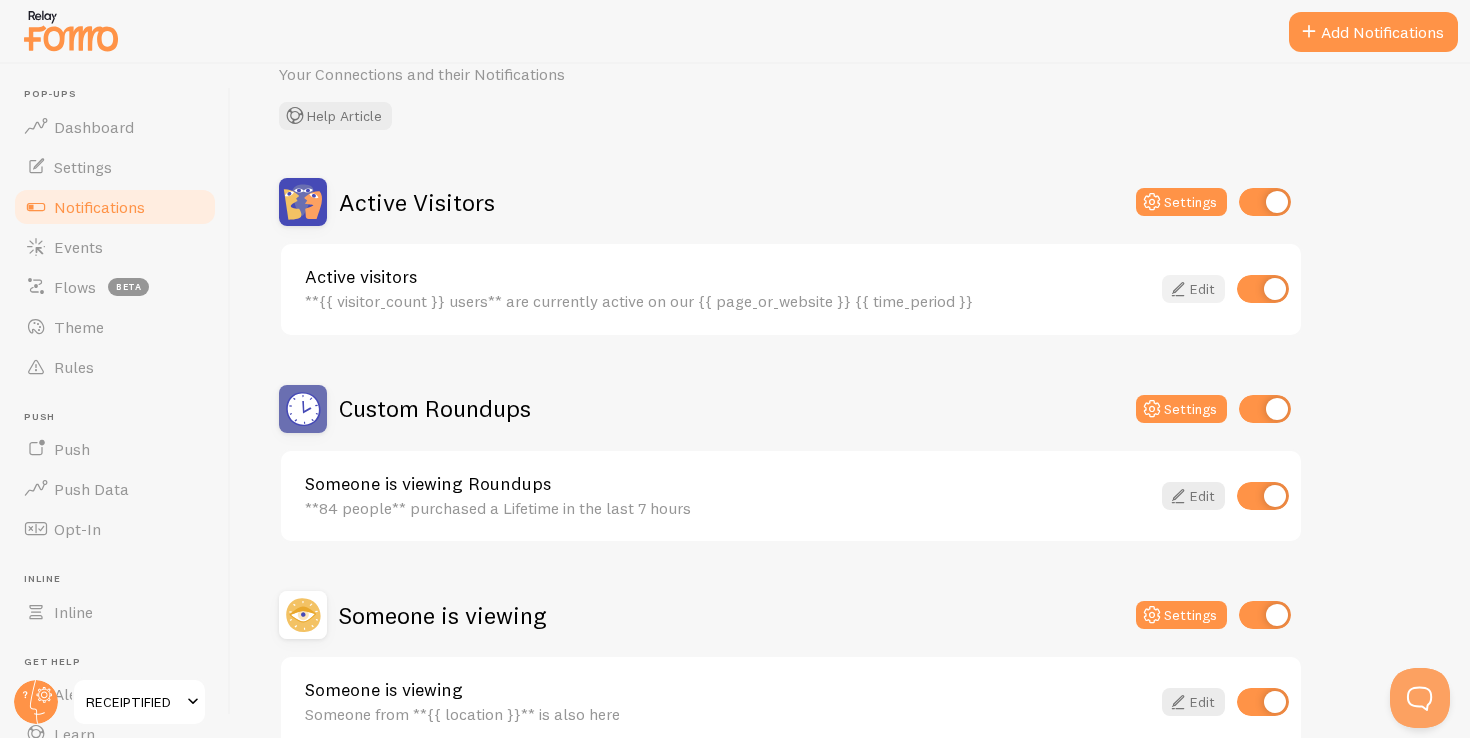 click on "Edit" at bounding box center (1193, 289) 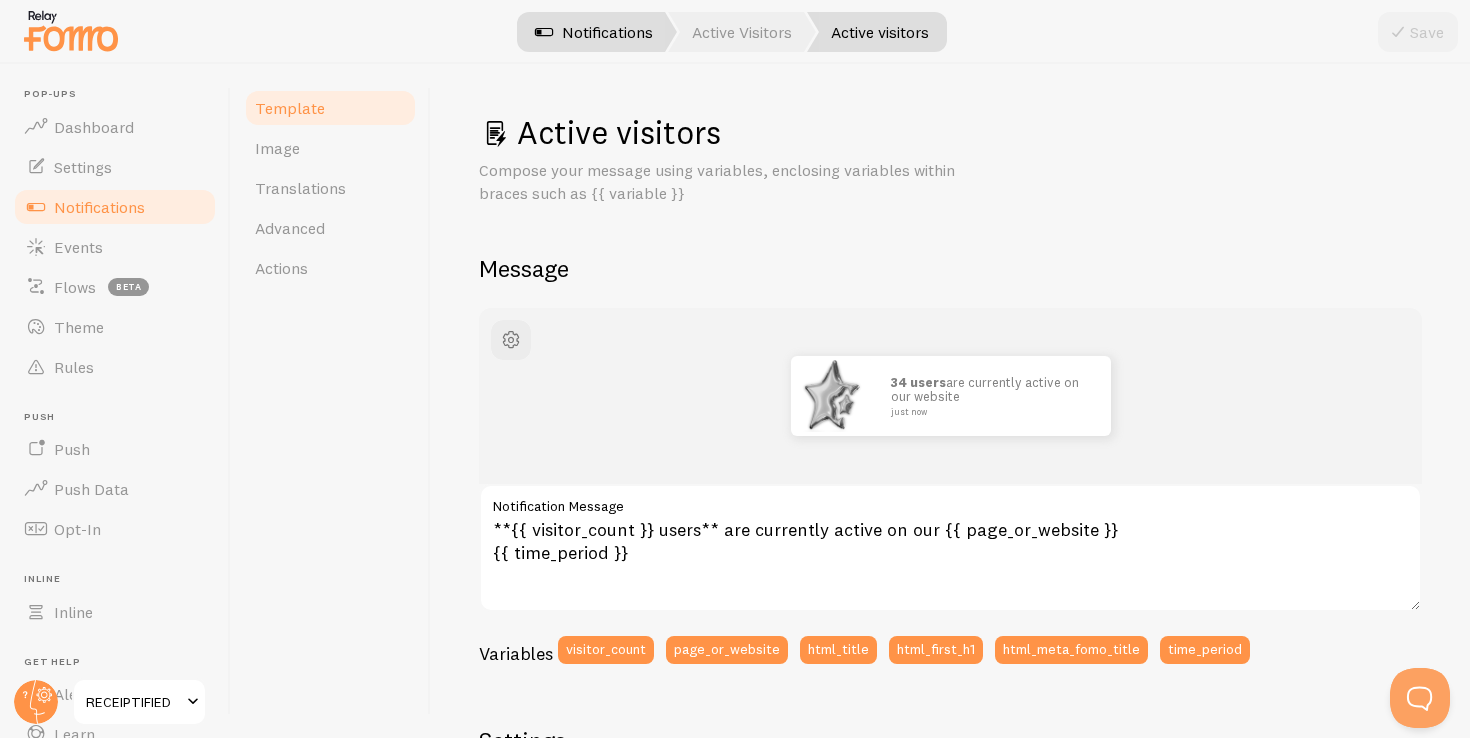 click on "Notifications" at bounding box center [594, 32] 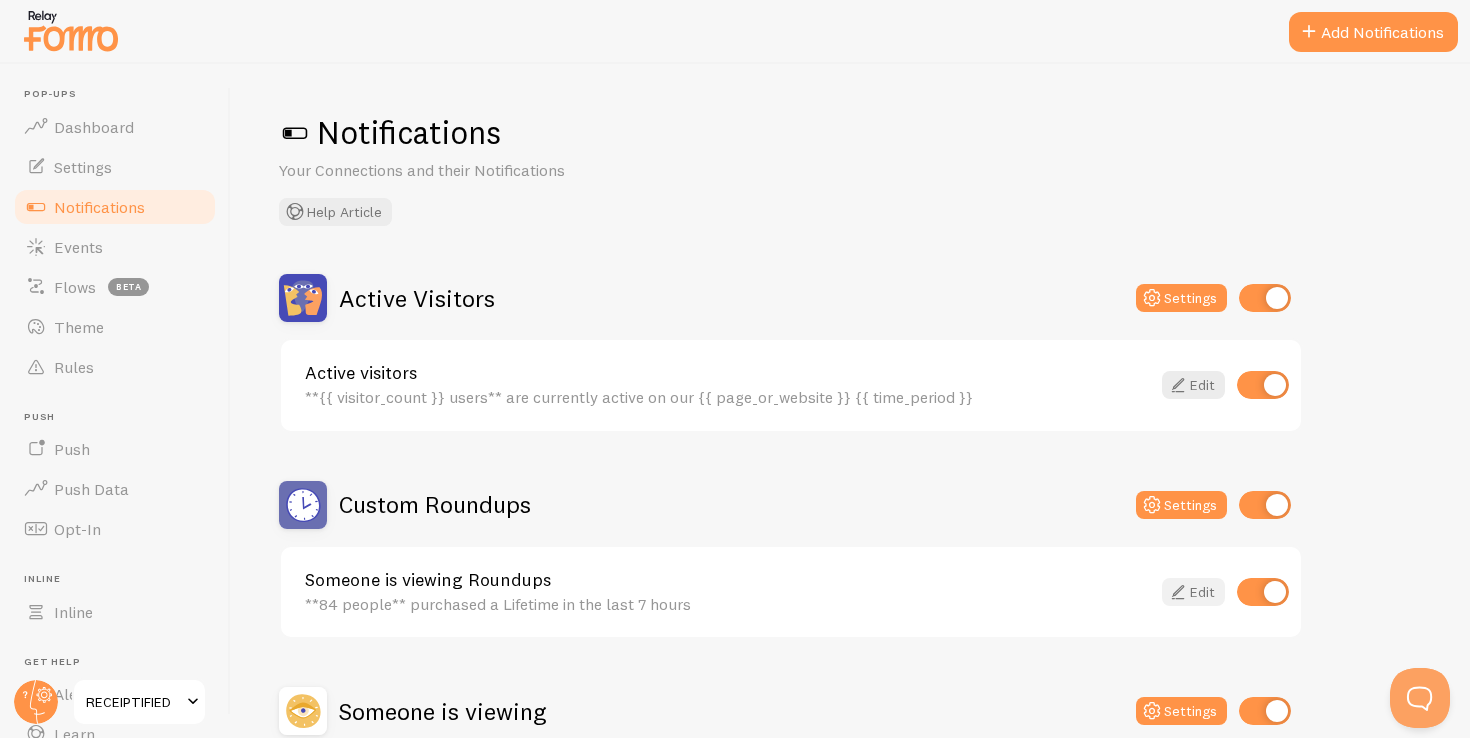 click on "Edit" at bounding box center [1193, 592] 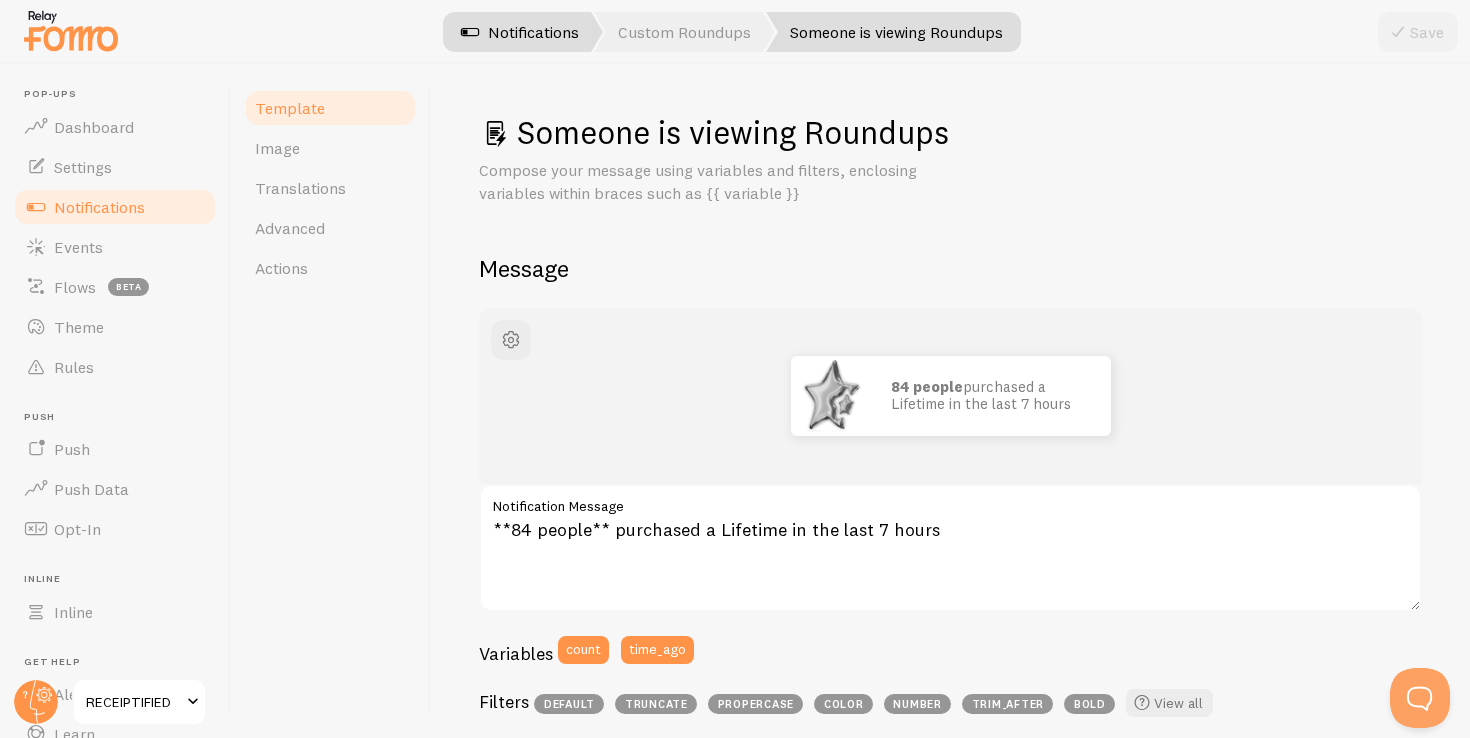 click on "Notifications" at bounding box center (520, 32) 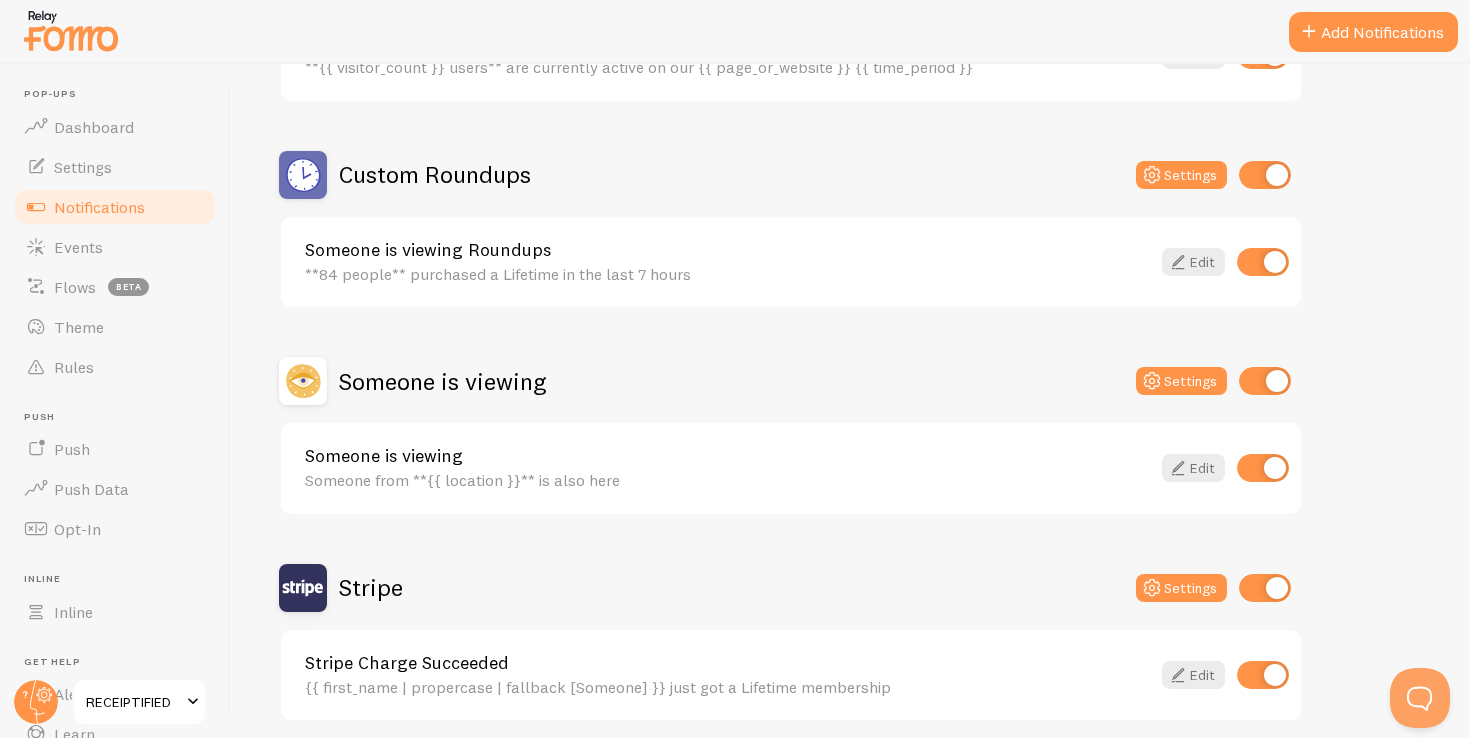 scroll, scrollTop: 410, scrollLeft: 0, axis: vertical 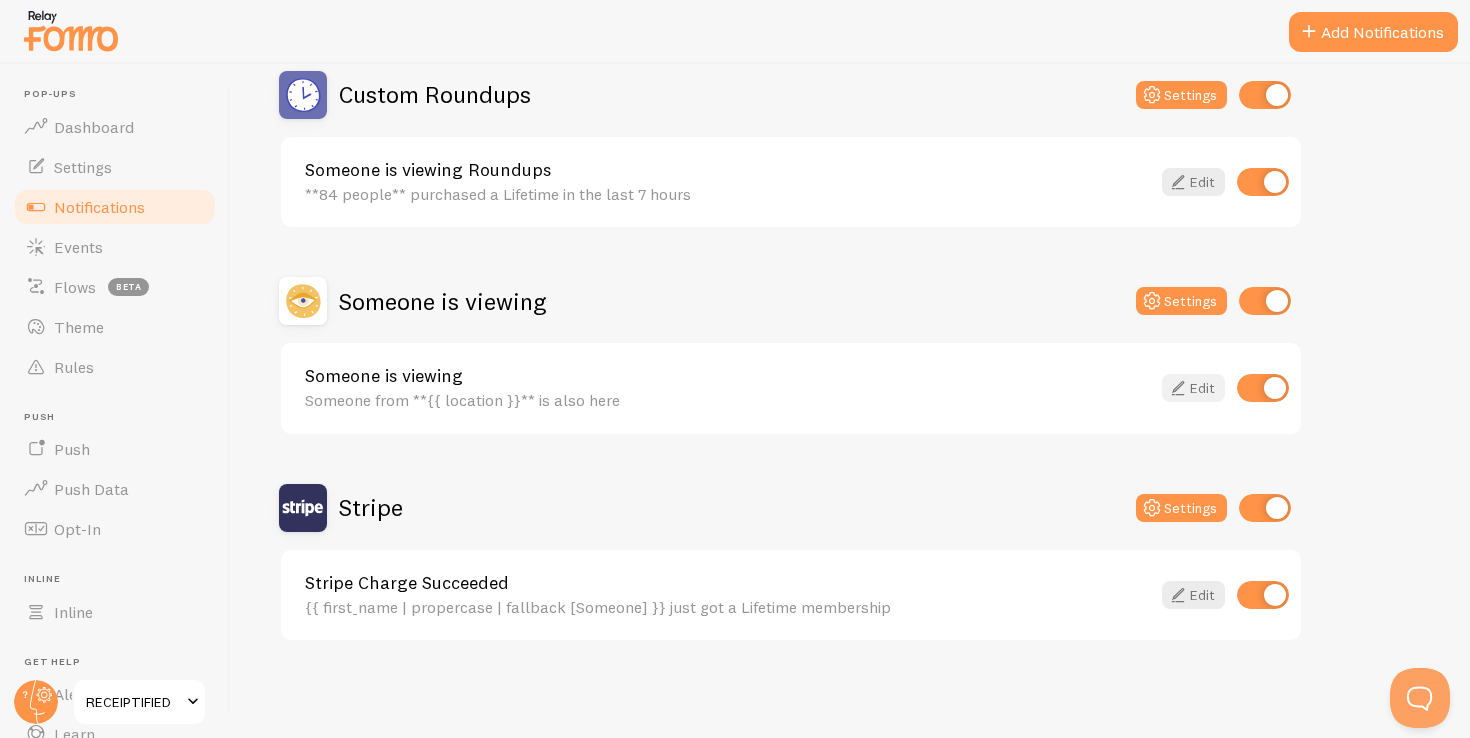 click on "Edit" at bounding box center (1193, 388) 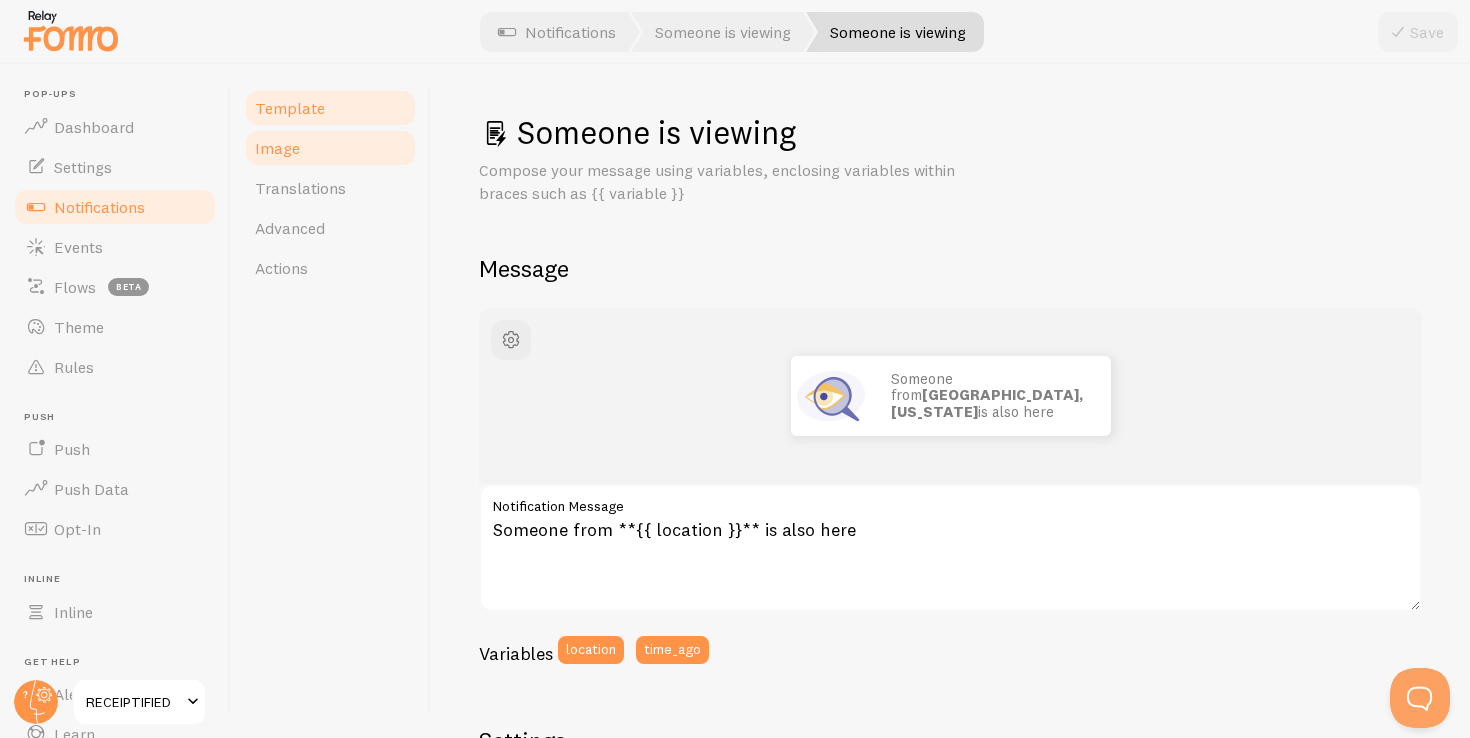 click on "Image" at bounding box center [330, 148] 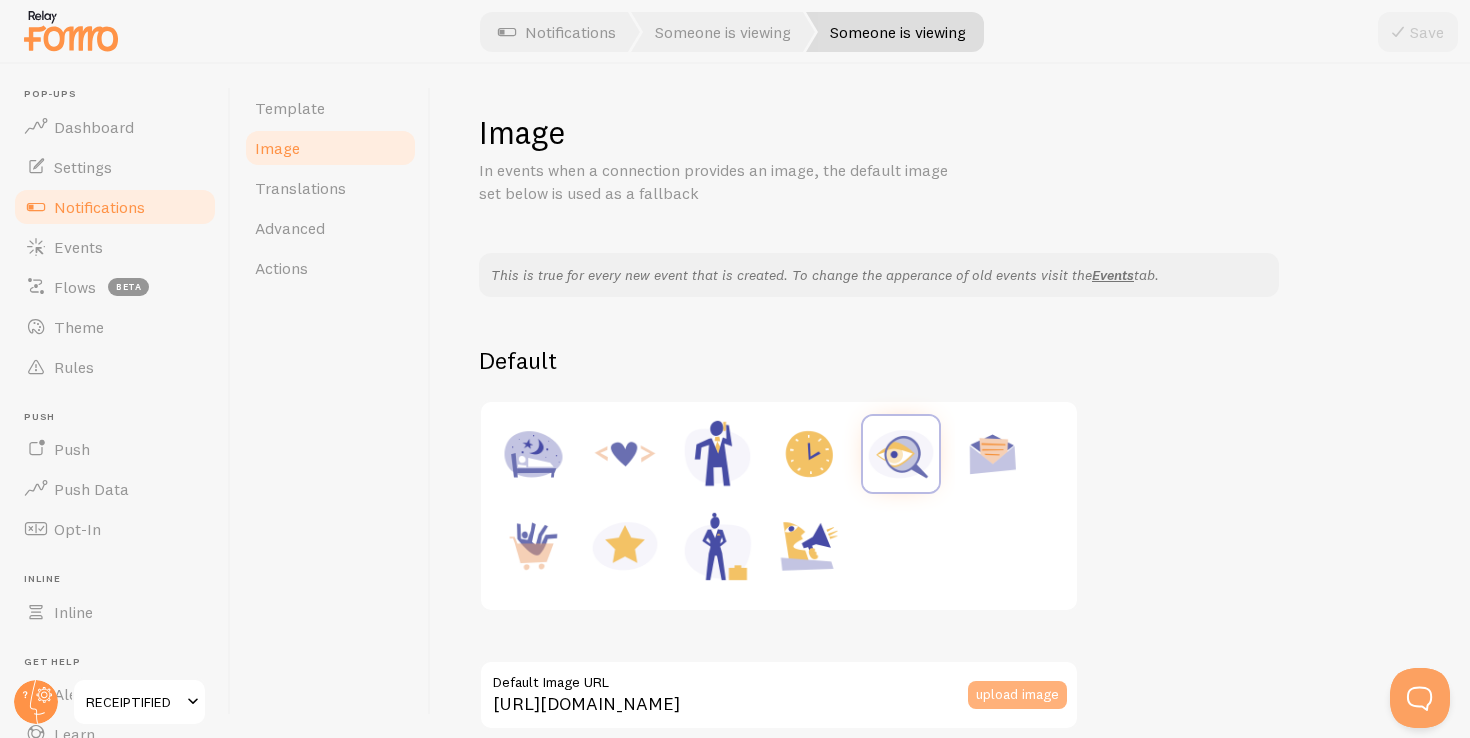 click on "upload image" at bounding box center [1017, 695] 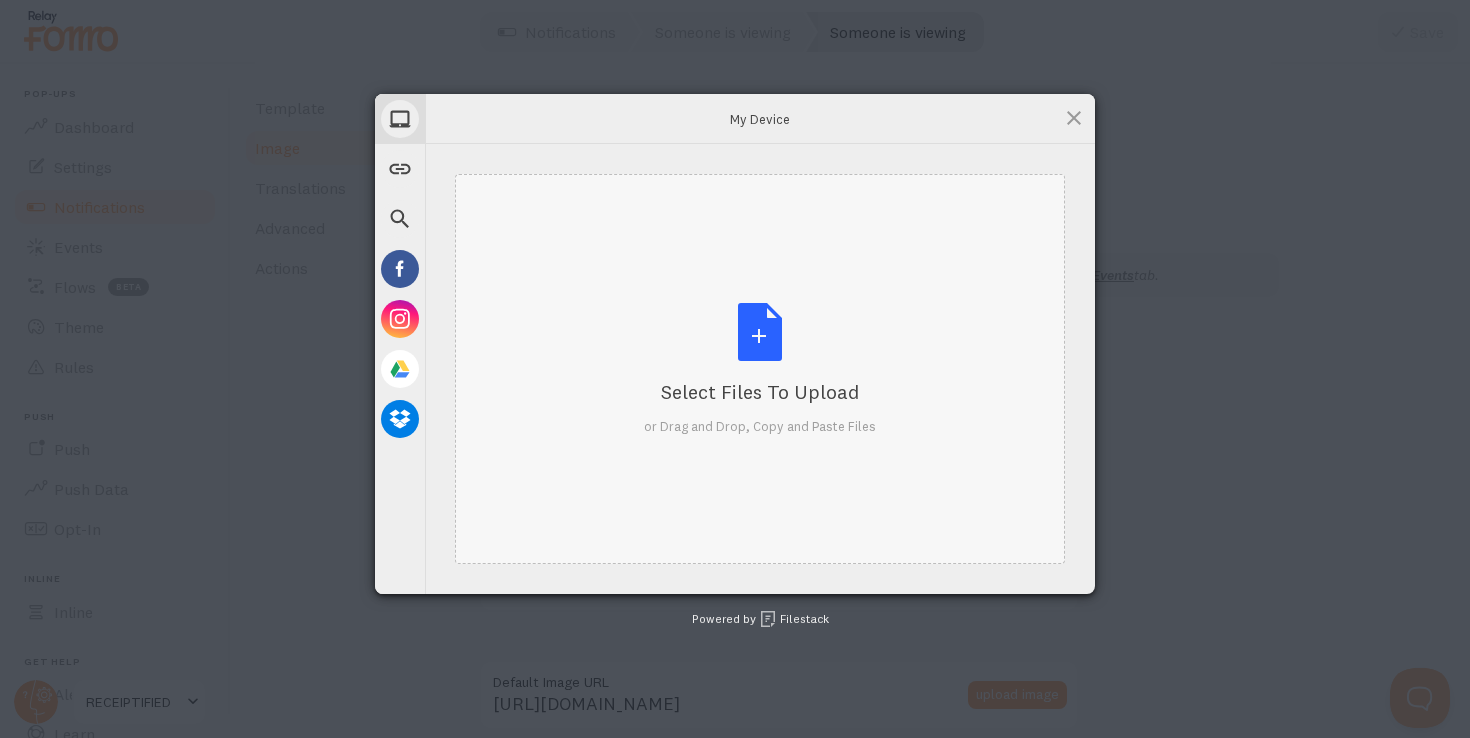 click on "Select Files to Upload" at bounding box center [760, 392] 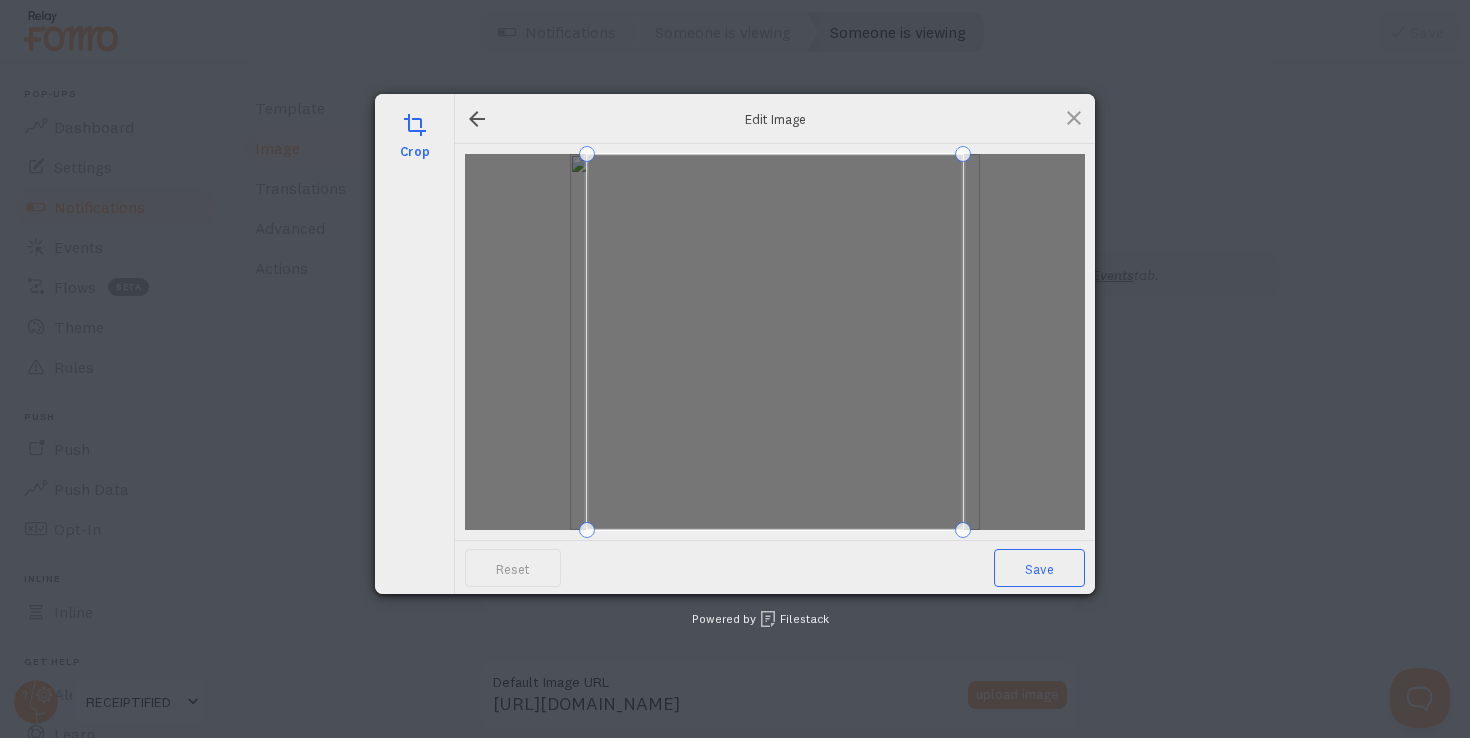 click on "Save" at bounding box center [1039, 568] 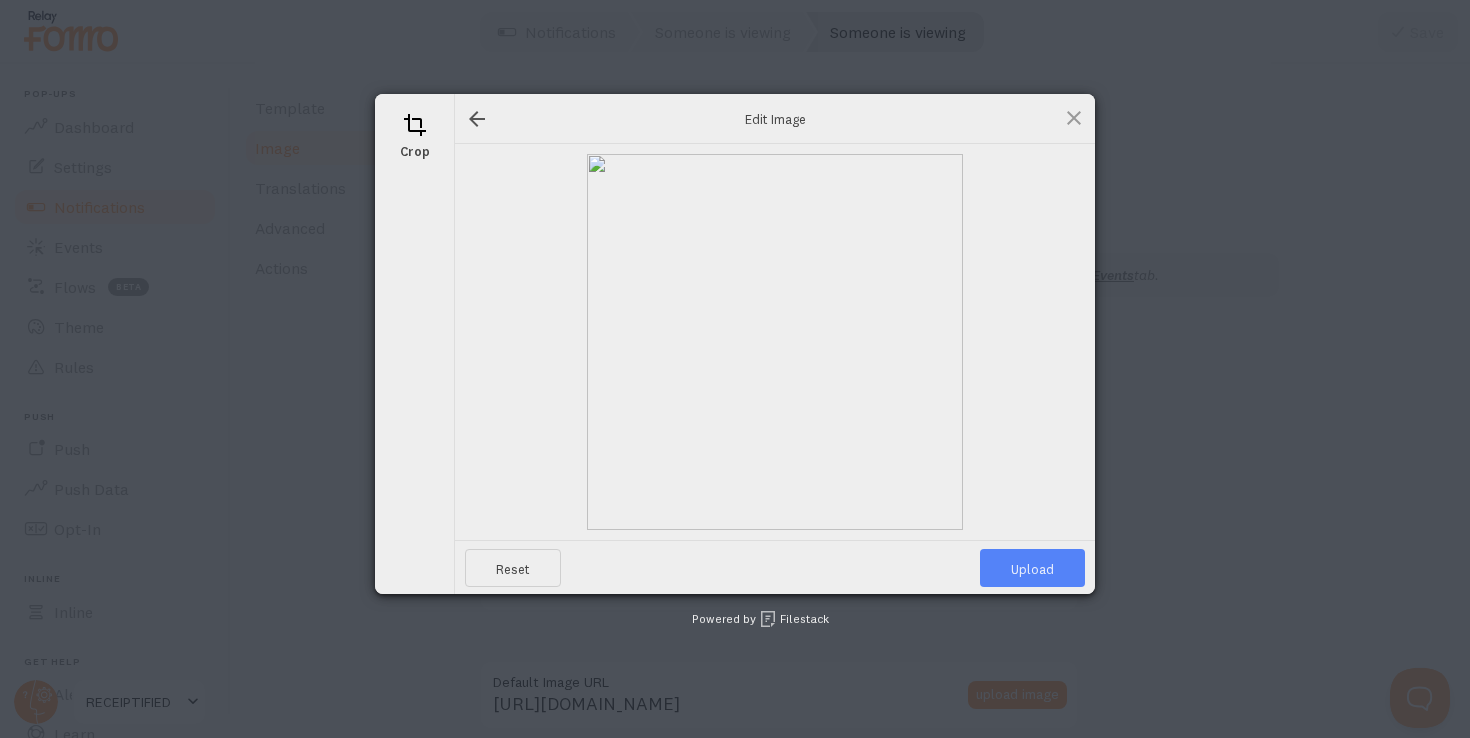 click on "Upload" at bounding box center (1032, 568) 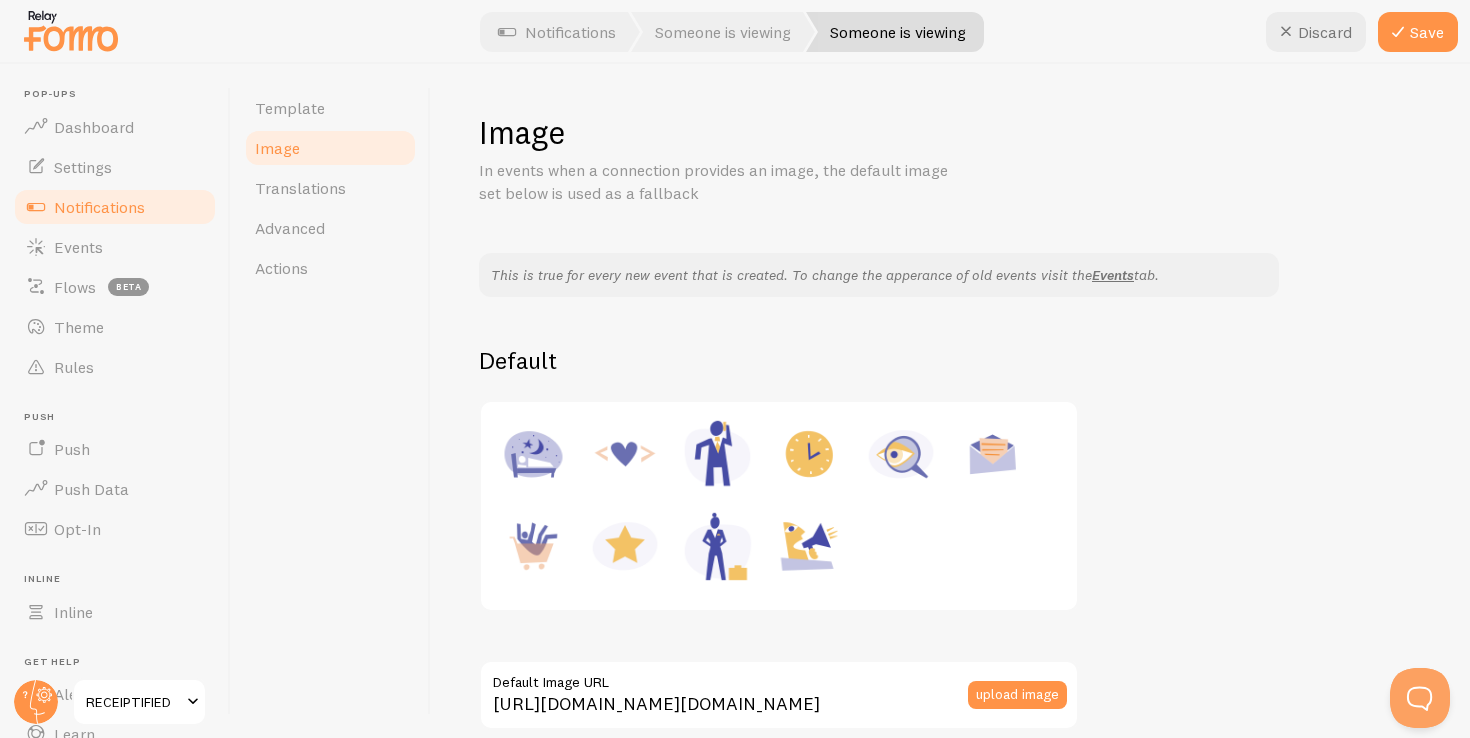 scroll, scrollTop: 26, scrollLeft: 0, axis: vertical 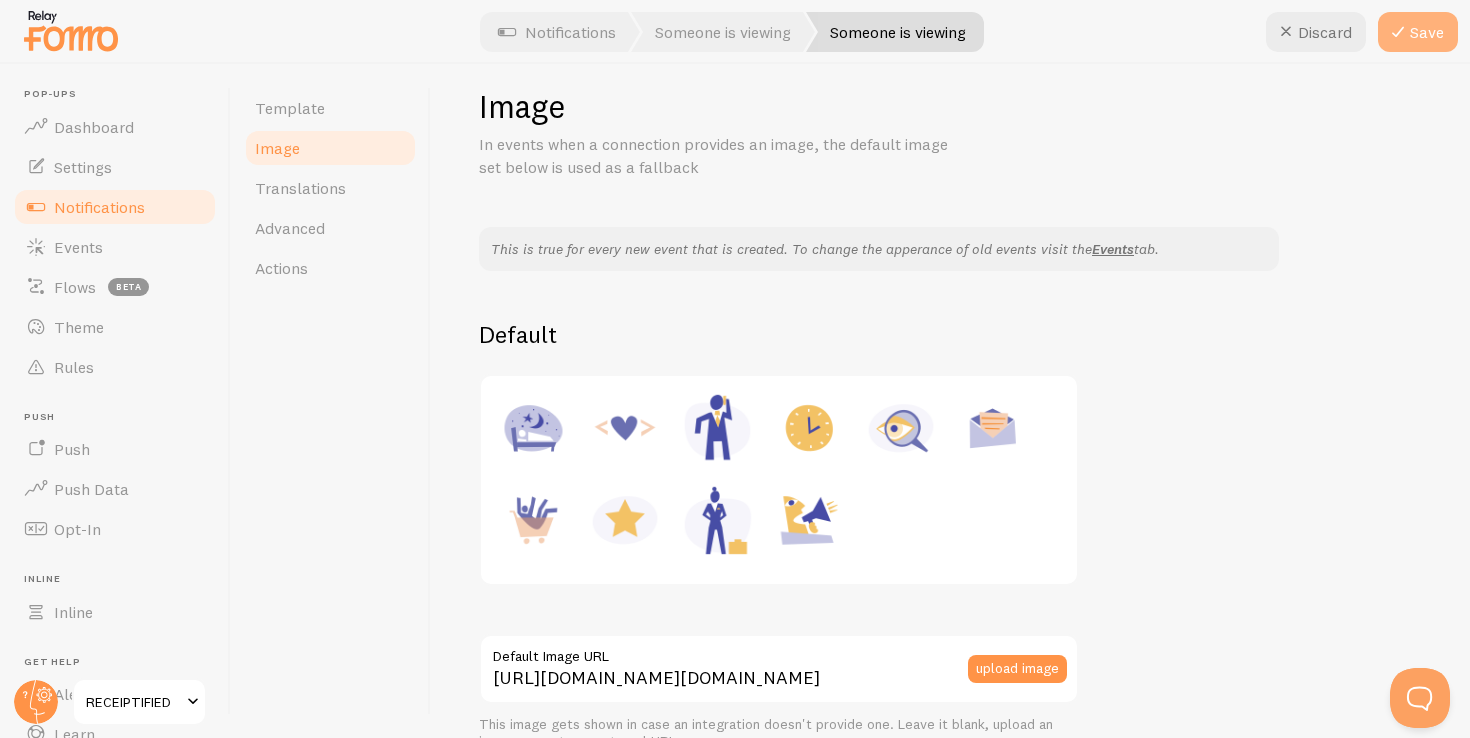 click on "Save" at bounding box center (1418, 32) 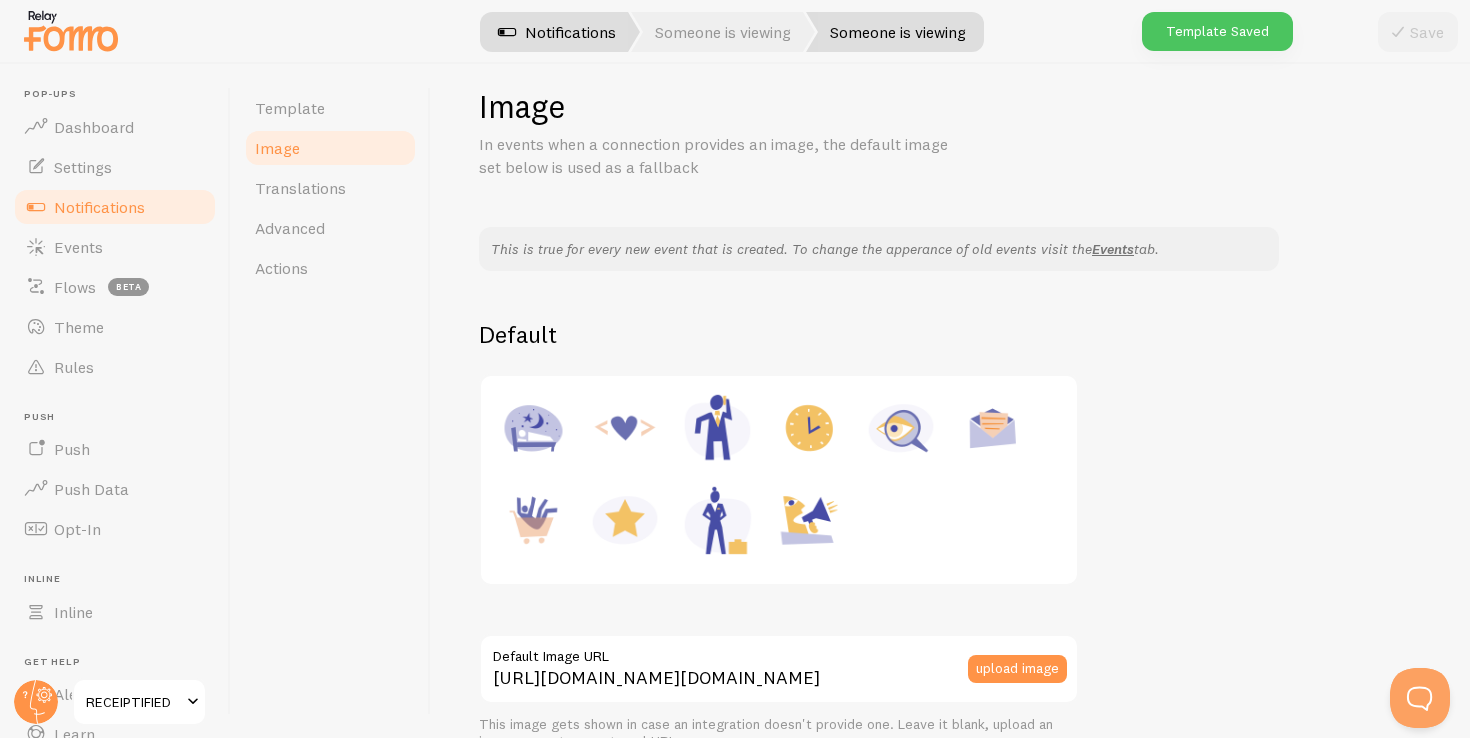 click on "Notifications" at bounding box center (557, 32) 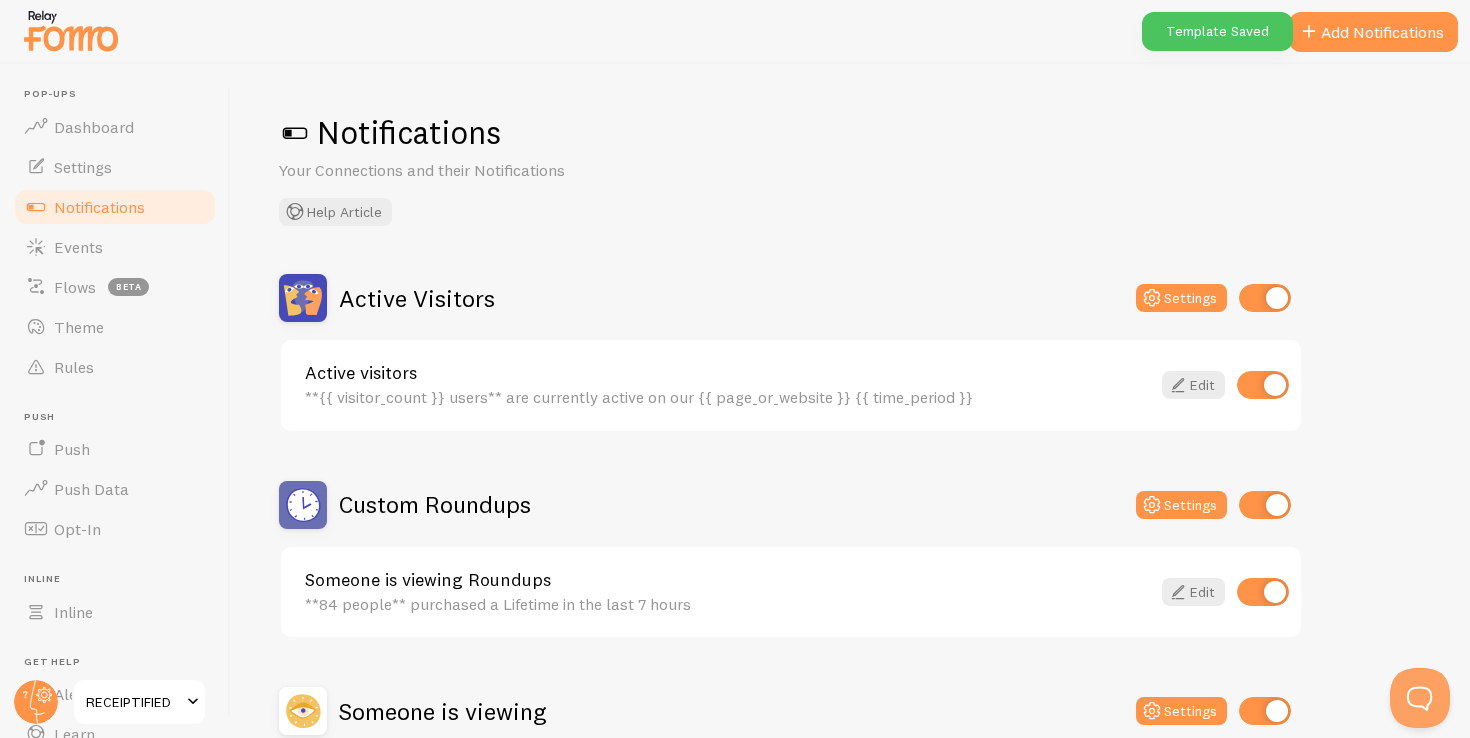 scroll, scrollTop: 410, scrollLeft: 0, axis: vertical 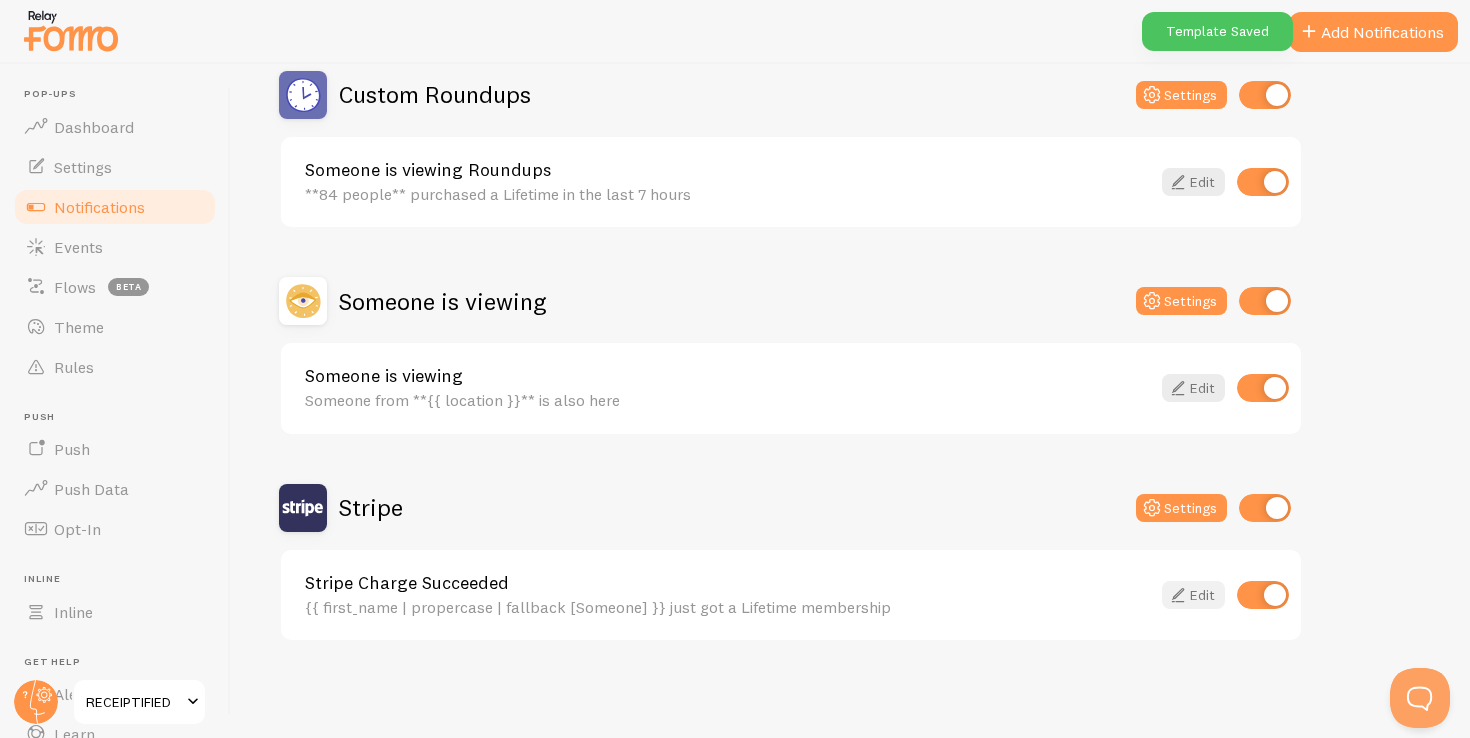 click on "Edit" at bounding box center [1193, 595] 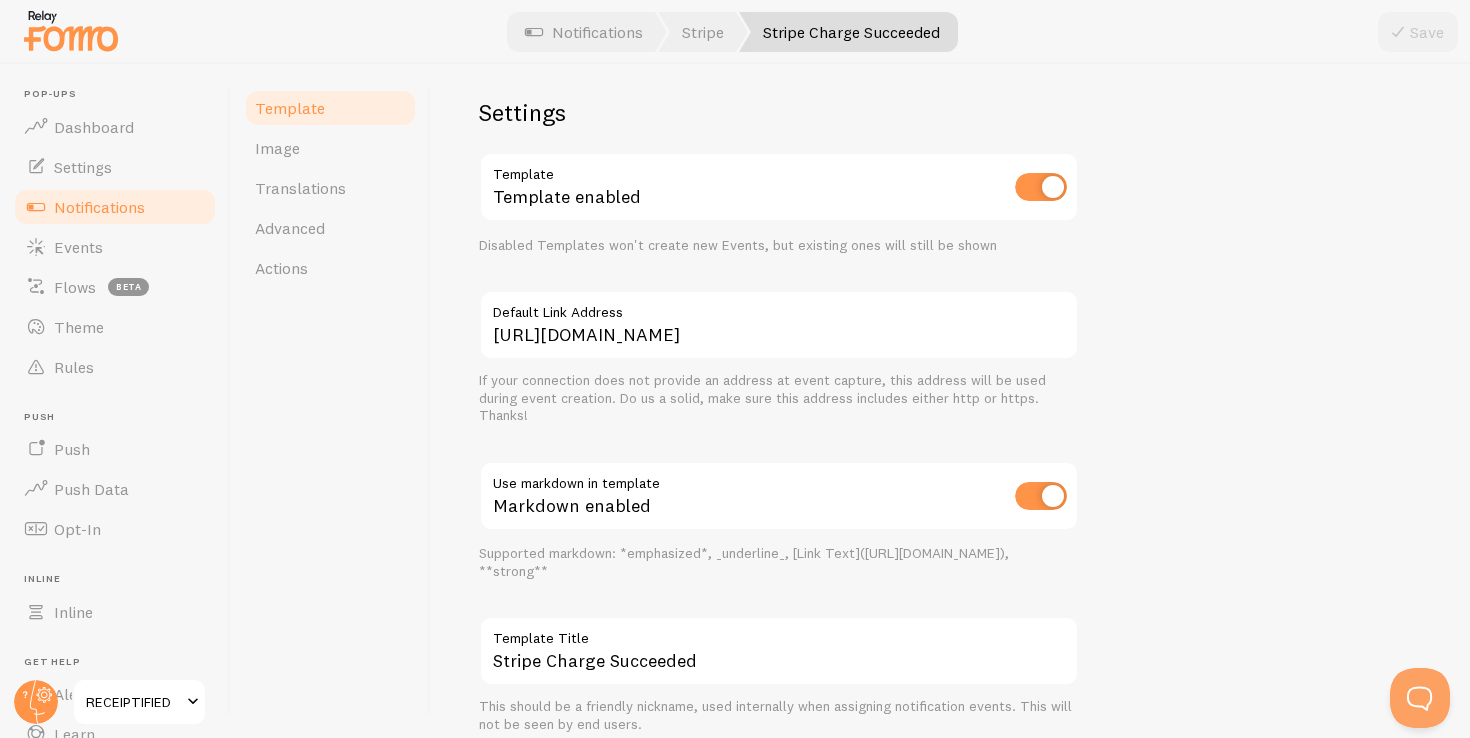 scroll, scrollTop: 756, scrollLeft: 0, axis: vertical 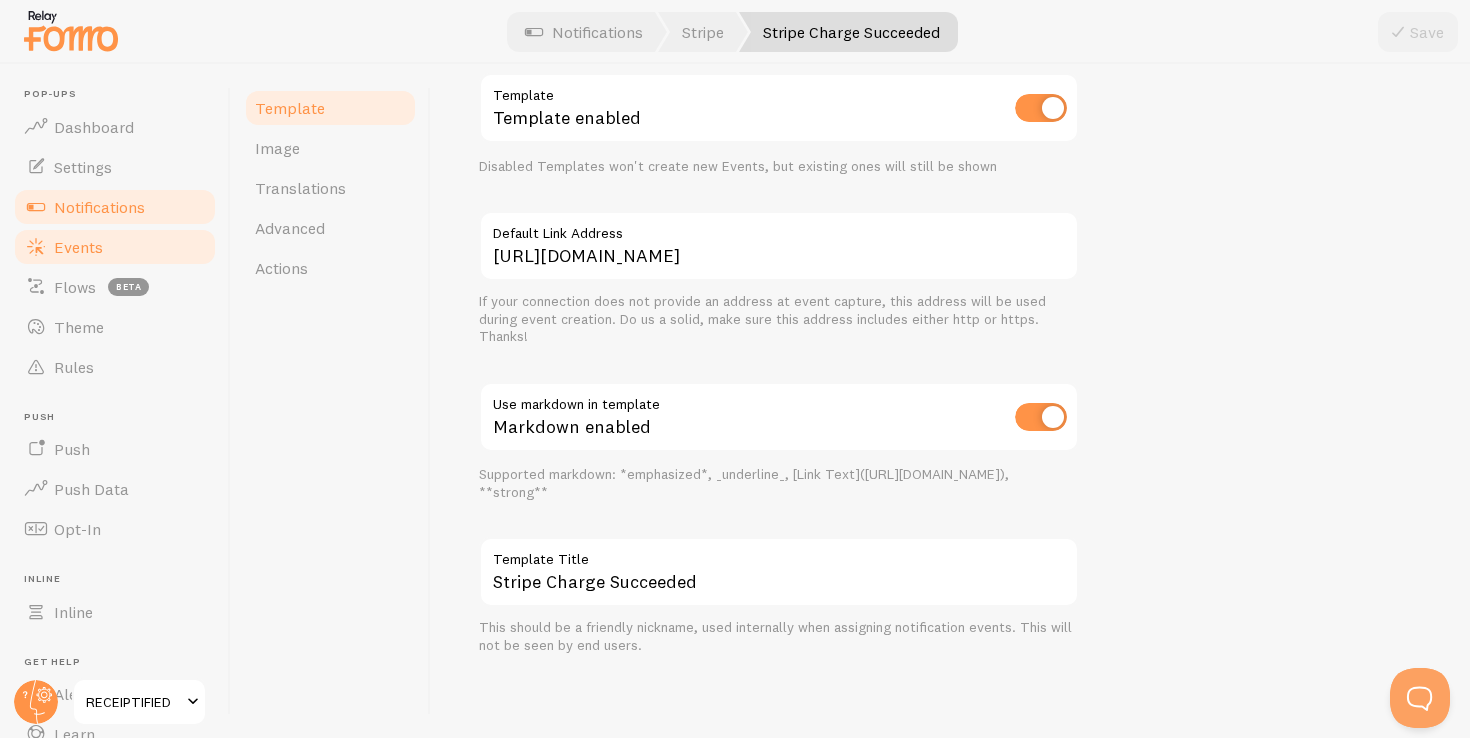 click on "Events" at bounding box center [115, 247] 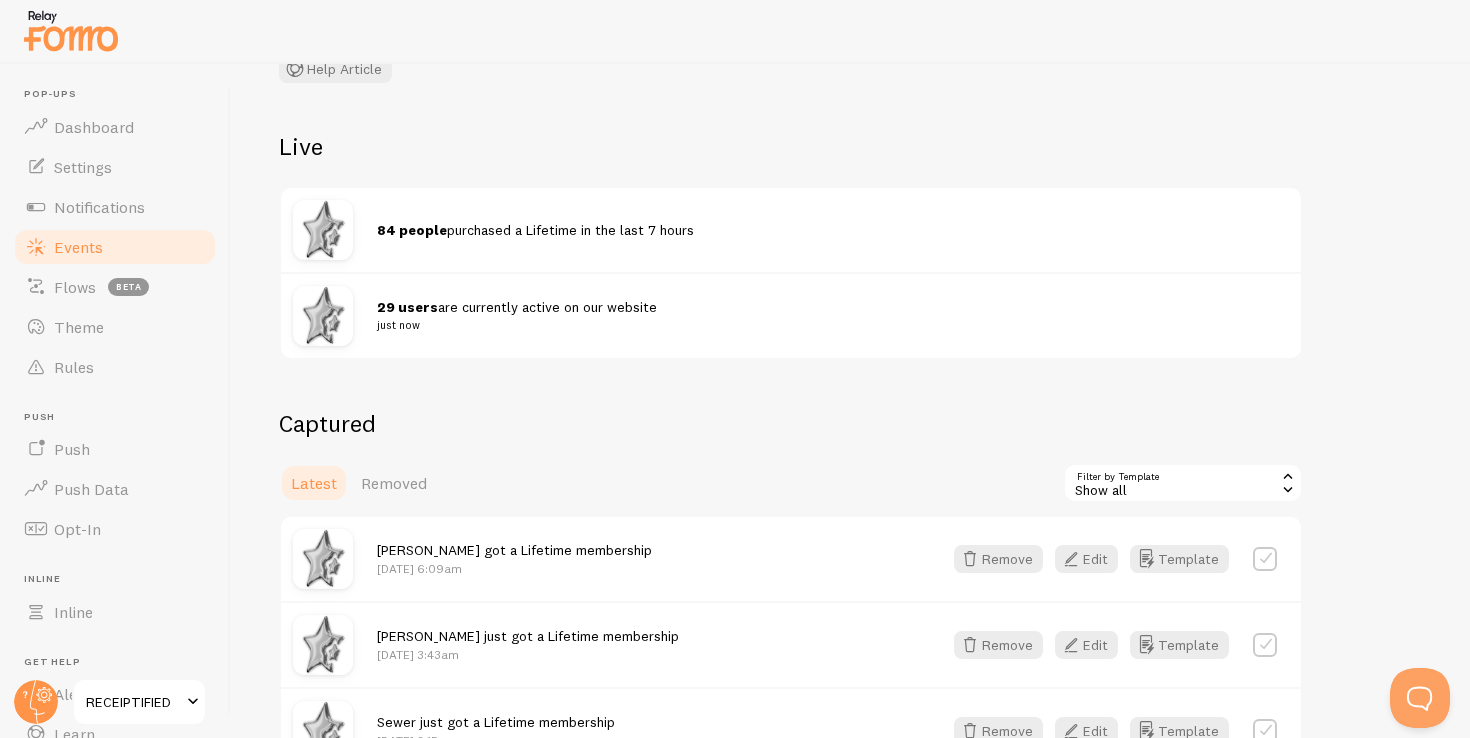 scroll, scrollTop: 168, scrollLeft: 0, axis: vertical 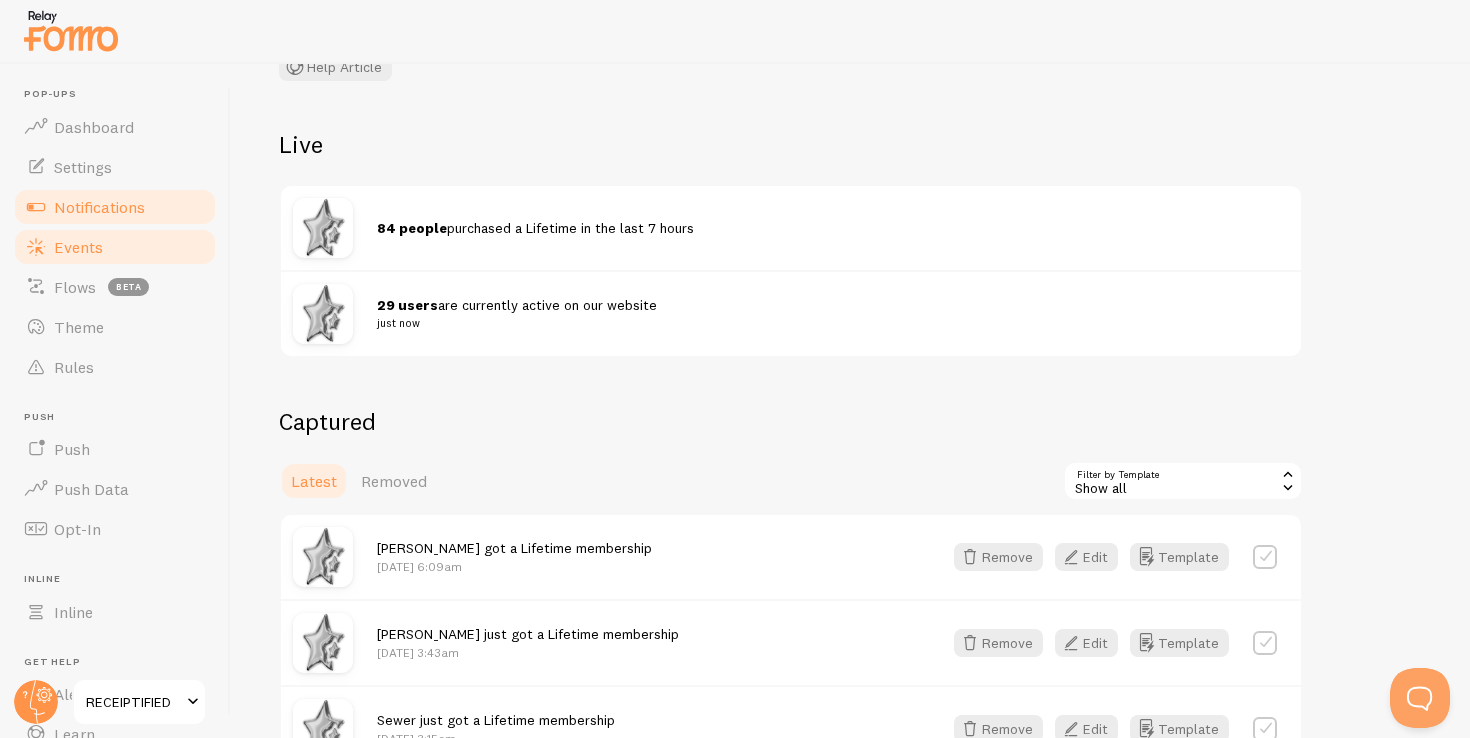 click on "Notifications" at bounding box center (115, 207) 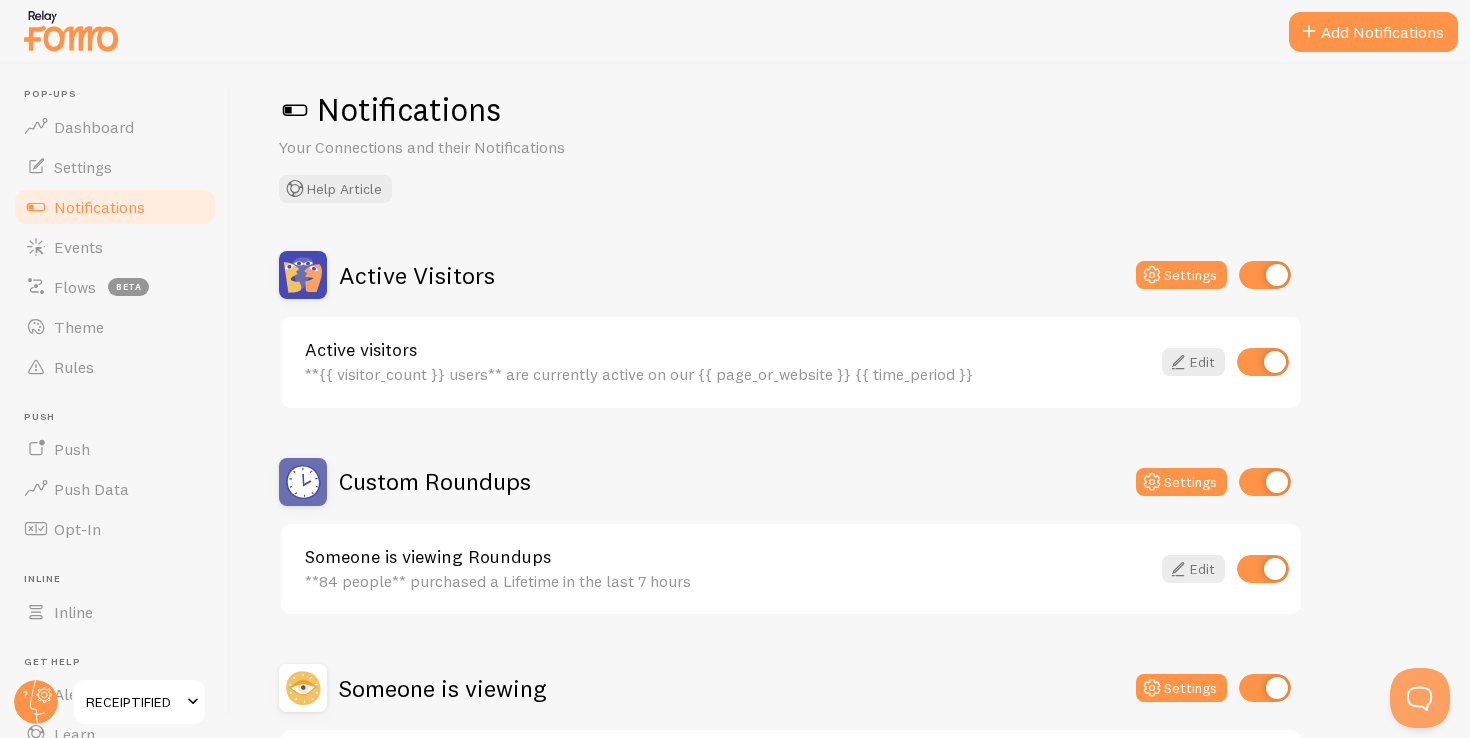 scroll, scrollTop: 5, scrollLeft: 0, axis: vertical 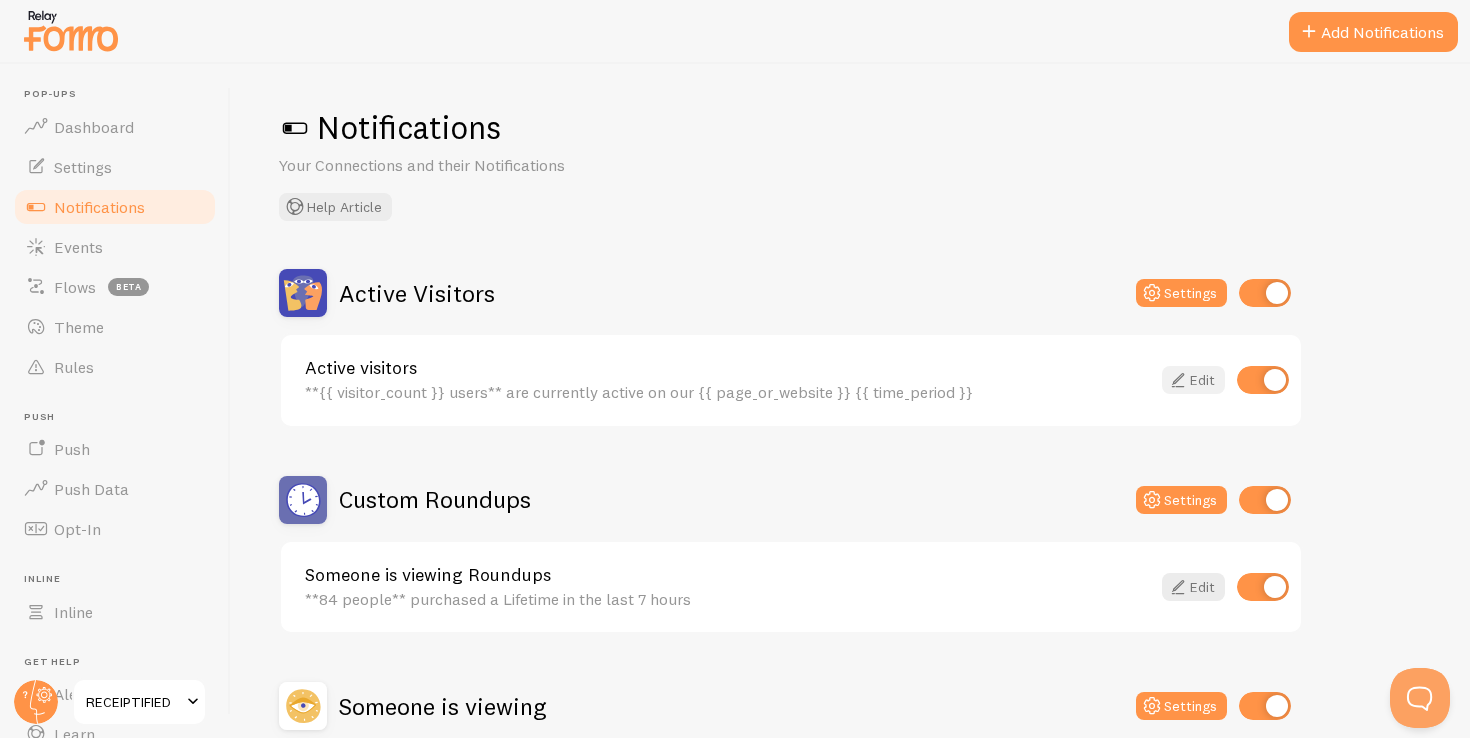 click on "Edit" at bounding box center [1193, 380] 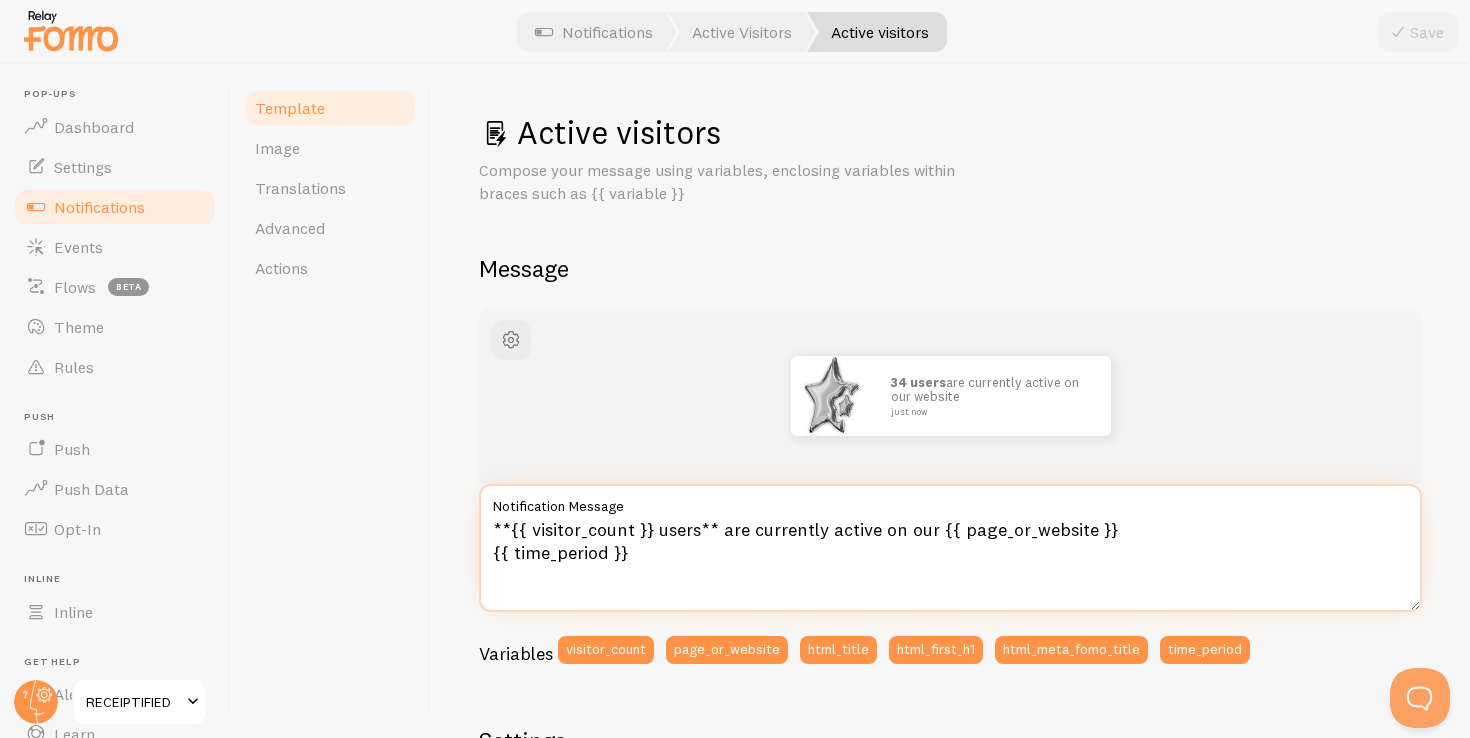 click on "**{{ visitor_count }} users** are currently active on our {{ page_or_website }}
{{ time_period }}" at bounding box center [950, 548] 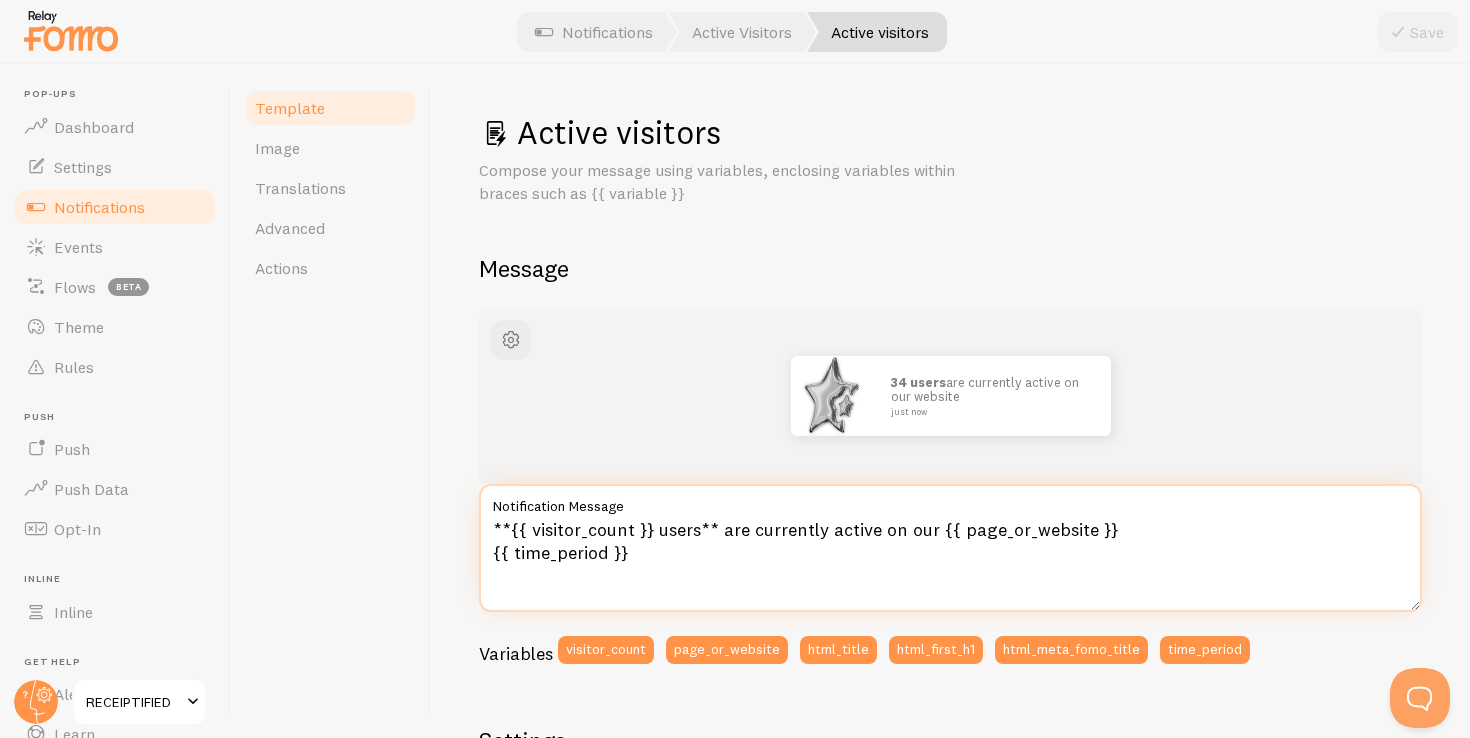 drag, startPoint x: 933, startPoint y: 524, endPoint x: 905, endPoint y: 523, distance: 28.01785 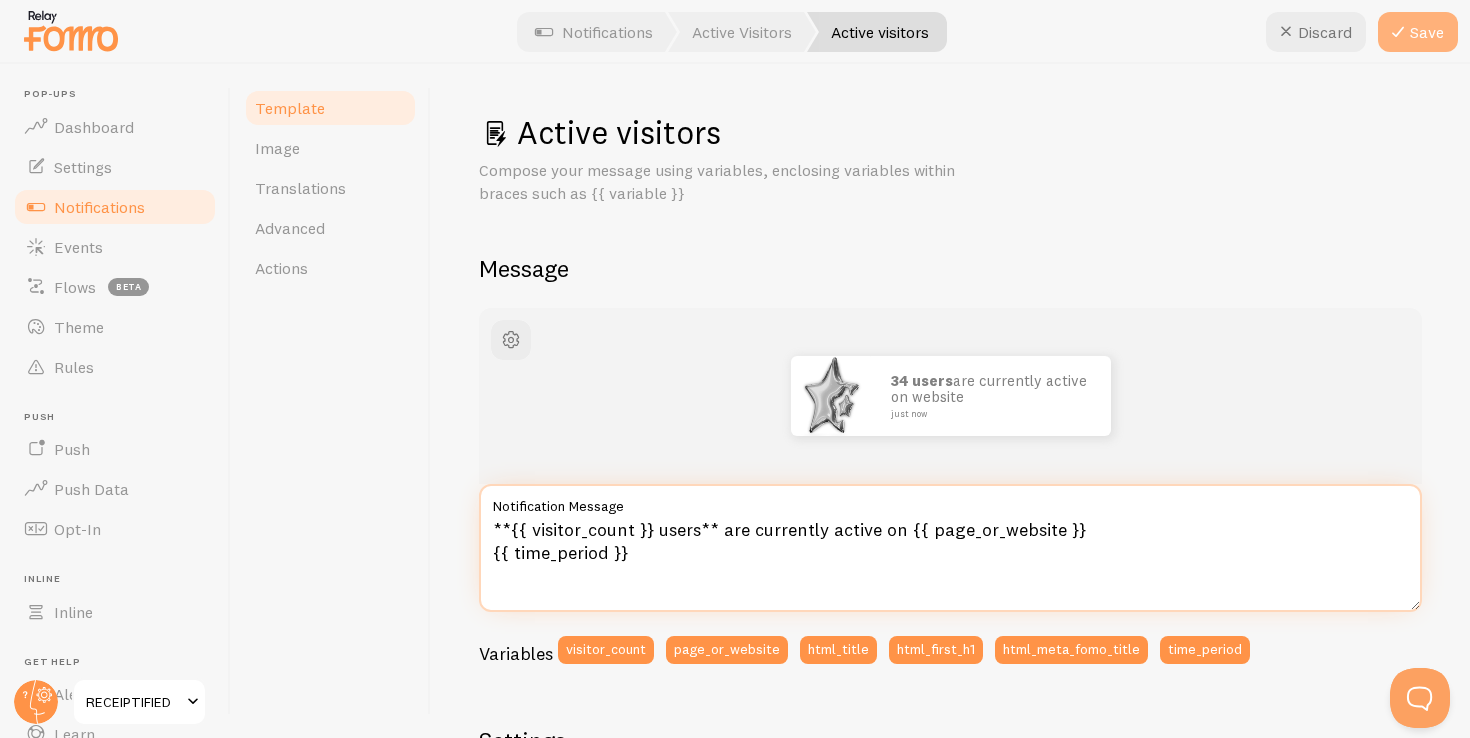 type on "**{{ visitor_count }} users** are currently active on {{ page_or_website }}
{{ time_period }}" 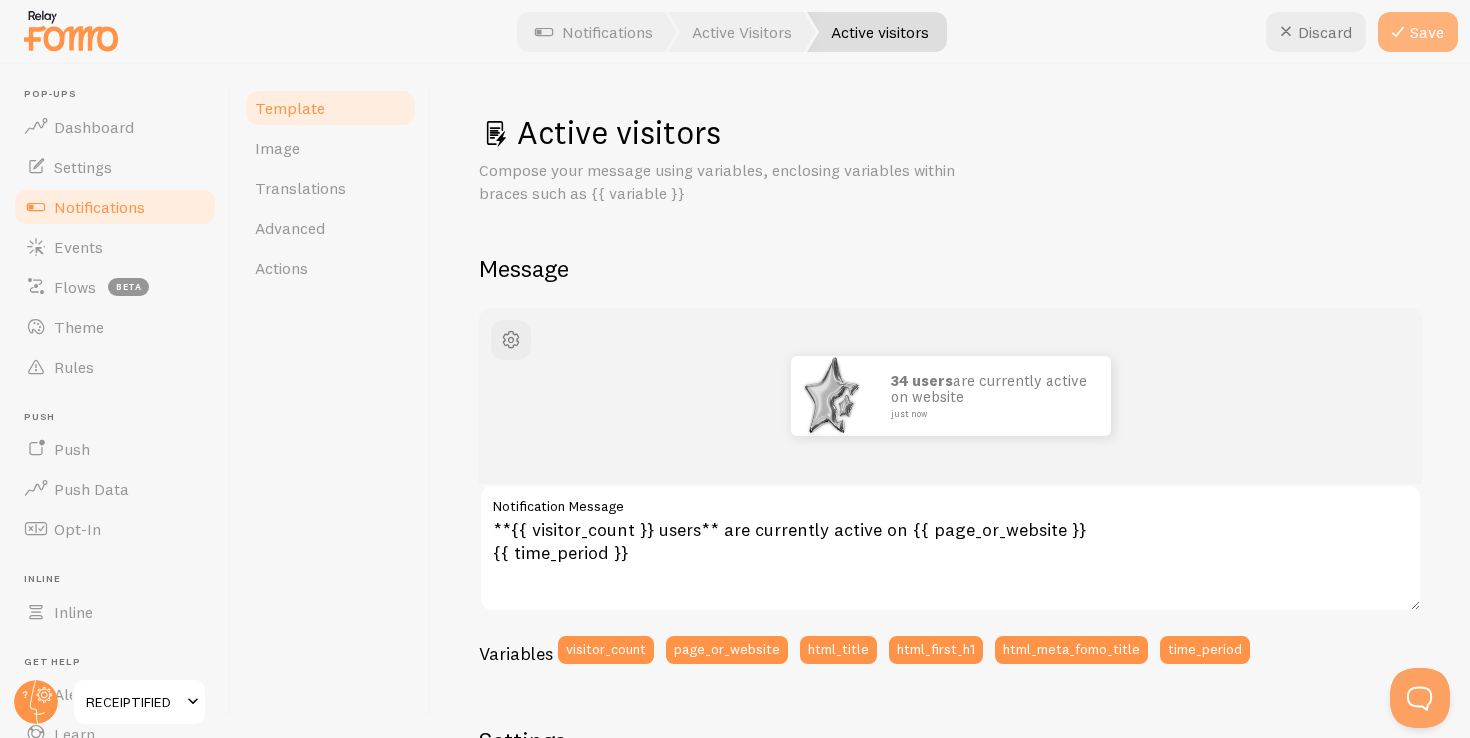 click at bounding box center [1398, 32] 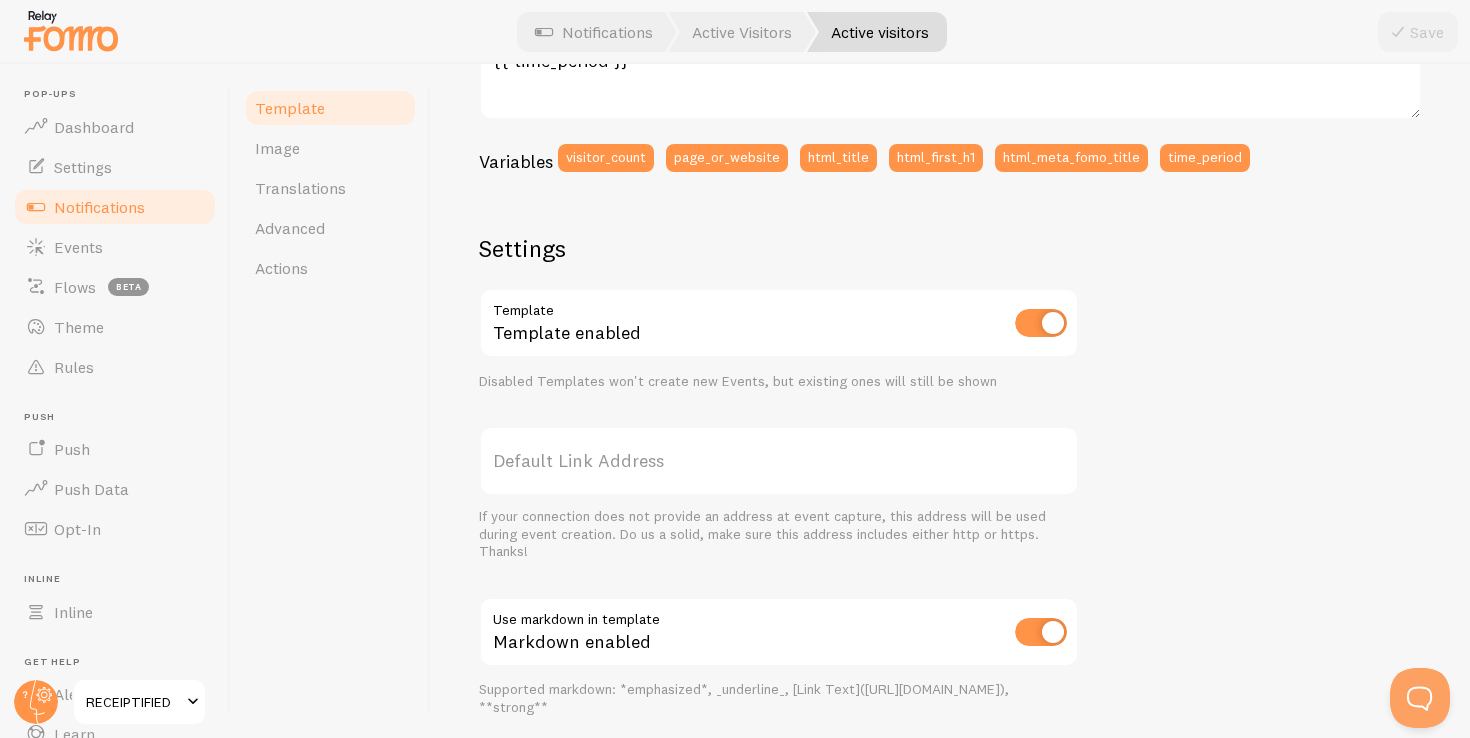 scroll, scrollTop: 707, scrollLeft: 0, axis: vertical 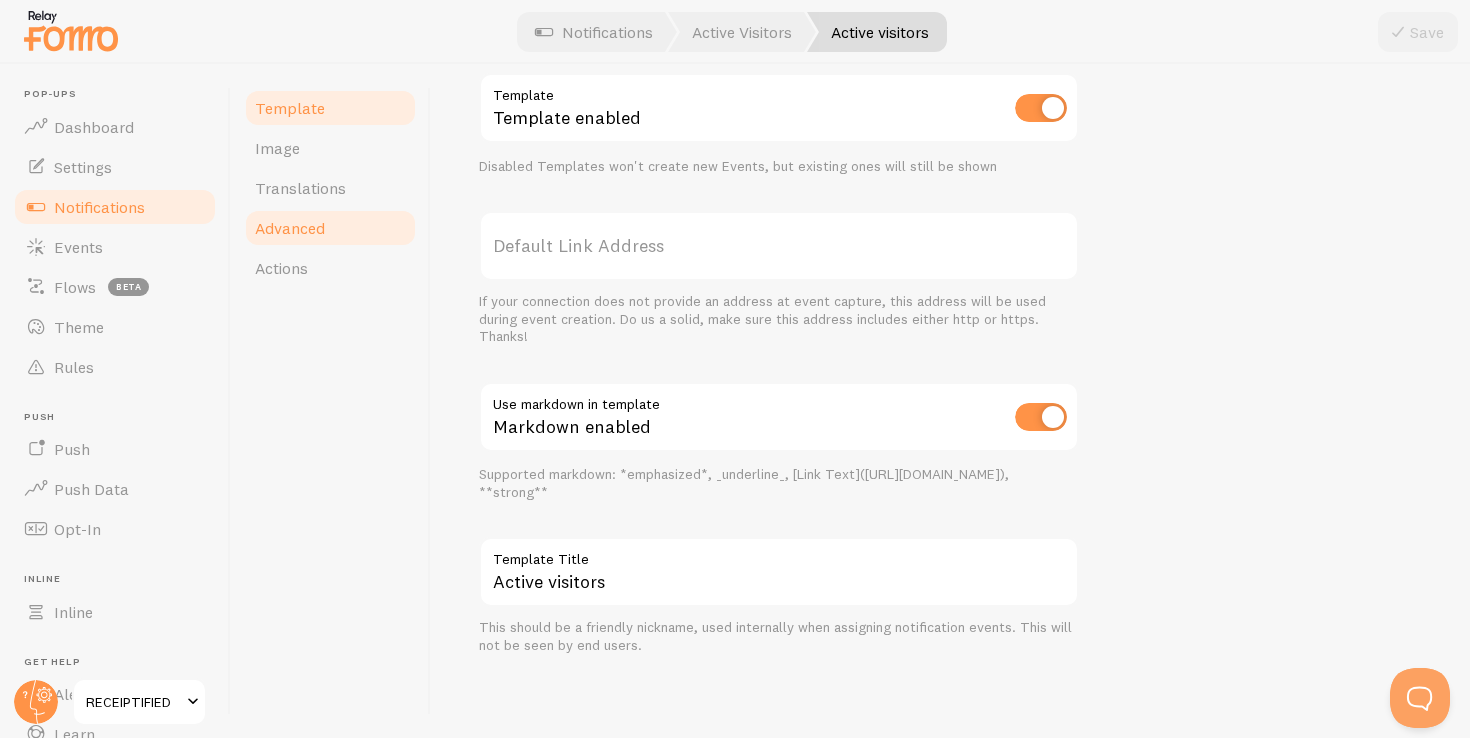 click on "Advanced" at bounding box center (330, 228) 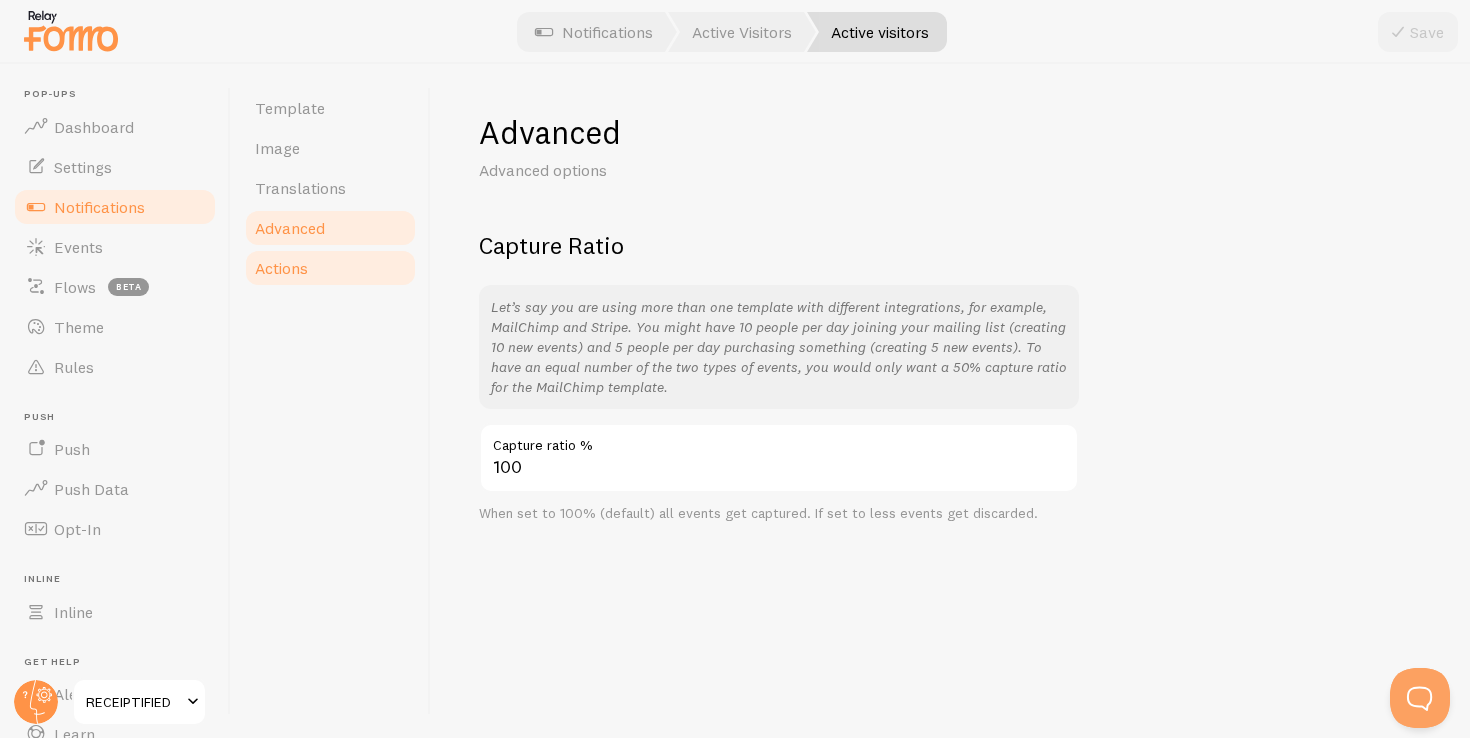 click on "Actions" at bounding box center [330, 268] 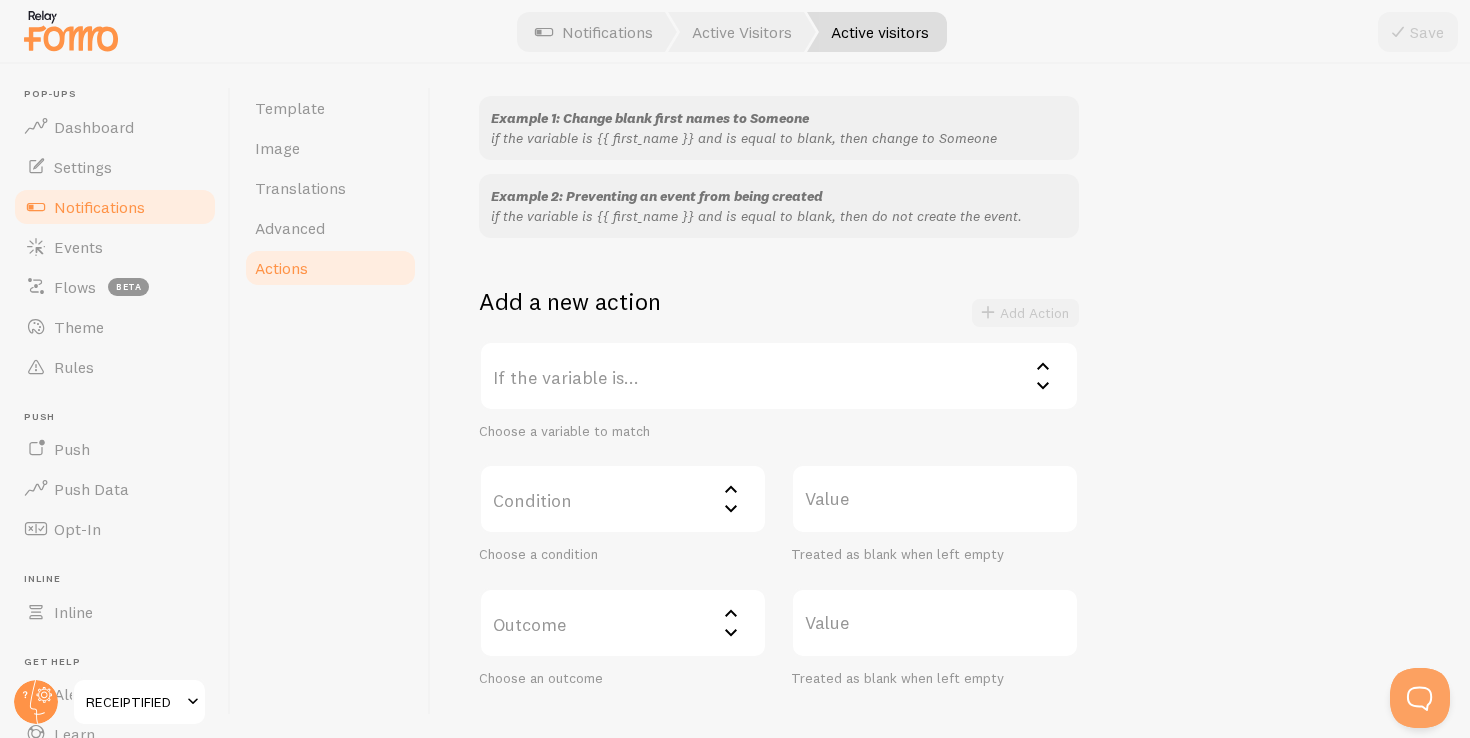 scroll, scrollTop: 301, scrollLeft: 0, axis: vertical 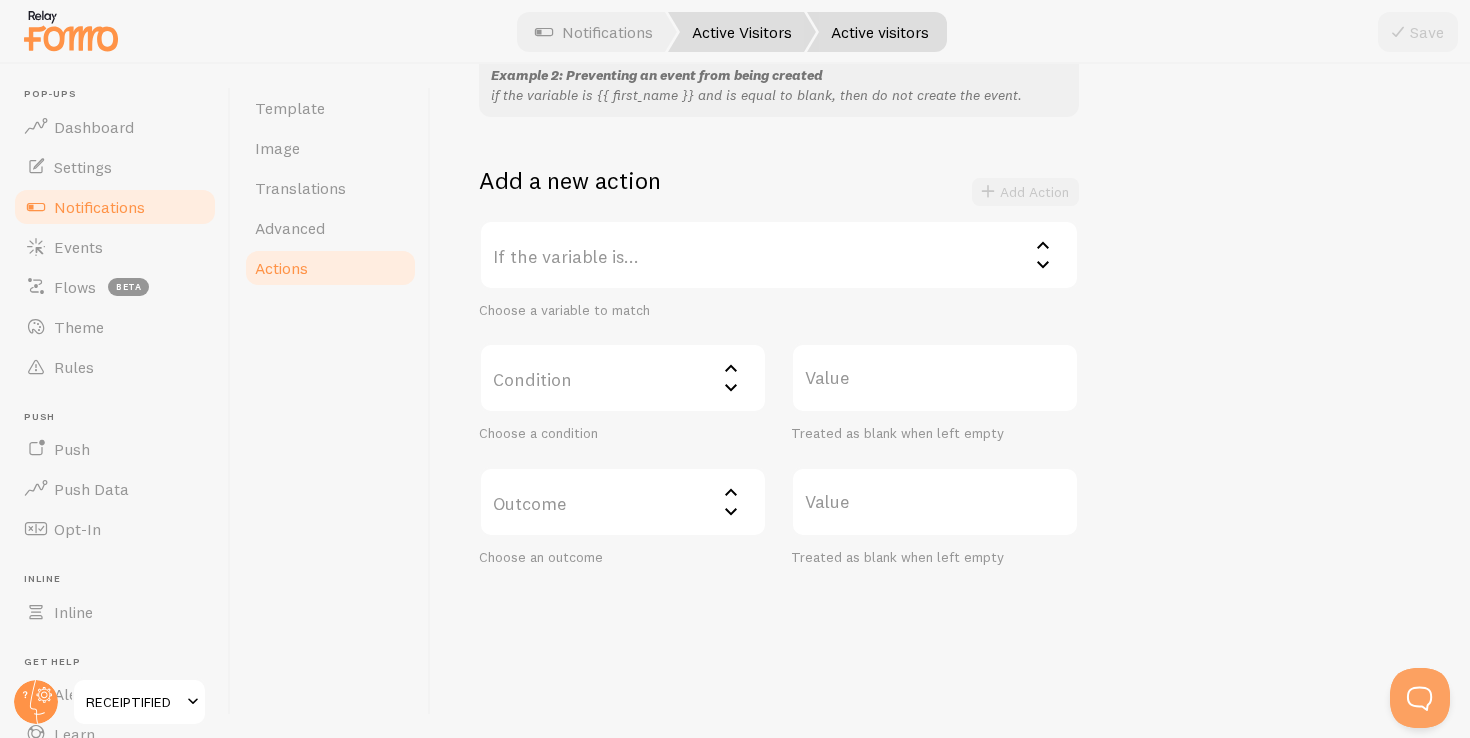 click on "Active Visitors" at bounding box center (742, 32) 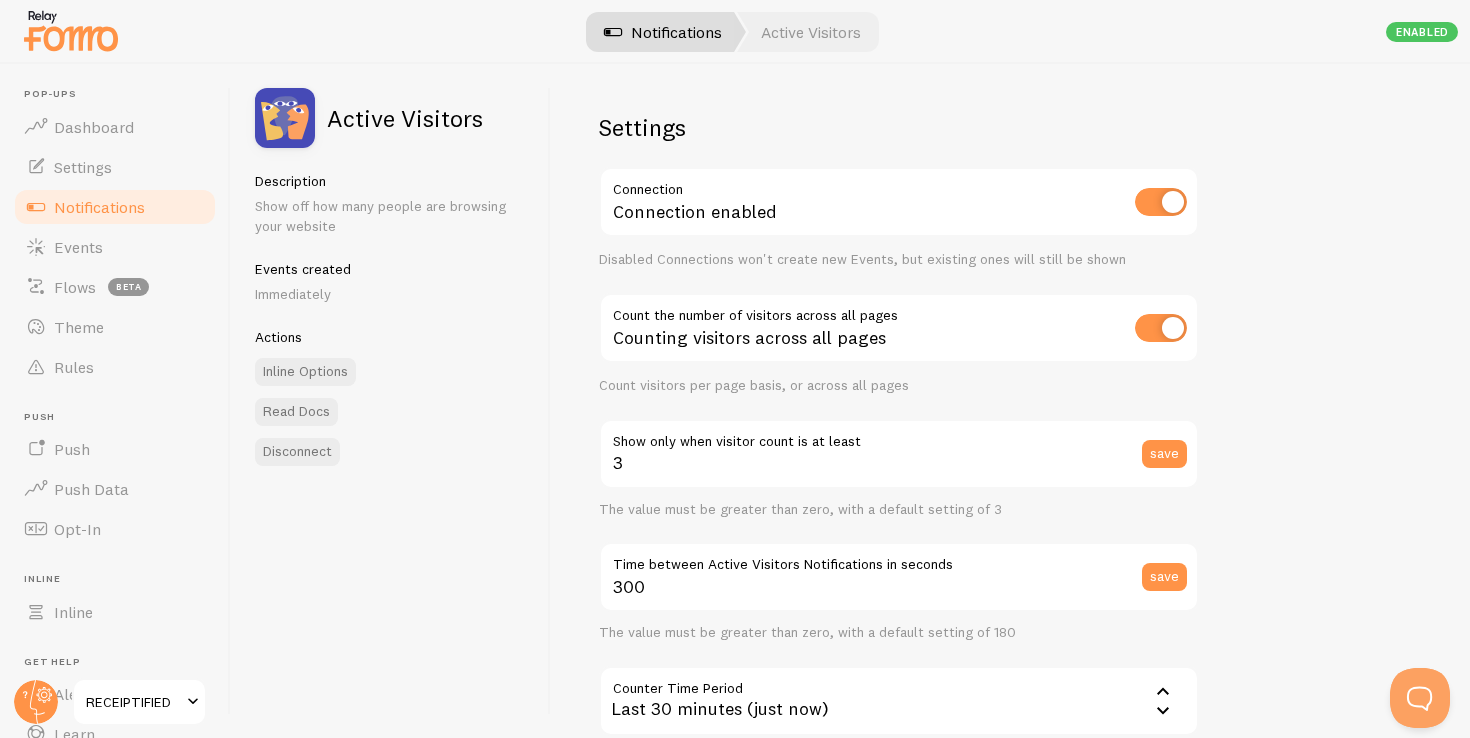 click on "Notifications" at bounding box center [663, 32] 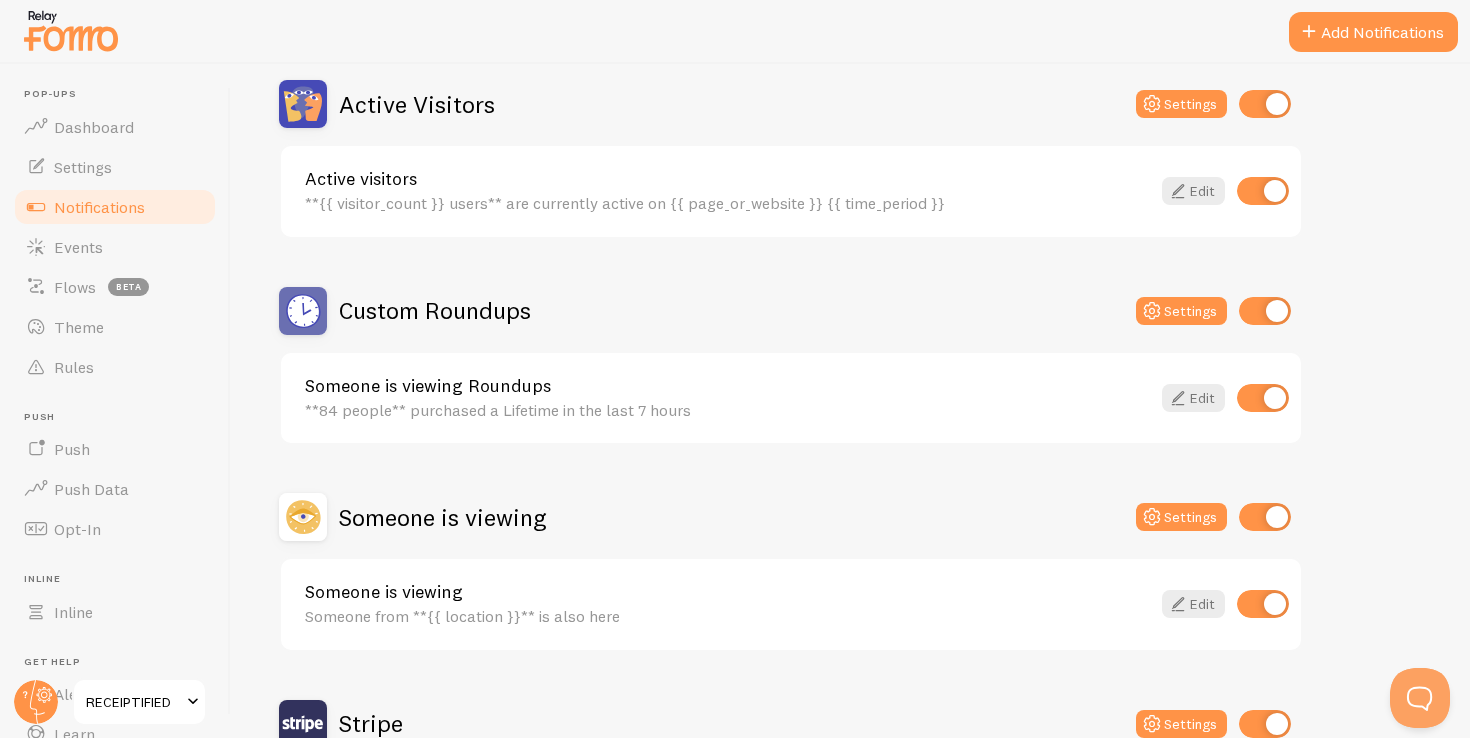 scroll, scrollTop: 410, scrollLeft: 0, axis: vertical 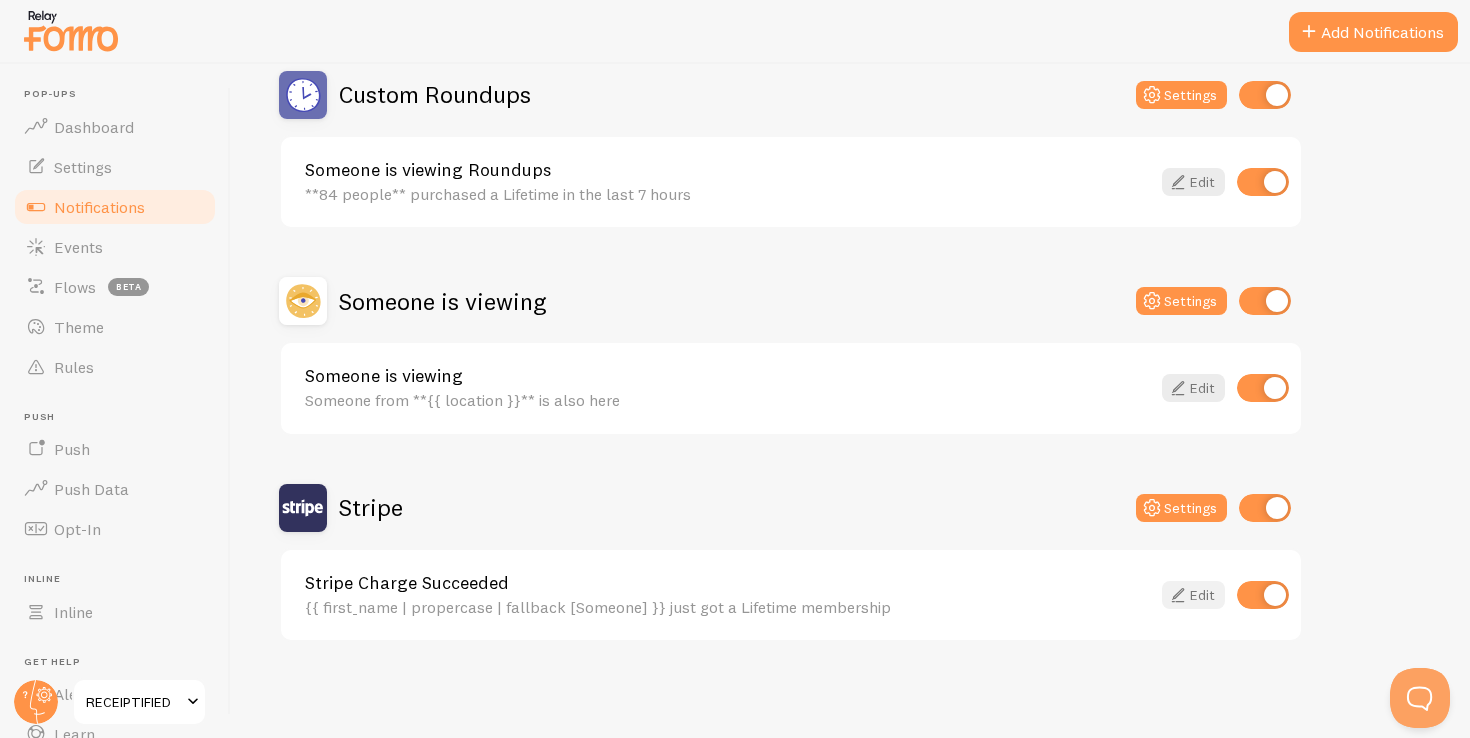 click at bounding box center (1178, 595) 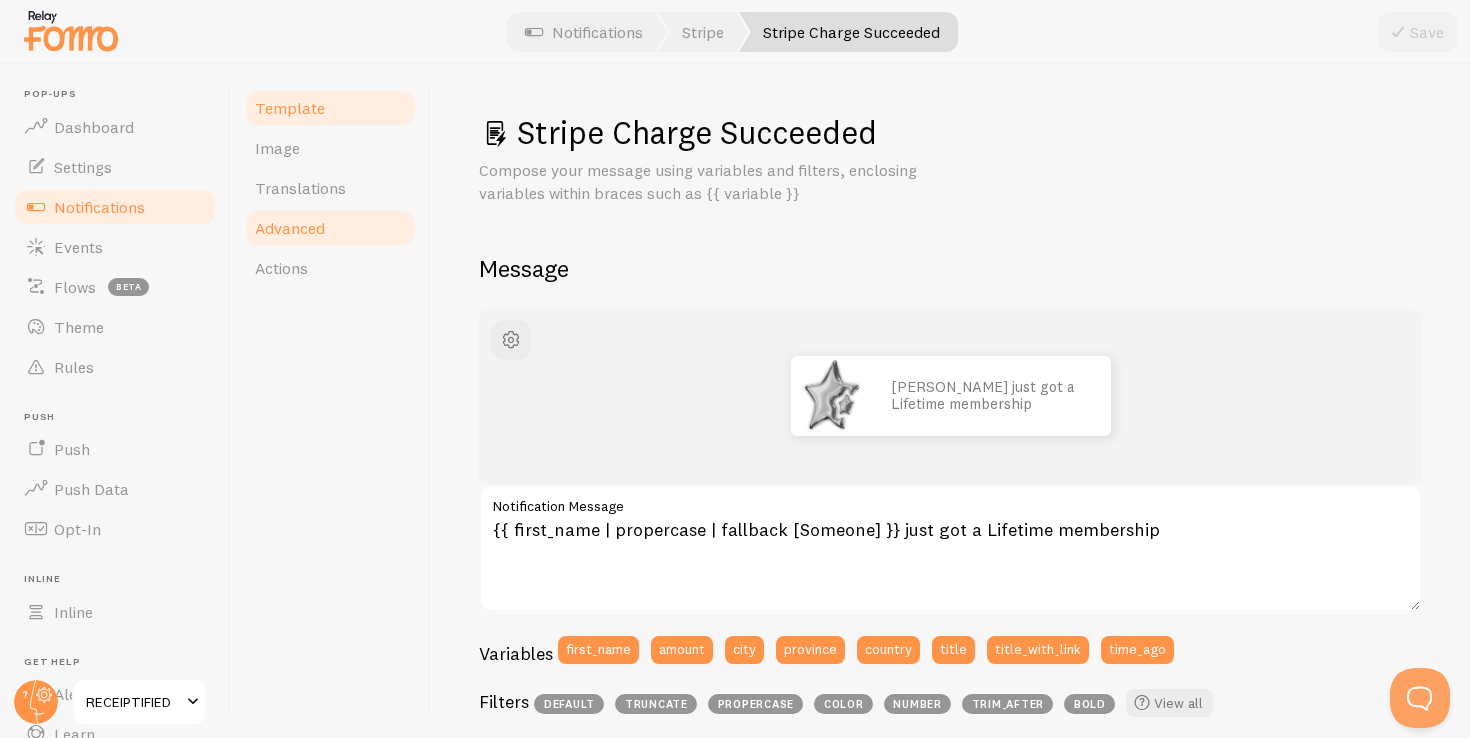 click on "Advanced" at bounding box center (330, 228) 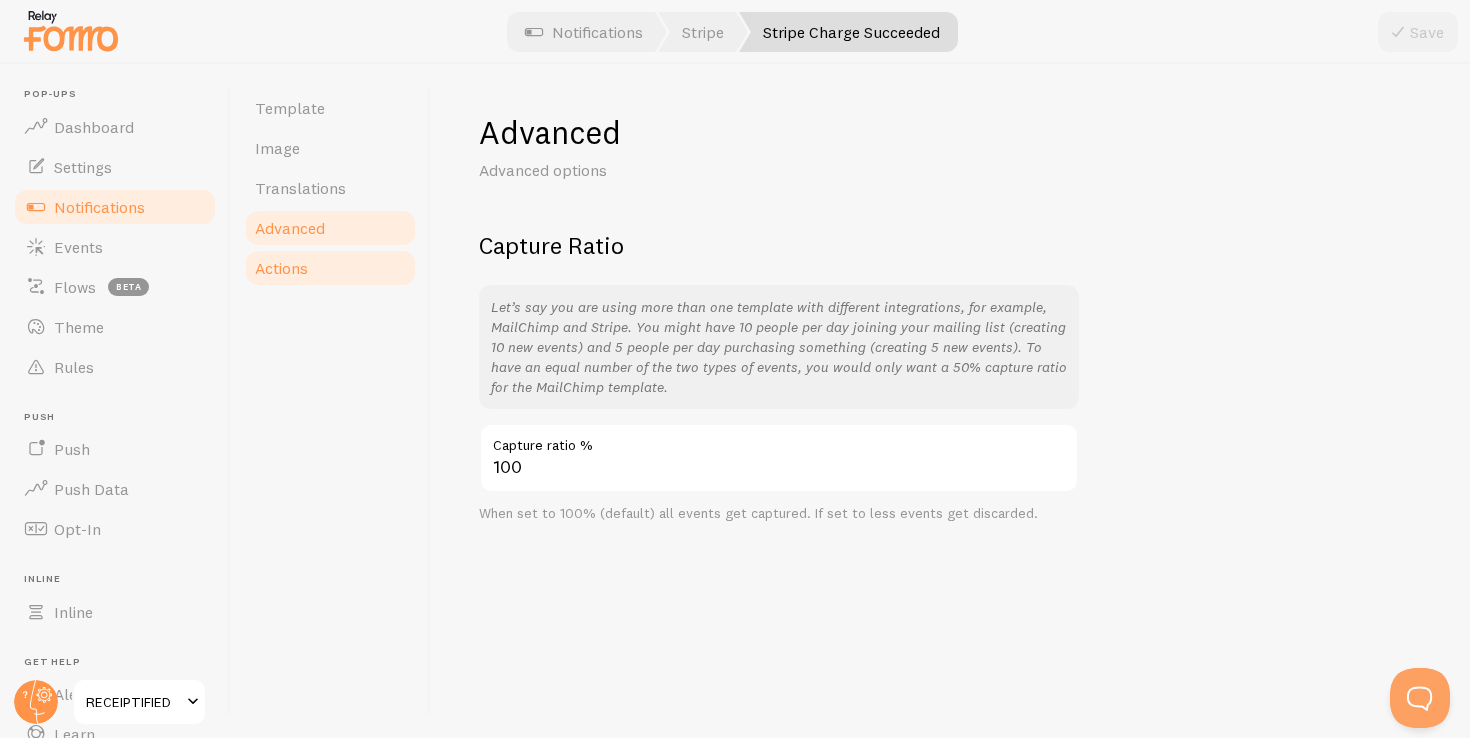 click on "Actions" at bounding box center (330, 268) 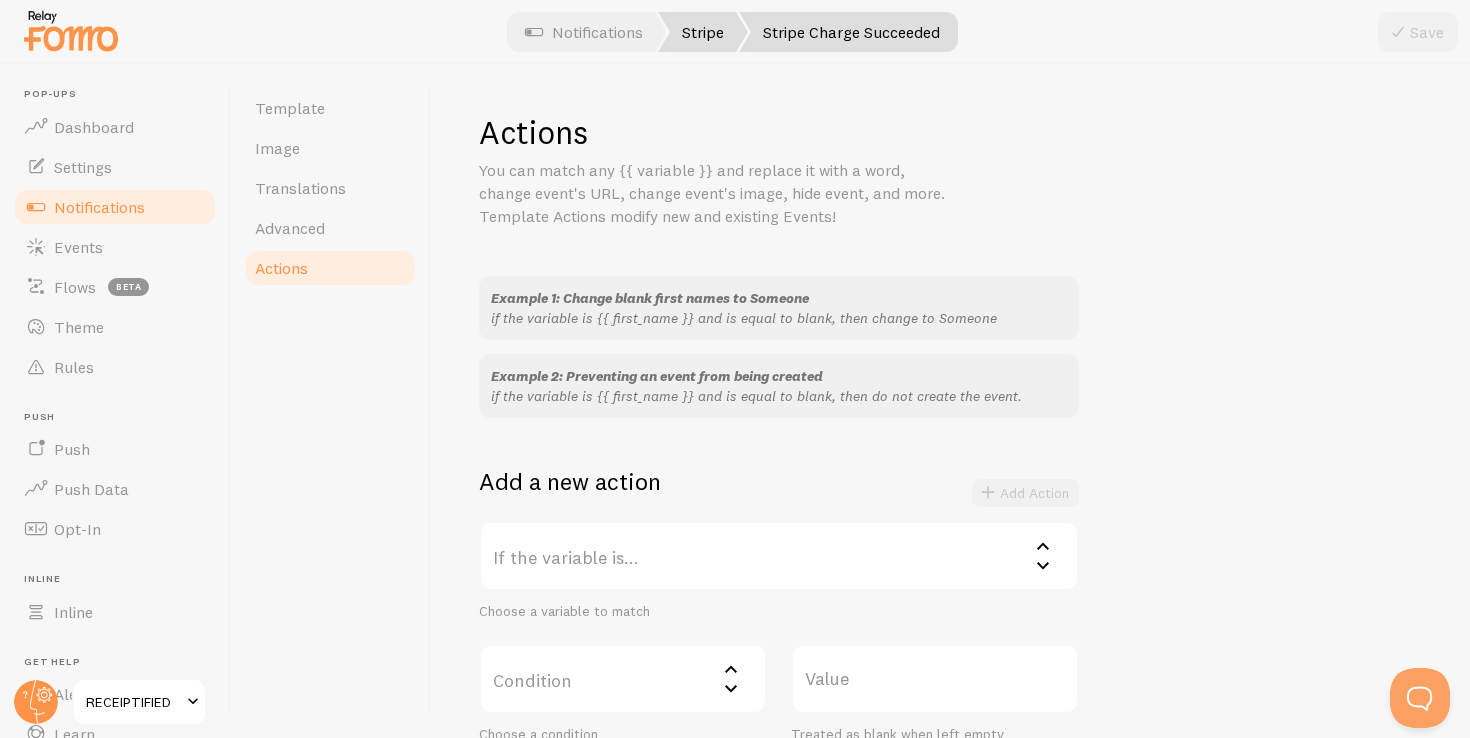 click on "Stripe" at bounding box center (703, 32) 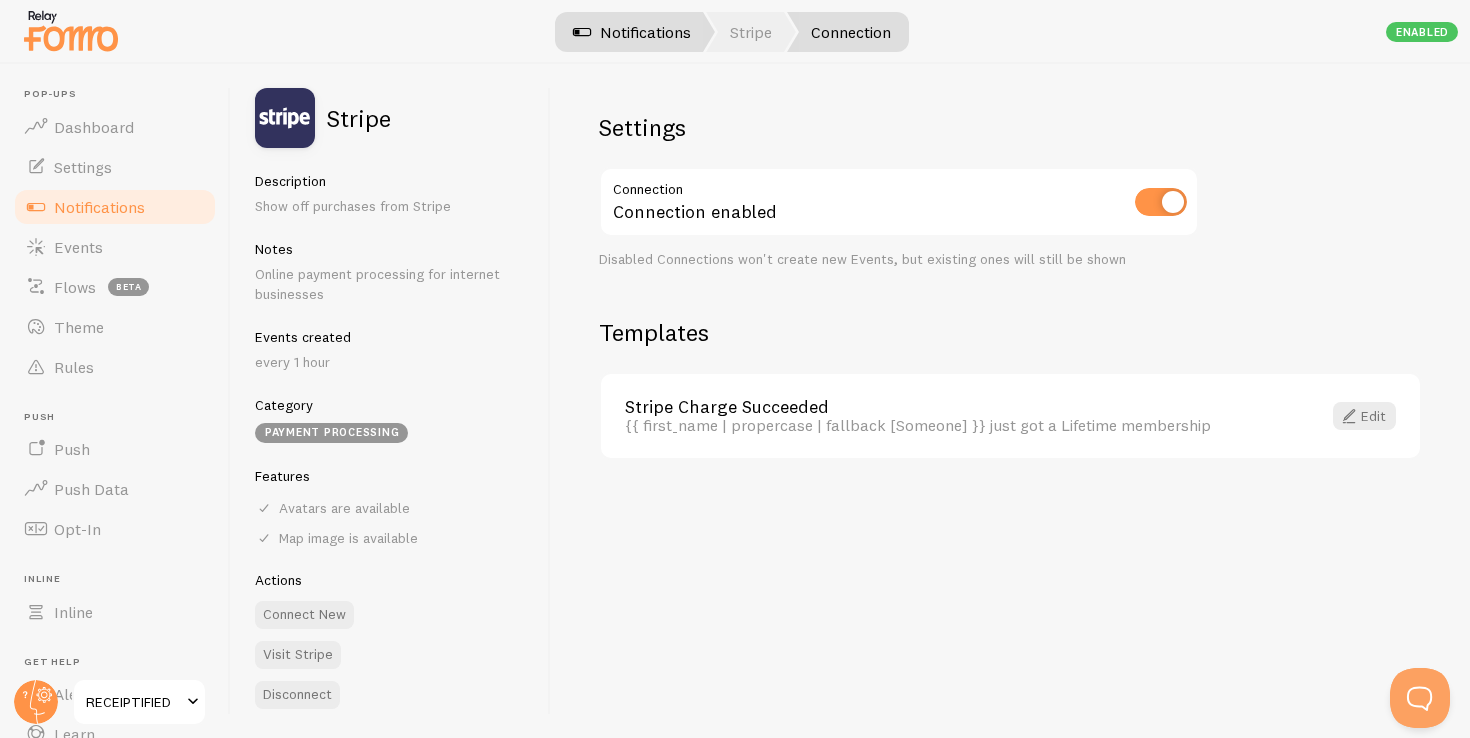 click on "Notifications" at bounding box center (632, 32) 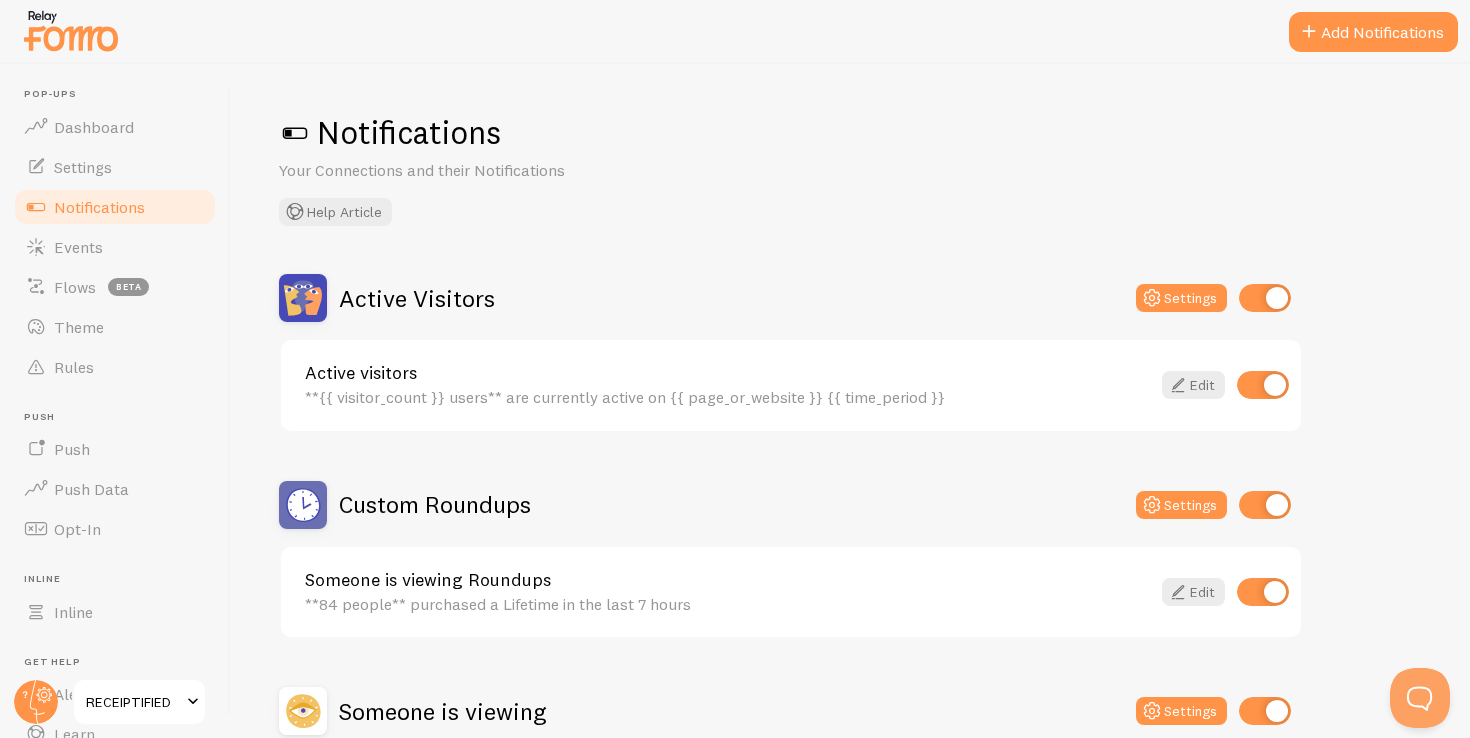 scroll, scrollTop: 410, scrollLeft: 0, axis: vertical 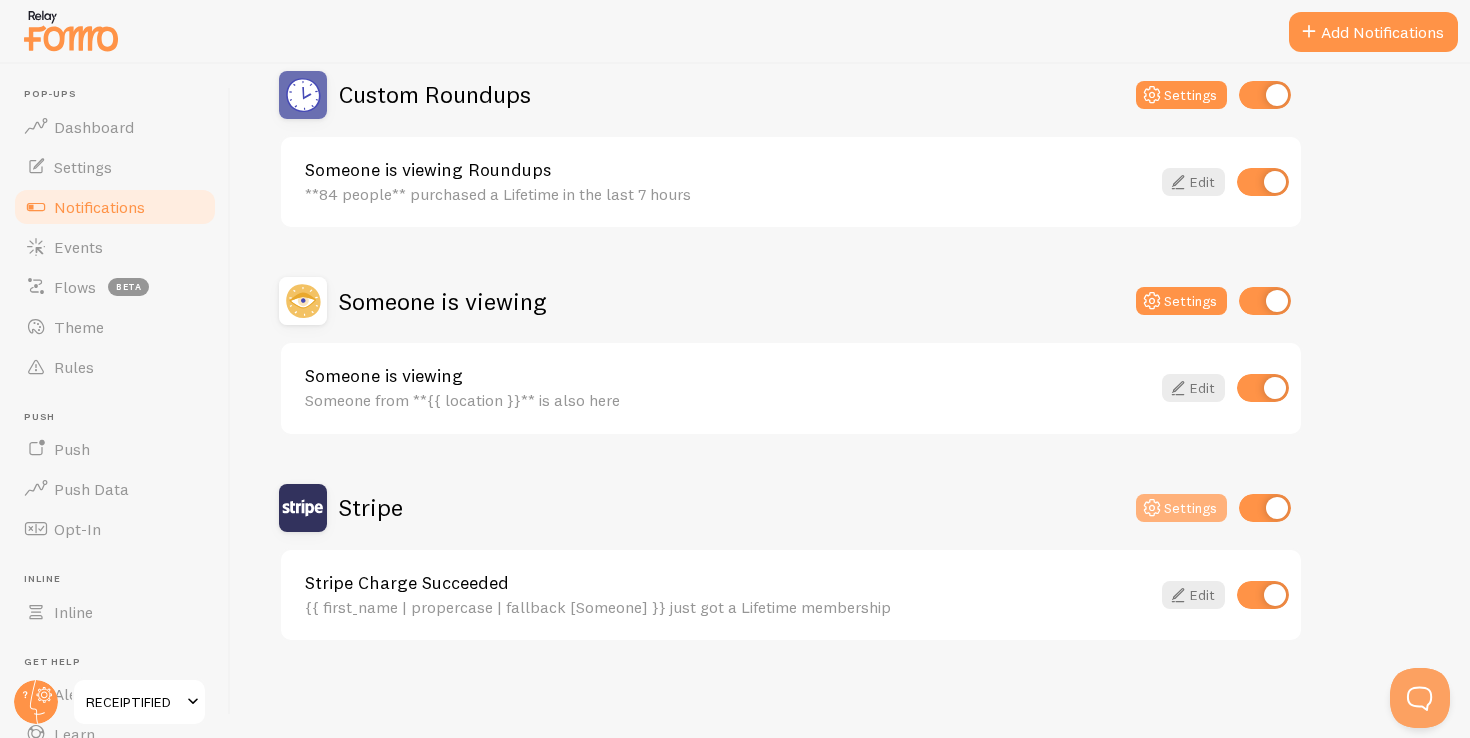 click at bounding box center (1152, 508) 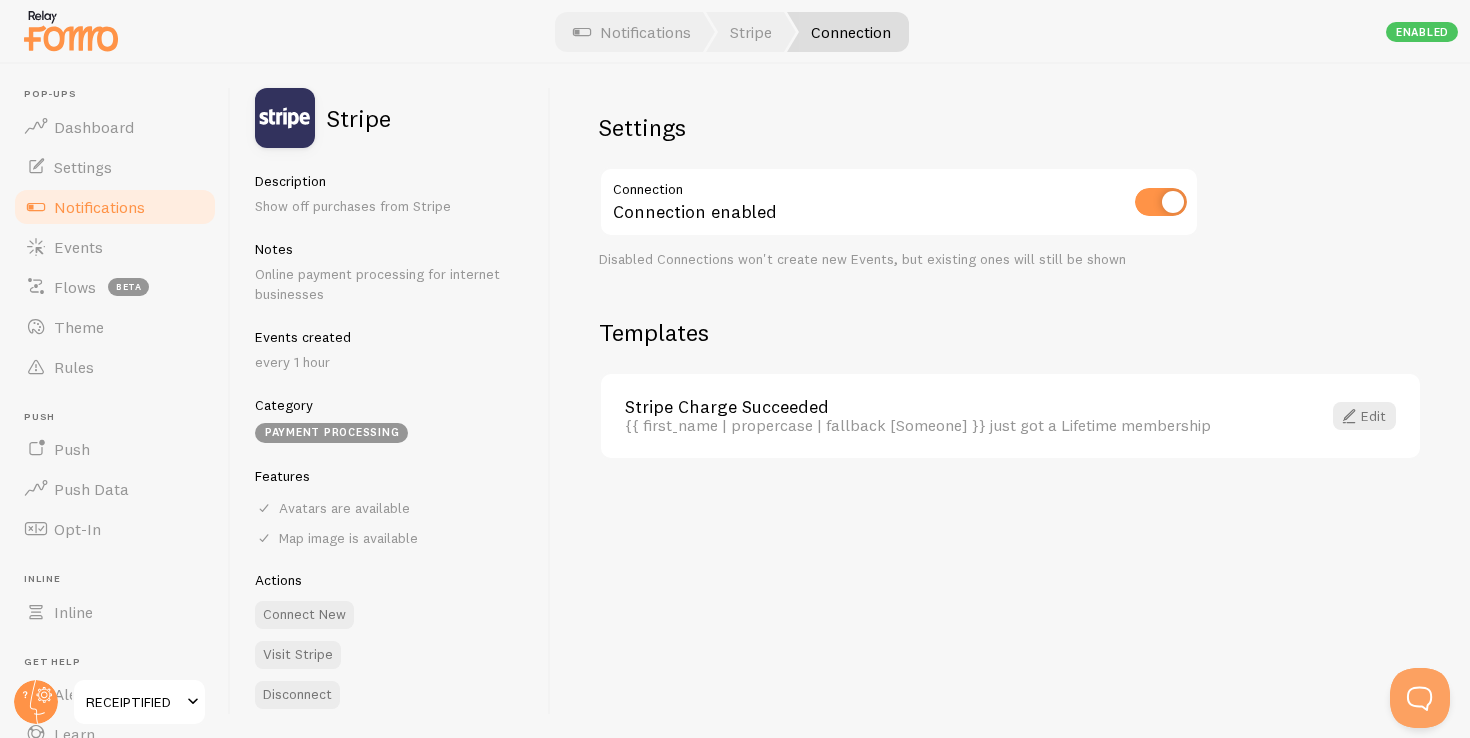 scroll, scrollTop: 5, scrollLeft: 0, axis: vertical 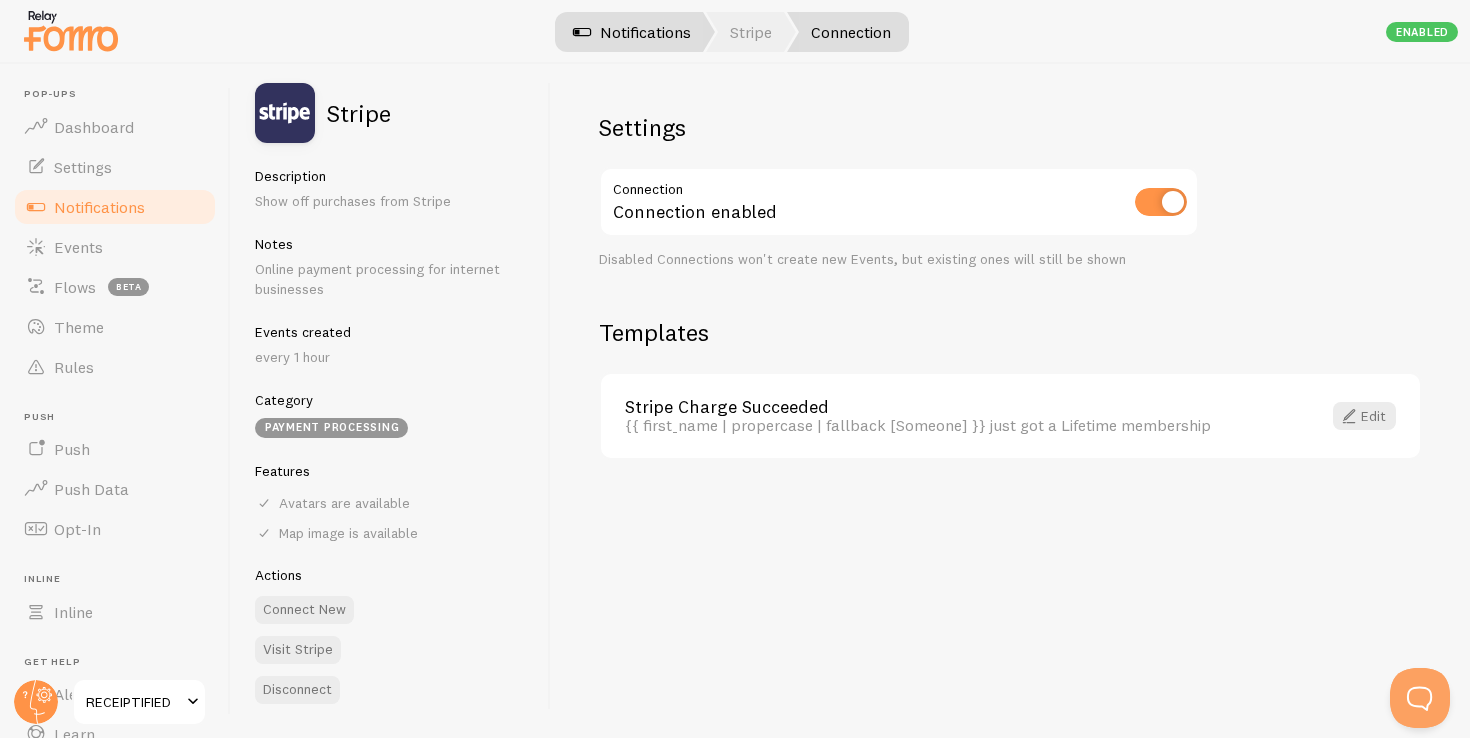 click on "Notifications" at bounding box center (632, 32) 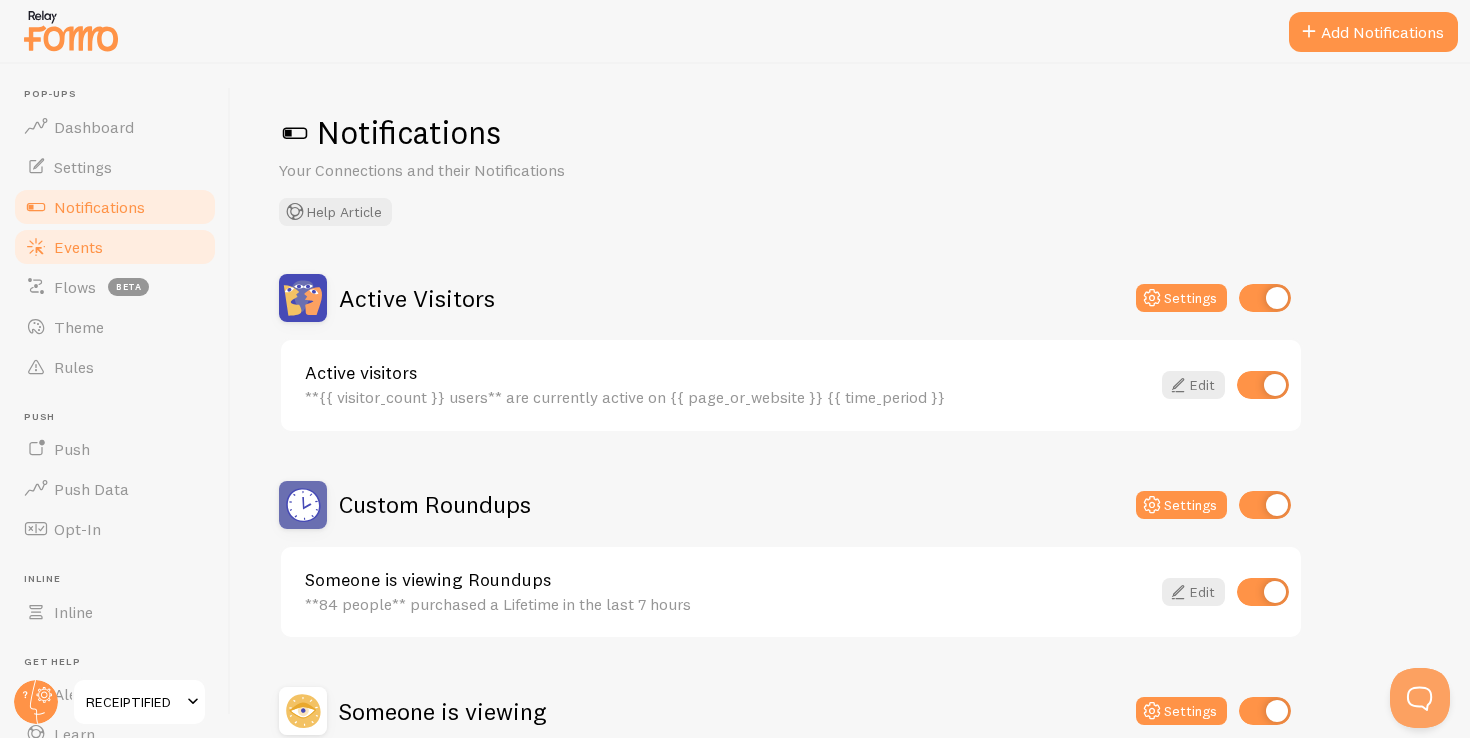 click on "Events" at bounding box center [115, 247] 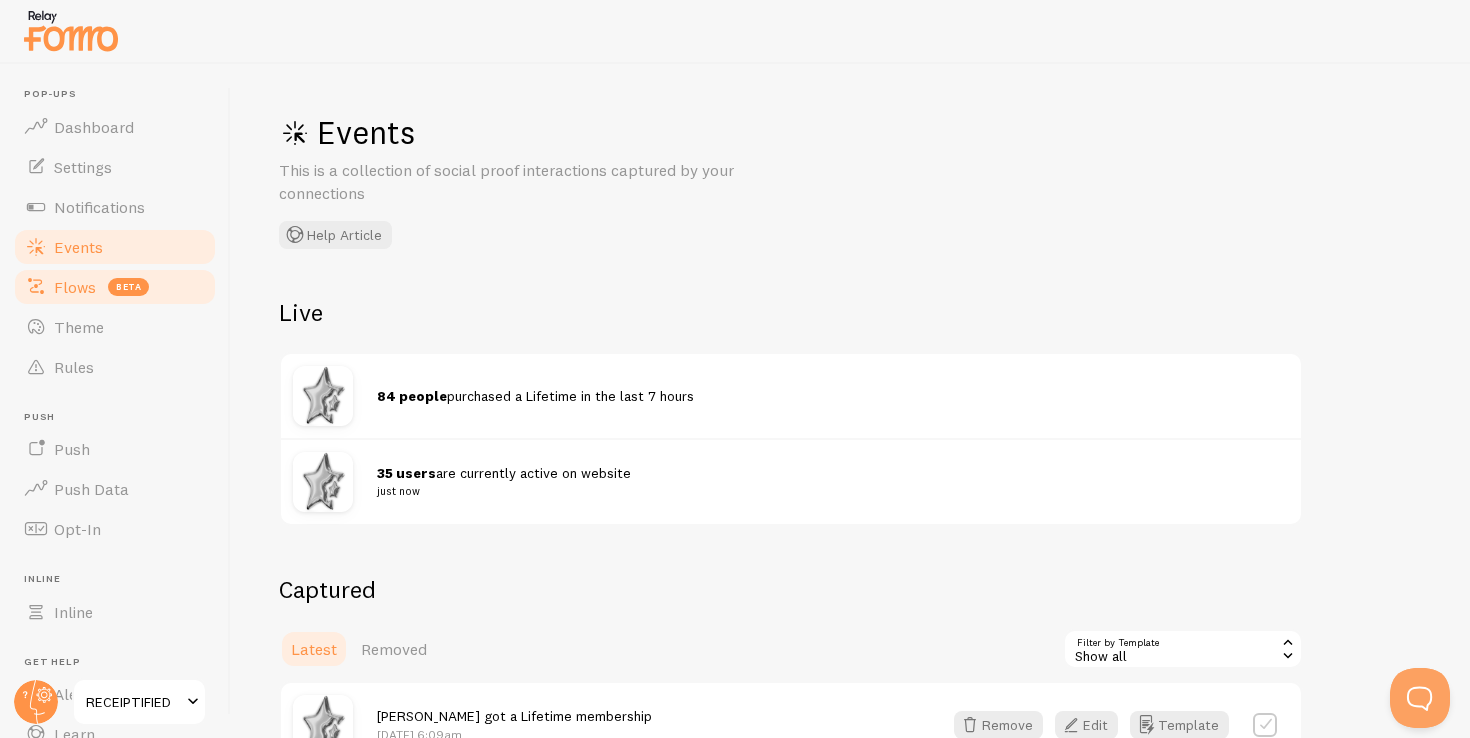 click on "beta" at bounding box center [128, 287] 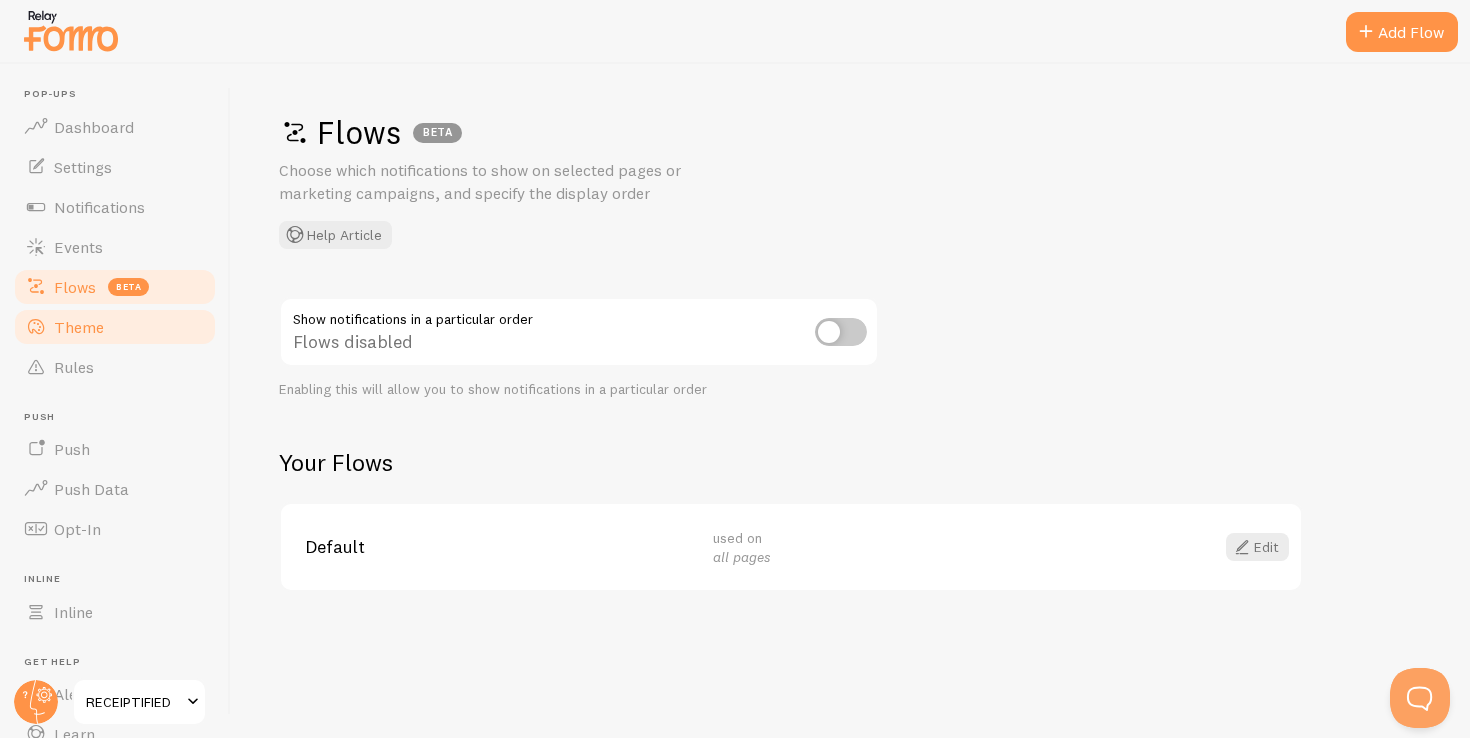 click on "Theme" at bounding box center (115, 327) 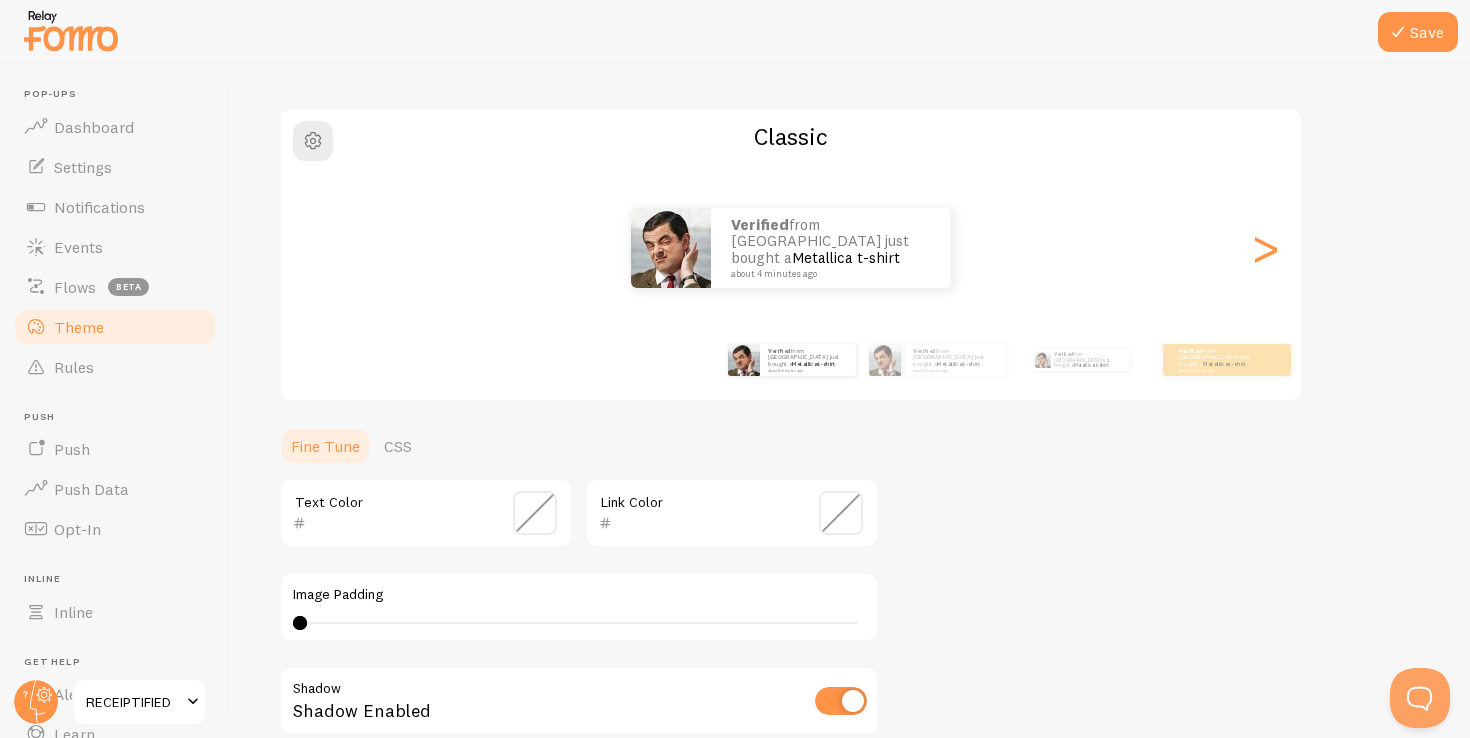 scroll, scrollTop: 150, scrollLeft: 0, axis: vertical 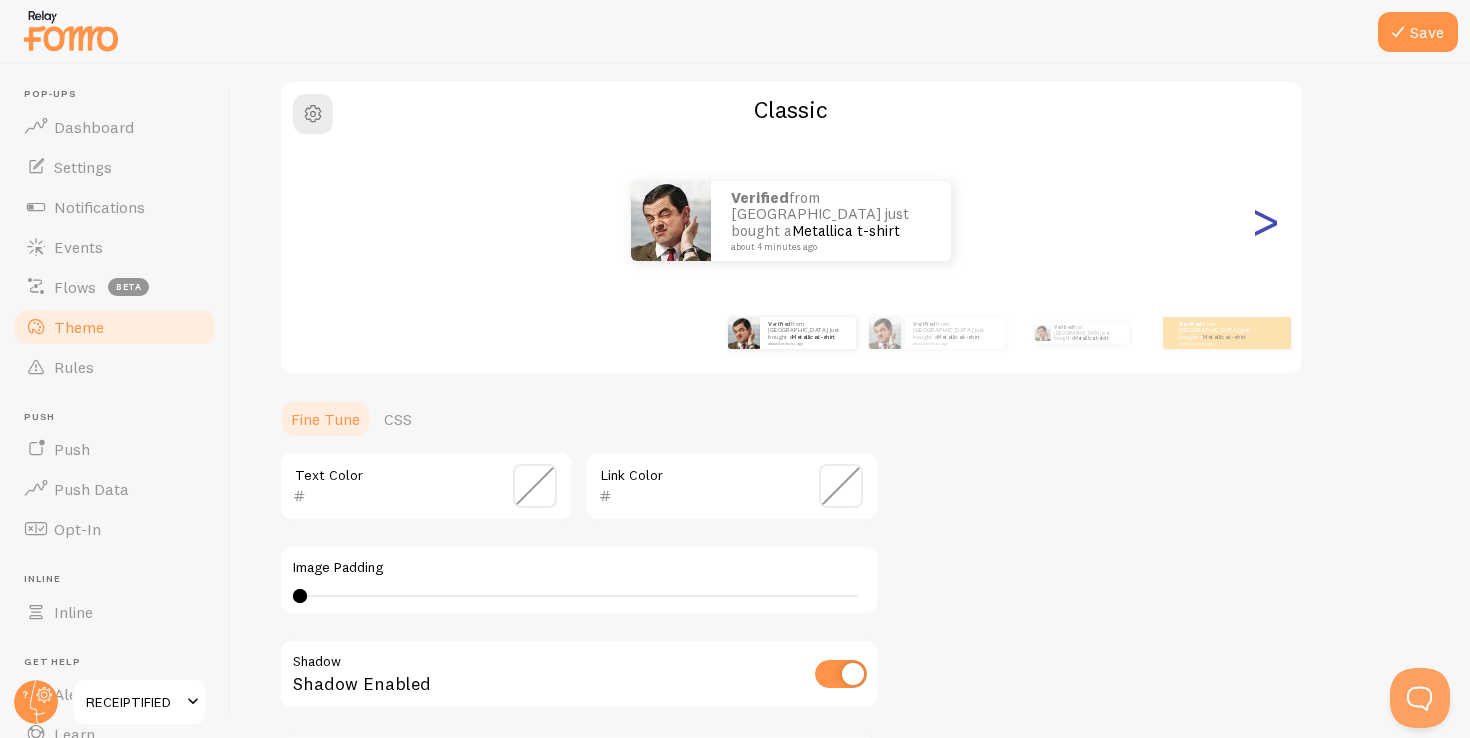 click on ">" at bounding box center [1265, 221] 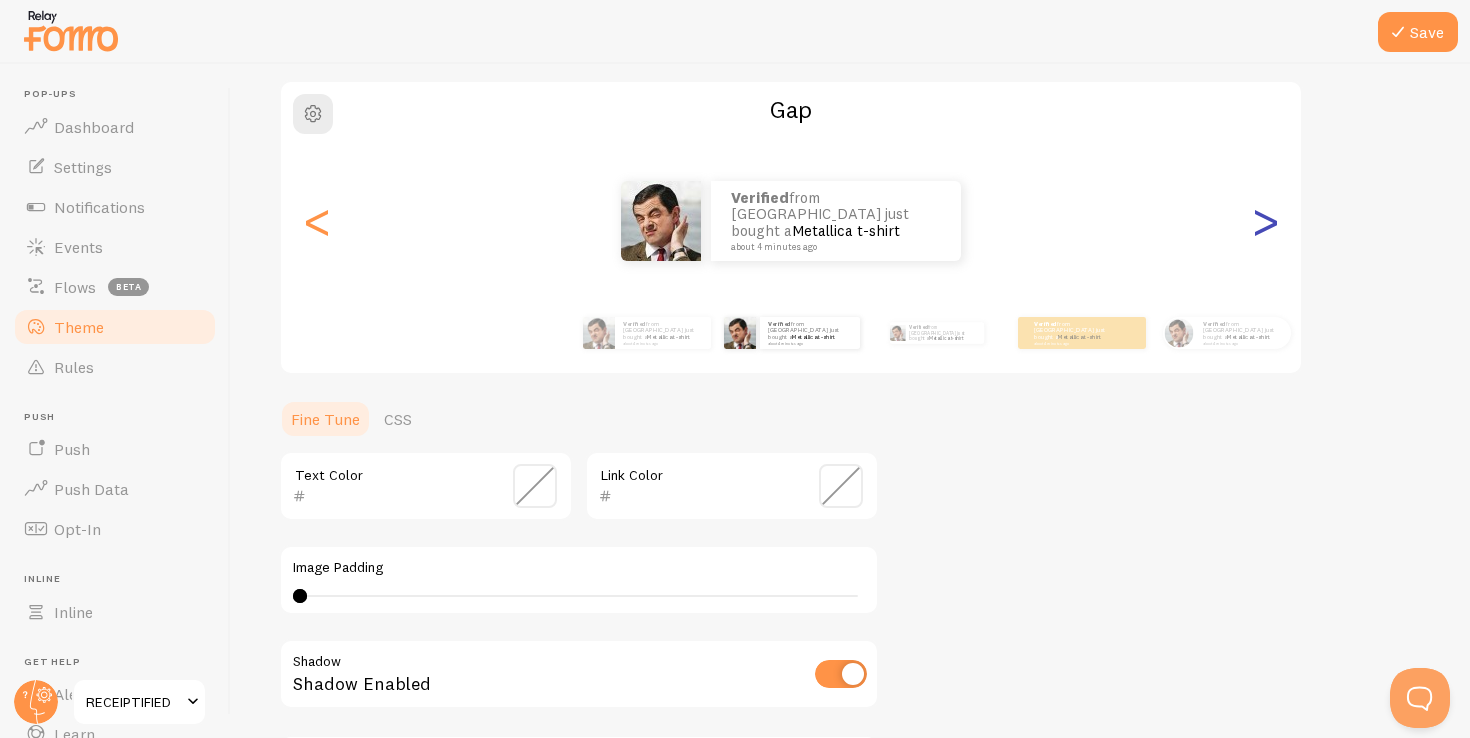 click on ">" at bounding box center (1265, 221) 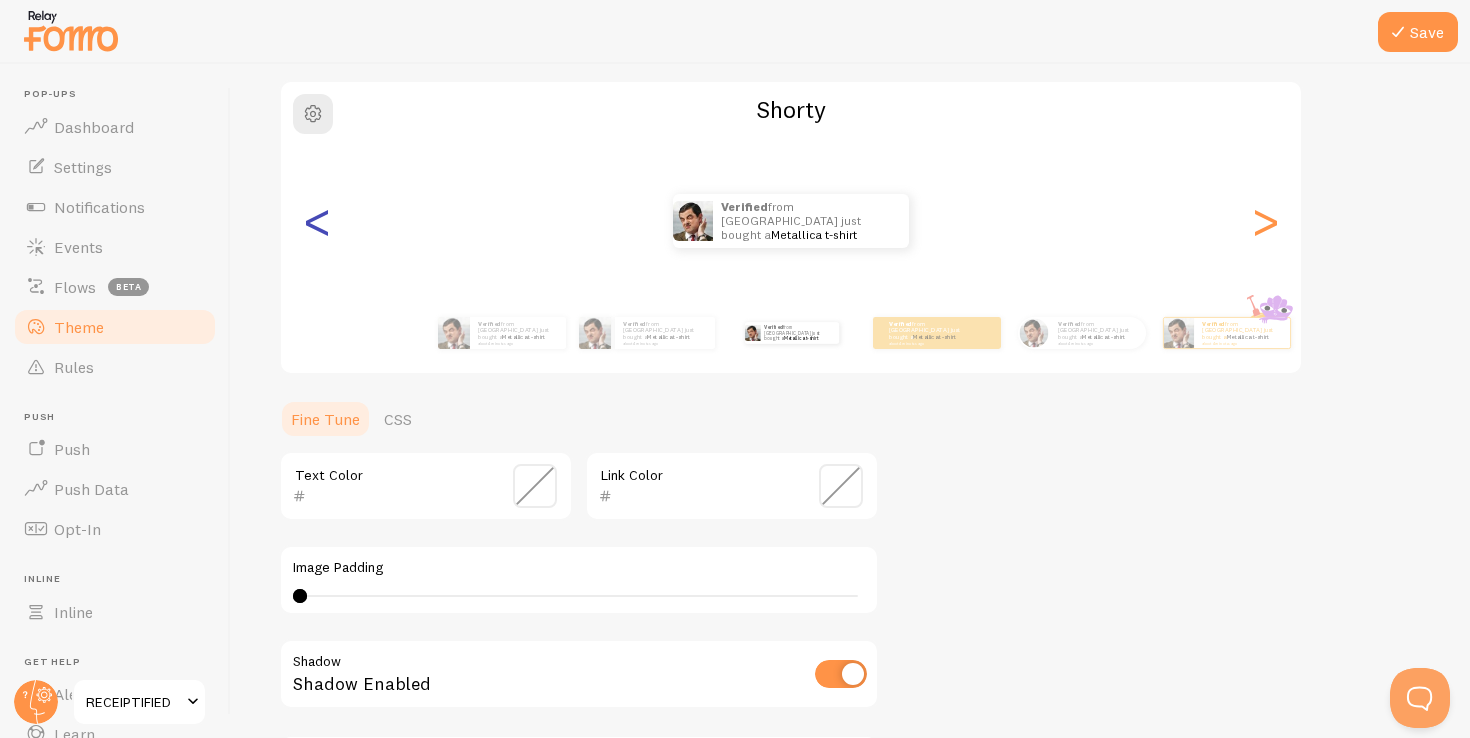 click on "<" at bounding box center [317, 221] 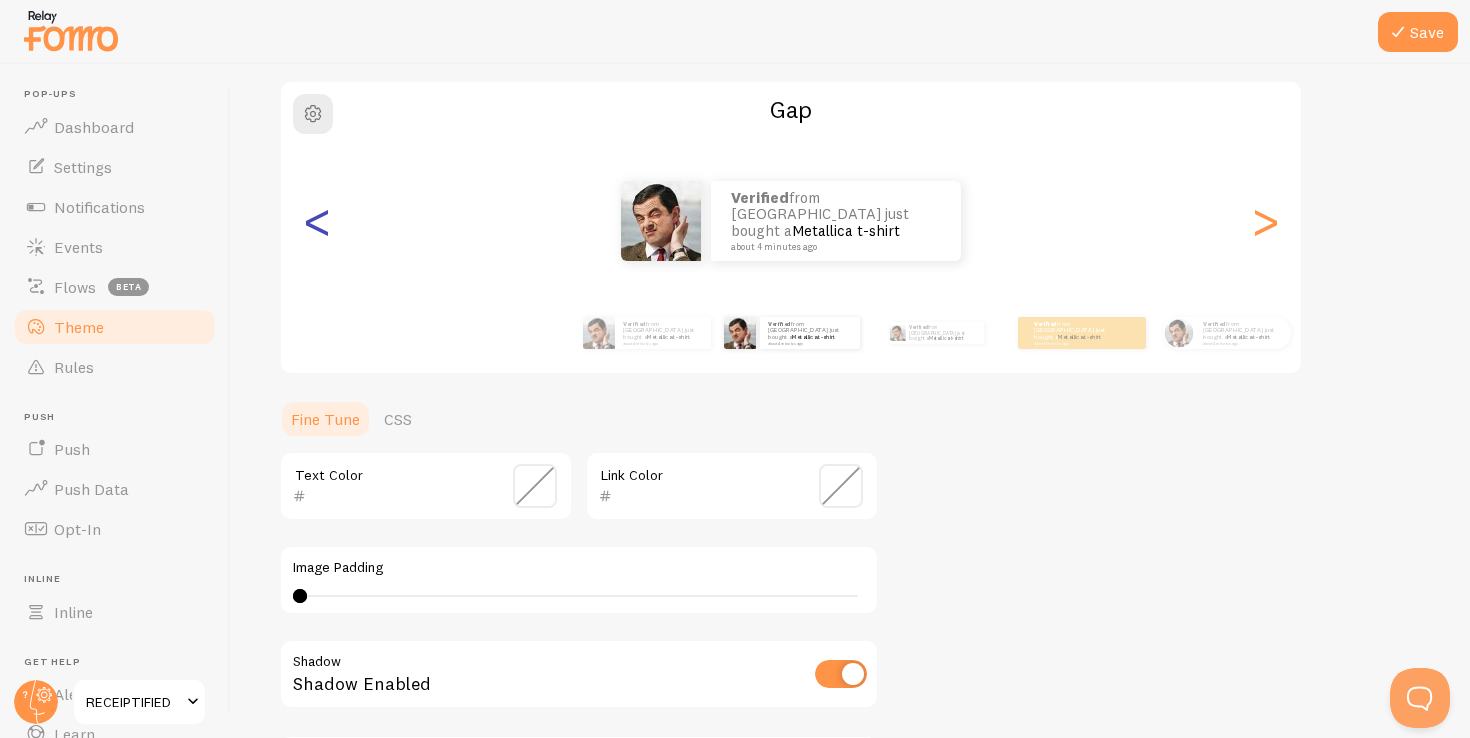 click on "<" at bounding box center (317, 221) 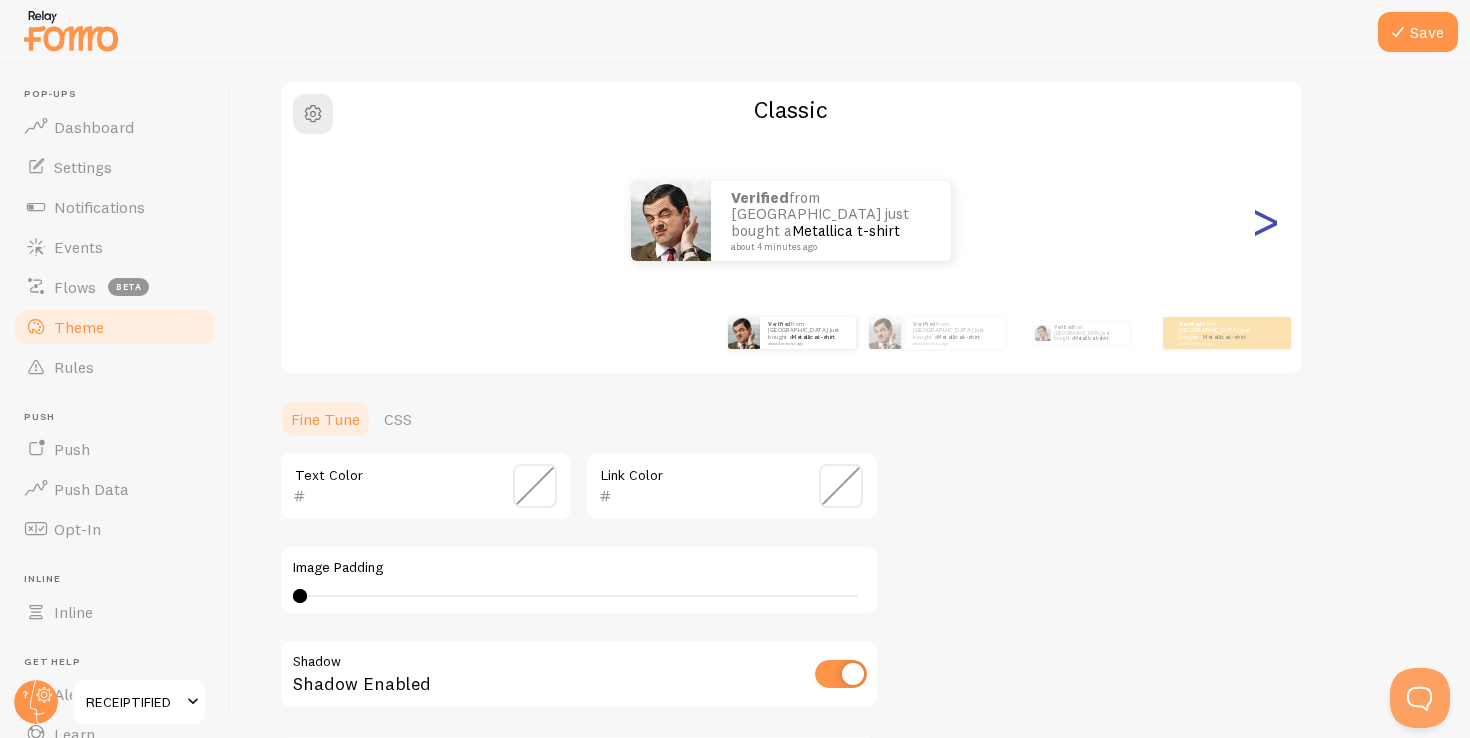 click on ">" at bounding box center (1265, 221) 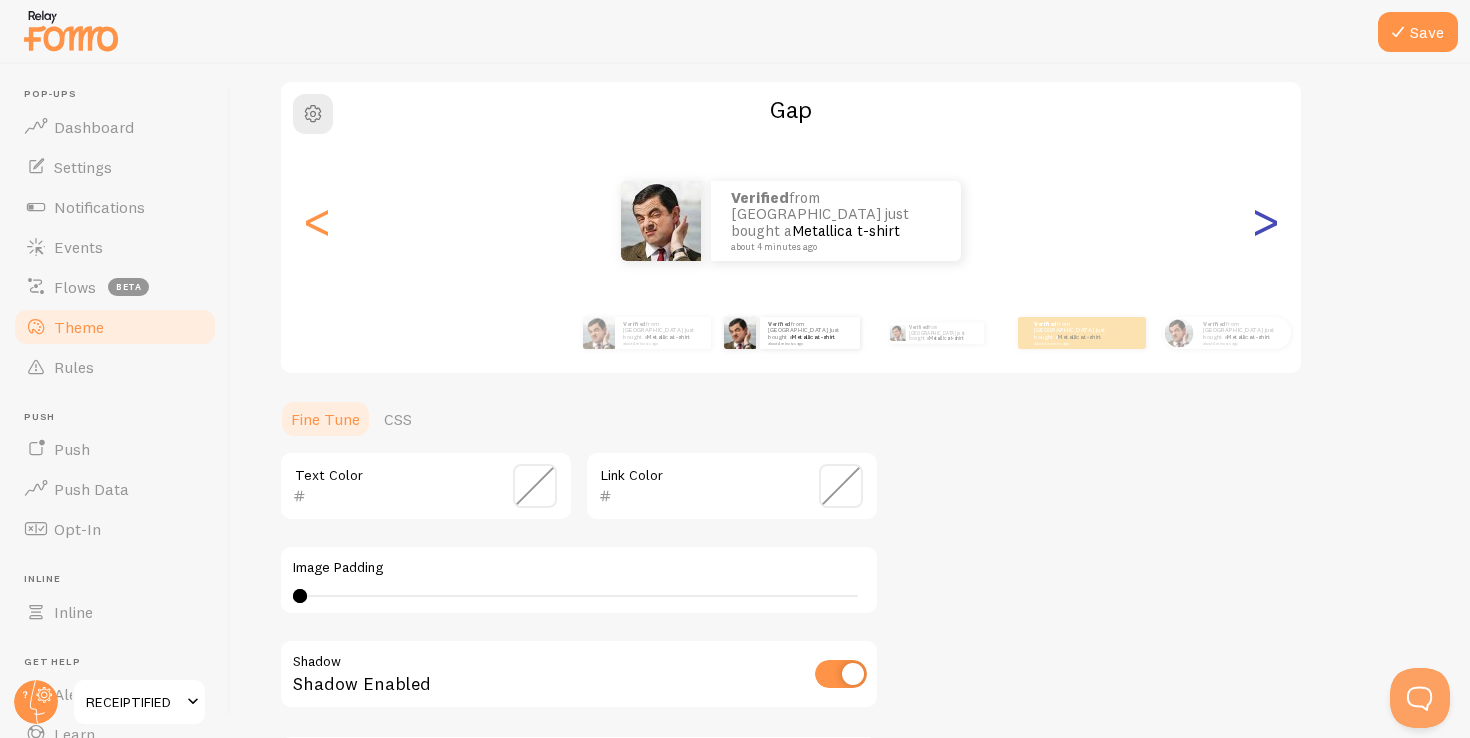 click on ">" at bounding box center [1265, 221] 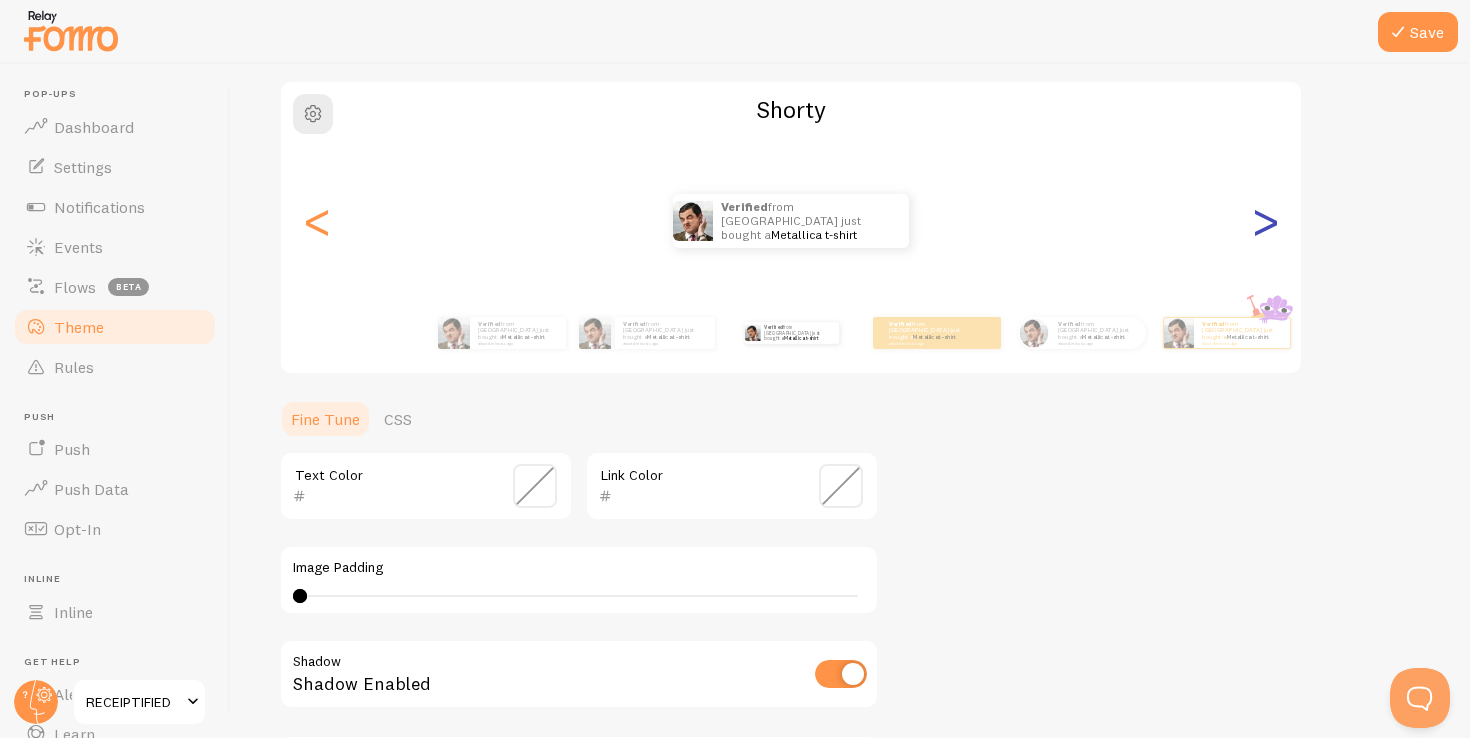 click on ">" at bounding box center [1265, 221] 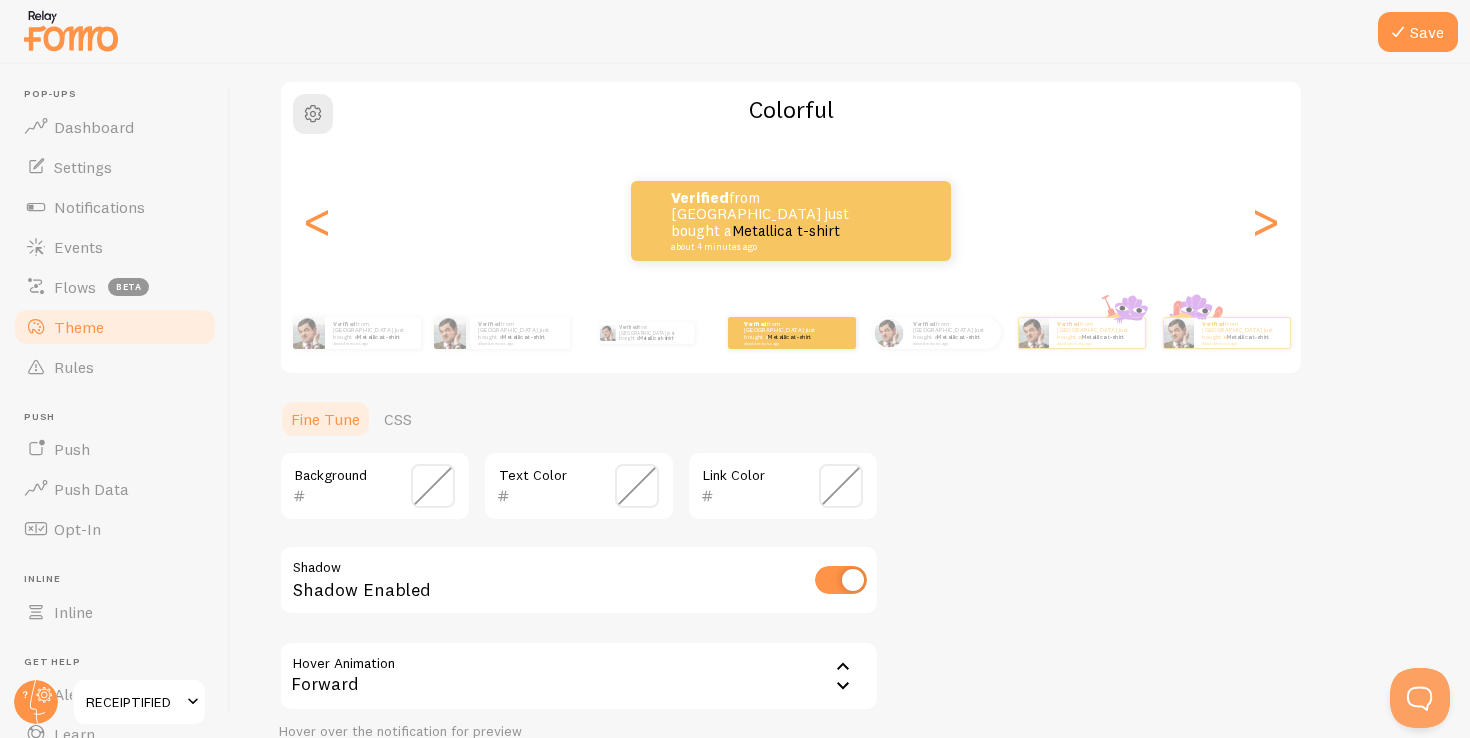 click at bounding box center (433, 486) 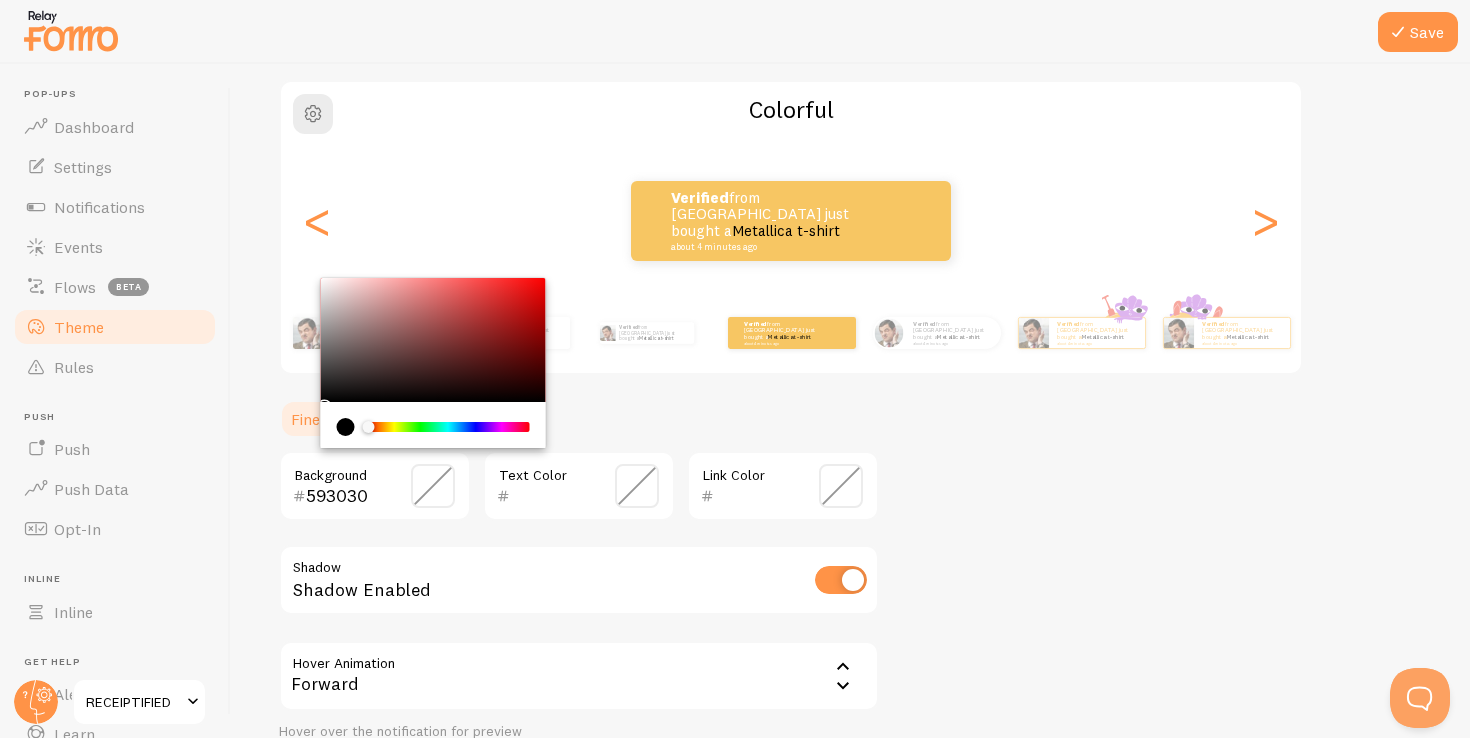 click at bounding box center [433, 340] 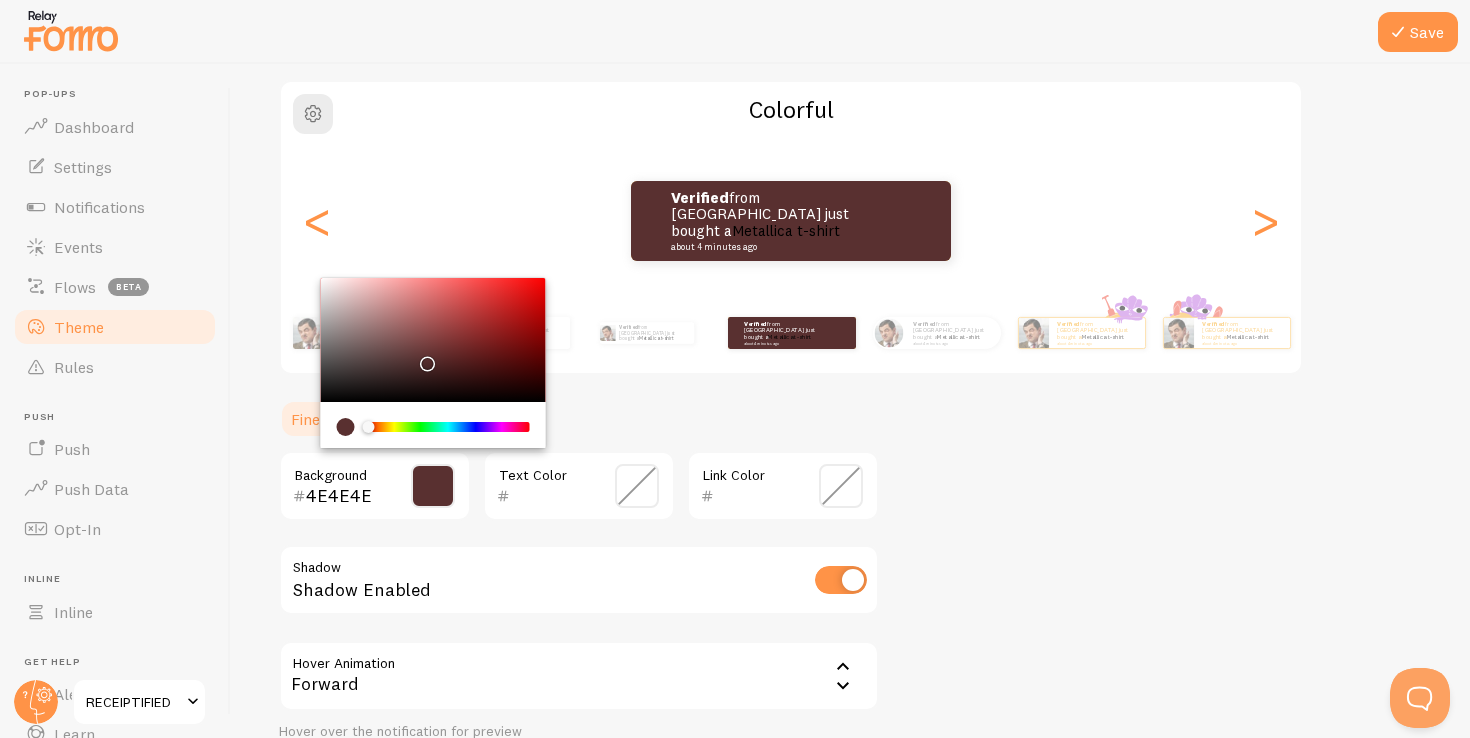 drag, startPoint x: 424, startPoint y: 359, endPoint x: 309, endPoint y: 364, distance: 115.10864 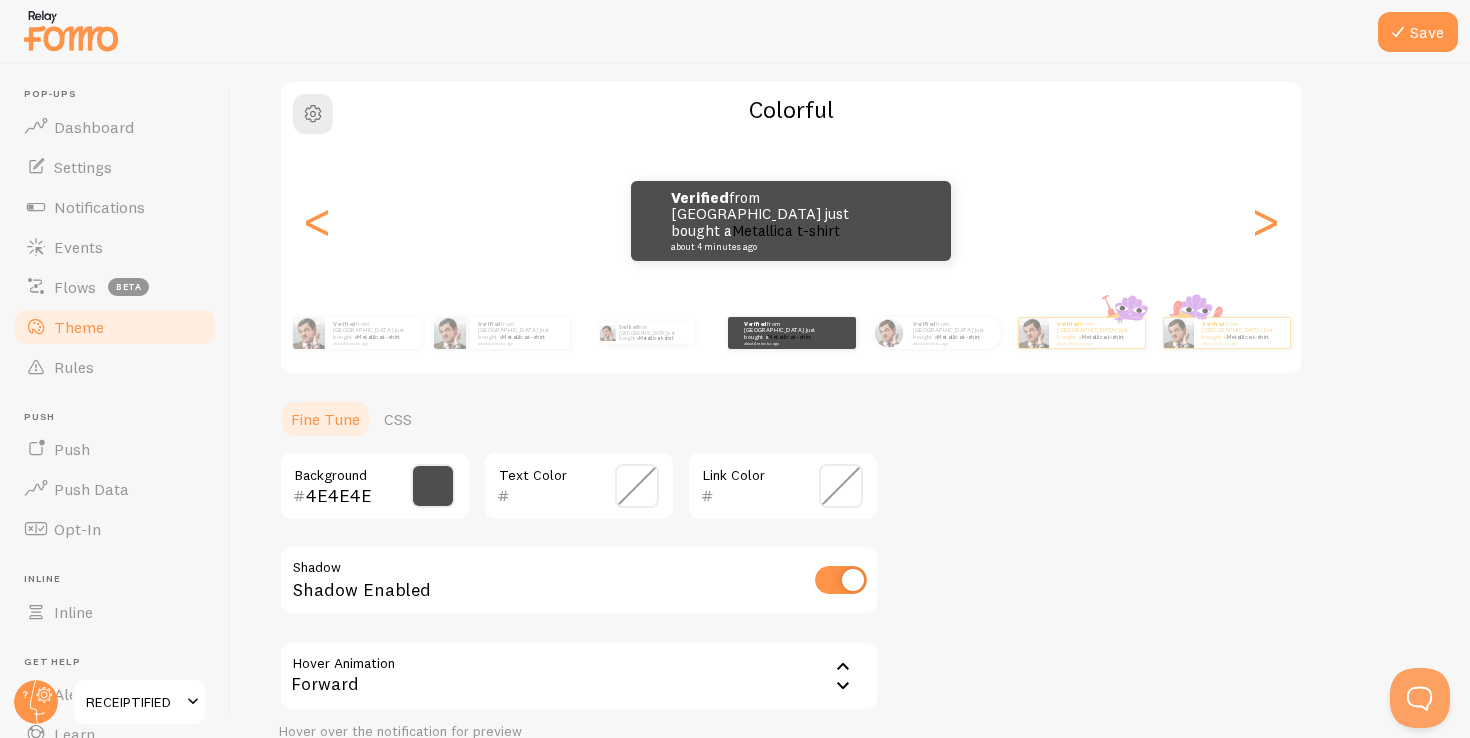 drag, startPoint x: 331, startPoint y: 370, endPoint x: 342, endPoint y: 460, distance: 90.66973 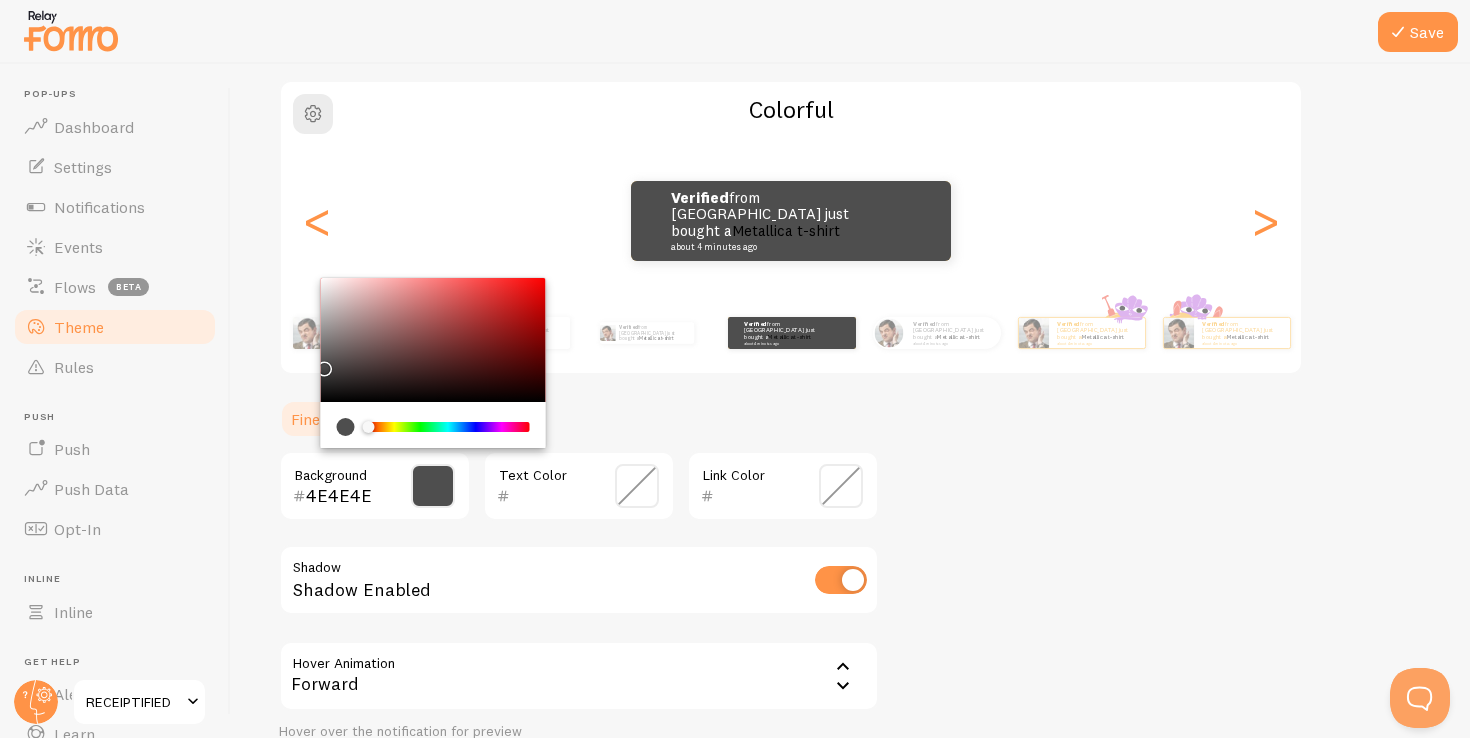 click at bounding box center (433, 340) 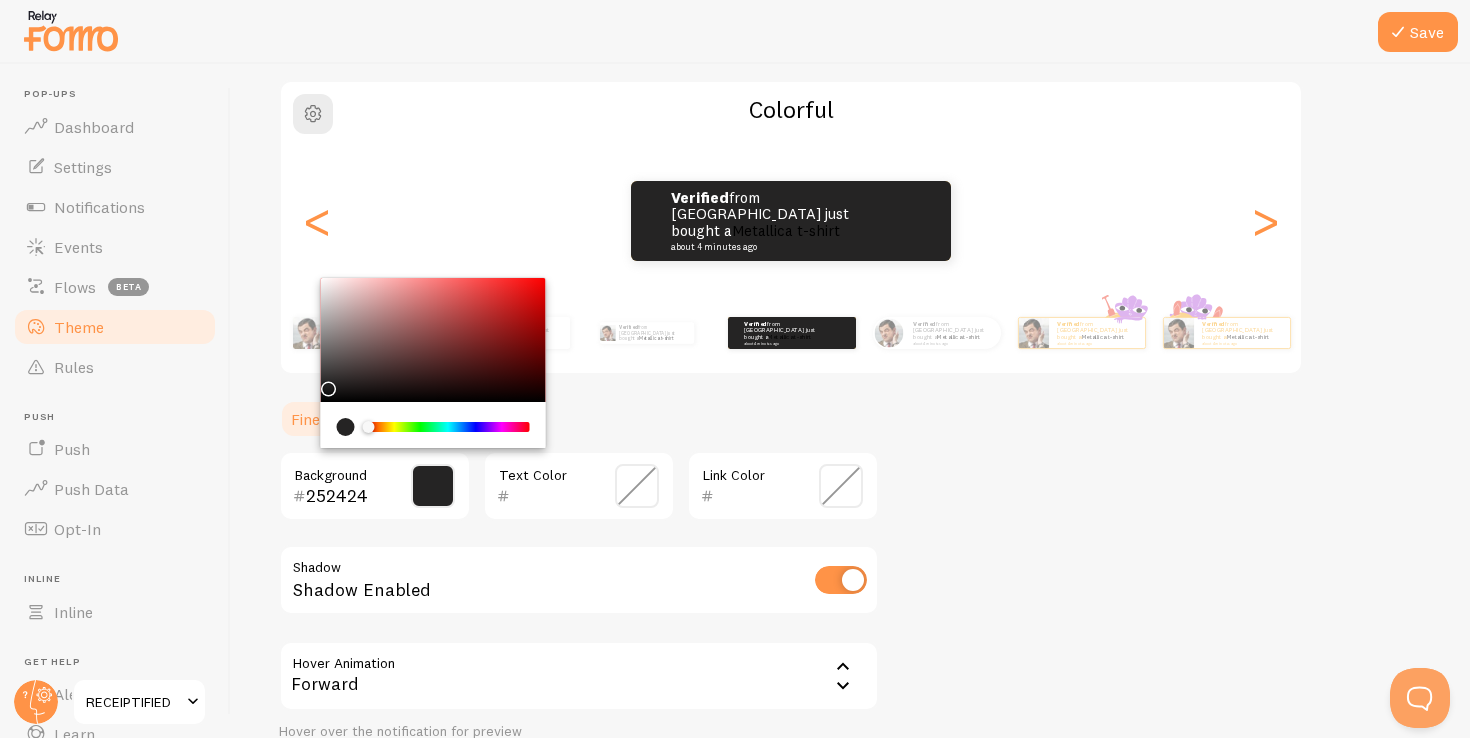 click on "Verified  from [GEOGRAPHIC_DATA] just bought a  Metallica t-shirt   about 4 minutes ago Verified  from [GEOGRAPHIC_DATA] just bought a  Metallica t-shirt   about 4 minutes ago Verified  from [GEOGRAPHIC_DATA] just bought a  Metallica t-shirt   about 4 minutes ago Verified  from [GEOGRAPHIC_DATA] just bought a  Metallica t-shirt   about 4 minutes ago Verified  from [GEOGRAPHIC_DATA] just bought a  Metallica t-shirt   about 4 minutes ago Verified  from [GEOGRAPHIC_DATA] just bought a  Metallica t-shirt   about 4 minutes ago Verified  from [GEOGRAPHIC_DATA] just bought a  Metallica t-shirt   about 4 minutes ago Verified  from [GEOGRAPHIC_DATA] just bought a  Metallica t-shirt   about 4 minutes ago Verified  from [GEOGRAPHIC_DATA] just bought a  Metallica t-shirt   about 4 minutes ago Verified  from [GEOGRAPHIC_DATA] just bought a  Metallica t-shirt   about 4 minutes ago Verified  from [GEOGRAPHIC_DATA] just bought a  Metallica t-shirt   about 4 minutes ago Verified  from [GEOGRAPHIC_DATA] just bought a  Metallica t-shirt   about 4 minutes ago Verified  from [GEOGRAPHIC_DATA] just bought a  Metallica t-shirt   about 4 minutes ago Verified  from [GEOGRAPHIC_DATA] just bought a" at bounding box center [791, 333] 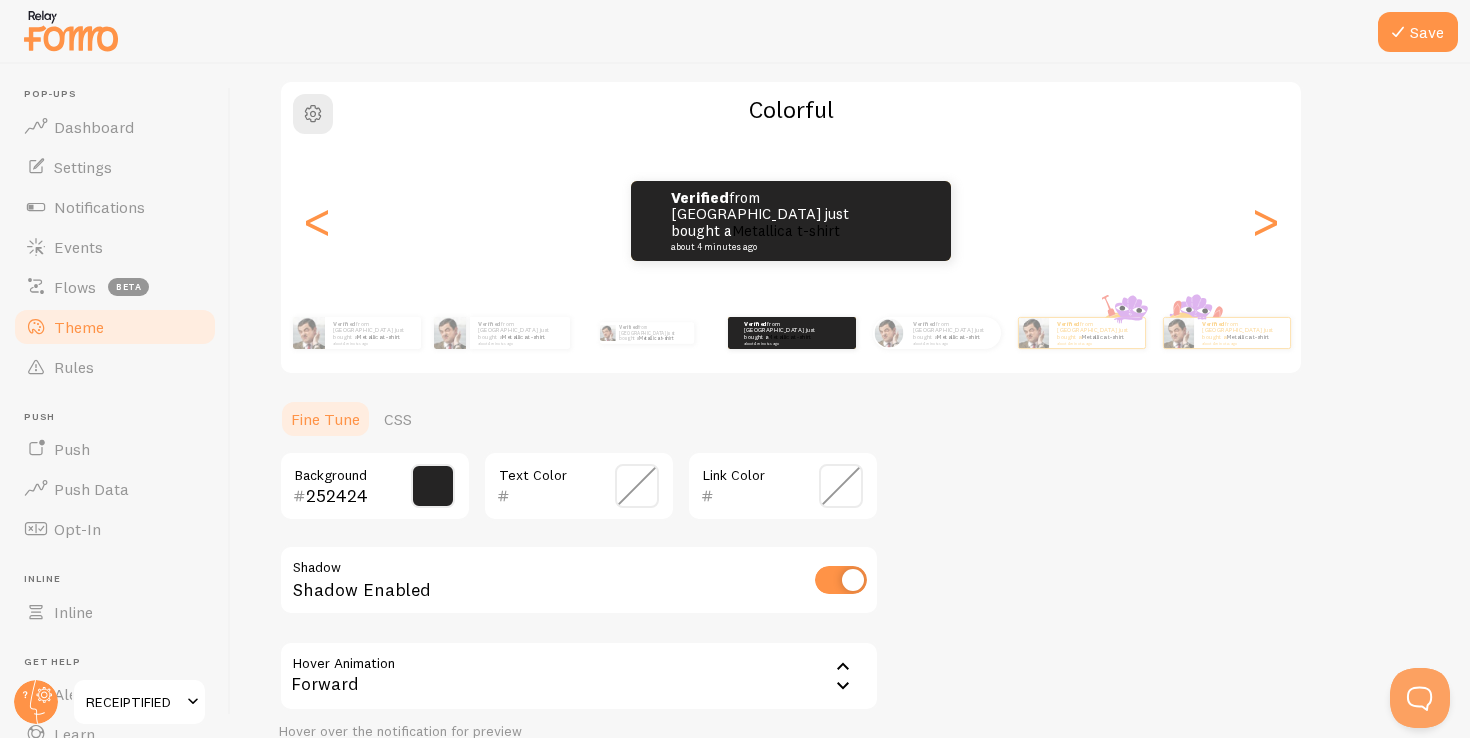 click at bounding box center (841, 486) 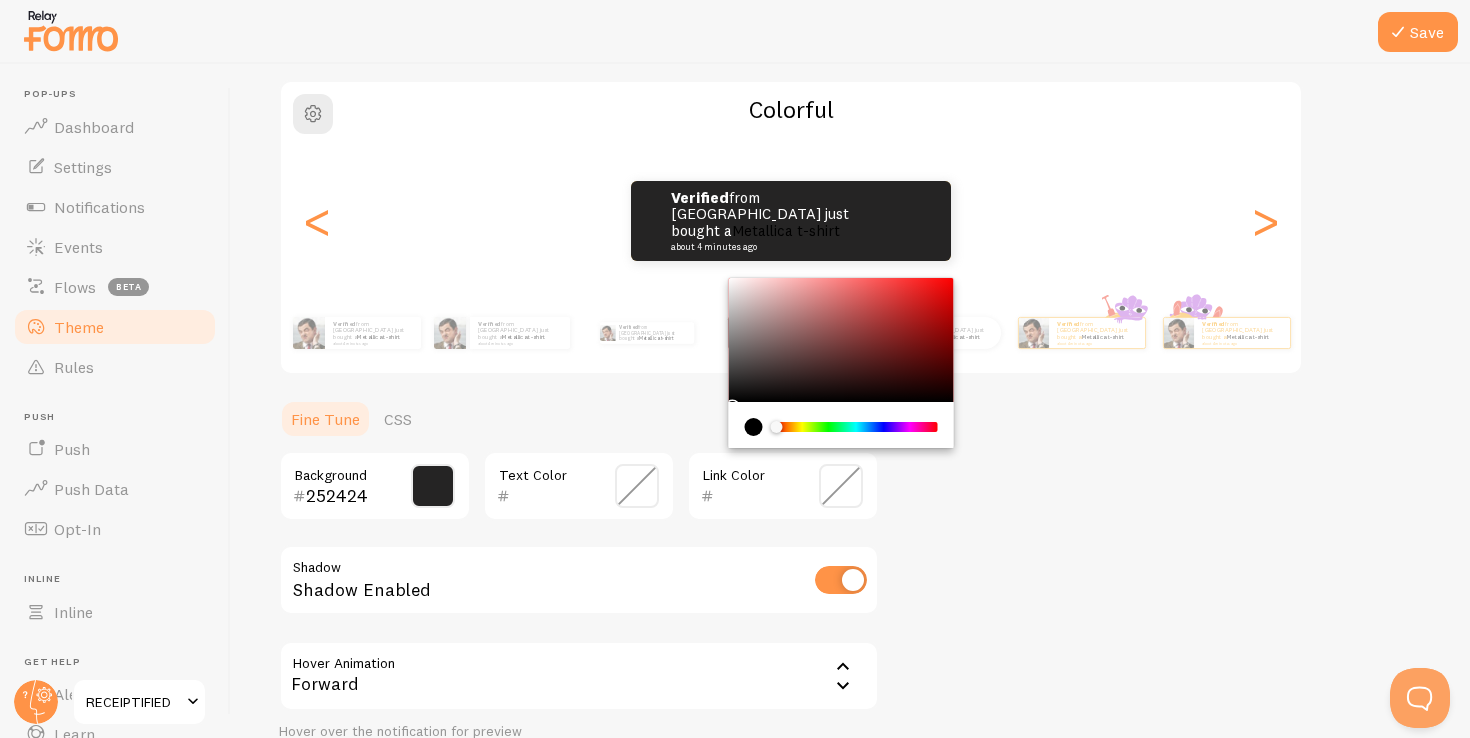 click at bounding box center (754, 496) 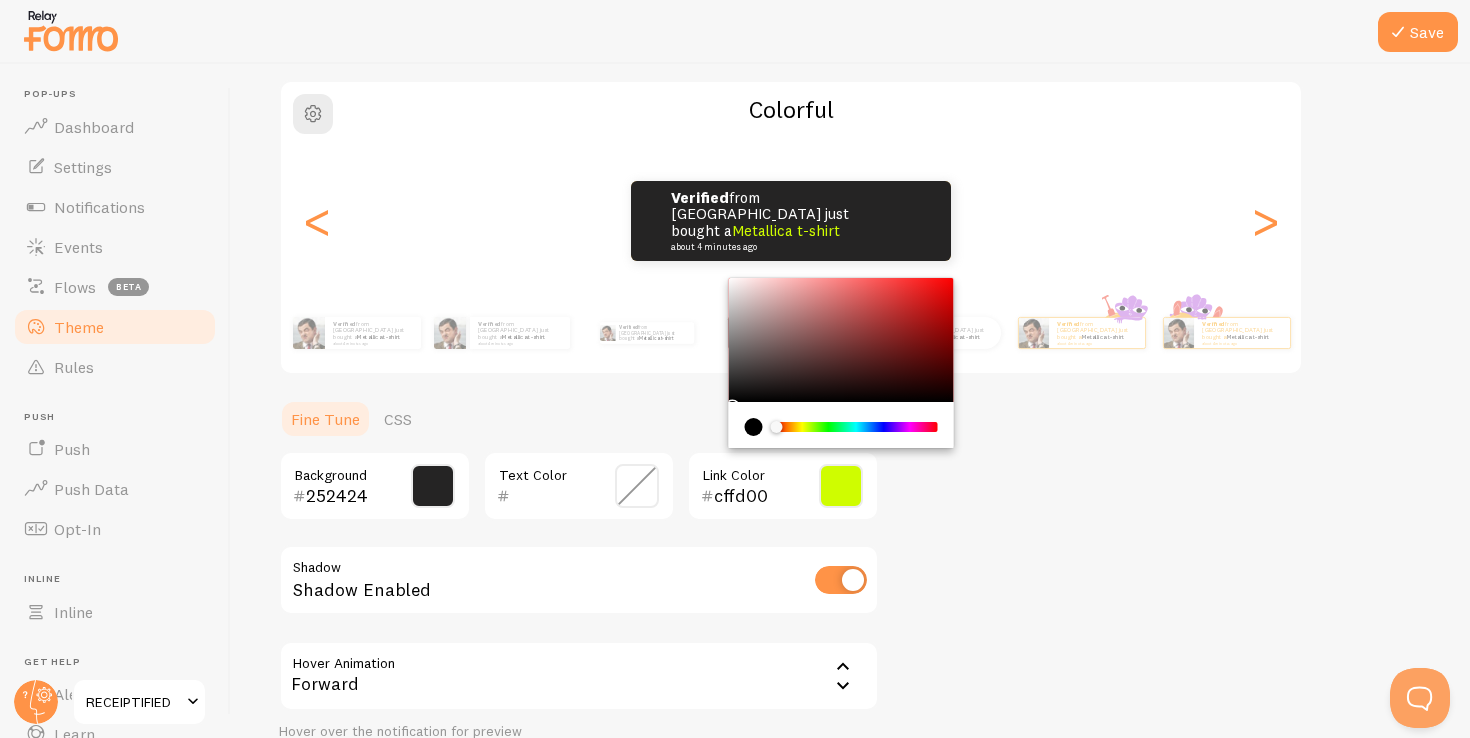 type on "cffd00" 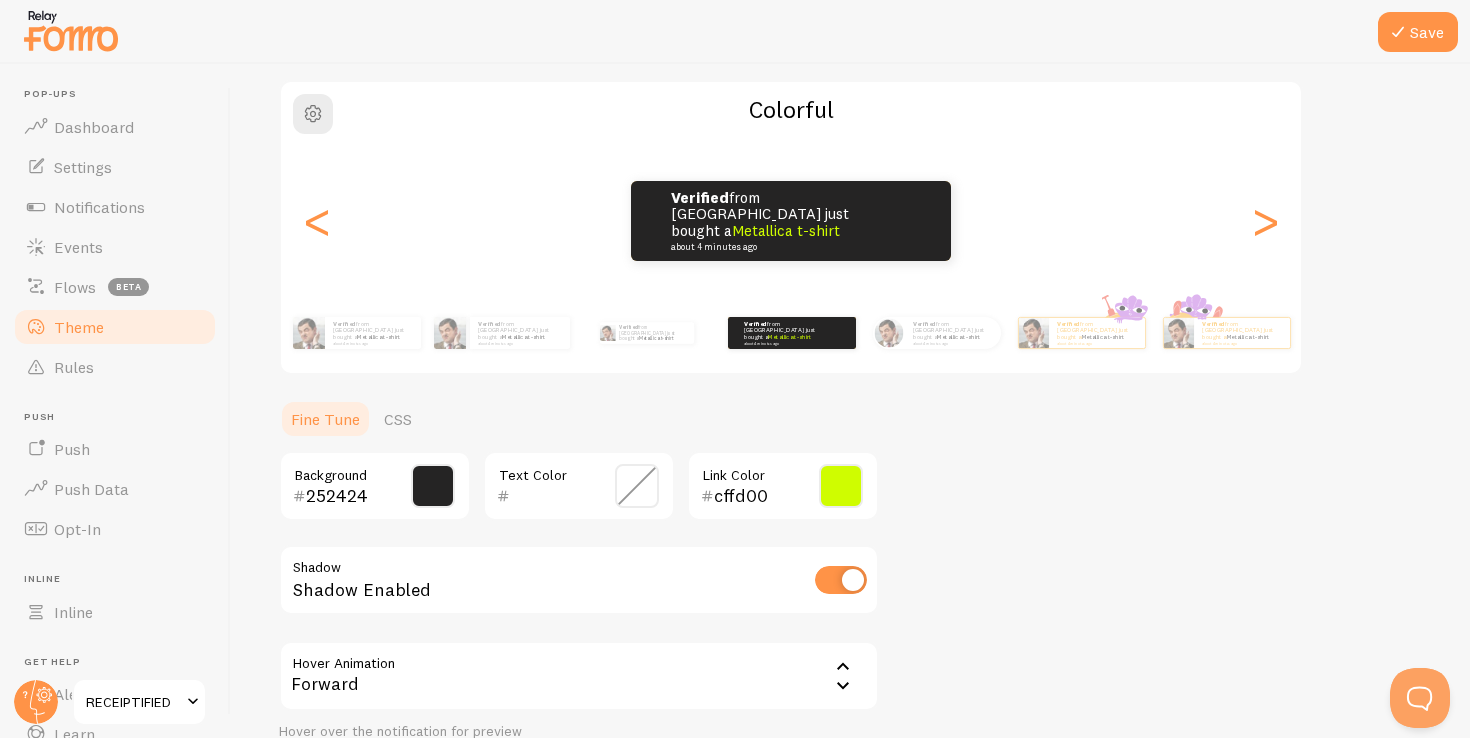 click at bounding box center (433, 486) 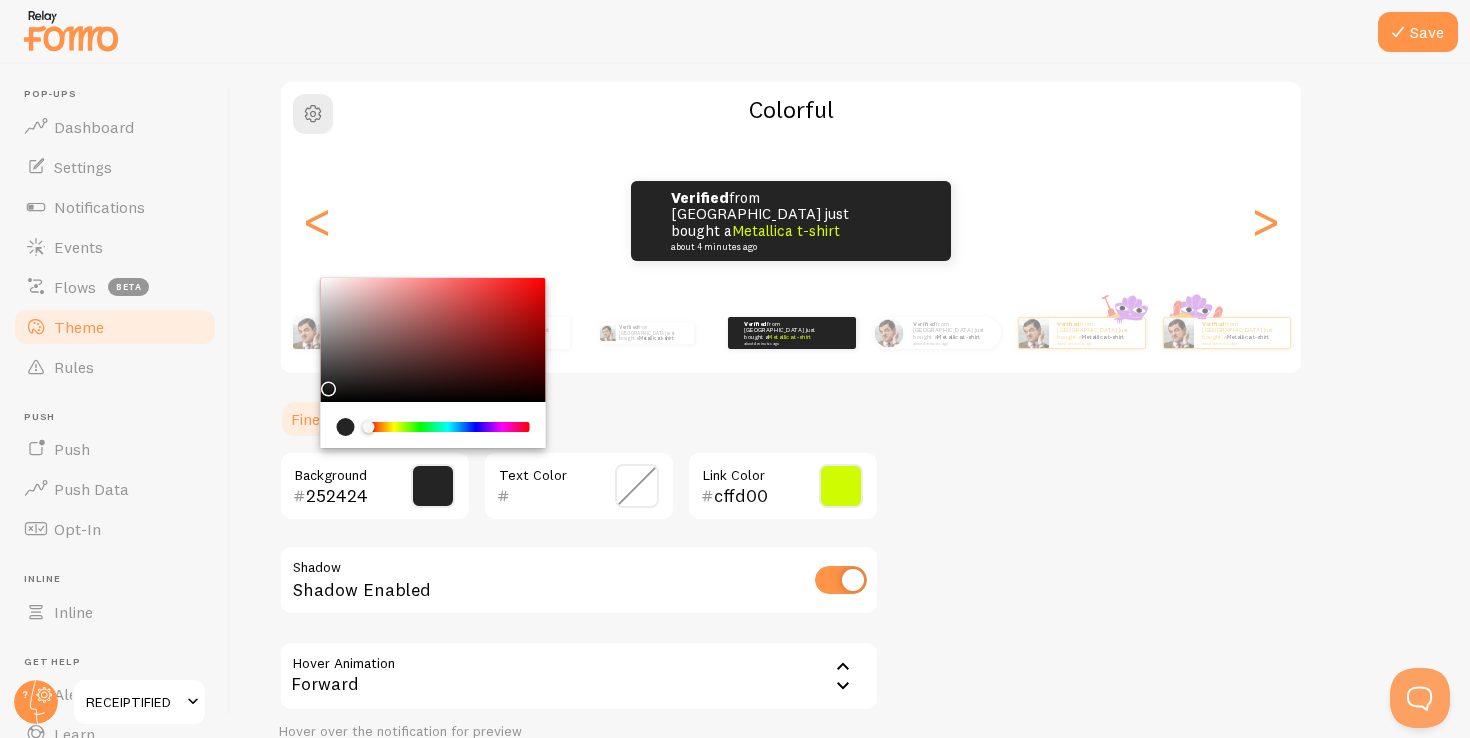 click at bounding box center (433, 340) 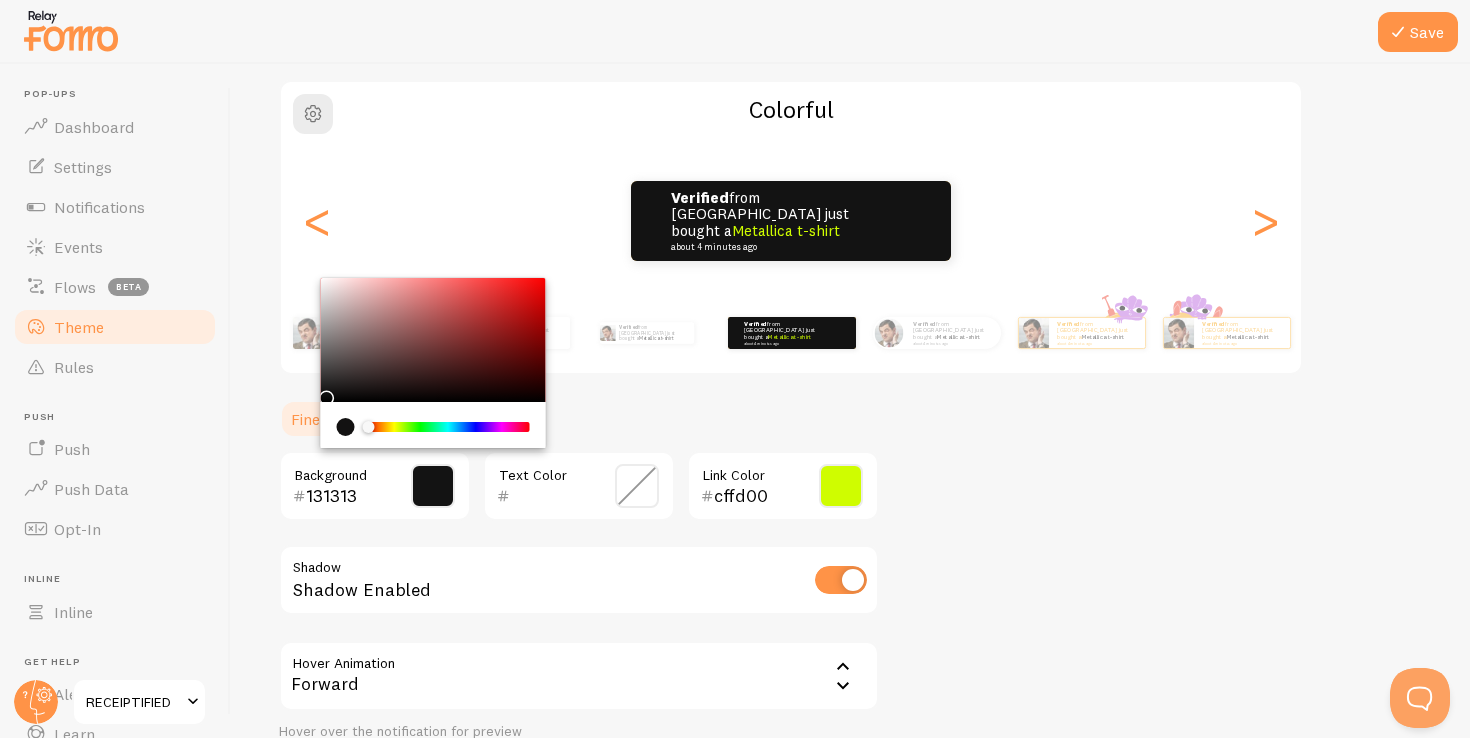 click at bounding box center [327, 398] 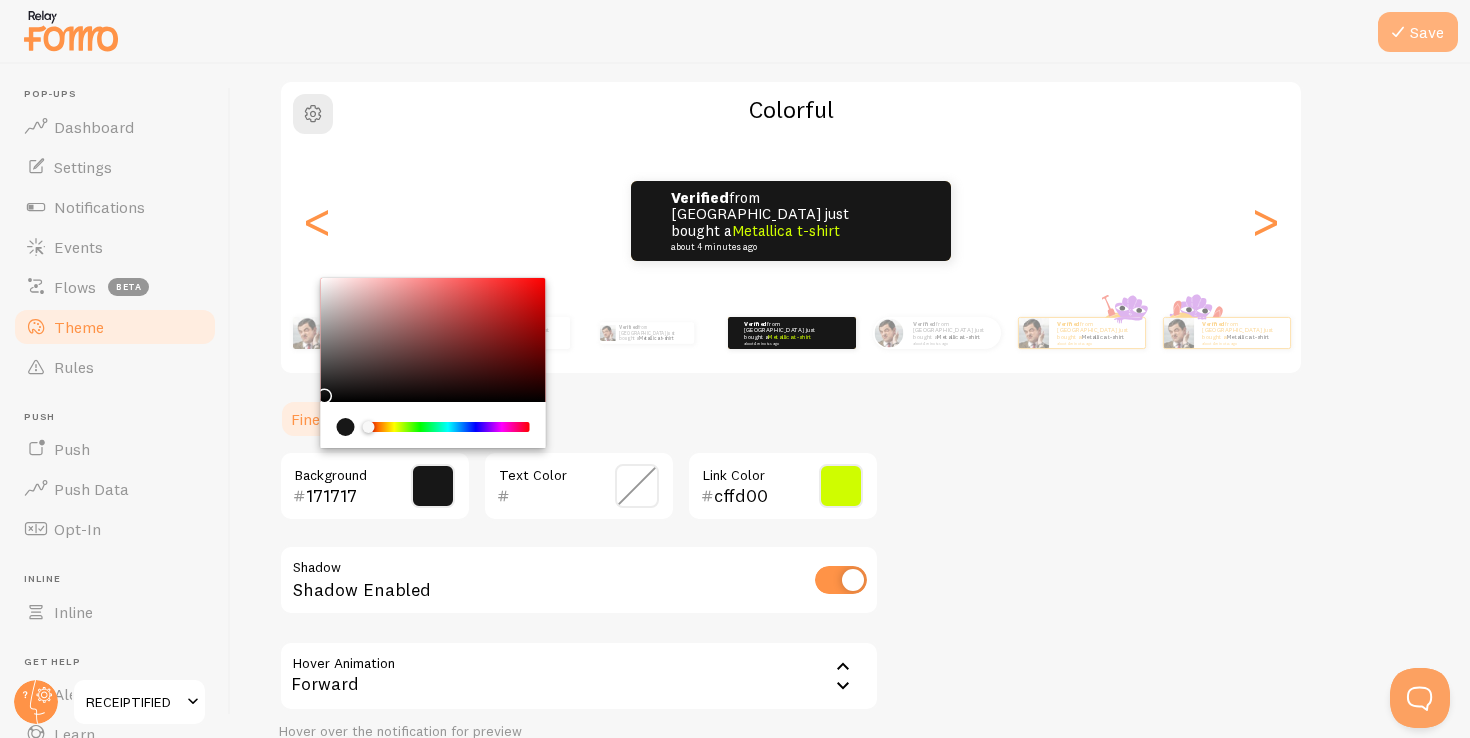 click on "Save" at bounding box center [1418, 32] 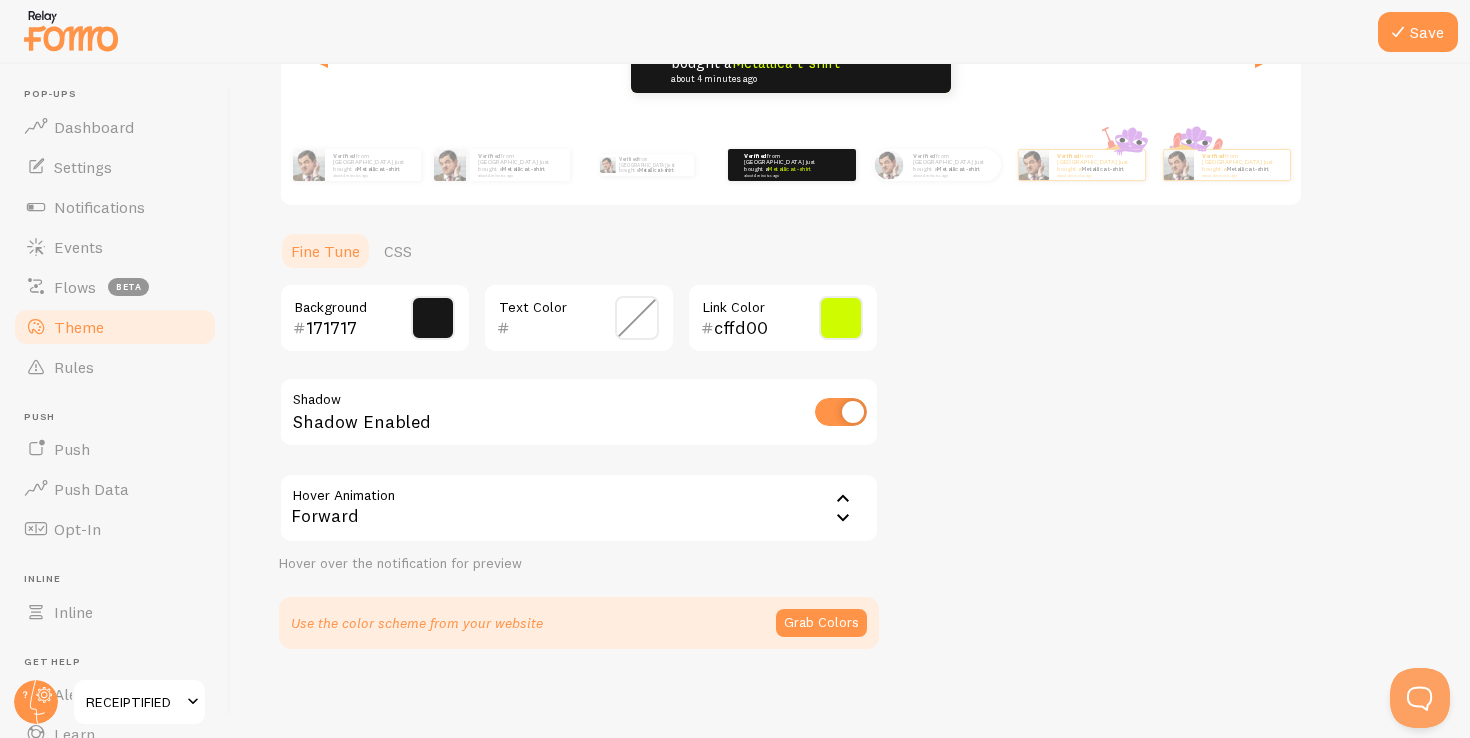 scroll, scrollTop: 325, scrollLeft: 0, axis: vertical 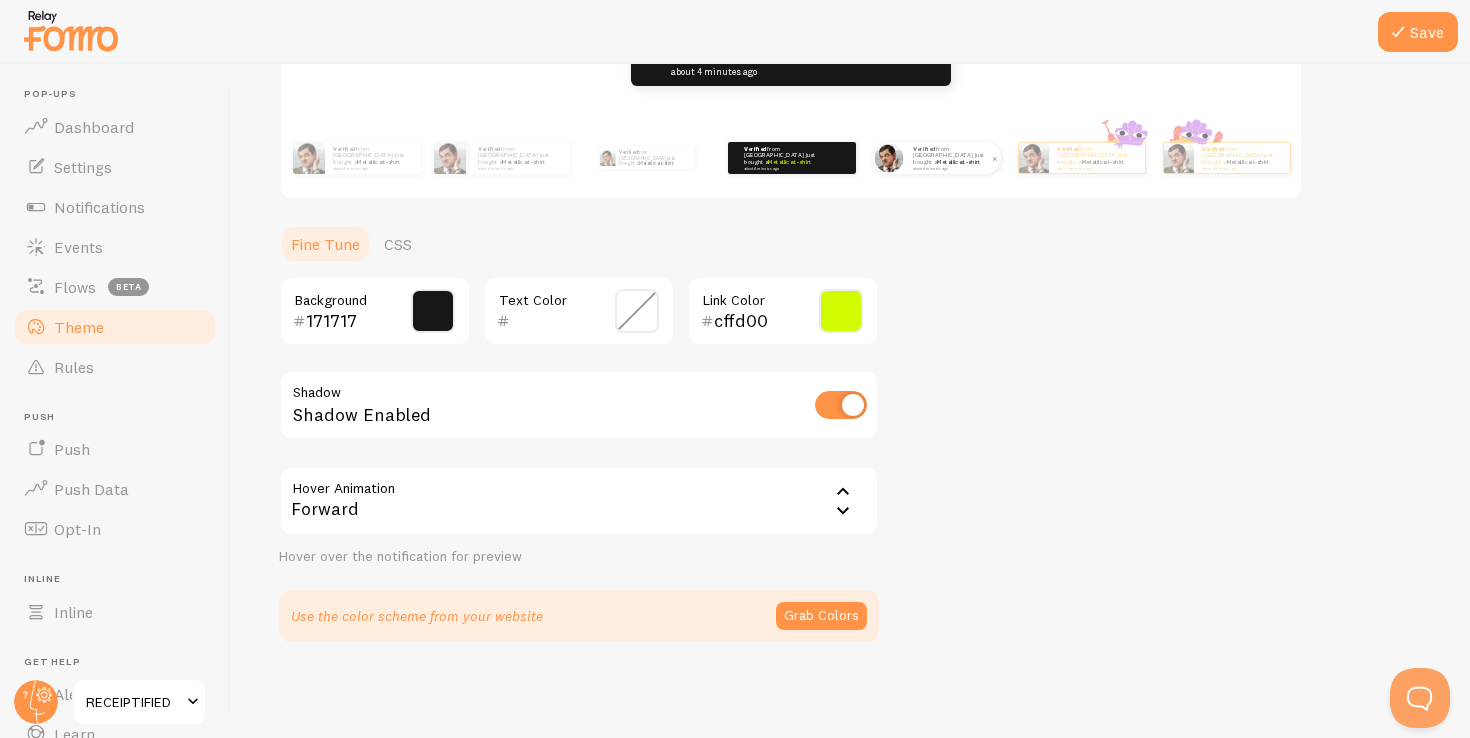 click at bounding box center [889, 158] 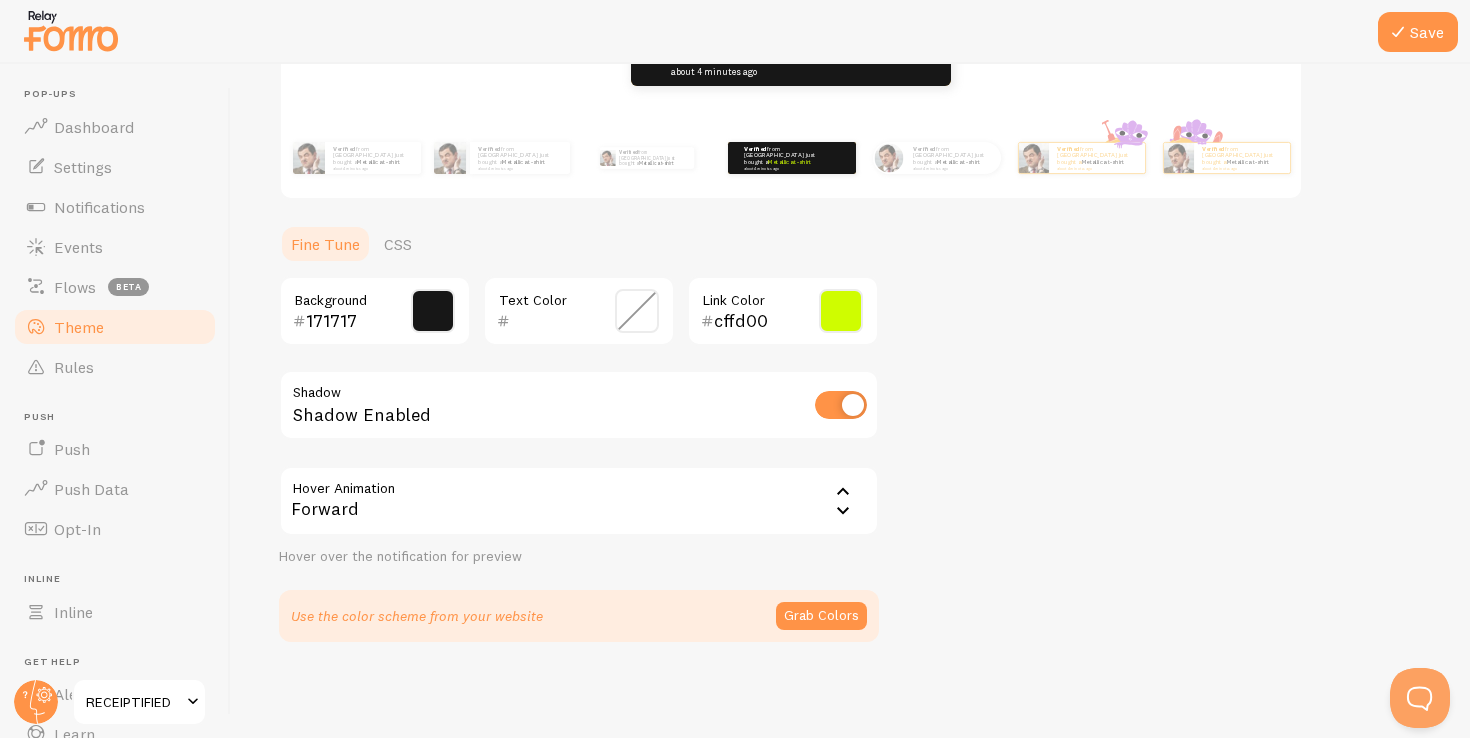 scroll, scrollTop: 202, scrollLeft: 0, axis: vertical 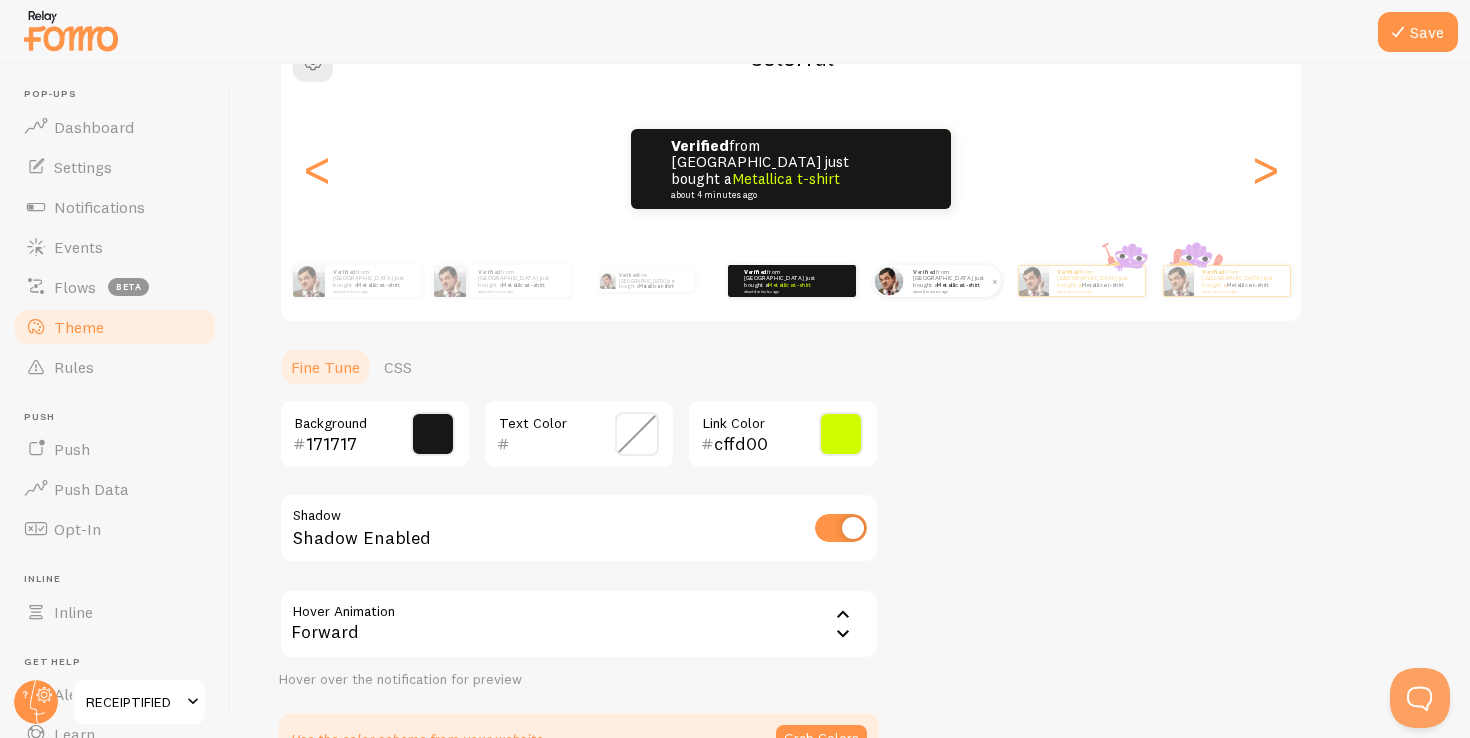 click on "Verified  from [GEOGRAPHIC_DATA] just bought a  Metallica t-shirt   about 4 minutes ago" at bounding box center [953, 281] 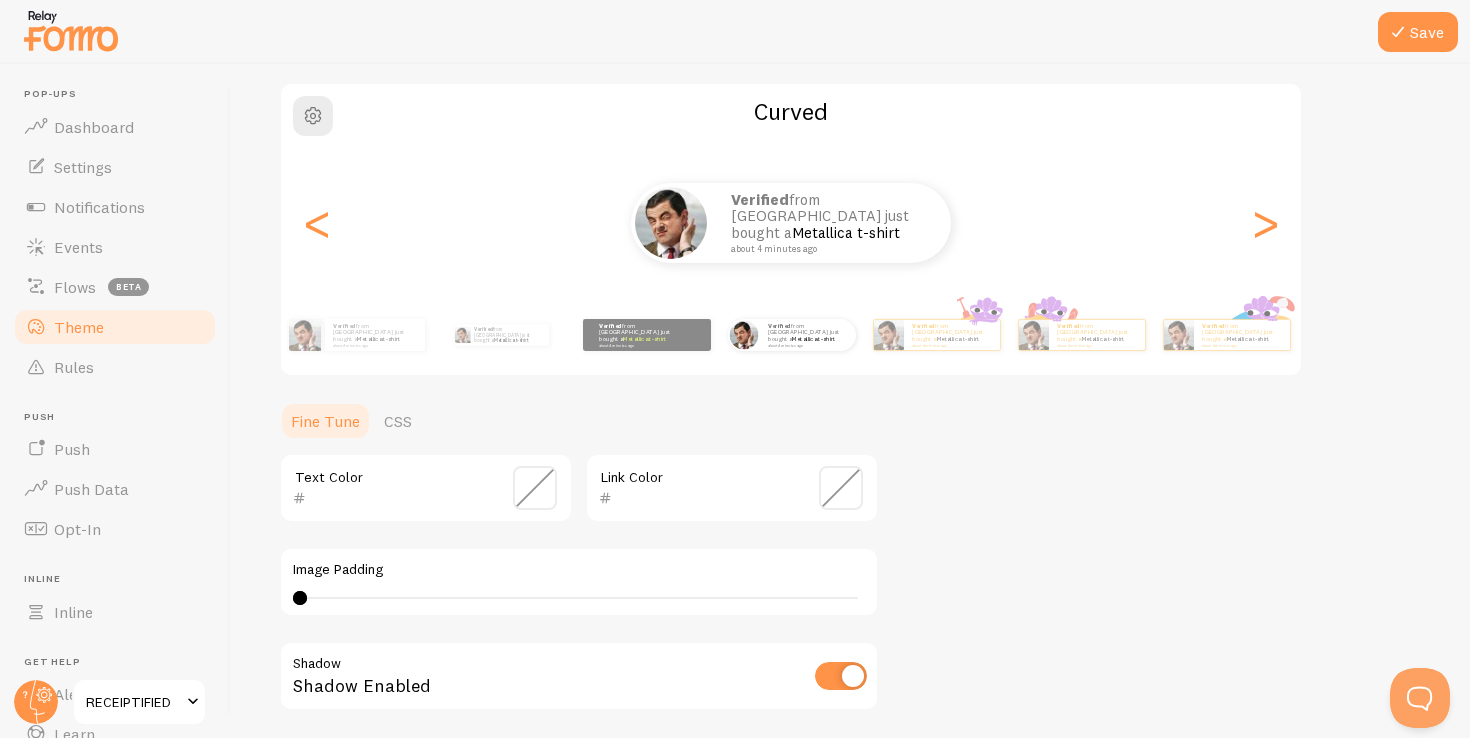 scroll, scrollTop: 133, scrollLeft: 0, axis: vertical 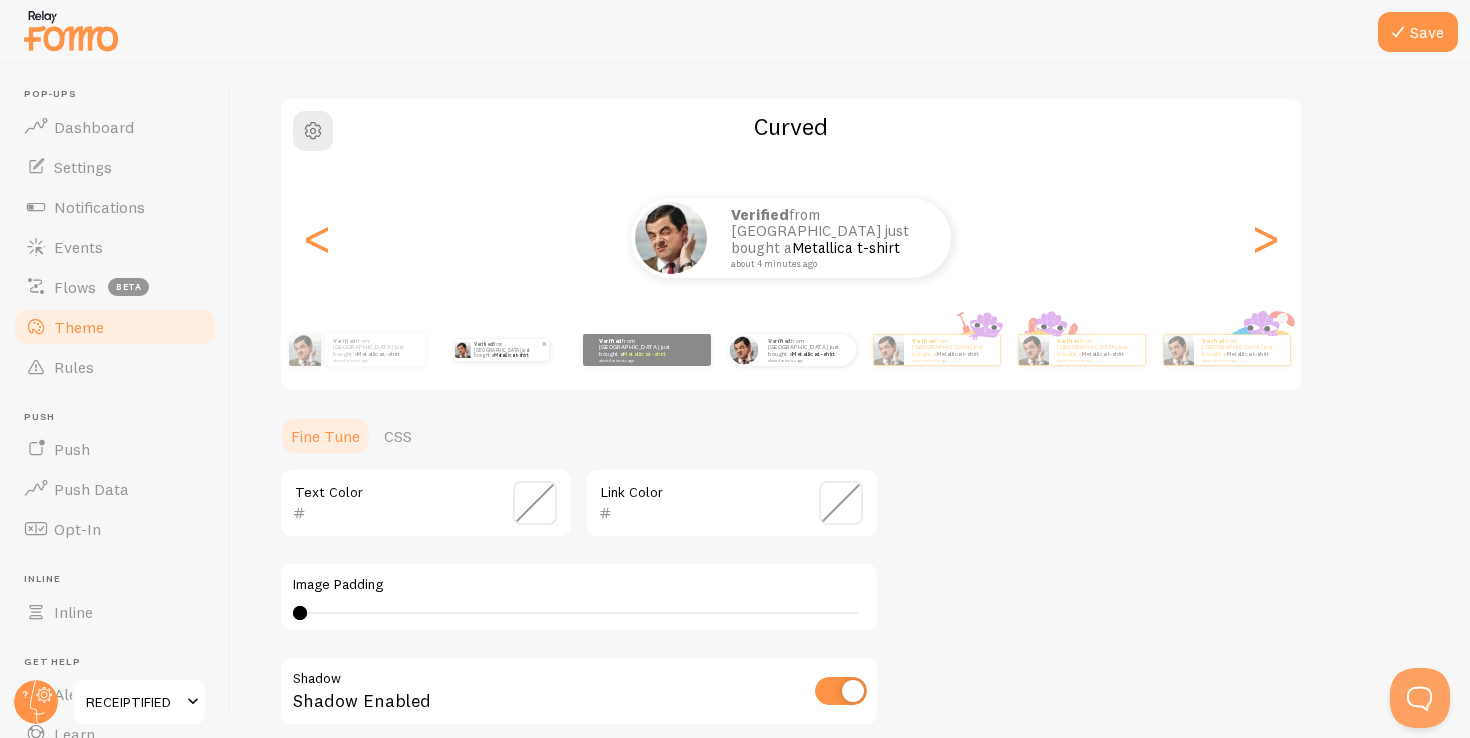 click on "Metallica t-shirt" at bounding box center [511, 355] 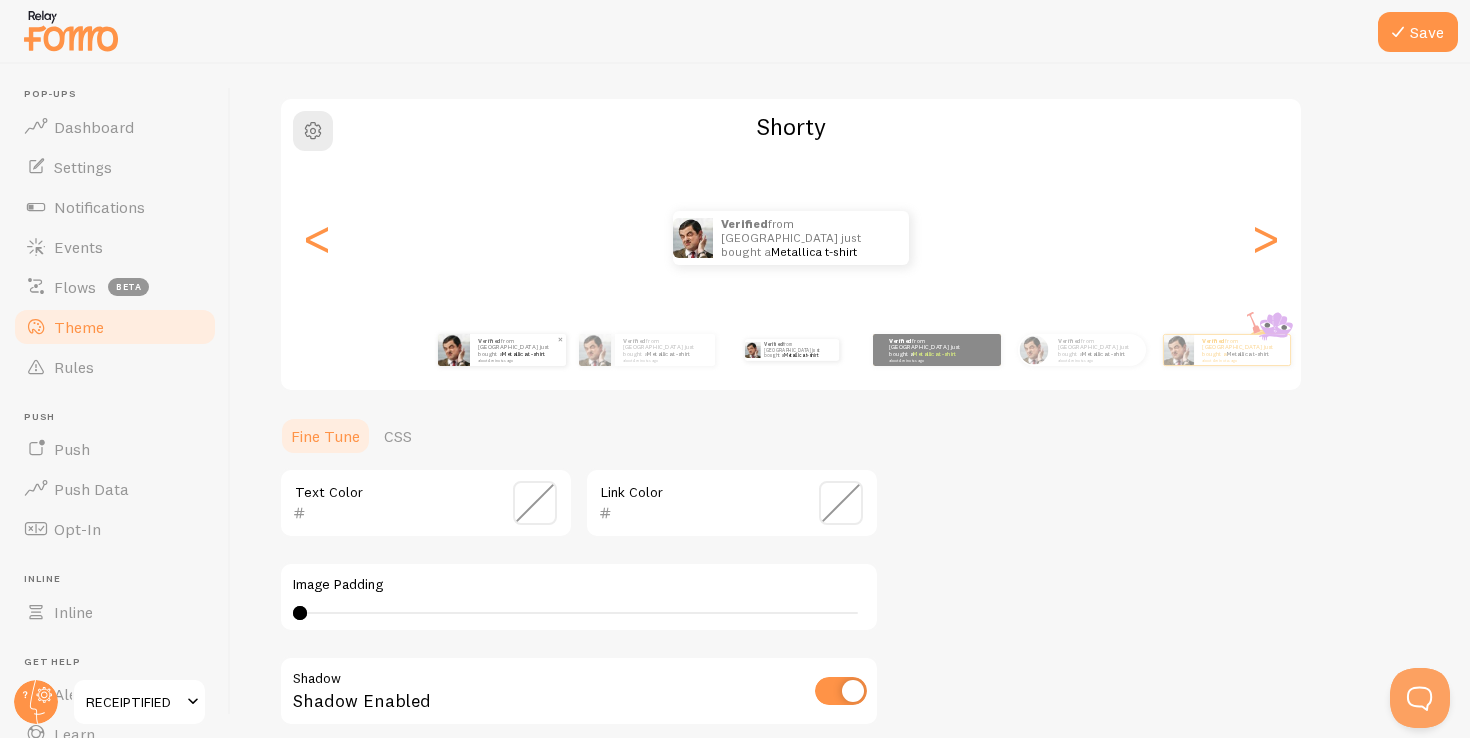 click on "Verified  from [GEOGRAPHIC_DATA] just bought a  Metallica t-shirt   about 4 minutes ago" at bounding box center [518, 349] 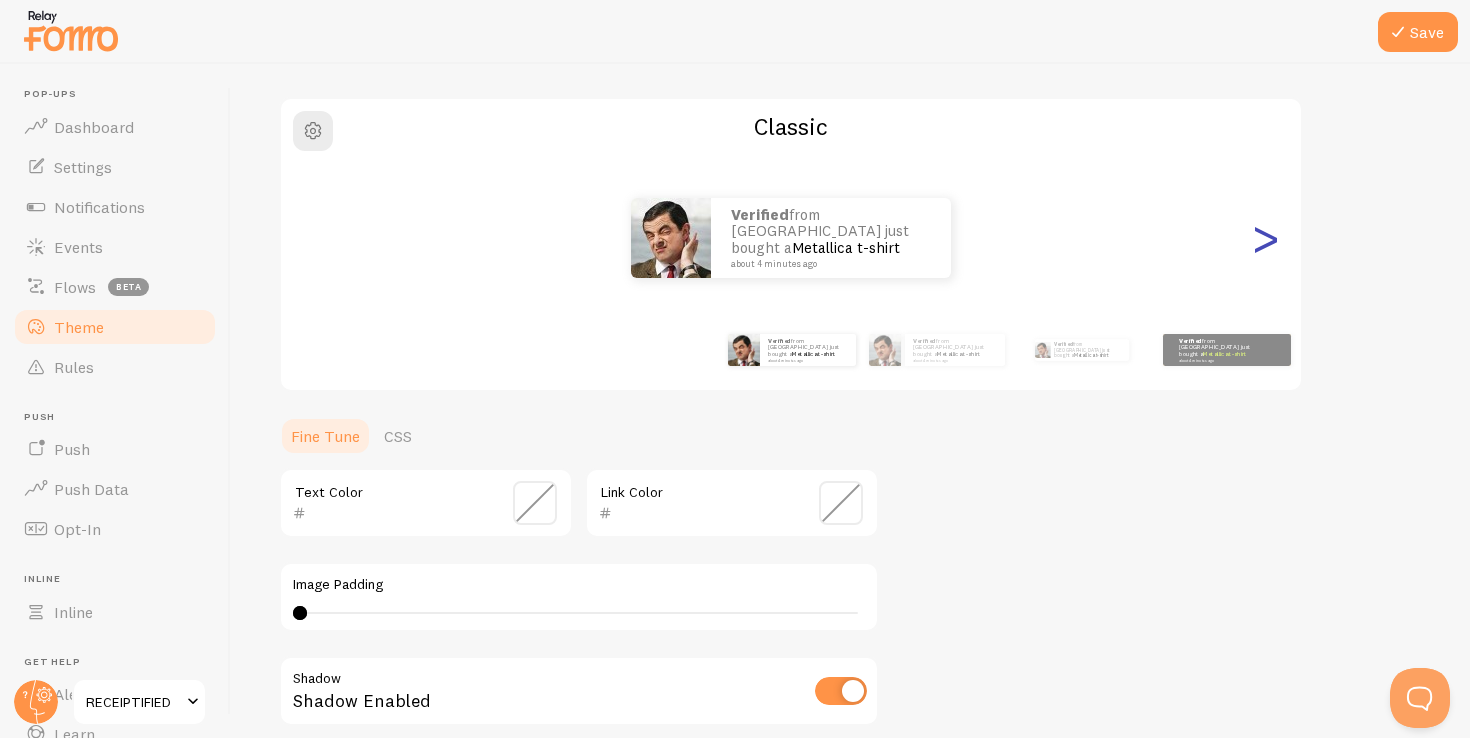 click on ">" at bounding box center (1265, 238) 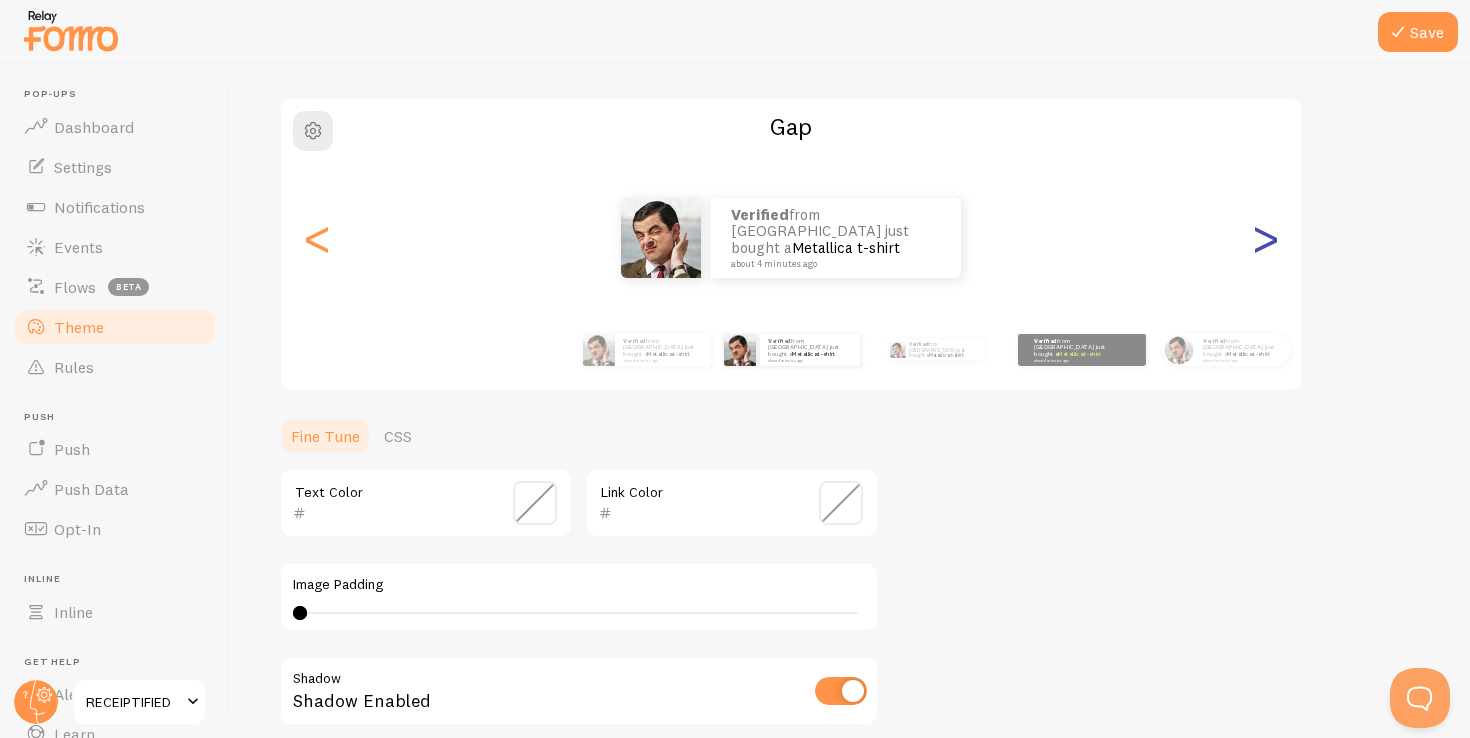click on ">" at bounding box center (1265, 238) 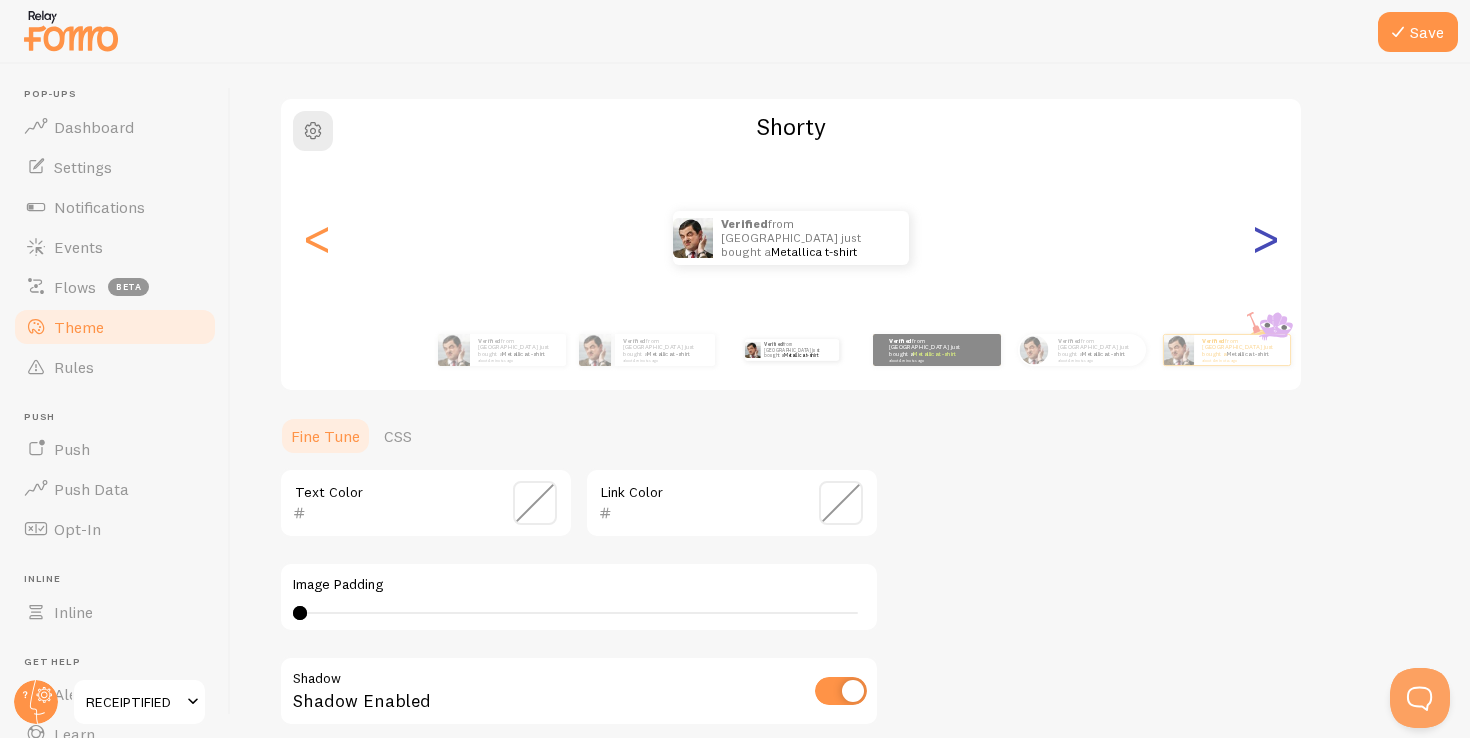 click on ">" at bounding box center (1265, 238) 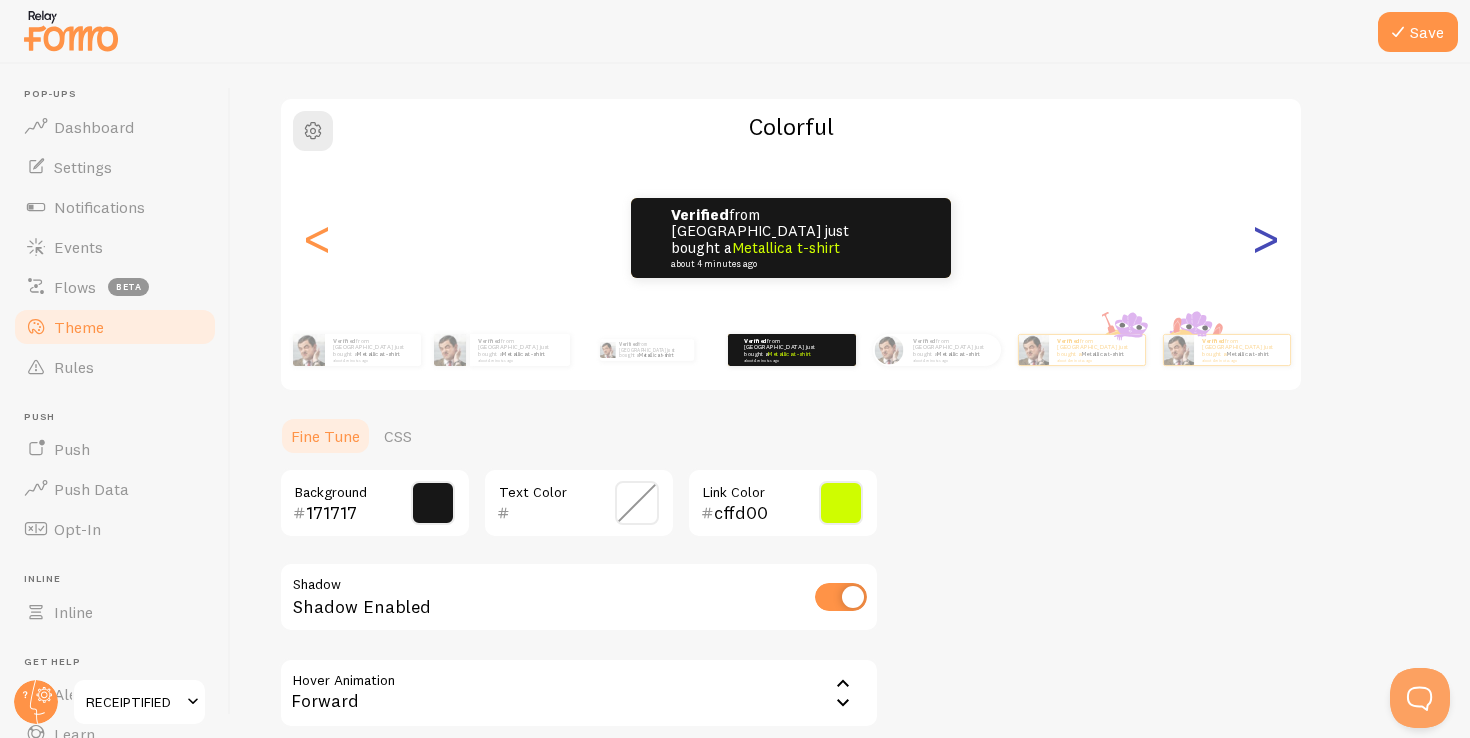 click on ">" at bounding box center [1265, 238] 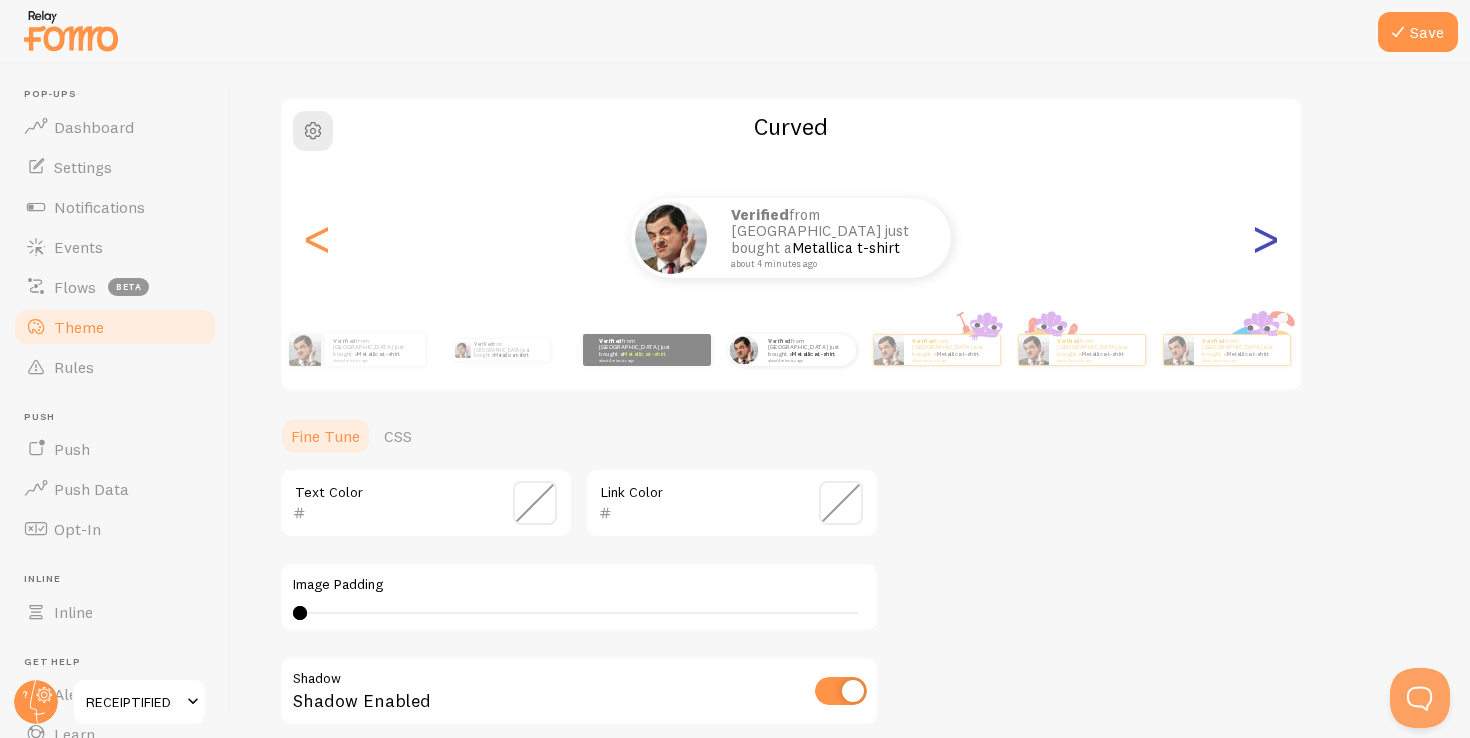 click on ">" at bounding box center [1265, 238] 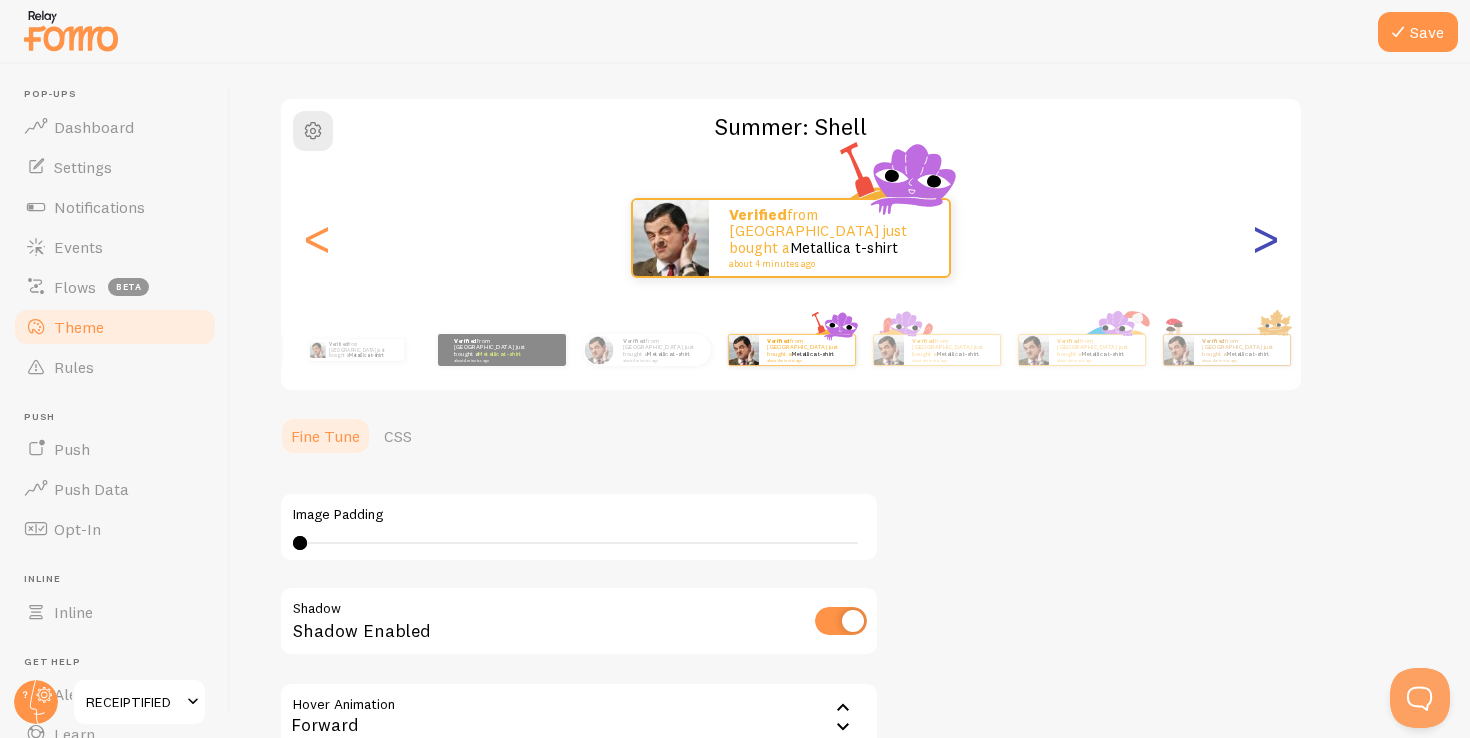 click on ">" at bounding box center [1265, 238] 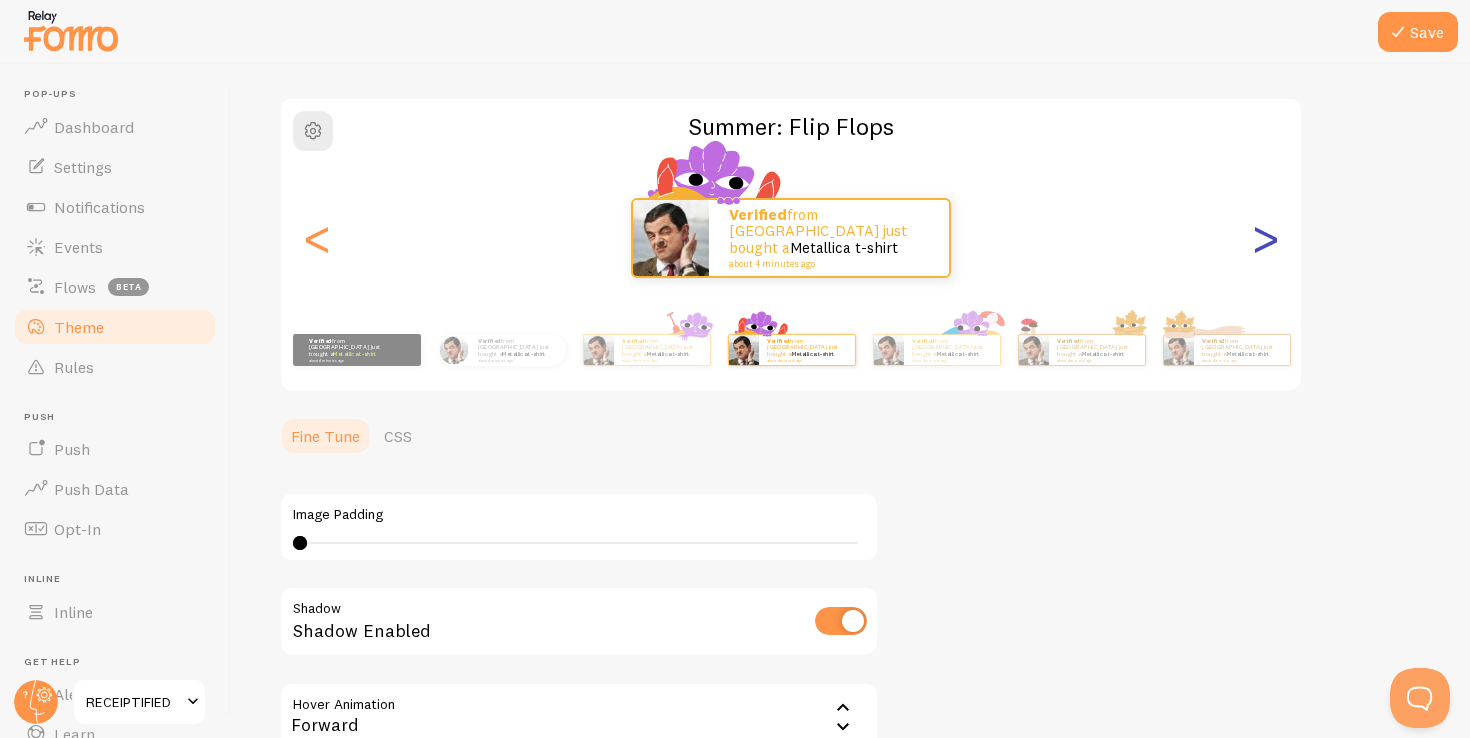 click on ">" at bounding box center (1265, 238) 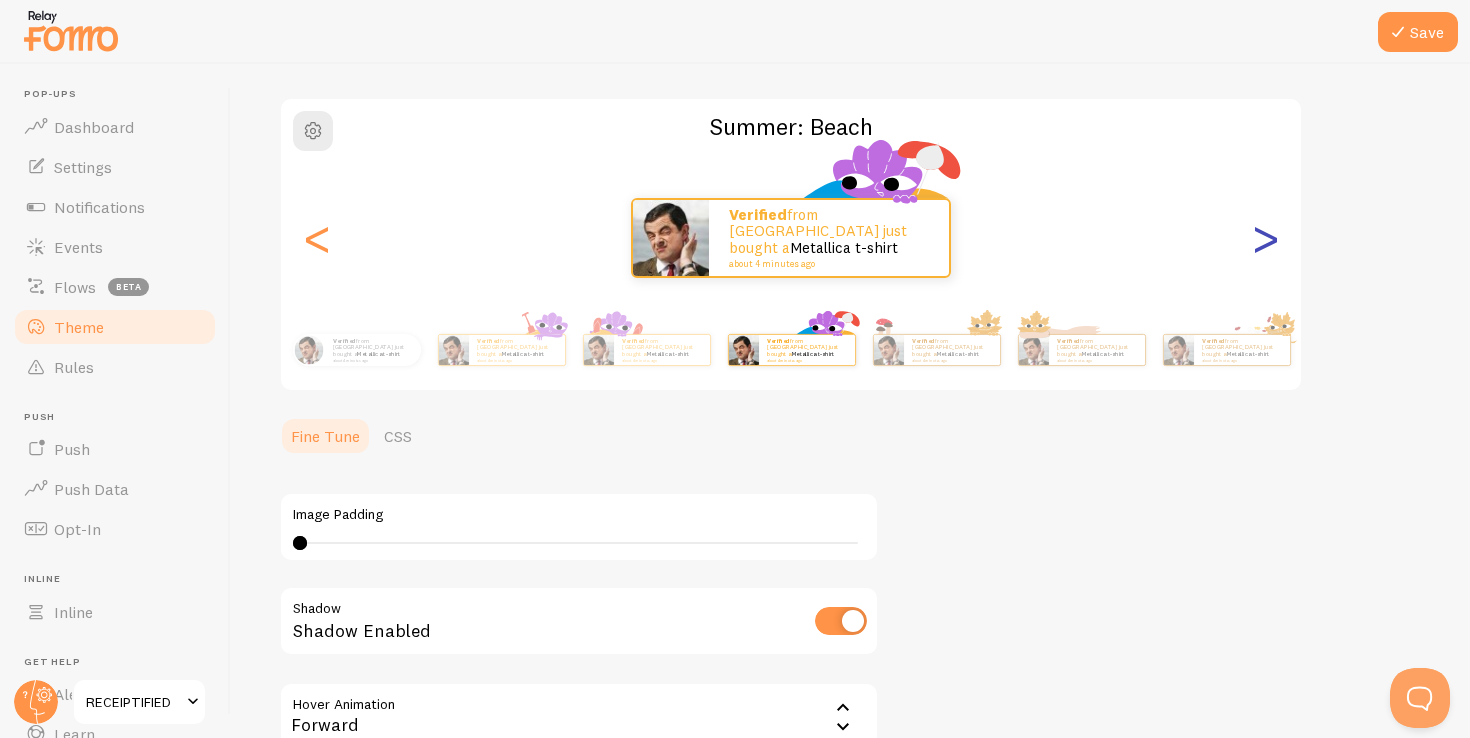 click on ">" at bounding box center (1265, 238) 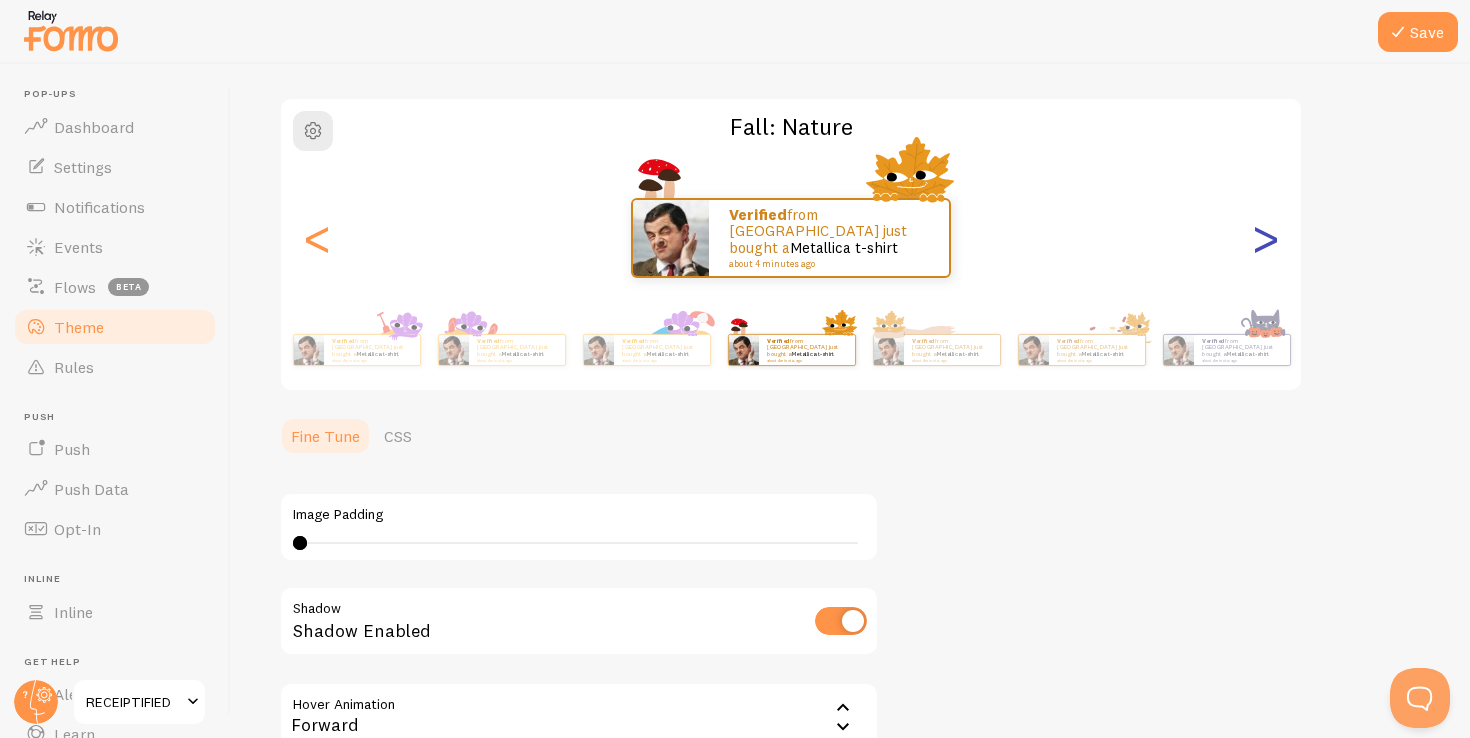 click on ">" at bounding box center [1265, 238] 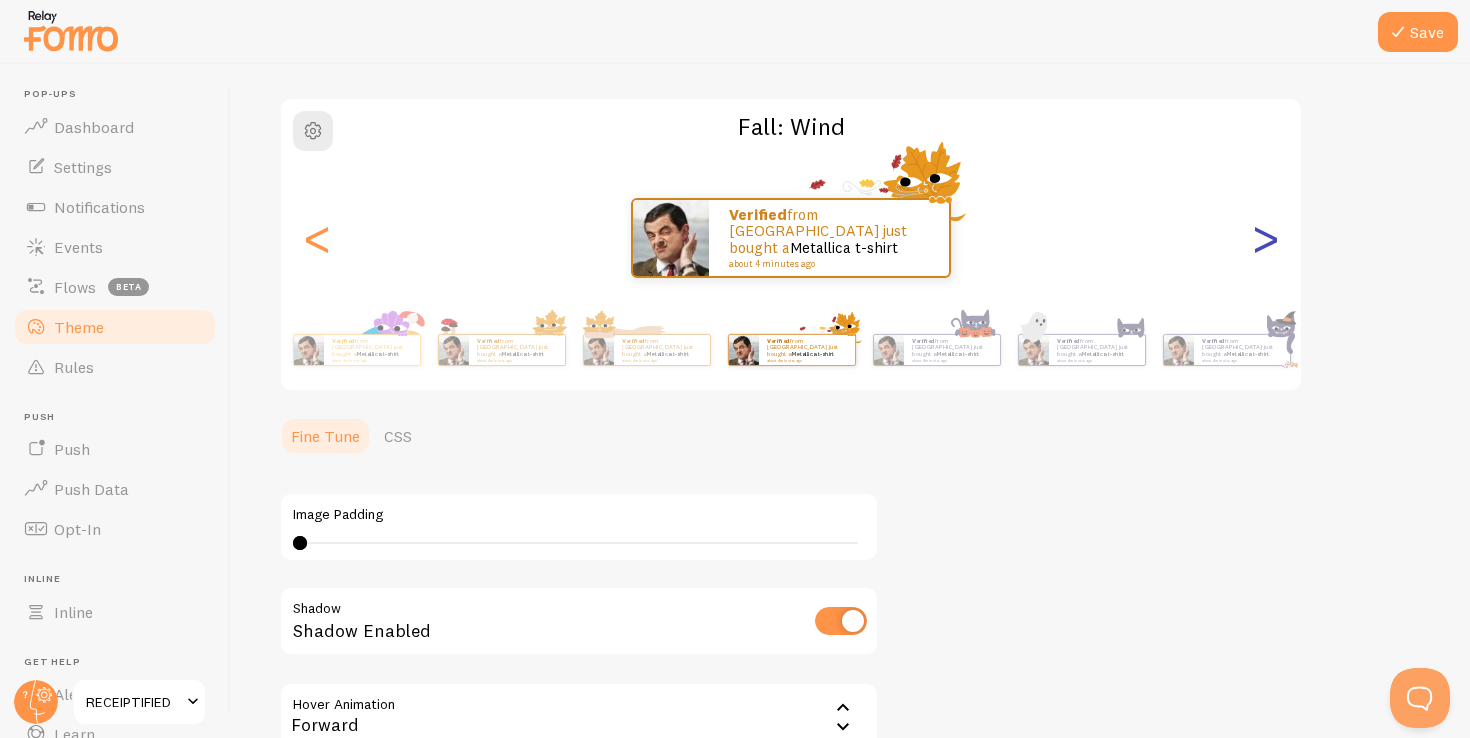 click on ">" at bounding box center (1265, 238) 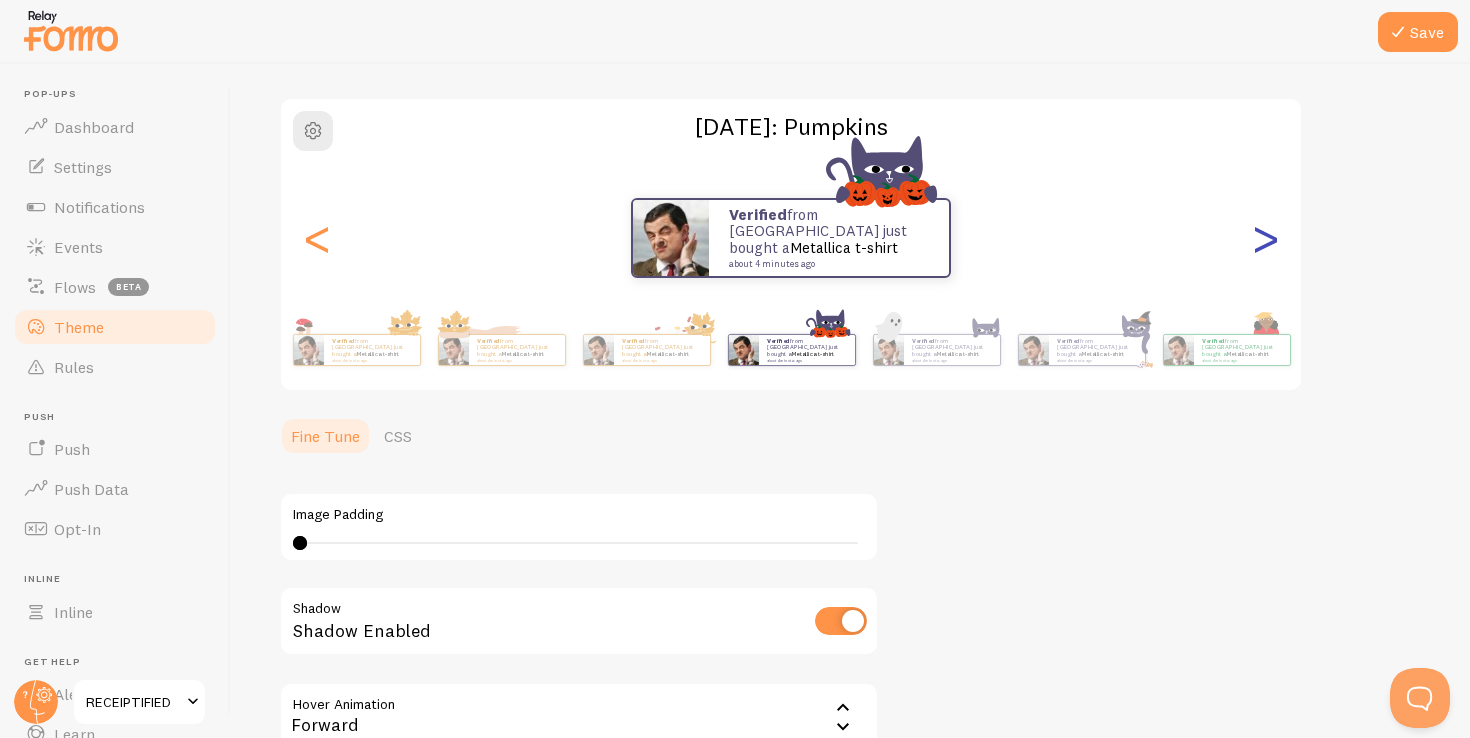 click on ">" at bounding box center [1265, 238] 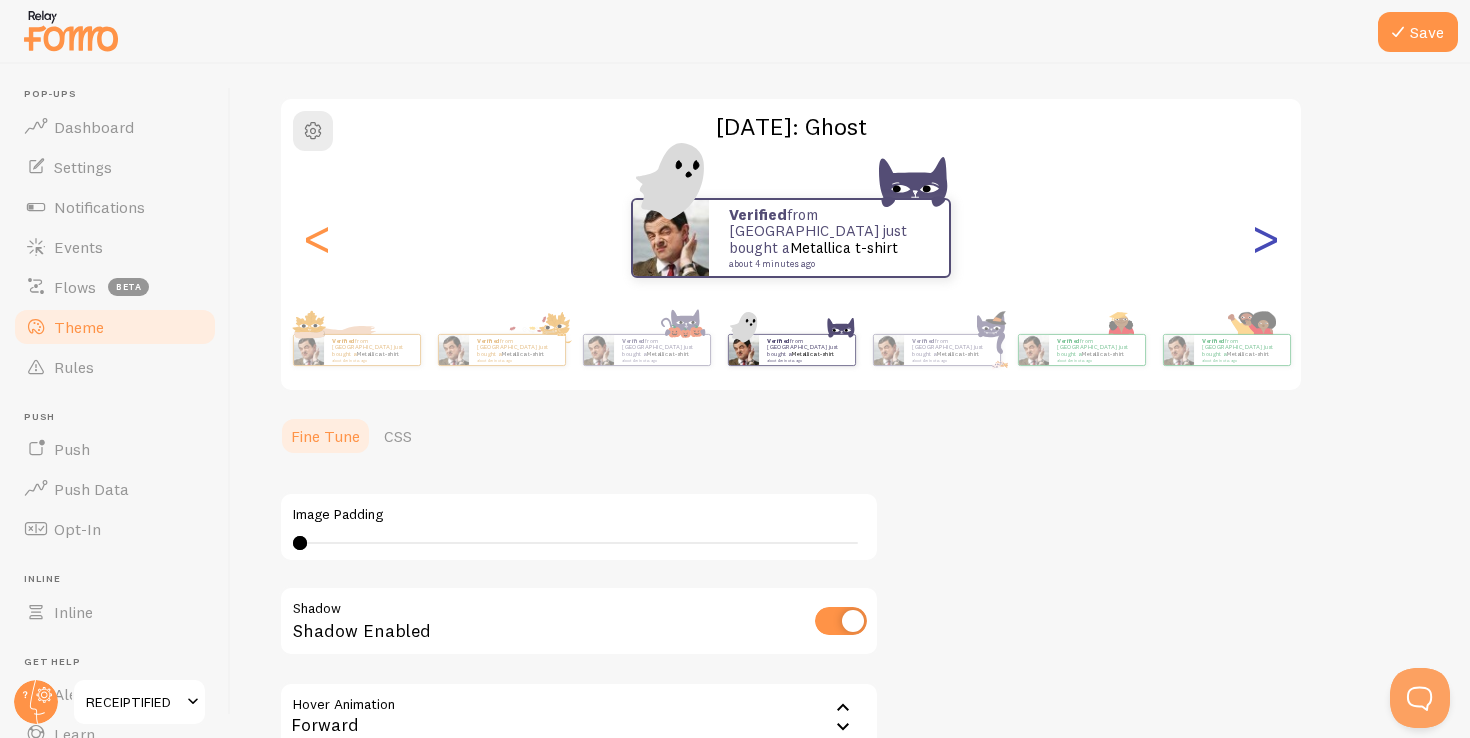 click on ">" at bounding box center (1265, 238) 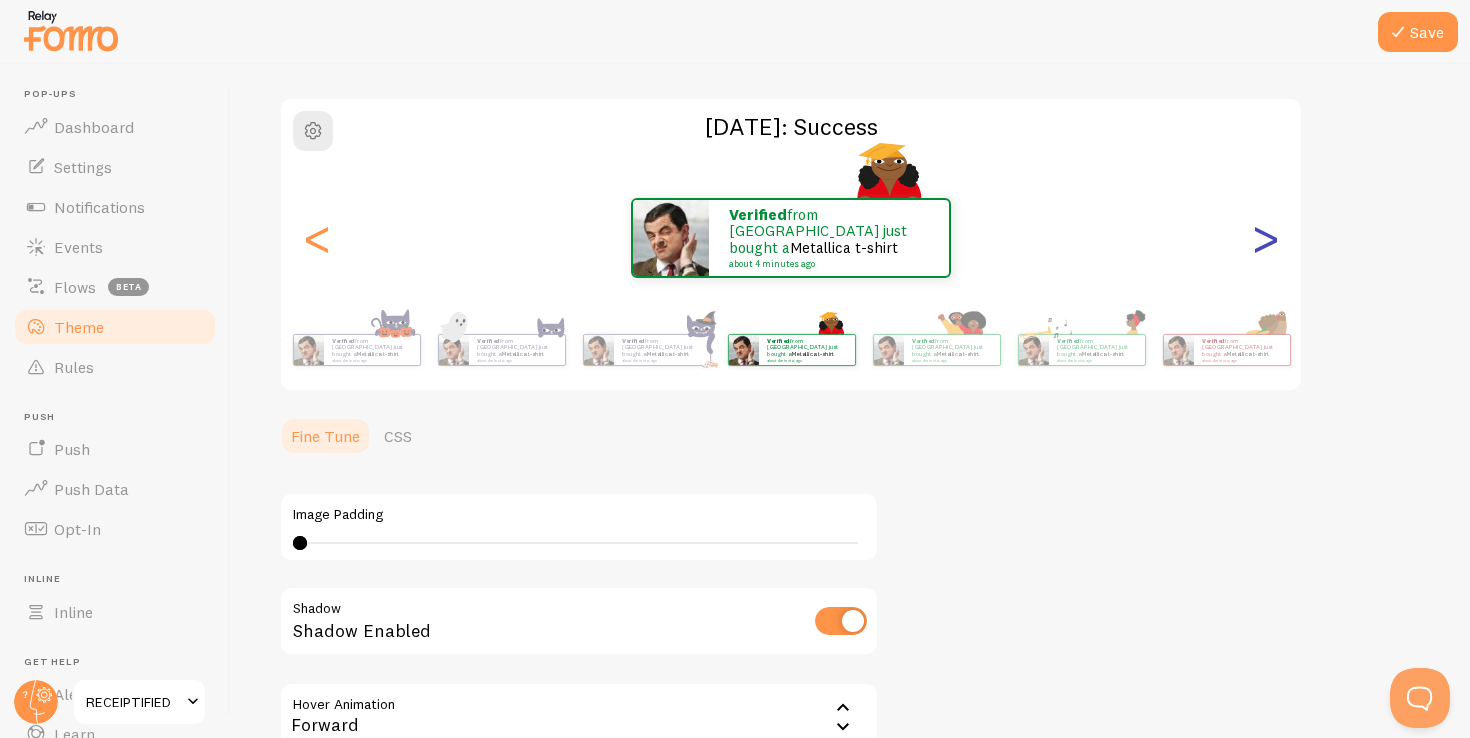 click on ">" at bounding box center (1265, 238) 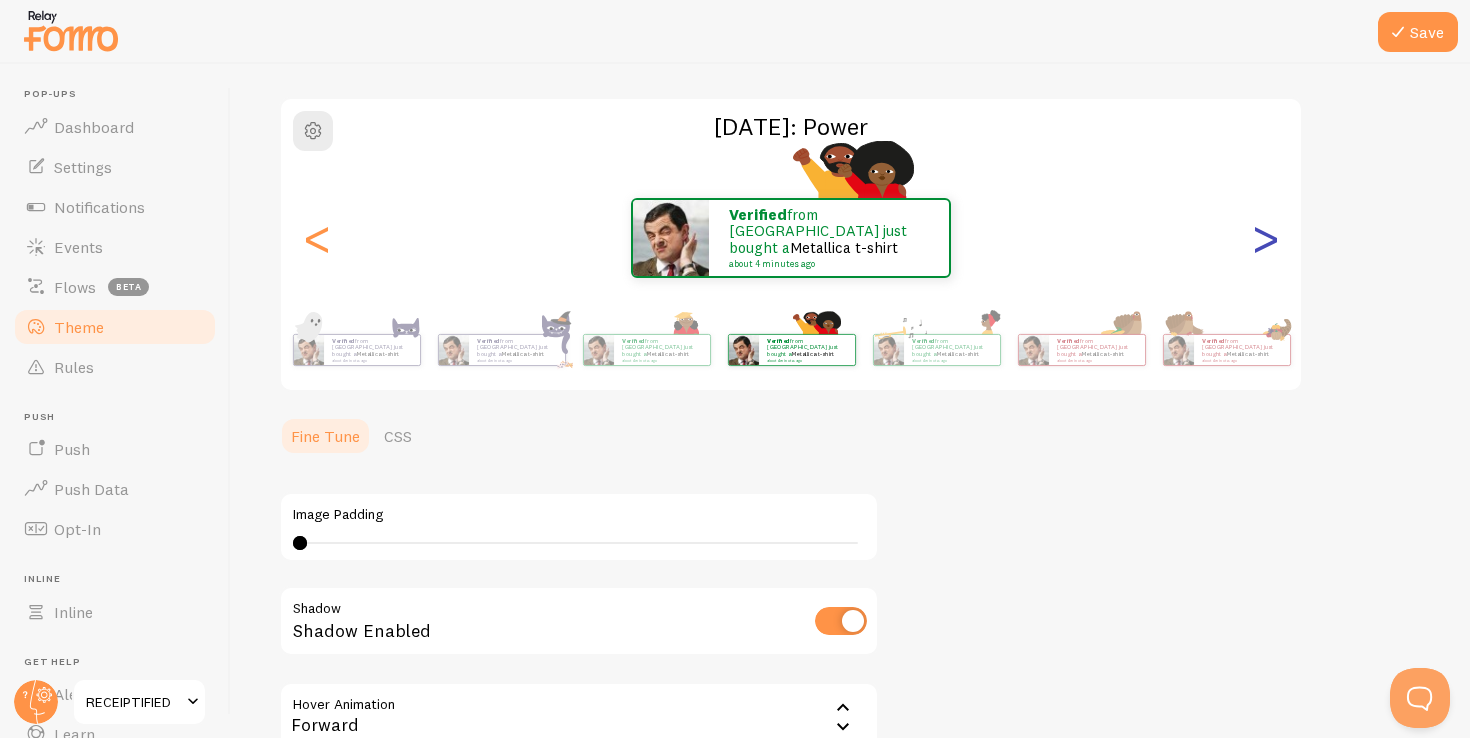 click on ">" at bounding box center [1265, 238] 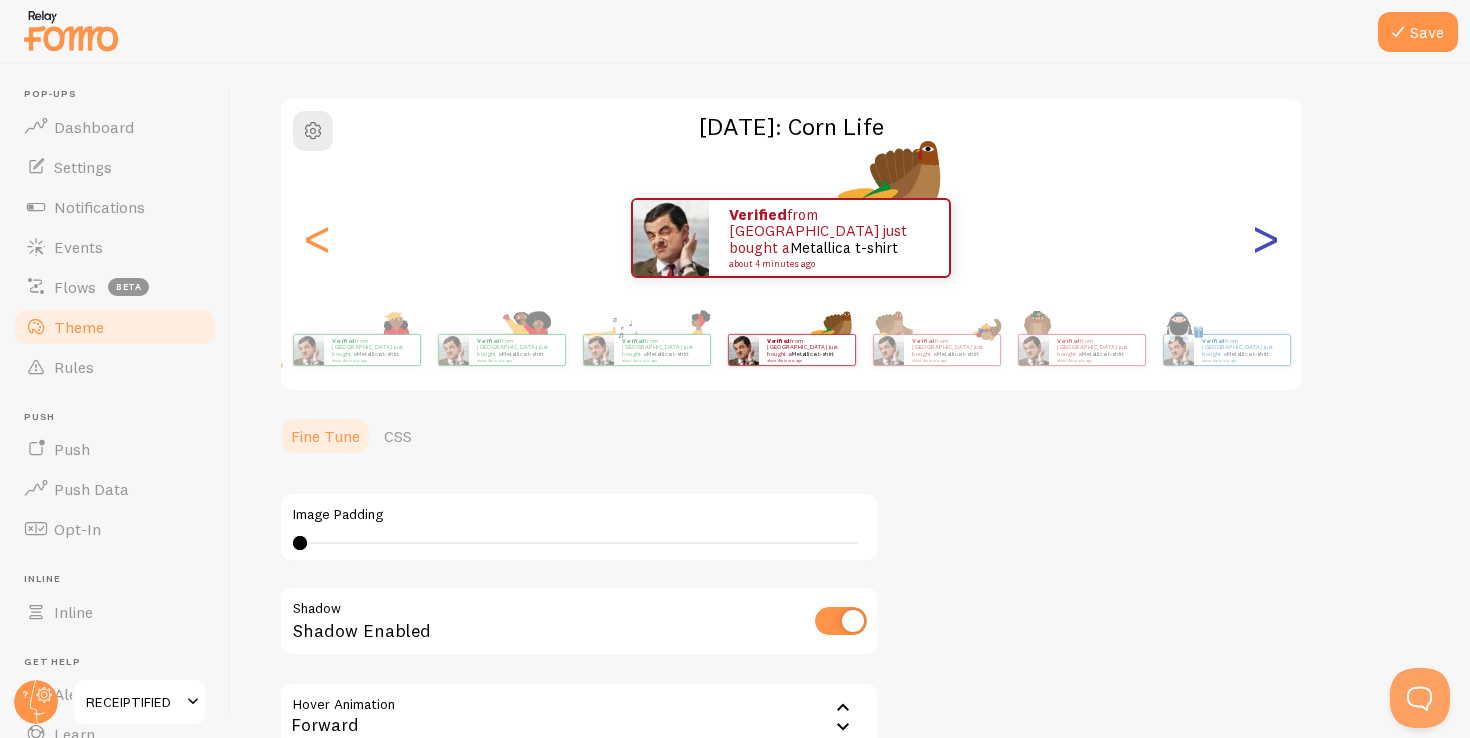 click on ">" at bounding box center (1265, 238) 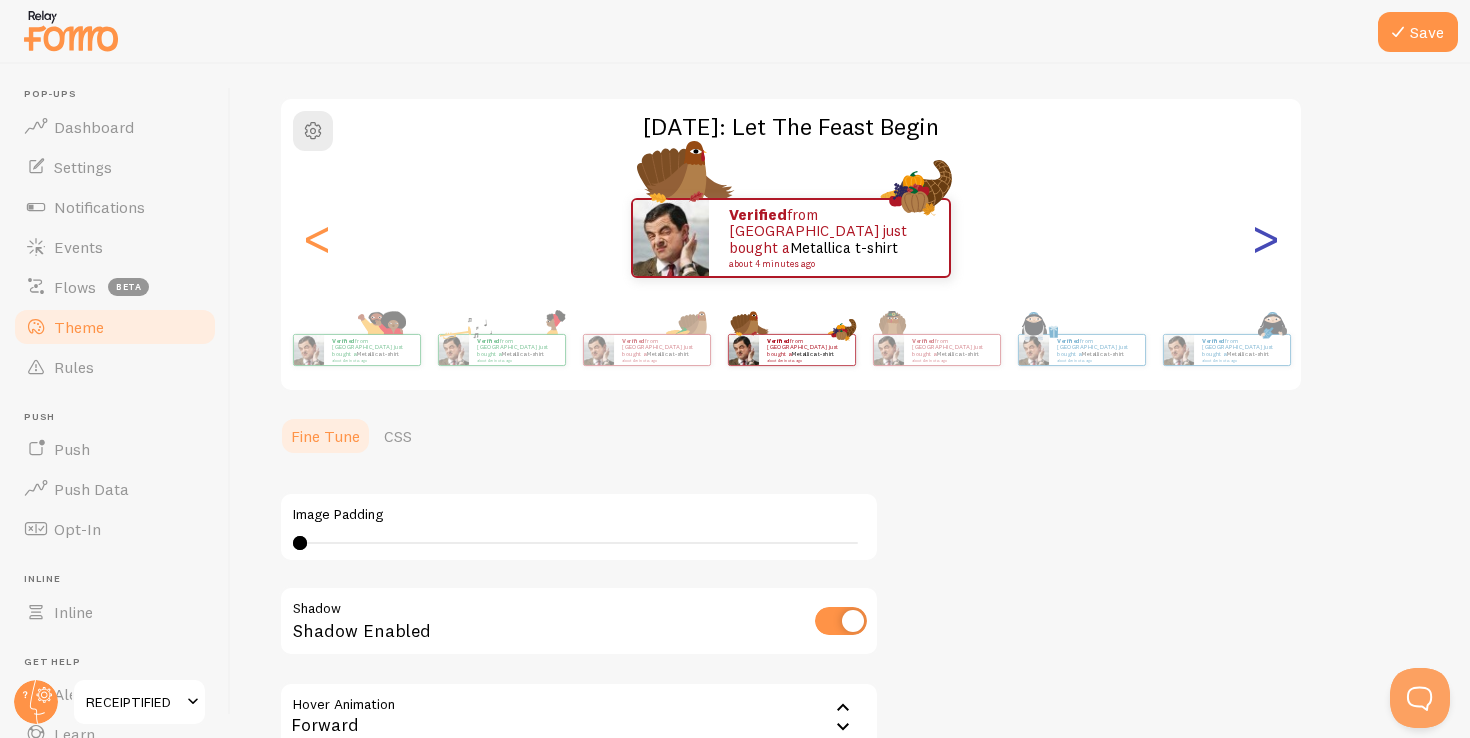 click on ">" at bounding box center (1265, 238) 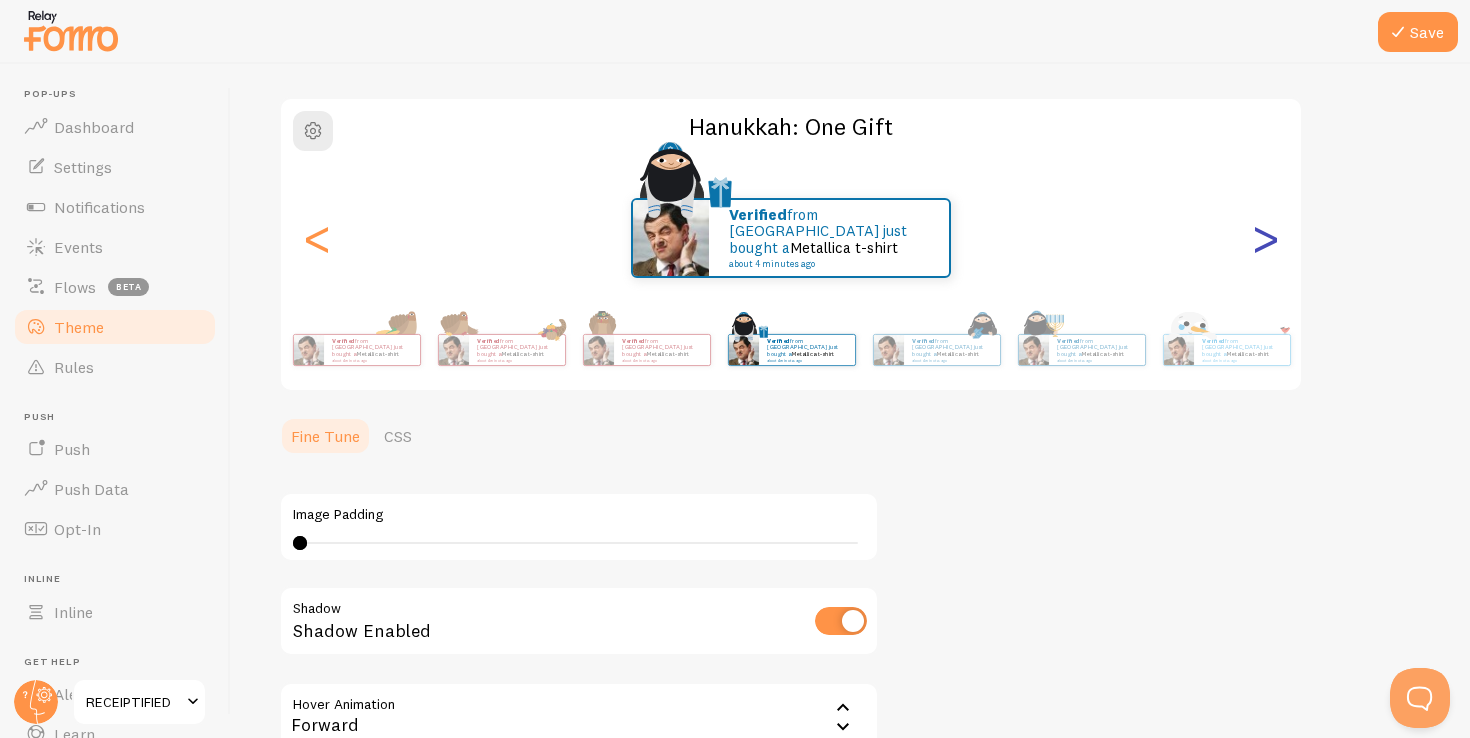 click on ">" at bounding box center [1265, 238] 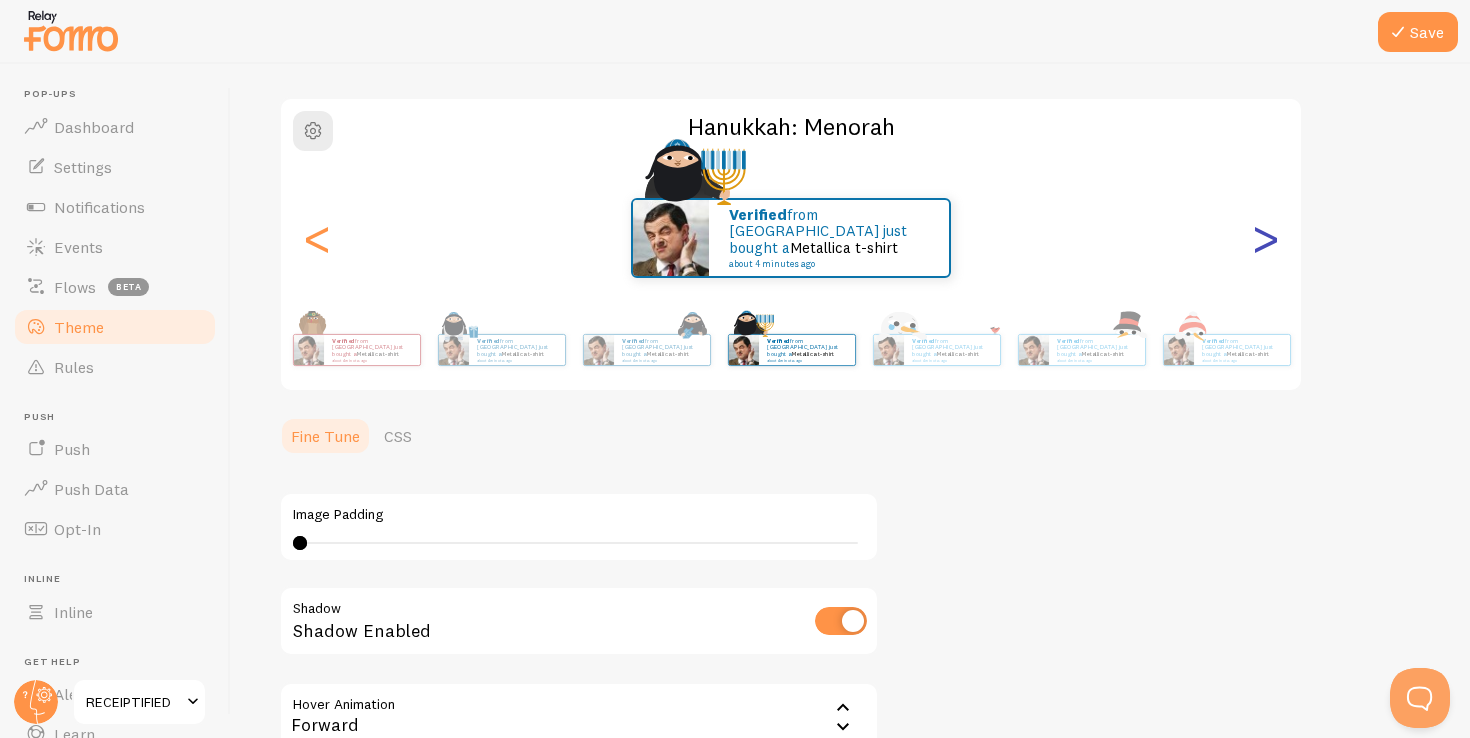 click on ">" at bounding box center (1265, 238) 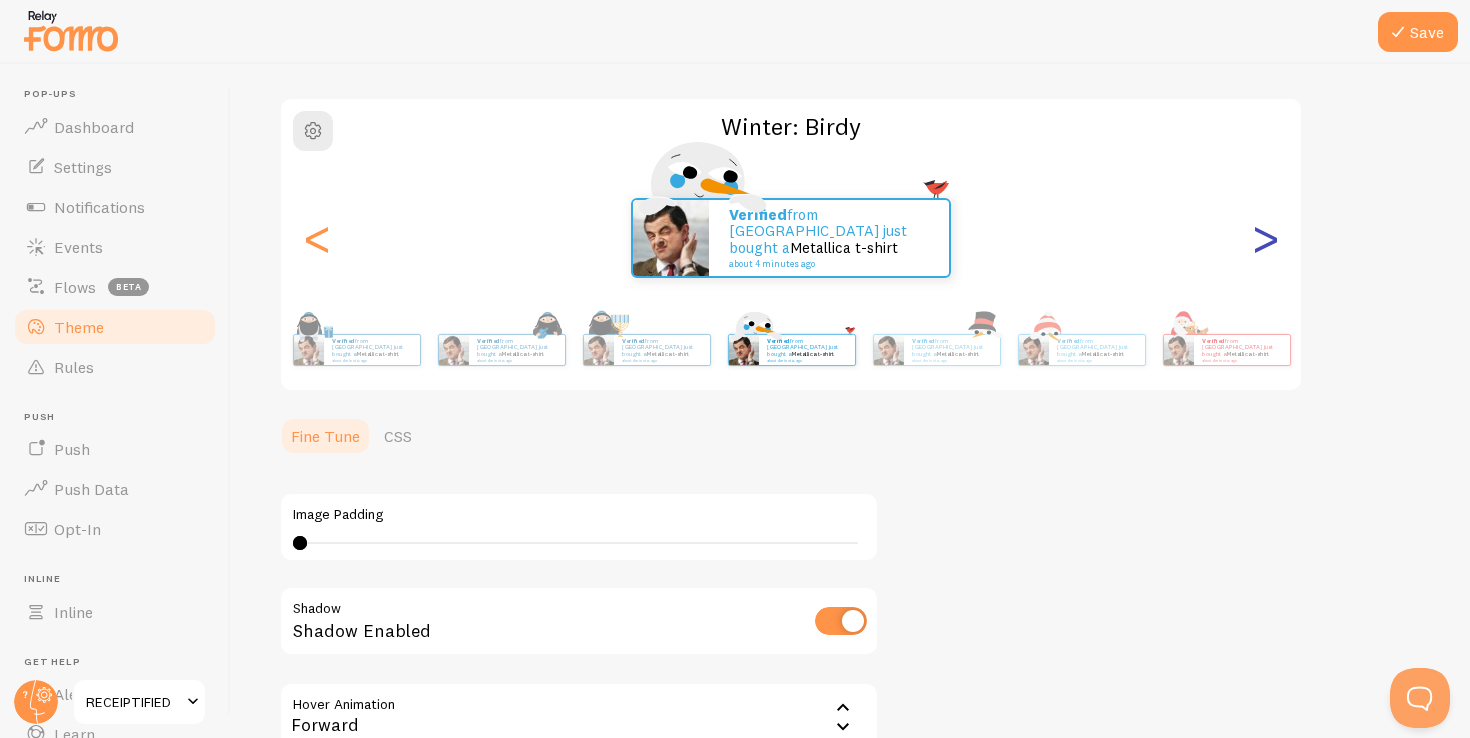 click on ">" at bounding box center [1265, 238] 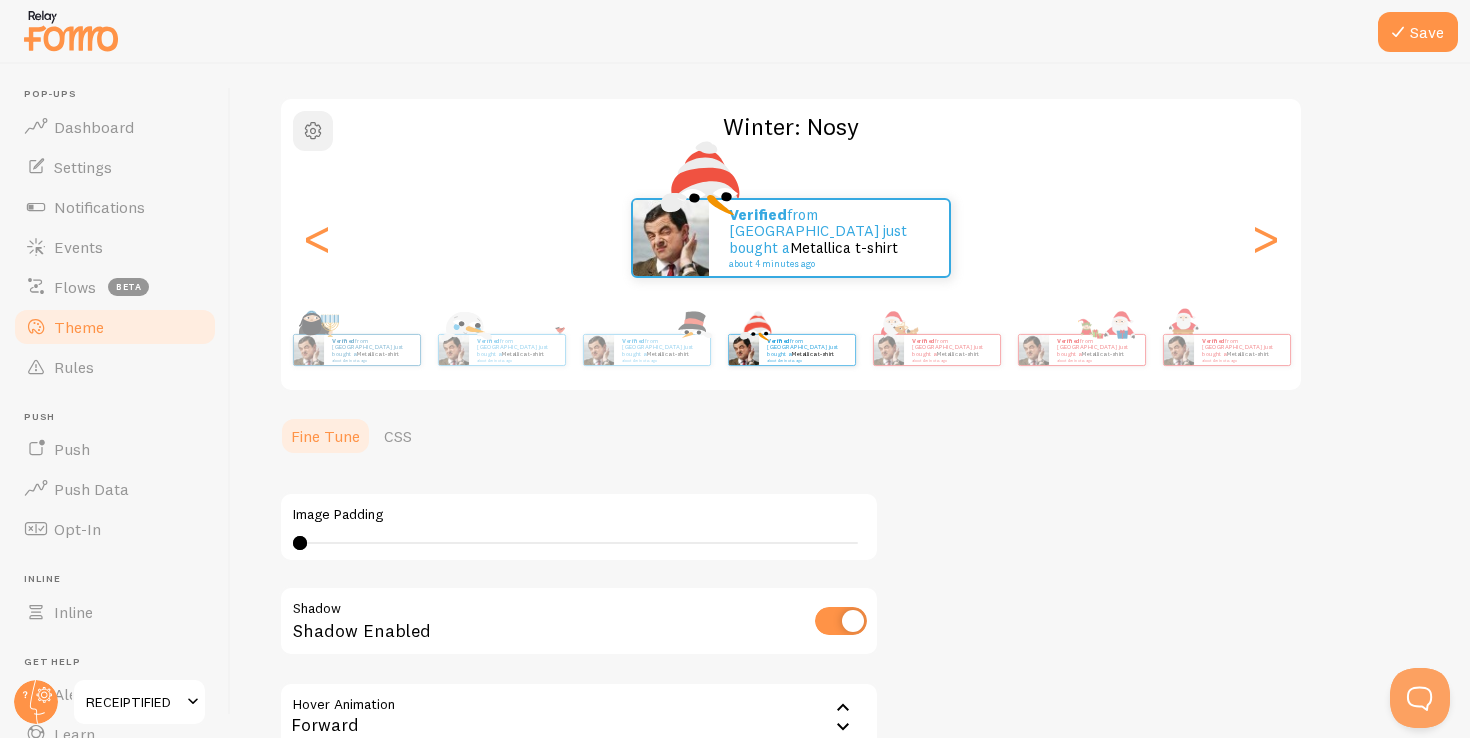 click at bounding box center [313, 131] 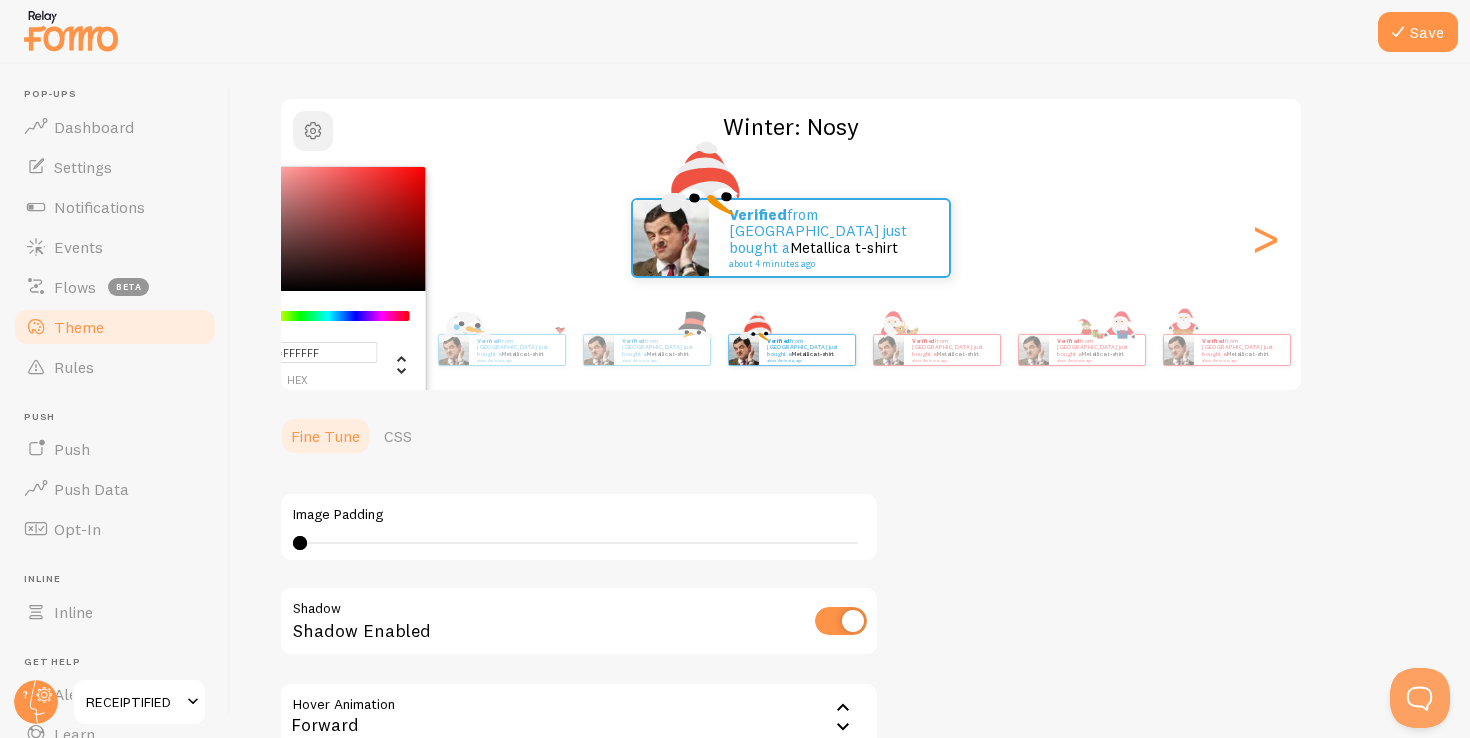click at bounding box center [313, 131] 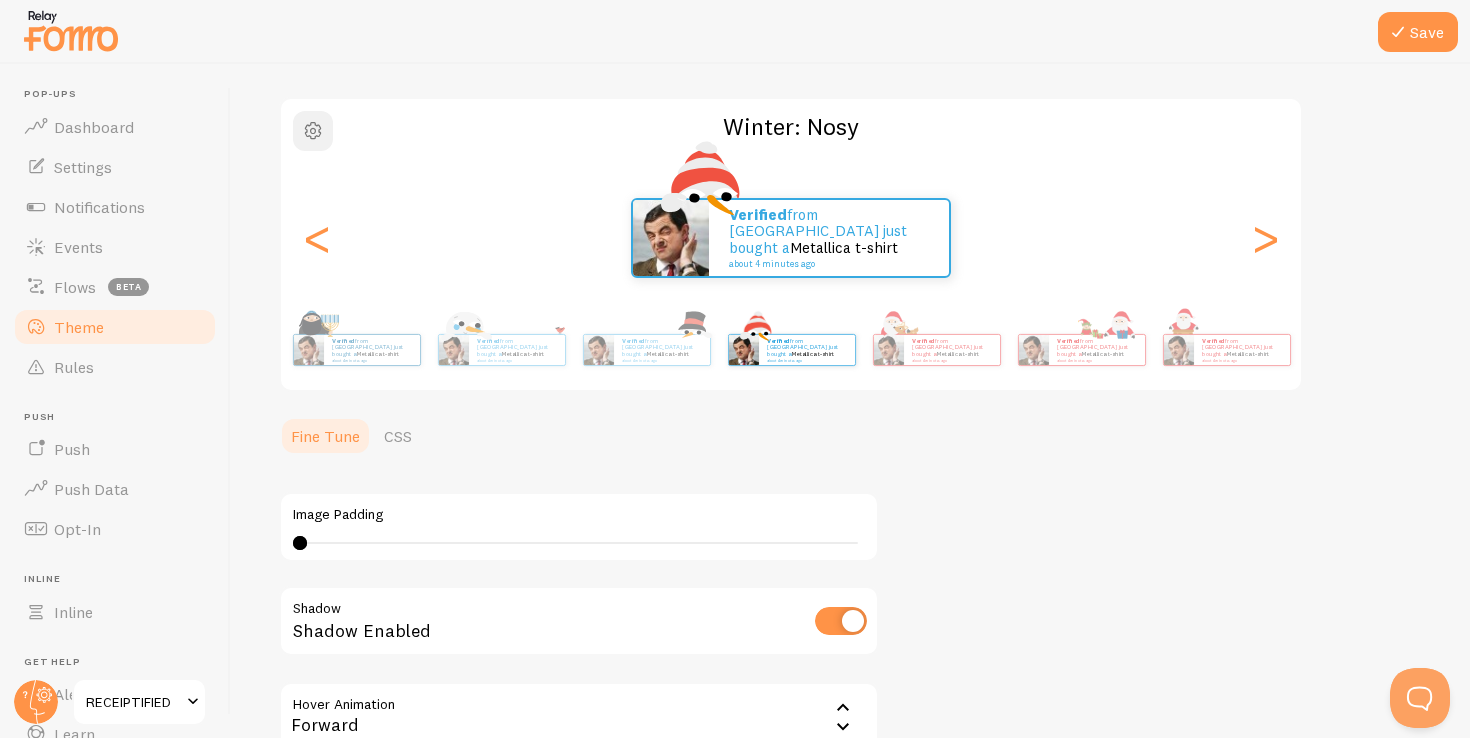 click at bounding box center (313, 131) 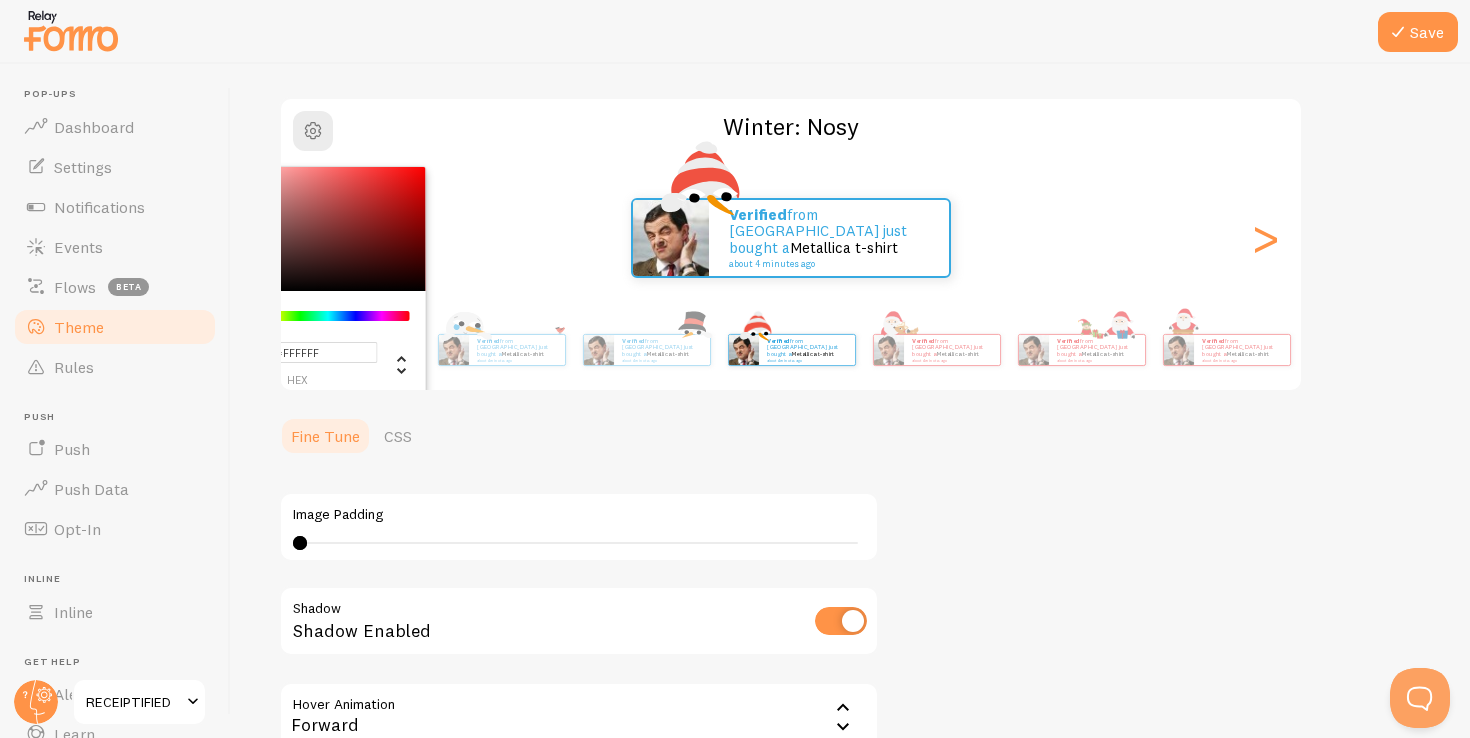 click at bounding box center (313, 229) 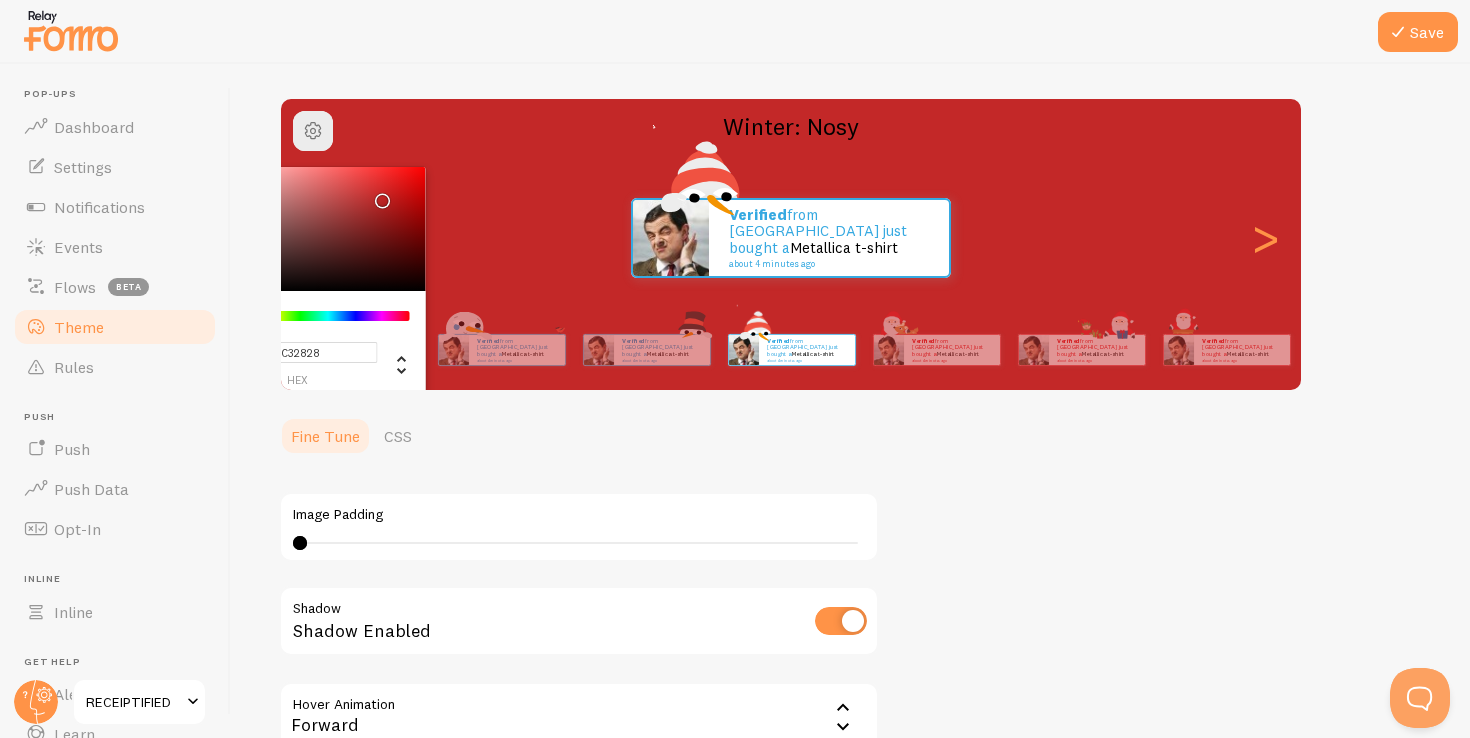 drag, startPoint x: 378, startPoint y: 229, endPoint x: 379, endPoint y: 195, distance: 34.0147 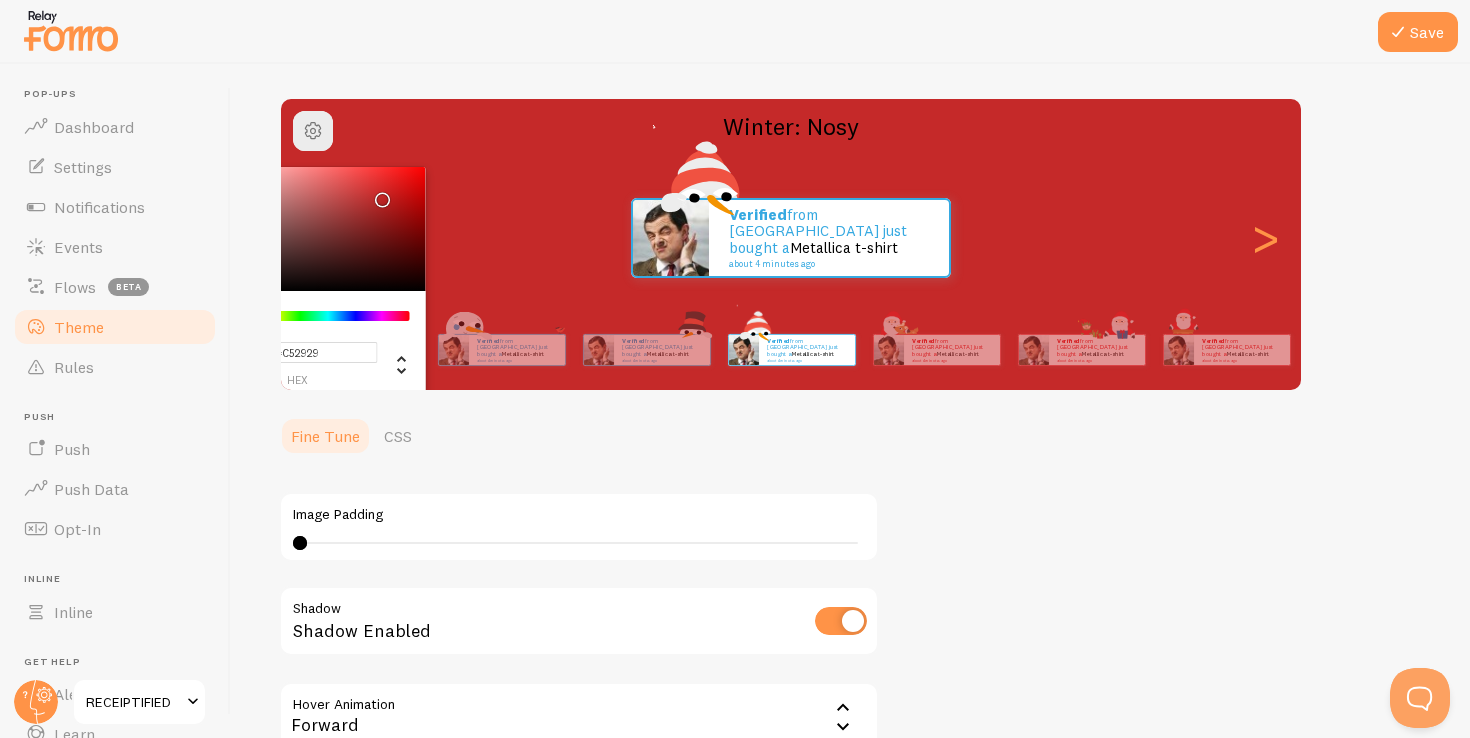 copy 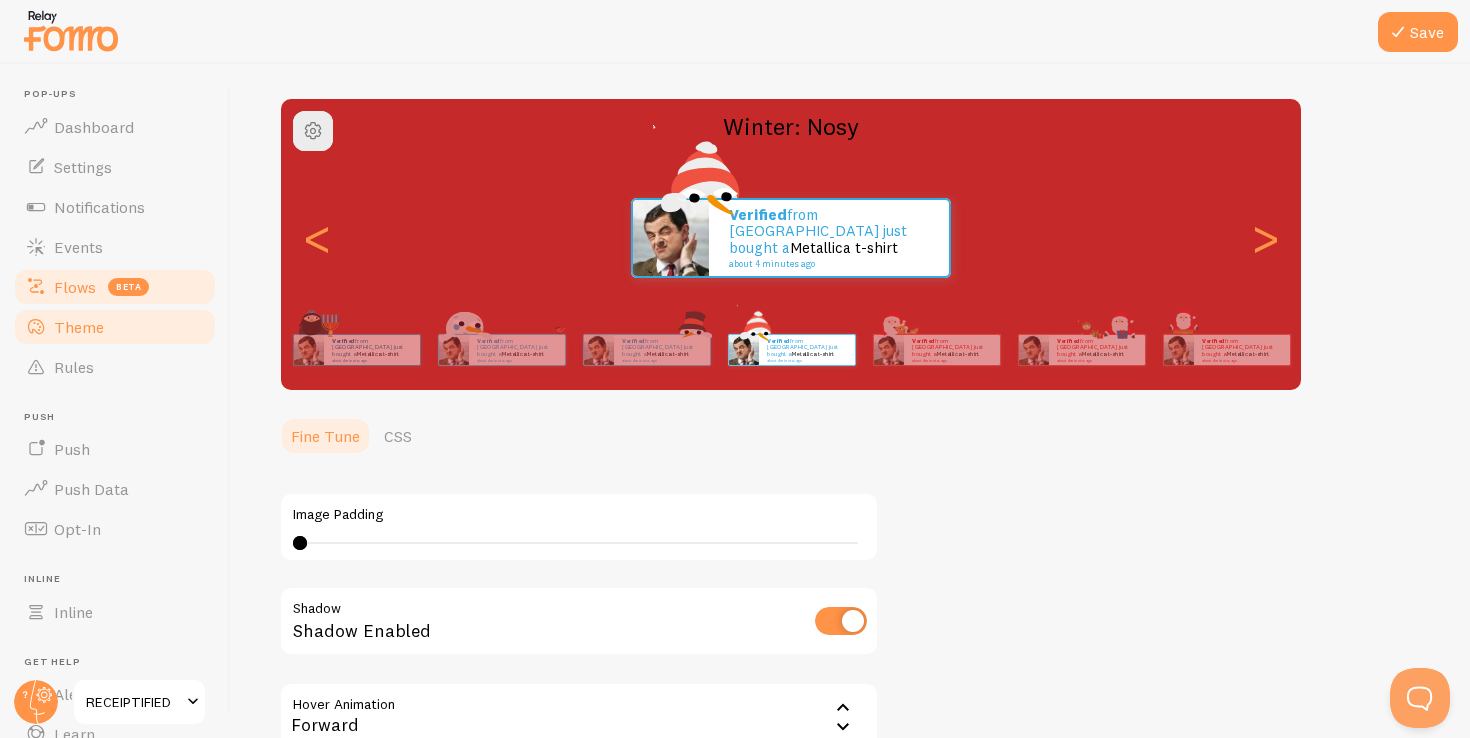 click on "Flows
beta" at bounding box center (115, 287) 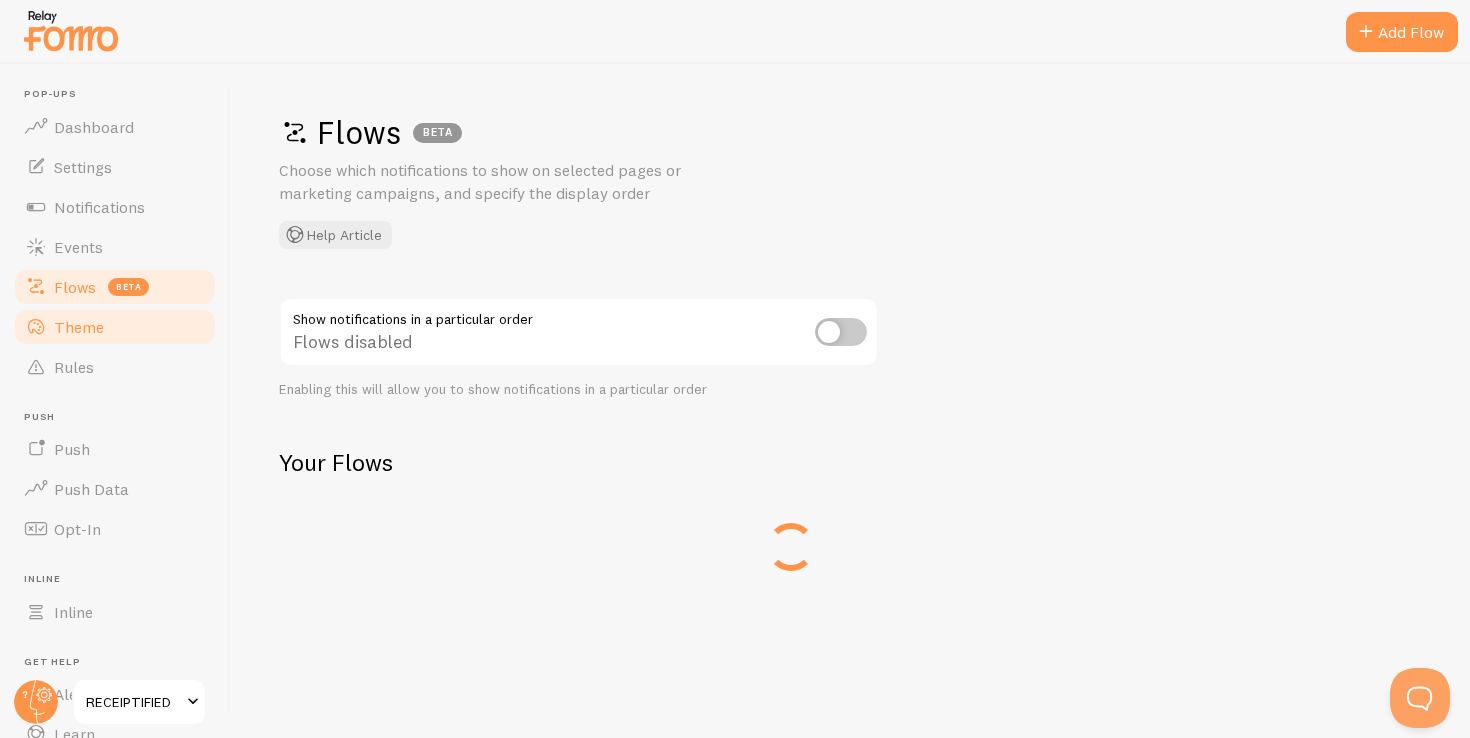 click on "Theme" at bounding box center (115, 327) 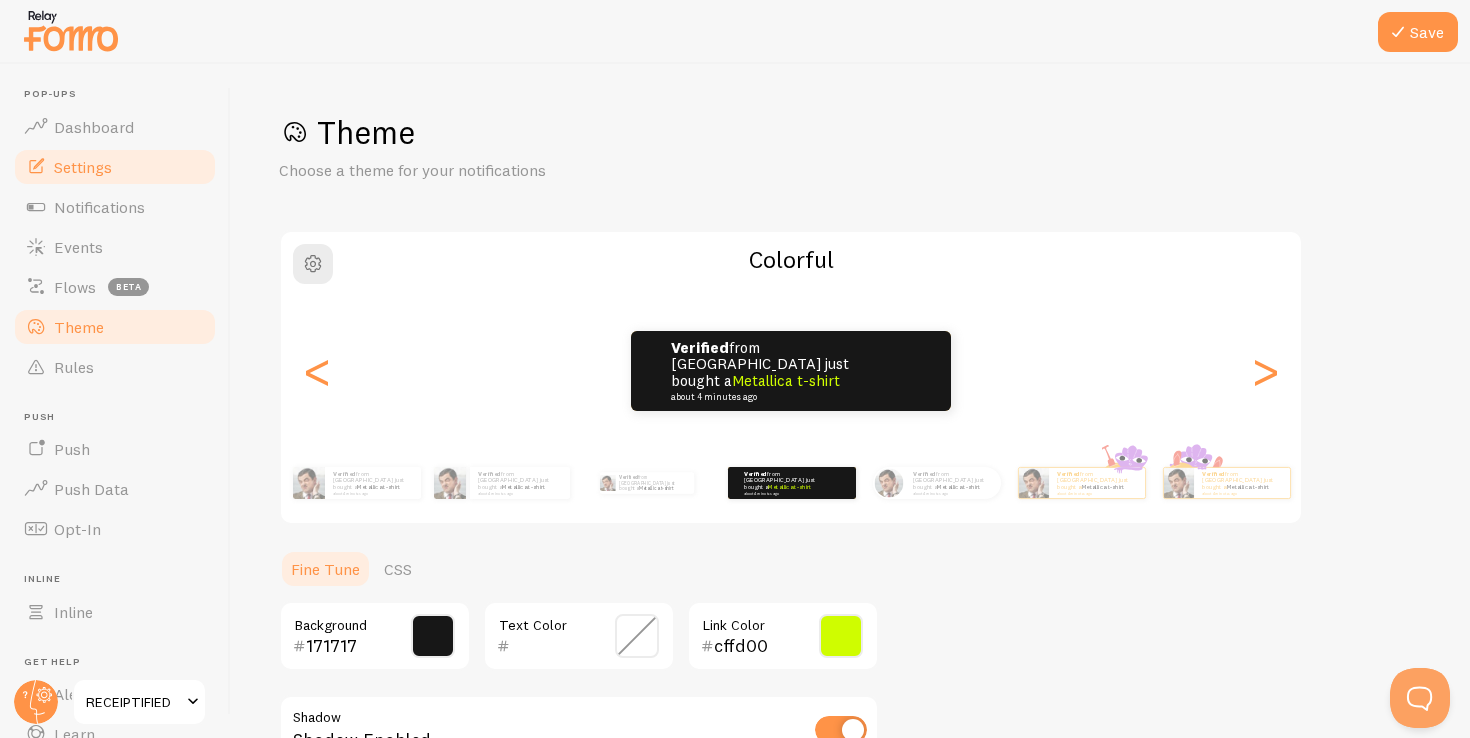click on "Settings" at bounding box center (115, 167) 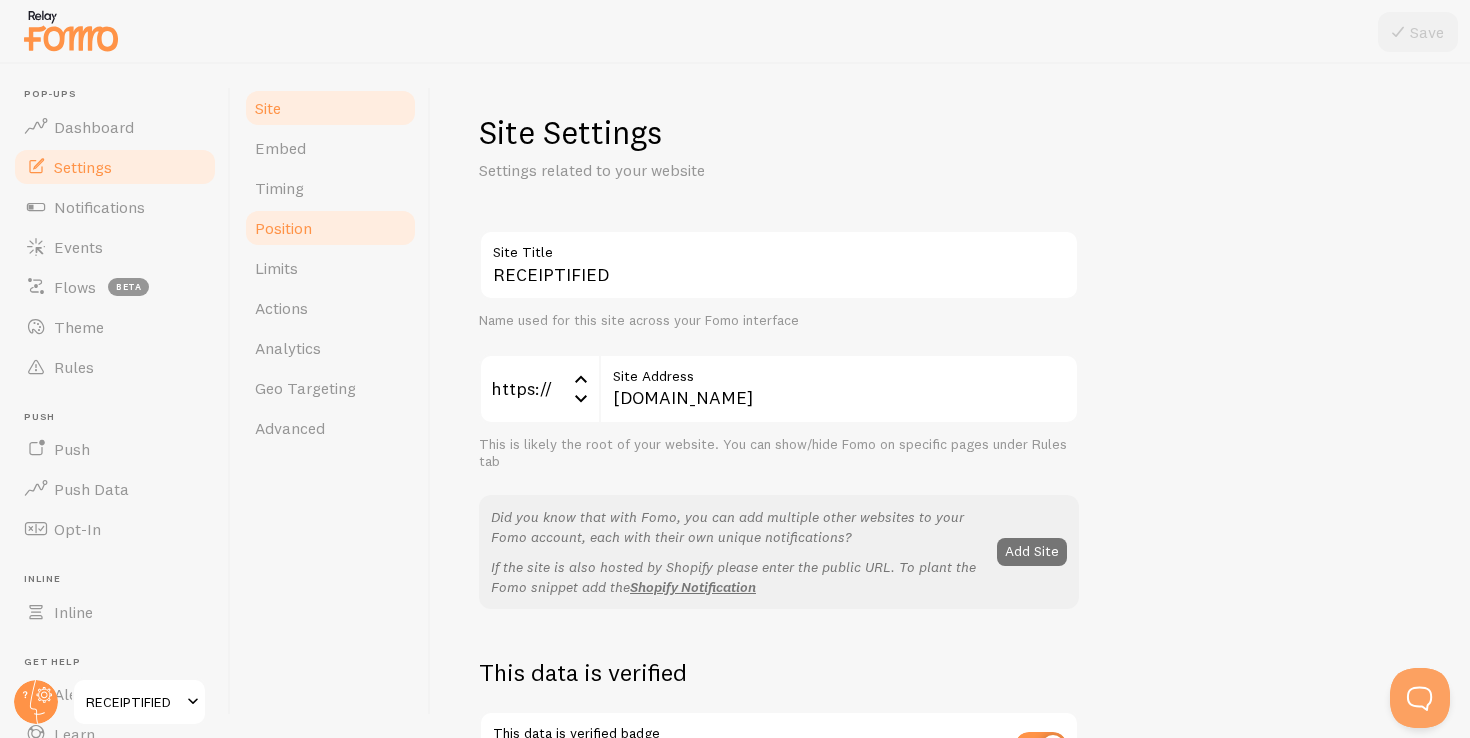 click on "Position" at bounding box center [330, 228] 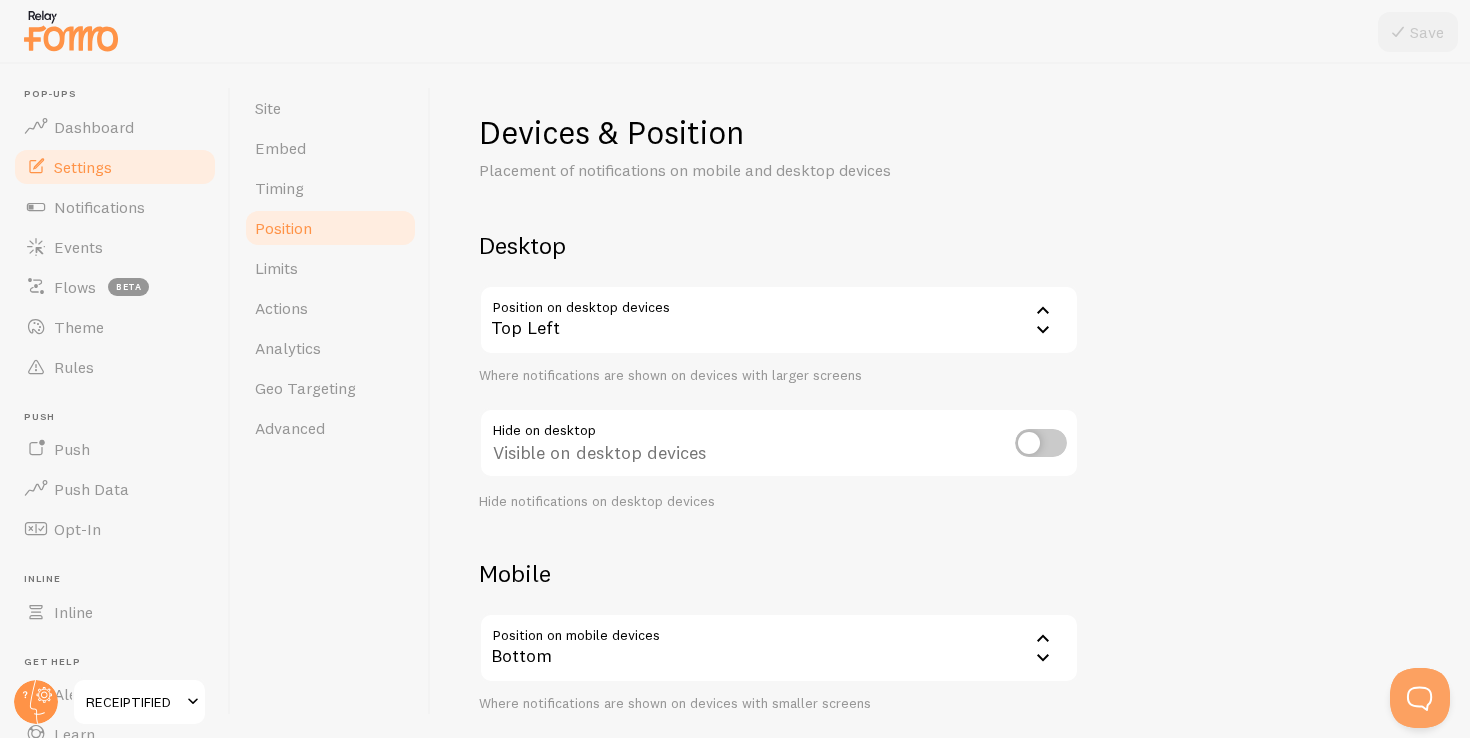 click on "Top Left" at bounding box center [779, 320] 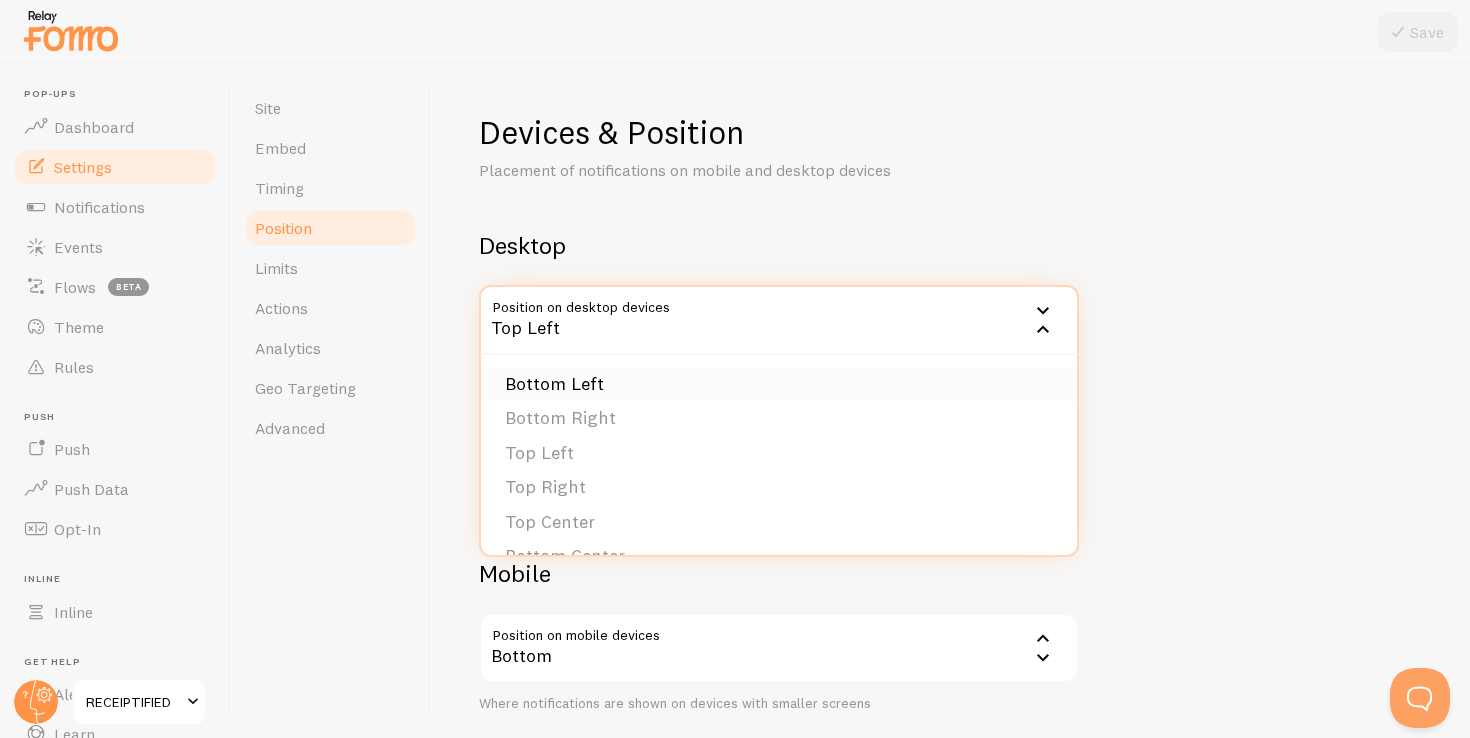 click on "Bottom Left" at bounding box center [779, 384] 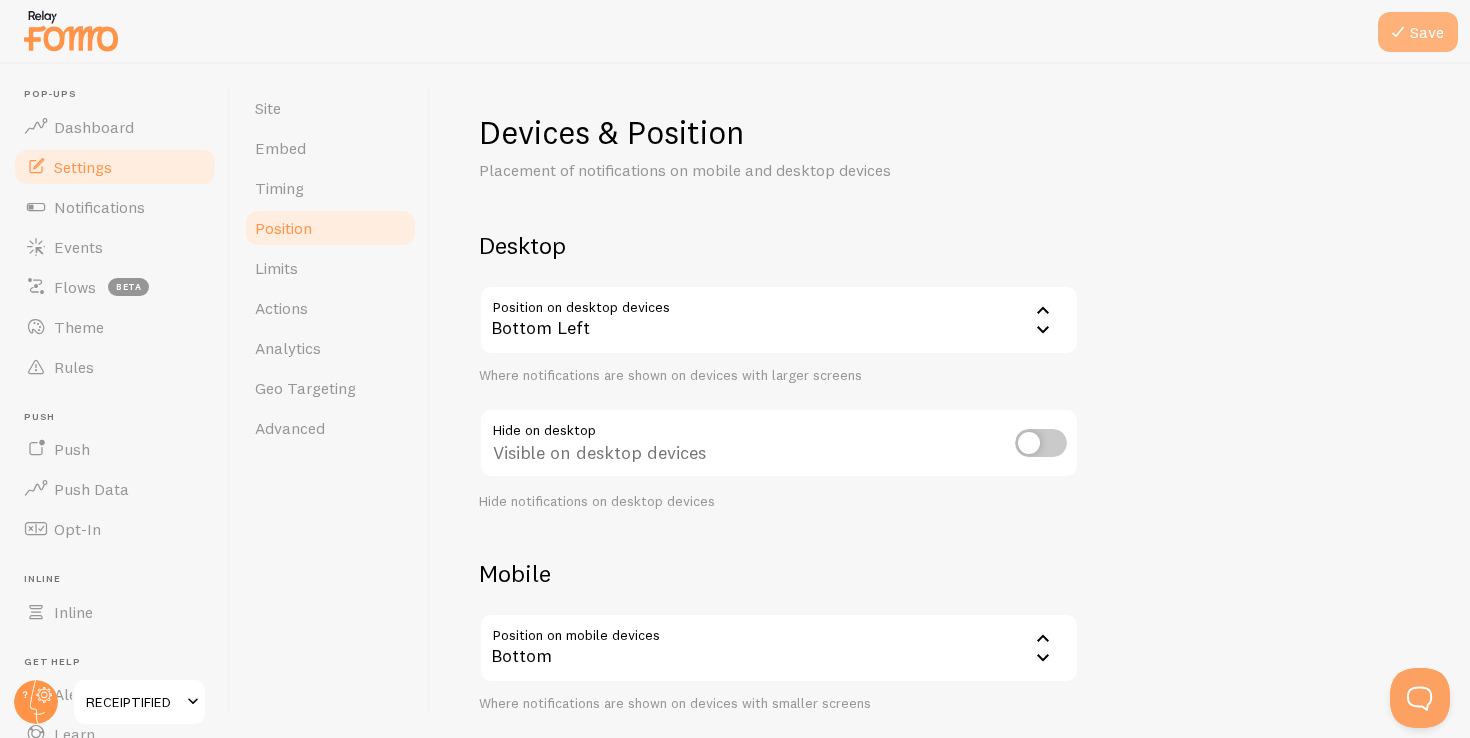 click on "Save" at bounding box center [1418, 32] 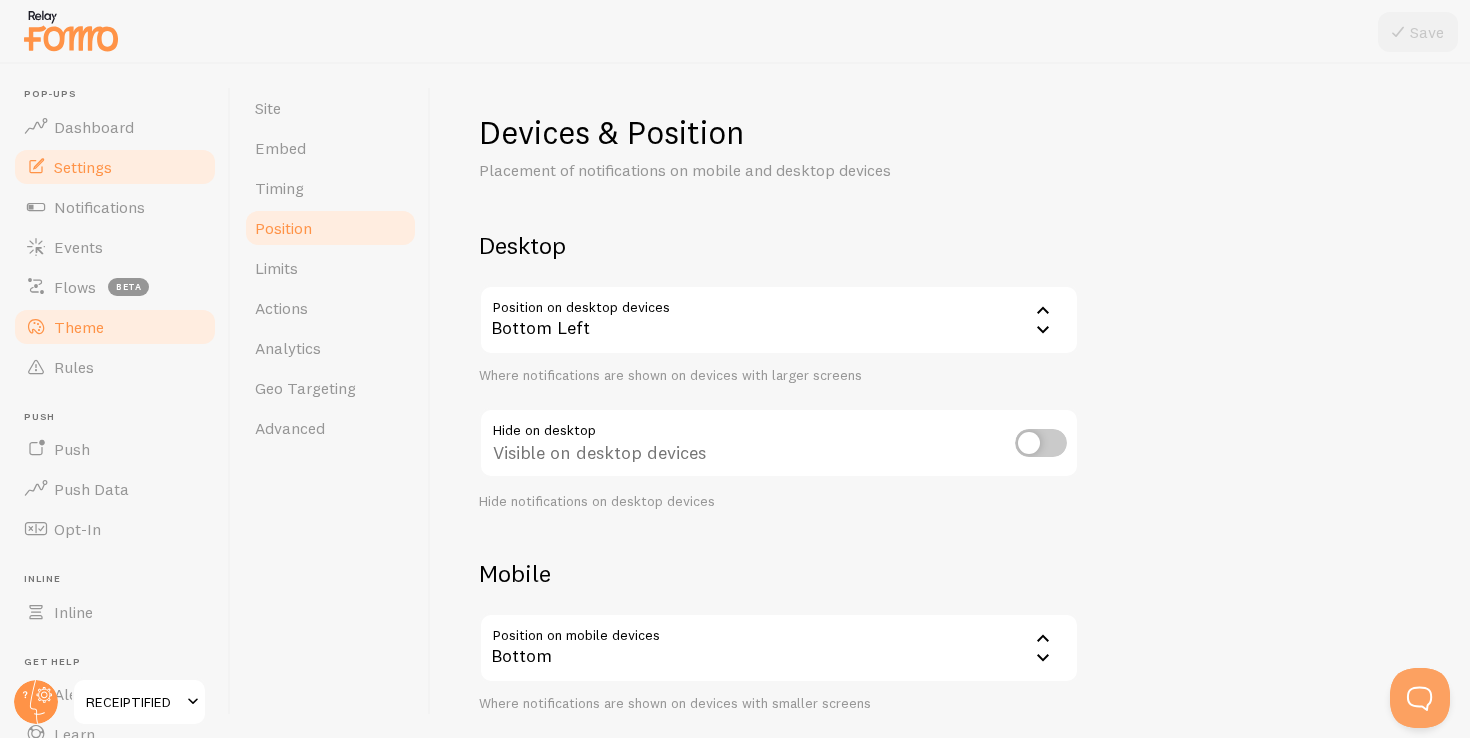 click on "Theme" at bounding box center [115, 327] 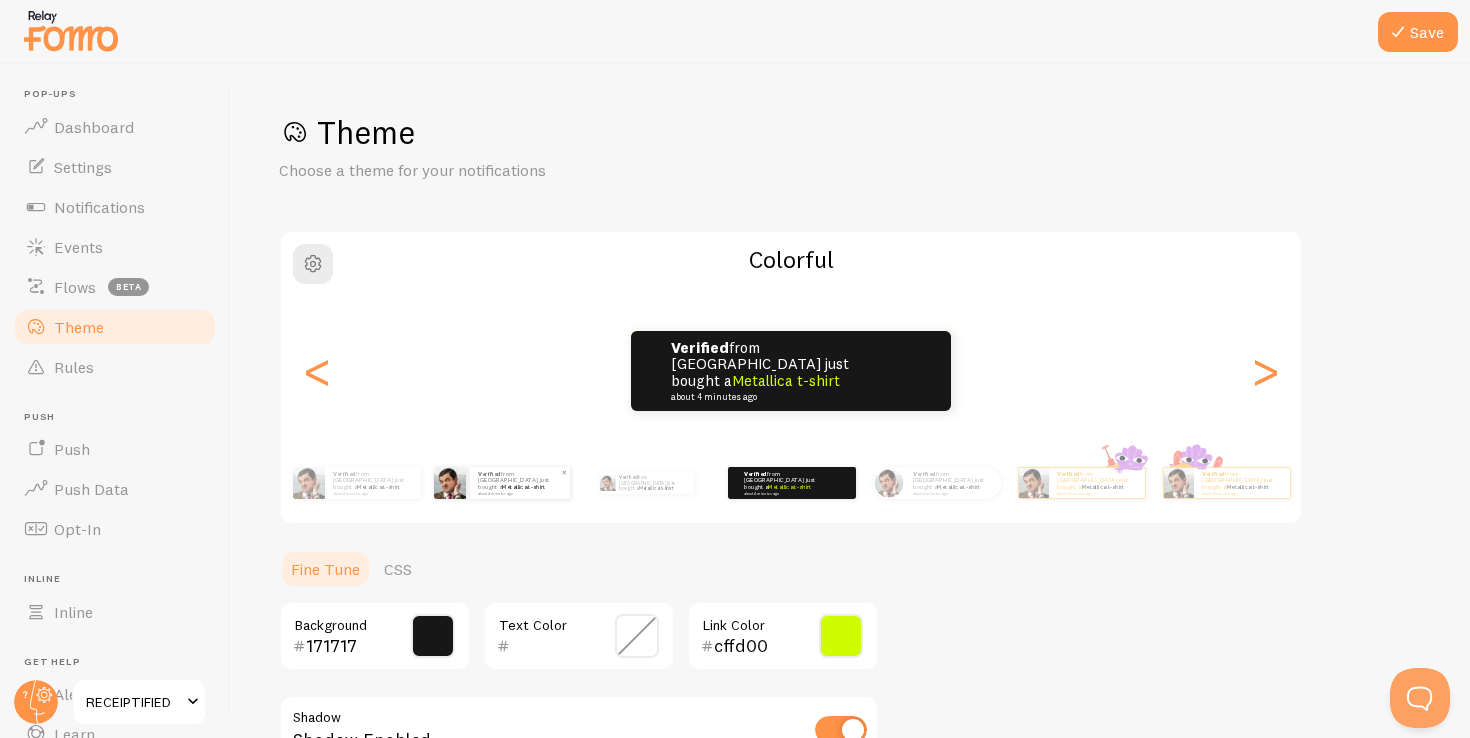 click on "Metallica t-shirt" at bounding box center [523, 487] 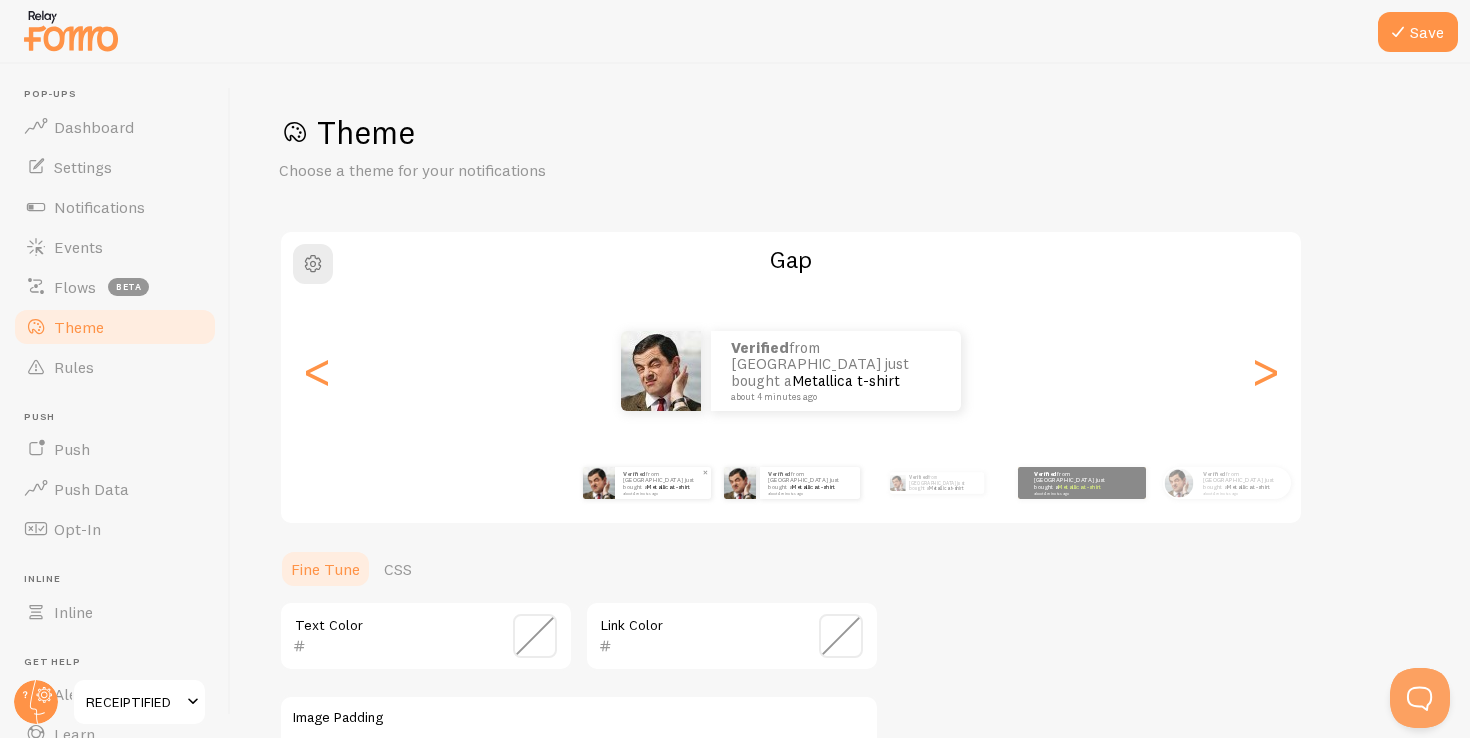 click on "Verified  from [GEOGRAPHIC_DATA] just bought a  Metallica t-shirt   about 4 minutes ago" at bounding box center (663, 483) 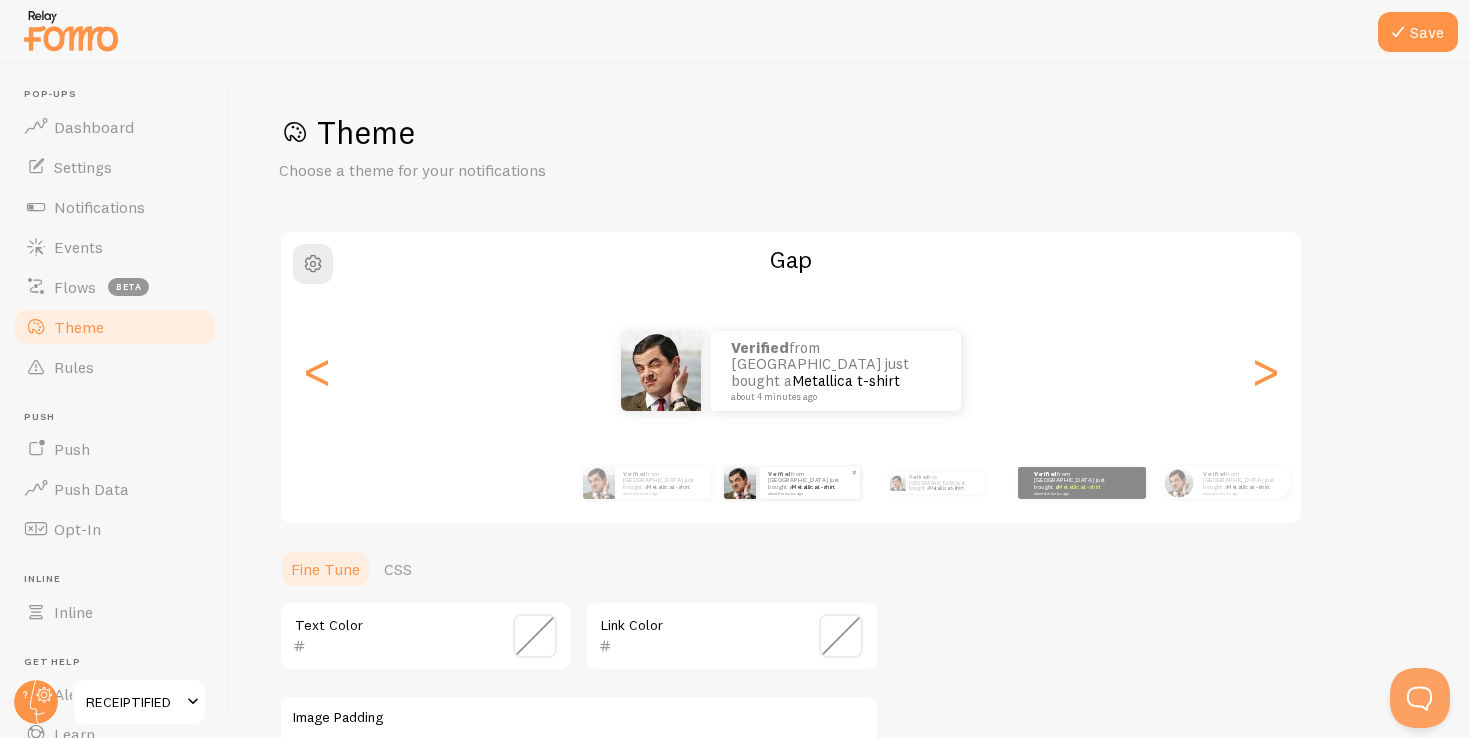 click on "Verified  from [GEOGRAPHIC_DATA] just bought a  Metallica t-shirt   about 4 minutes ago" at bounding box center [810, 483] 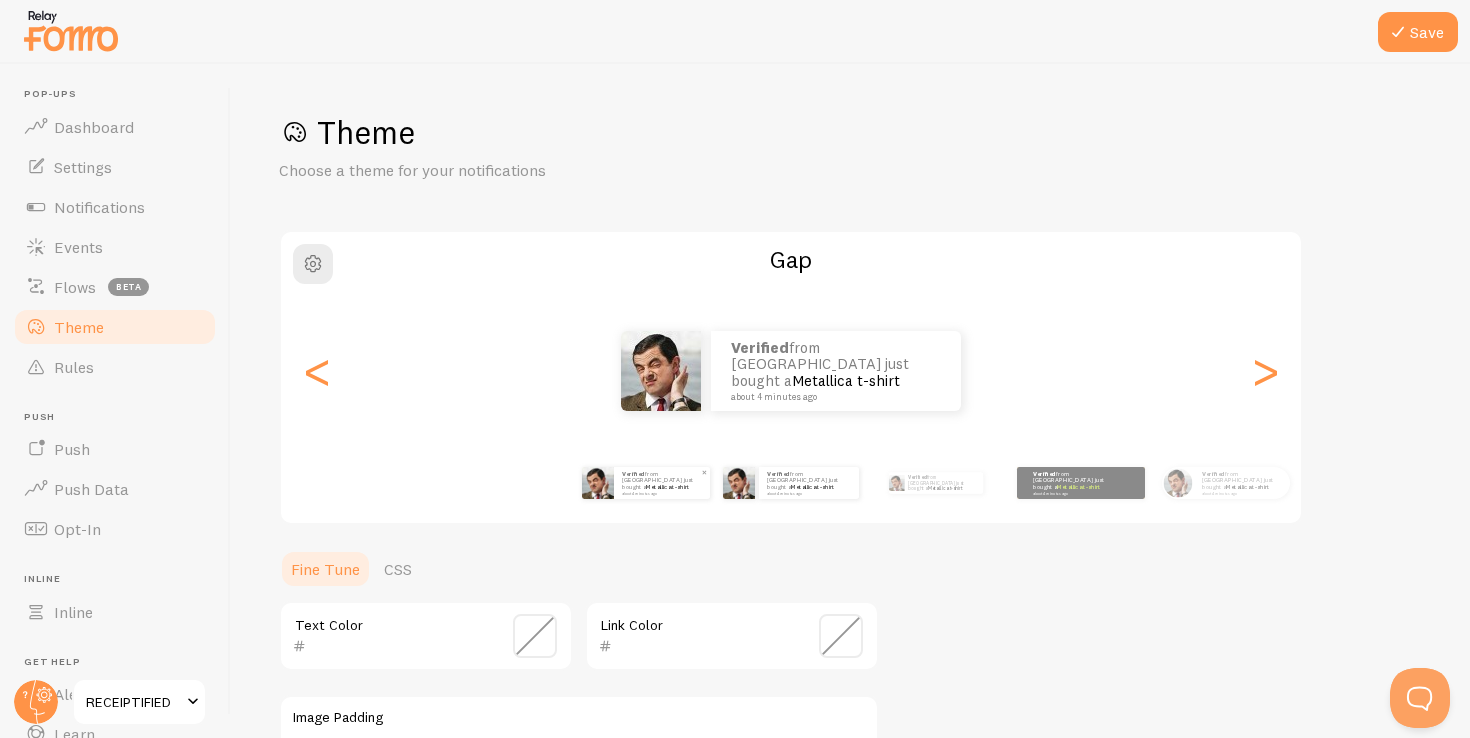 click on "Metallica t-shirt" at bounding box center [667, 487] 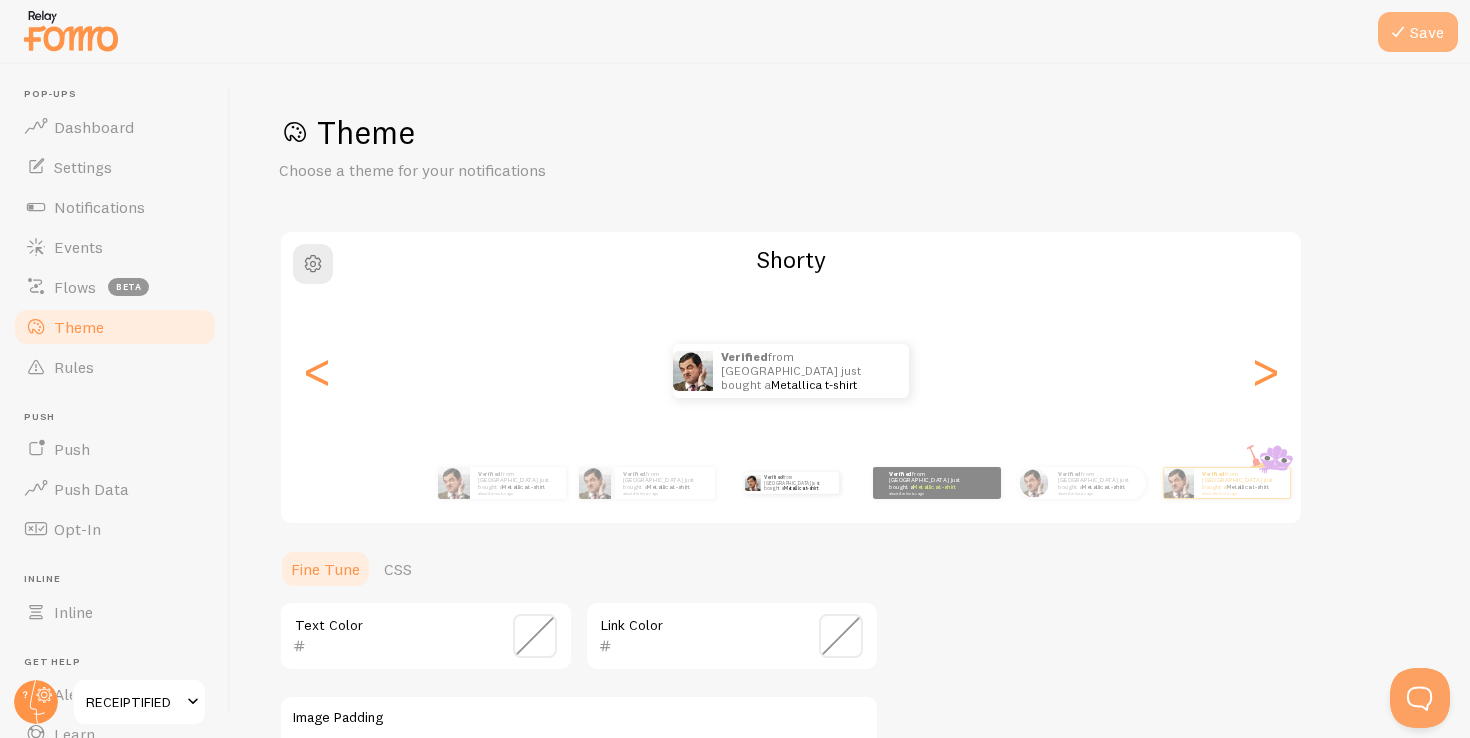 click on "Save" at bounding box center (1418, 32) 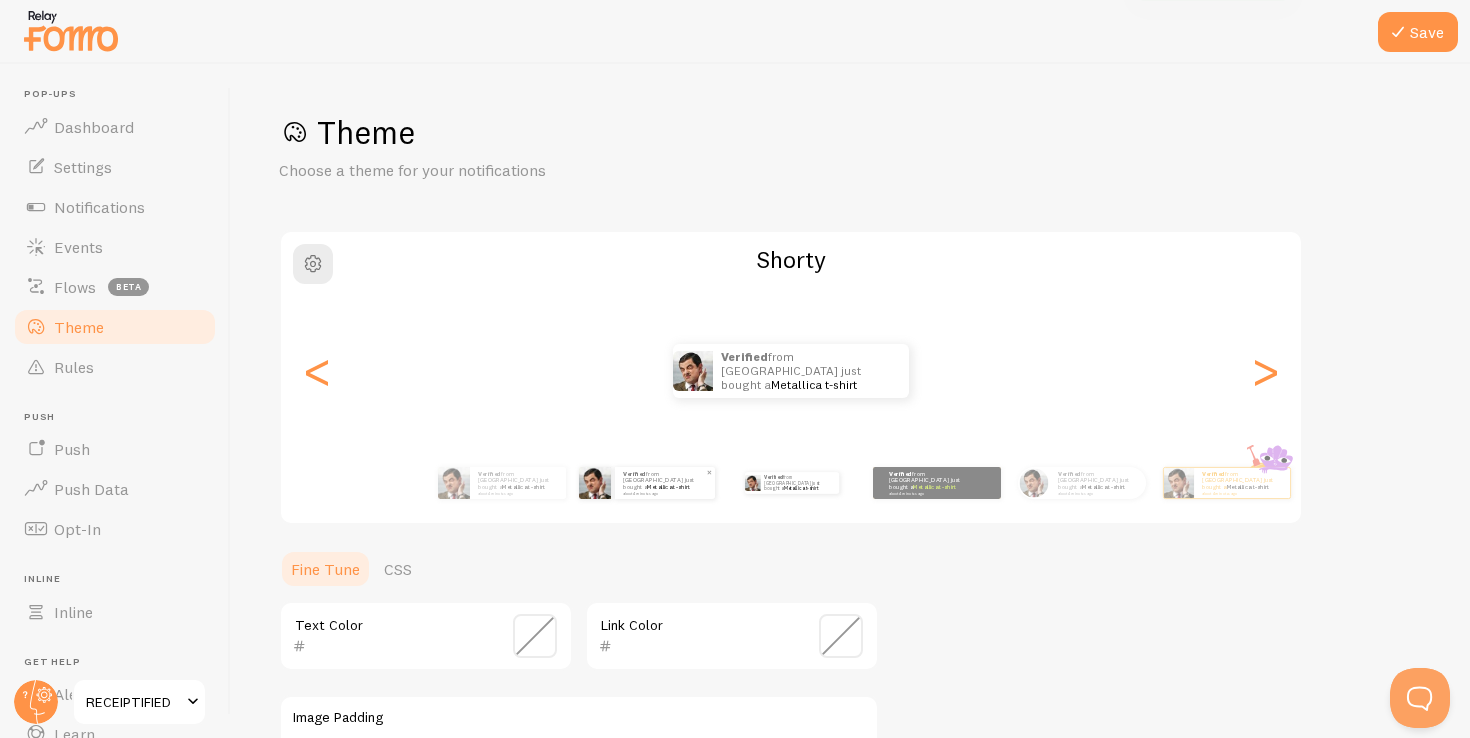 click on "Verified  from [GEOGRAPHIC_DATA] just bought a  Metallica t-shirt   about 4 minutes ago" at bounding box center (665, 483) 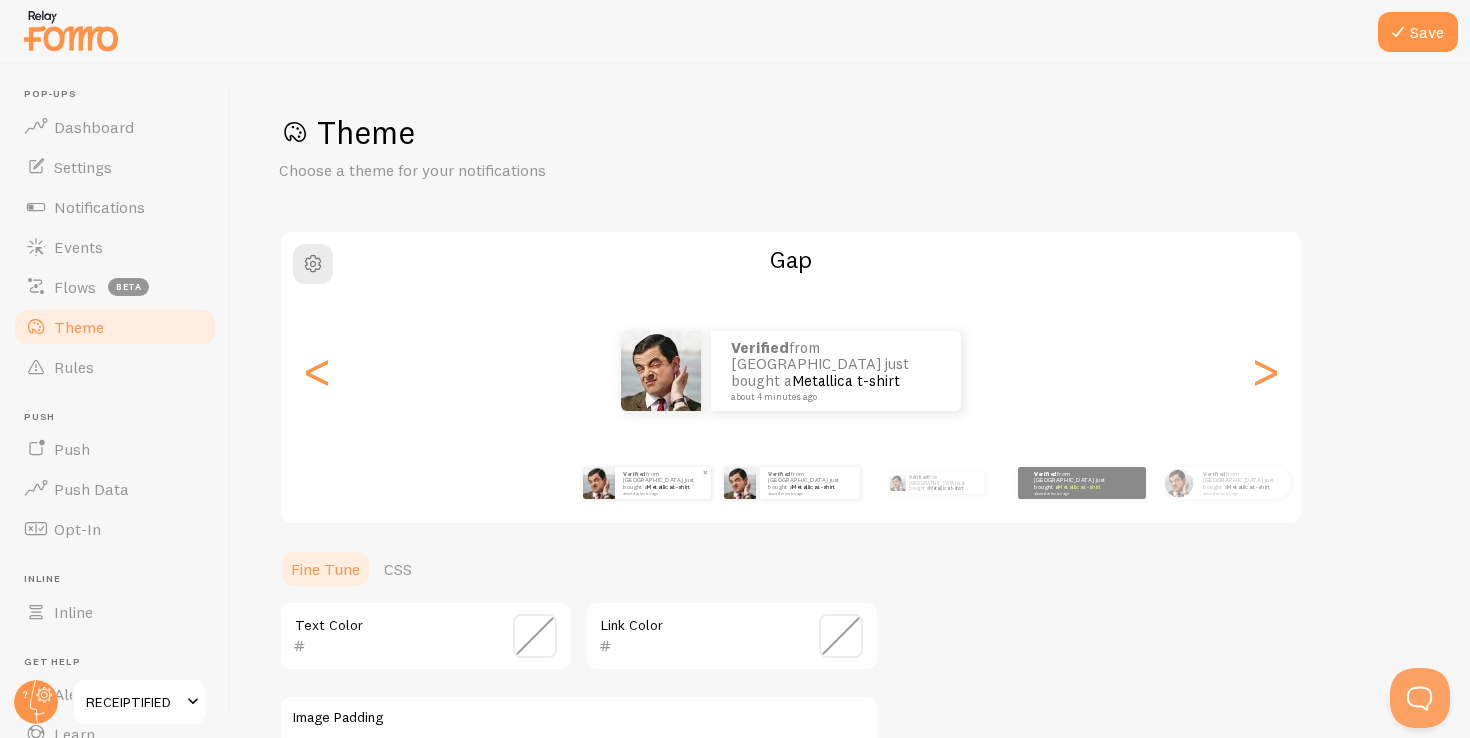 click on "about 4 minutes ago" at bounding box center [662, 493] 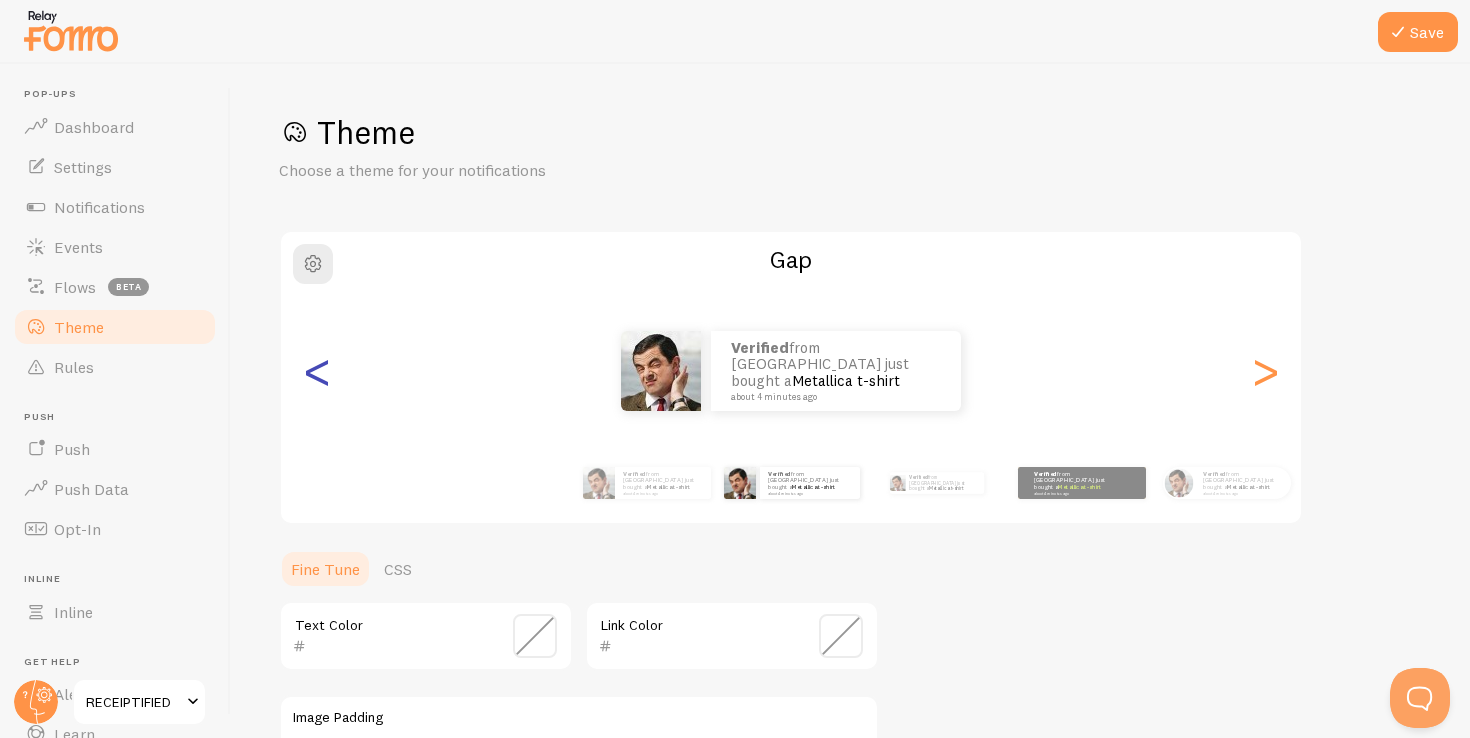 click on "<" at bounding box center (317, 371) 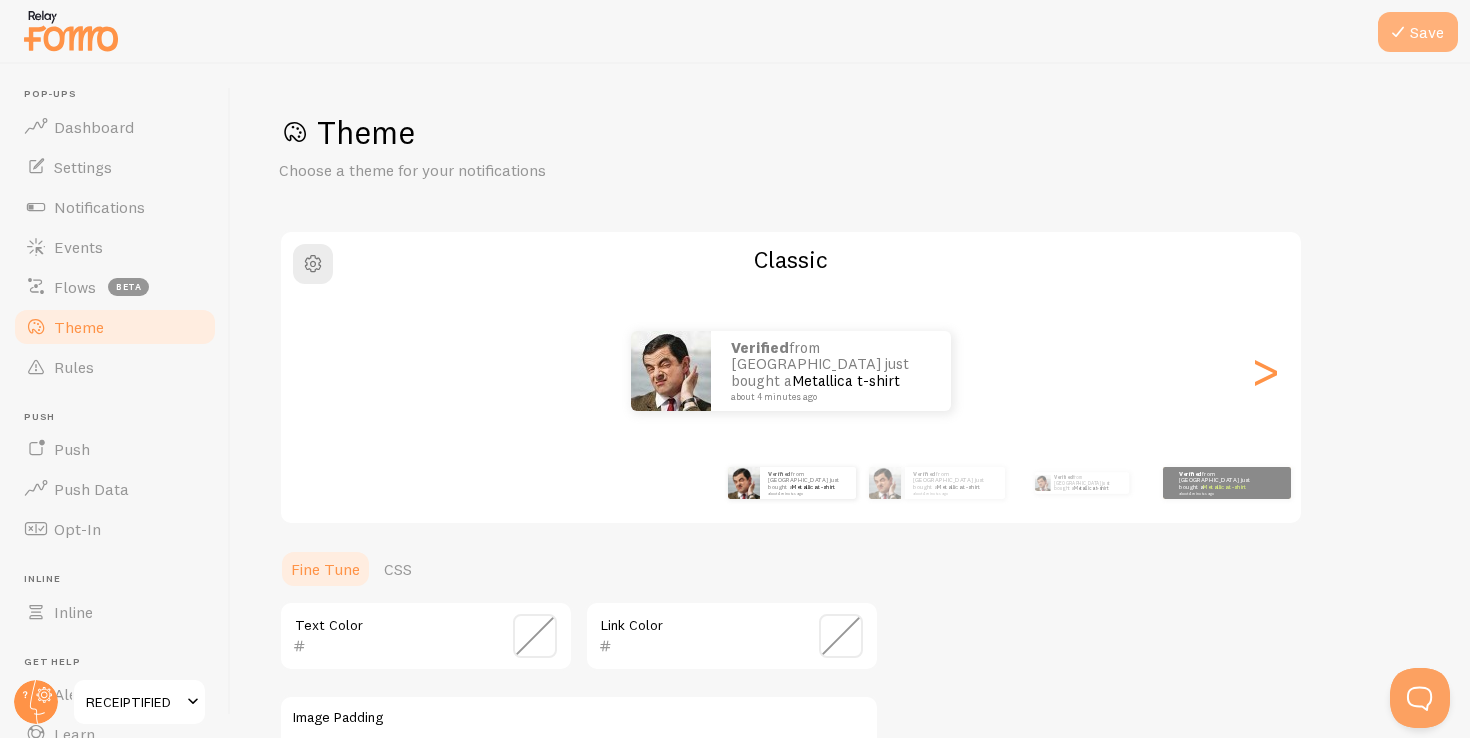 click on "Save" at bounding box center [1418, 32] 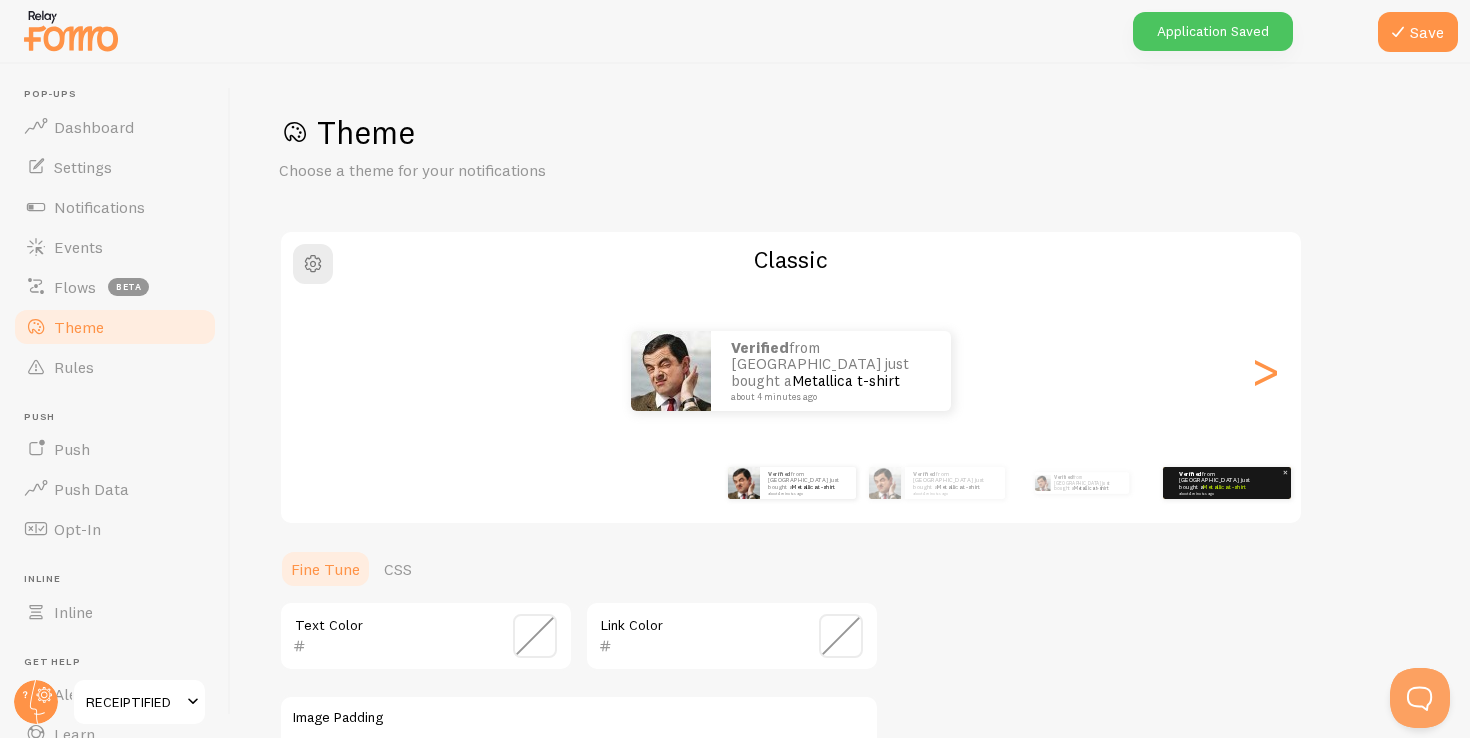 click on "about 4 minutes ago" at bounding box center (1218, 493) 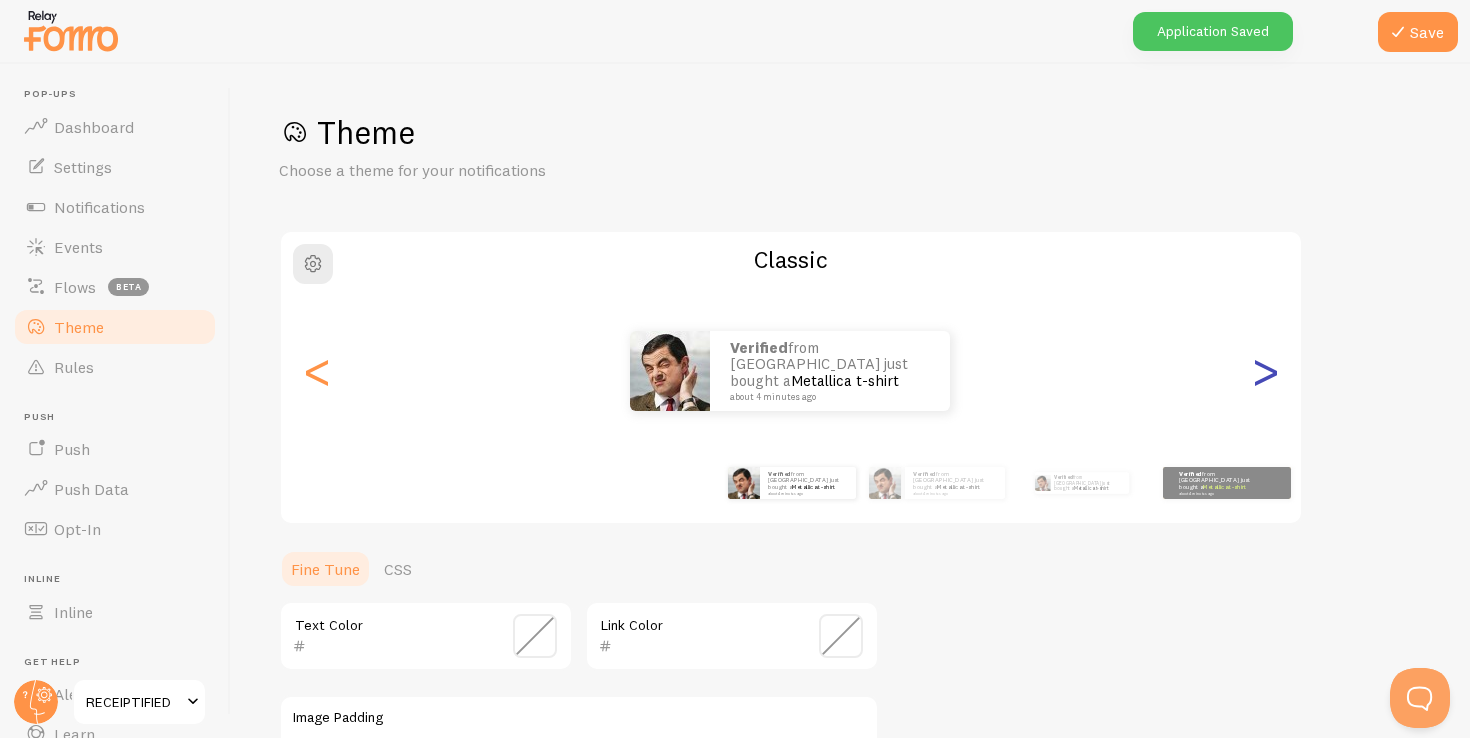 click on ">" at bounding box center (1265, 371) 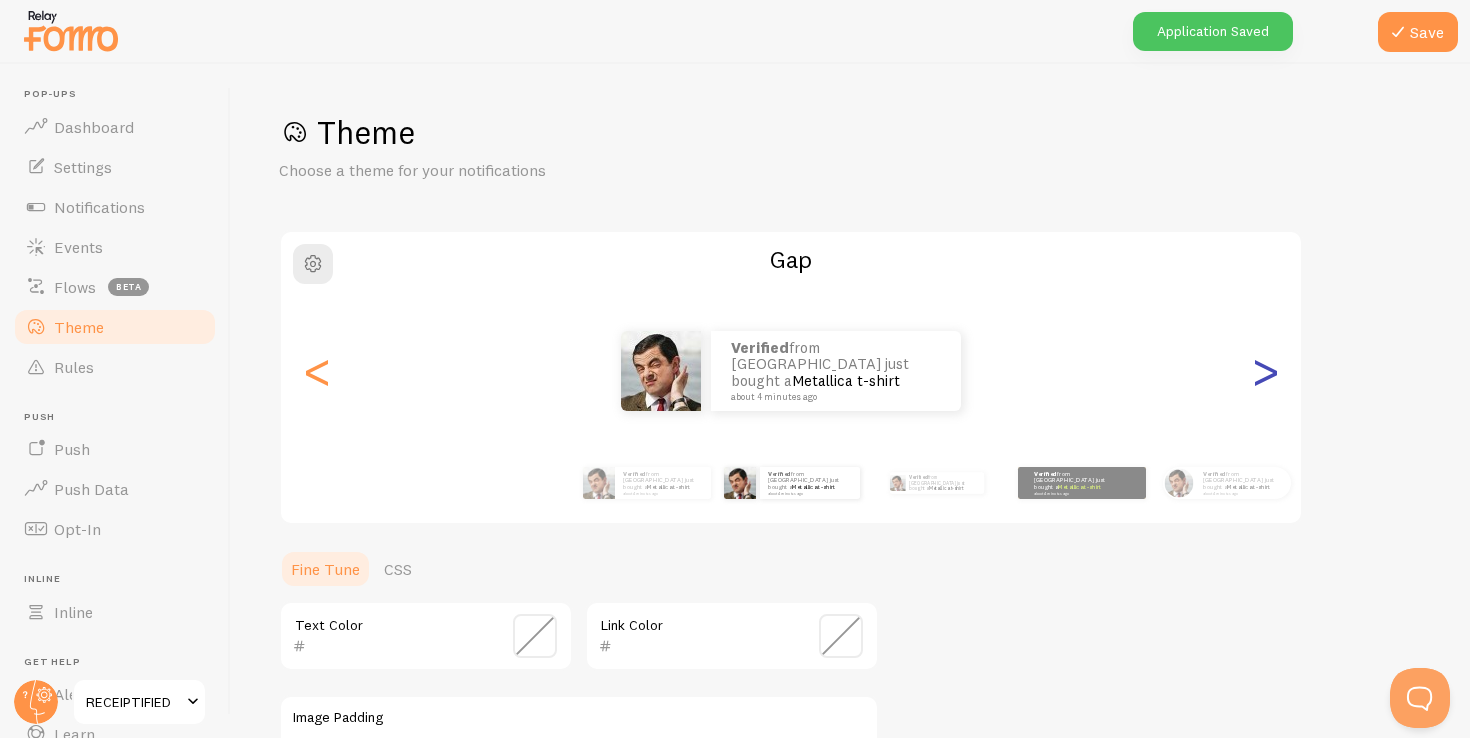 click on ">" at bounding box center (1265, 371) 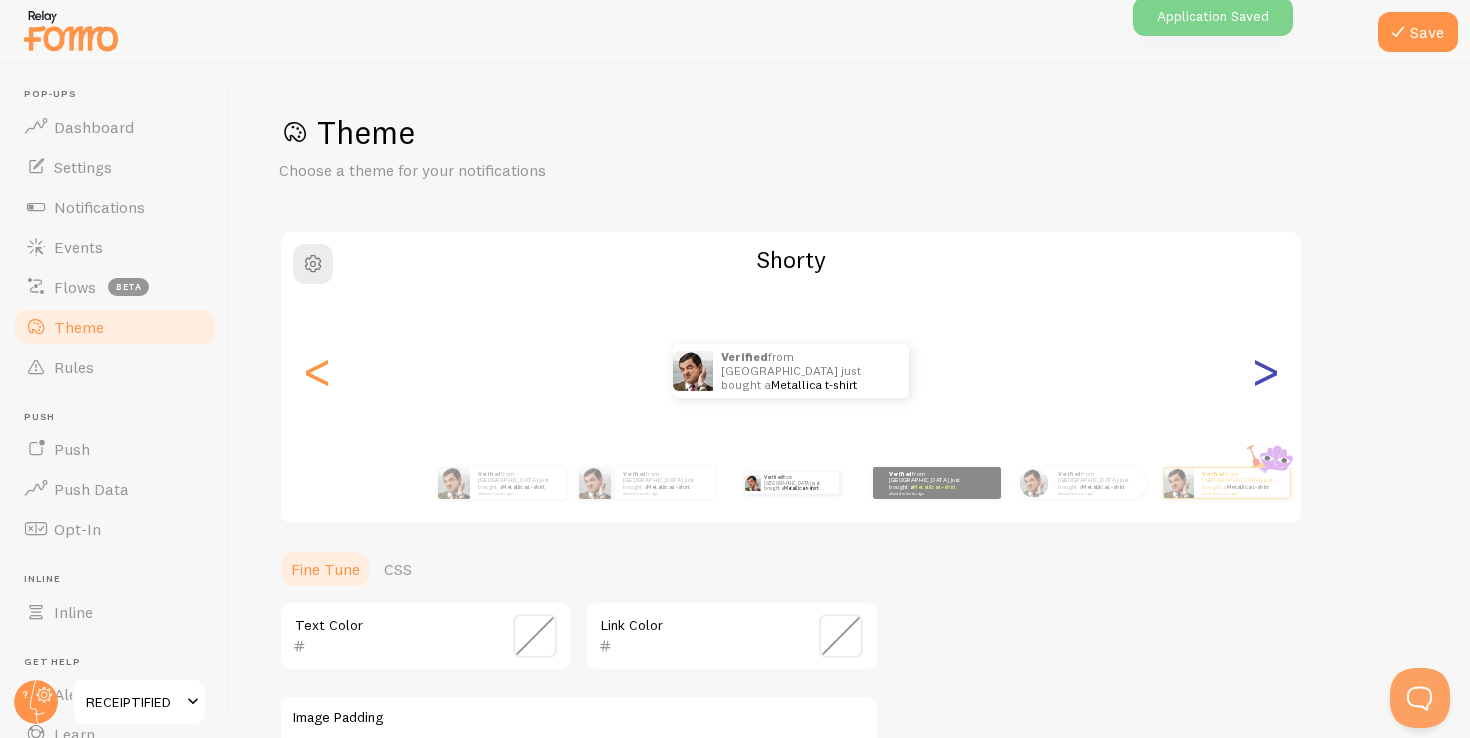click on ">" at bounding box center [1265, 371] 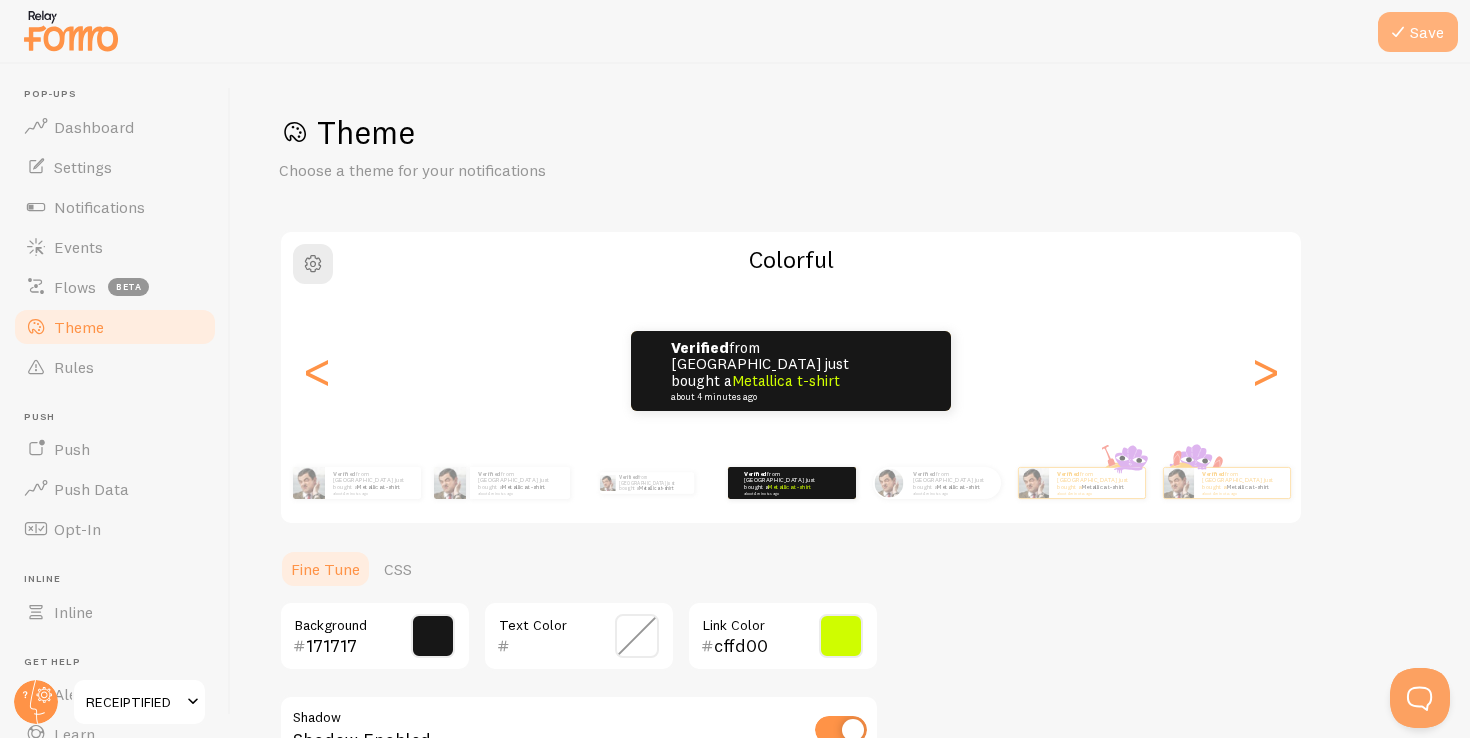 click at bounding box center [1398, 32] 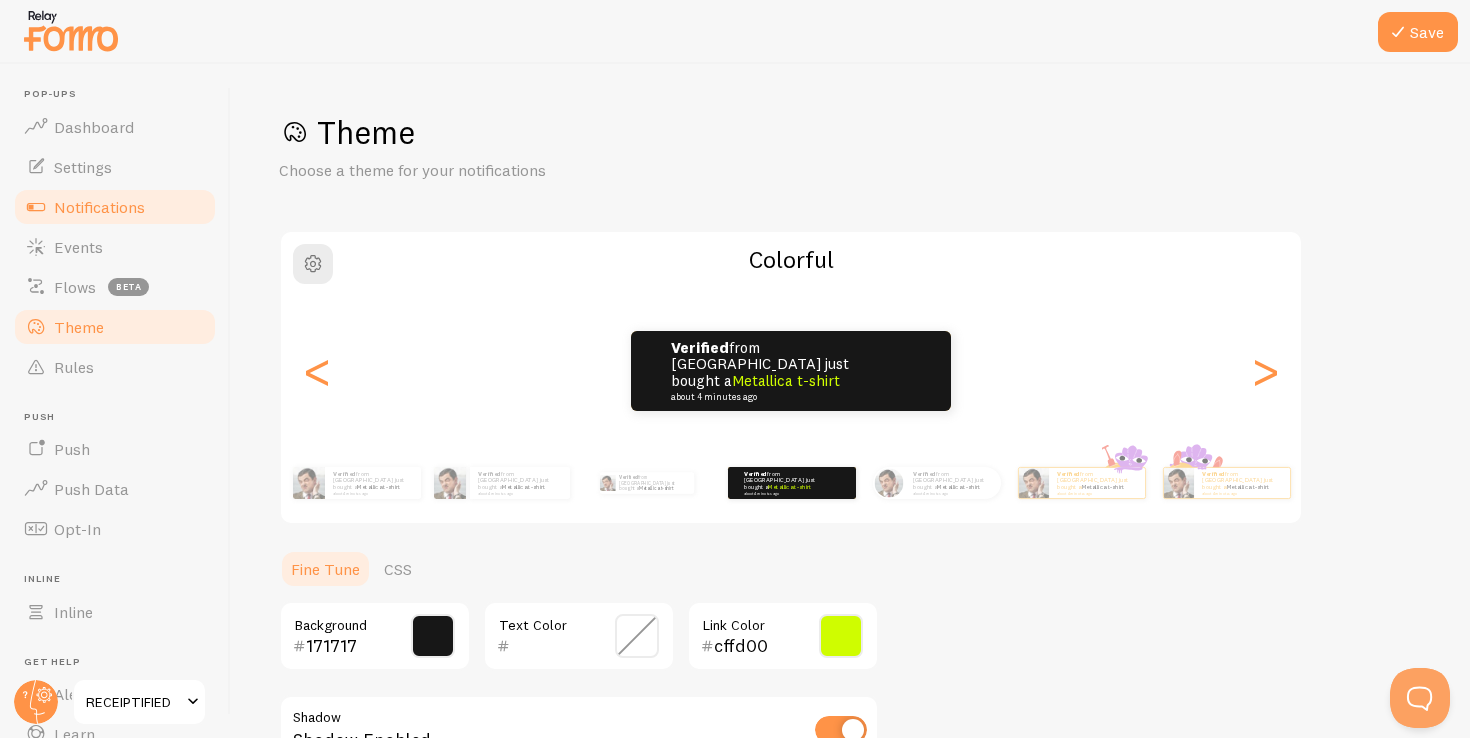 click on "Notifications" at bounding box center [115, 207] 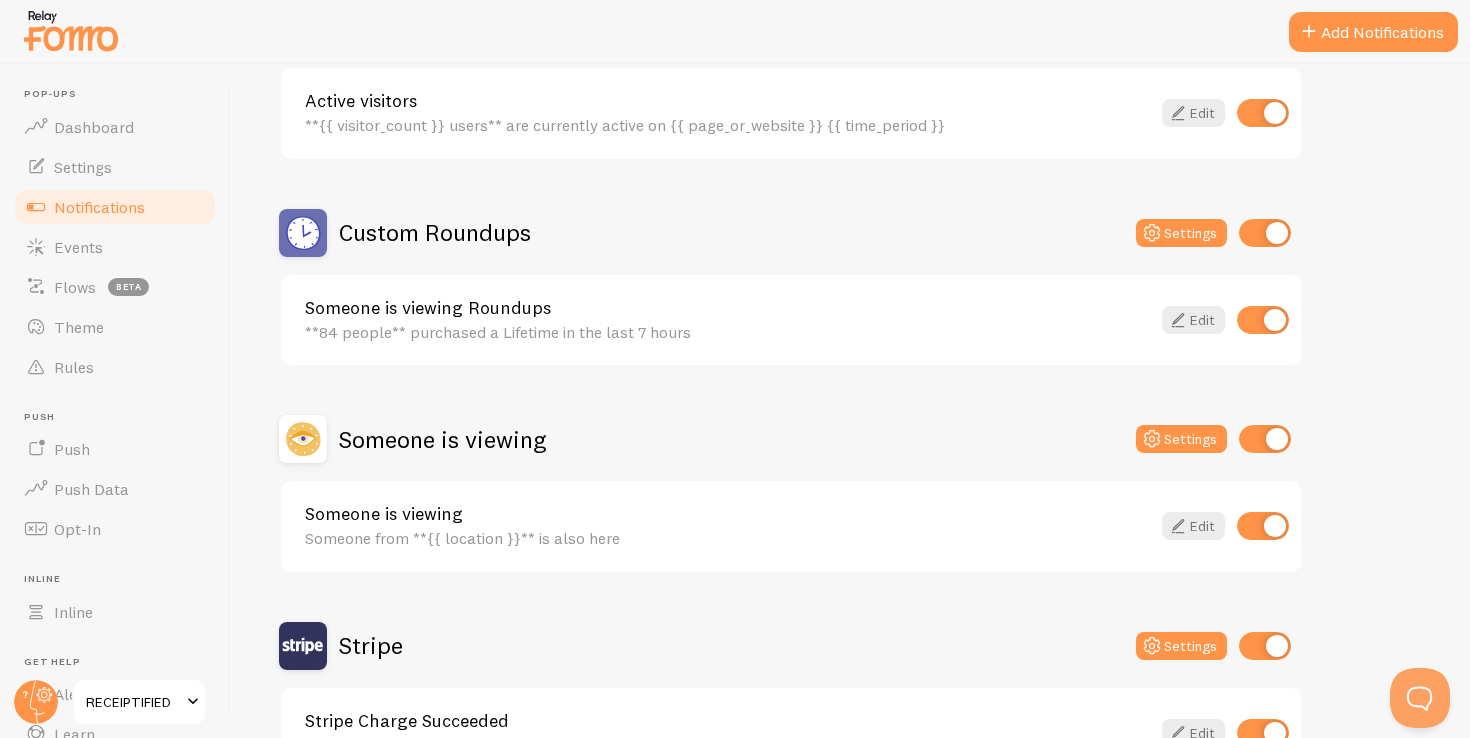 scroll, scrollTop: 410, scrollLeft: 0, axis: vertical 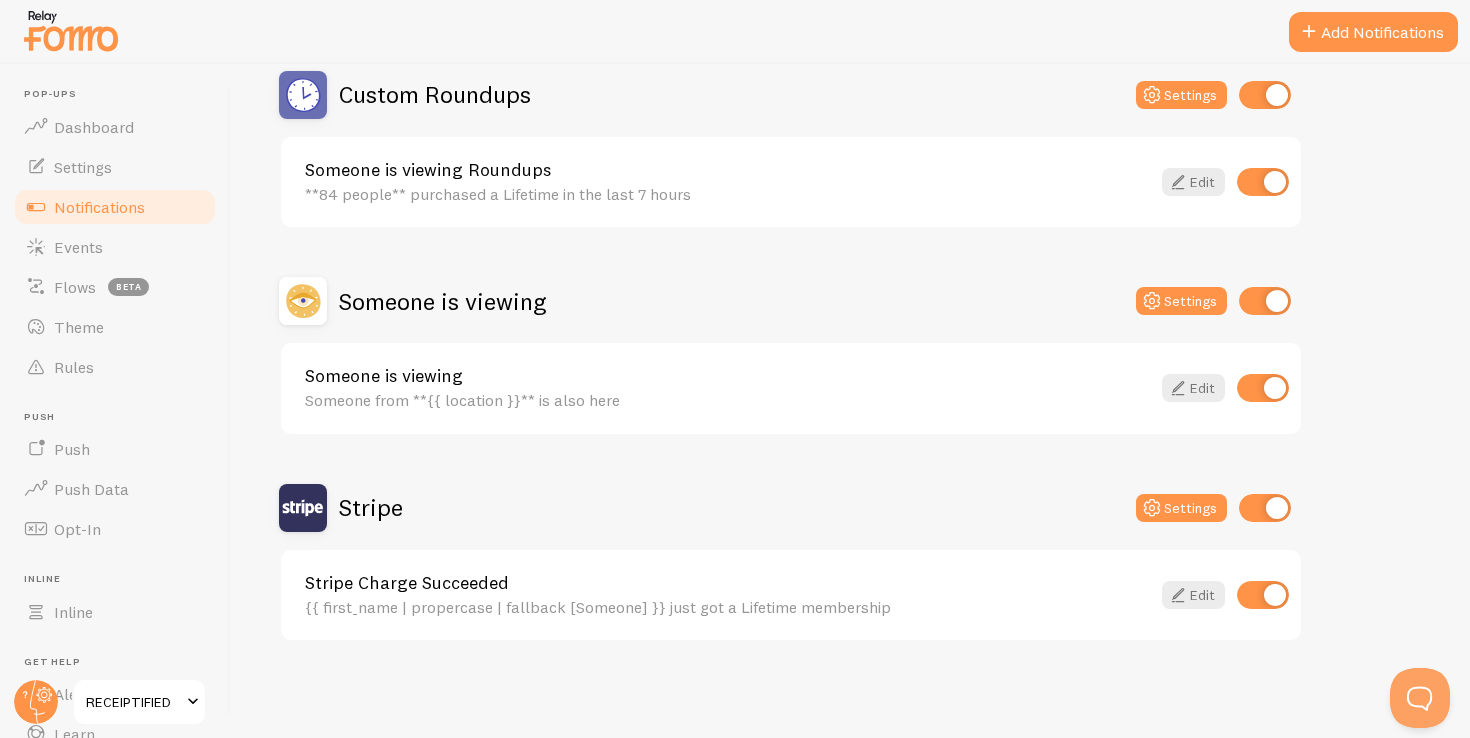 click on "{{ first_name | propercase | fallback [Someone] }} just got a Lifetime membership" at bounding box center [727, 607] 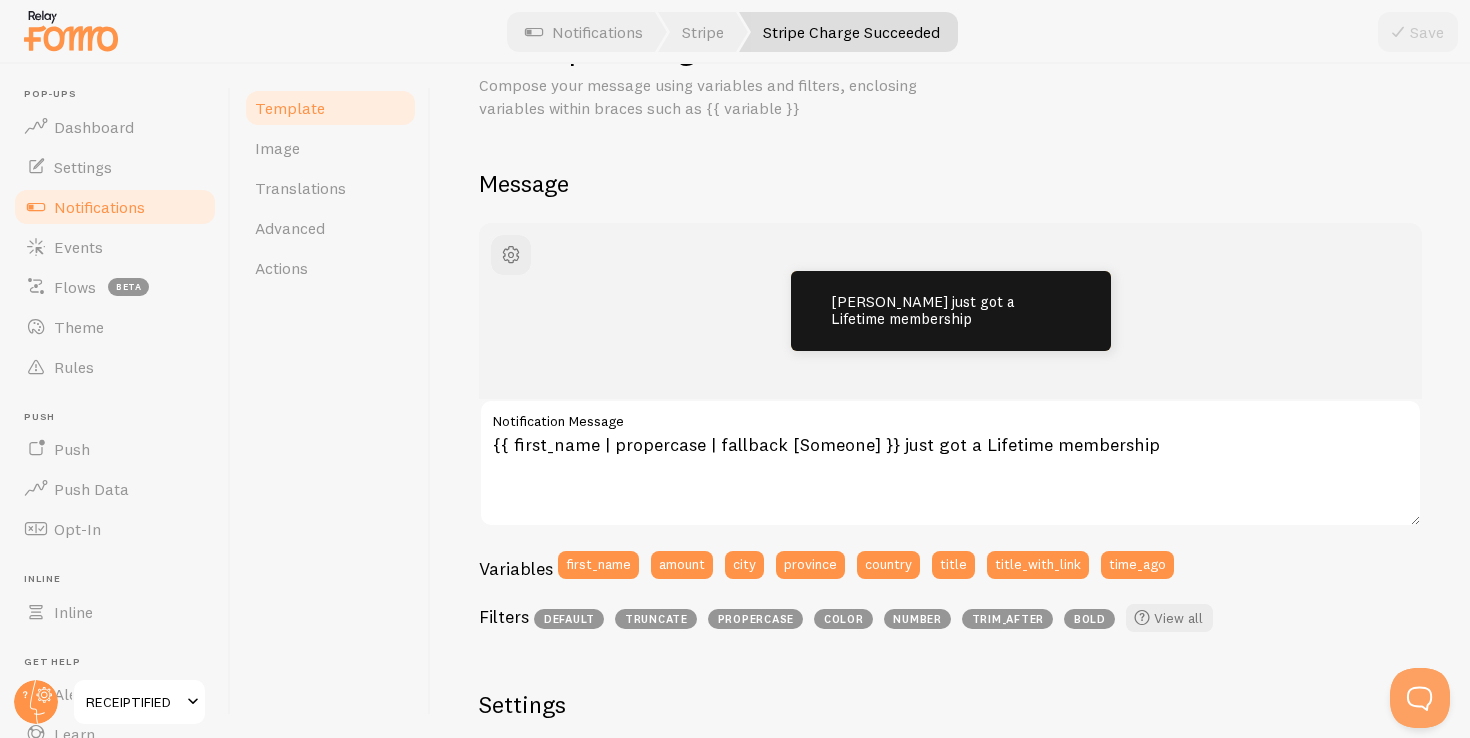 scroll, scrollTop: 95, scrollLeft: 0, axis: vertical 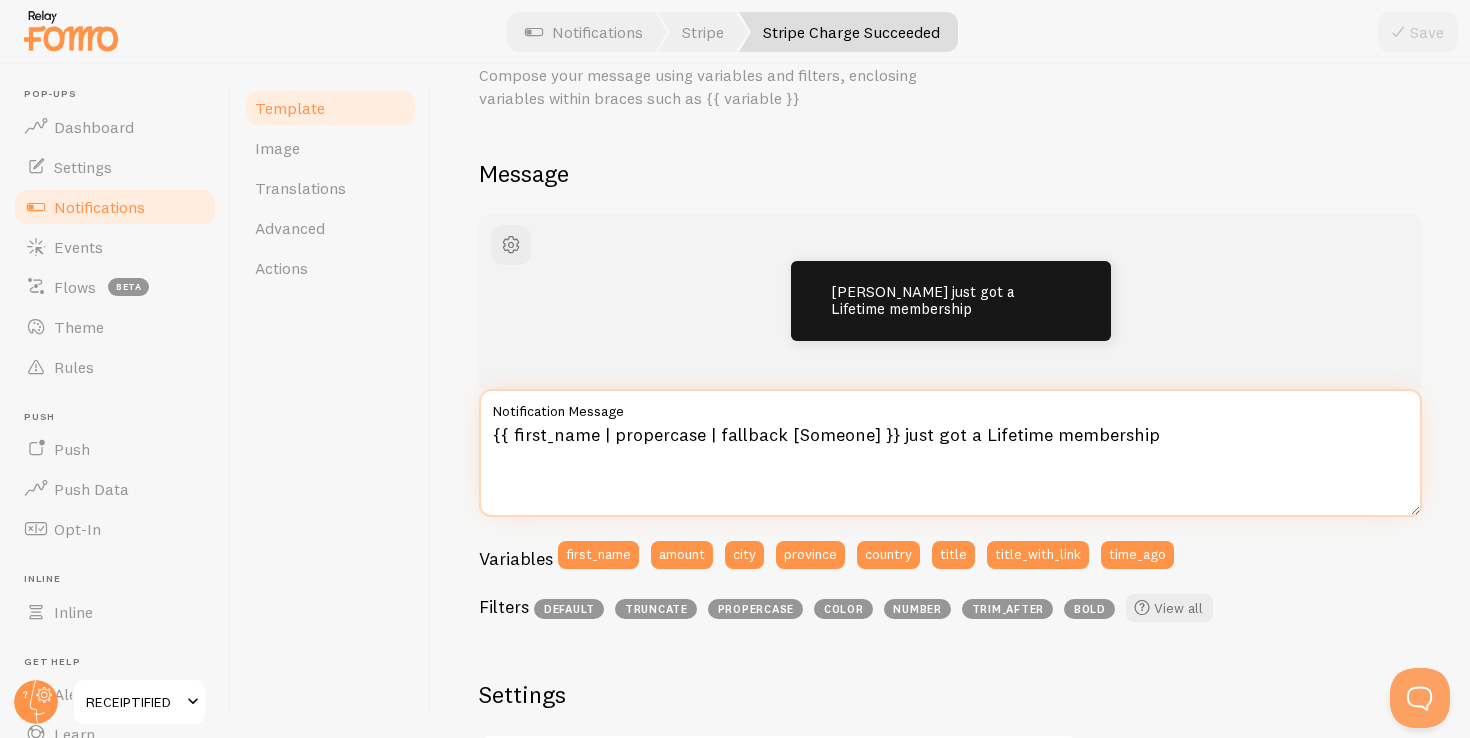 click on "{{ first_name | propercase | fallback [Someone] }} just got a Lifetime membership" at bounding box center (950, 453) 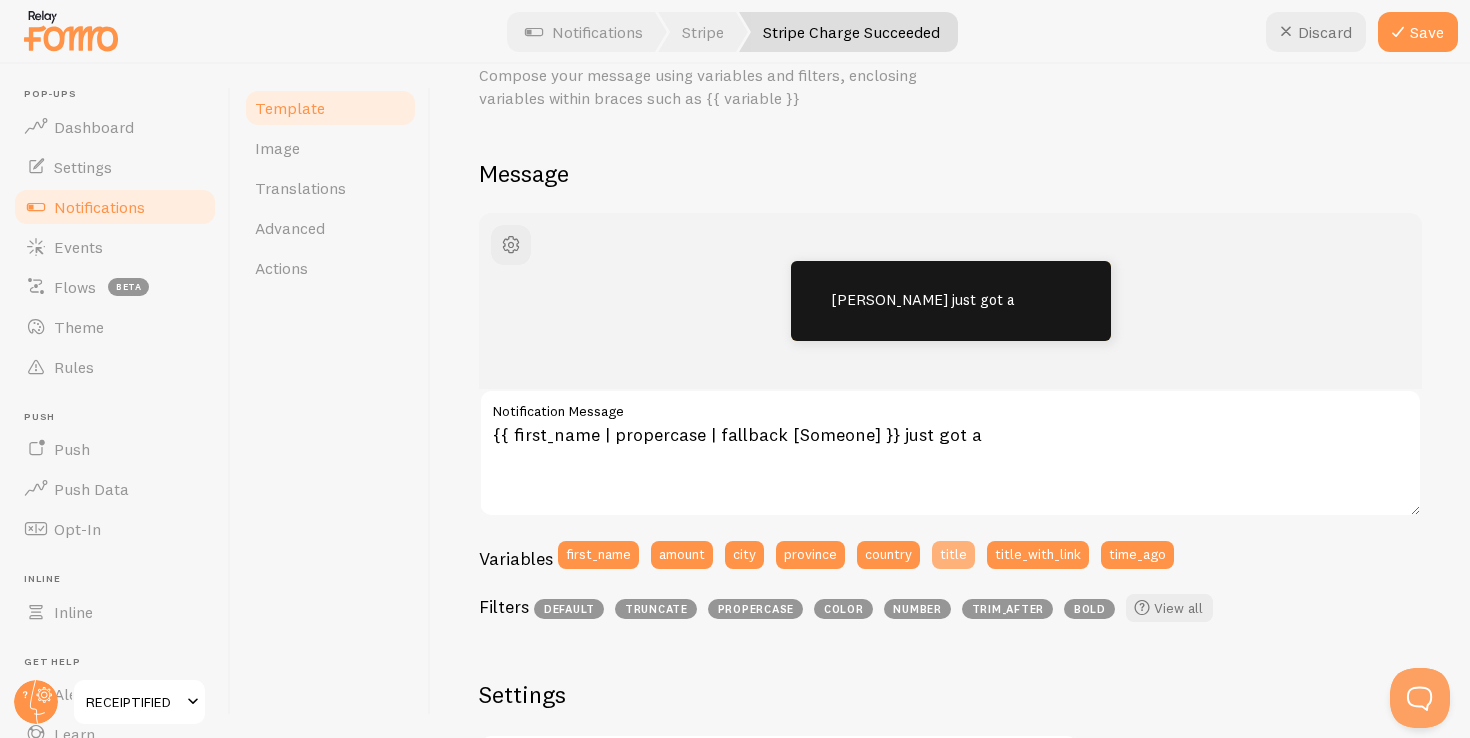 click on "title" at bounding box center [953, 555] 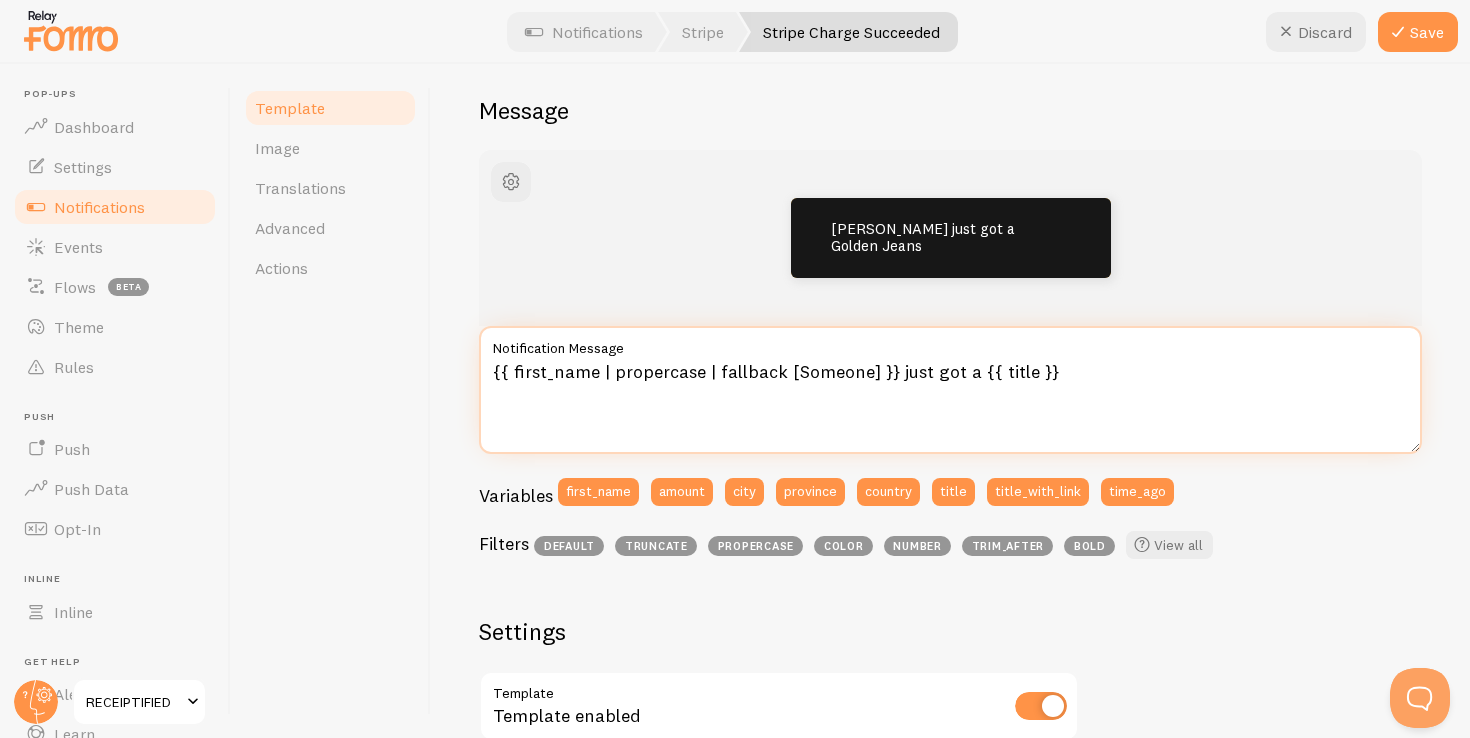 scroll, scrollTop: 143, scrollLeft: 0, axis: vertical 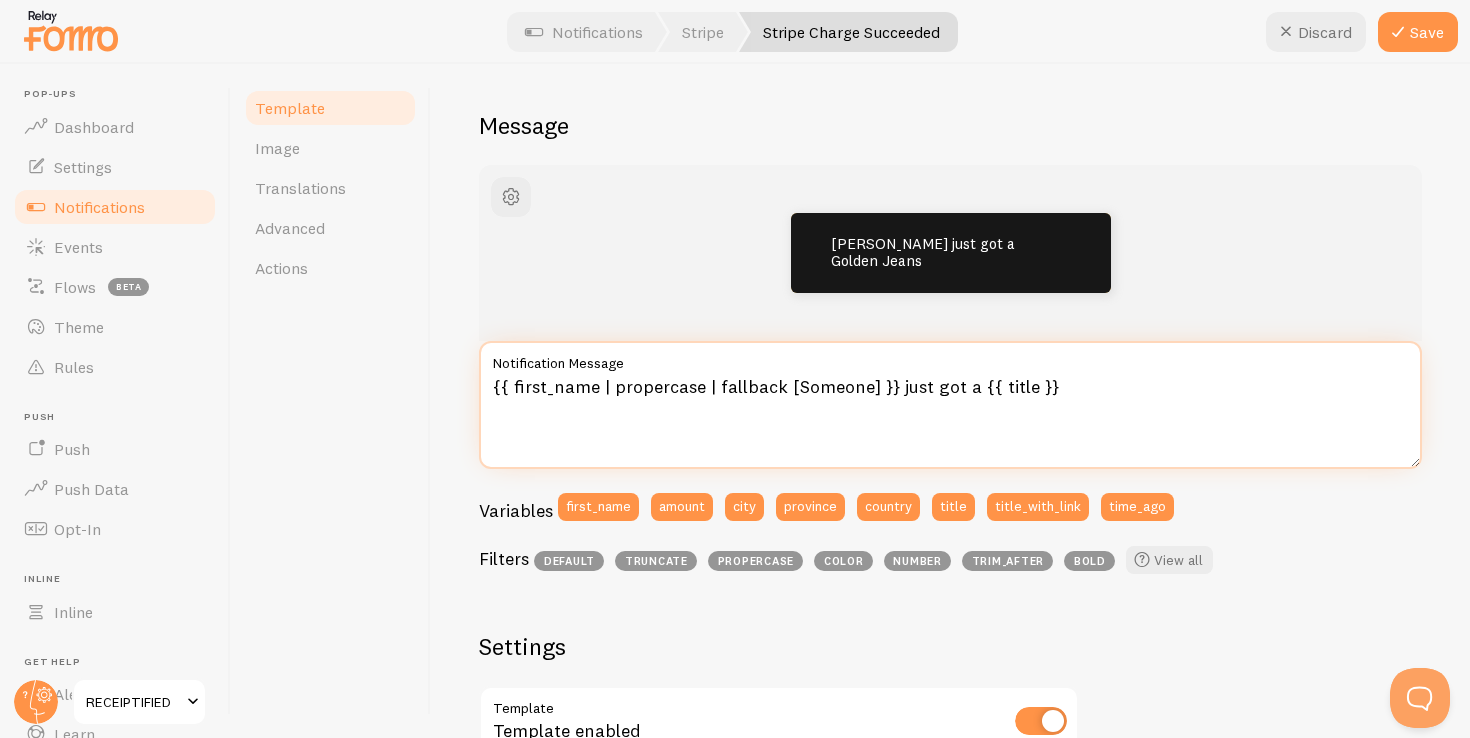click on "{{ first_name | propercase | fallback [Someone] }} just got a {{ title }}" at bounding box center (950, 405) 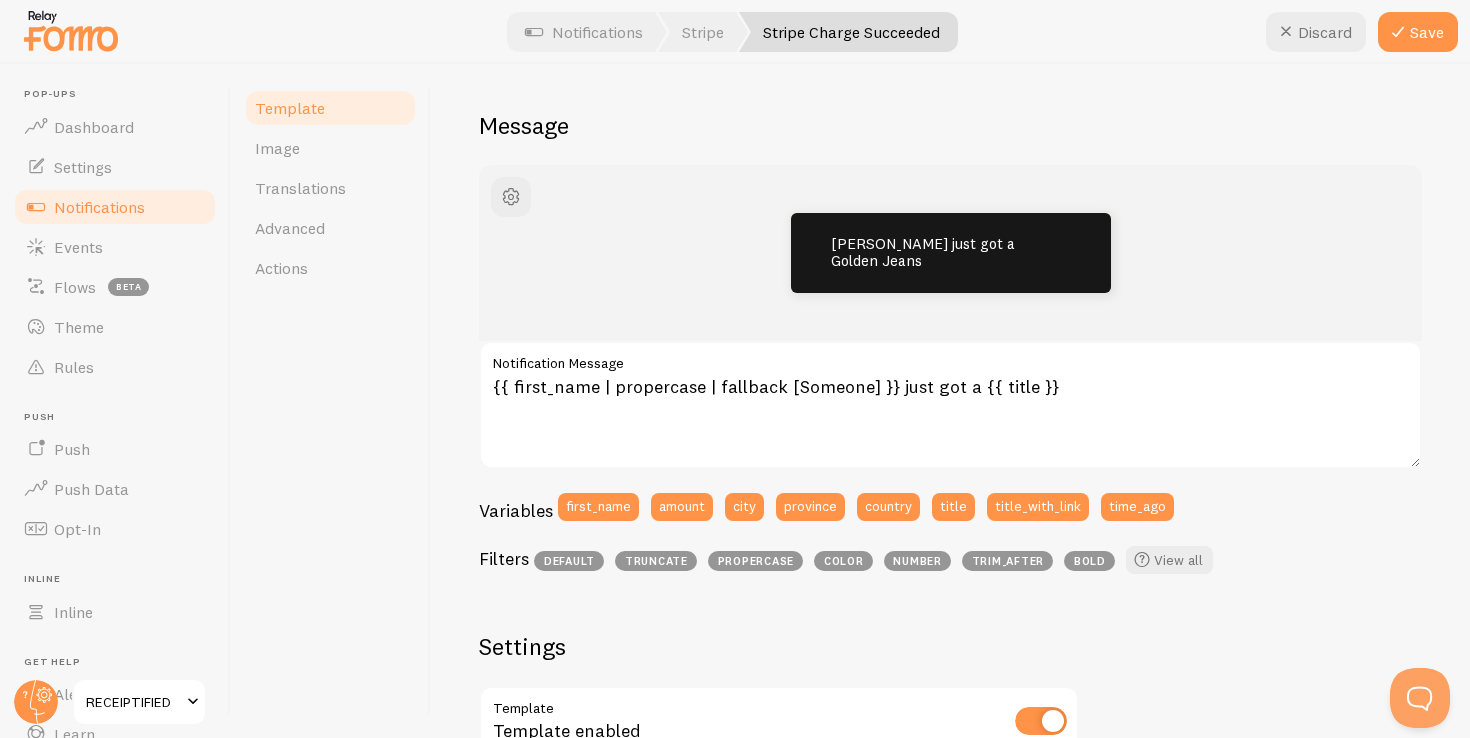 click on "bold" at bounding box center [1089, 561] 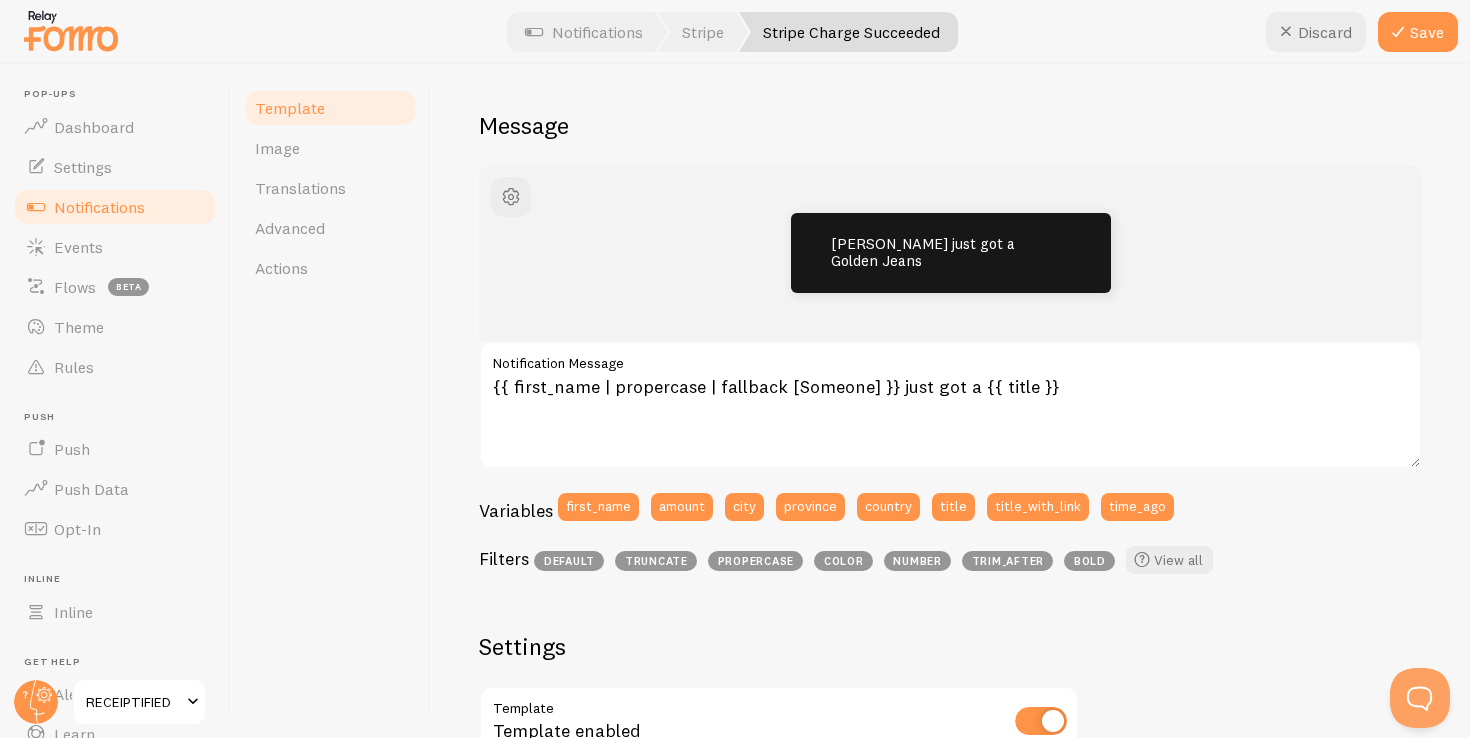 click on "color" at bounding box center (843, 561) 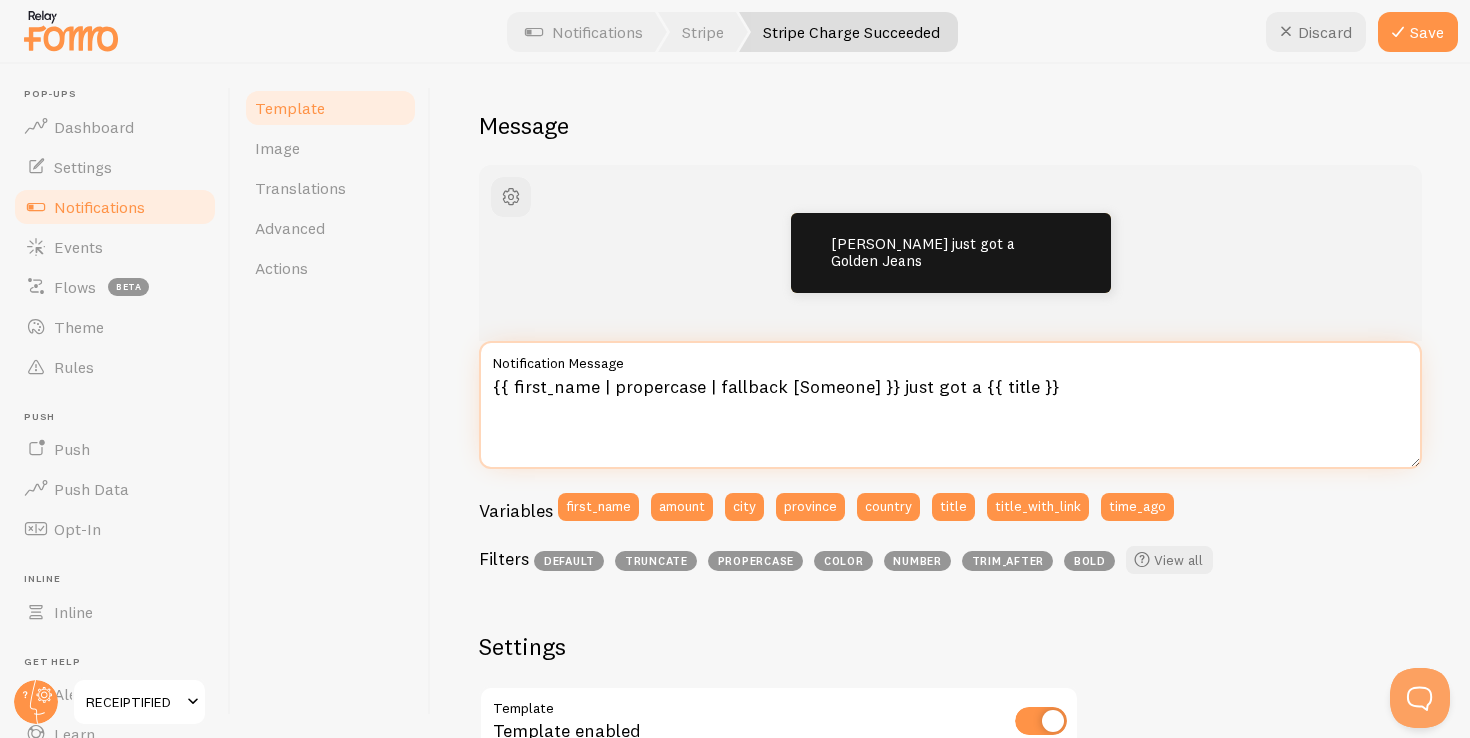 click on "{{ first_name | propercase | fallback [Someone] }} just got a {{ title }}" at bounding box center (950, 405) 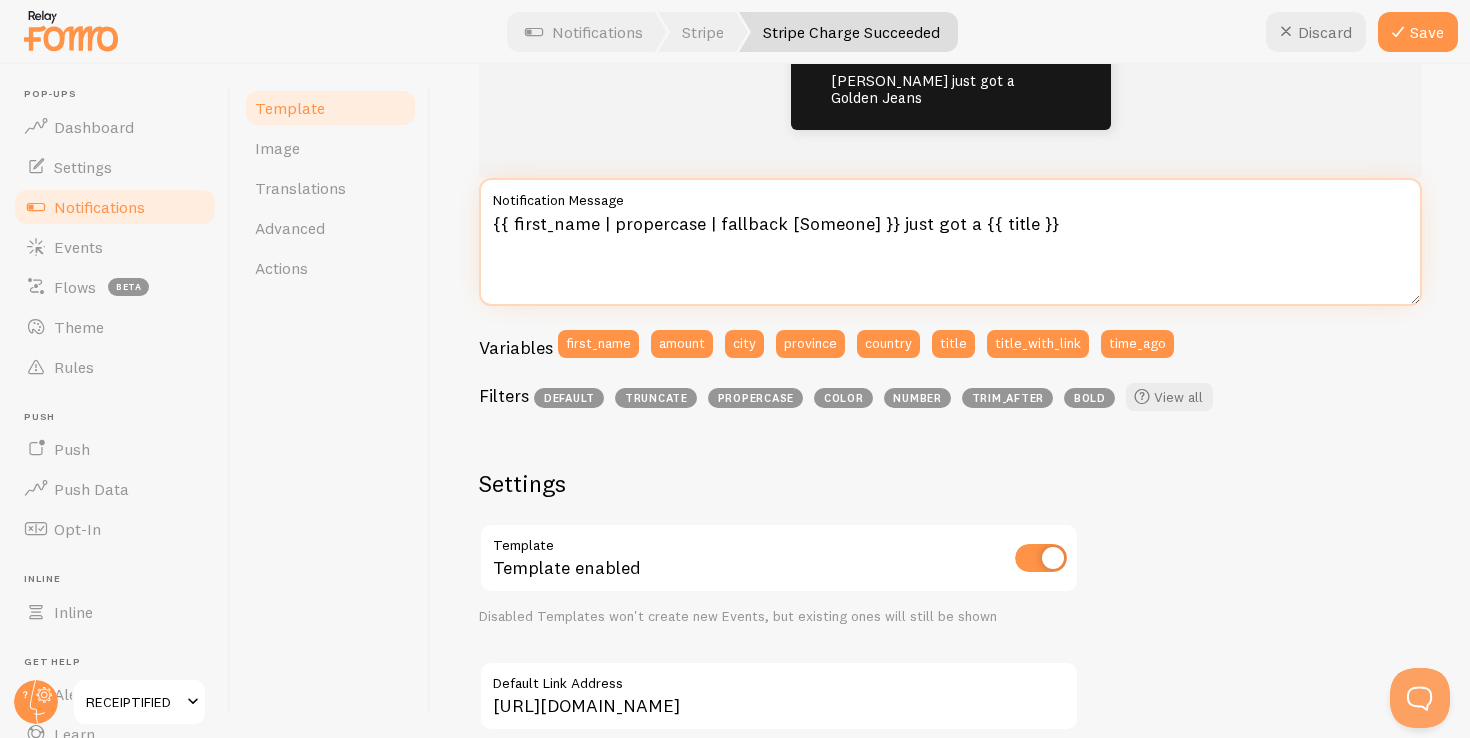 scroll, scrollTop: 322, scrollLeft: 0, axis: vertical 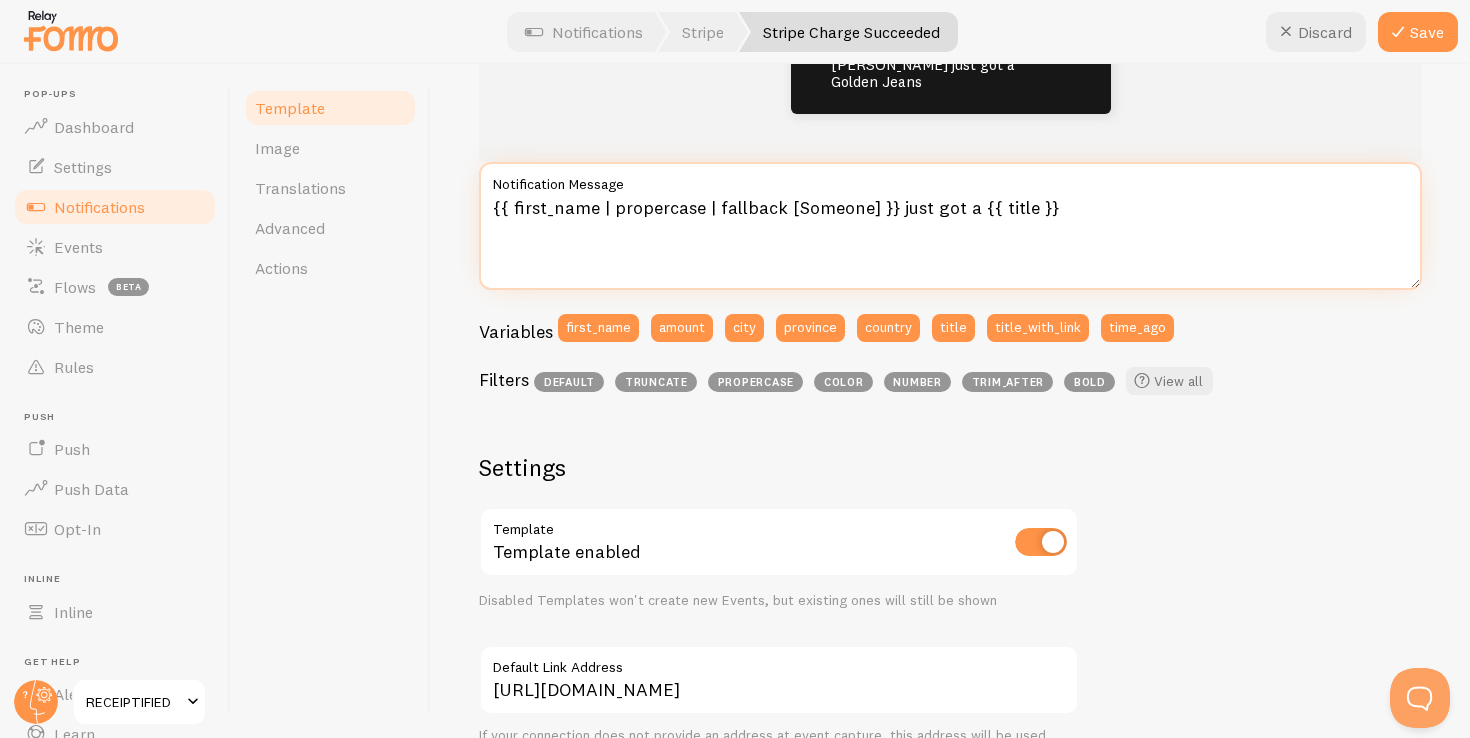 drag, startPoint x: 1056, startPoint y: 215, endPoint x: 969, endPoint y: 214, distance: 87.005745 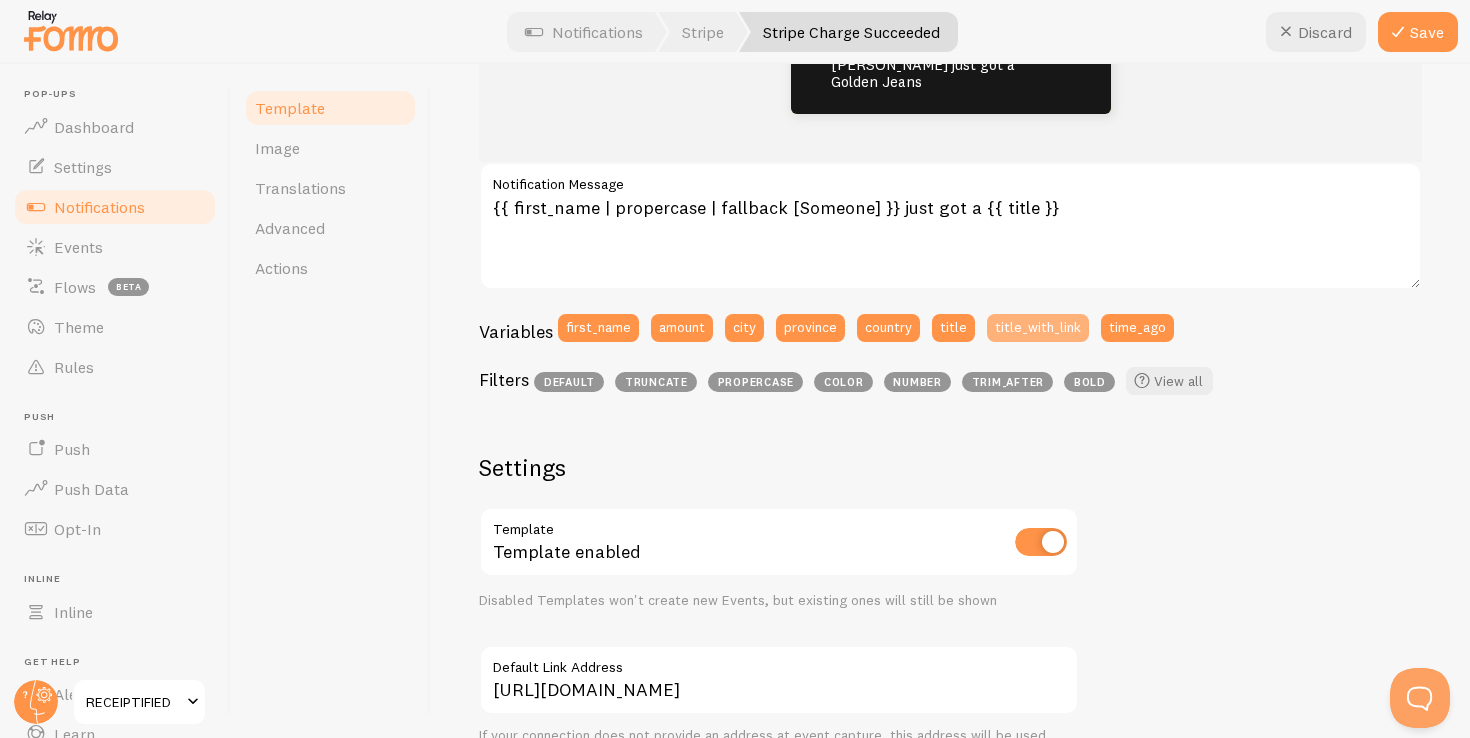 click on "title_with_link" at bounding box center (1038, 328) 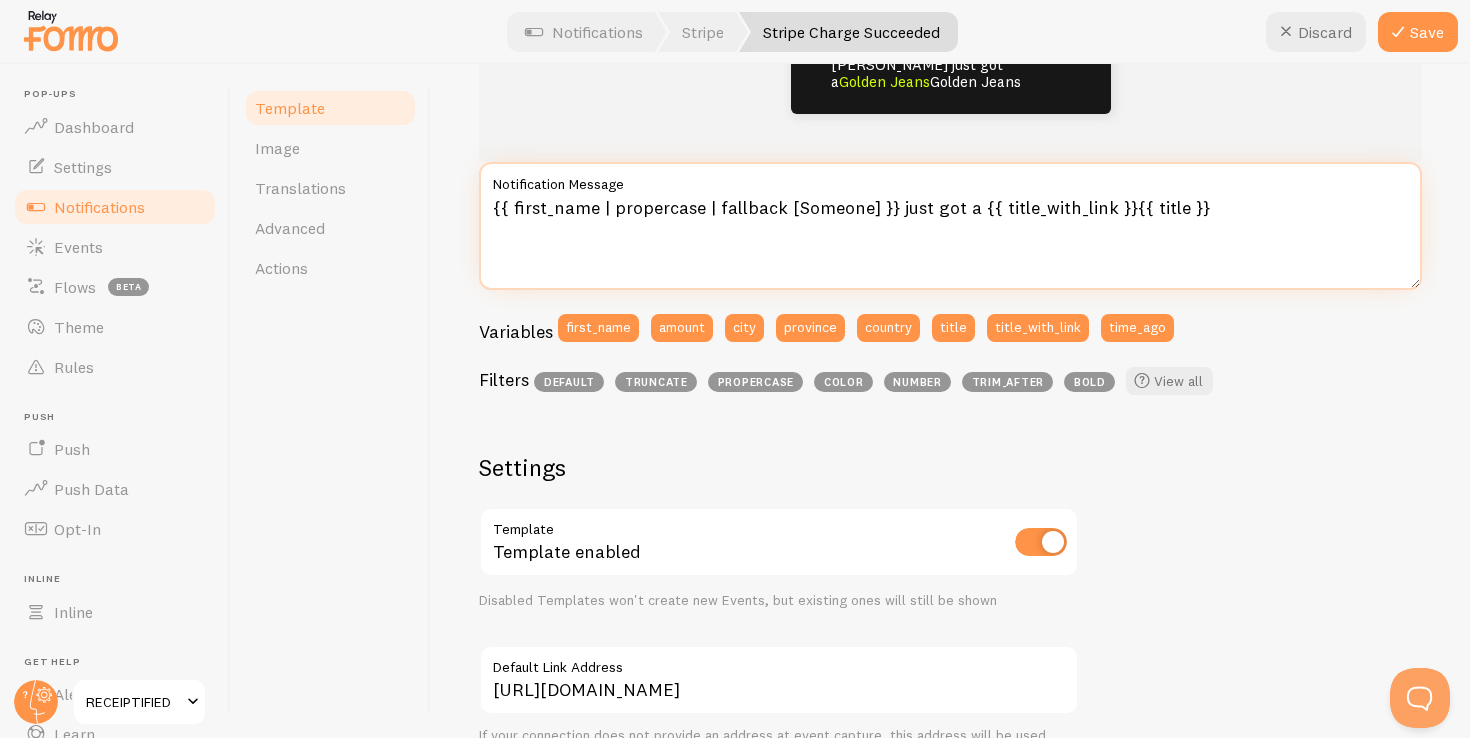 click on "{{ first_name | propercase | fallback [Someone] }} just got a {{ title_with_link }}{{ title }}" at bounding box center [950, 226] 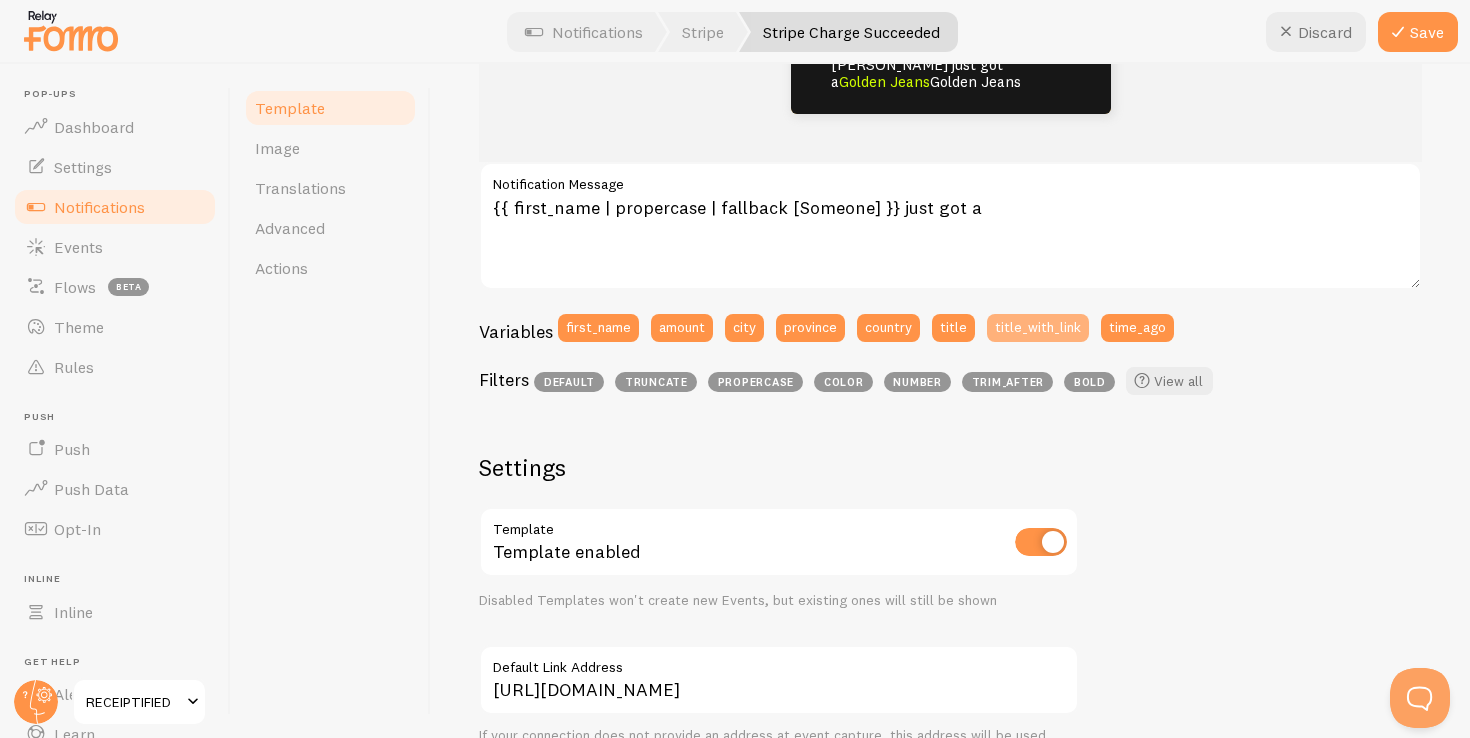 click on "title_with_link" at bounding box center [1038, 328] 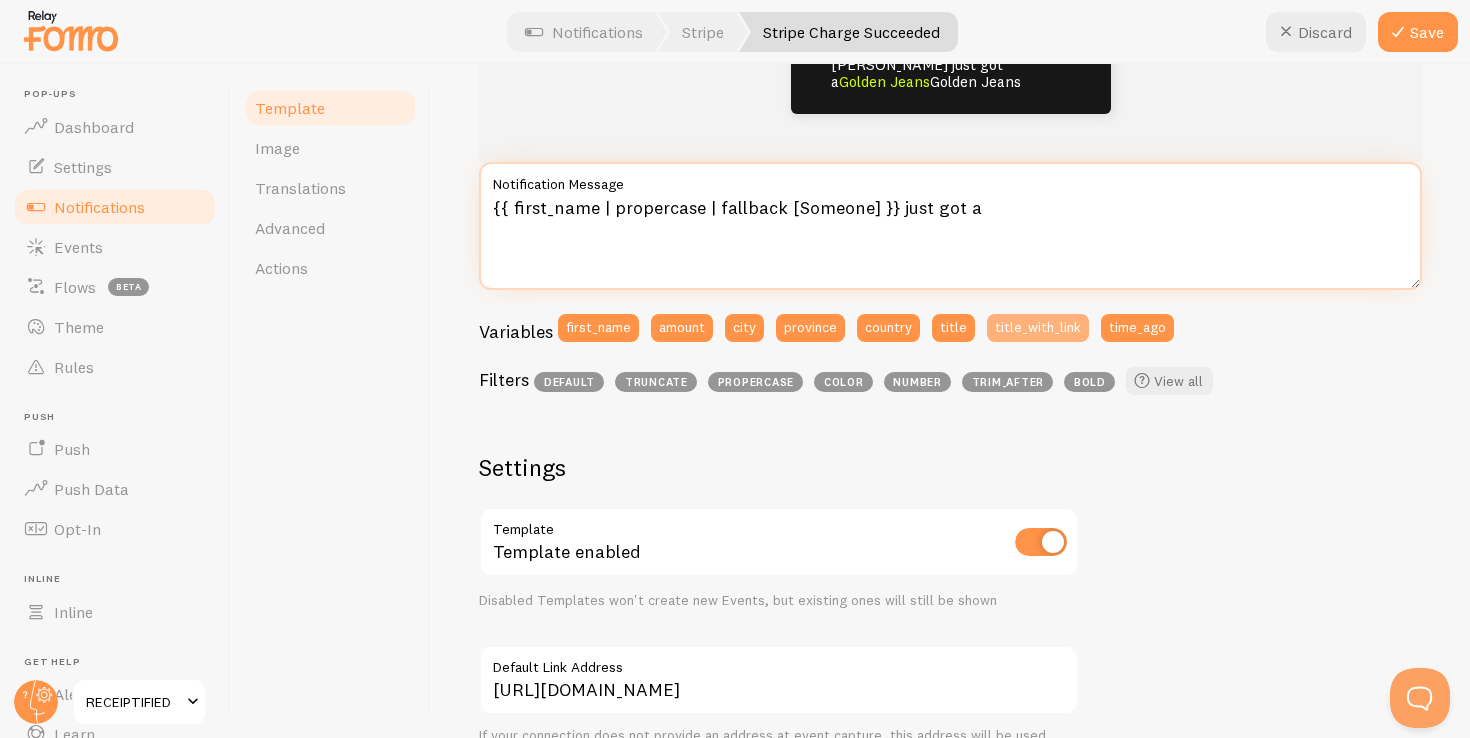 type on "{{ first_name | propercase | fallback [Someone] }} just got a {{ title_with_link }}" 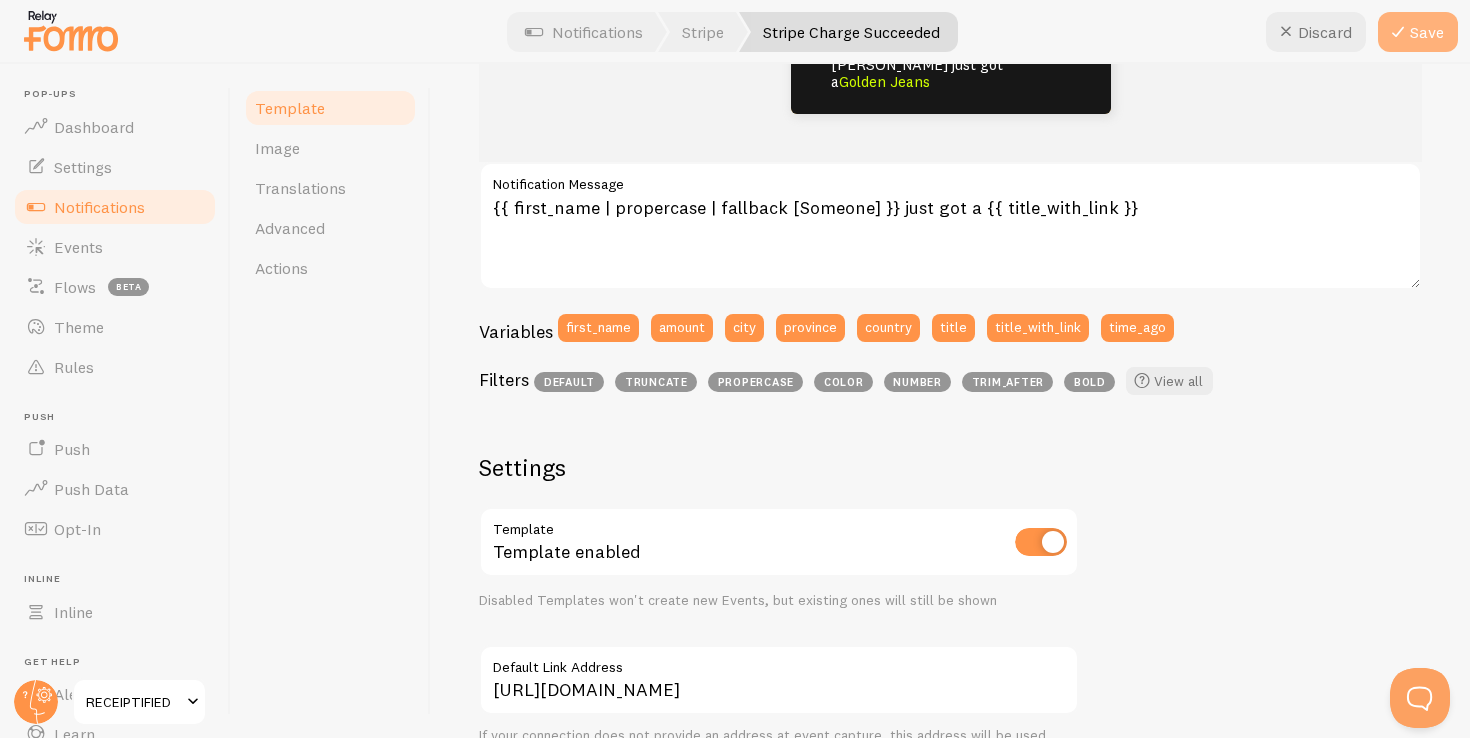 click on "Save" at bounding box center (1418, 32) 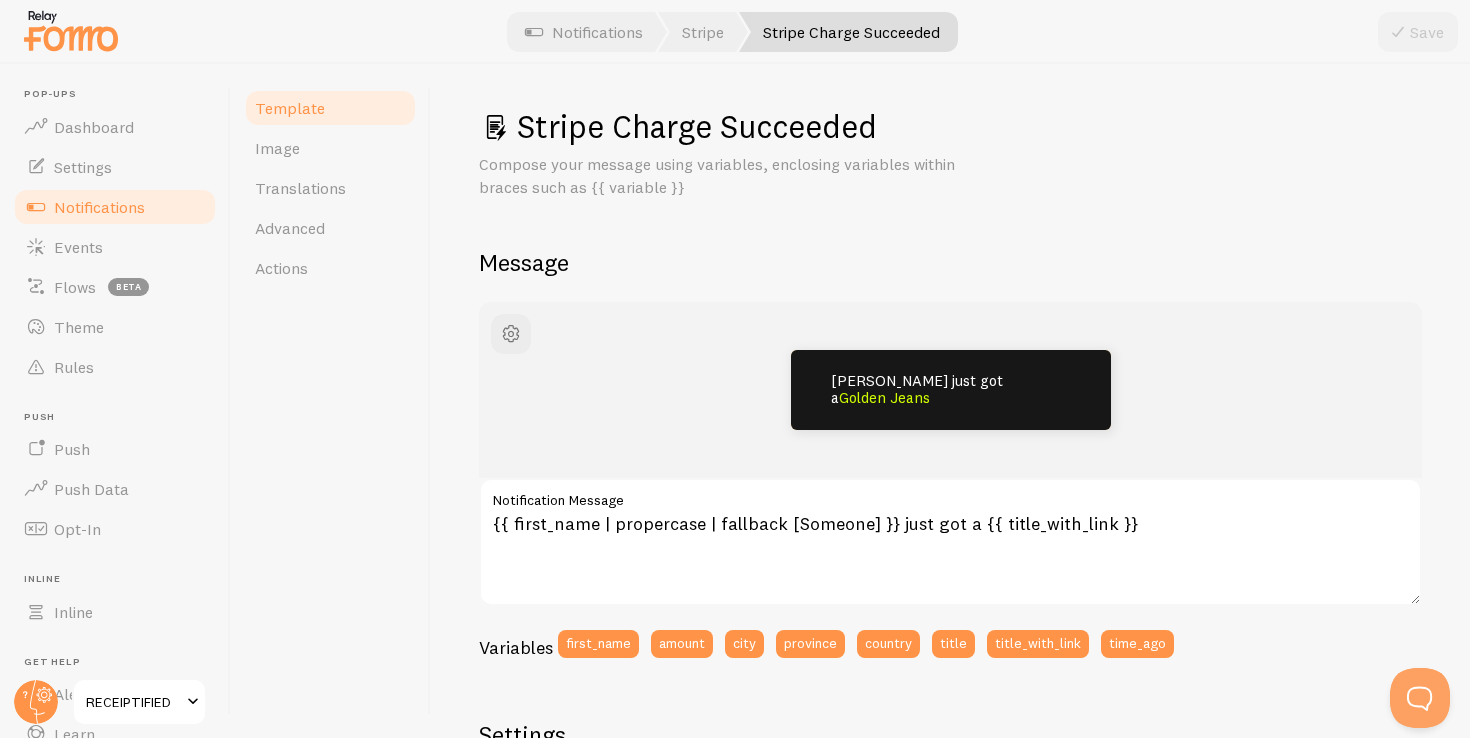 scroll, scrollTop: 0, scrollLeft: 0, axis: both 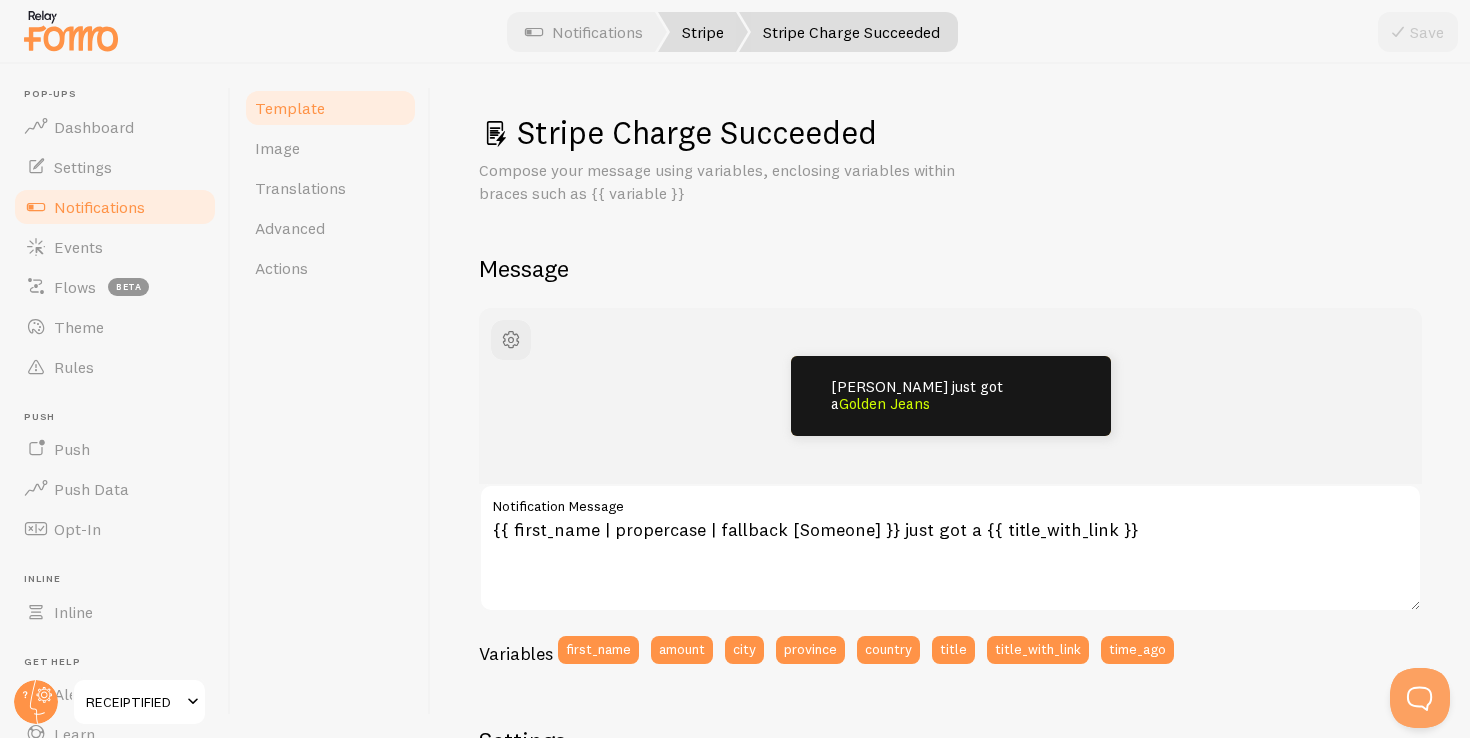 click at bounding box center [664, 32] 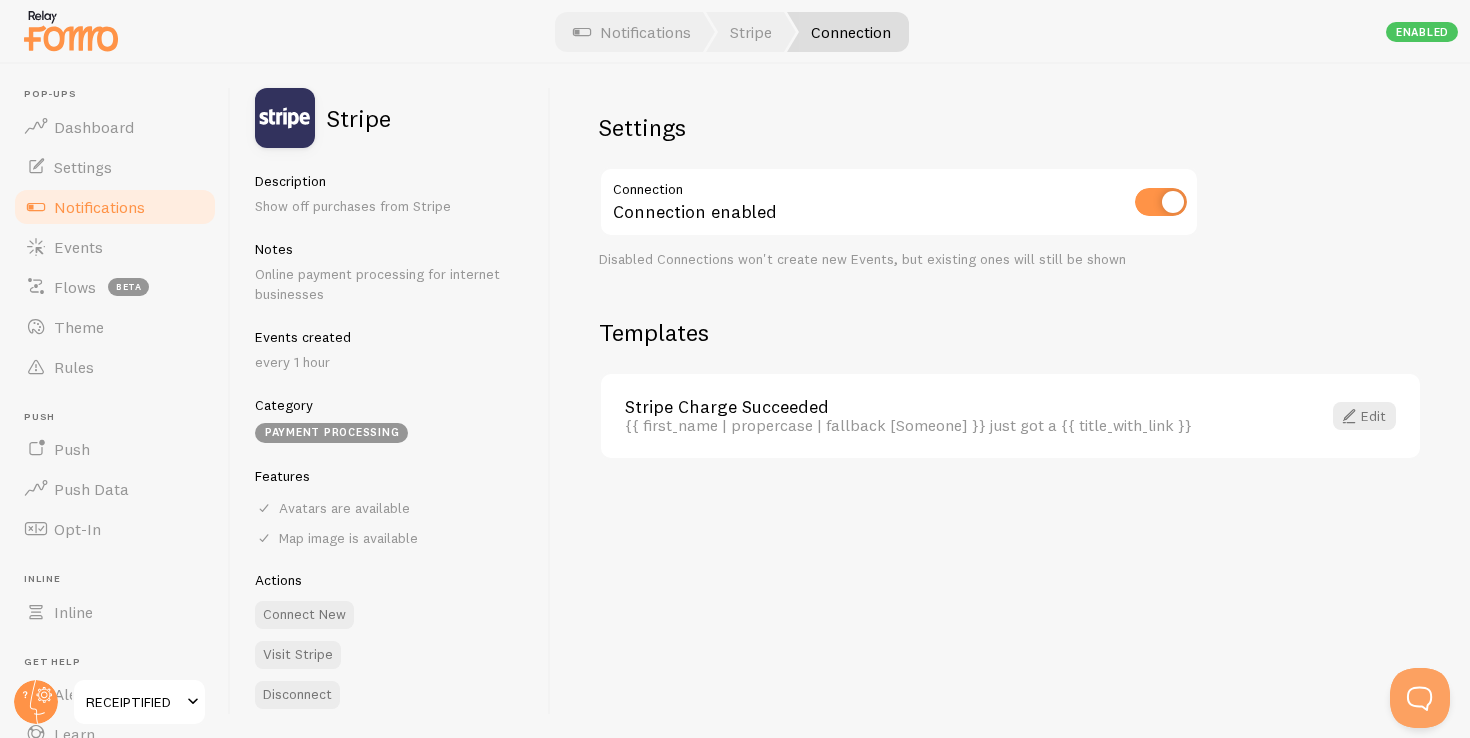 click on "Stripe Charge Succeeded" at bounding box center [961, 407] 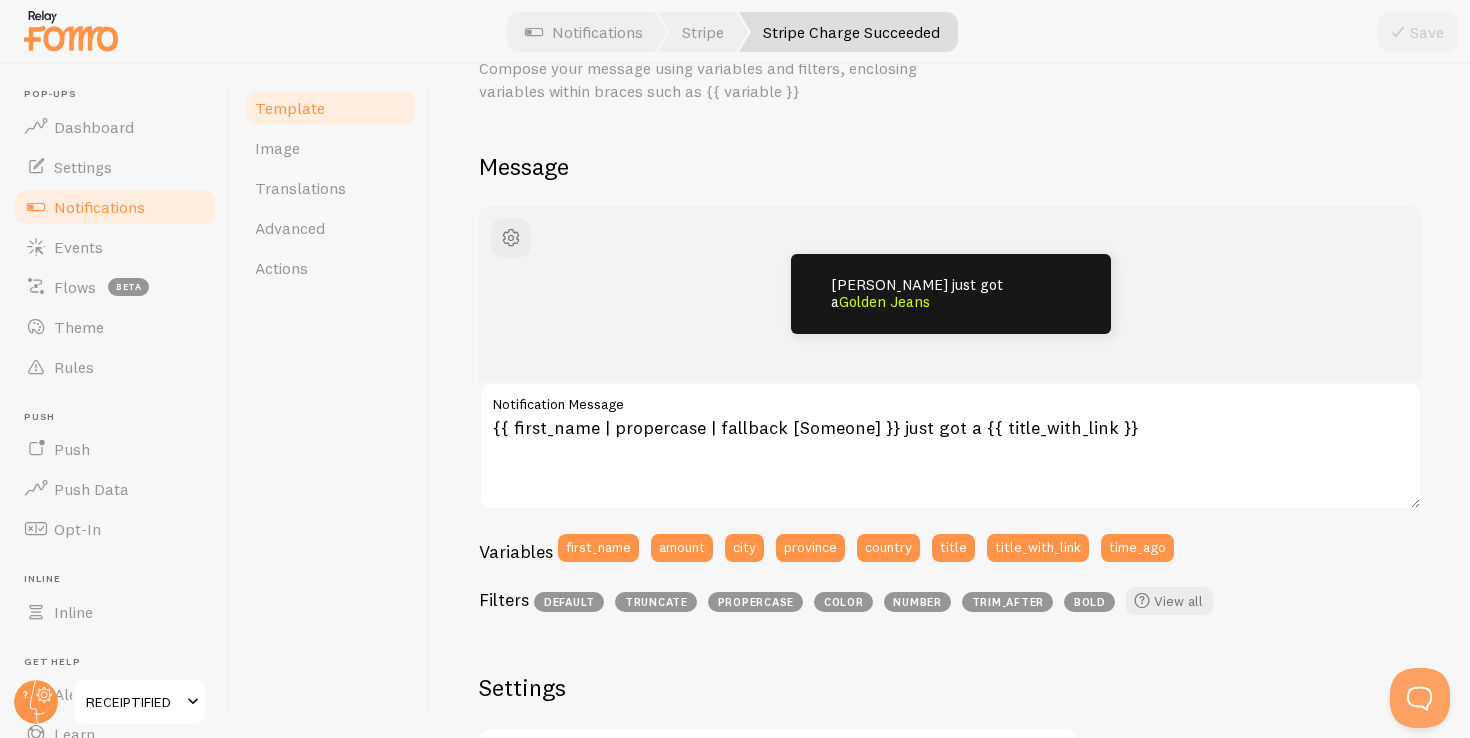 scroll, scrollTop: 0, scrollLeft: 0, axis: both 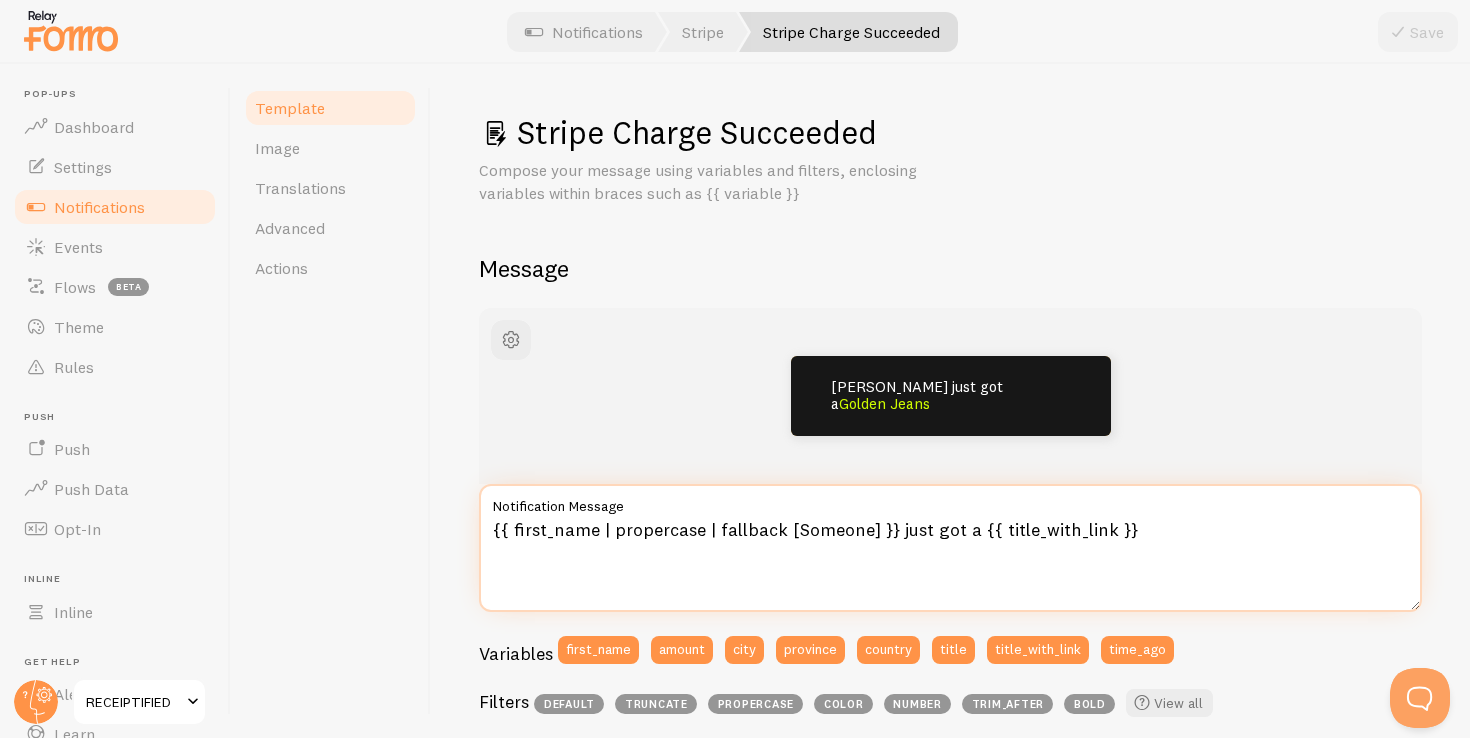 click on "{{ first_name | propercase | fallback [Someone] }} just got a {{ title_with_link }}" at bounding box center (950, 548) 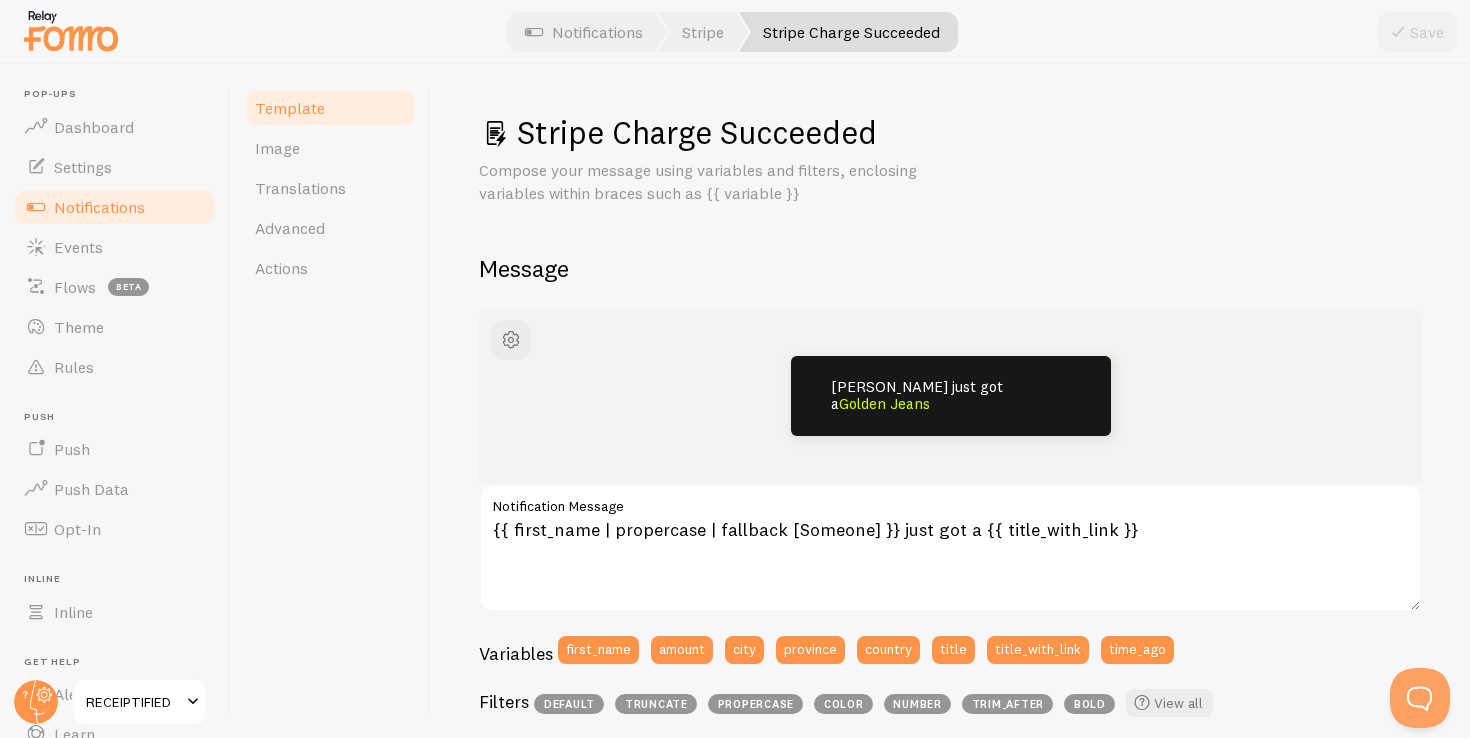 click on "Notification Message" at bounding box center [950, 501] 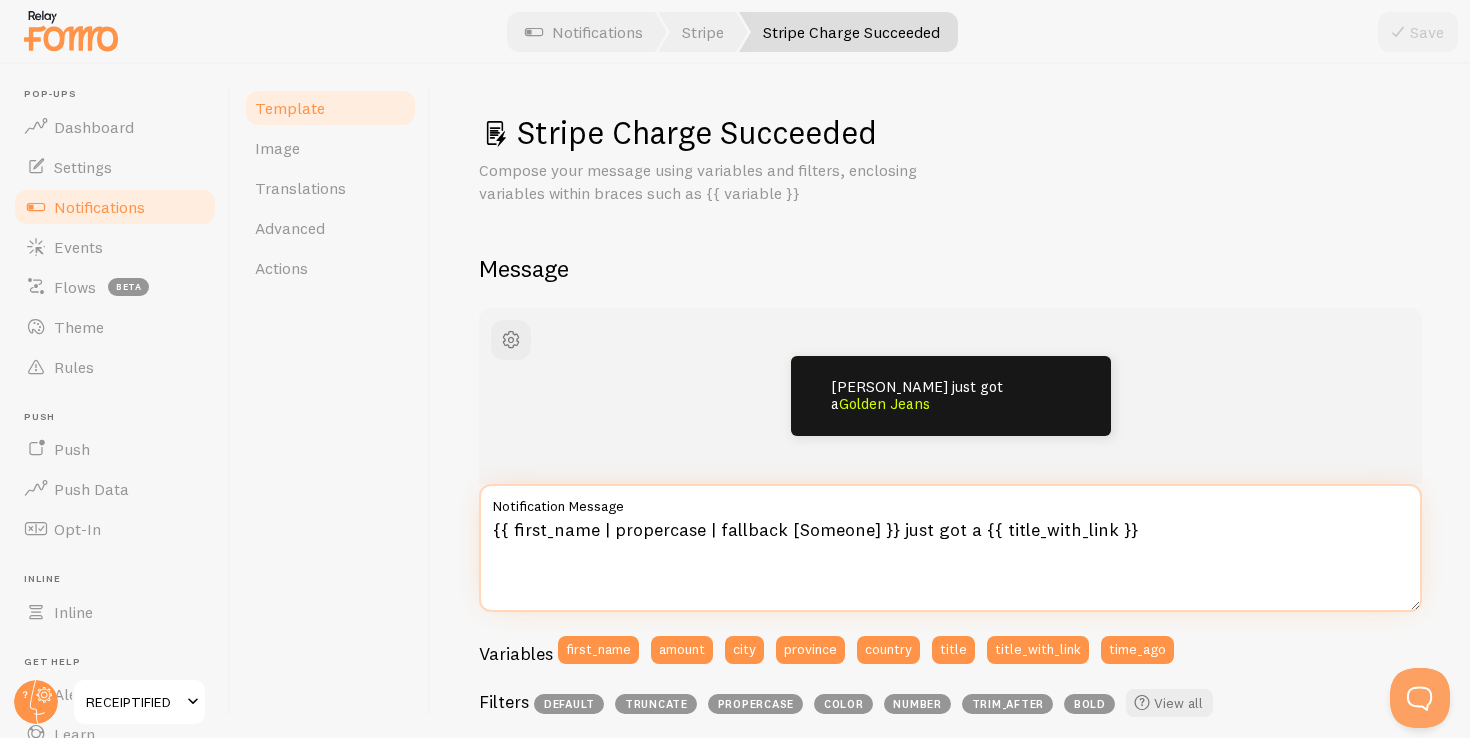 click on "{{ first_name | propercase | fallback [Someone] }} just got a {{ title_with_link }}" at bounding box center (950, 548) 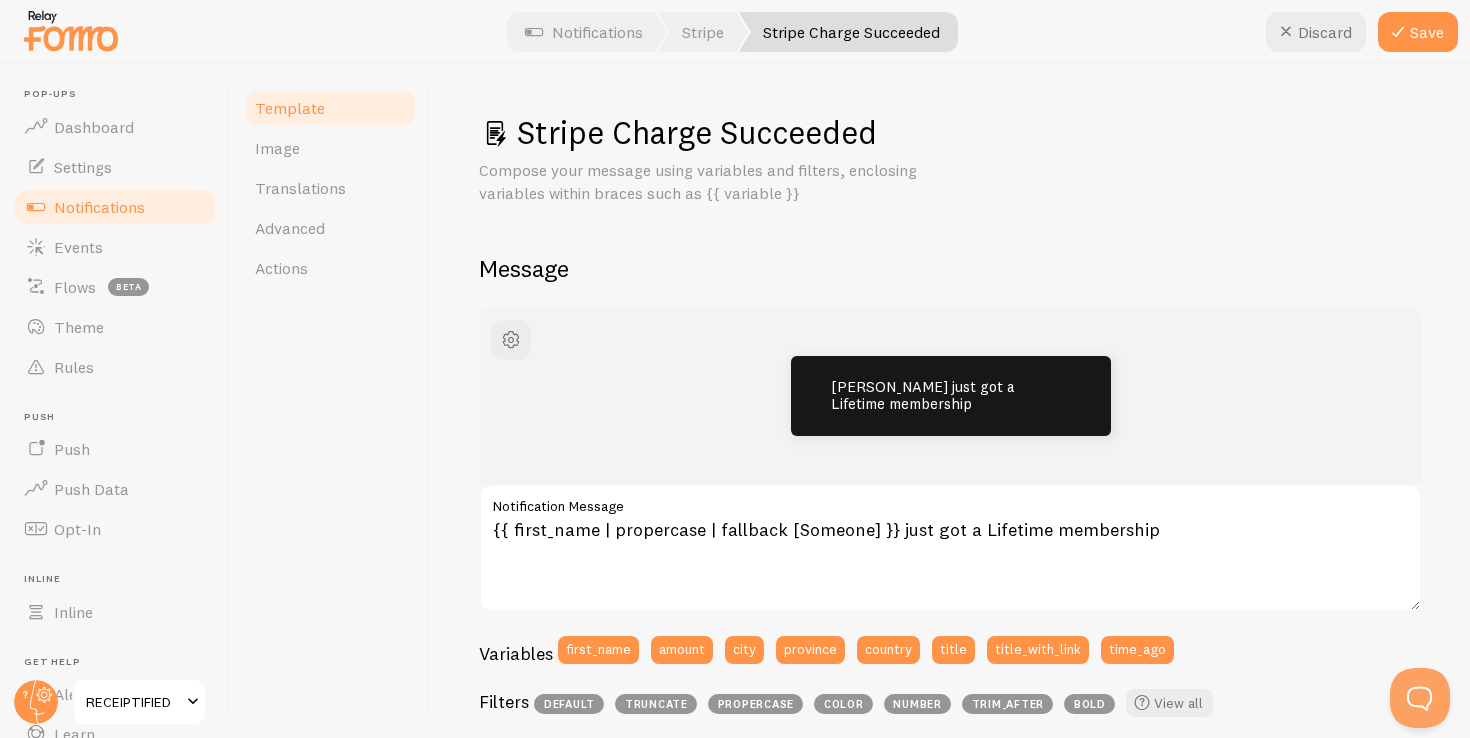 click at bounding box center [735, 32] 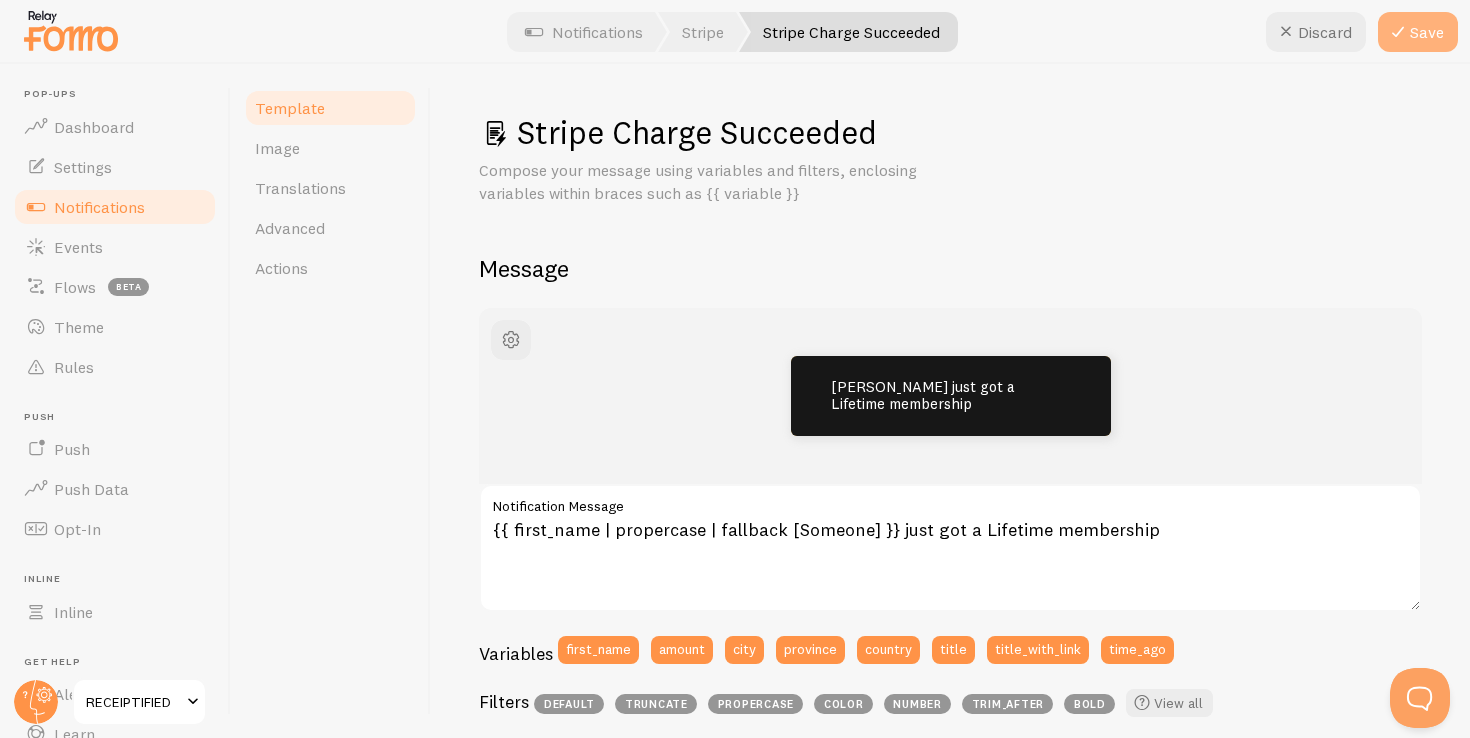 click at bounding box center [1398, 32] 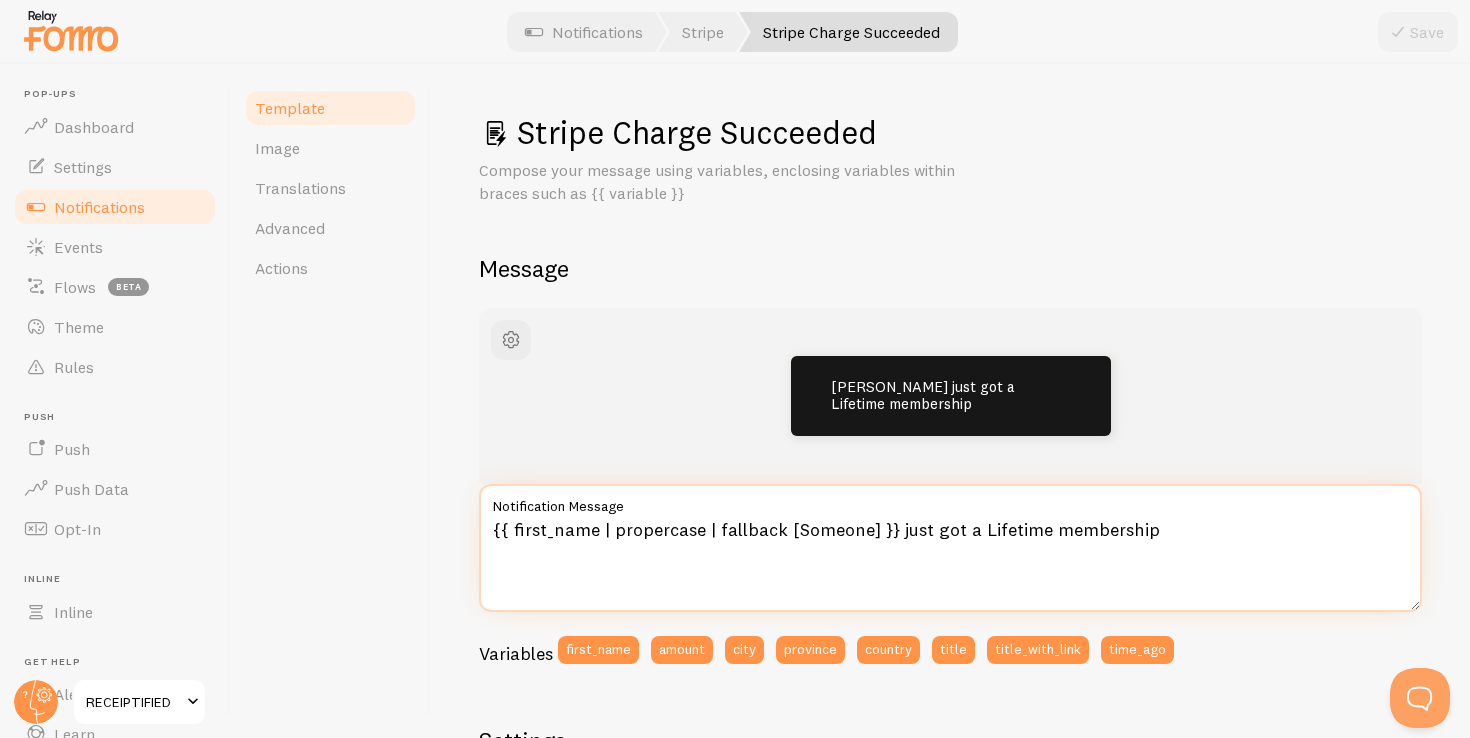 click on "{{ first_name | propercase | fallback [Someone] }} just got a Lifetime membership" at bounding box center (950, 548) 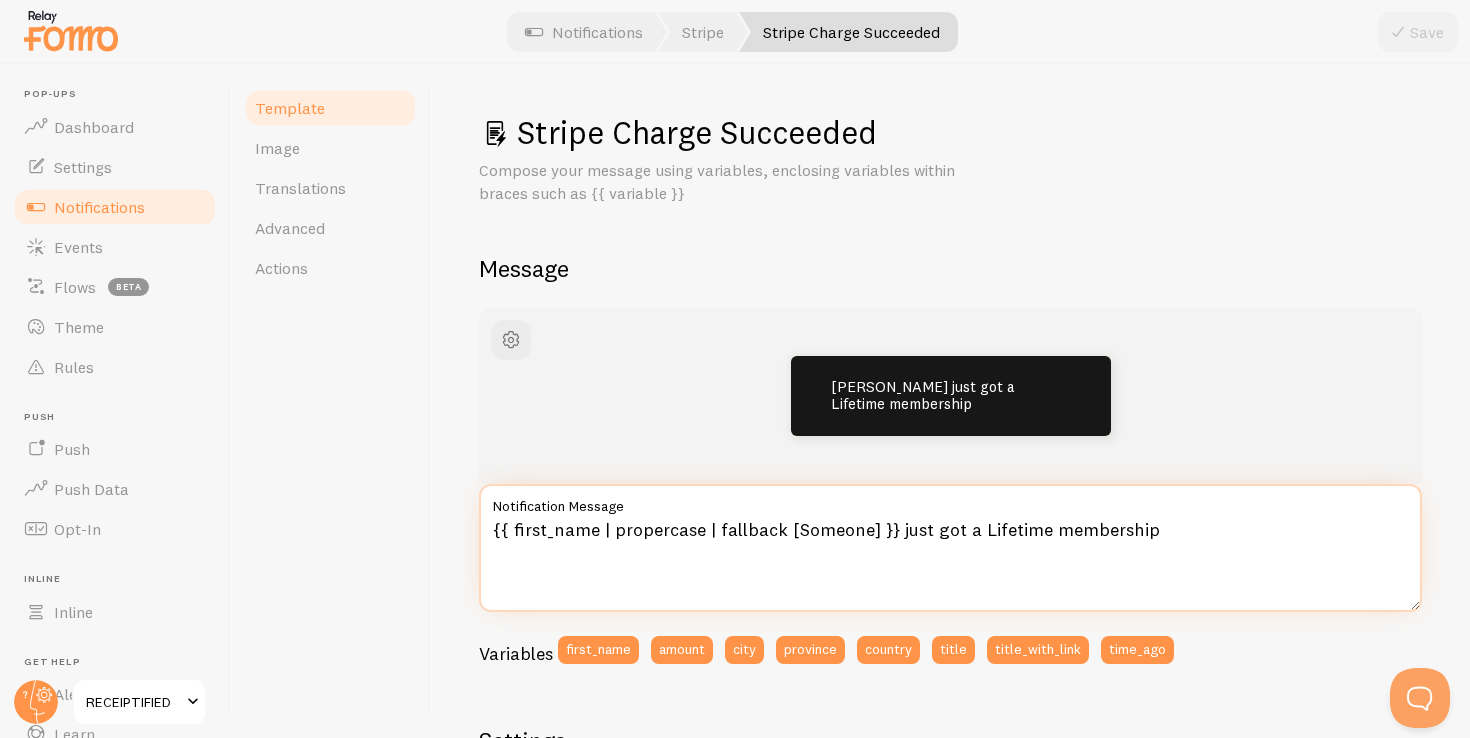 paste on "{{ title_with_link }}" 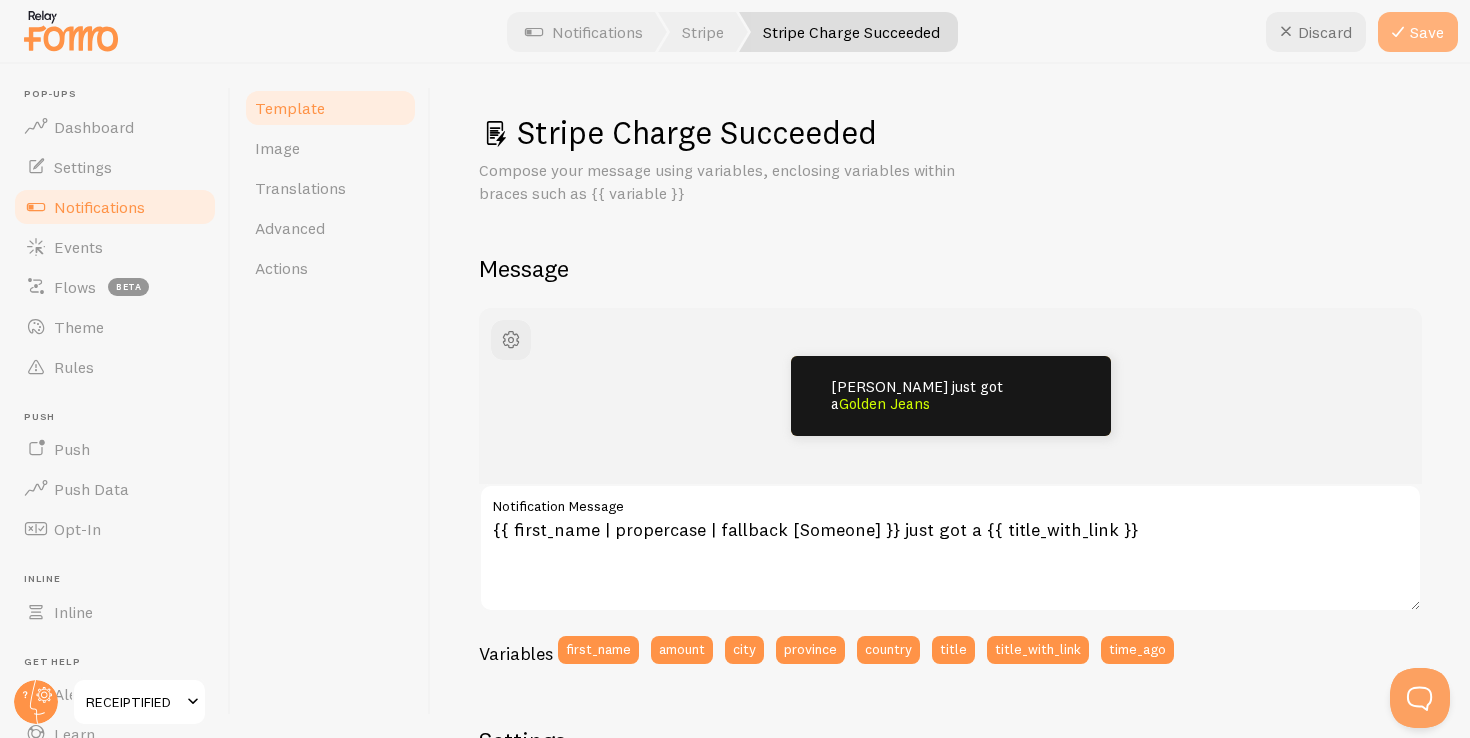 click on "Save" at bounding box center [1418, 32] 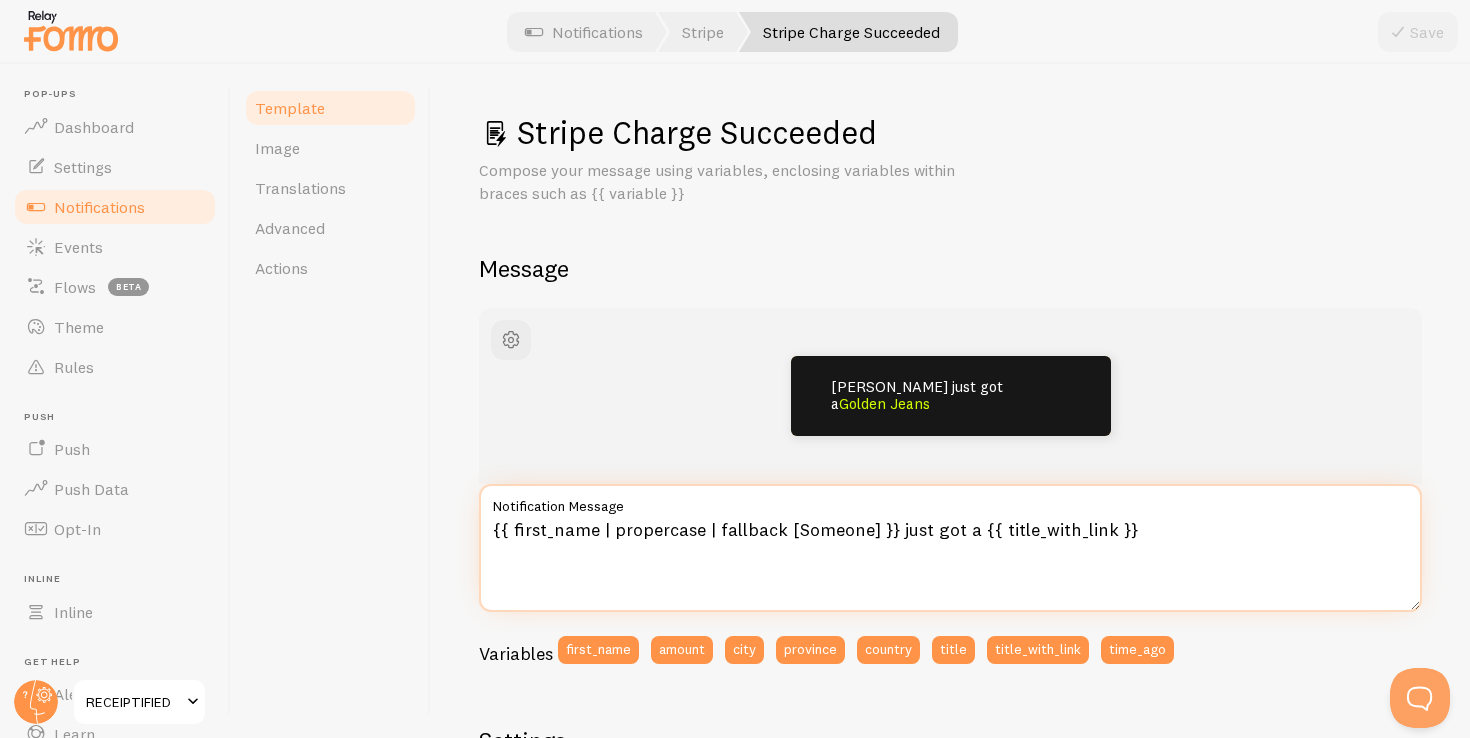 click on "{{ first_name | propercase | fallback [Someone] }} just got a {{ title_with_link }}" at bounding box center (950, 548) 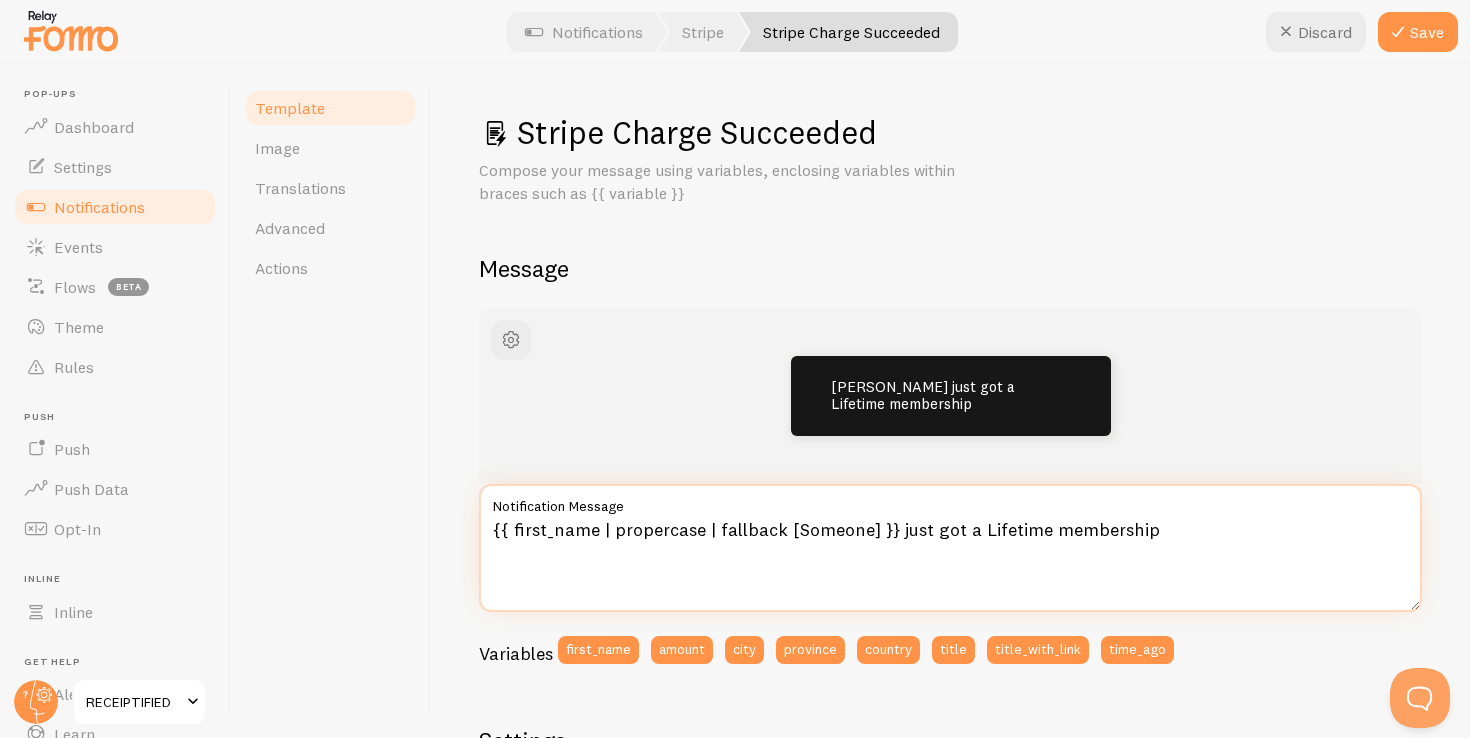 click on "{{ first_name | propercase | fallback [Someone] }} just got a Lifetime membership" at bounding box center (950, 548) 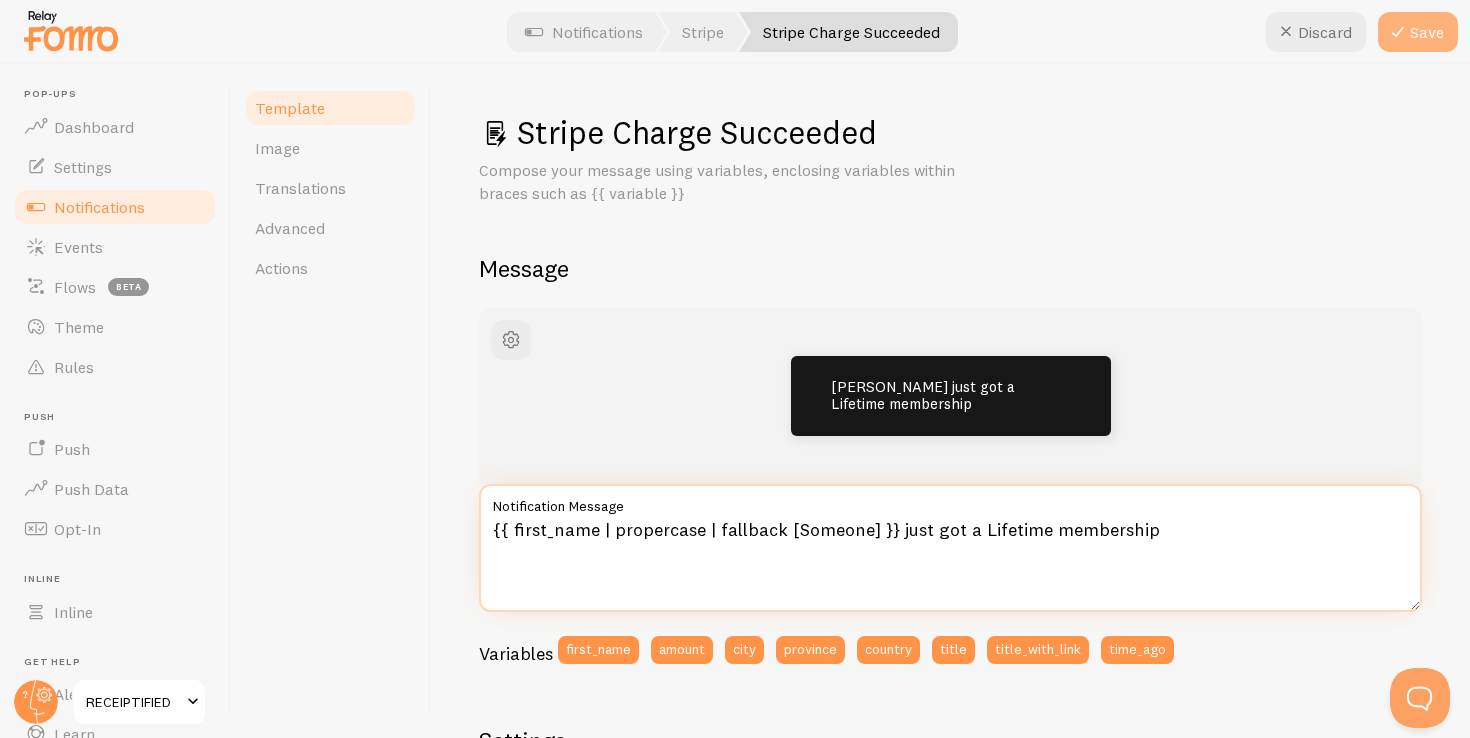 type on "{{ first_name | propercase | fallback [Someone] }} just got a Lifetime membership" 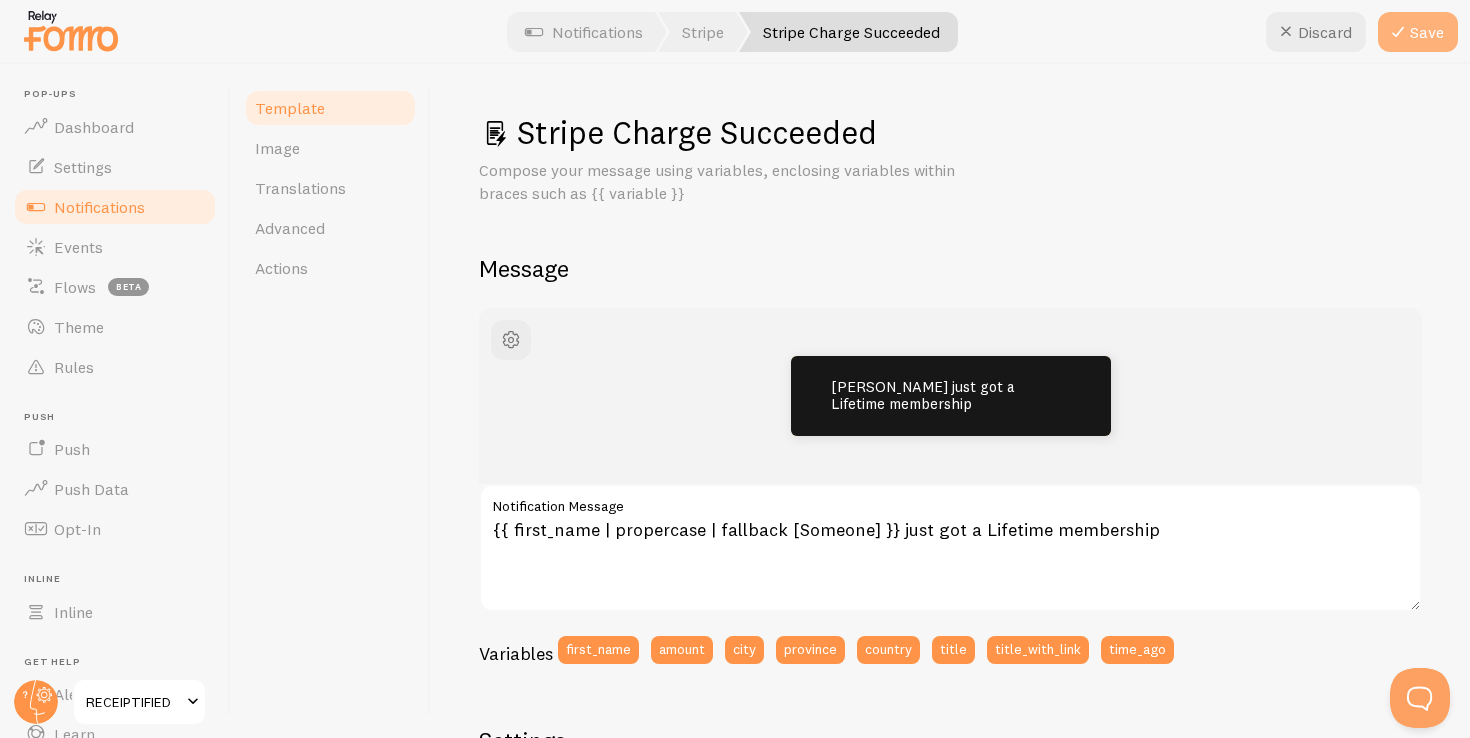 click on "Save" at bounding box center (1418, 32) 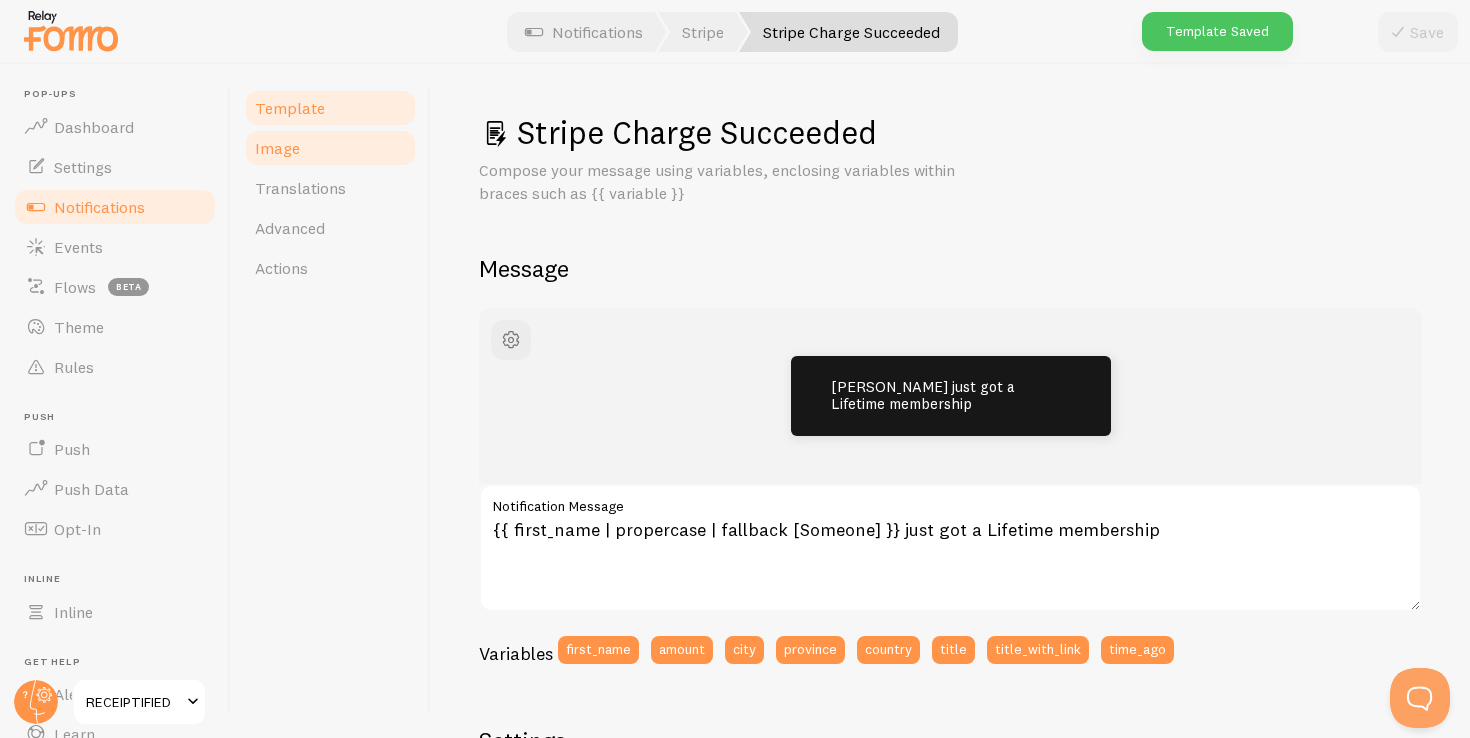 click on "Image" at bounding box center (330, 148) 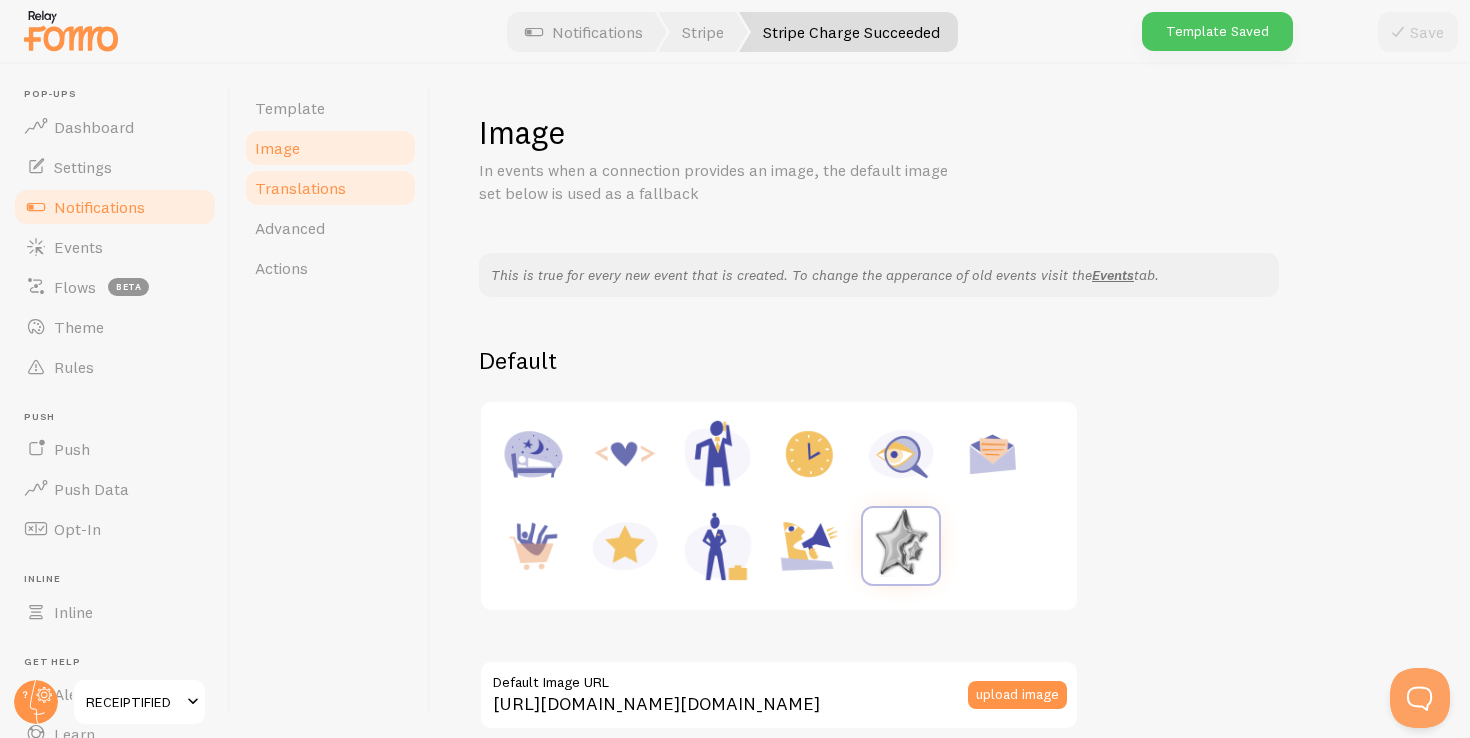 click on "Translations" at bounding box center [300, 188] 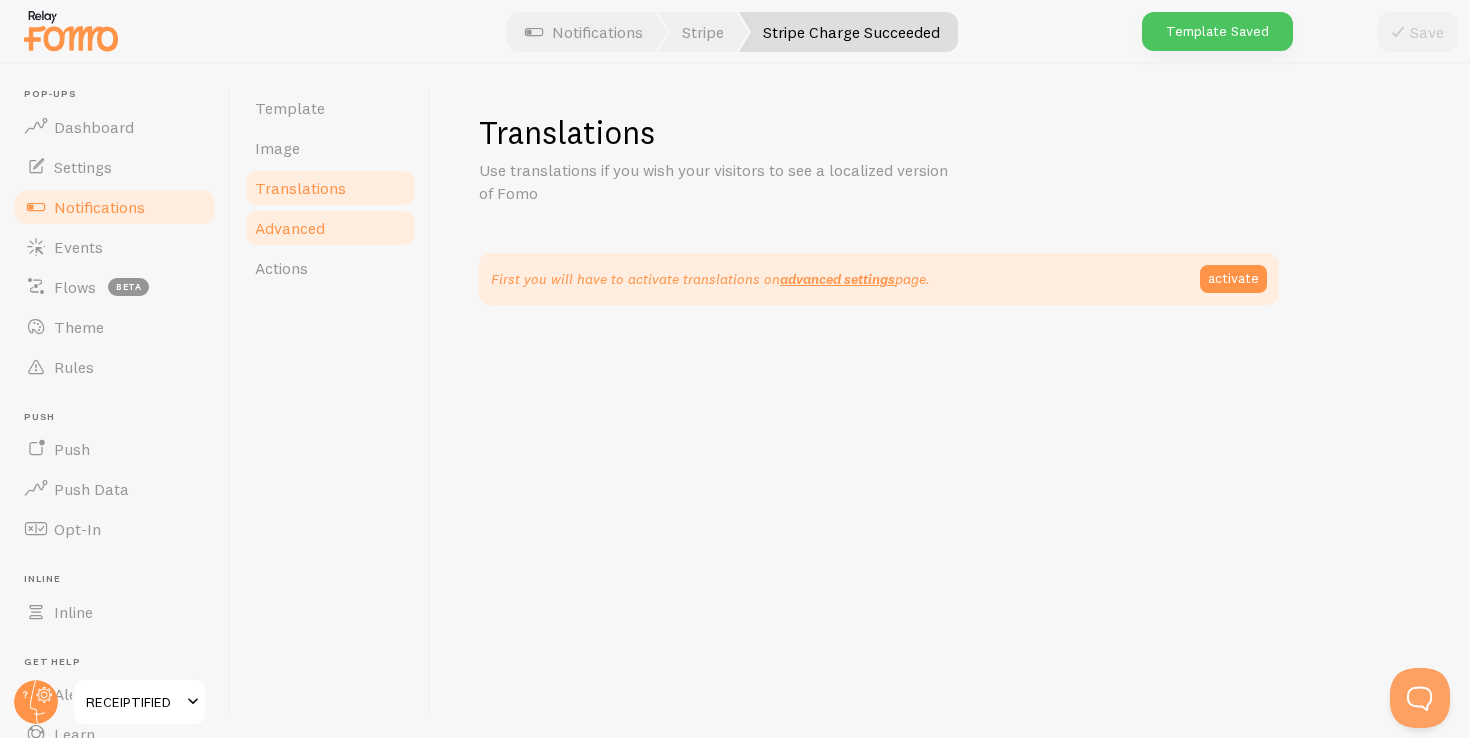 click on "Advanced" at bounding box center [330, 228] 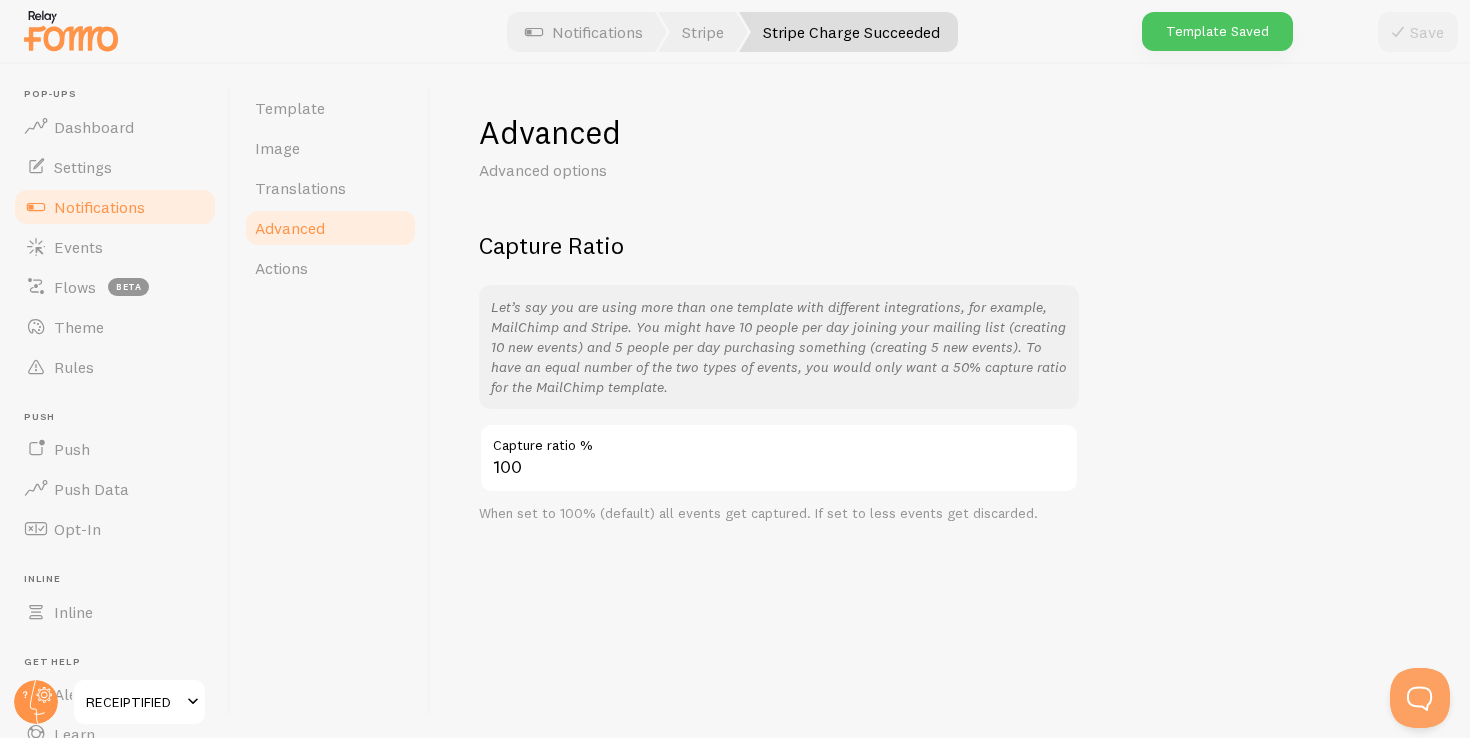 click on "Advanced" at bounding box center [330, 228] 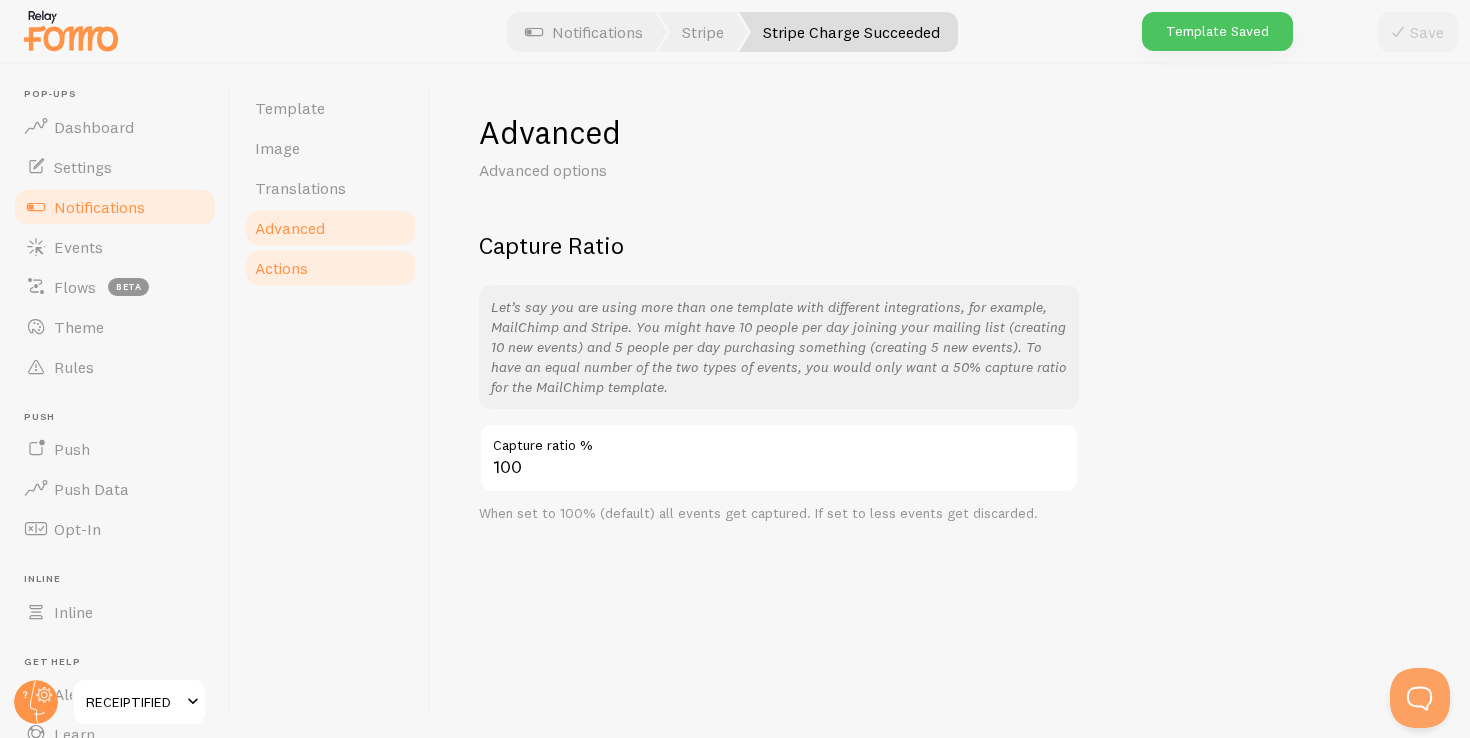 click on "Actions" at bounding box center (330, 268) 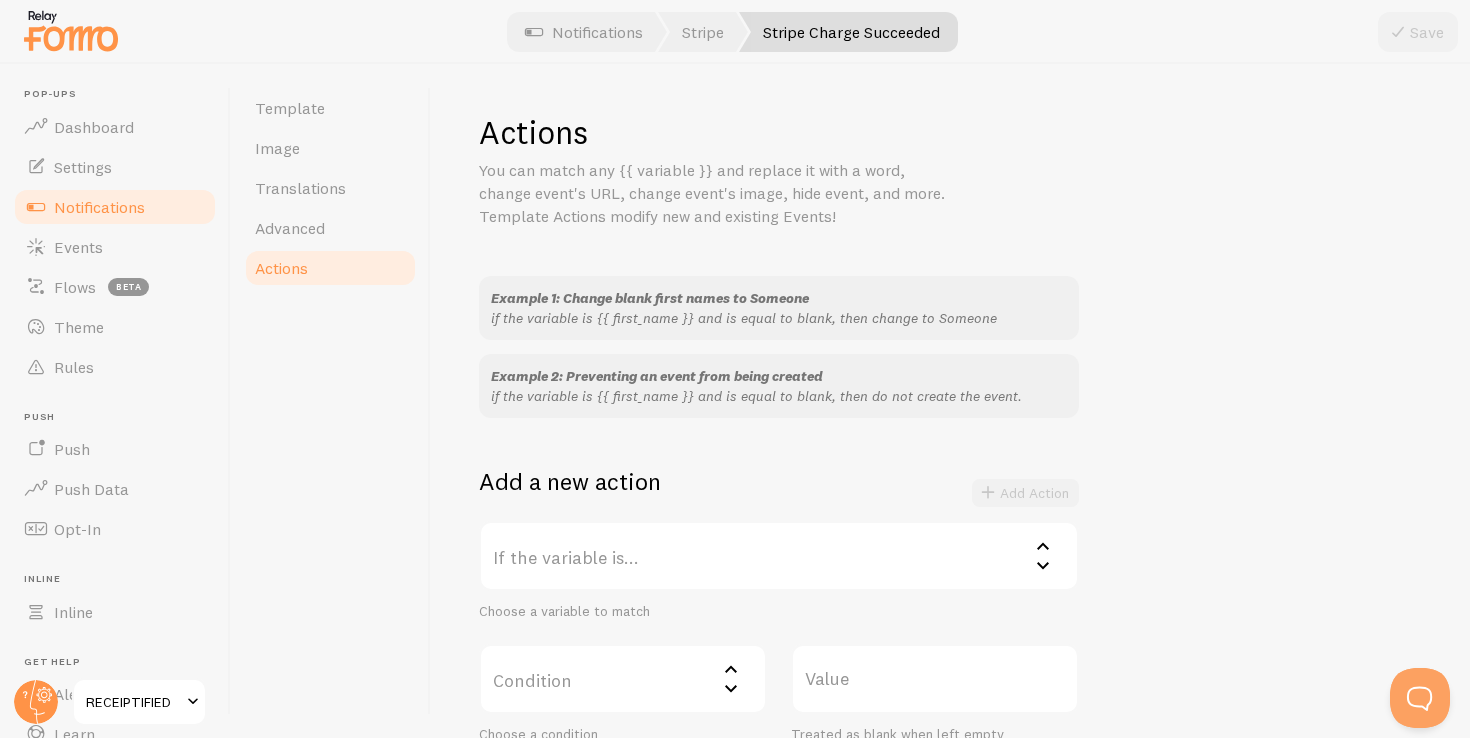 scroll, scrollTop: 301, scrollLeft: 0, axis: vertical 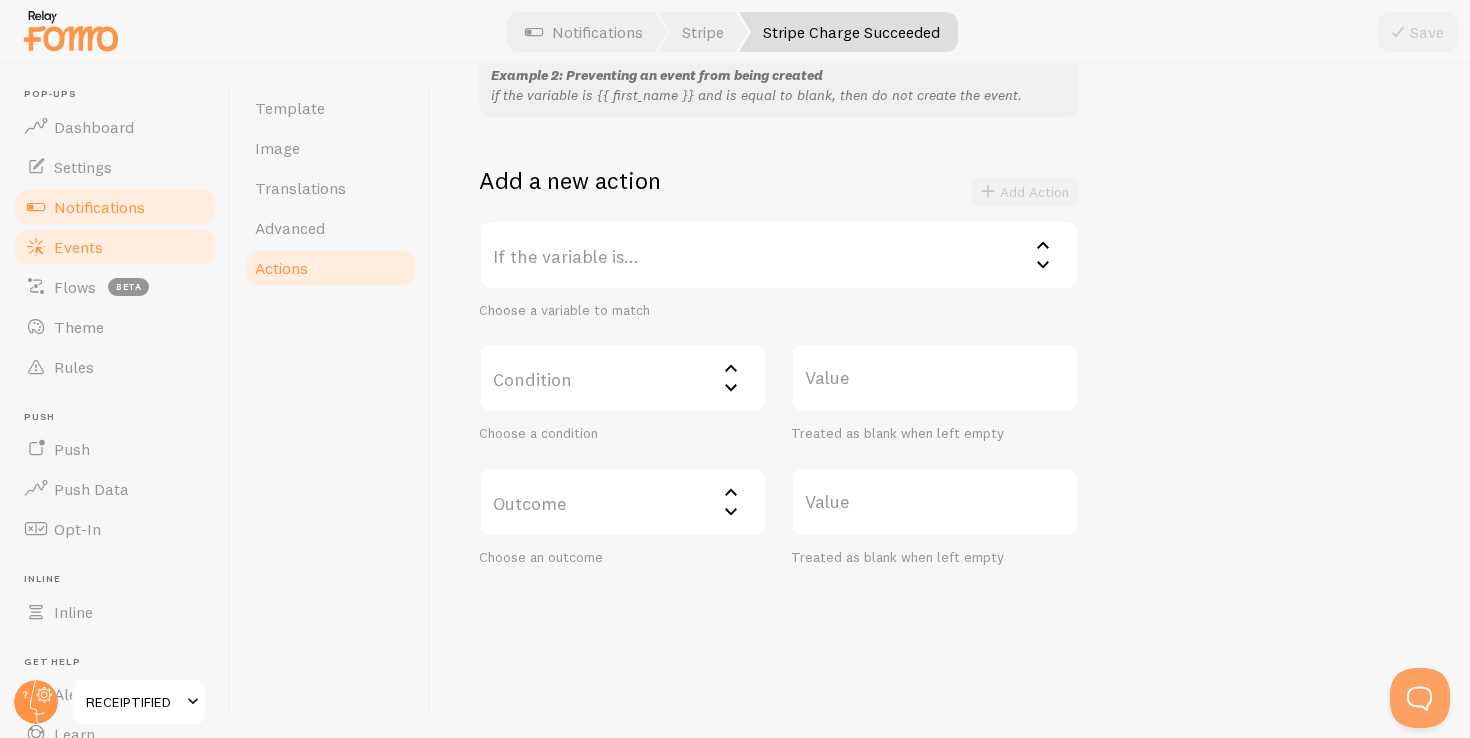 click on "Events" at bounding box center (115, 247) 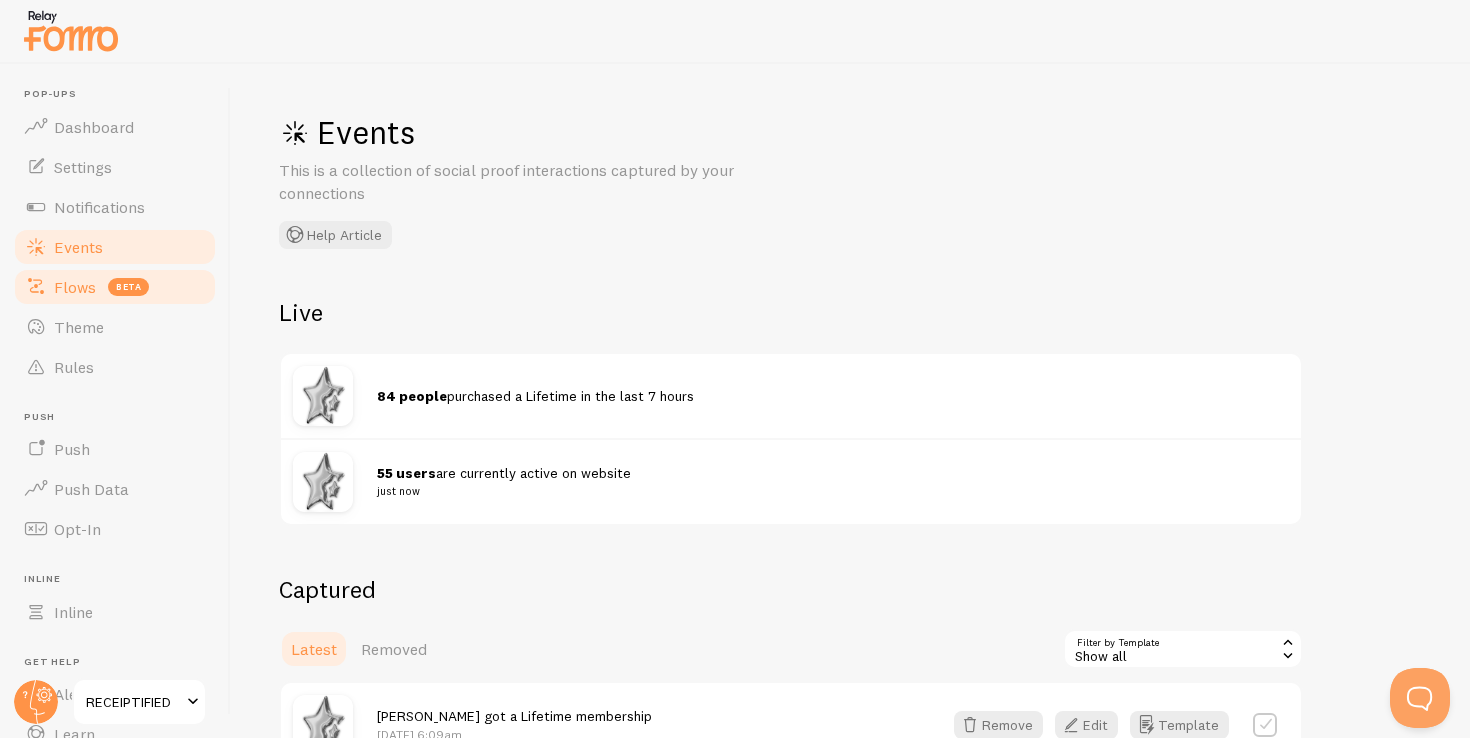 click on "Flows
beta" at bounding box center (115, 287) 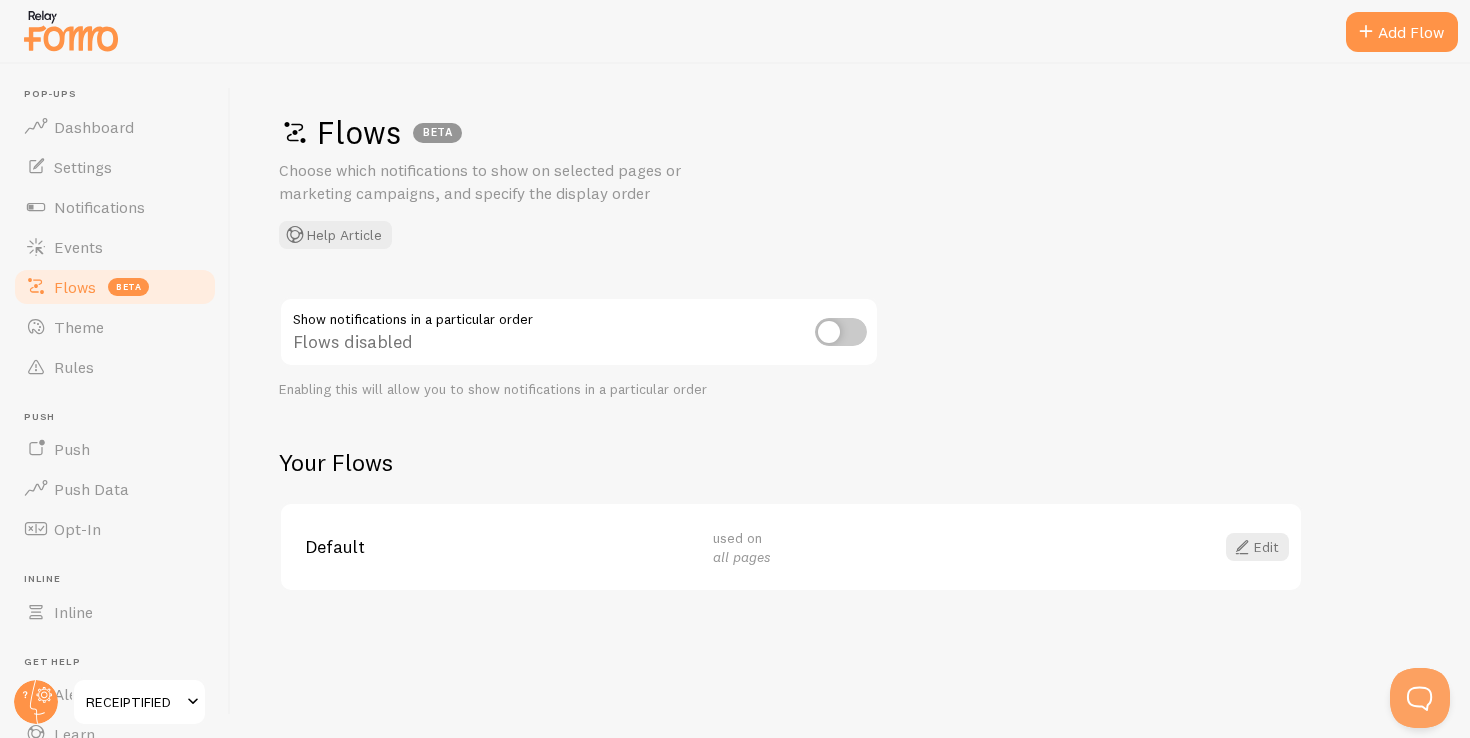 click at bounding box center [841, 332] 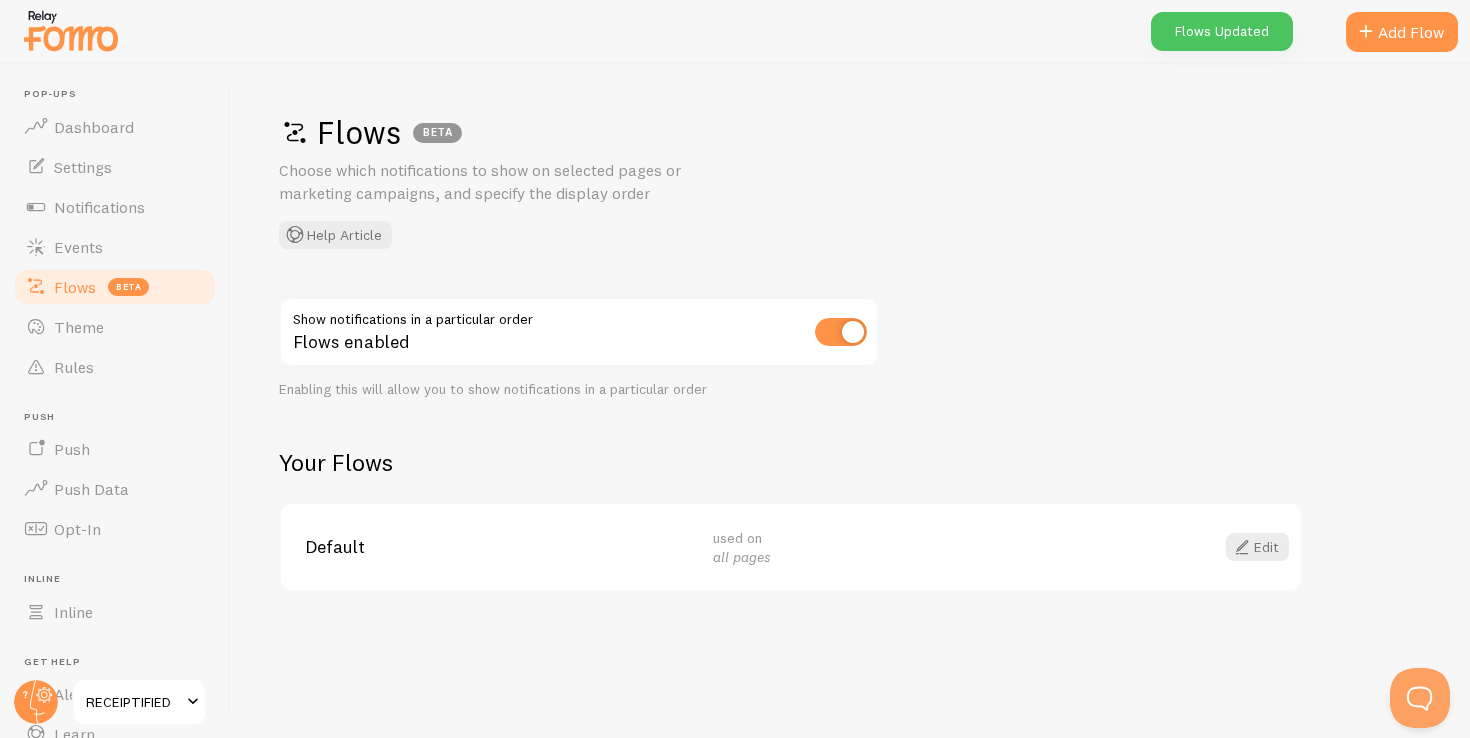 click on "used on    all pages" at bounding box center [905, 547] 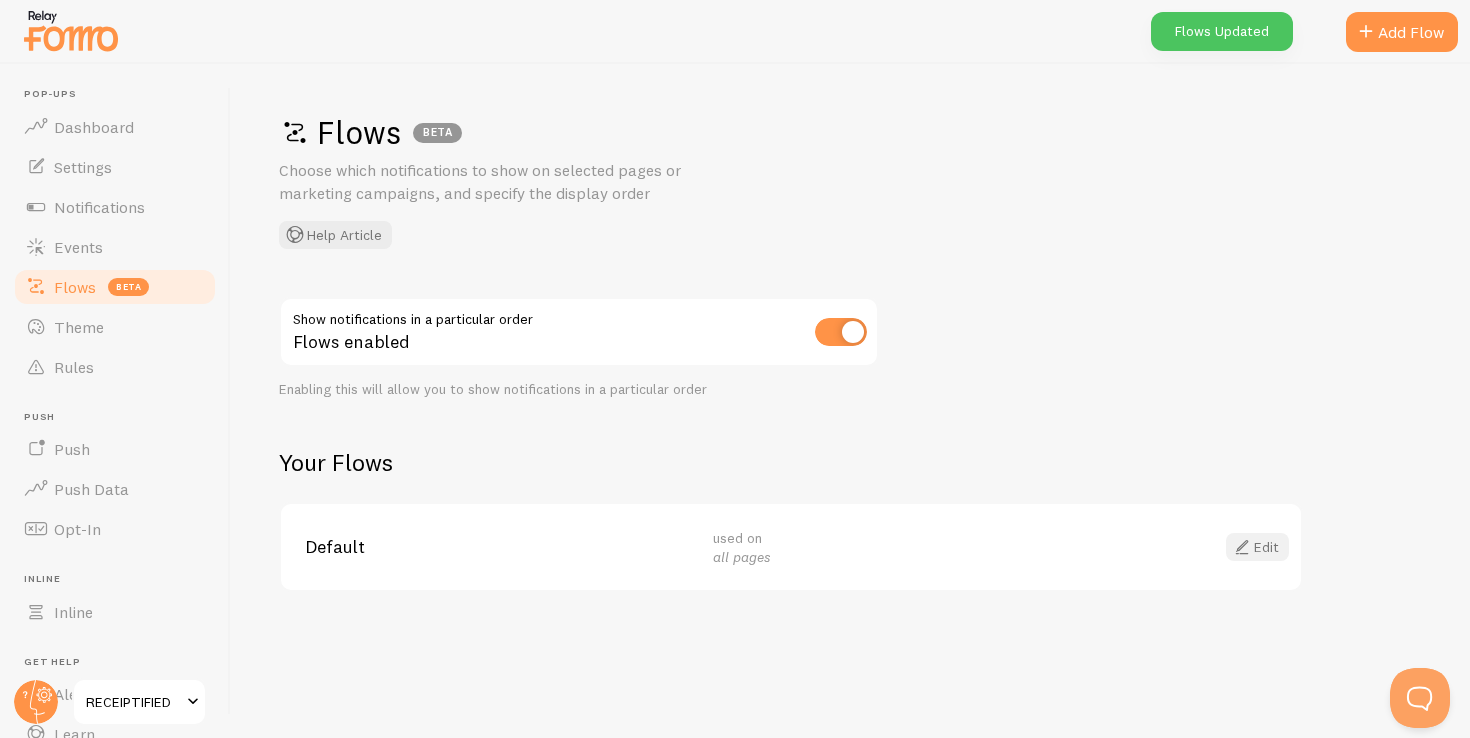 click at bounding box center (1242, 547) 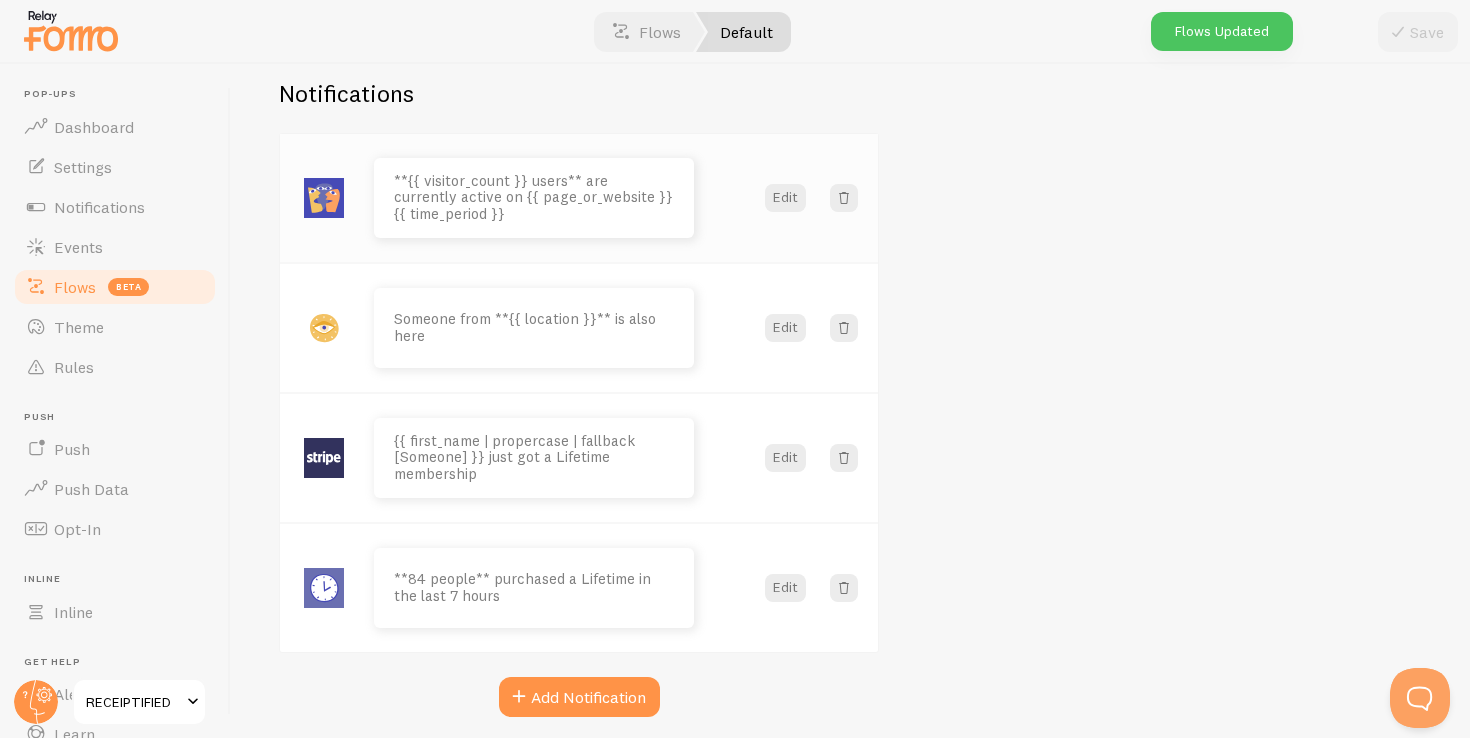 scroll, scrollTop: 183, scrollLeft: 0, axis: vertical 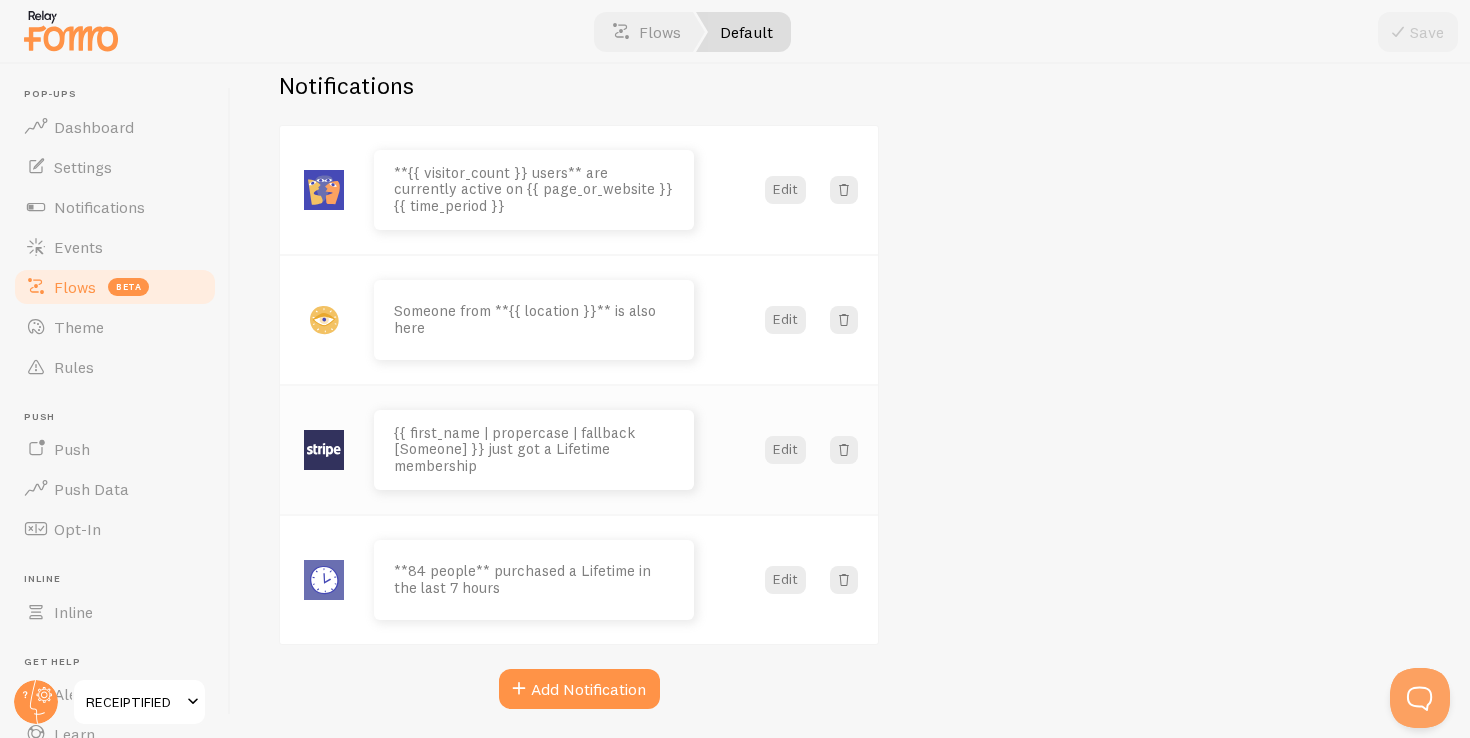 type 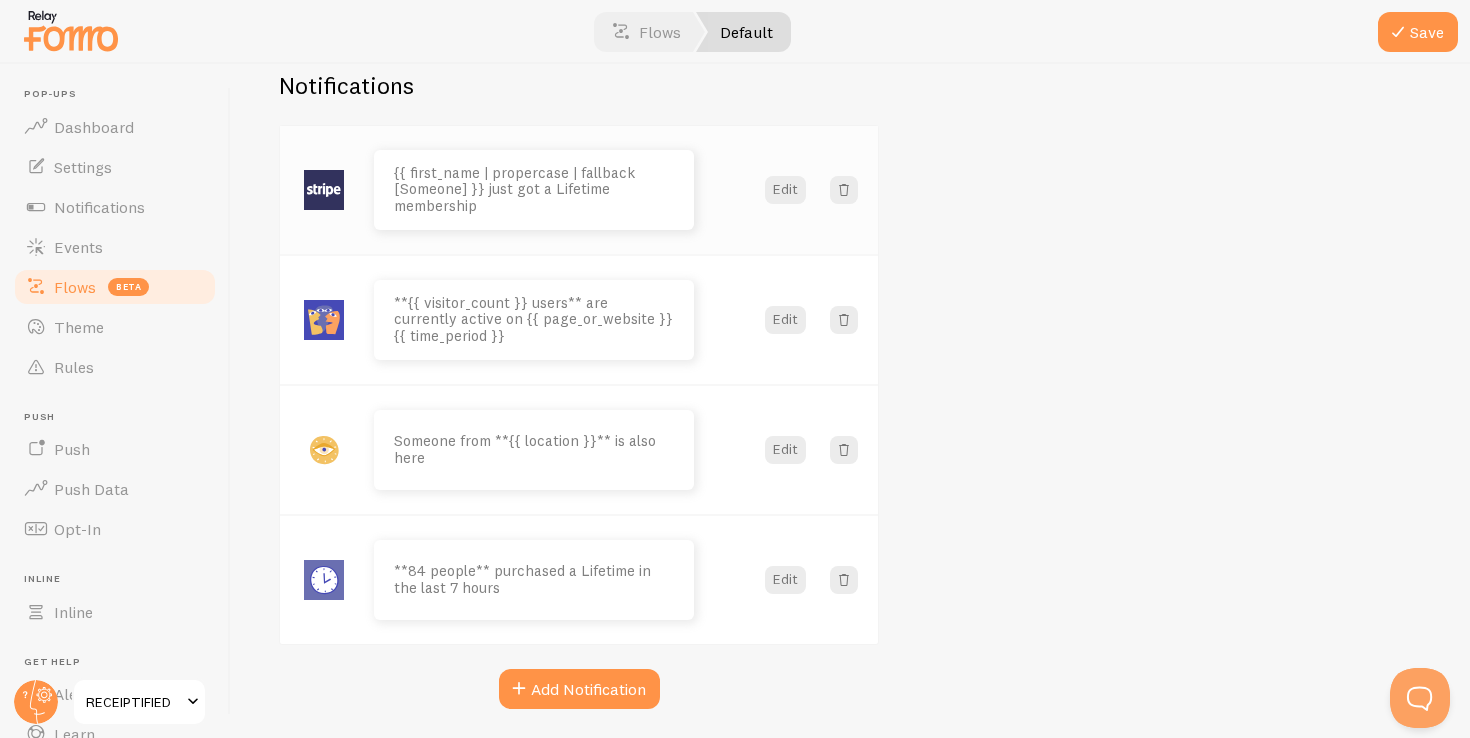 click on "{{ first_name | propercase | fallback [Someone] }} just got a Lifetime membership" at bounding box center (534, 190) 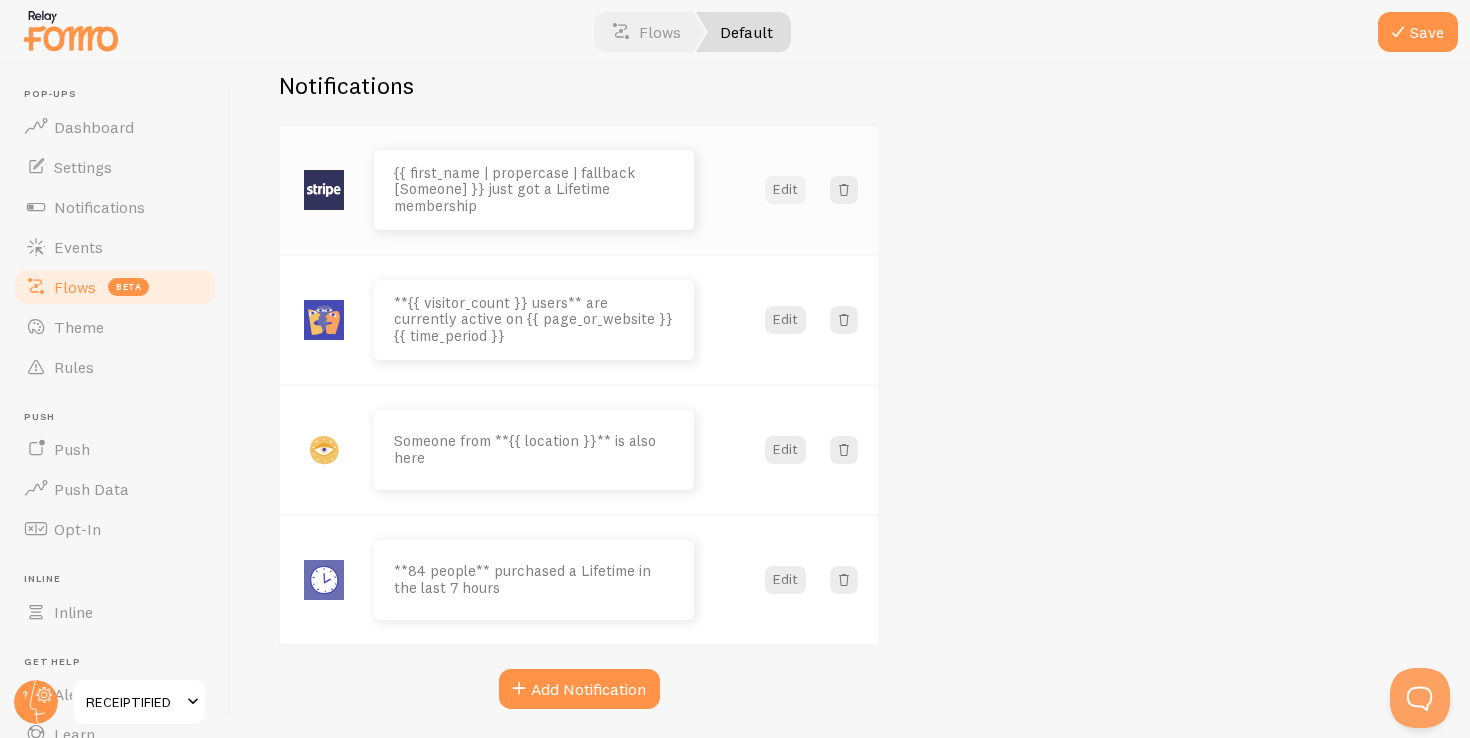 click on "Edit" at bounding box center (785, 190) 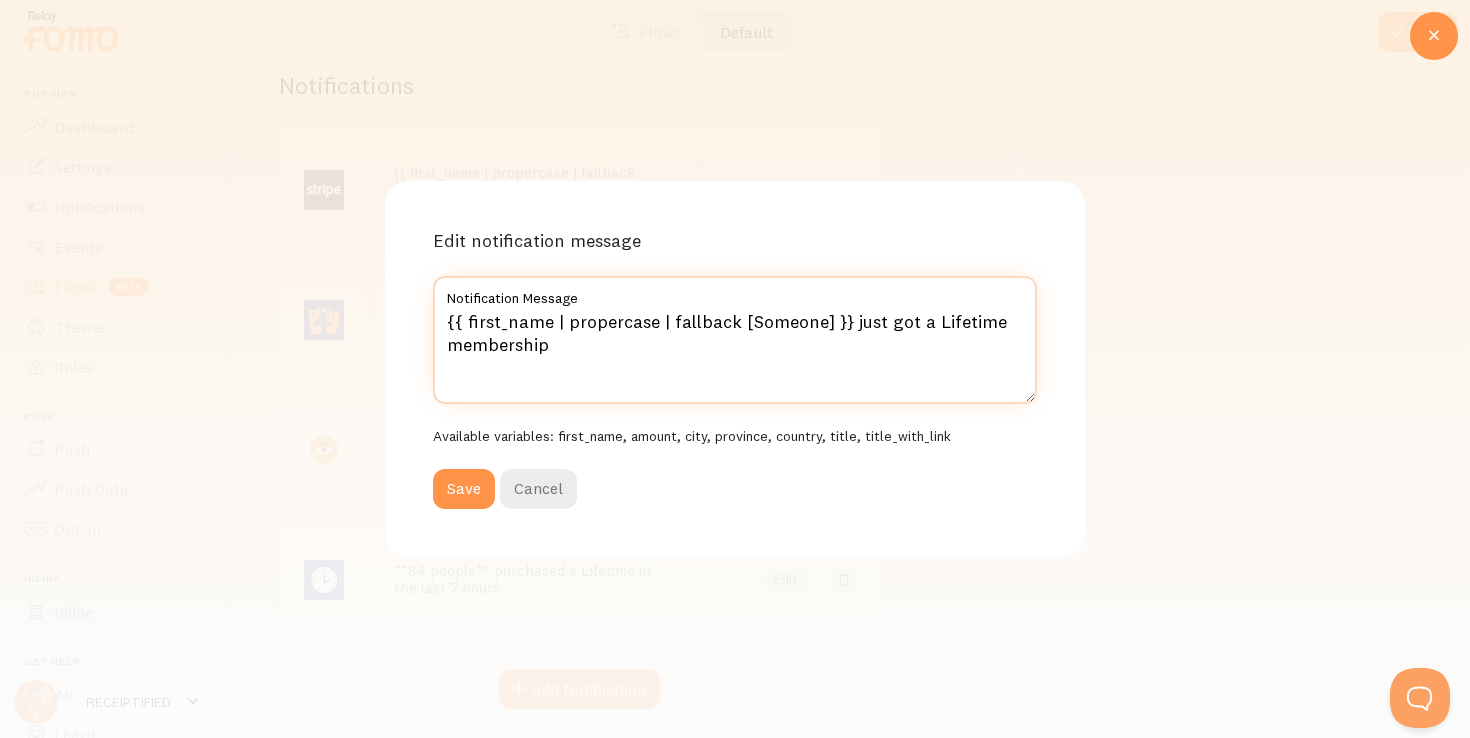 click on "{{ first_name | propercase | fallback [Someone] }} just got a Lifetime membership" at bounding box center [735, 340] 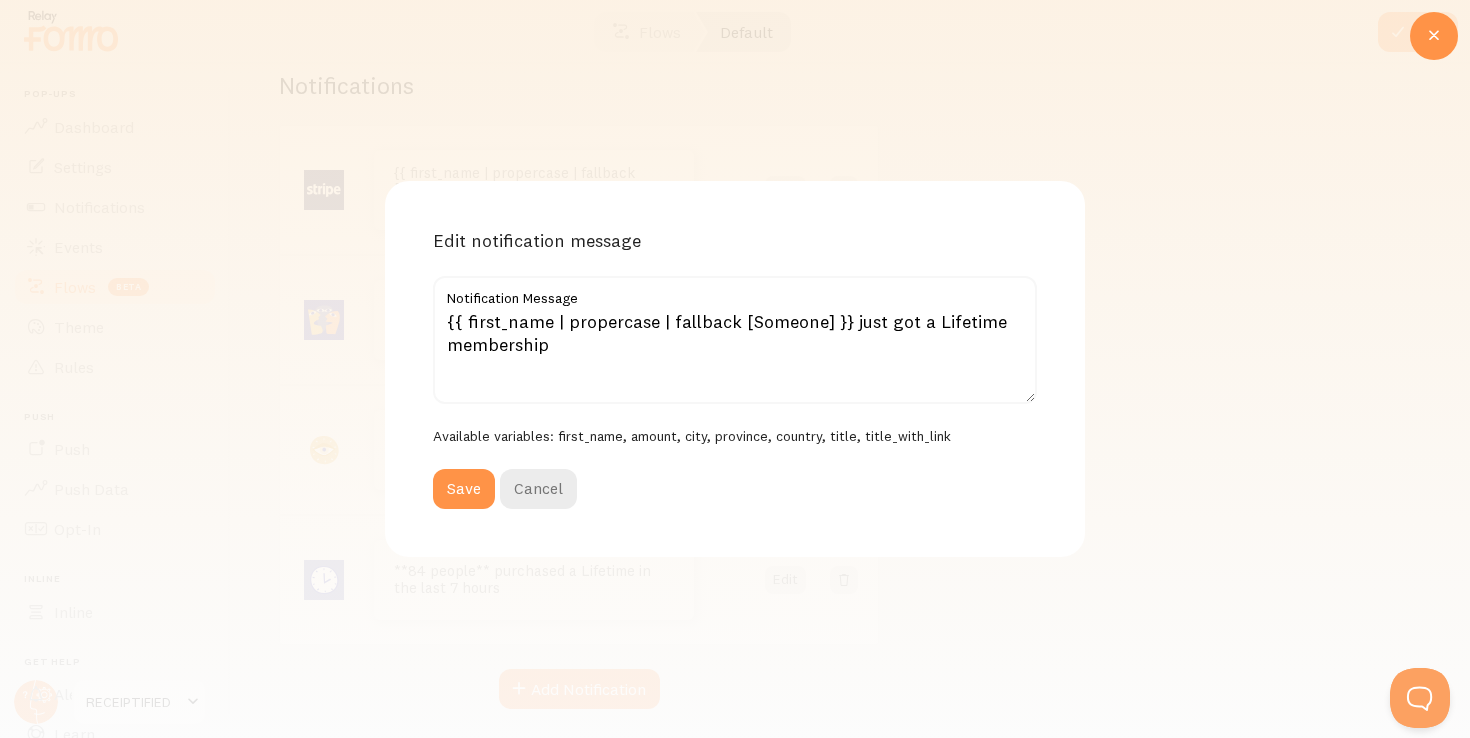 click on "Available variables: first_name, amount, city, province, country, title, title_with_link" at bounding box center (735, 437) 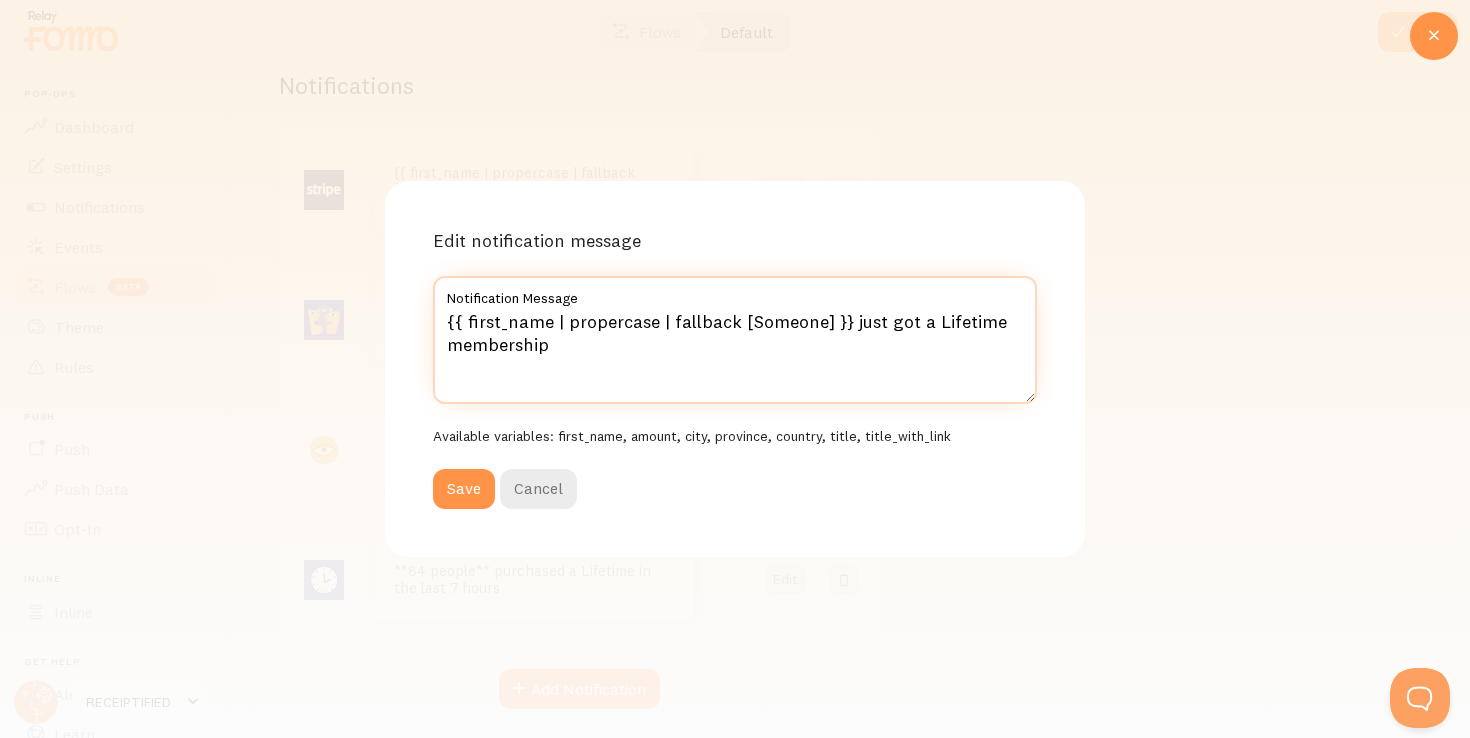 click on "{{ first_name | propercase | fallback [Someone] }} just got a Lifetime membership" at bounding box center (735, 340) 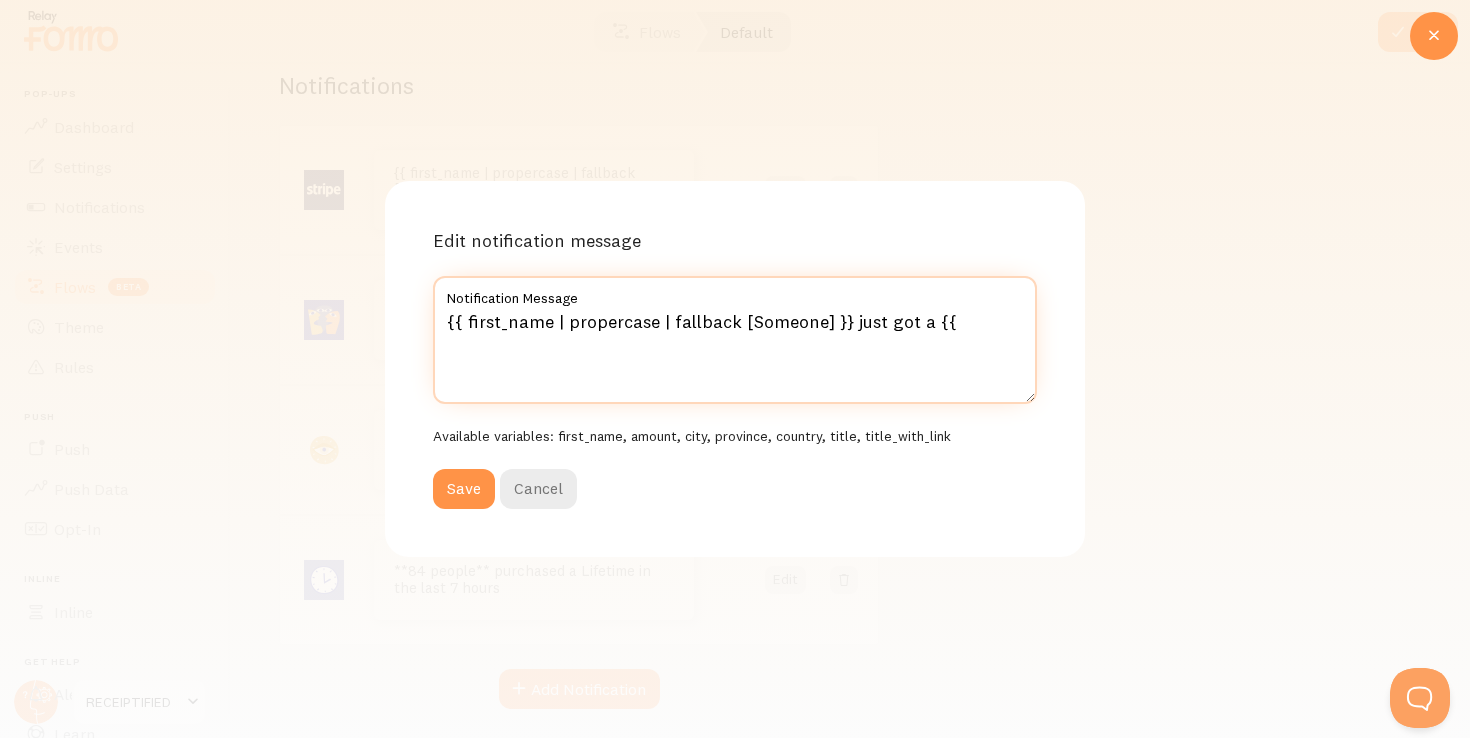 paste on "title_with_link" 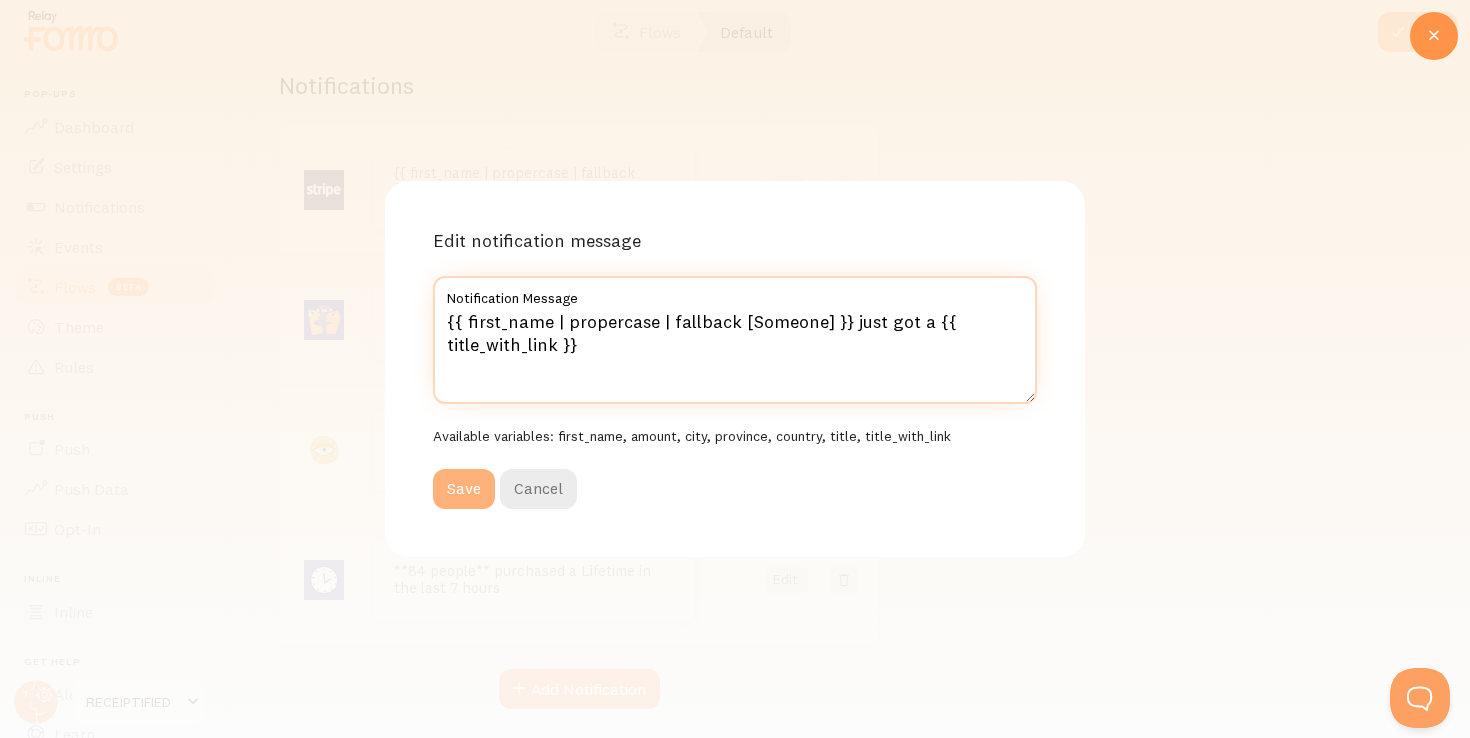type on "{{ first_name | propercase | fallback [Someone] }} just got a {{ title_with_link }}" 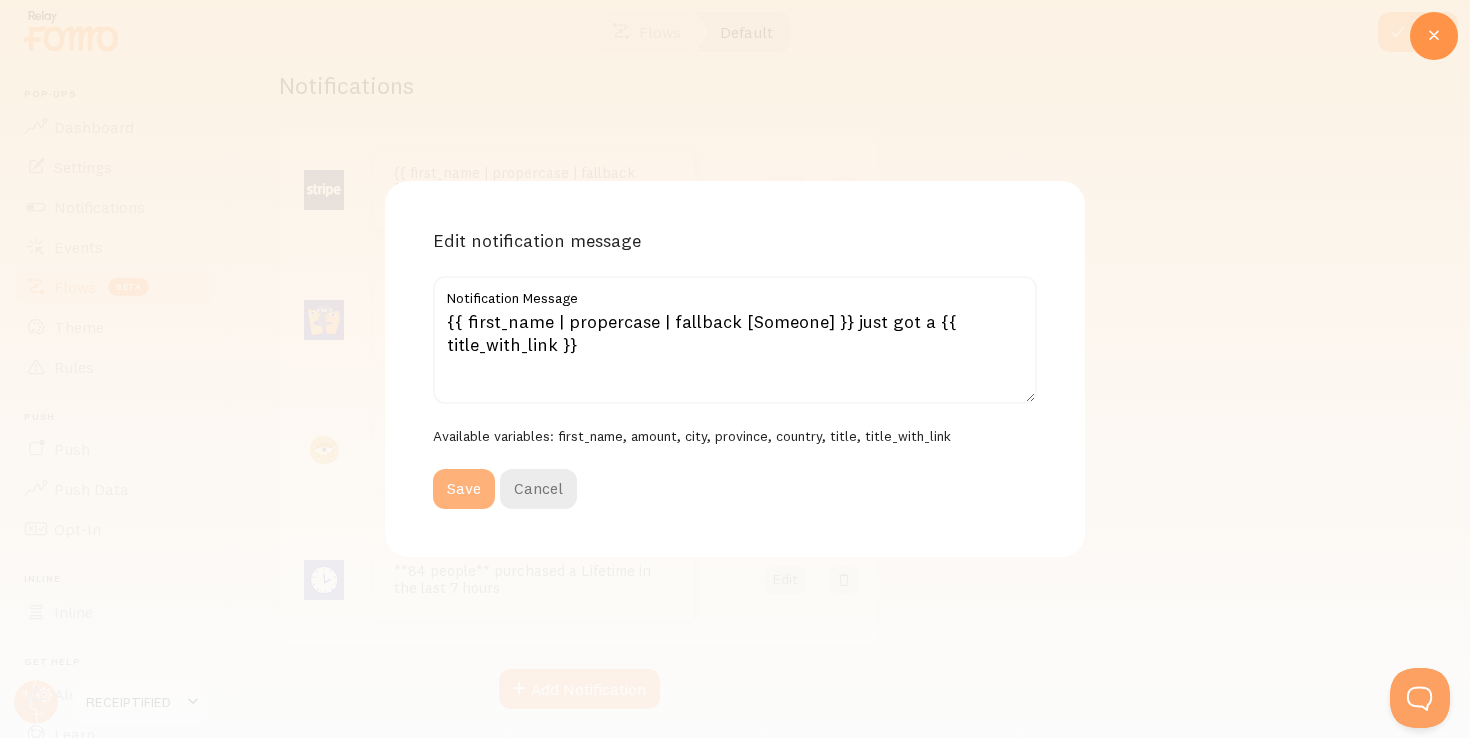 click on "Save" at bounding box center [464, 489] 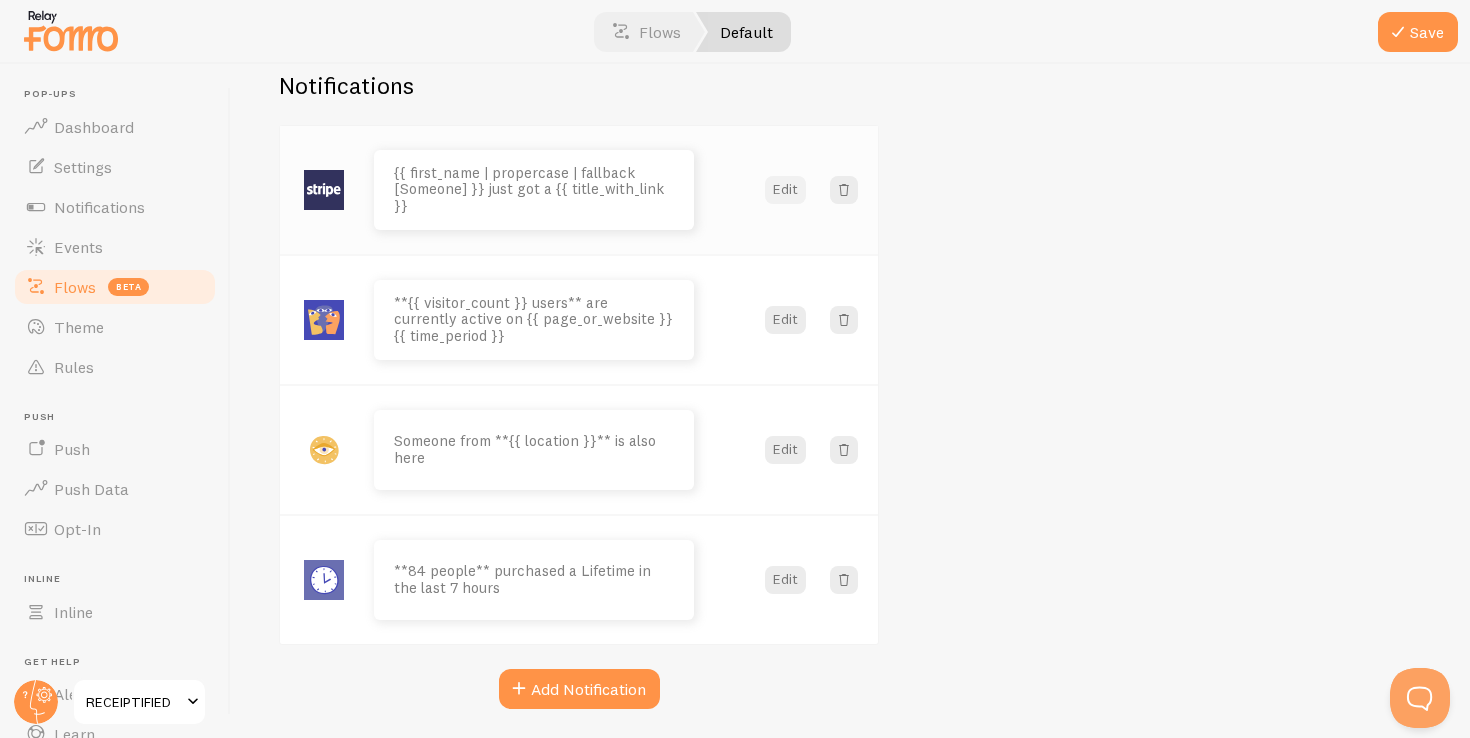 click on "Edit" at bounding box center (785, 190) 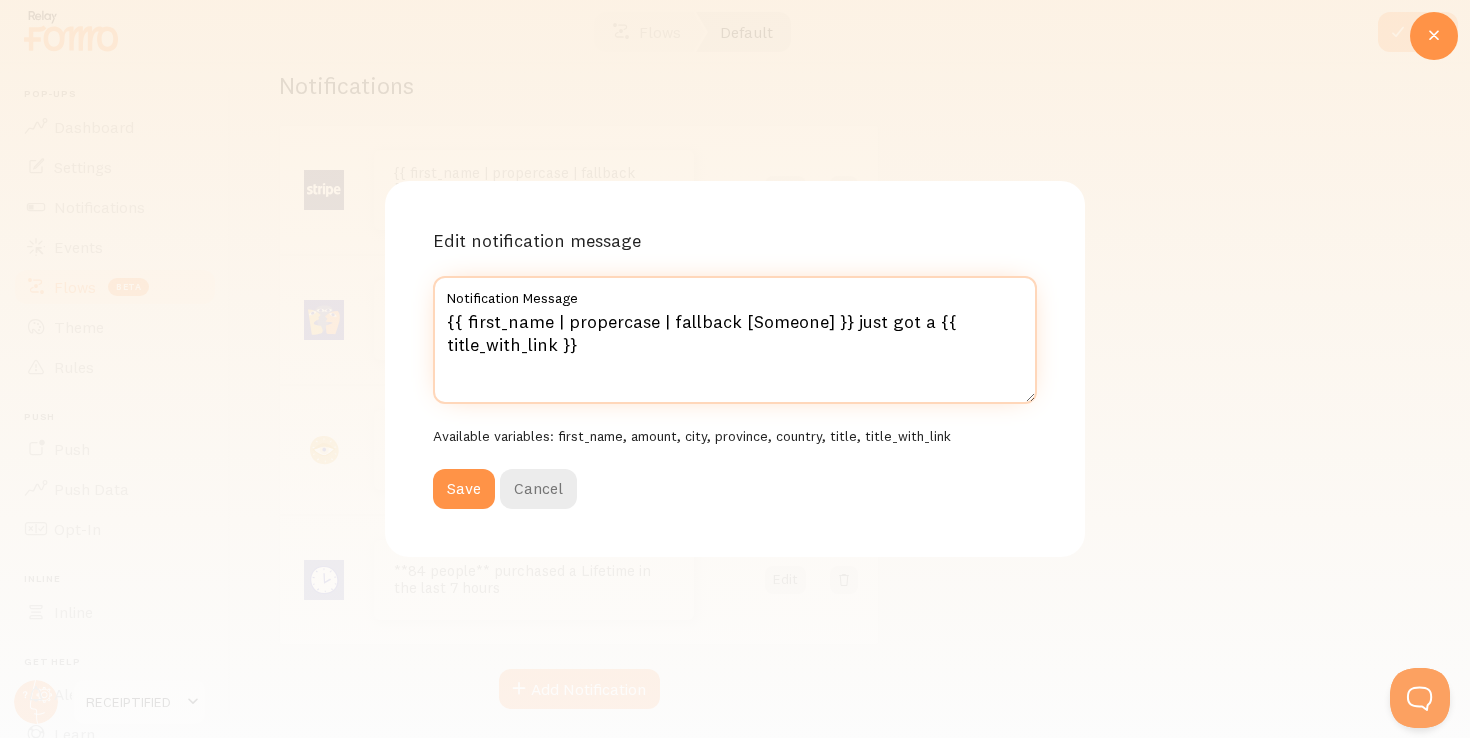 click on "{{ first_name | propercase | fallback [Someone] }} just got a {{ title_with_link }}" at bounding box center [735, 340] 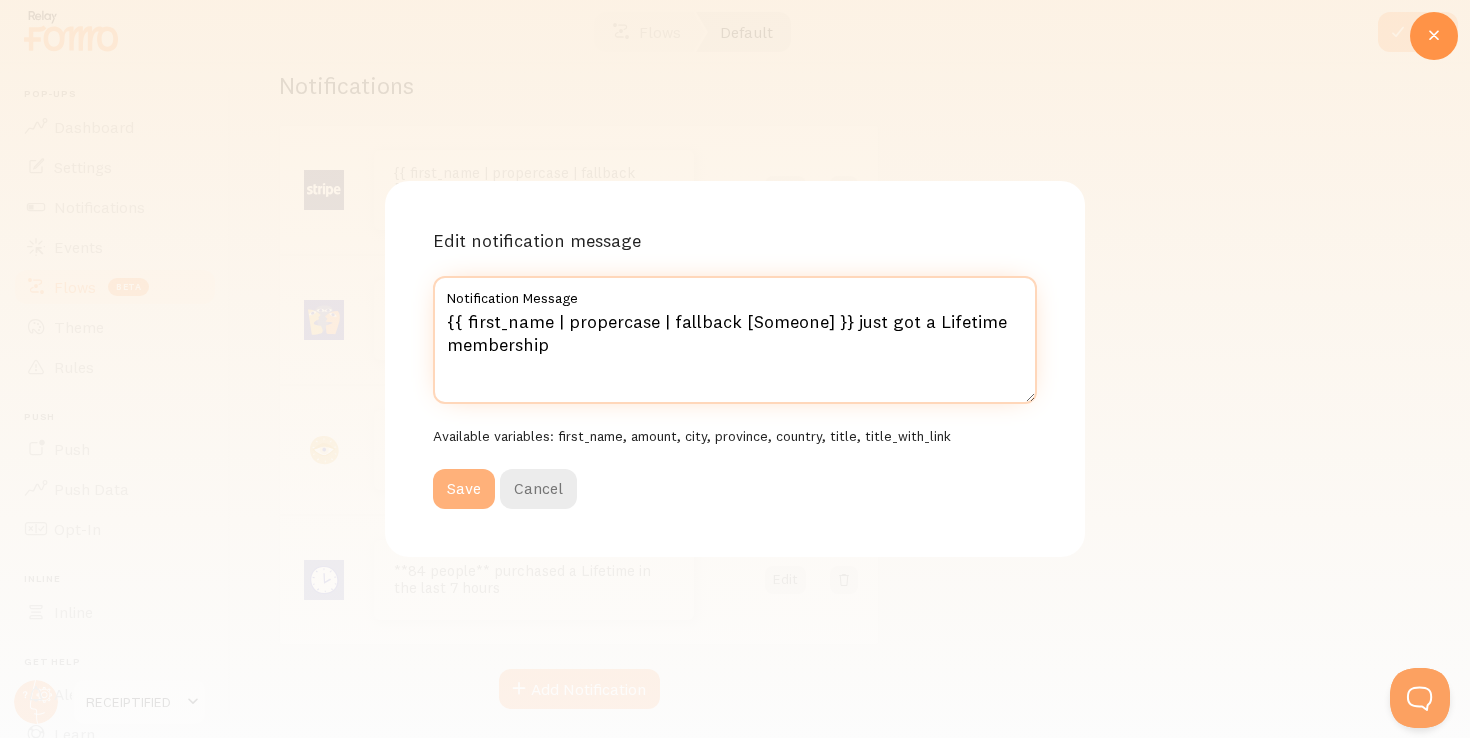 type on "{{ first_name | propercase | fallback [Someone] }} just got a Lifetime membership" 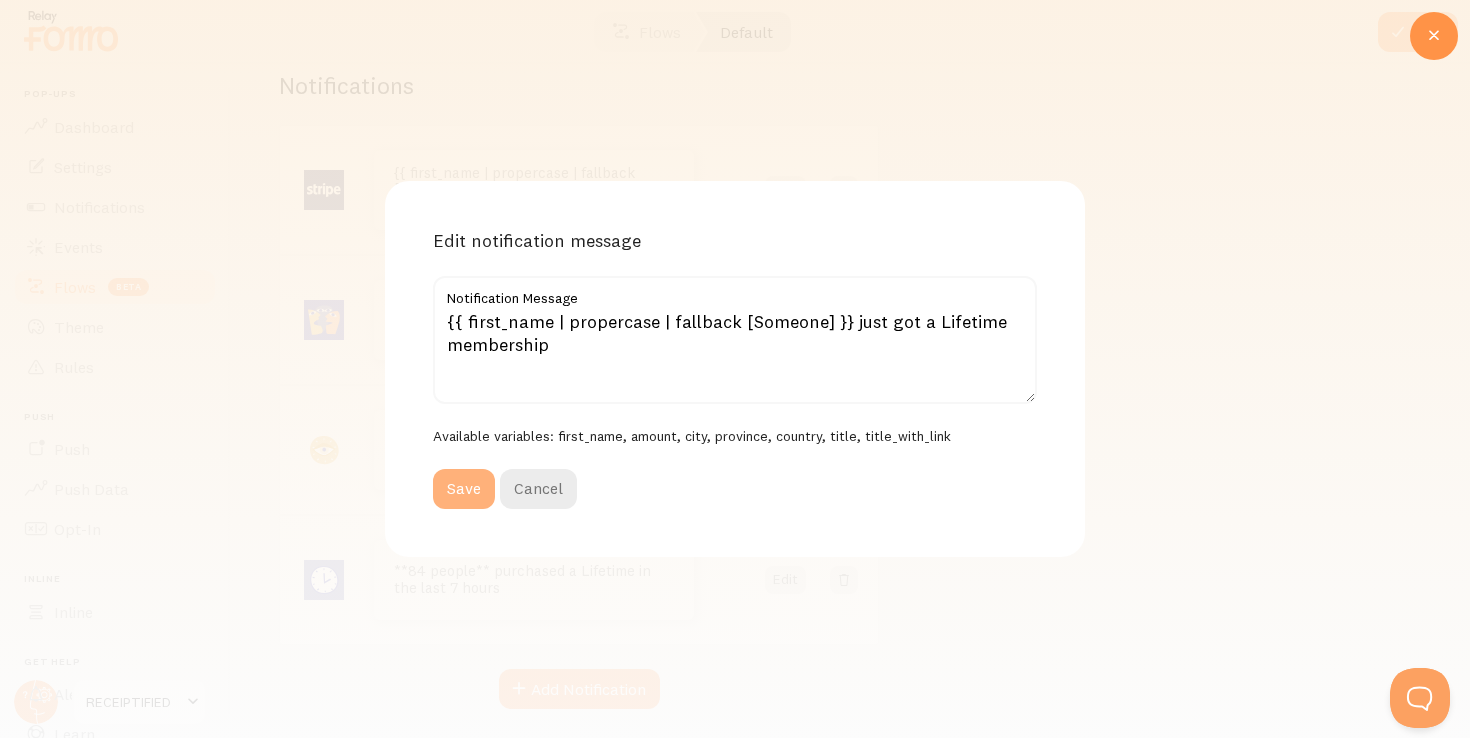 click on "Save" at bounding box center (464, 489) 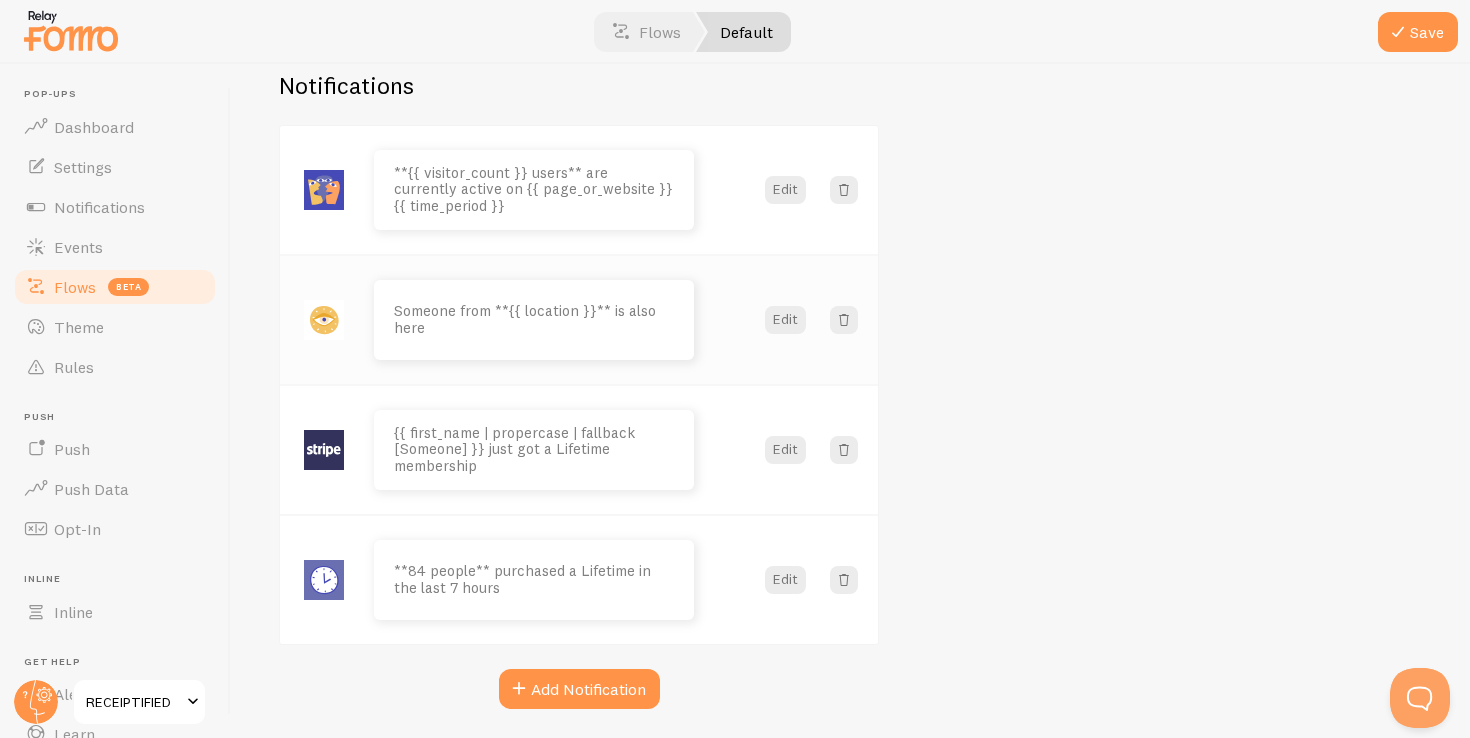 click on "Someone from **{{ location }}** is also here" at bounding box center [534, 319] 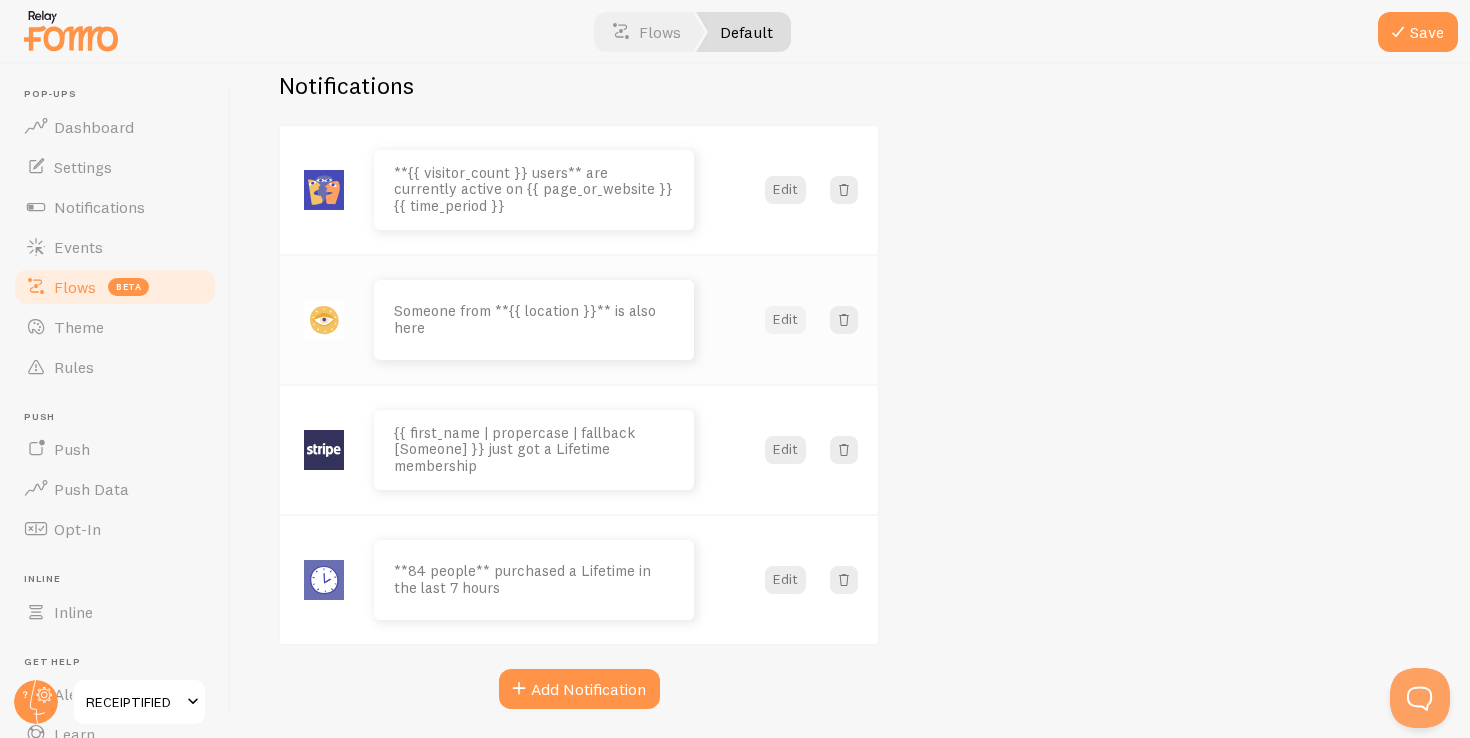 click on "Edit" at bounding box center (785, 320) 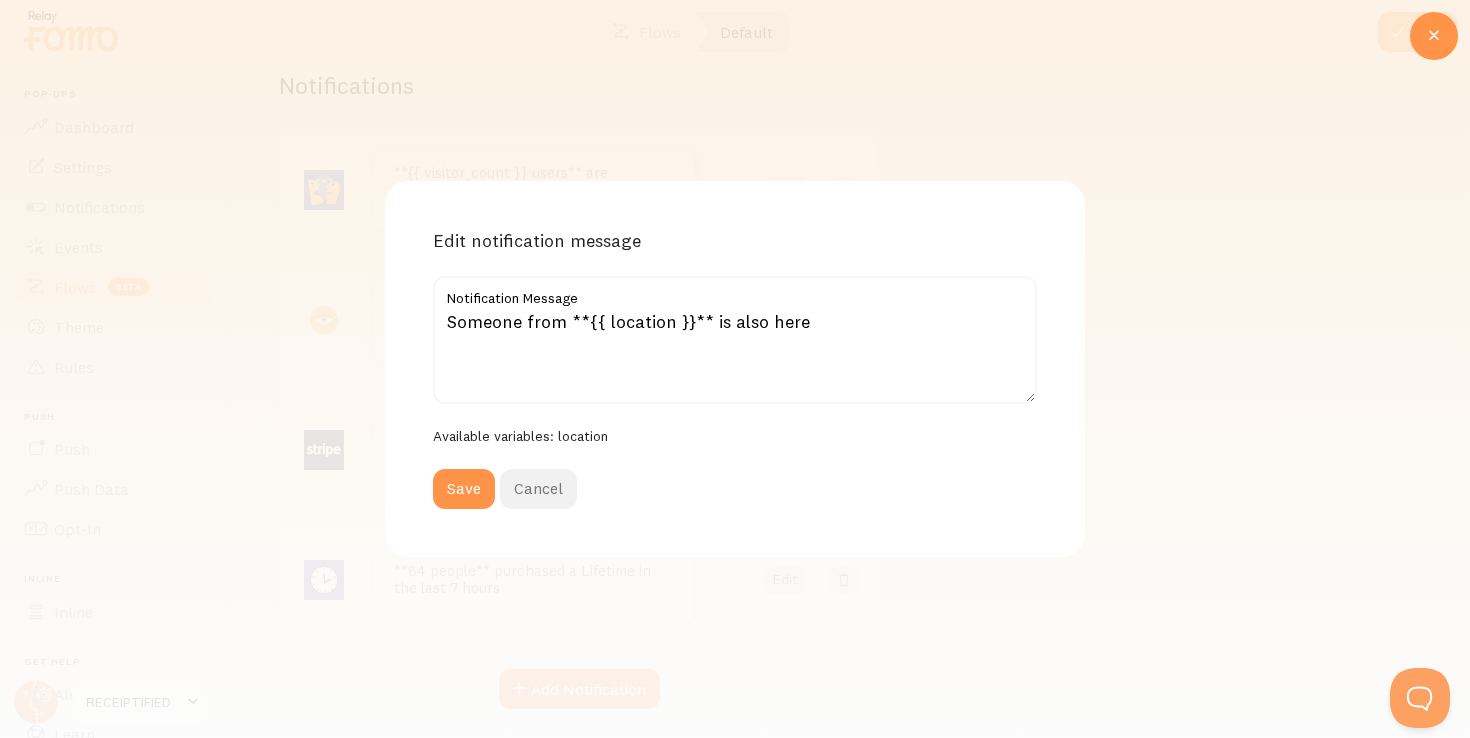 click on "Cancel" at bounding box center (538, 489) 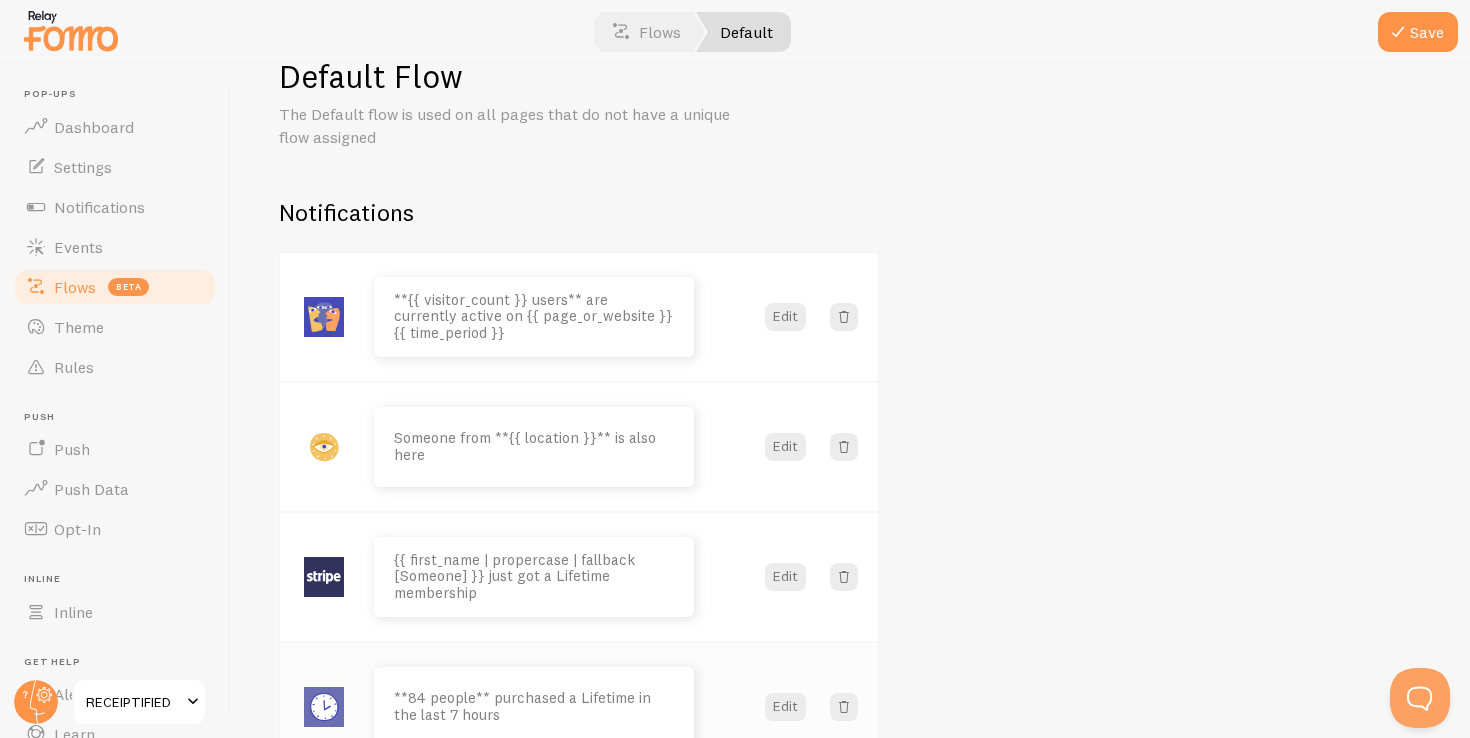 scroll, scrollTop: 0, scrollLeft: 0, axis: both 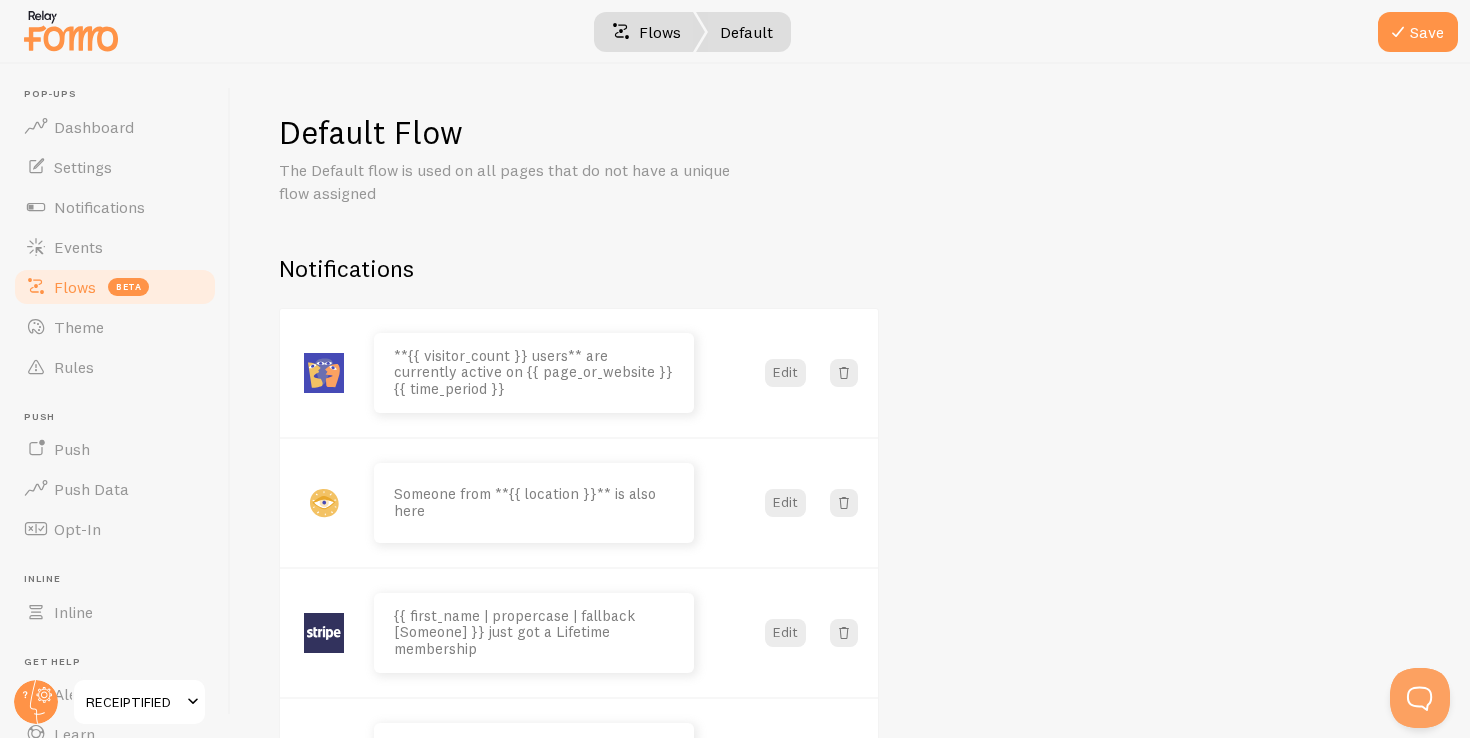 click on "Flows" at bounding box center (646, 32) 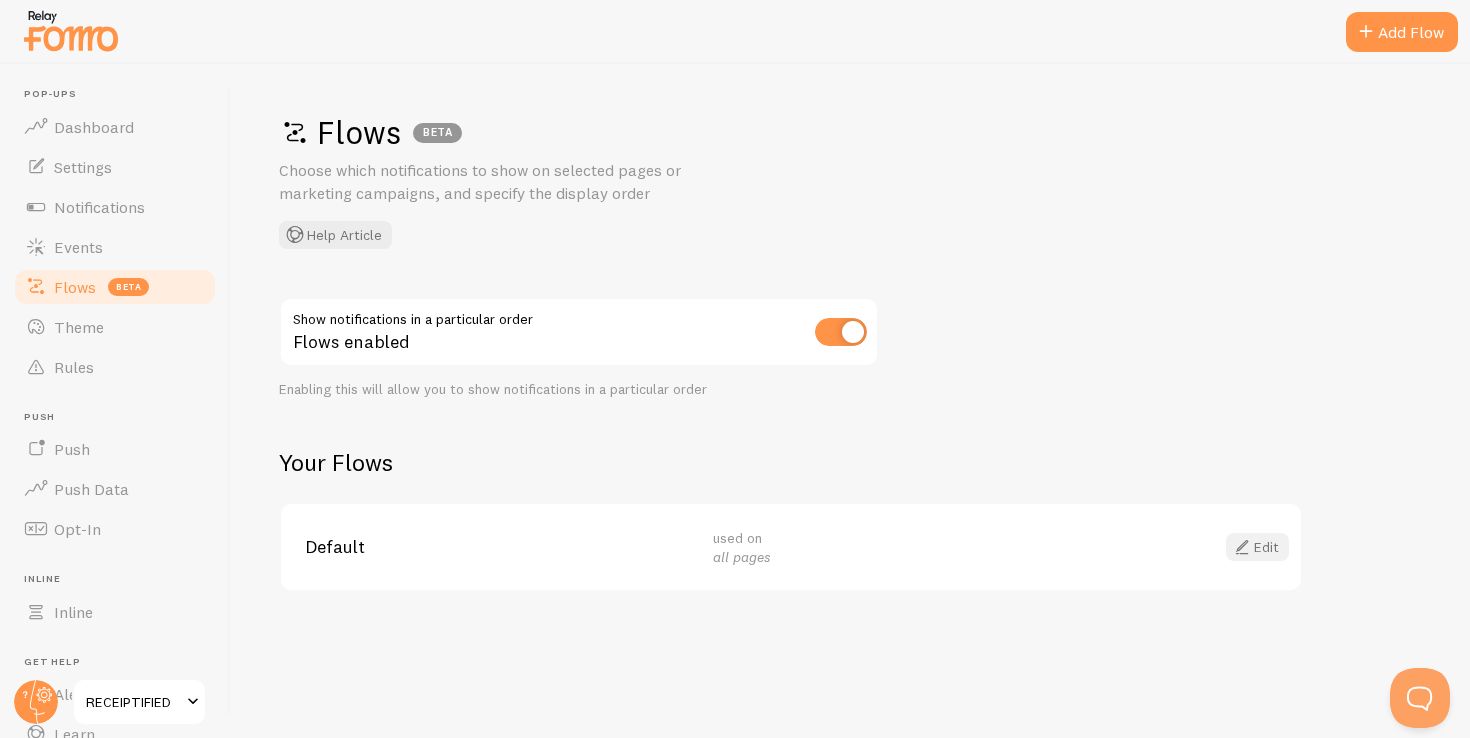 click on "Edit" at bounding box center [1257, 547] 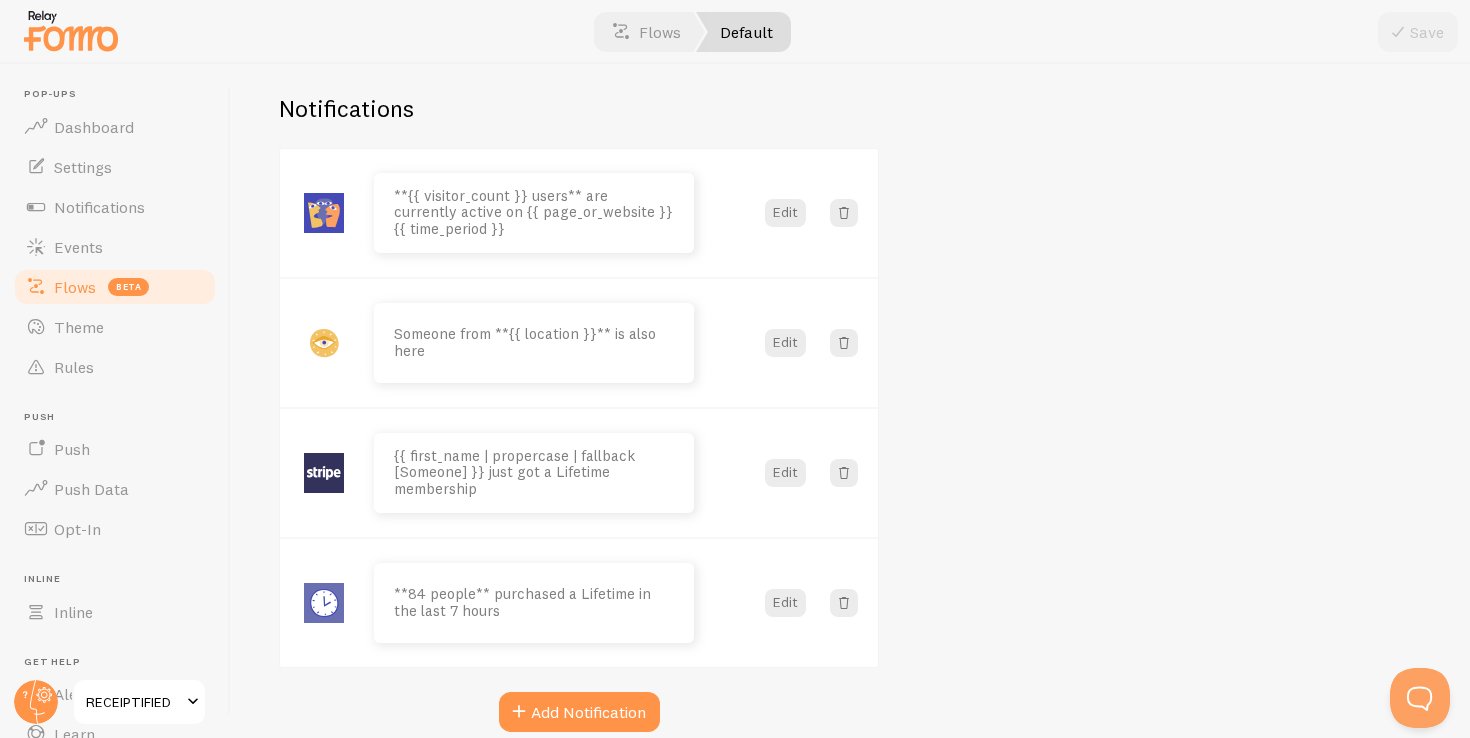 scroll, scrollTop: 146, scrollLeft: 0, axis: vertical 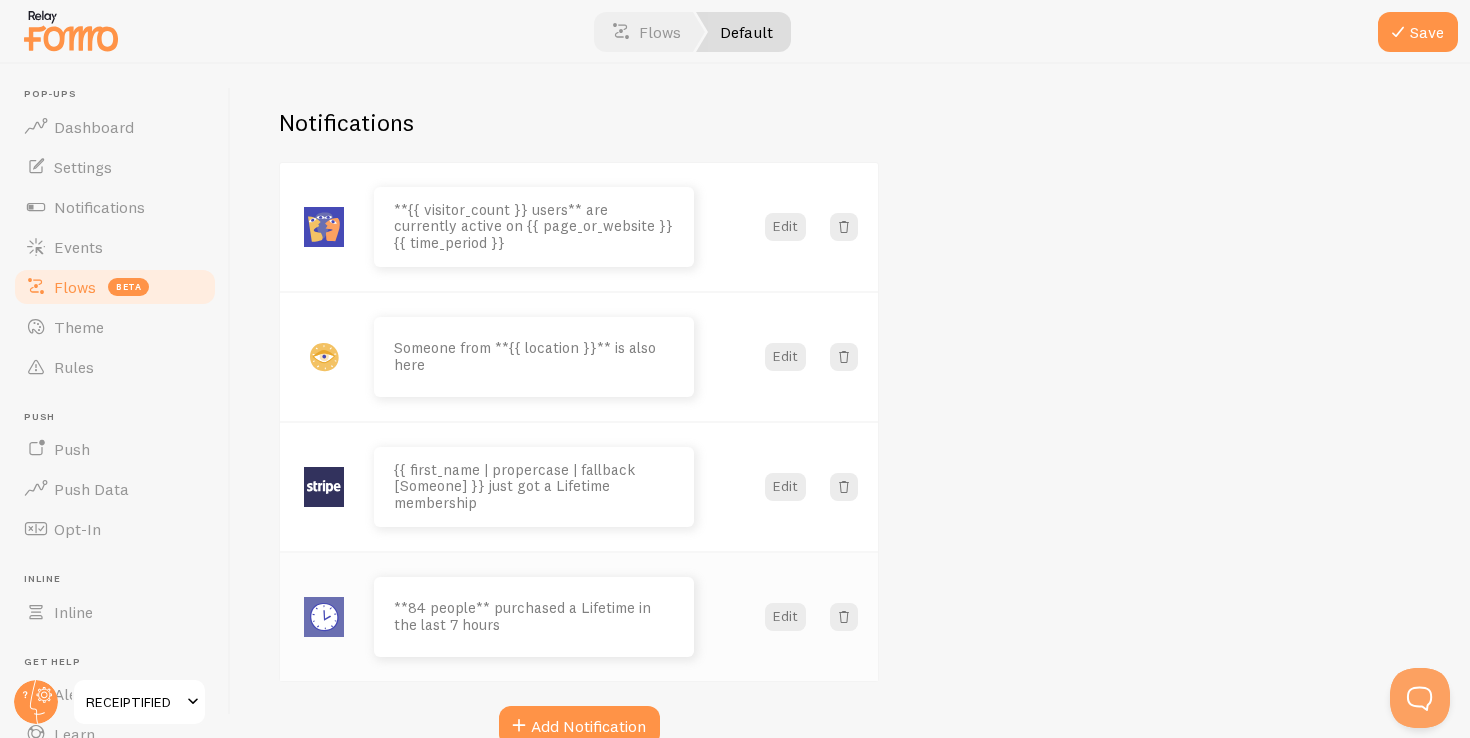 type 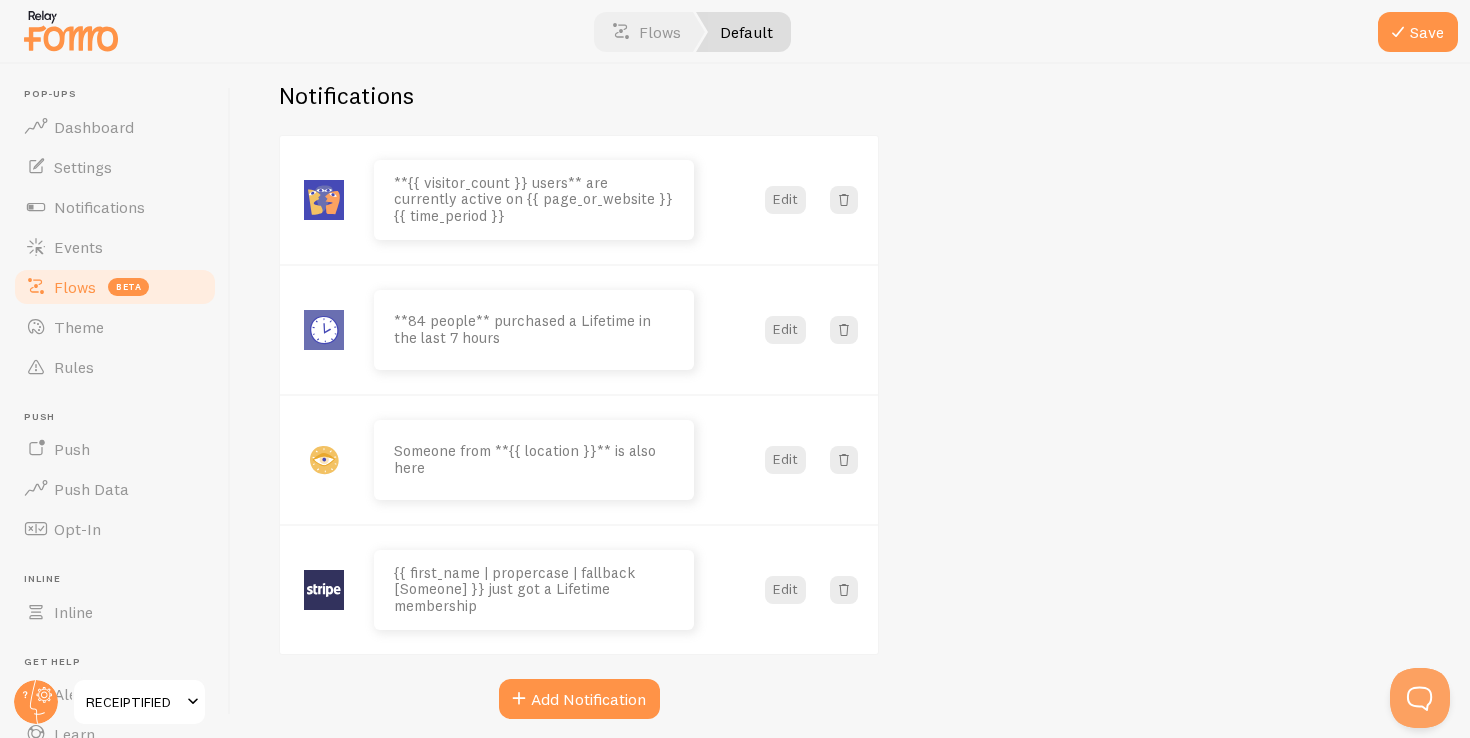 scroll, scrollTop: 187, scrollLeft: 0, axis: vertical 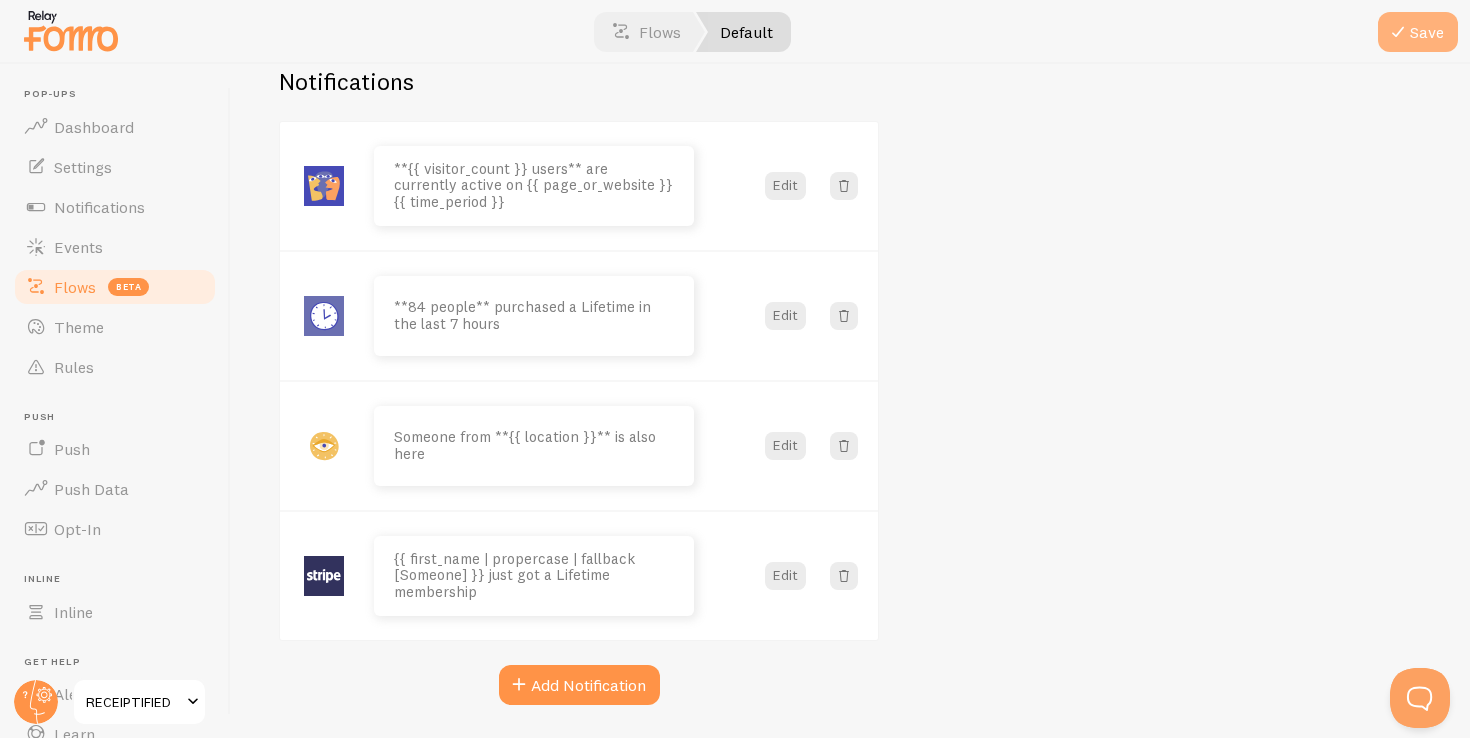 click at bounding box center (1398, 32) 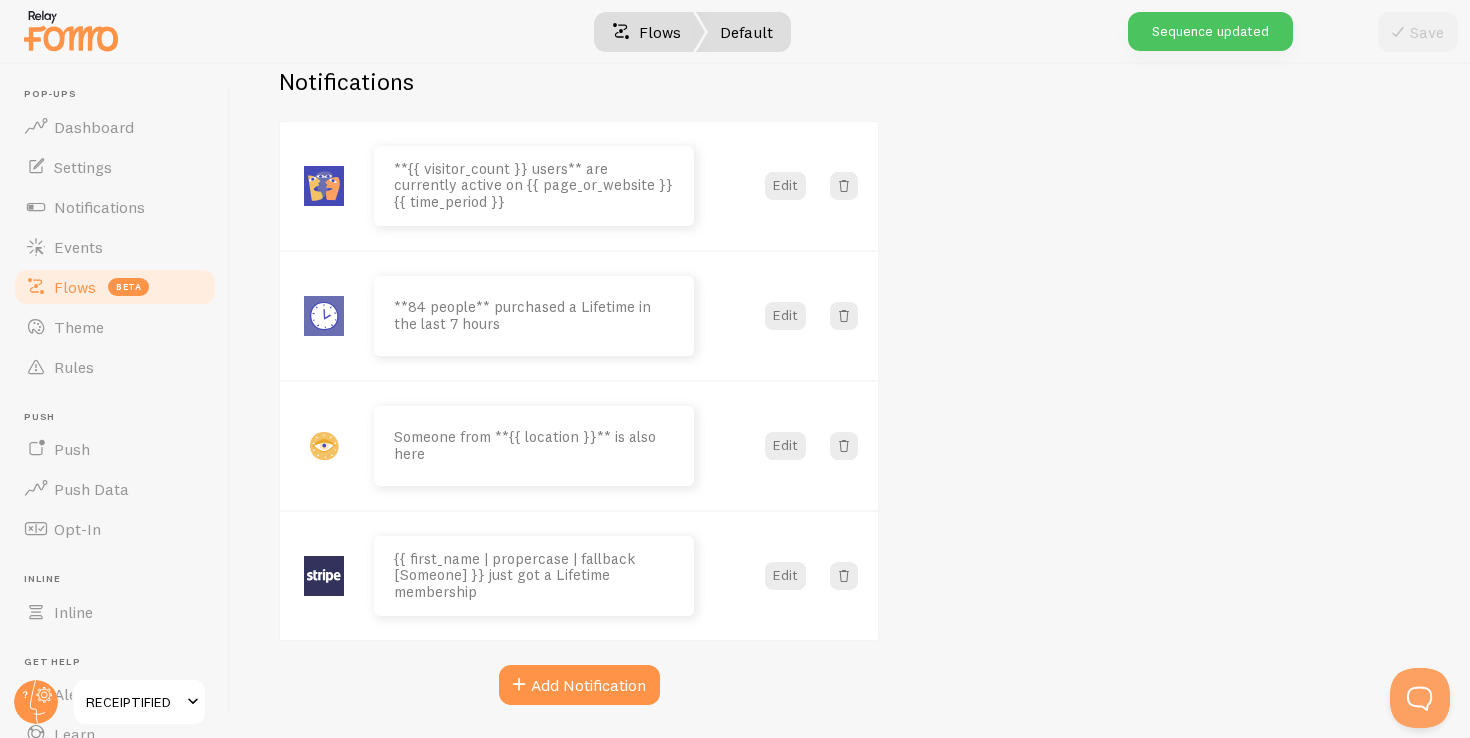 click on "Flows" at bounding box center (646, 32) 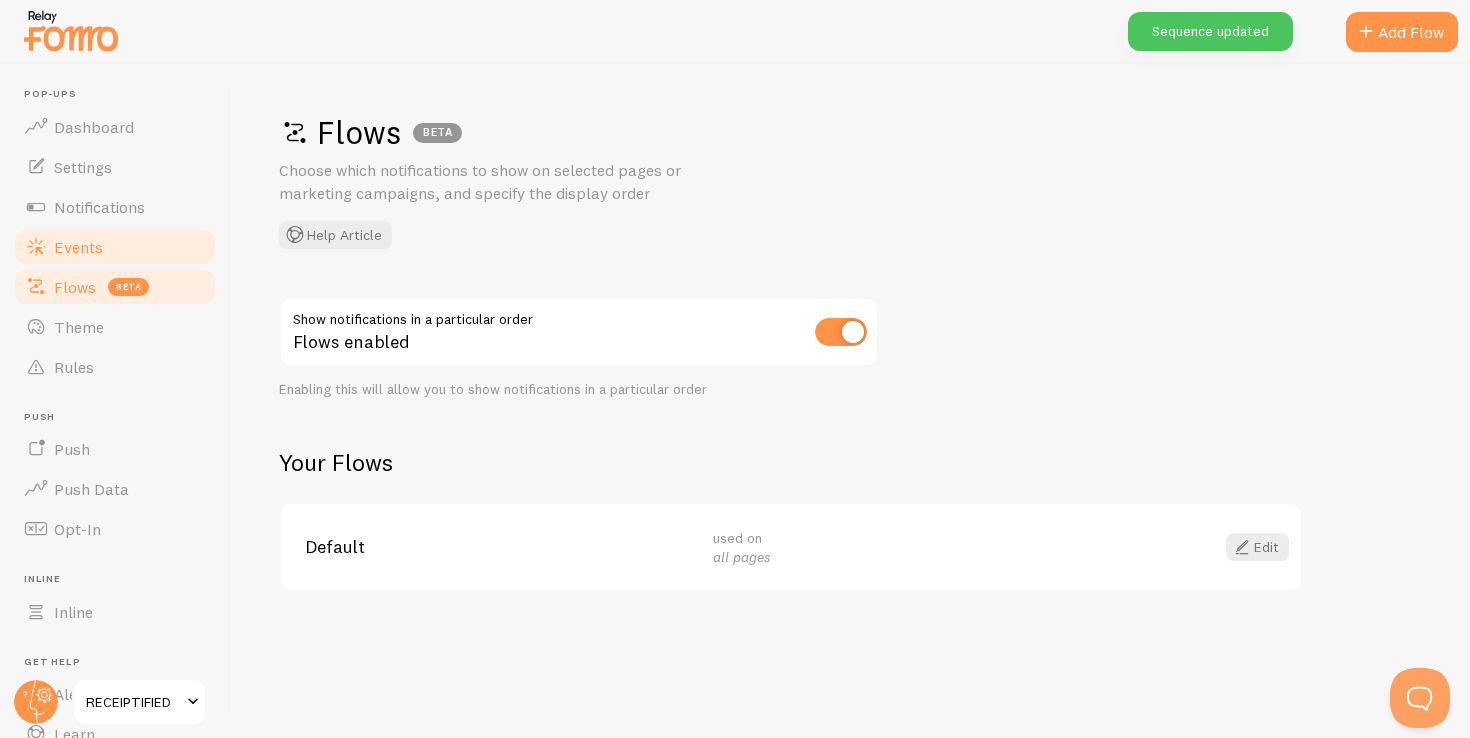 click on "Events" at bounding box center (115, 247) 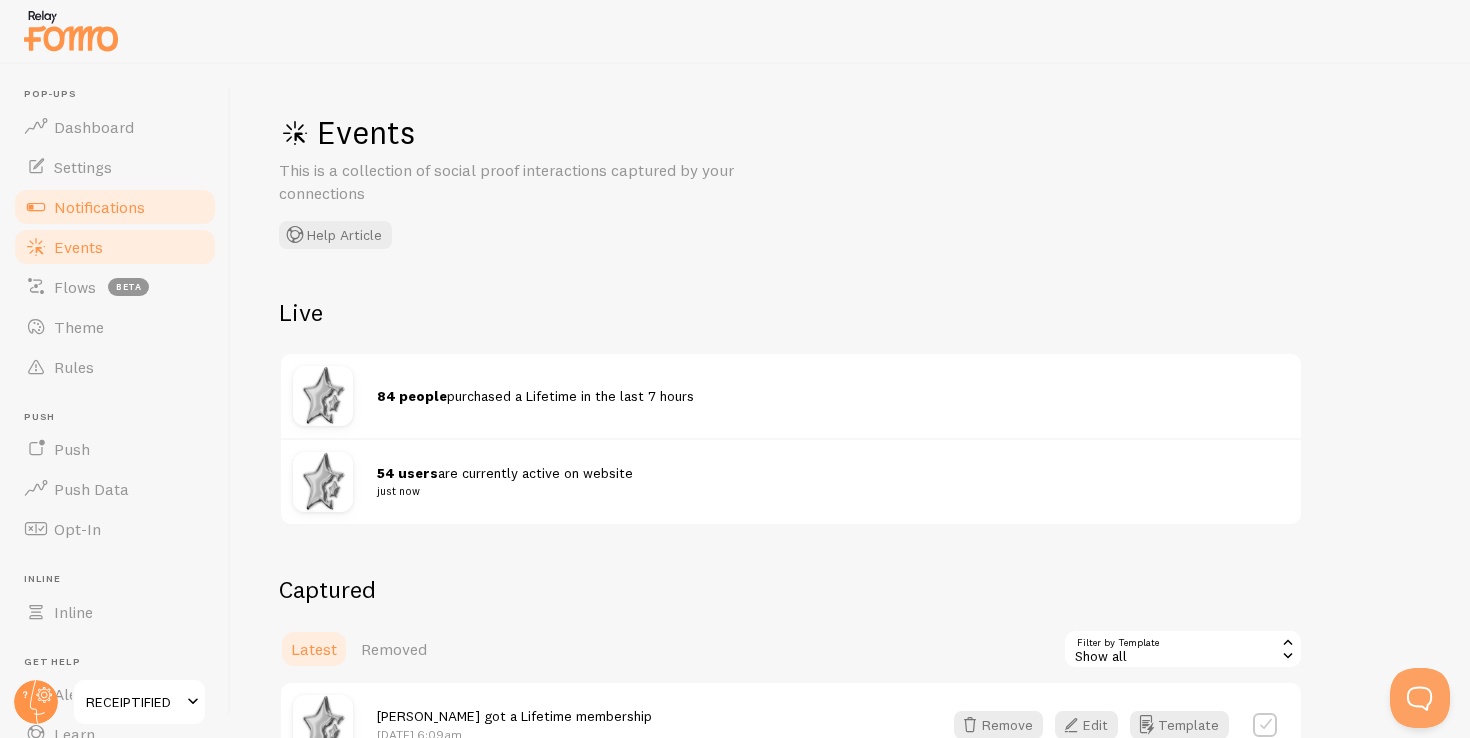 click on "Notifications" at bounding box center [115, 207] 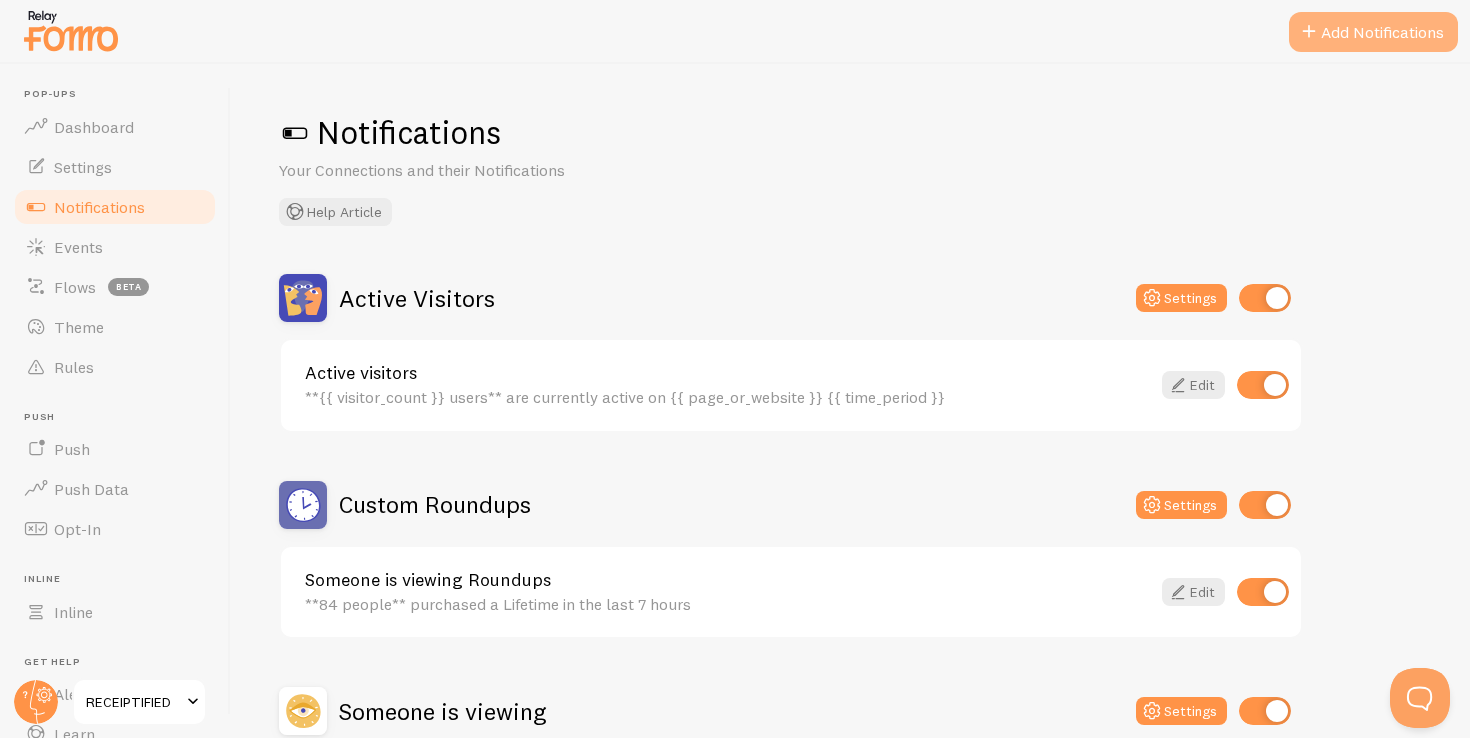 click at bounding box center (1309, 32) 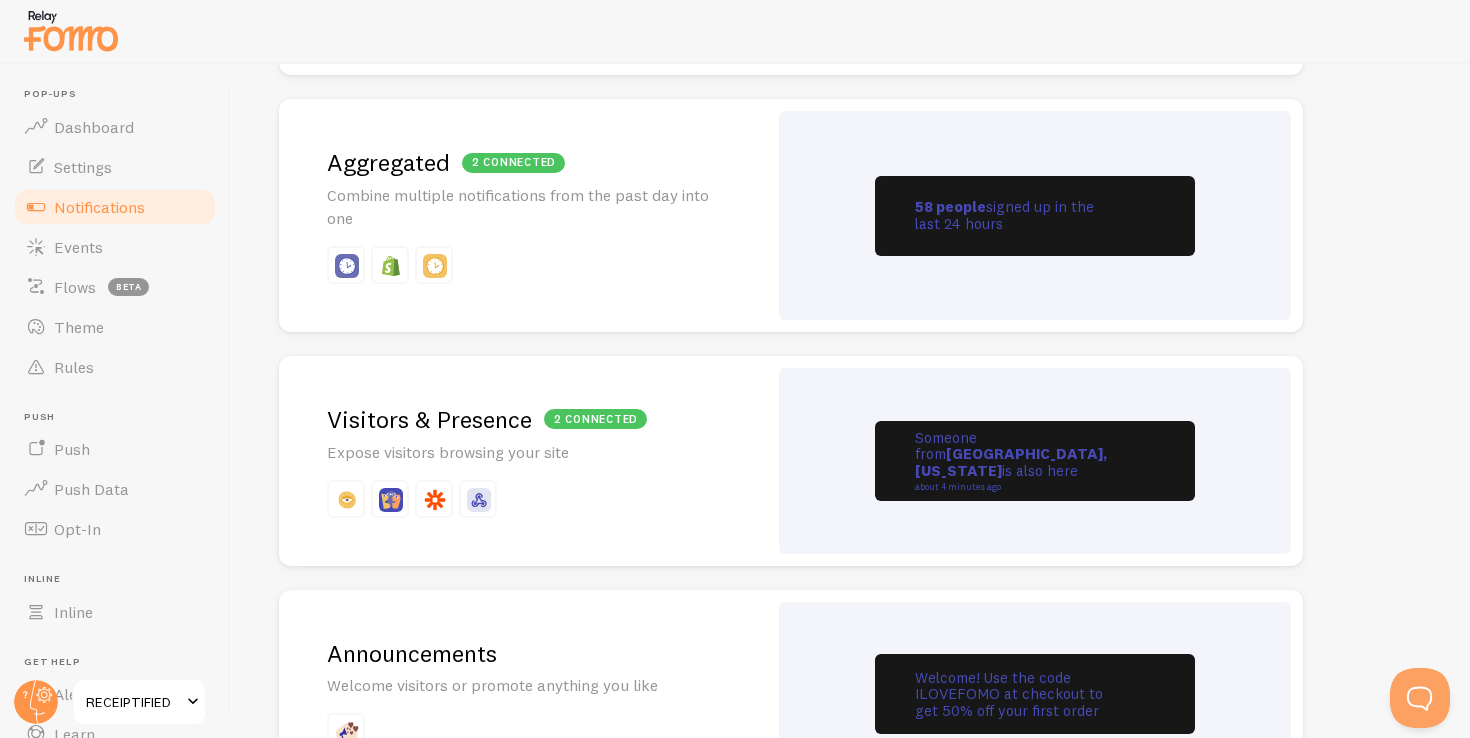 scroll, scrollTop: 926, scrollLeft: 0, axis: vertical 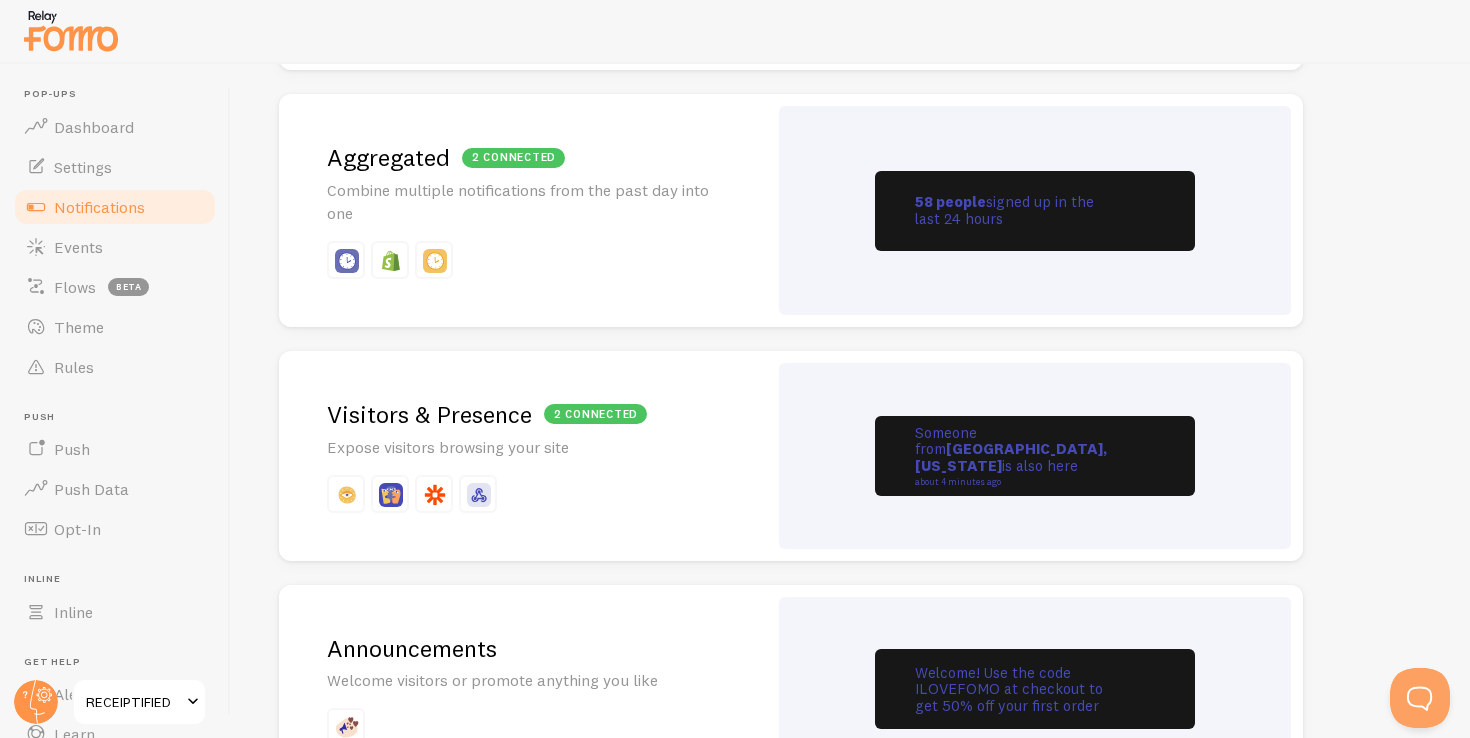click on "2
connected
Visitors & Presence" at bounding box center [523, 414] 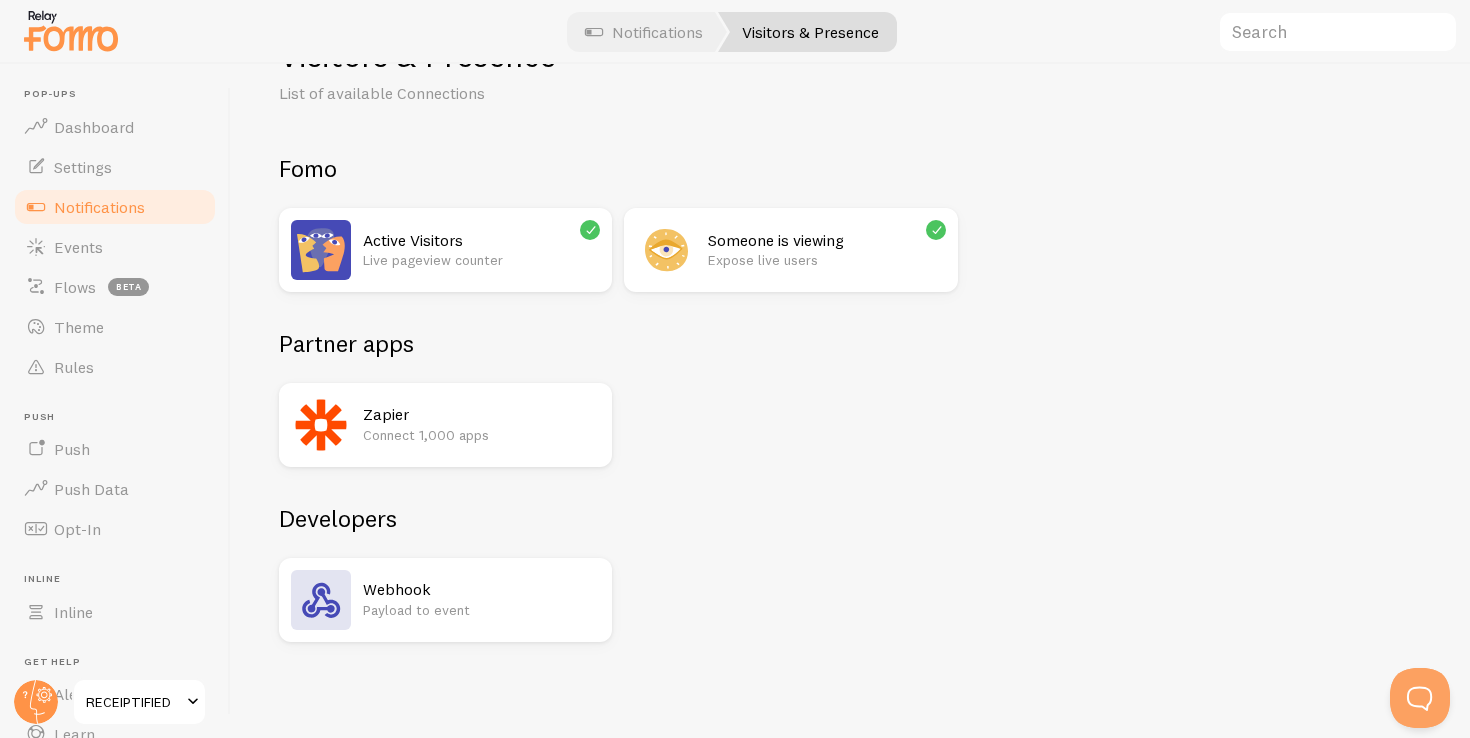 scroll, scrollTop: 0, scrollLeft: 0, axis: both 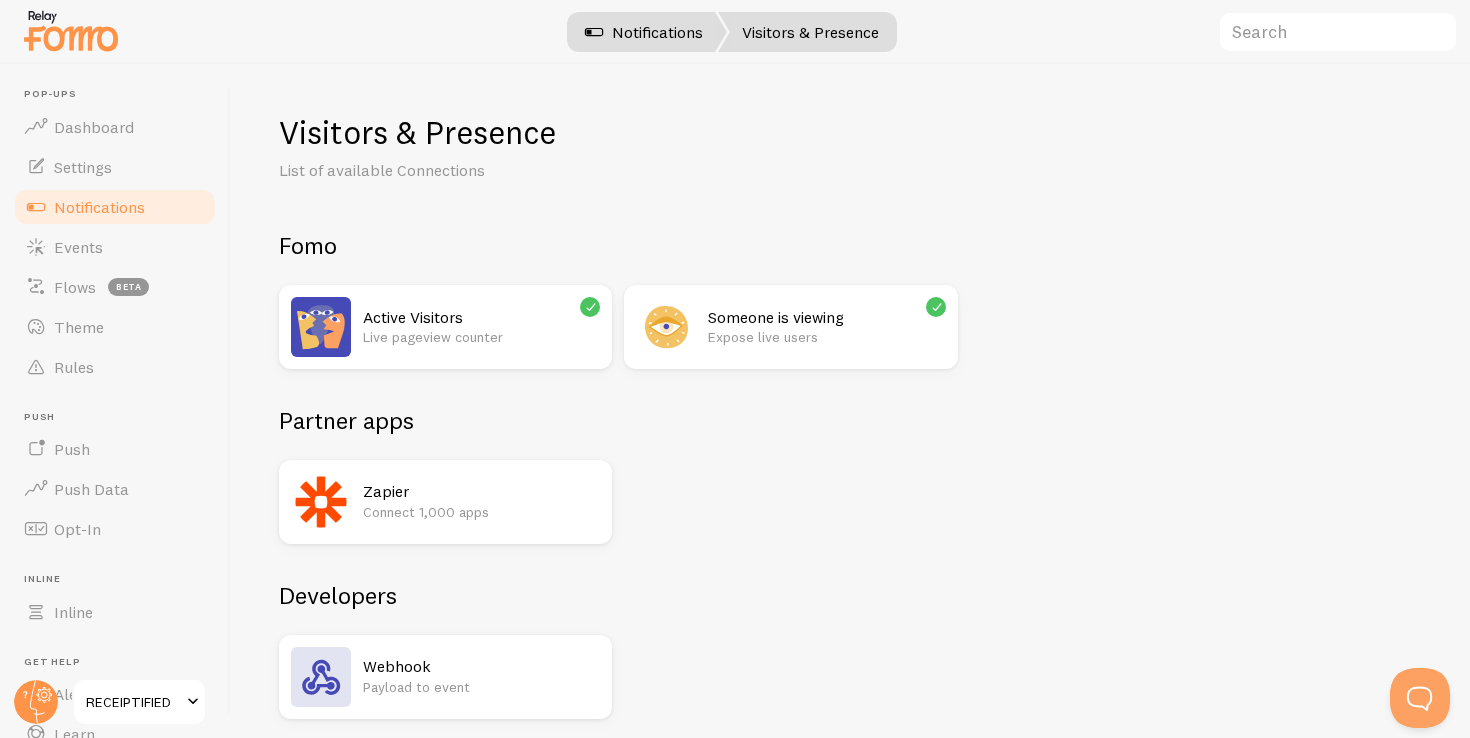 click on "Notifications" at bounding box center [644, 32] 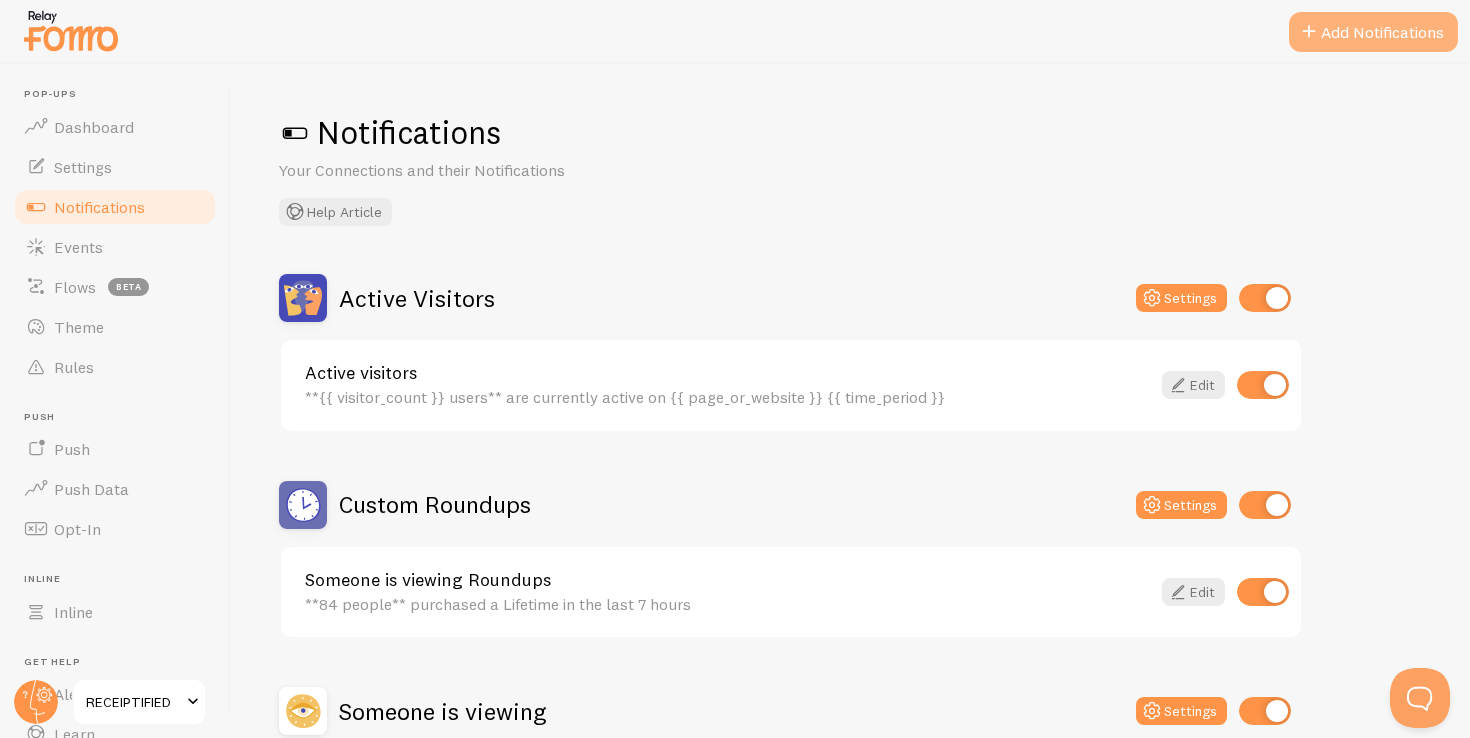 click on "Add Notifications" at bounding box center [1373, 32] 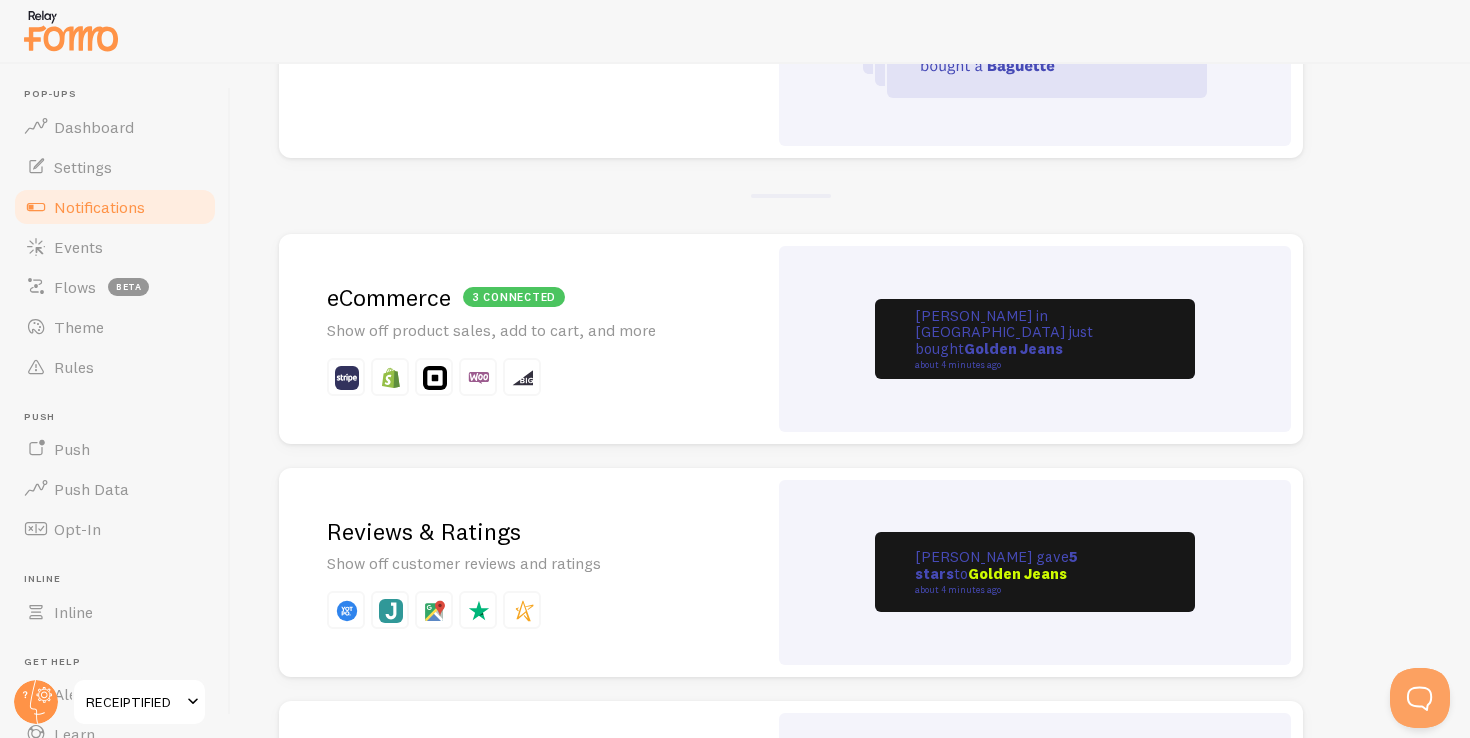 scroll, scrollTop: 355, scrollLeft: 0, axis: vertical 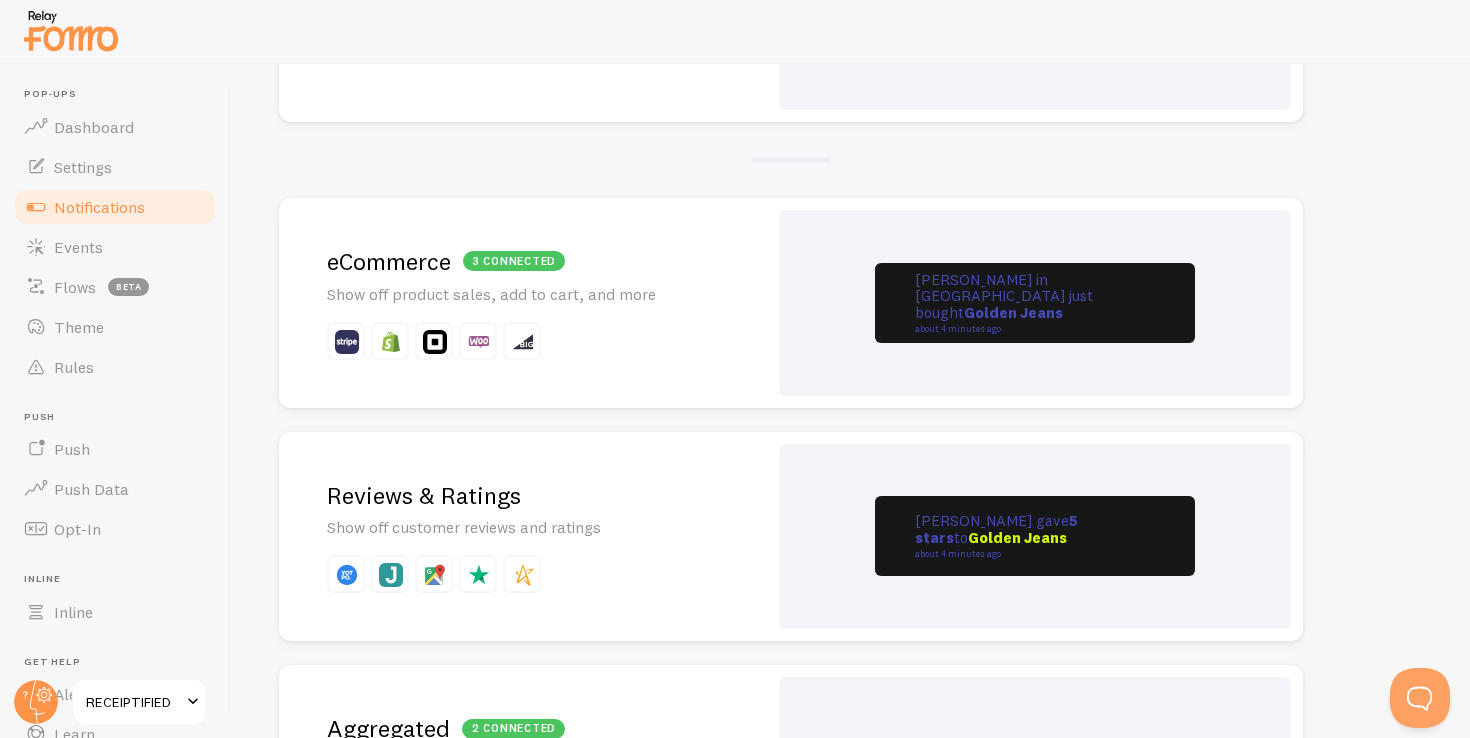 click on "All Notifications
Browse the full list of available Connections" at bounding box center [523, 10] 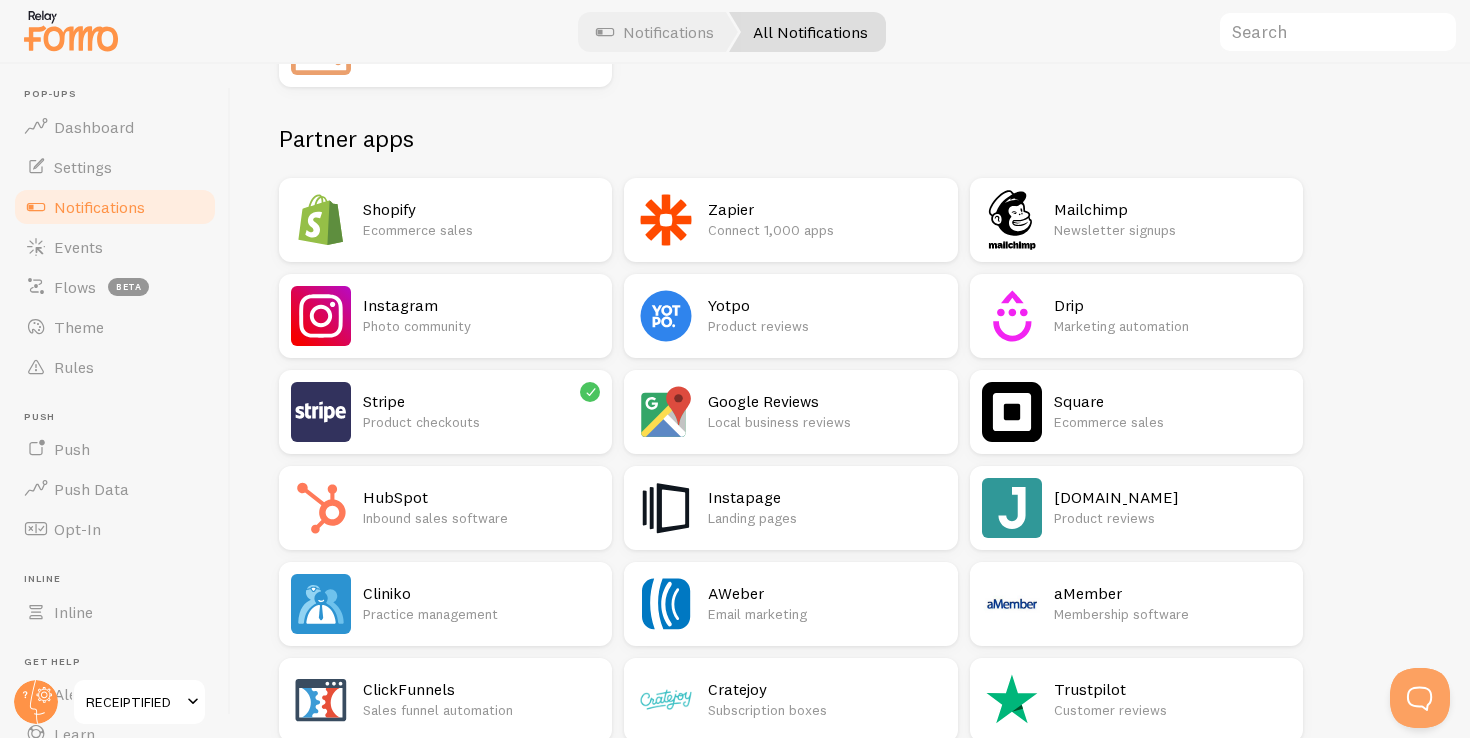 scroll, scrollTop: 481, scrollLeft: 0, axis: vertical 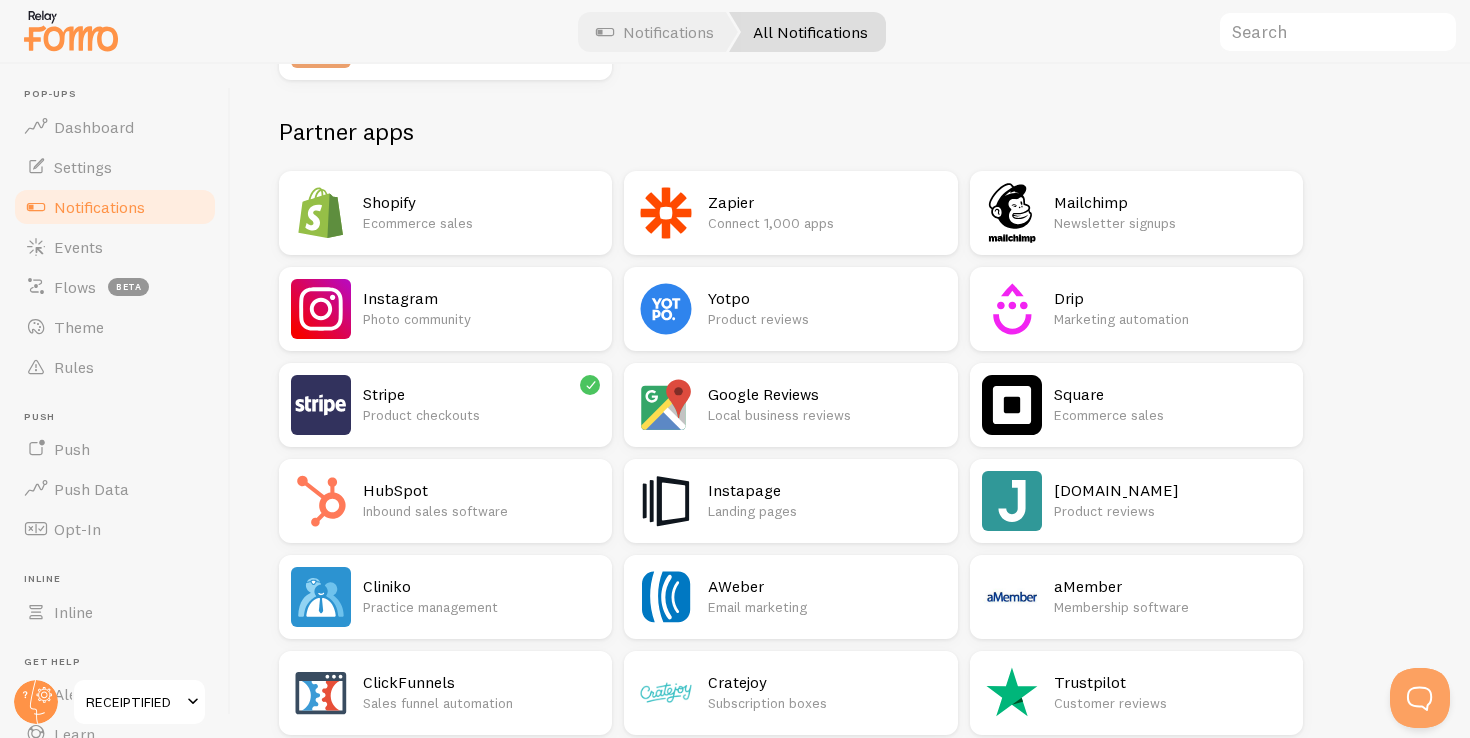 click on "Instagram" at bounding box center [481, 298] 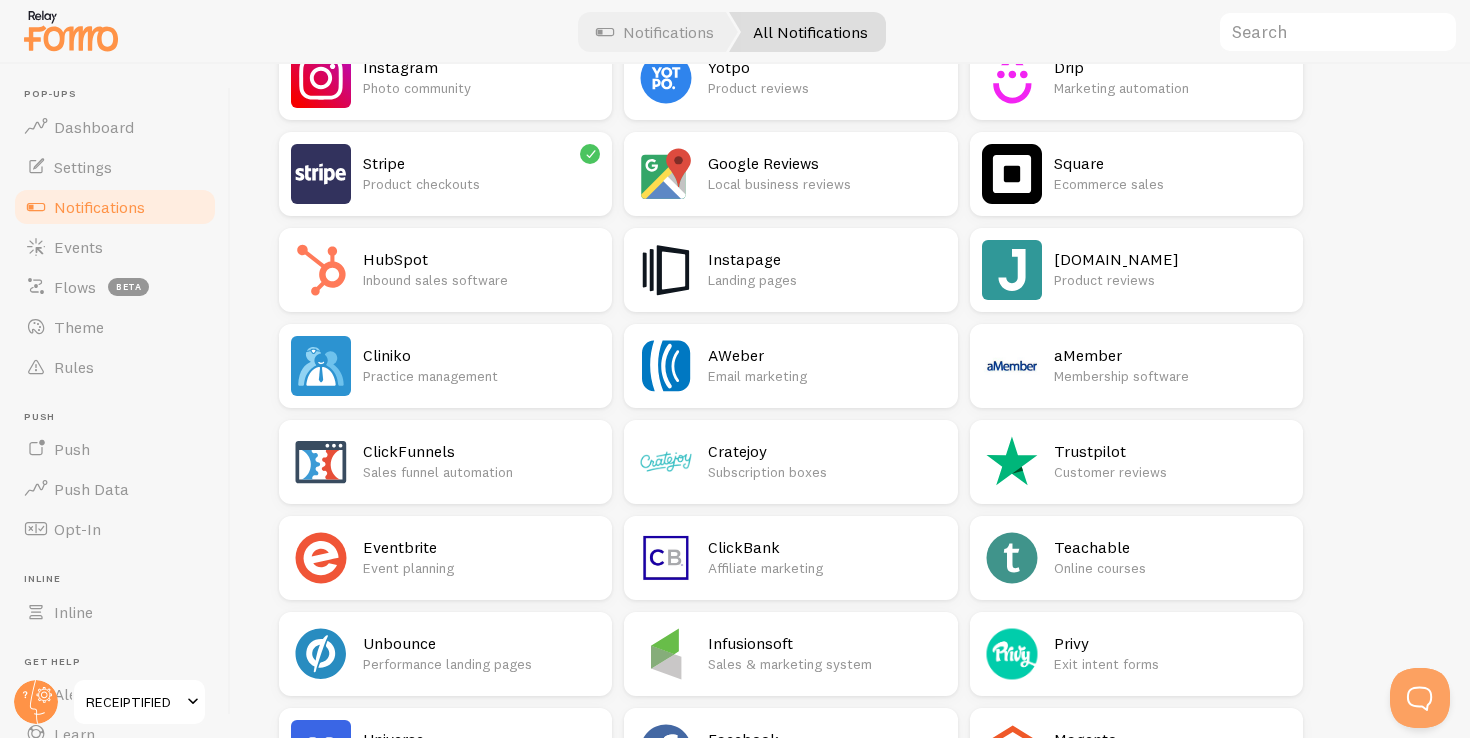 scroll, scrollTop: 190, scrollLeft: 0, axis: vertical 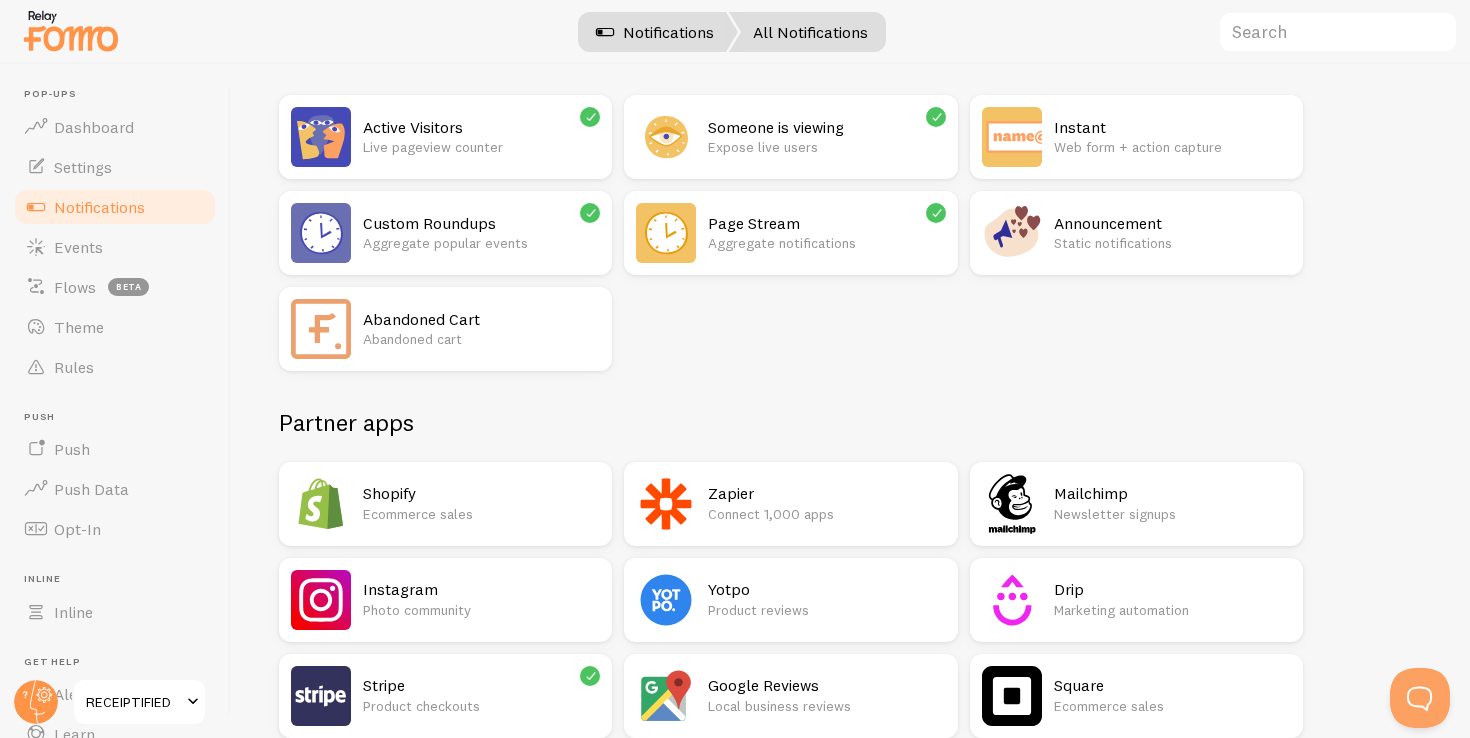 click on "Notifications" at bounding box center [655, 32] 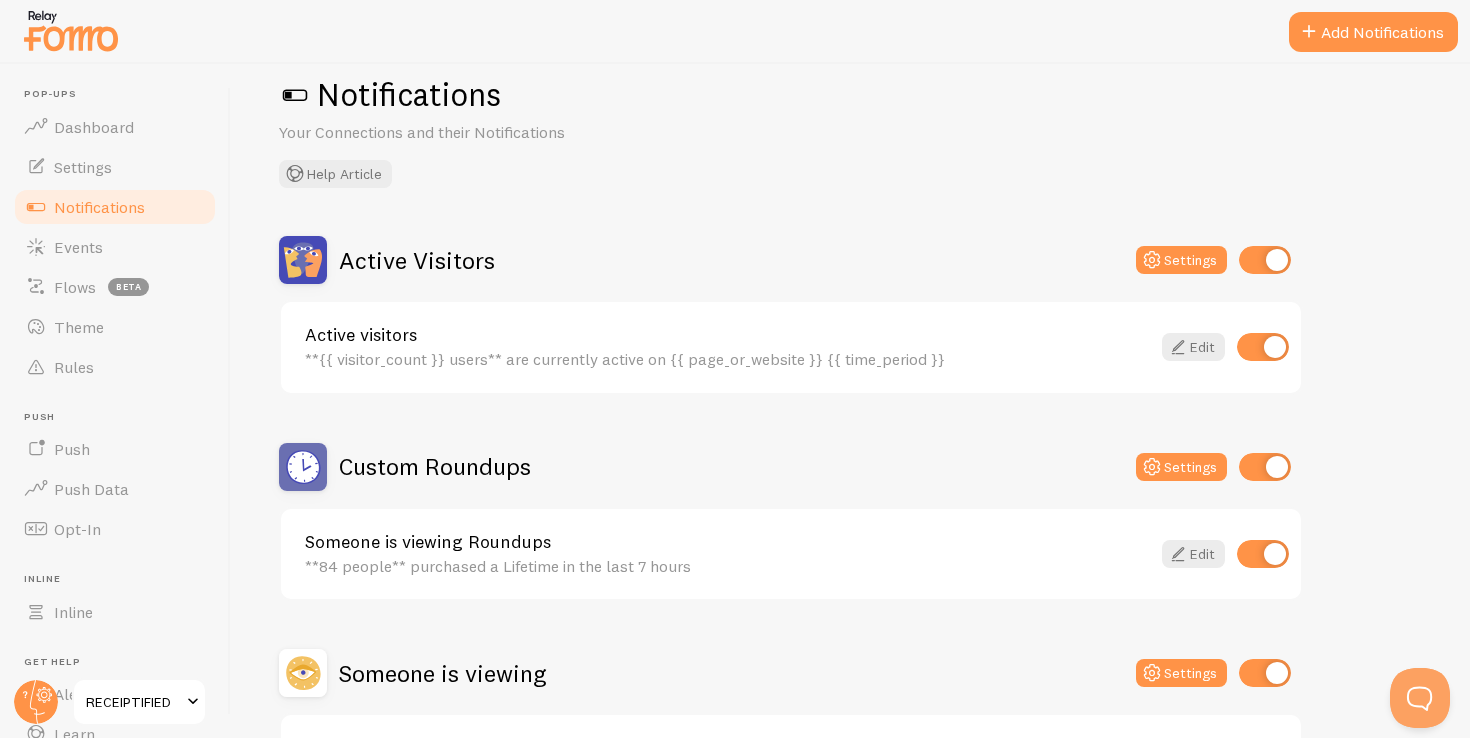 scroll, scrollTop: 39, scrollLeft: 0, axis: vertical 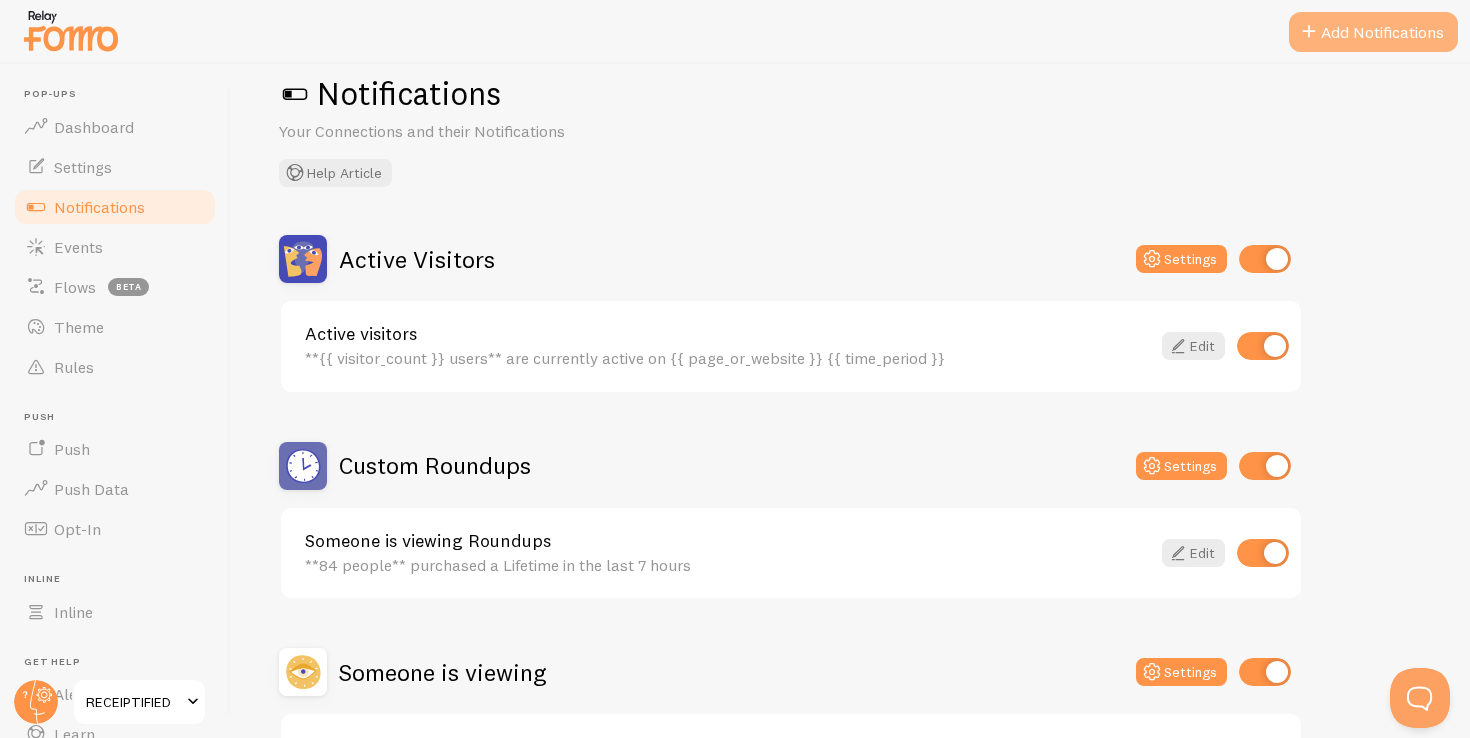 click on "Add Notifications" at bounding box center [1373, 32] 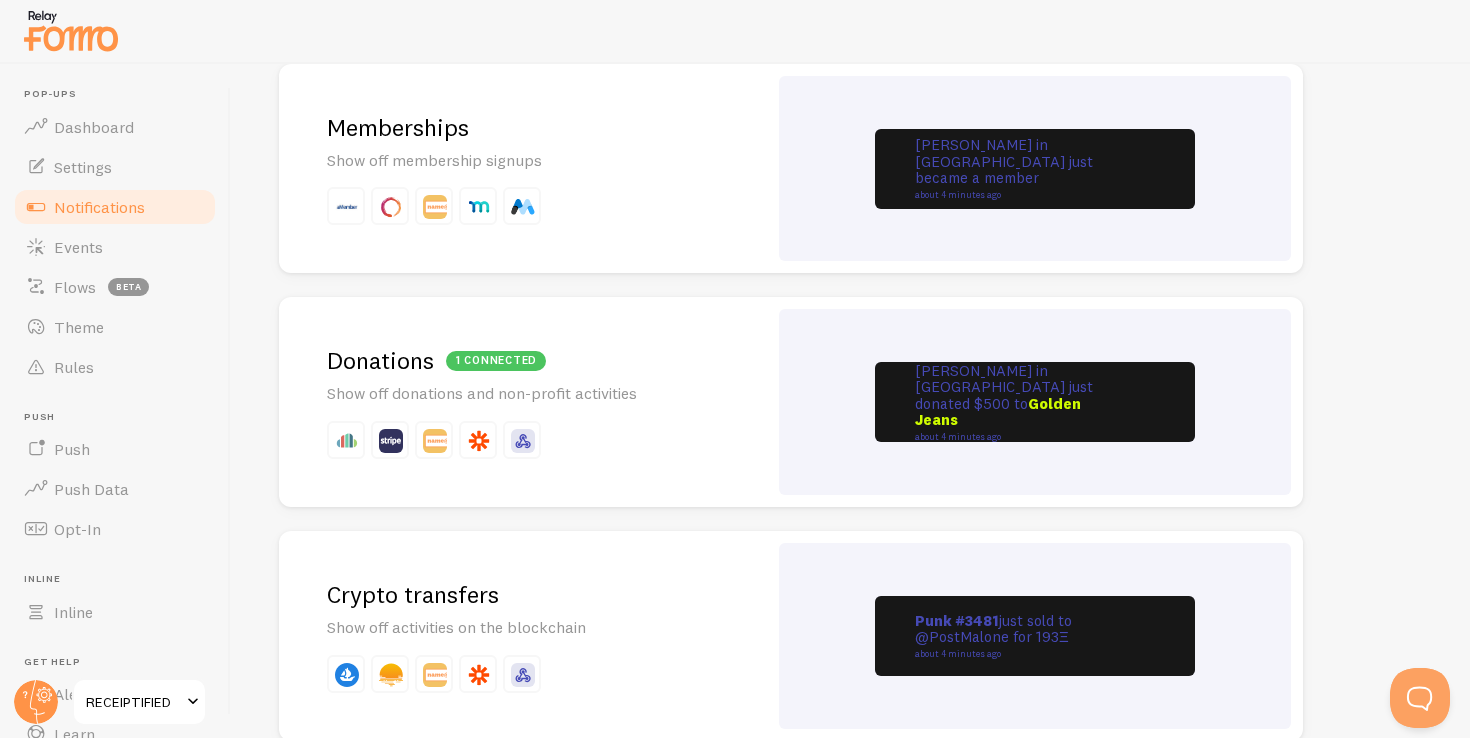 scroll, scrollTop: 3809, scrollLeft: 0, axis: vertical 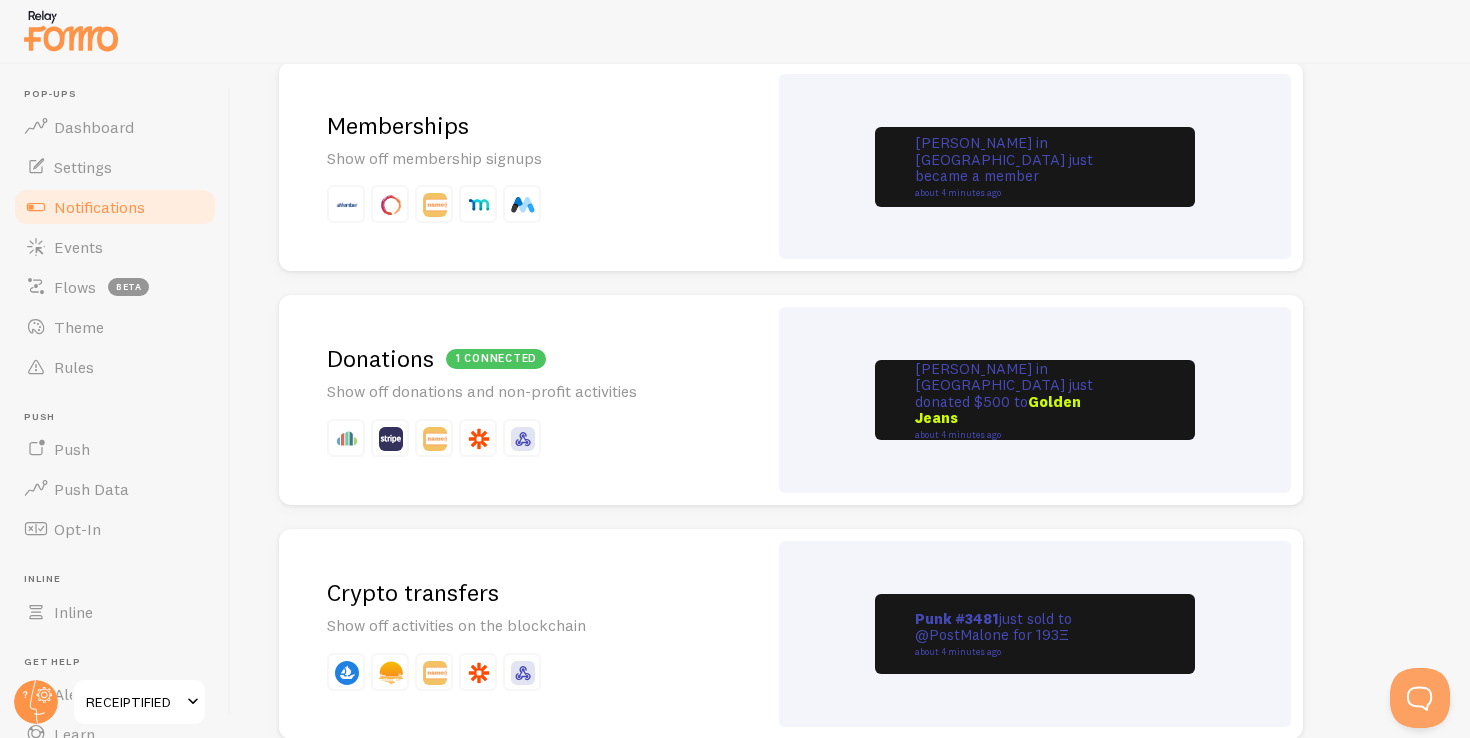 click at bounding box center (523, 204) 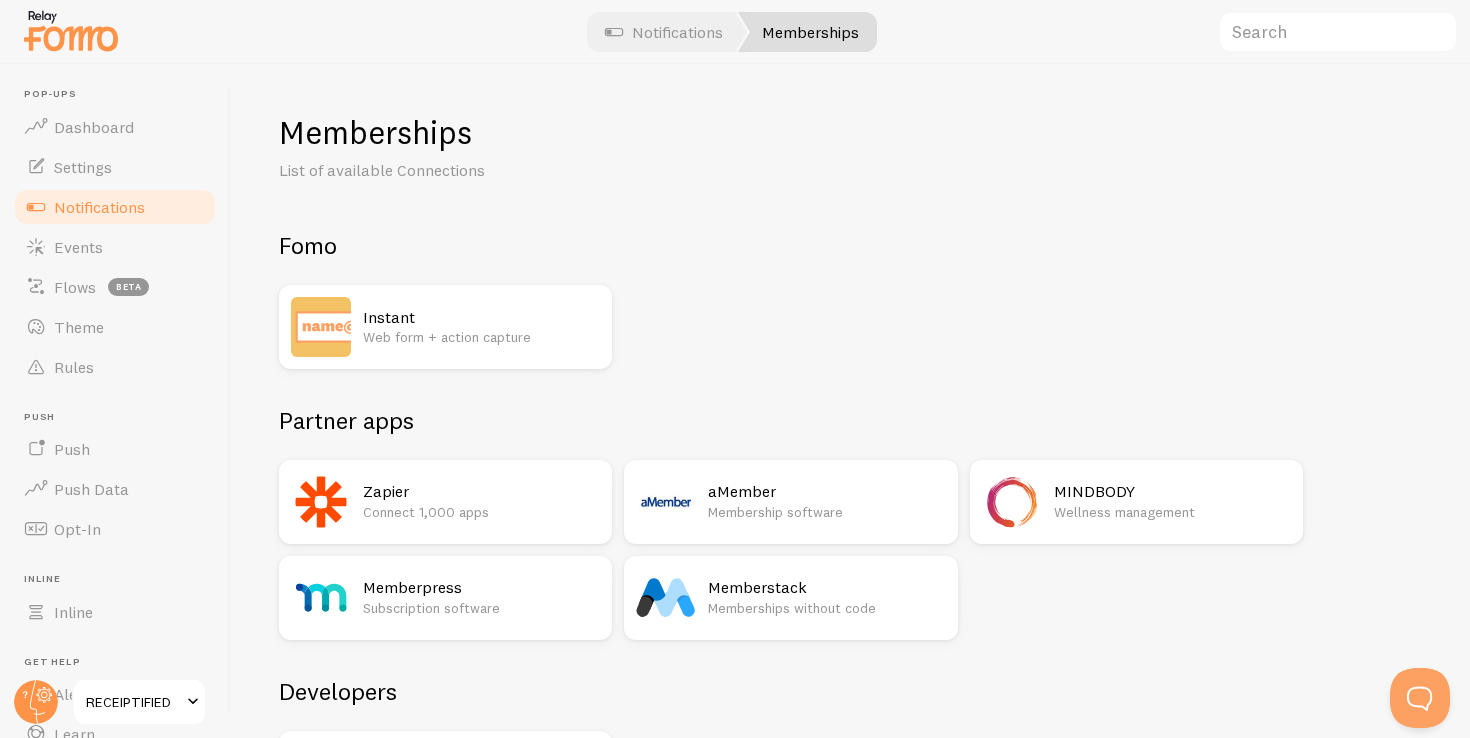 scroll, scrollTop: 172, scrollLeft: 0, axis: vertical 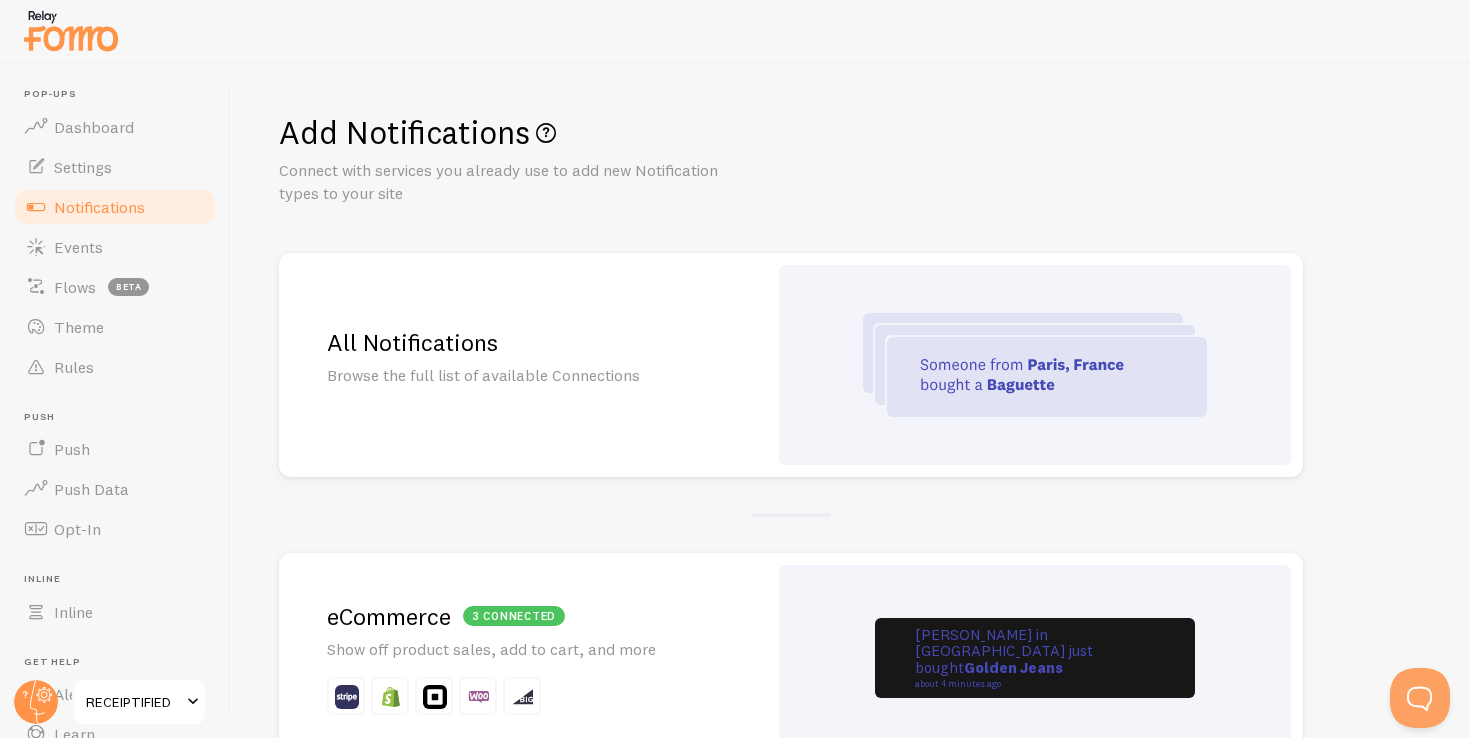 click at bounding box center (1035, 365) 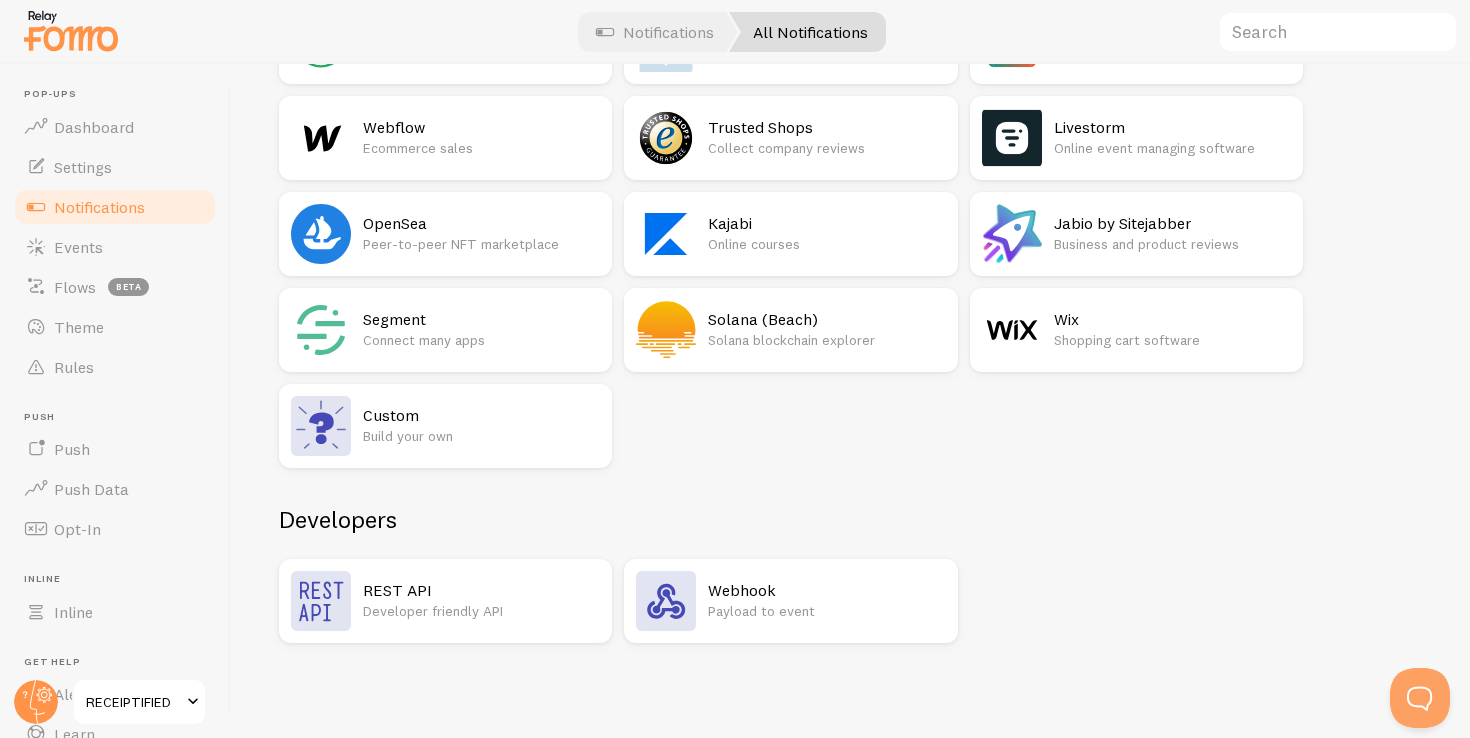 scroll, scrollTop: 303, scrollLeft: 0, axis: vertical 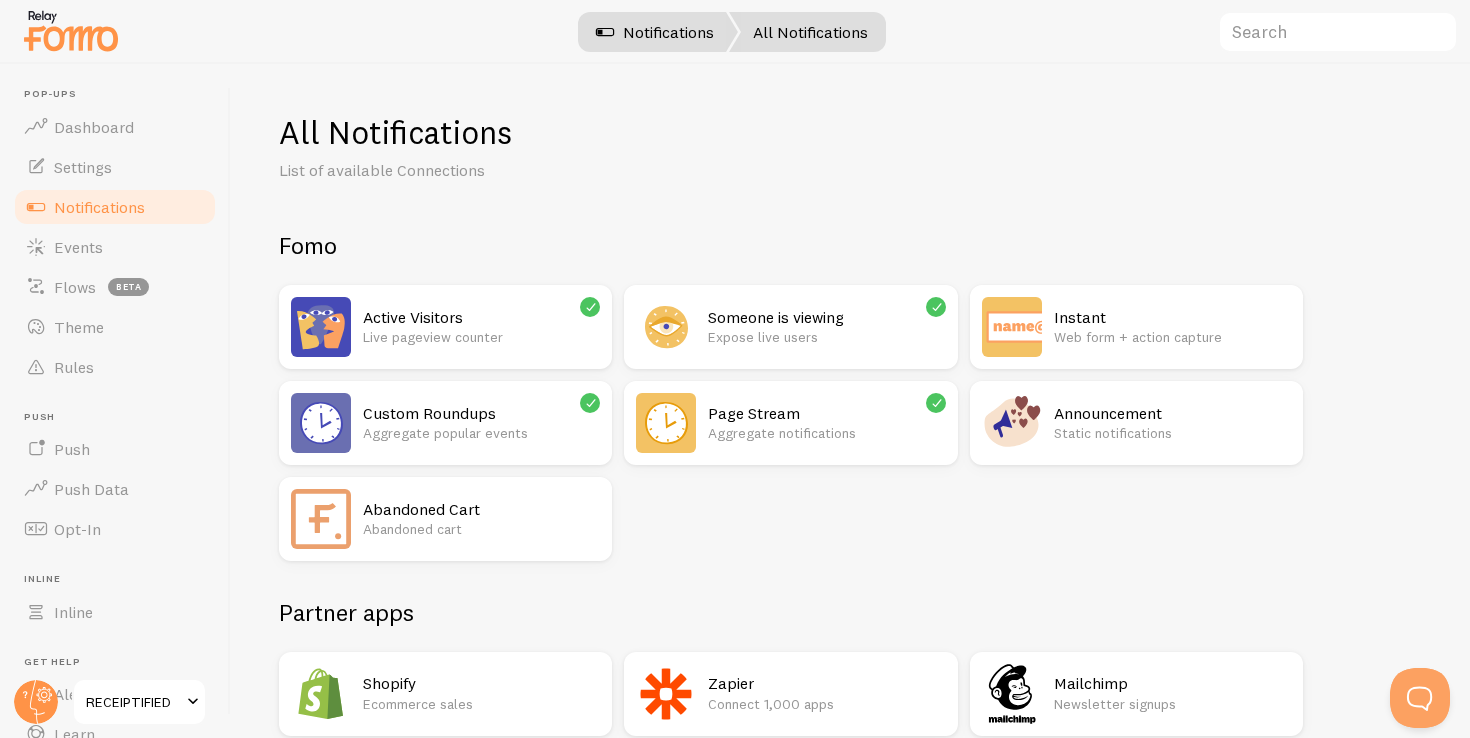click on "Notifications" at bounding box center [655, 32] 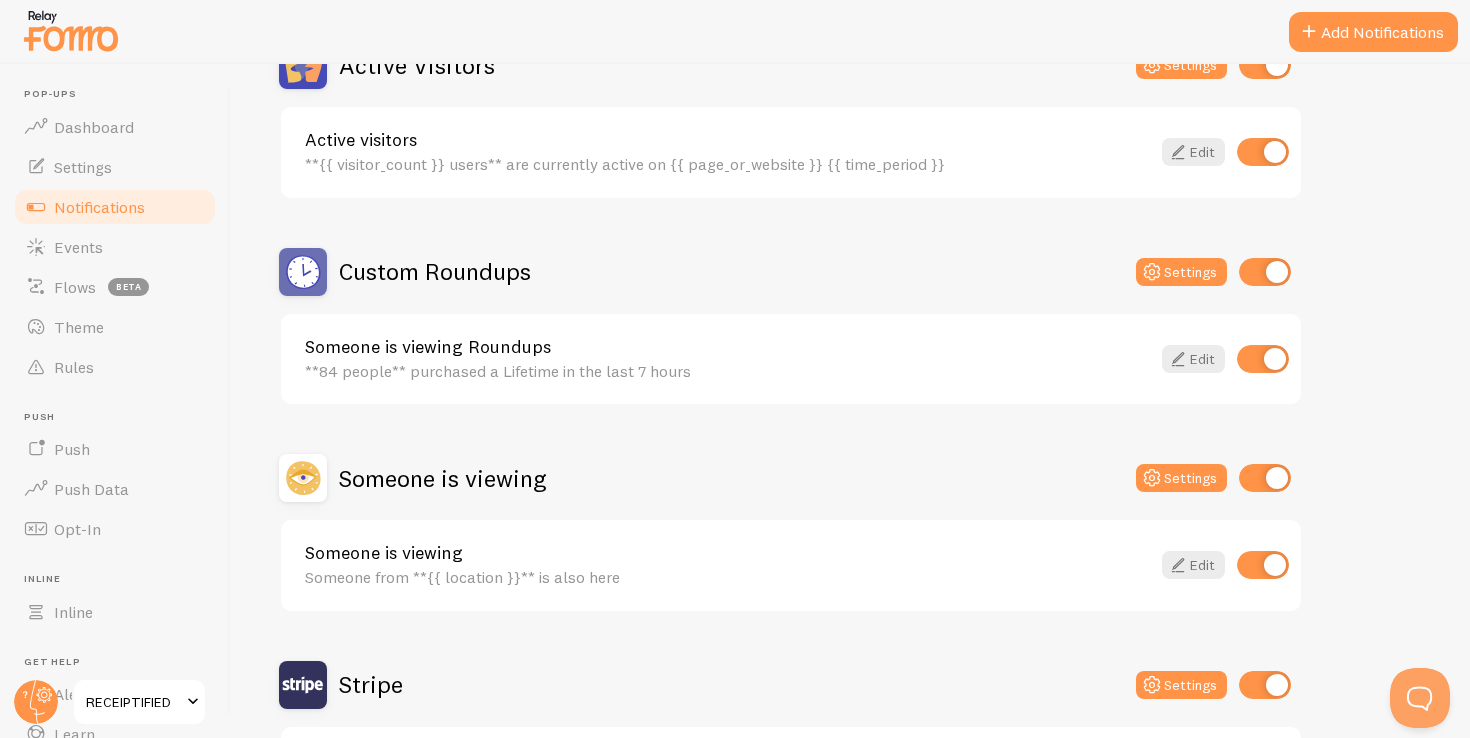 scroll, scrollTop: 279, scrollLeft: 0, axis: vertical 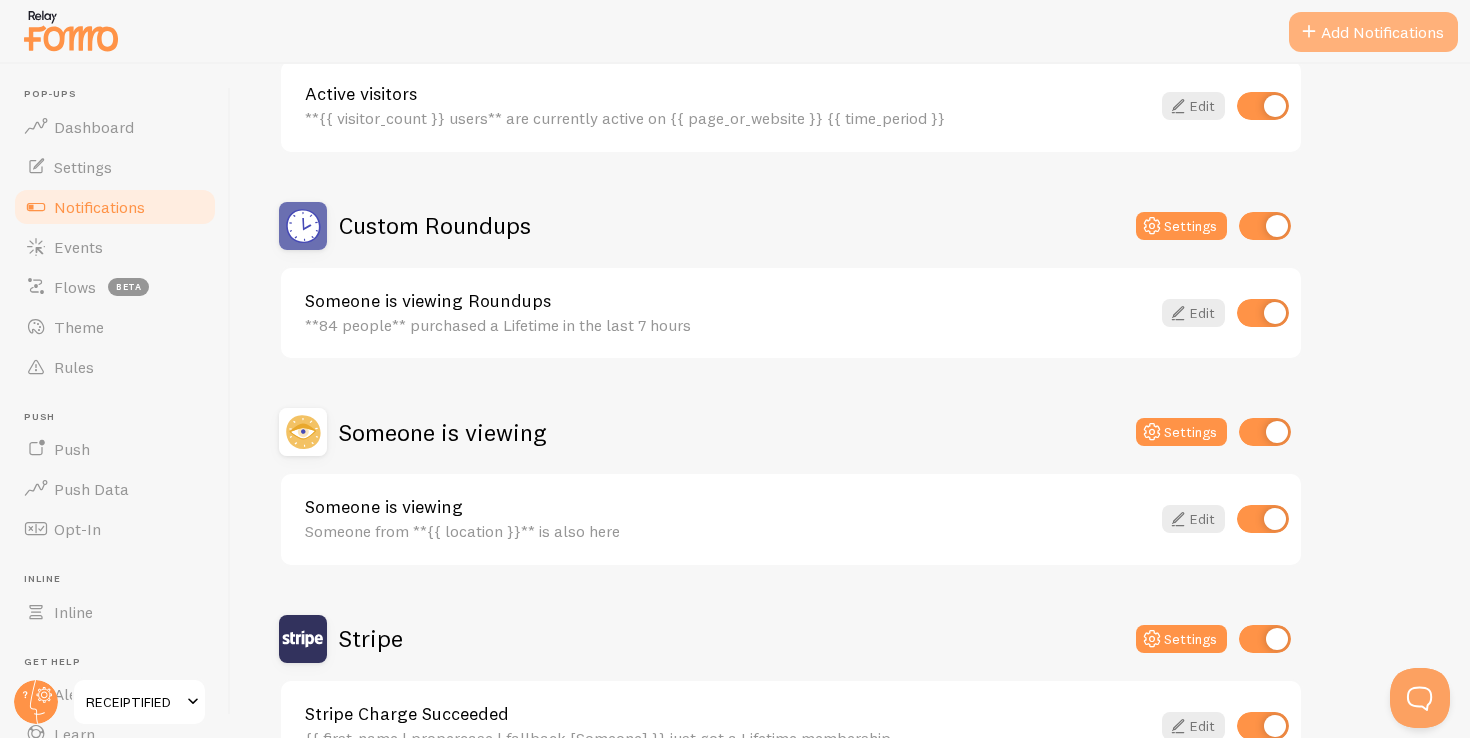 click on "Add Notifications" at bounding box center [1373, 32] 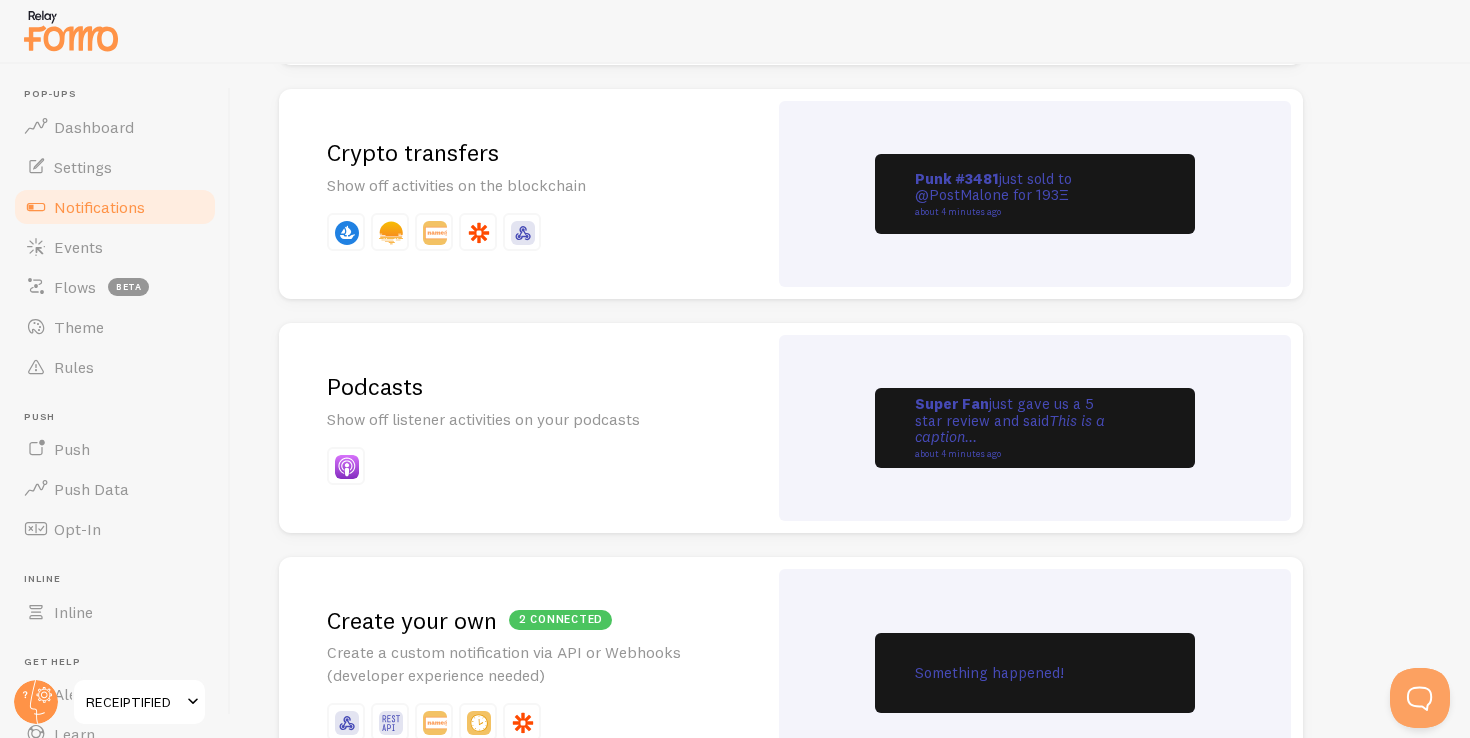 scroll, scrollTop: 4396, scrollLeft: 0, axis: vertical 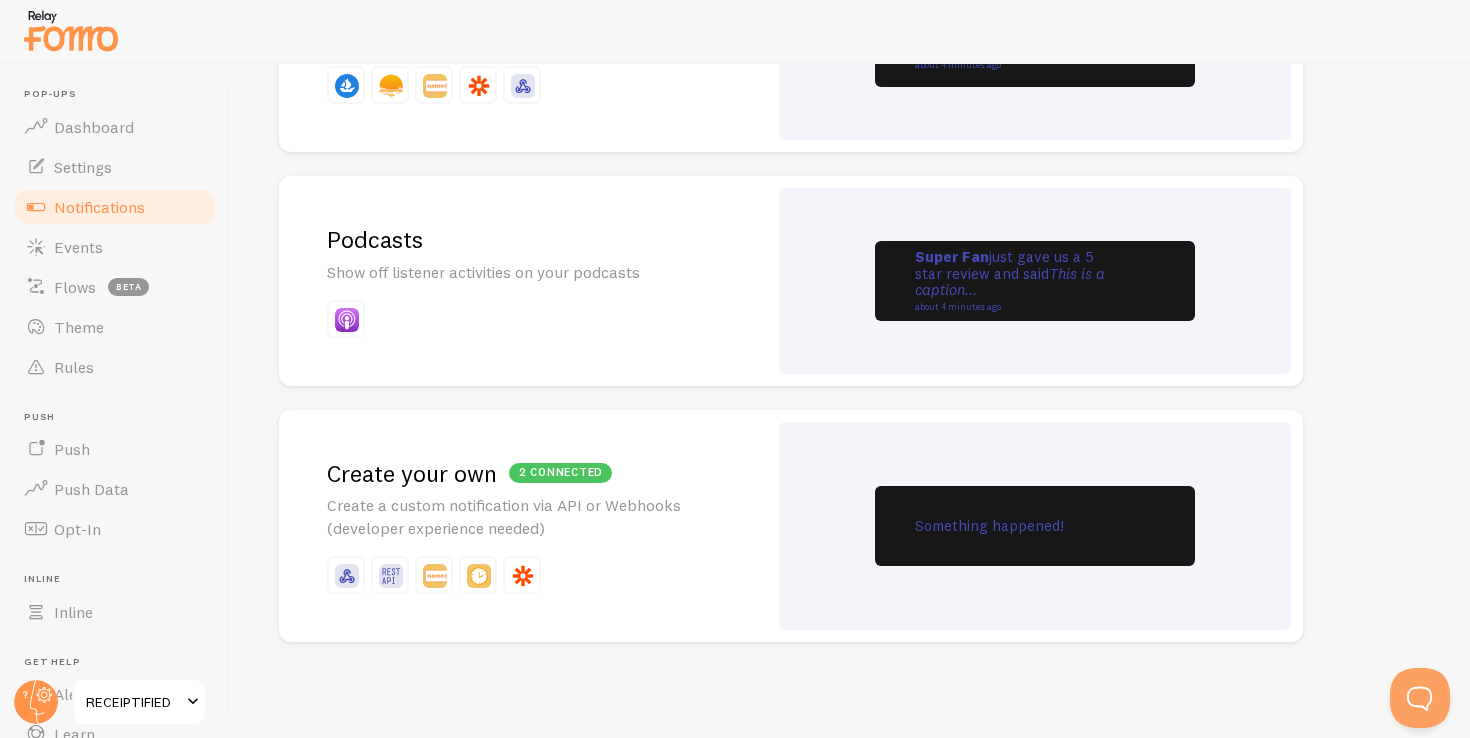 click on "2
connected
Create your own" at bounding box center [523, 473] 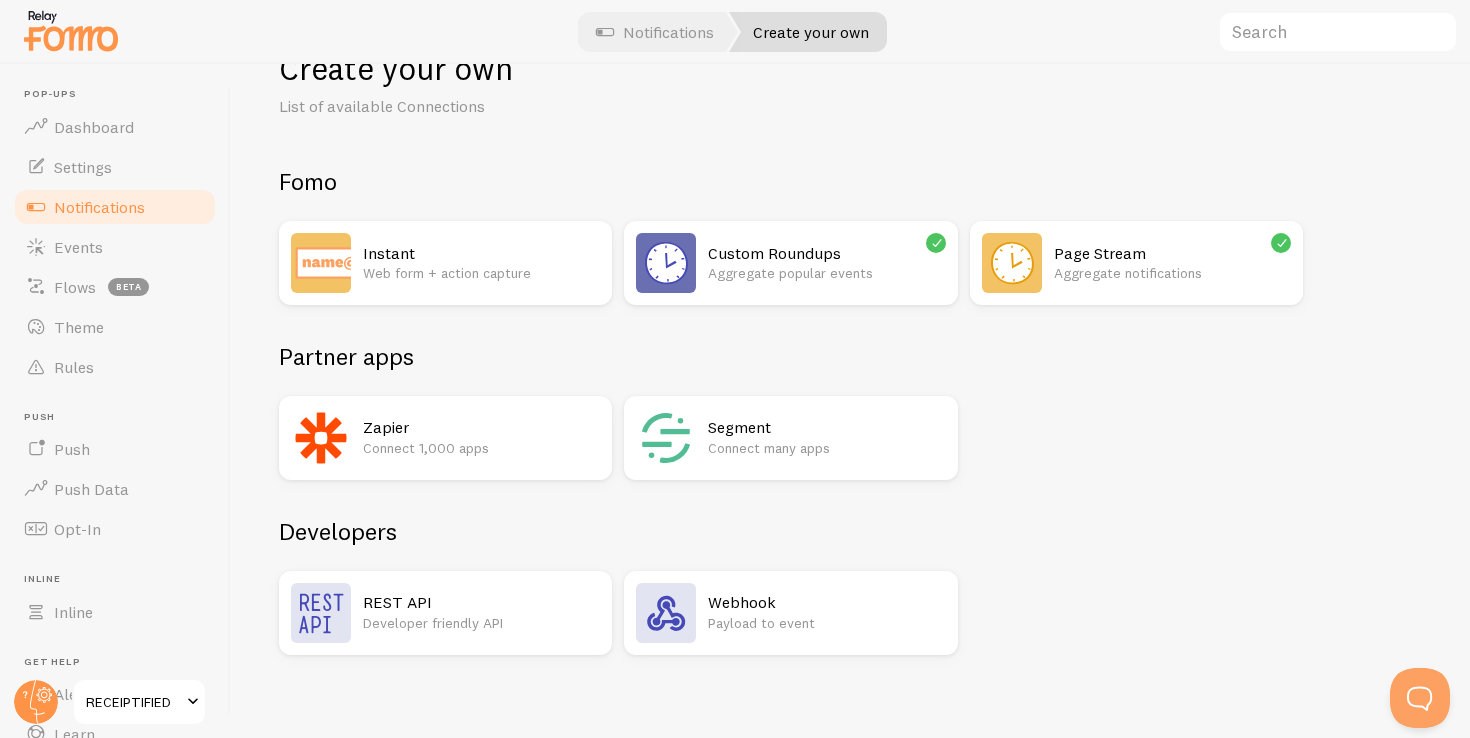 scroll, scrollTop: 76, scrollLeft: 0, axis: vertical 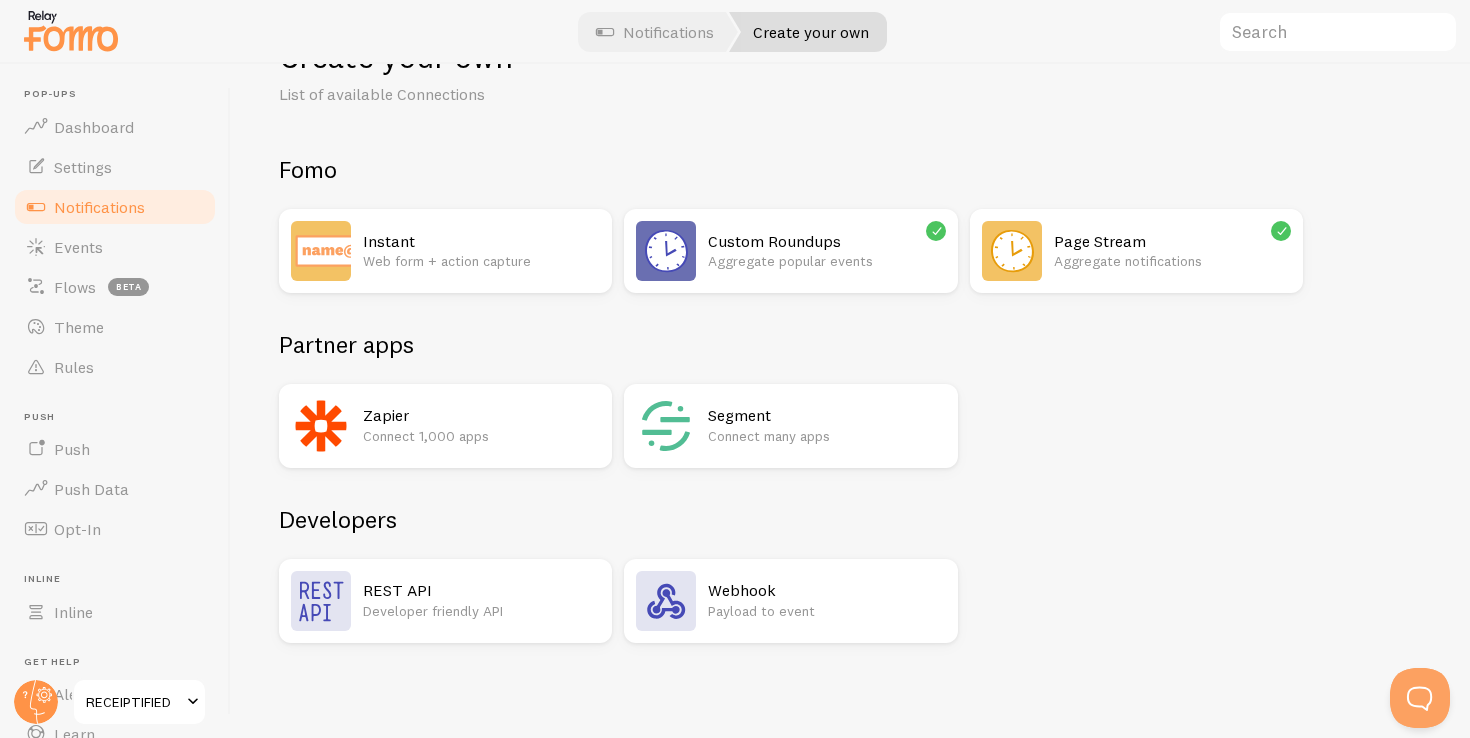 click on "Instant   Web form + action capture" at bounding box center [481, 251] 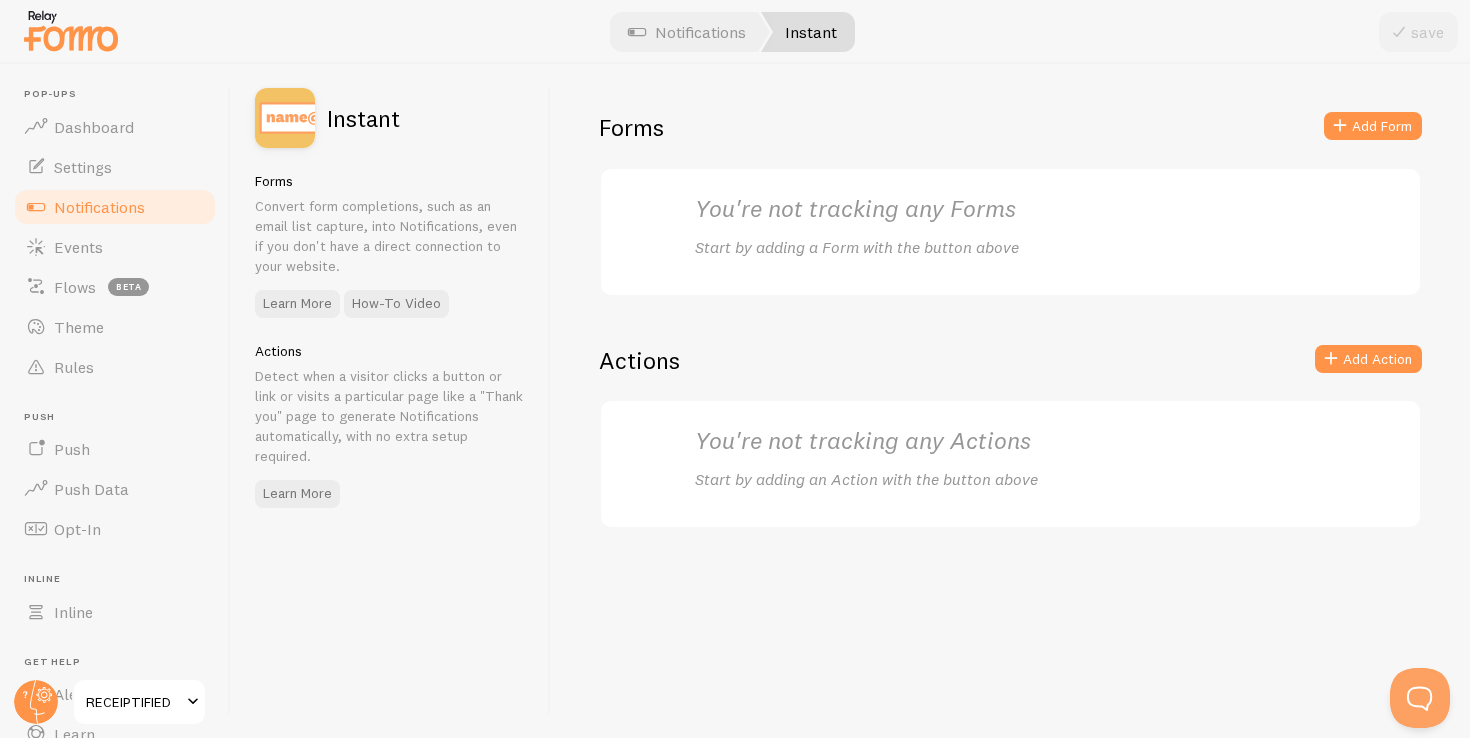 click on "You're not tracking any Forms" at bounding box center [1011, 208] 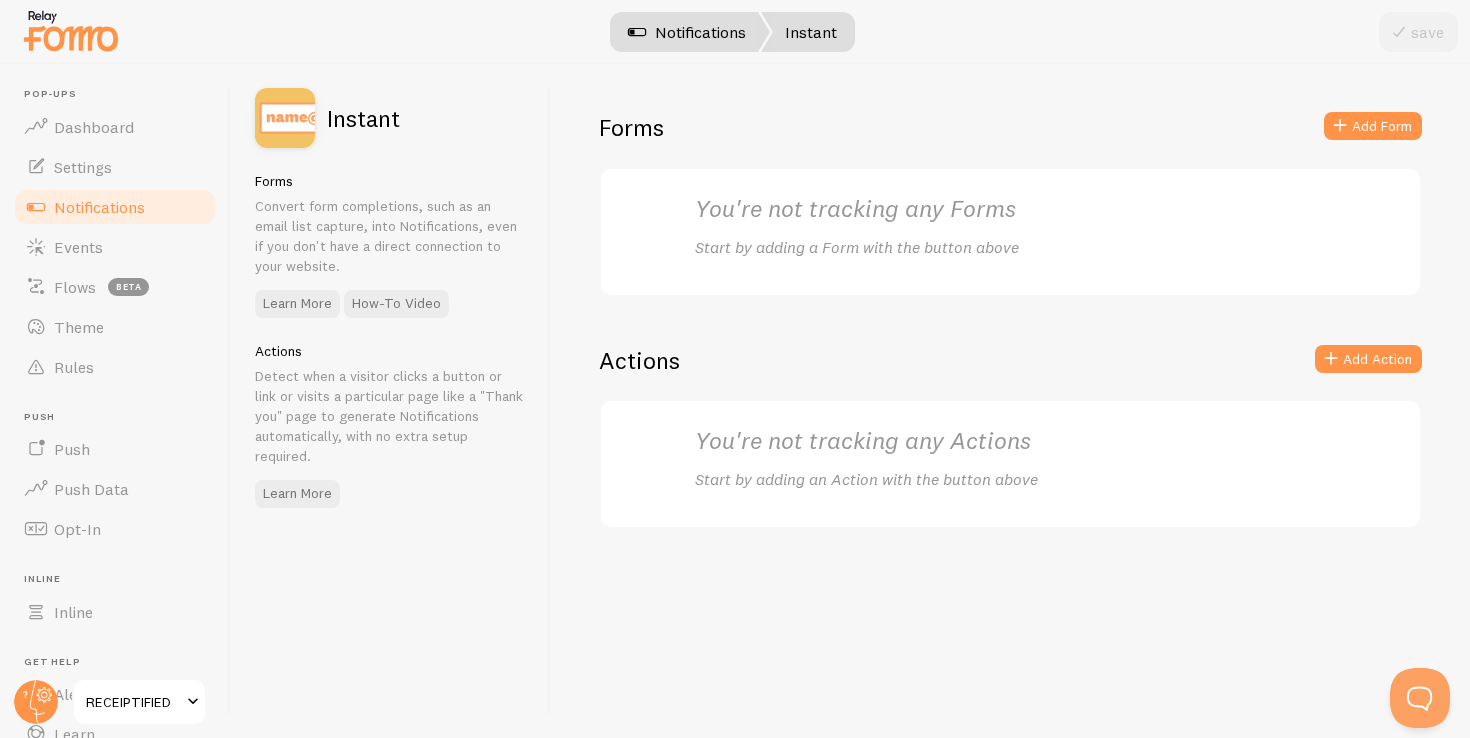 click on "Notifications" at bounding box center (687, 32) 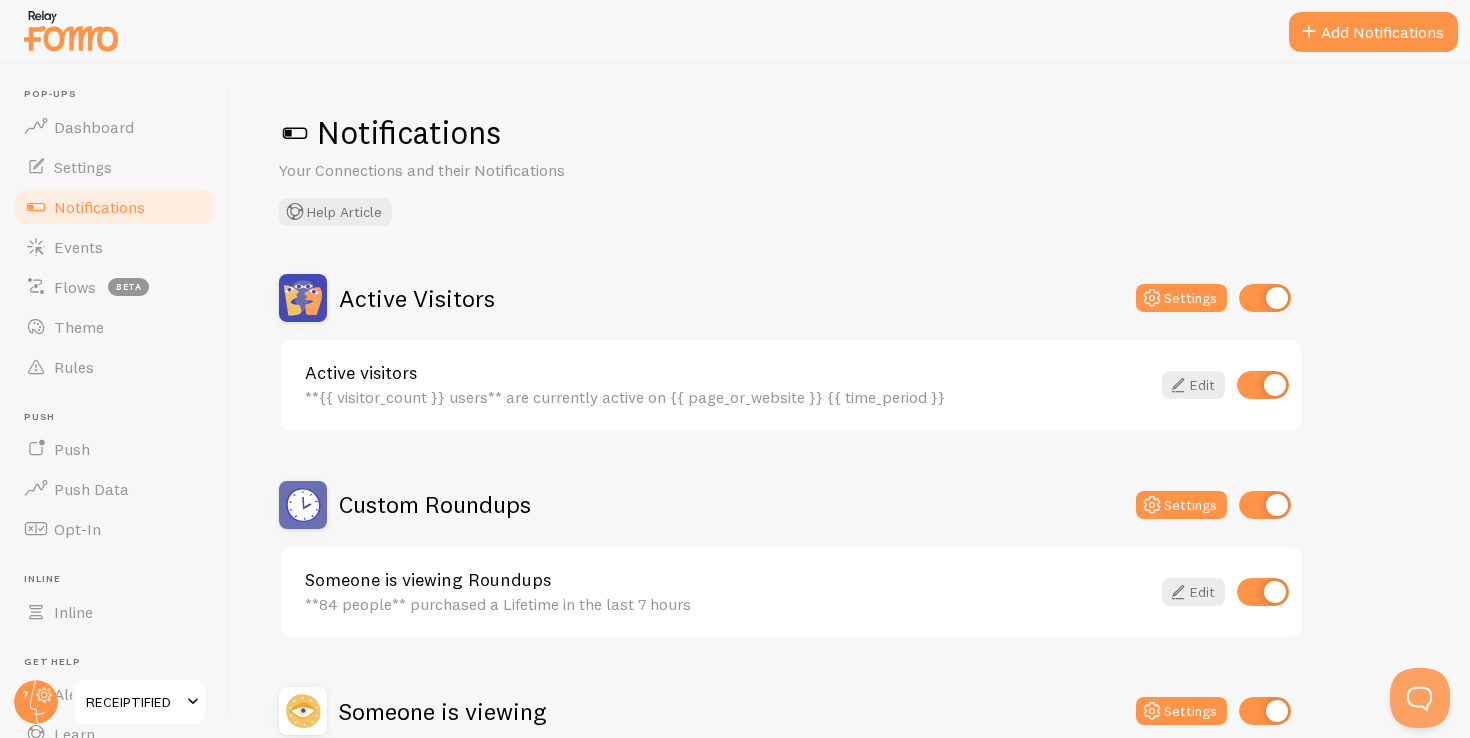 scroll, scrollTop: 410, scrollLeft: 0, axis: vertical 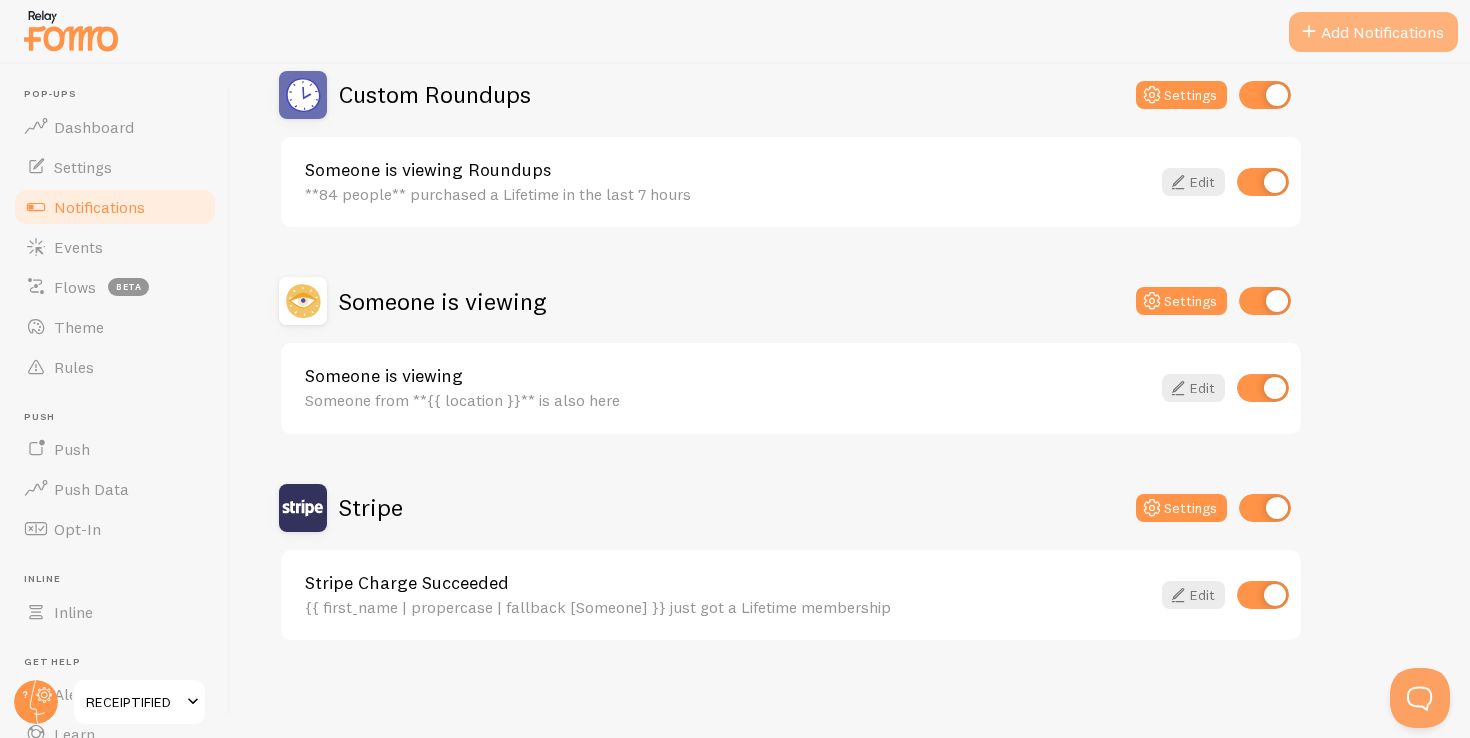 click on "Add Notifications" at bounding box center [1373, 32] 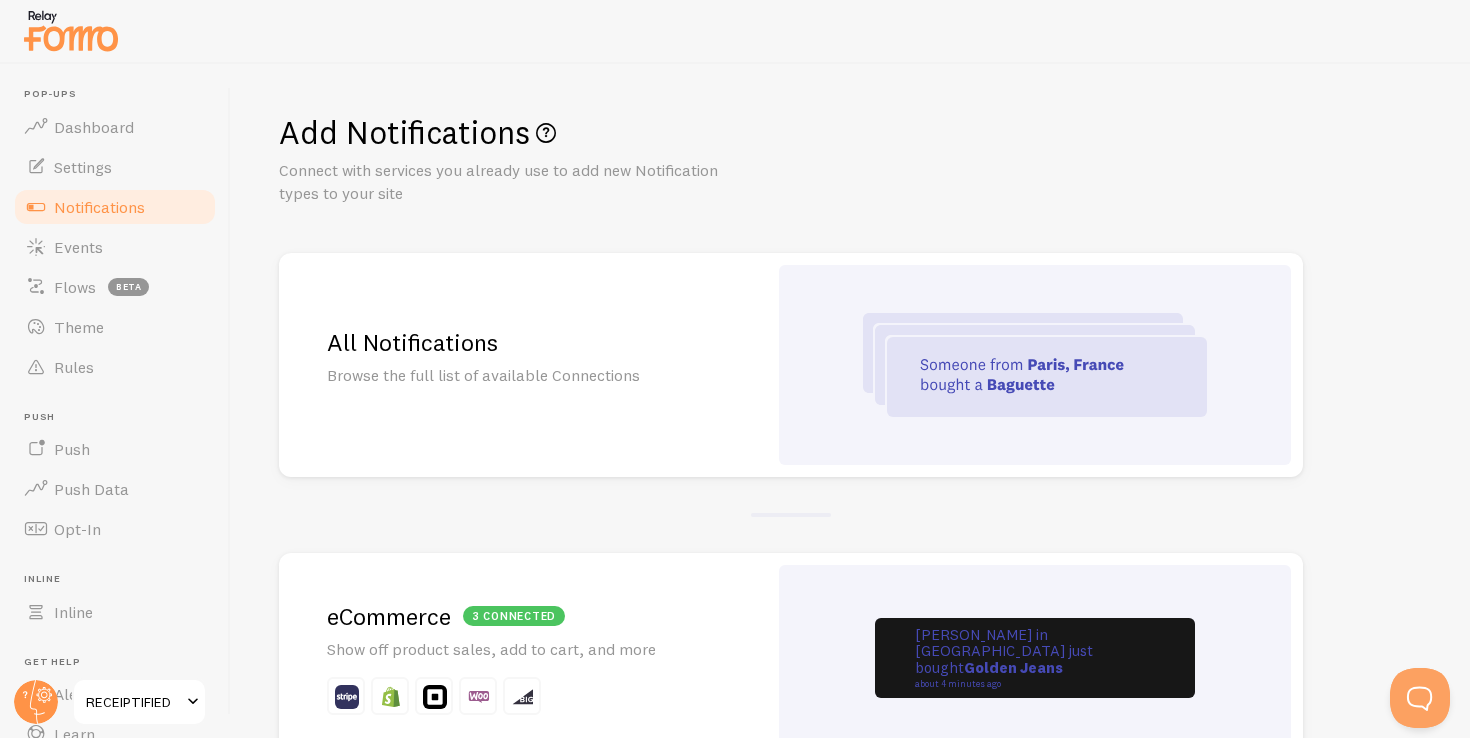 click on "3
connected
eCommerce" at bounding box center (523, 616) 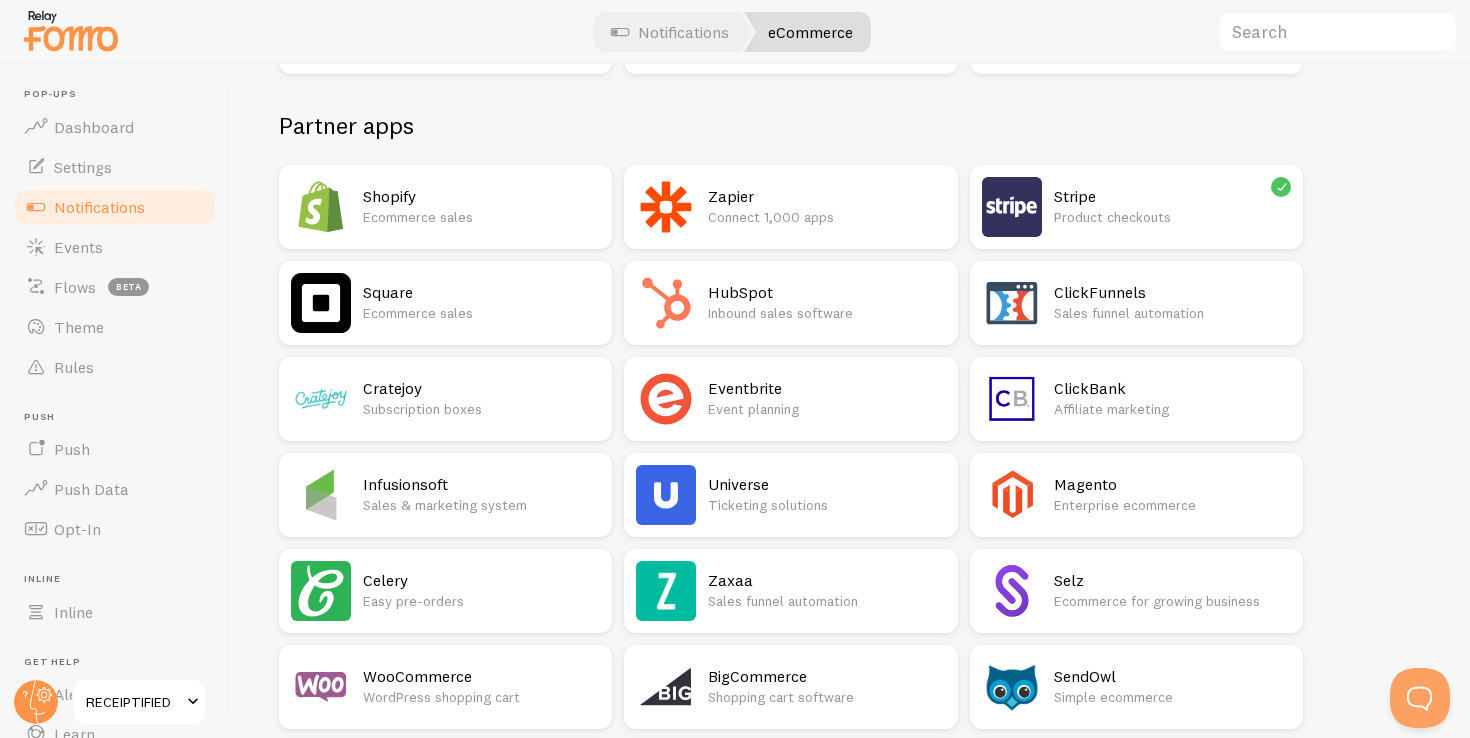 scroll, scrollTop: 0, scrollLeft: 0, axis: both 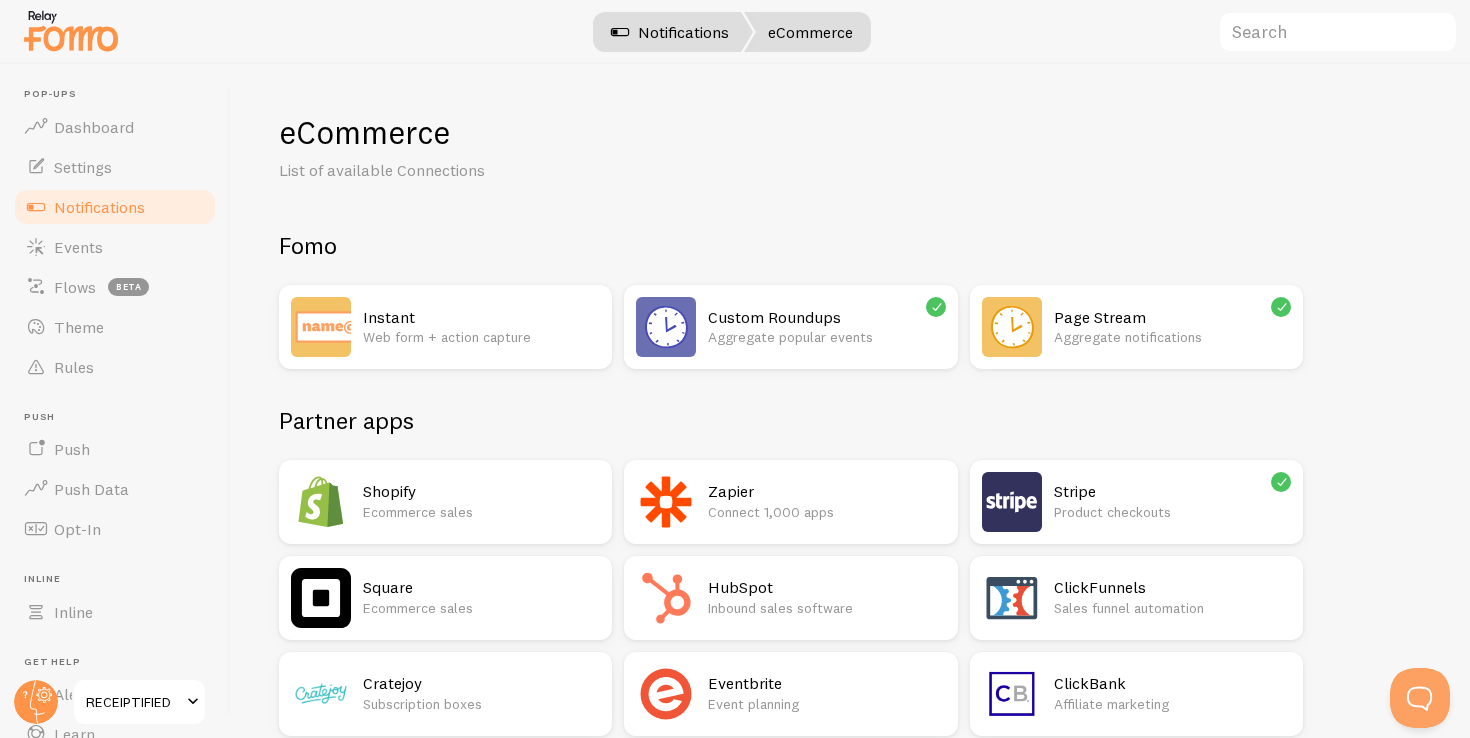 click on "Notifications" at bounding box center [670, 32] 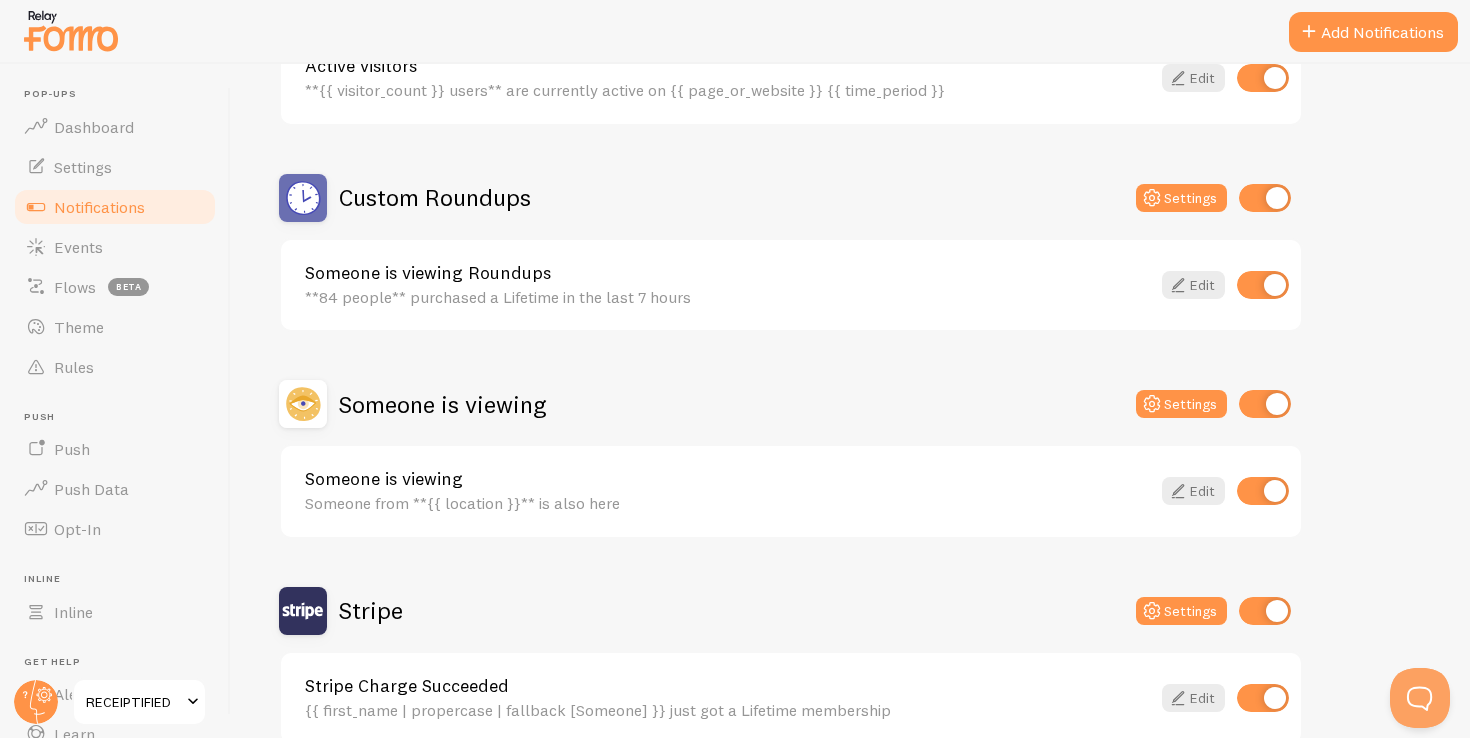 scroll, scrollTop: 410, scrollLeft: 0, axis: vertical 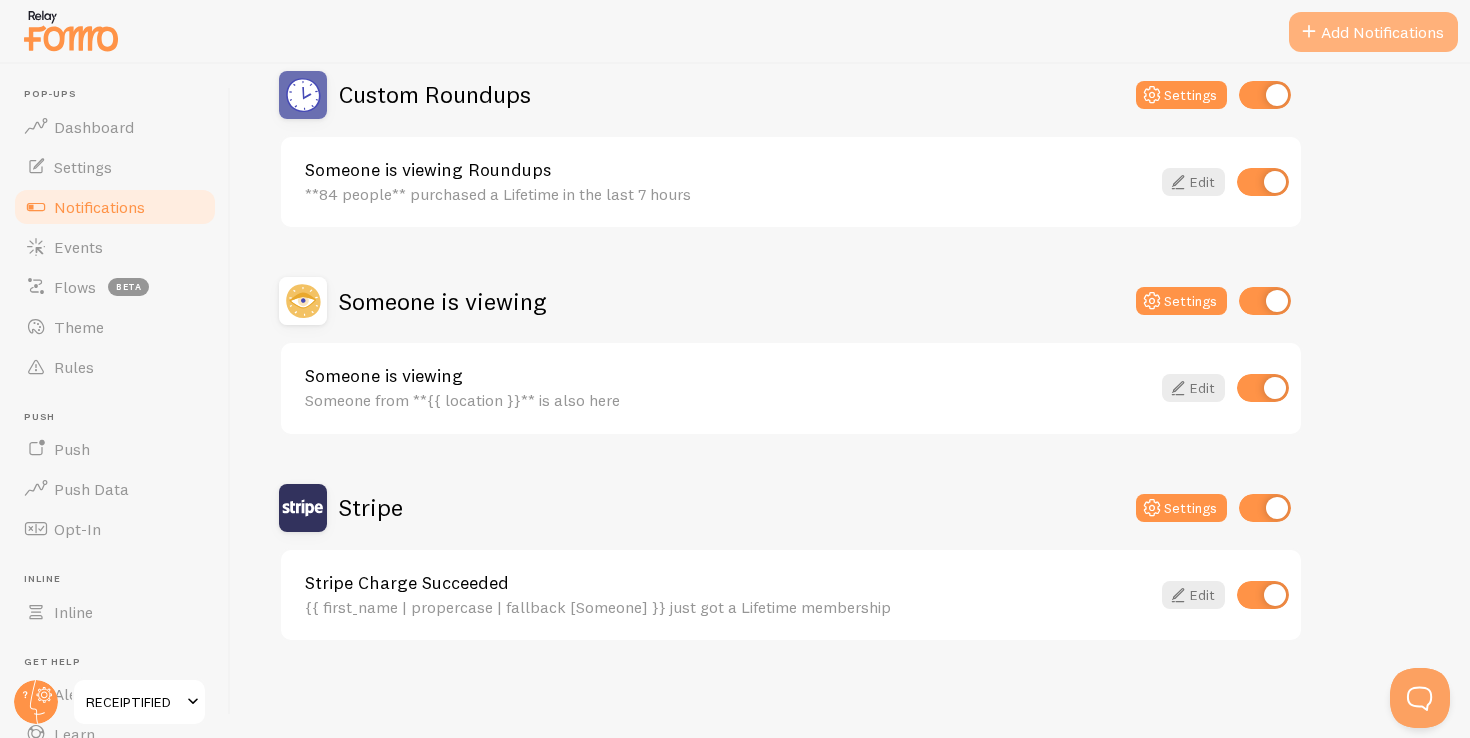 click on "Add Notifications" at bounding box center [1373, 32] 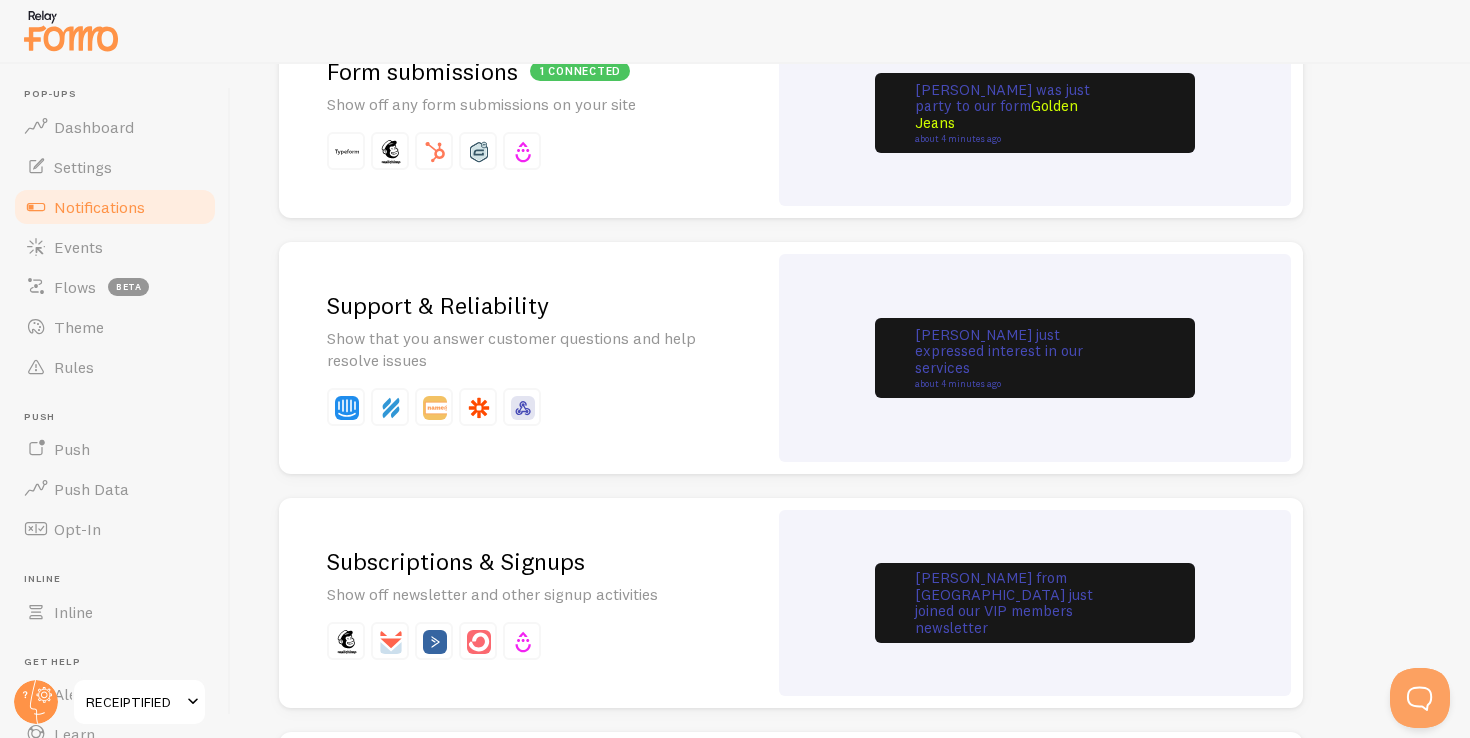 scroll, scrollTop: 1980, scrollLeft: 0, axis: vertical 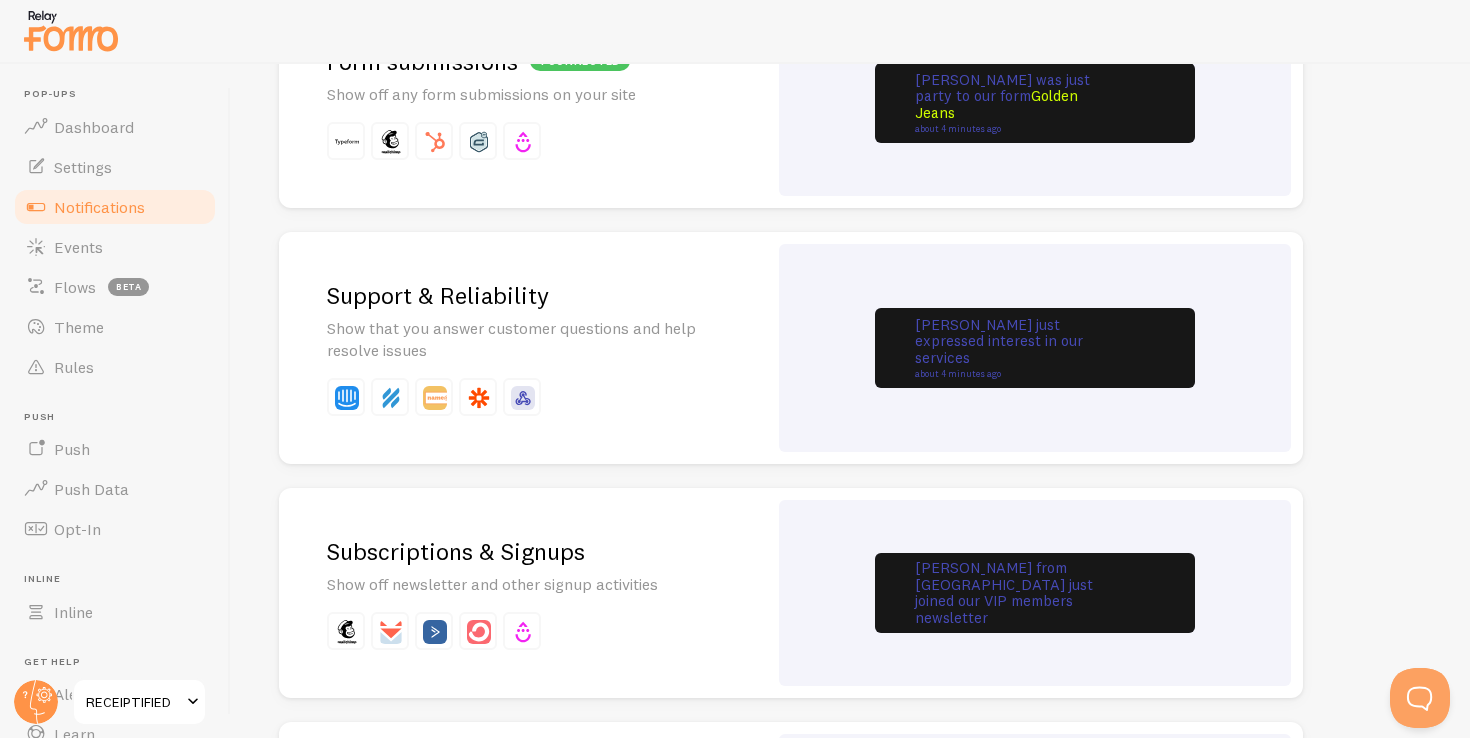 click on "Support & Reliability
Show that you answer customer questions and help resolve issues" at bounding box center [523, 348] 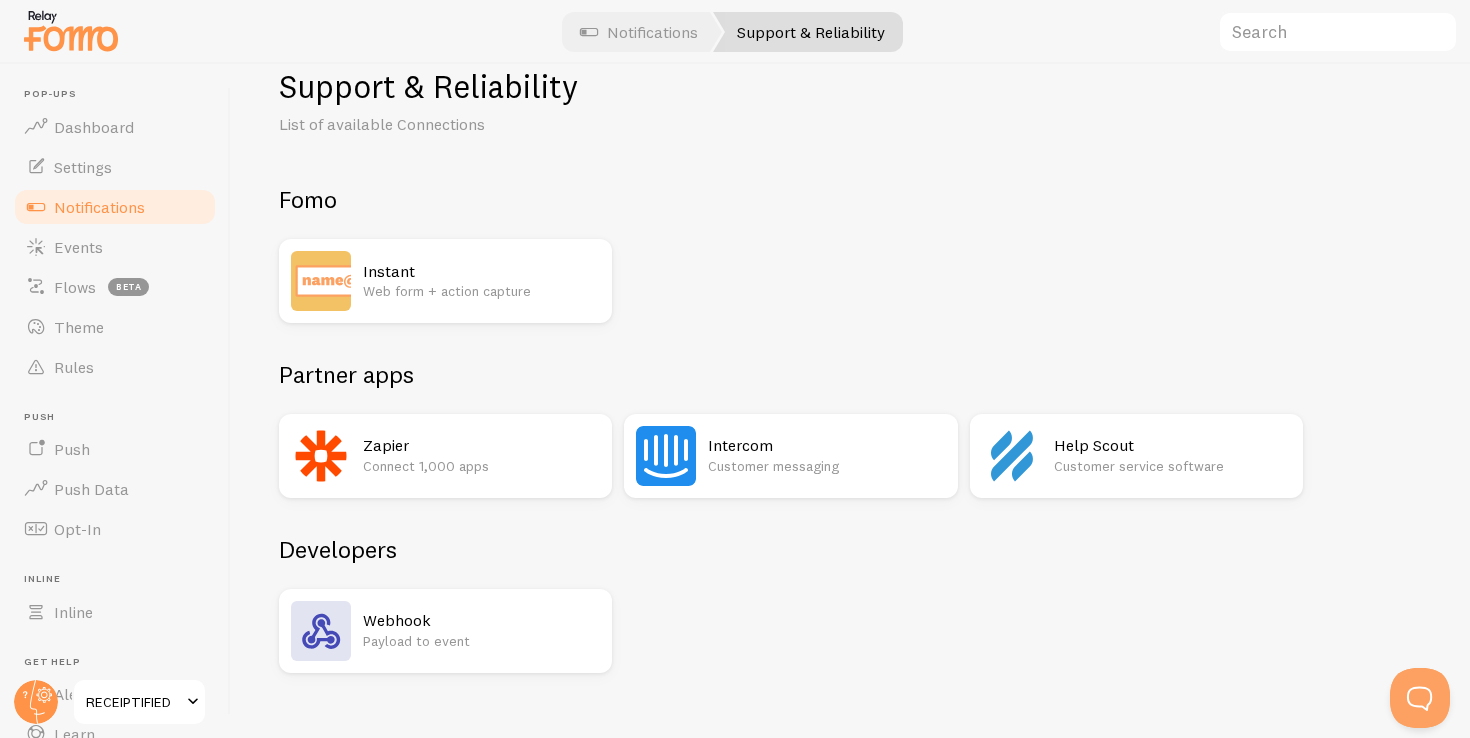 scroll, scrollTop: 0, scrollLeft: 0, axis: both 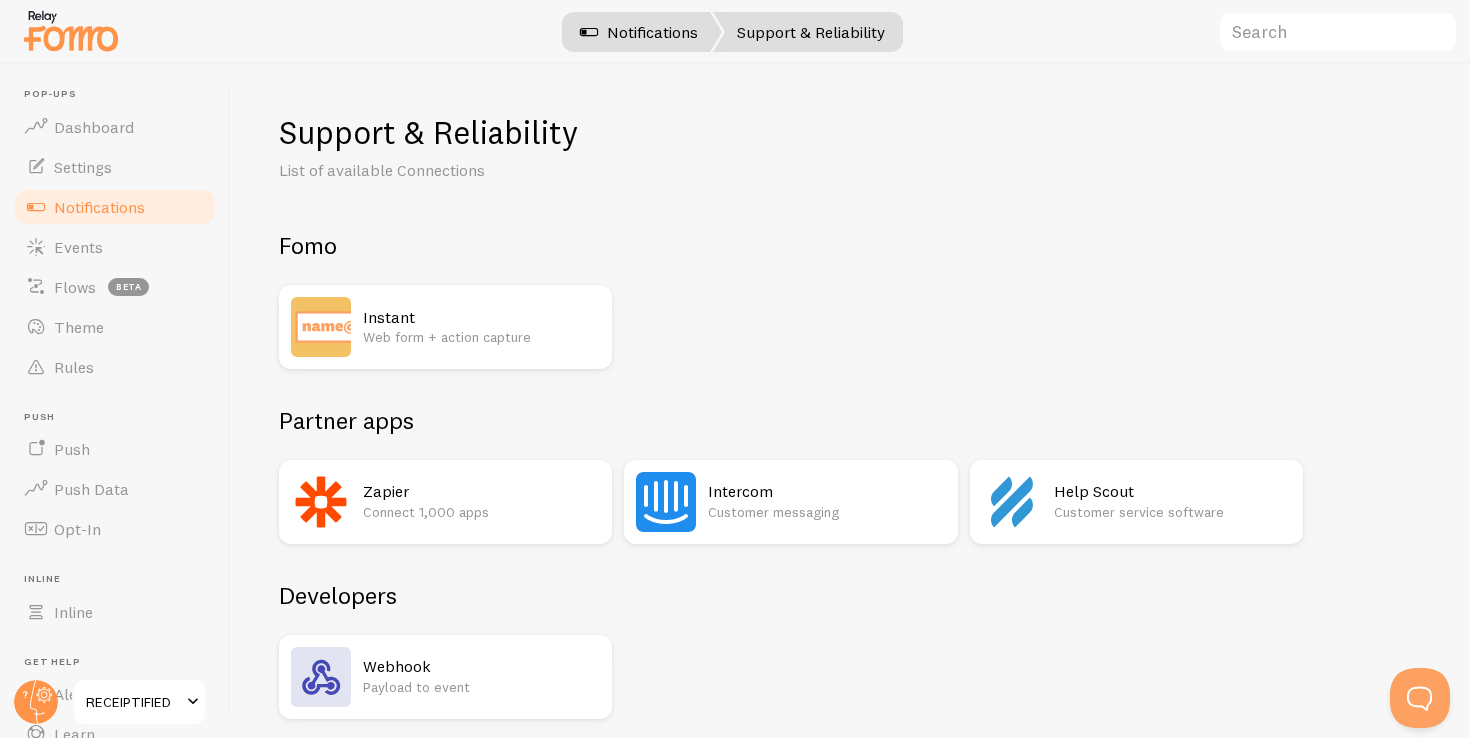 click on "Notifications" at bounding box center [639, 32] 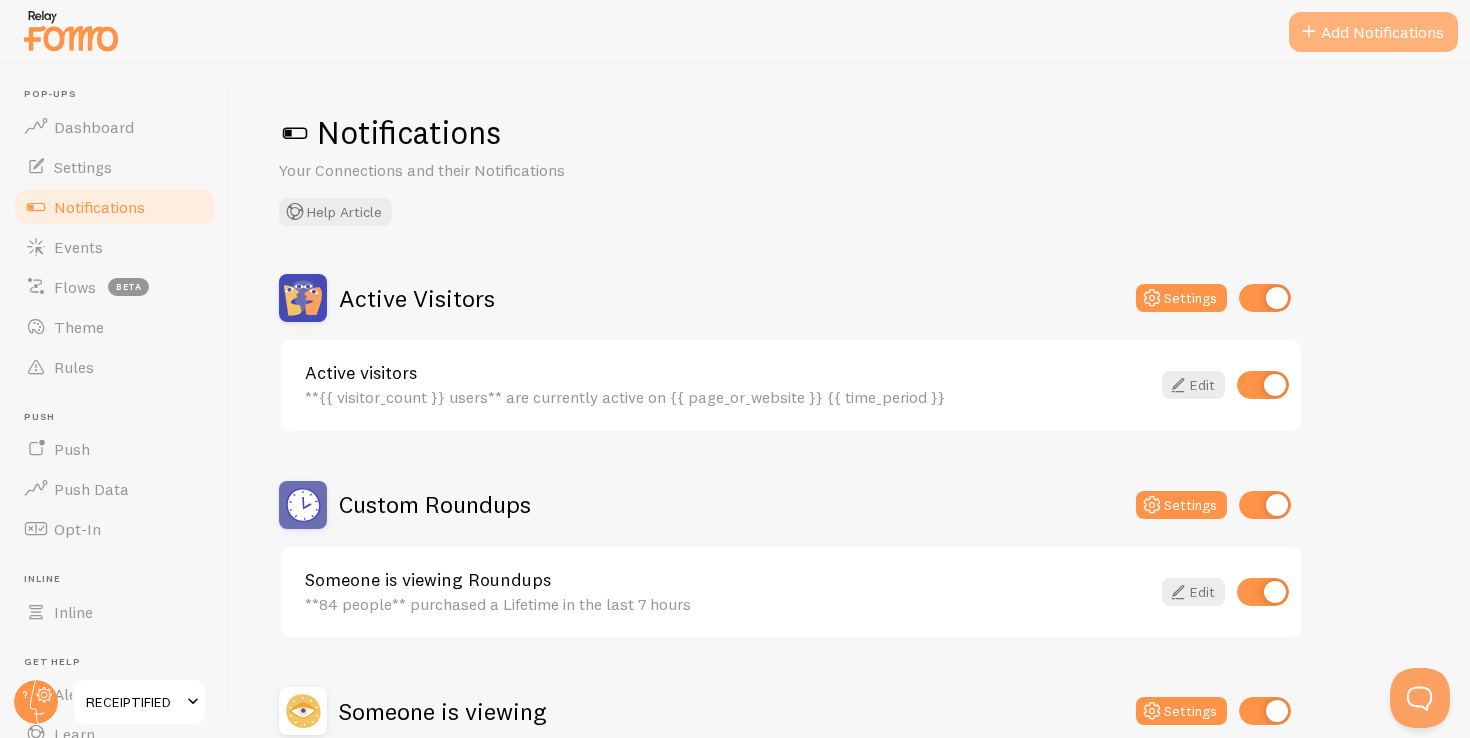 click on "Add Notifications" at bounding box center [1373, 32] 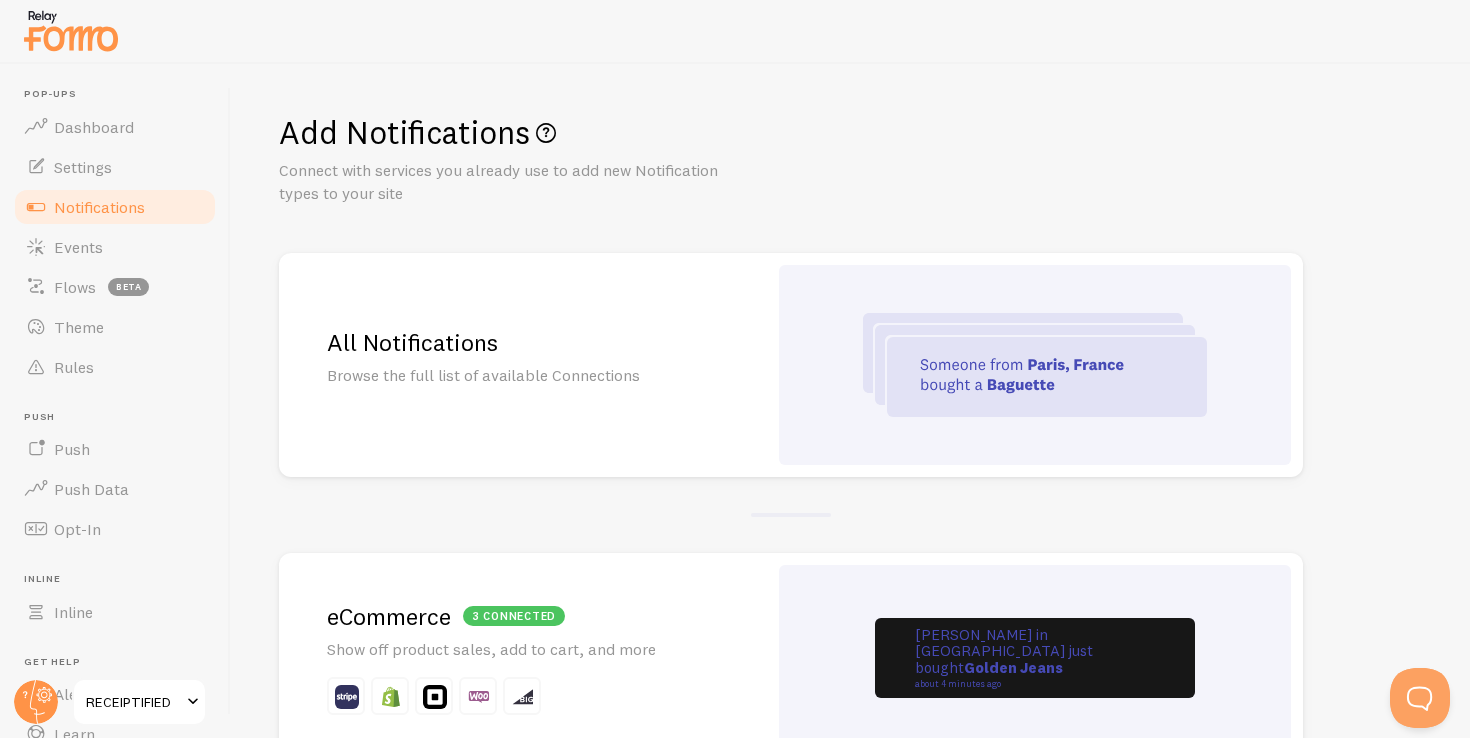 click at bounding box center (1035, 365) 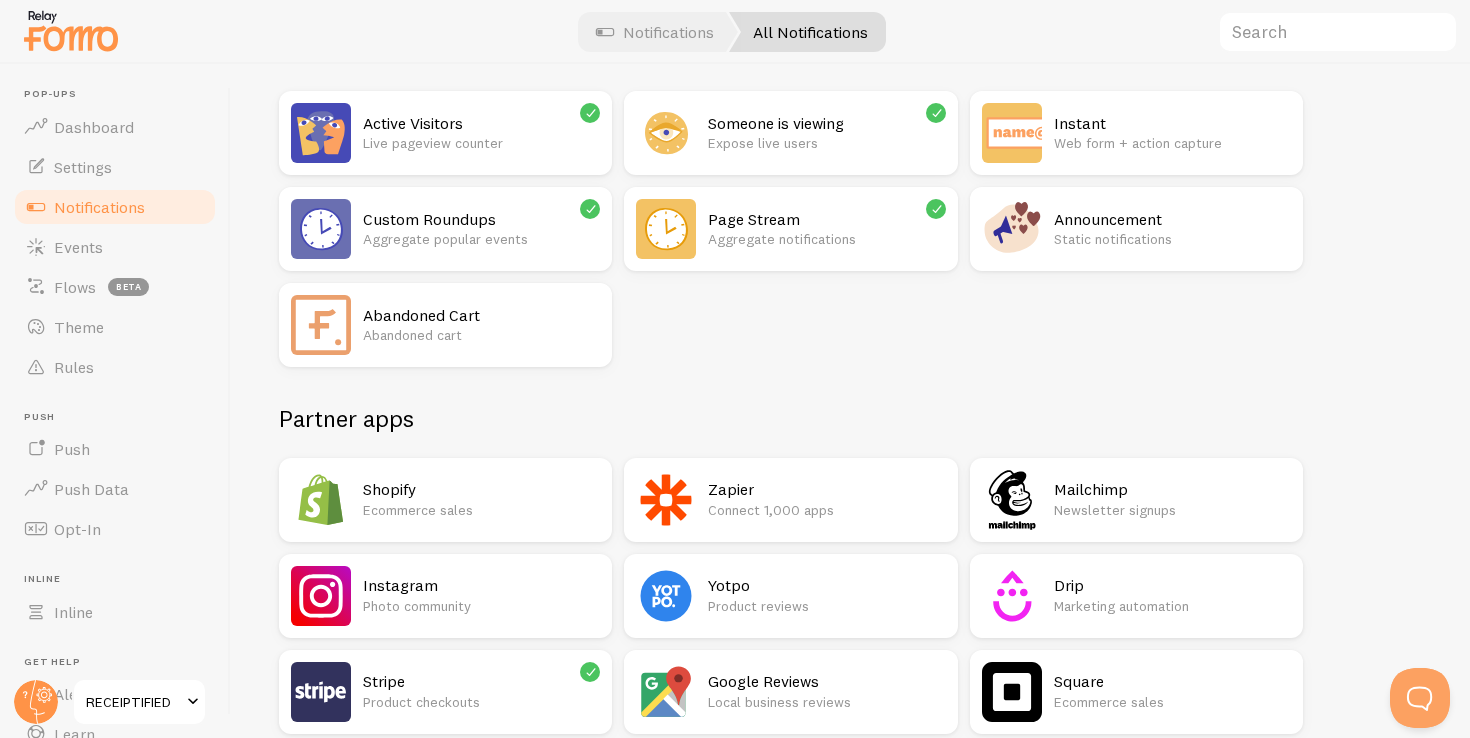 scroll, scrollTop: 0, scrollLeft: 0, axis: both 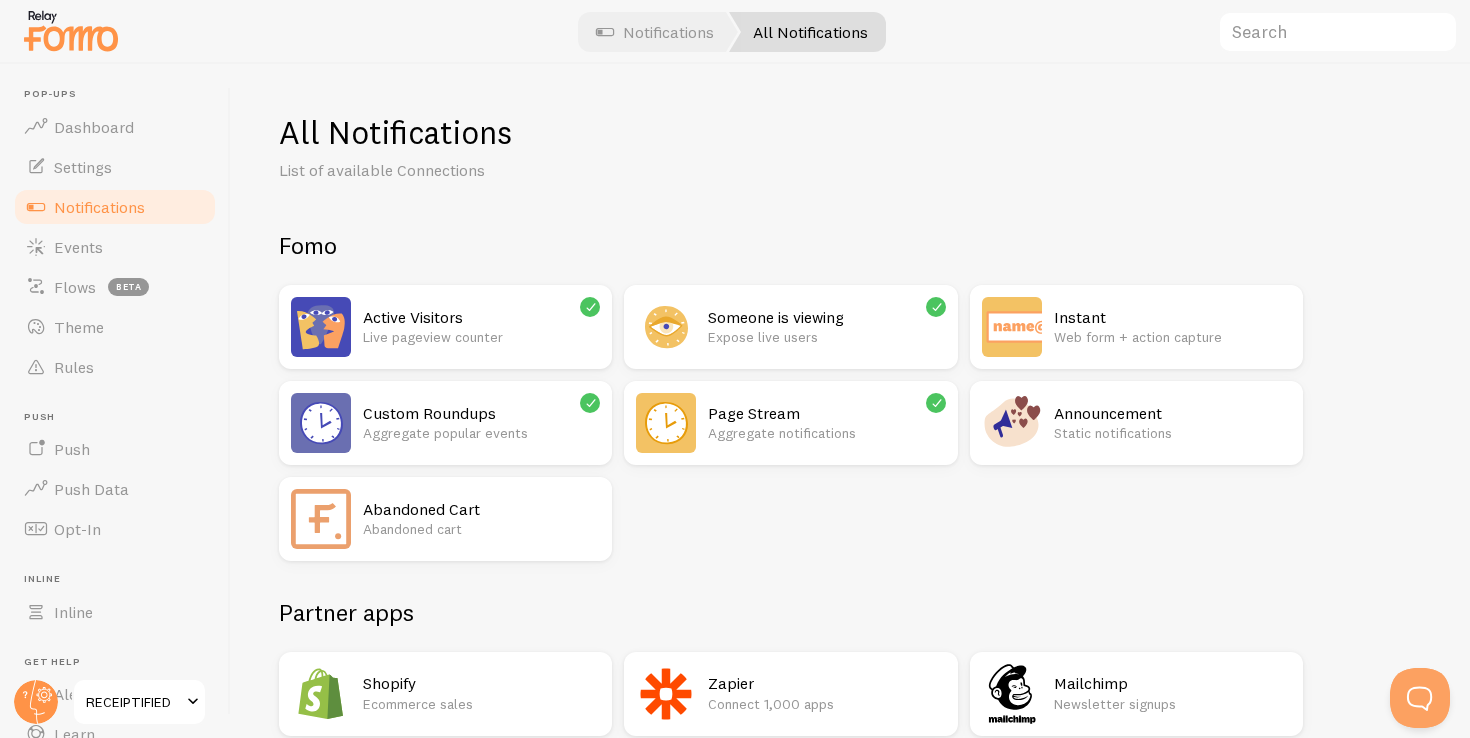 click on "Announcement" at bounding box center (1172, 413) 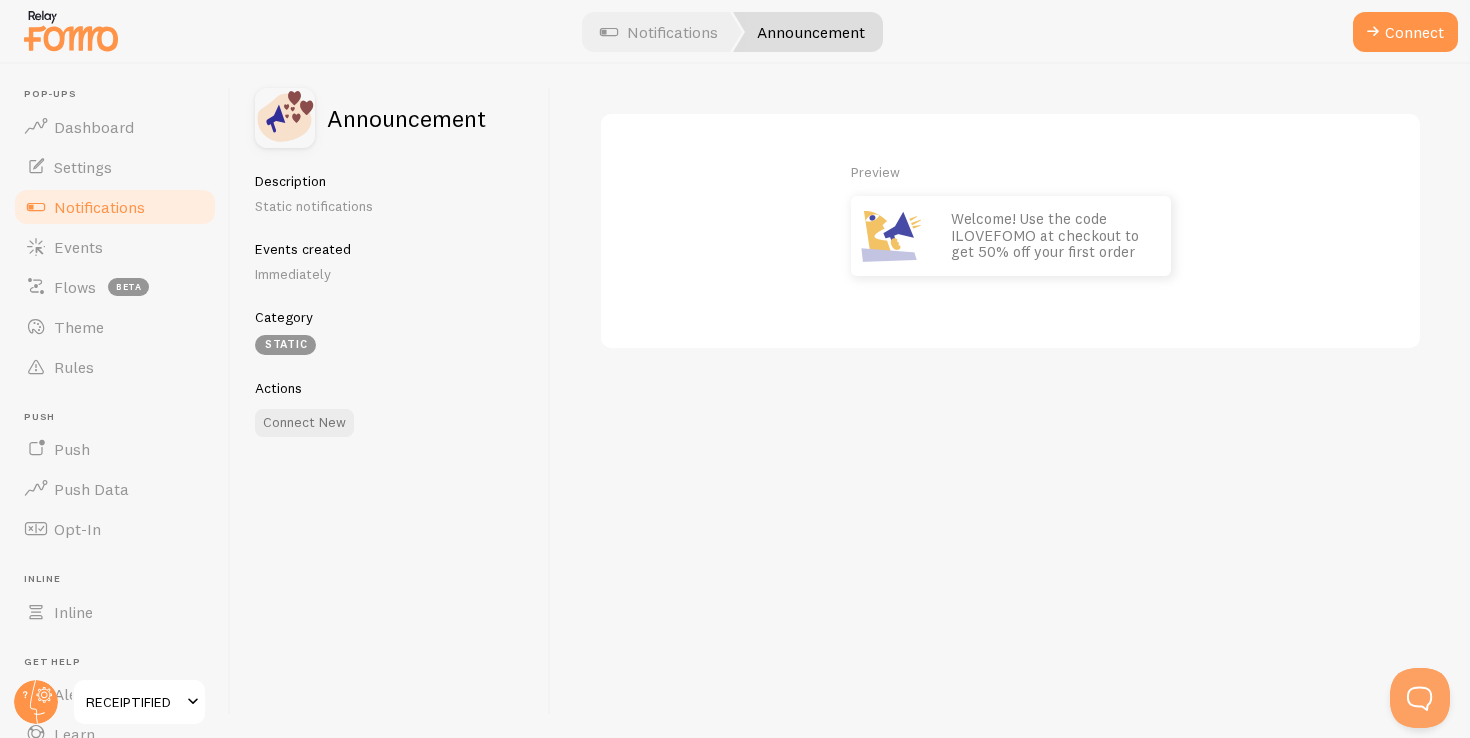 click on "Welcome! Use the code ILOVEFOMO at checkout to get 50% off your first order" at bounding box center [1051, 236] 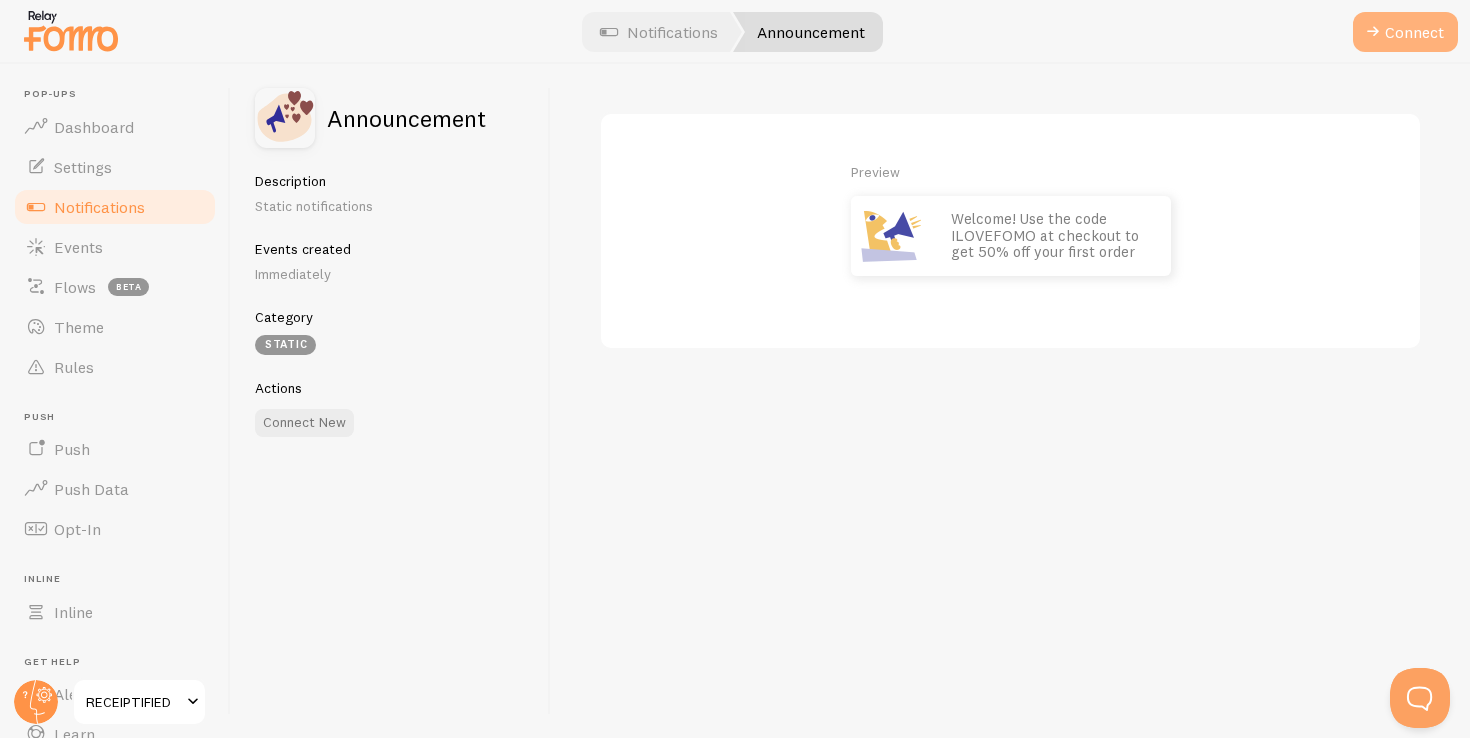 click at bounding box center [1373, 32] 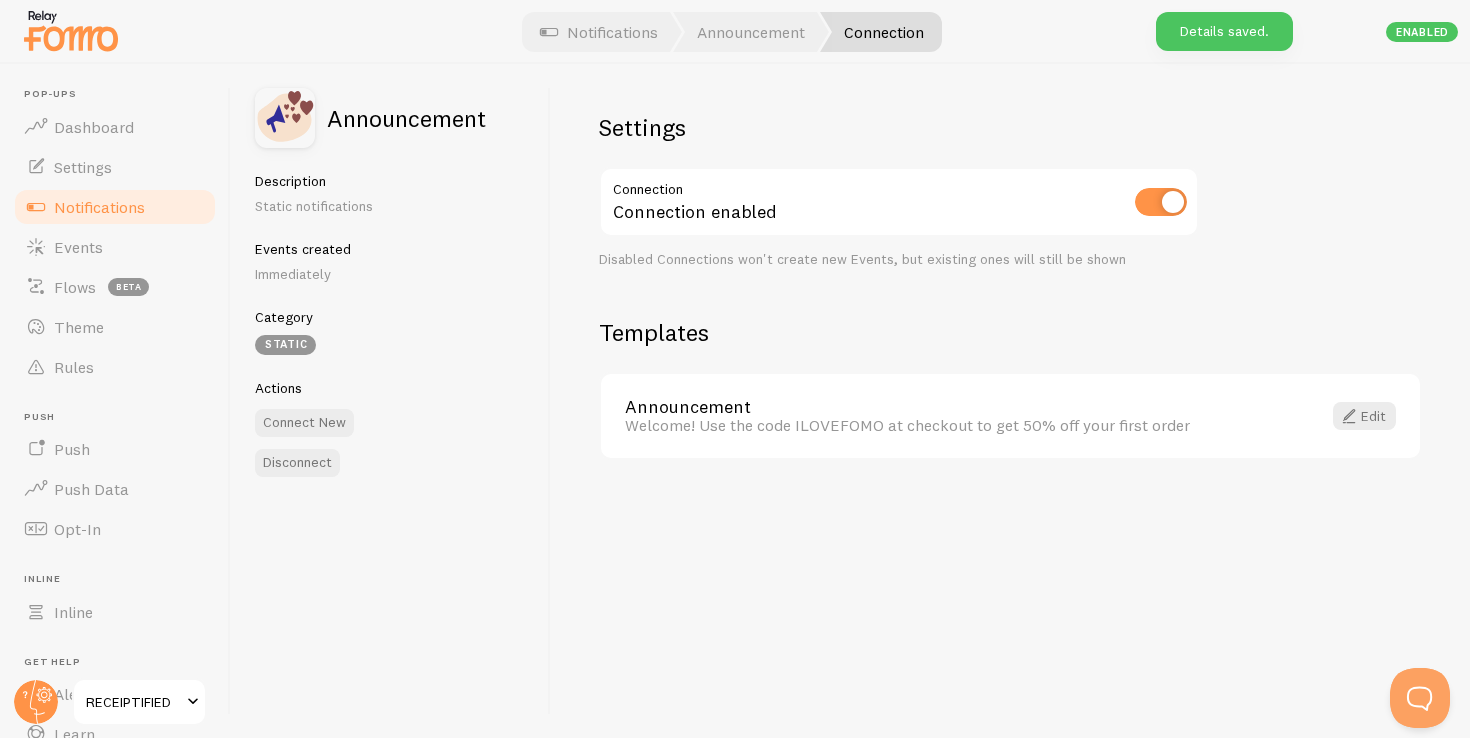 click on "Welcome! Use the code ILOVEFOMO at checkout to get 50% off your first order" at bounding box center (961, 425) 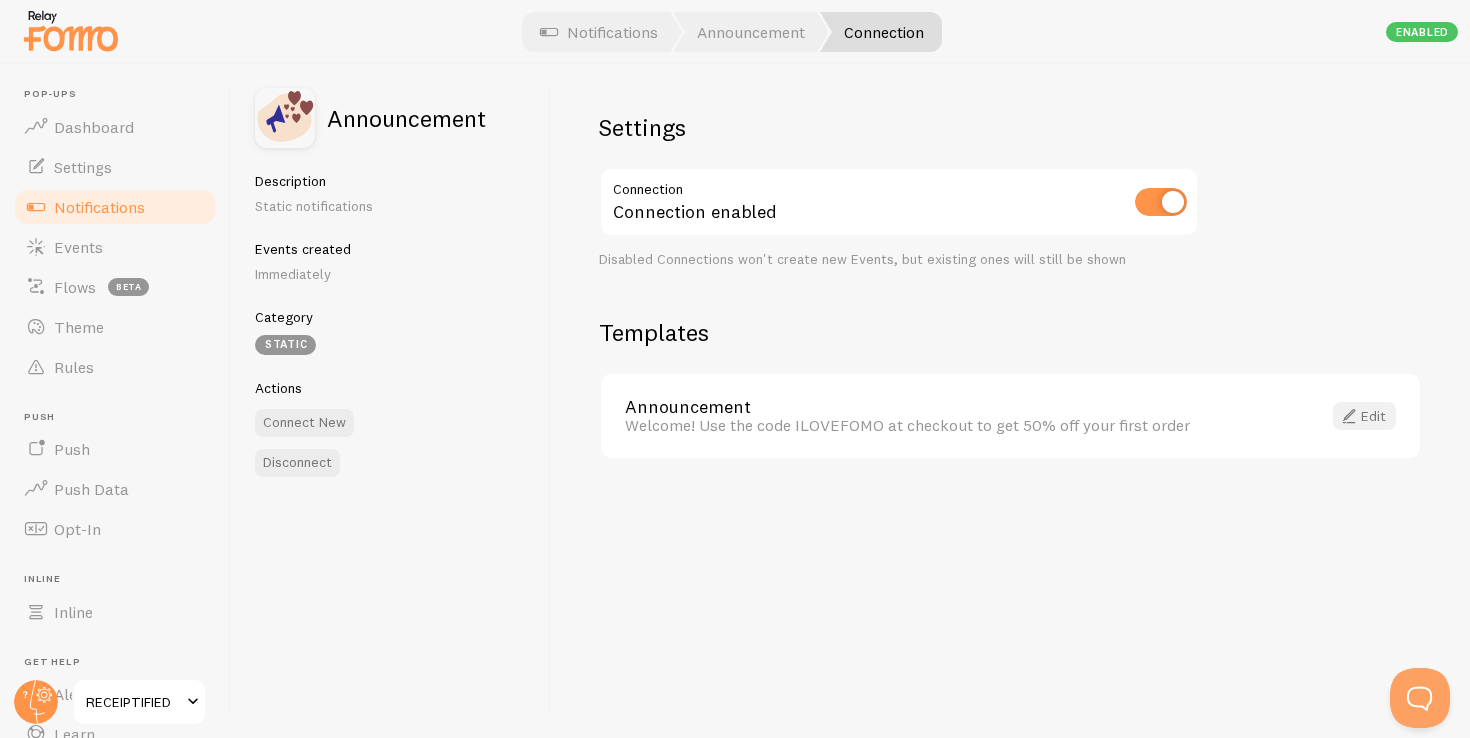 click at bounding box center [1349, 416] 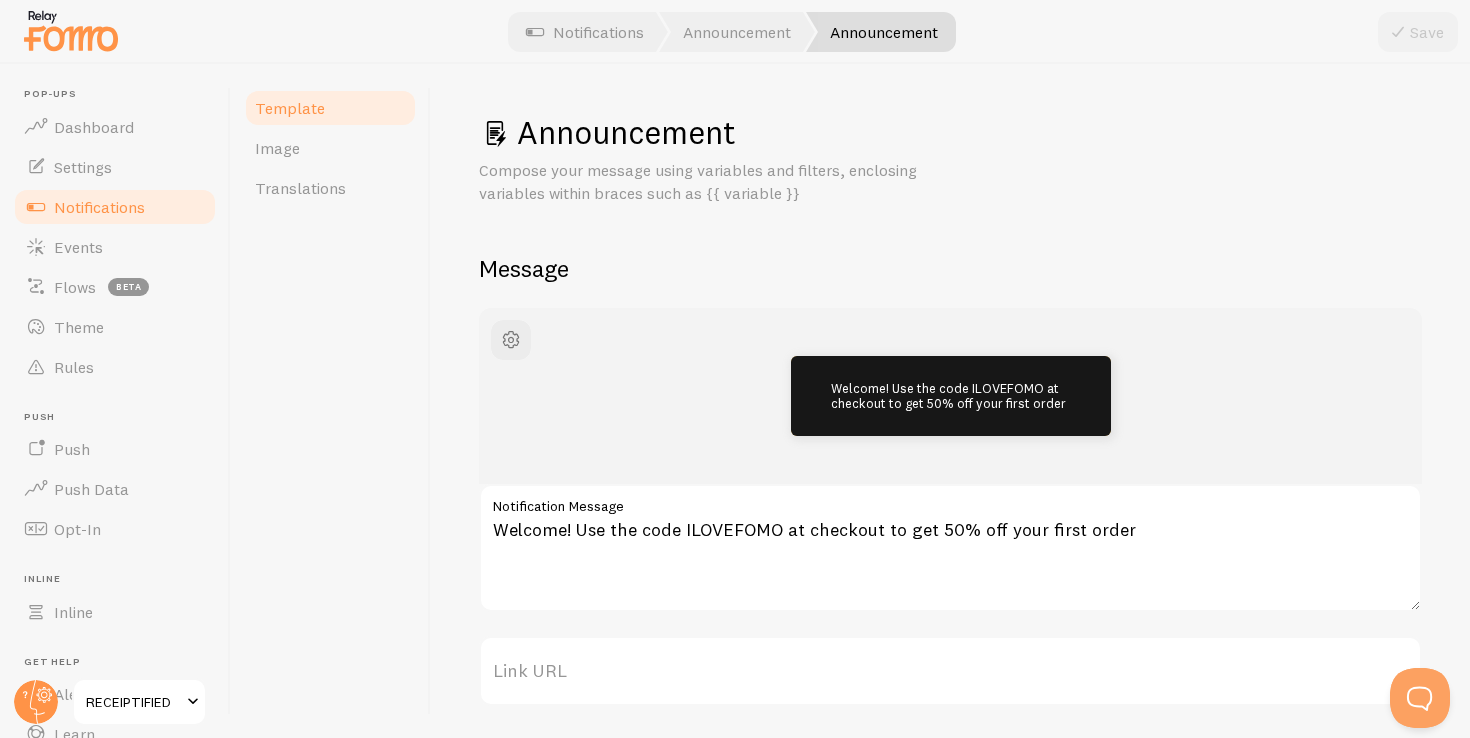 scroll, scrollTop: 156, scrollLeft: 0, axis: vertical 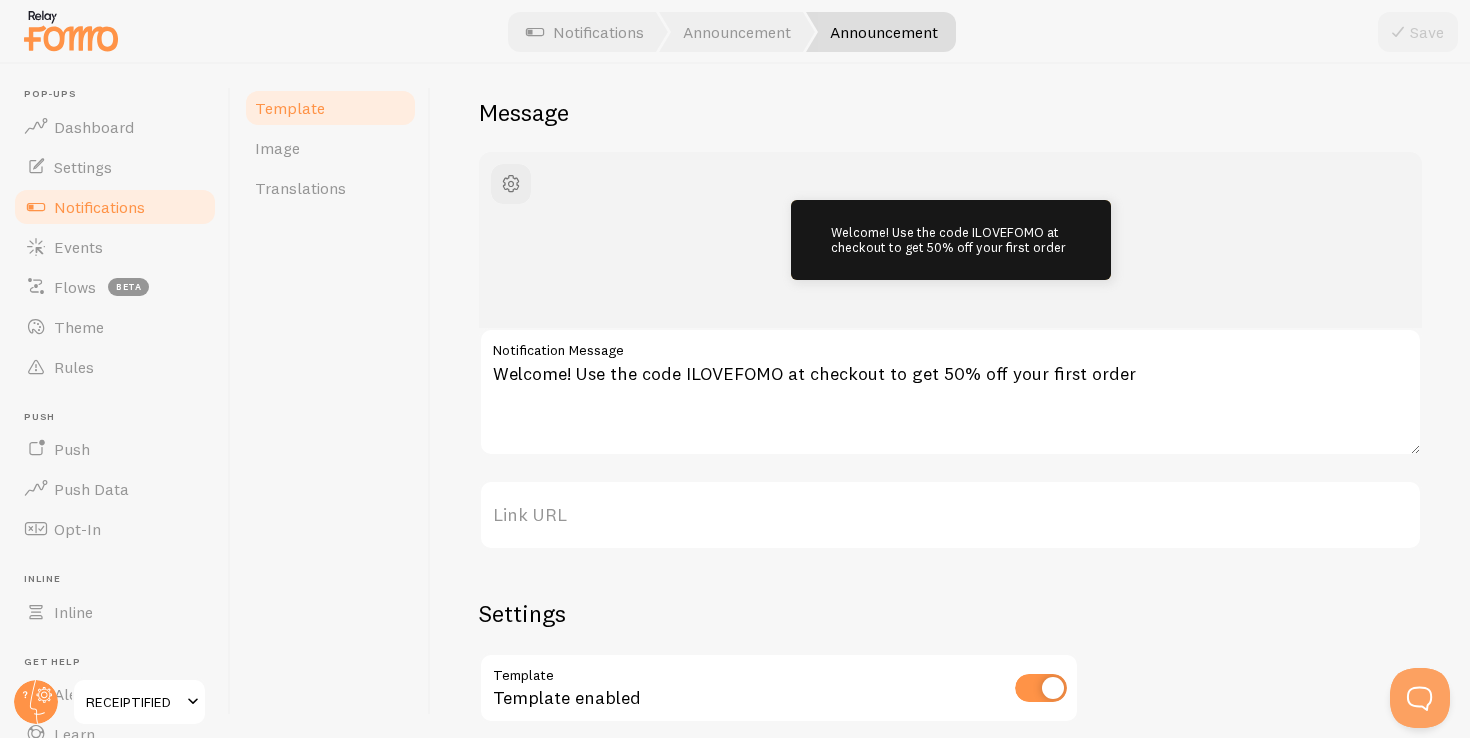 click on "Link URL" at bounding box center [950, 515] 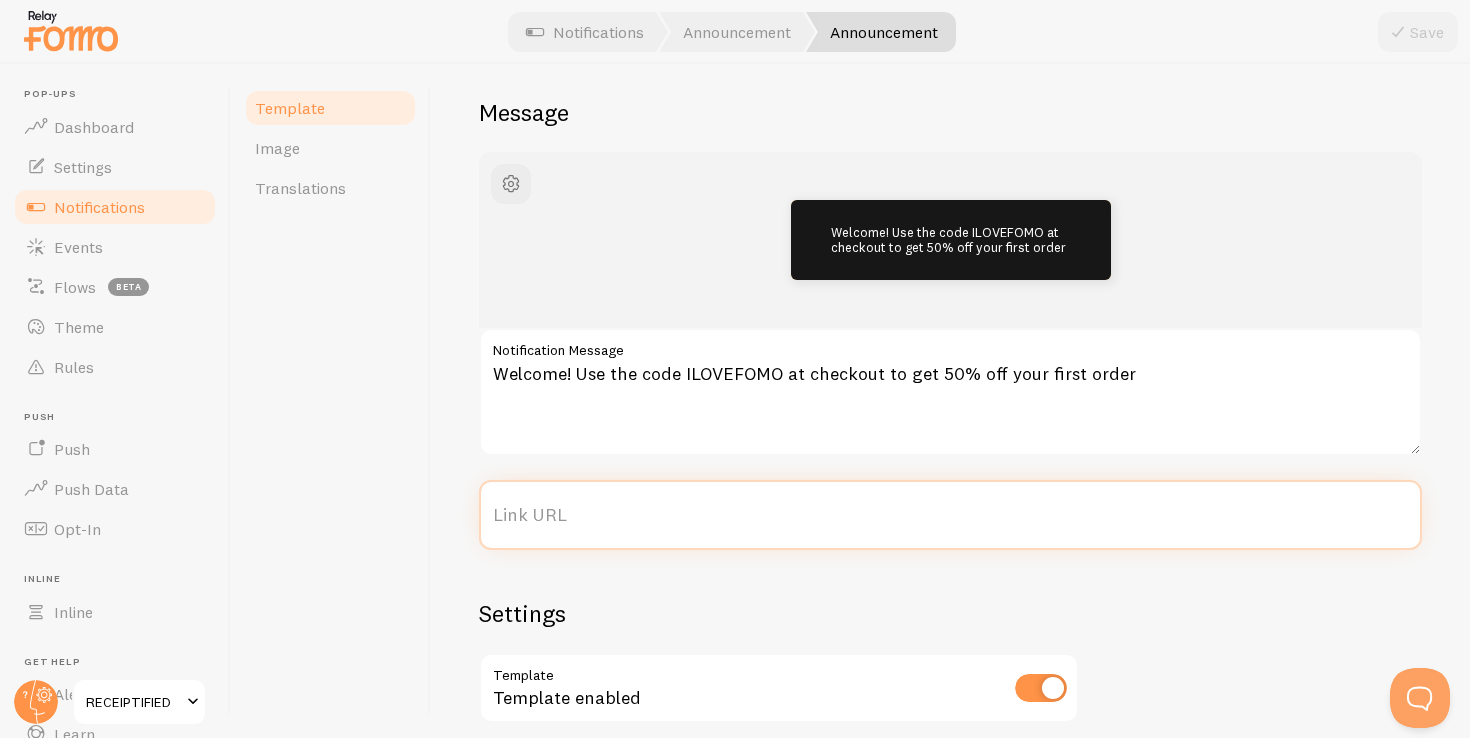 click on "Link URL" at bounding box center (950, 515) 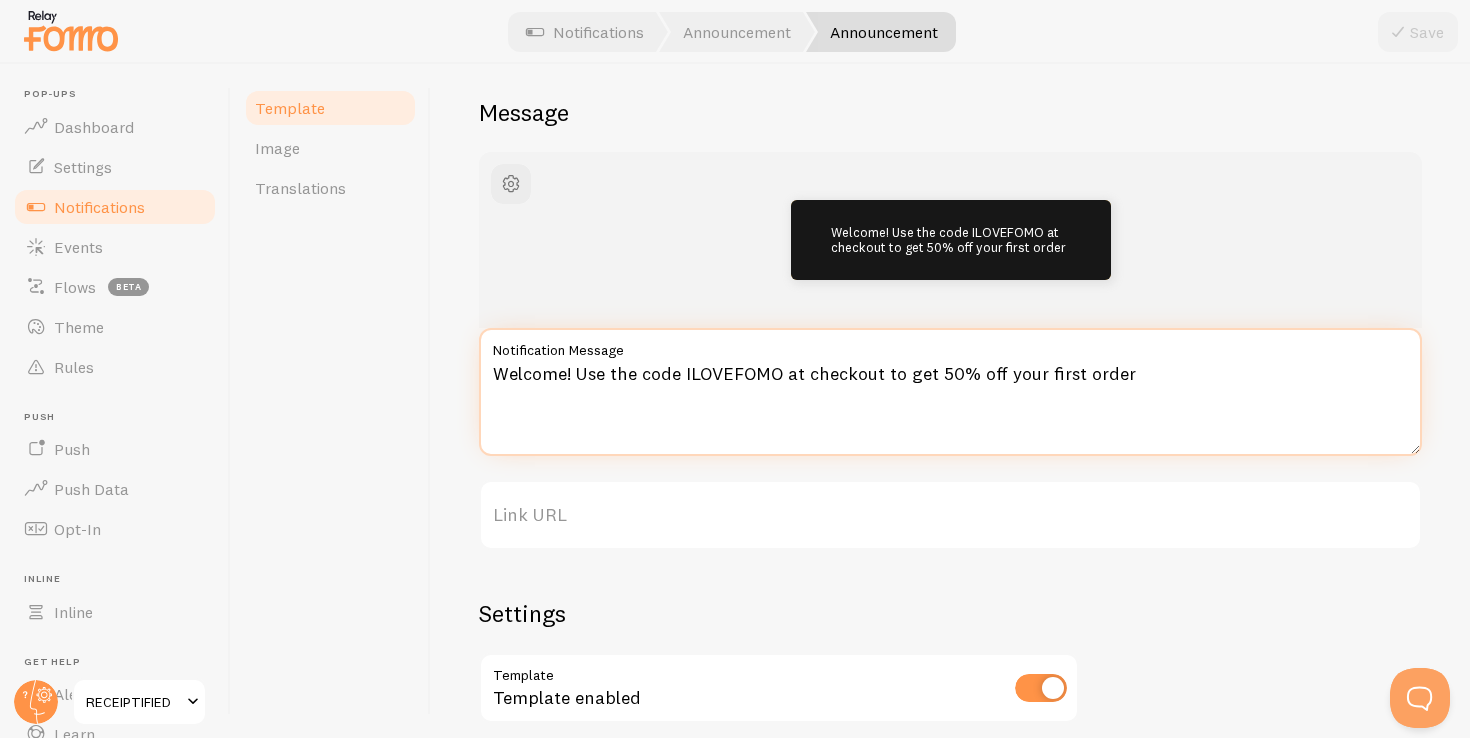 click on "Welcome! Use the code ILOVEFOMO at checkout to get 50% off your first order" at bounding box center [950, 392] 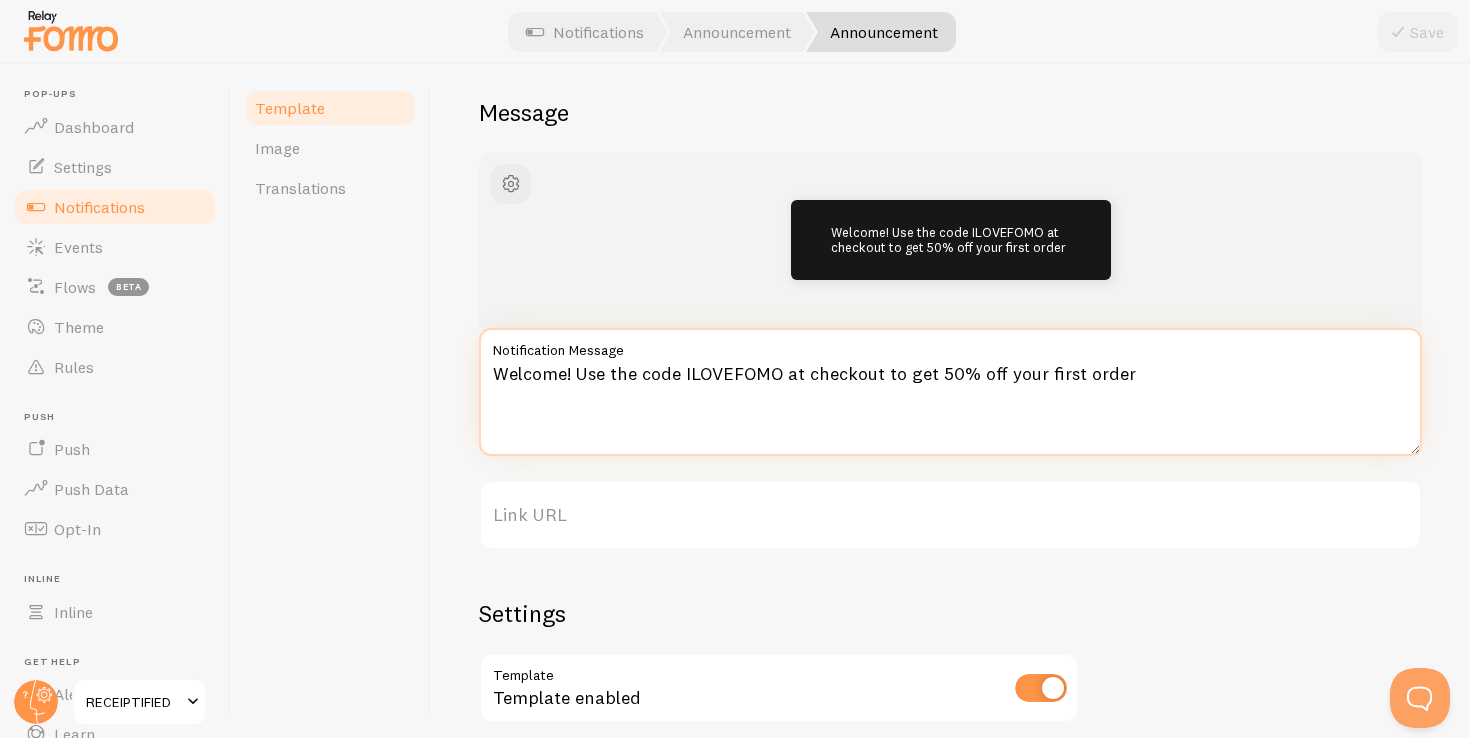 click on "Welcome! Use the code ILOVEFOMO at checkout to get 50% off your first order" at bounding box center [950, 392] 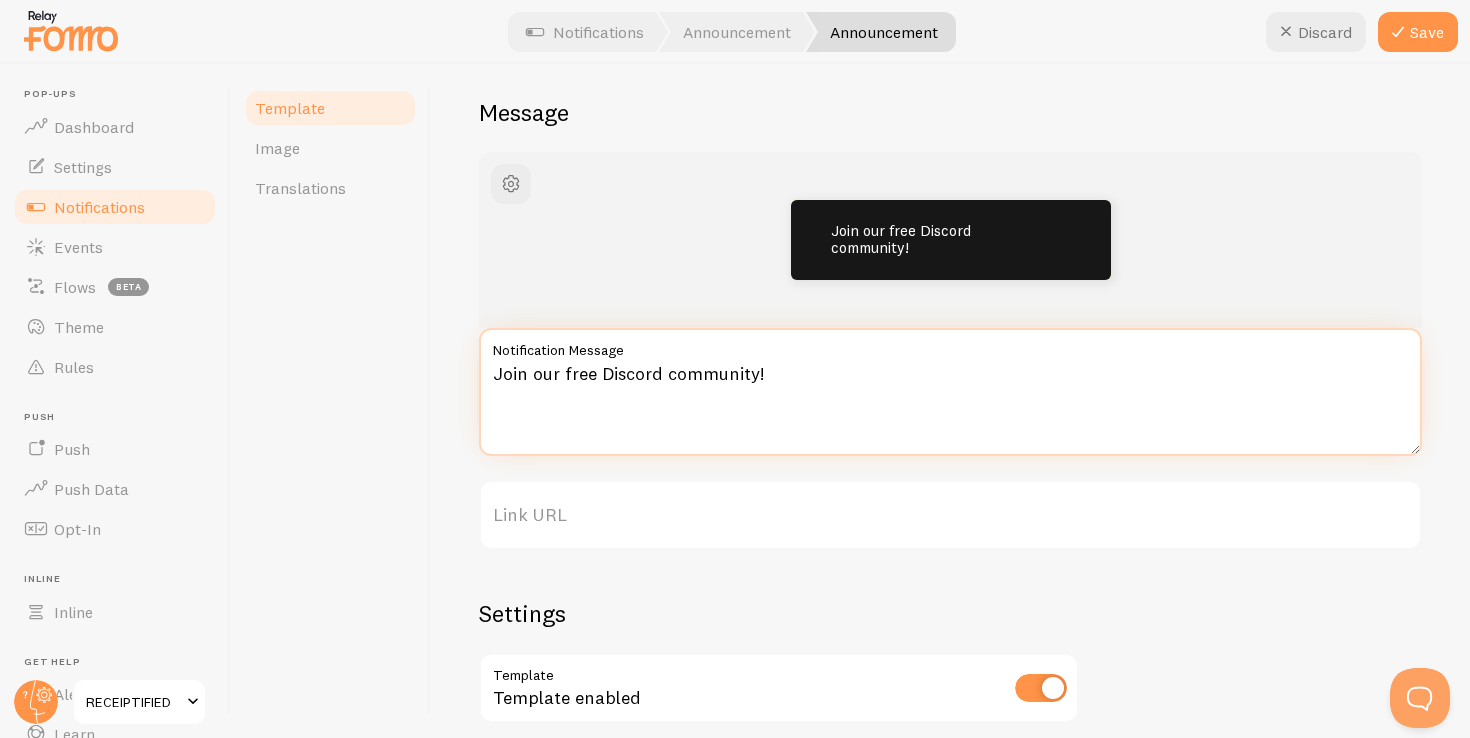 click on "Join our free Discord community!" at bounding box center [950, 392] 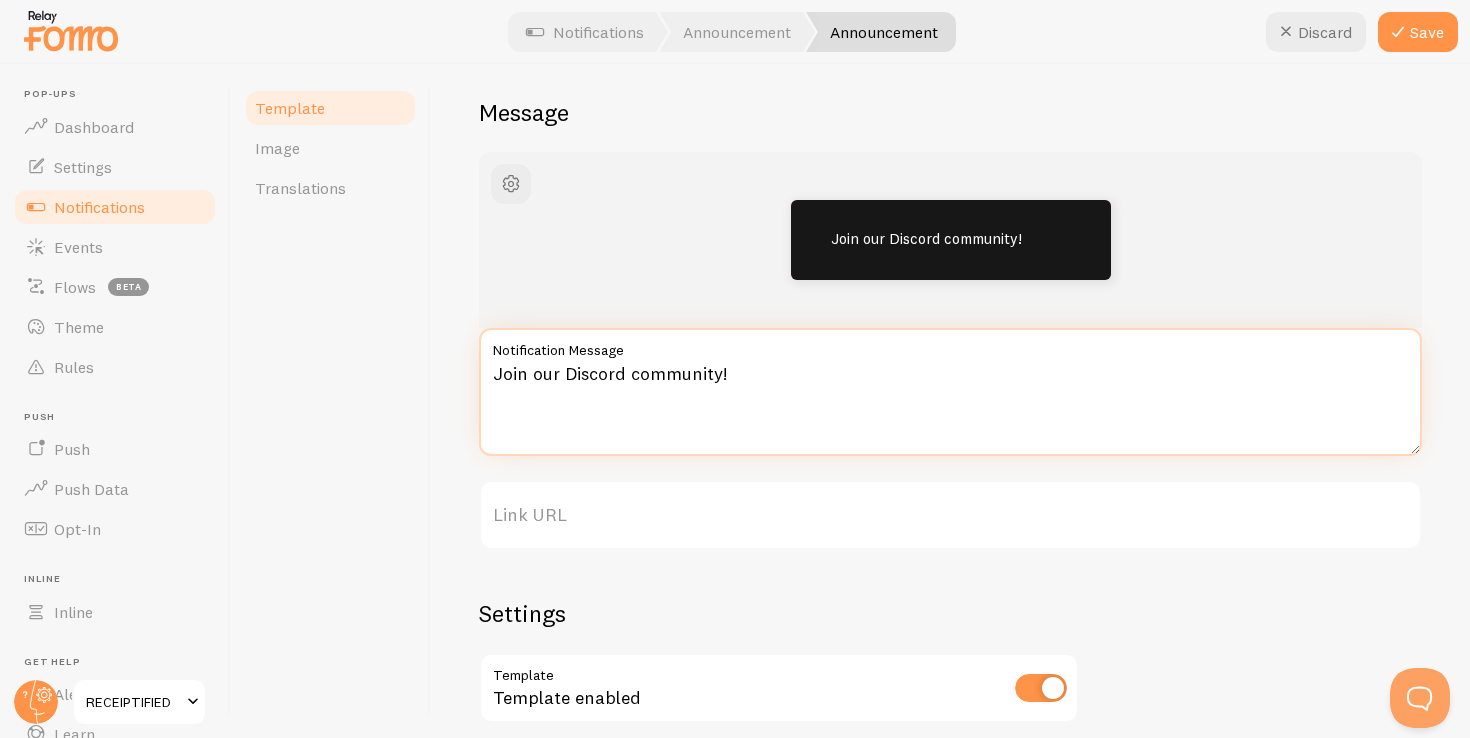 type on "Join our Discord community!" 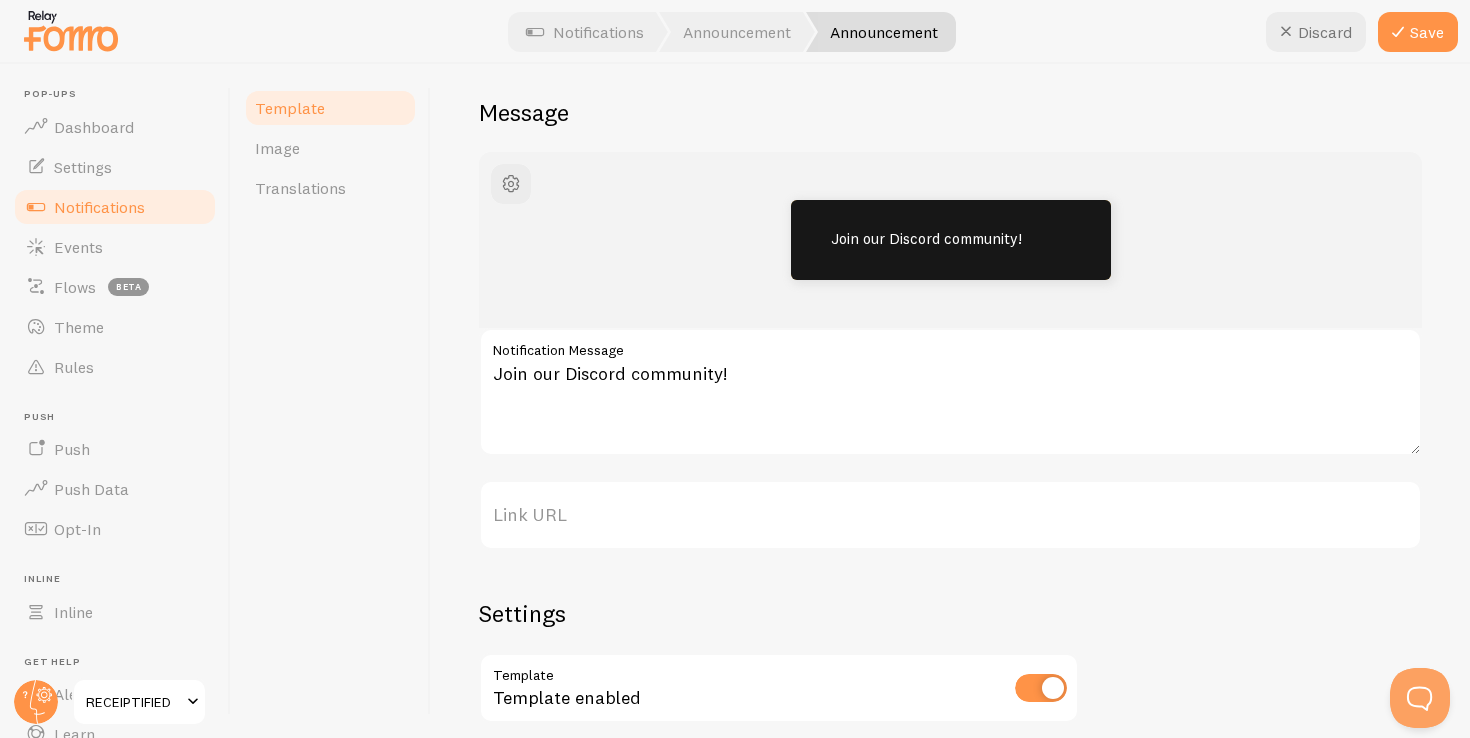 click on "Join our Discord community!" at bounding box center (950, 240) 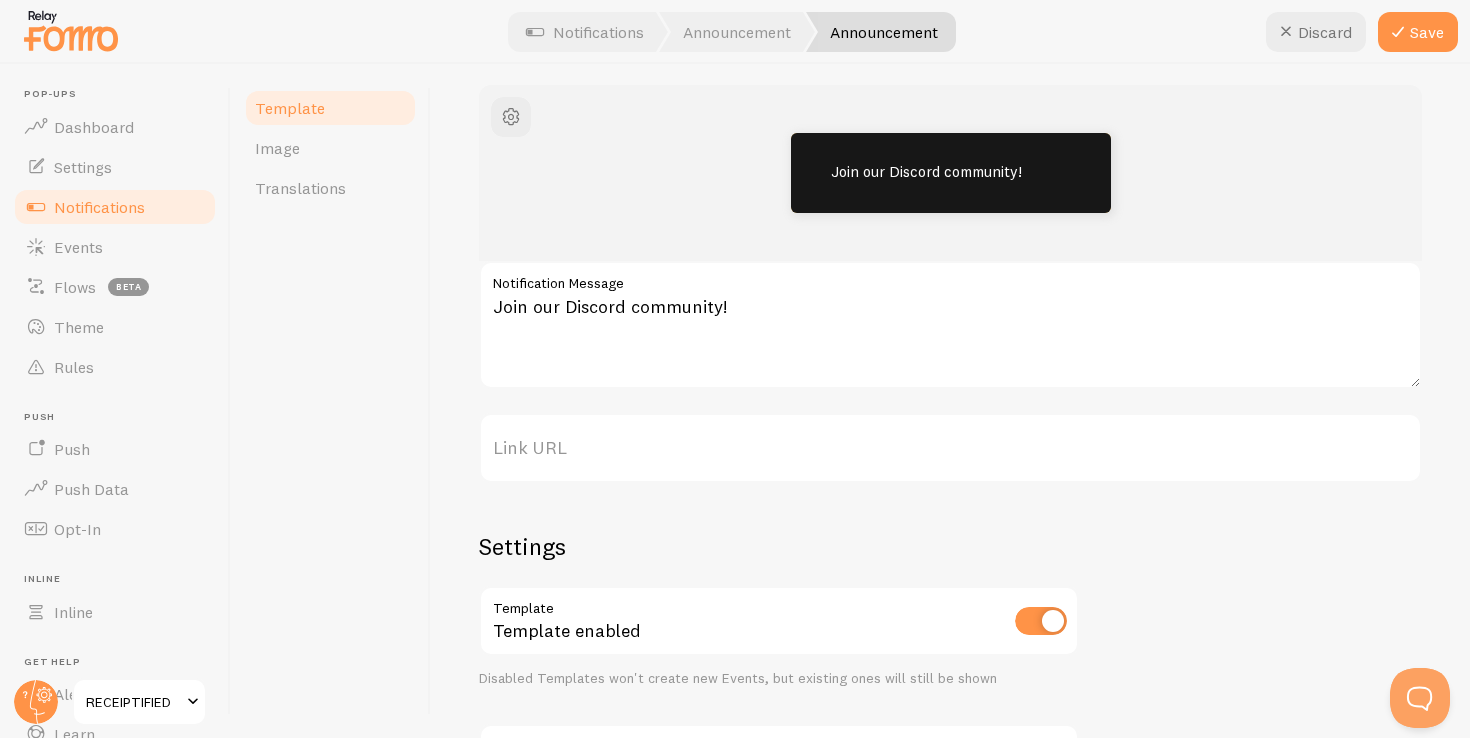 scroll, scrollTop: 290, scrollLeft: 0, axis: vertical 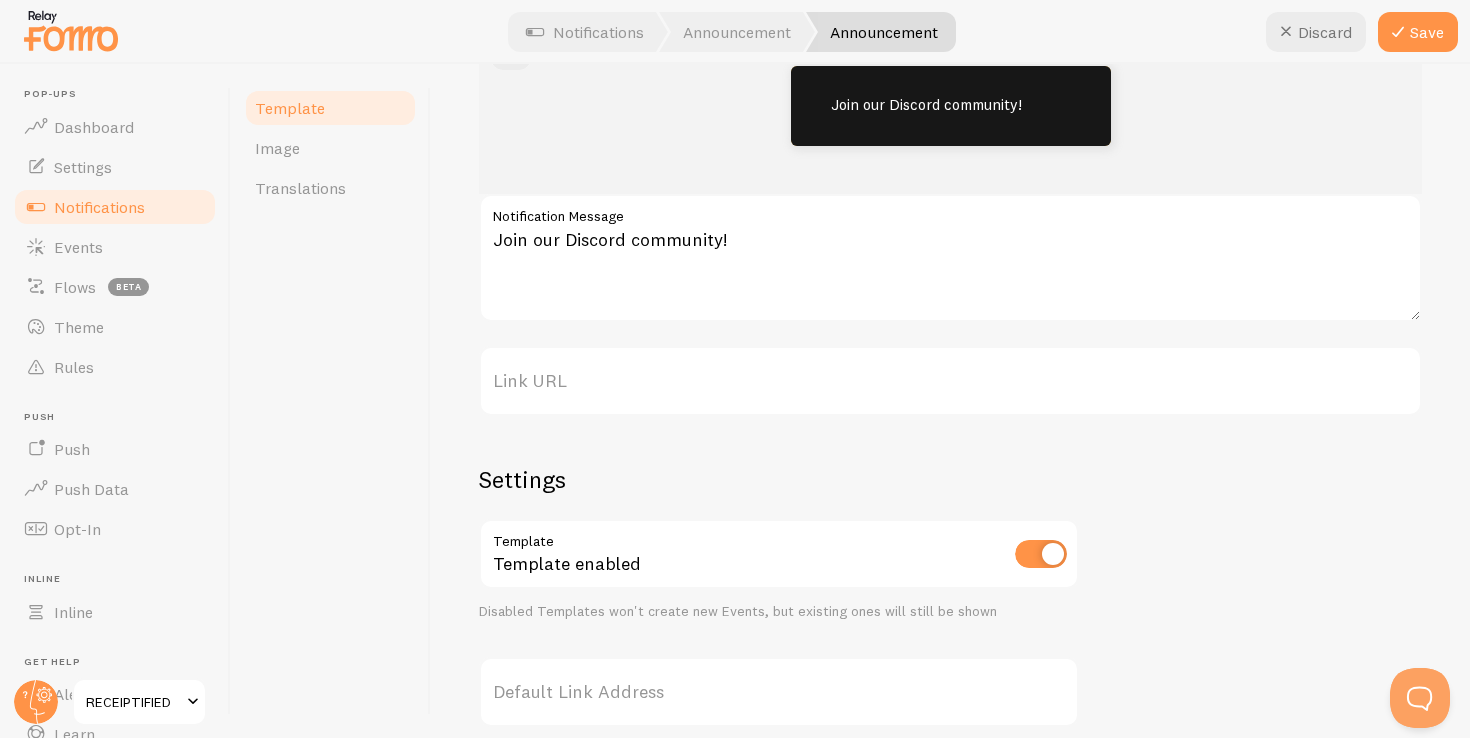 click on "Link URL" at bounding box center (950, 381) 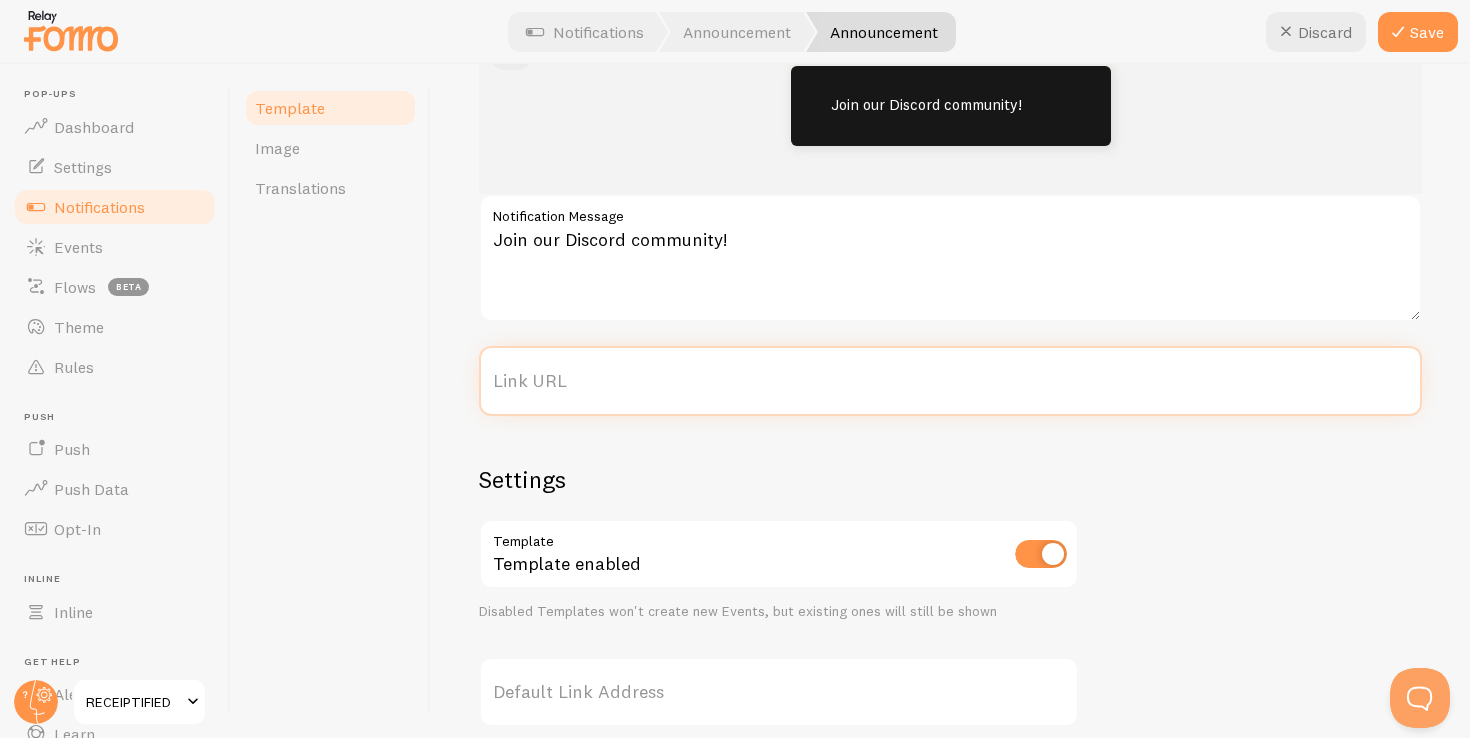 paste on "[URL][DOMAIN_NAME]" 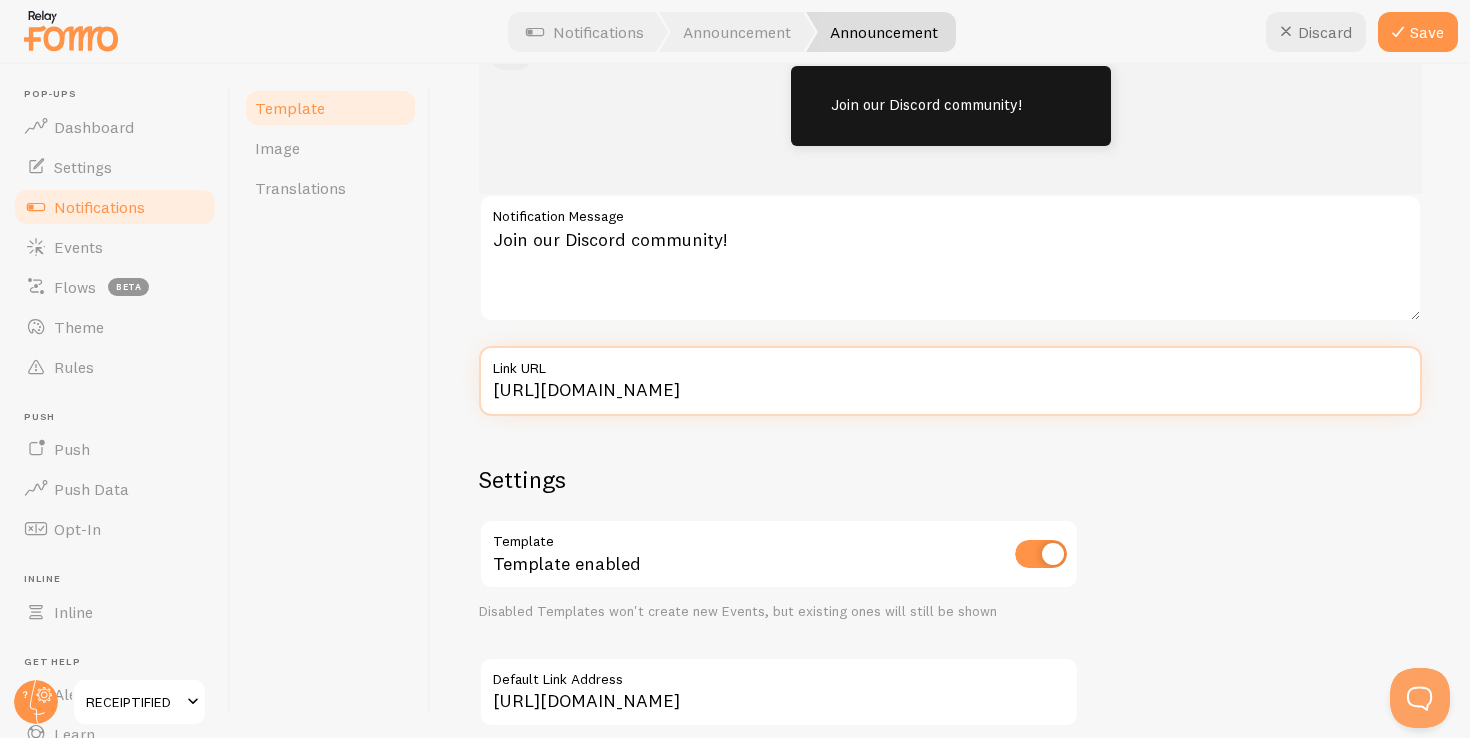 type on "[URL][DOMAIN_NAME]" 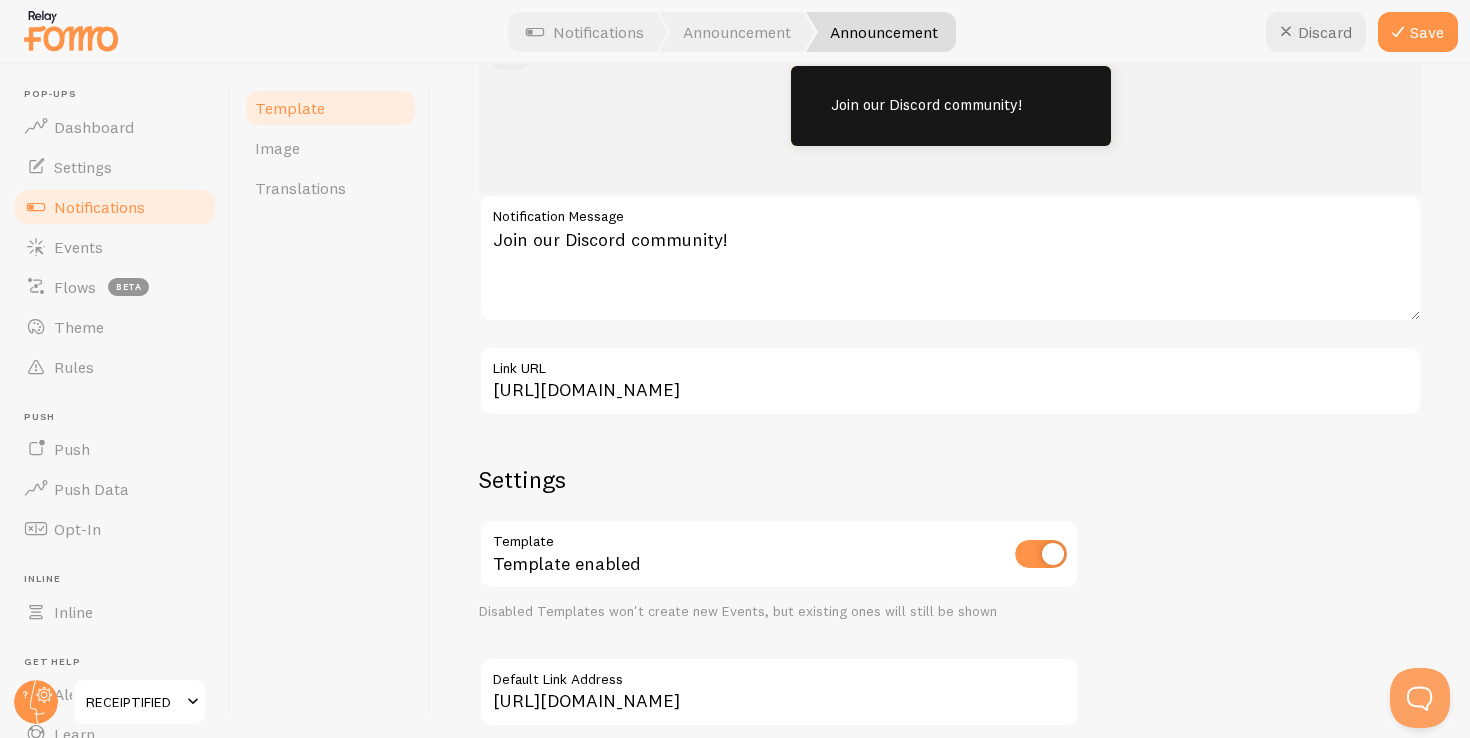 click on "Join our Discord community!   Join our Discord community!   Notification Message         [URL][DOMAIN_NAME]   Link URL             Settings         Template   Template enabled   Disabled Templates won't create new Events, but existing ones will still be shown     [URL][DOMAIN_NAME]   Default Link Address       If your connection does not provide an address at event capture, this address will be used during event creation. Do us a solid, make sure this address includes either http or https. Thanks!" at bounding box center (950, 404) 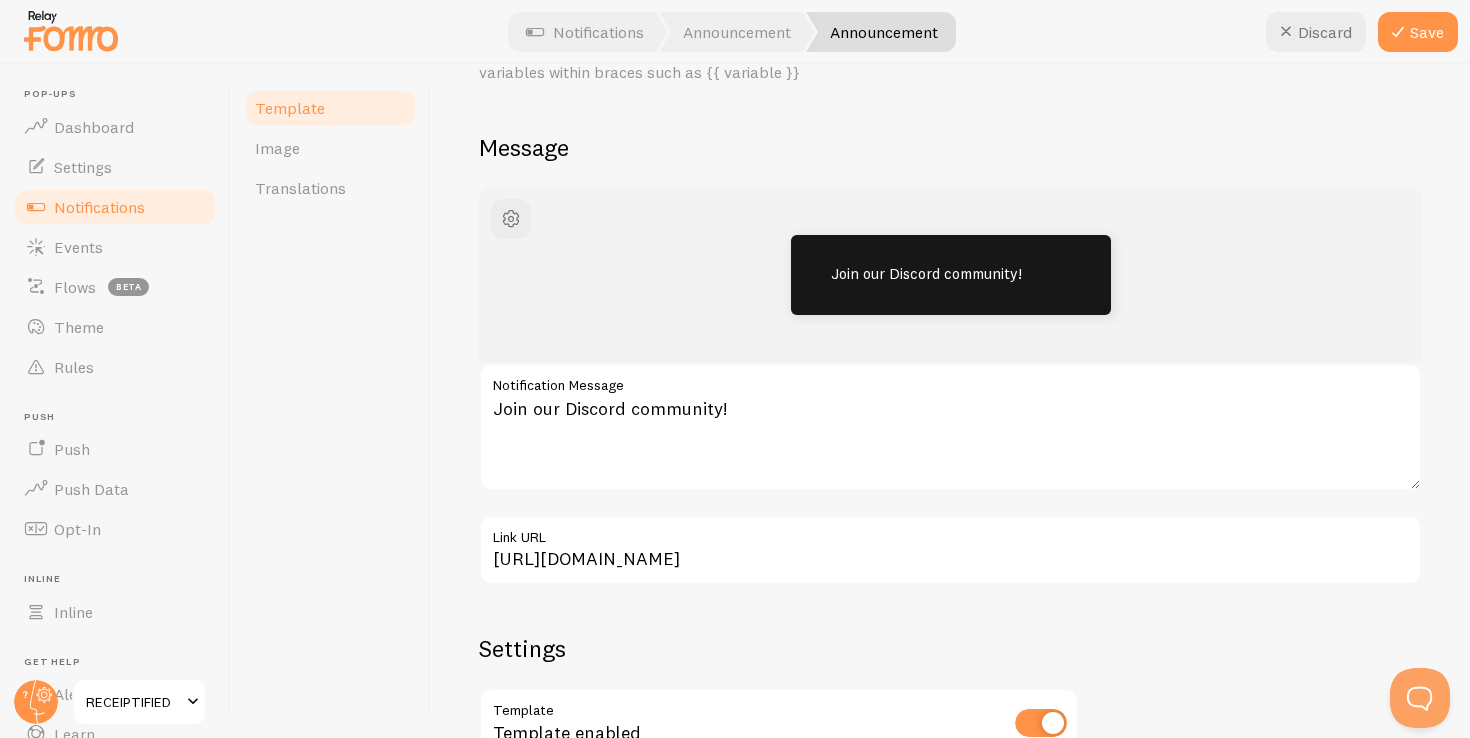 scroll, scrollTop: 0, scrollLeft: 0, axis: both 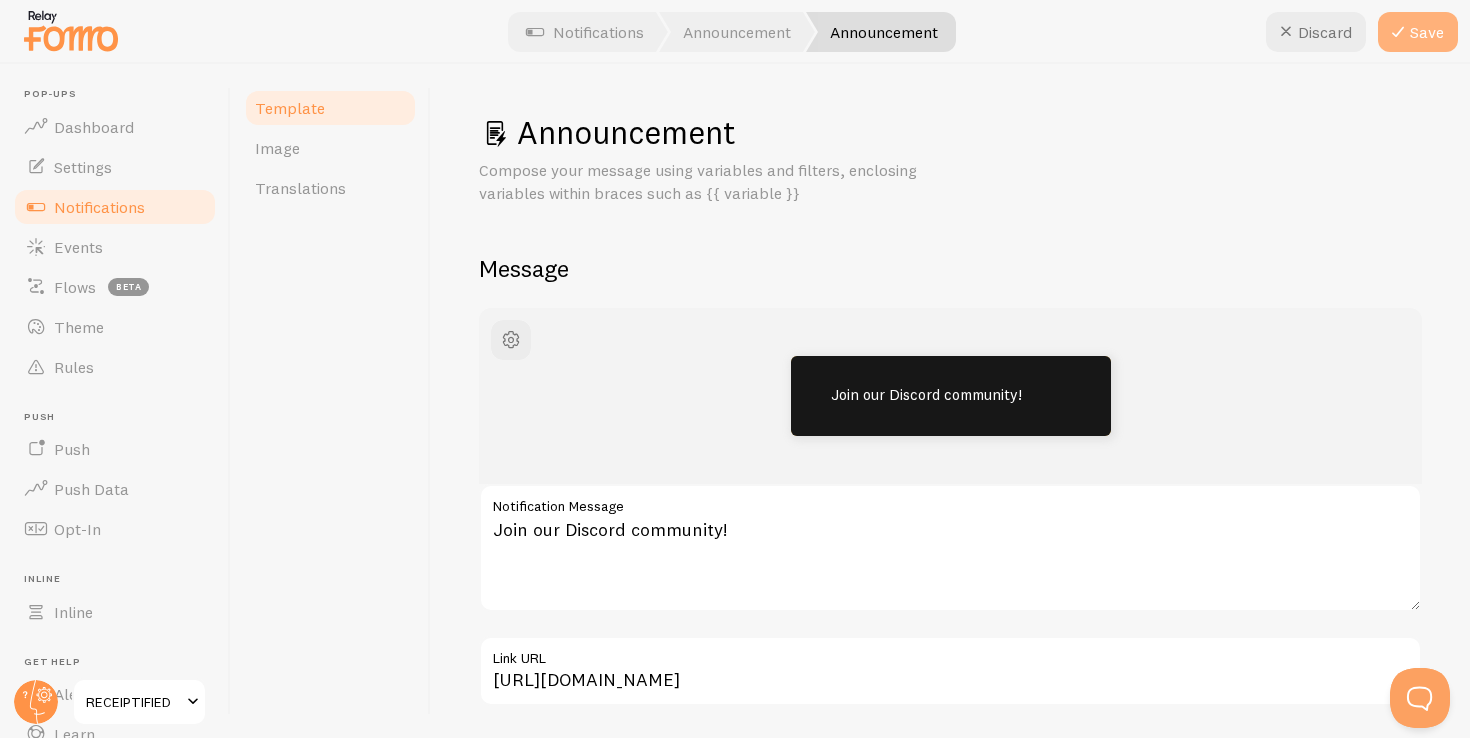 click at bounding box center (1398, 32) 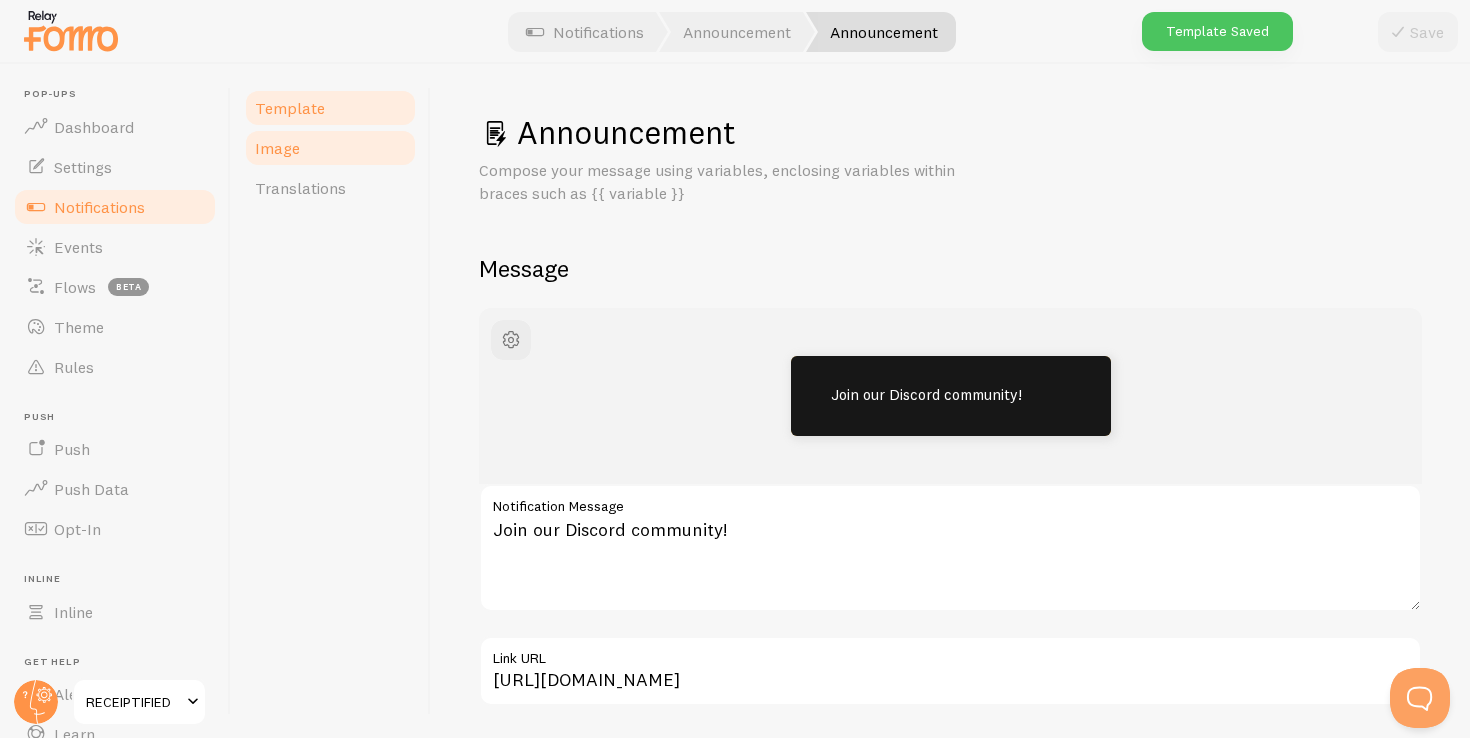click on "Image" at bounding box center [330, 148] 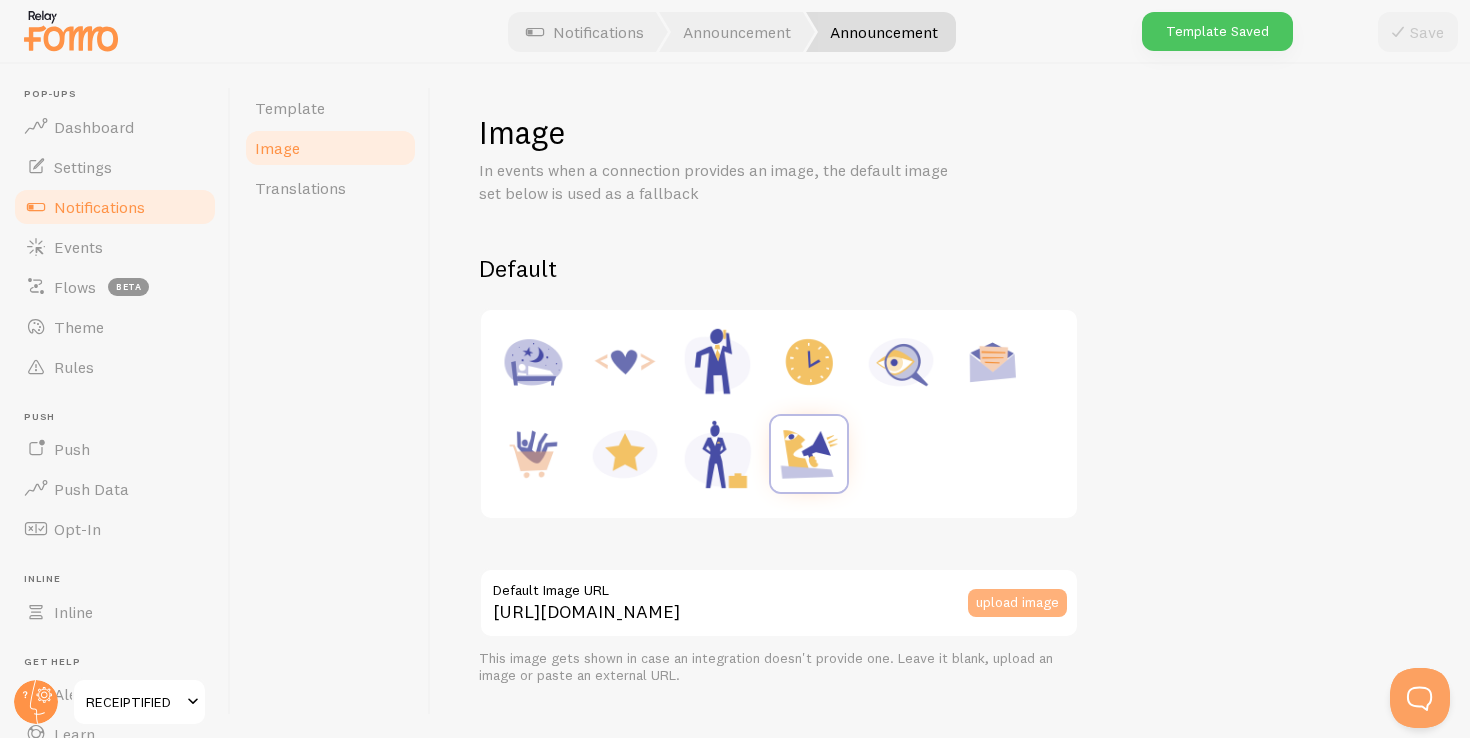 click on "upload image" at bounding box center [1017, 603] 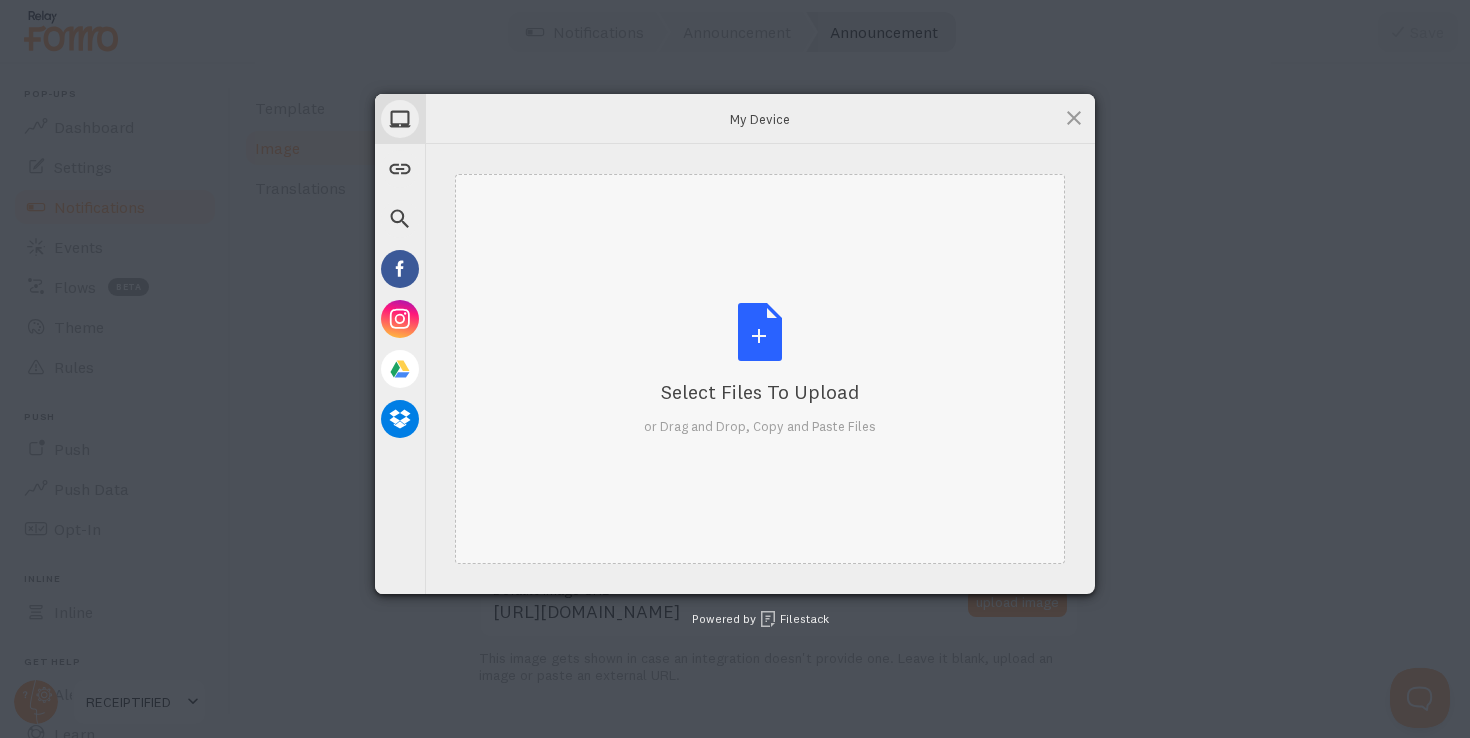 click on "Select Files to Upload     or Drag and Drop, Copy and Paste Files" at bounding box center [760, 369] 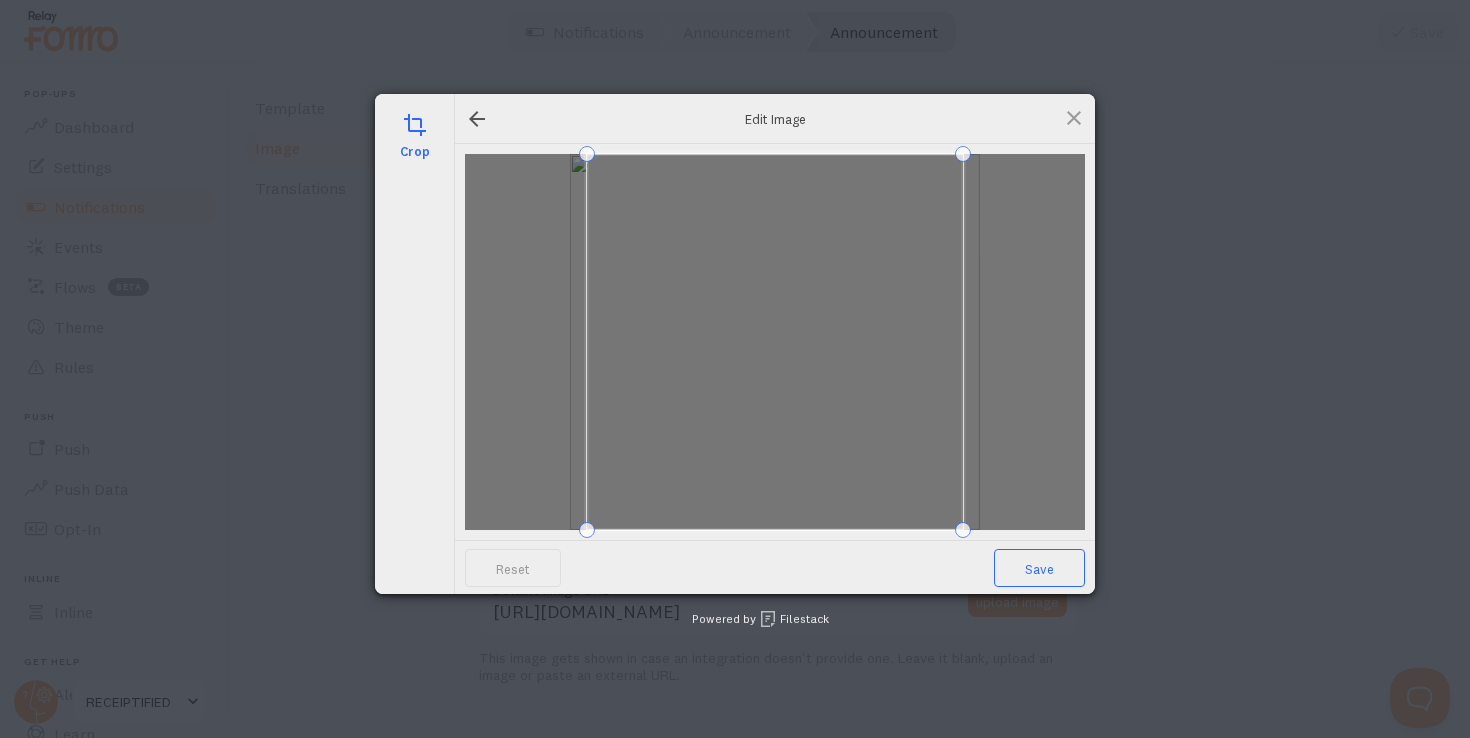click on "Save" at bounding box center [1039, 568] 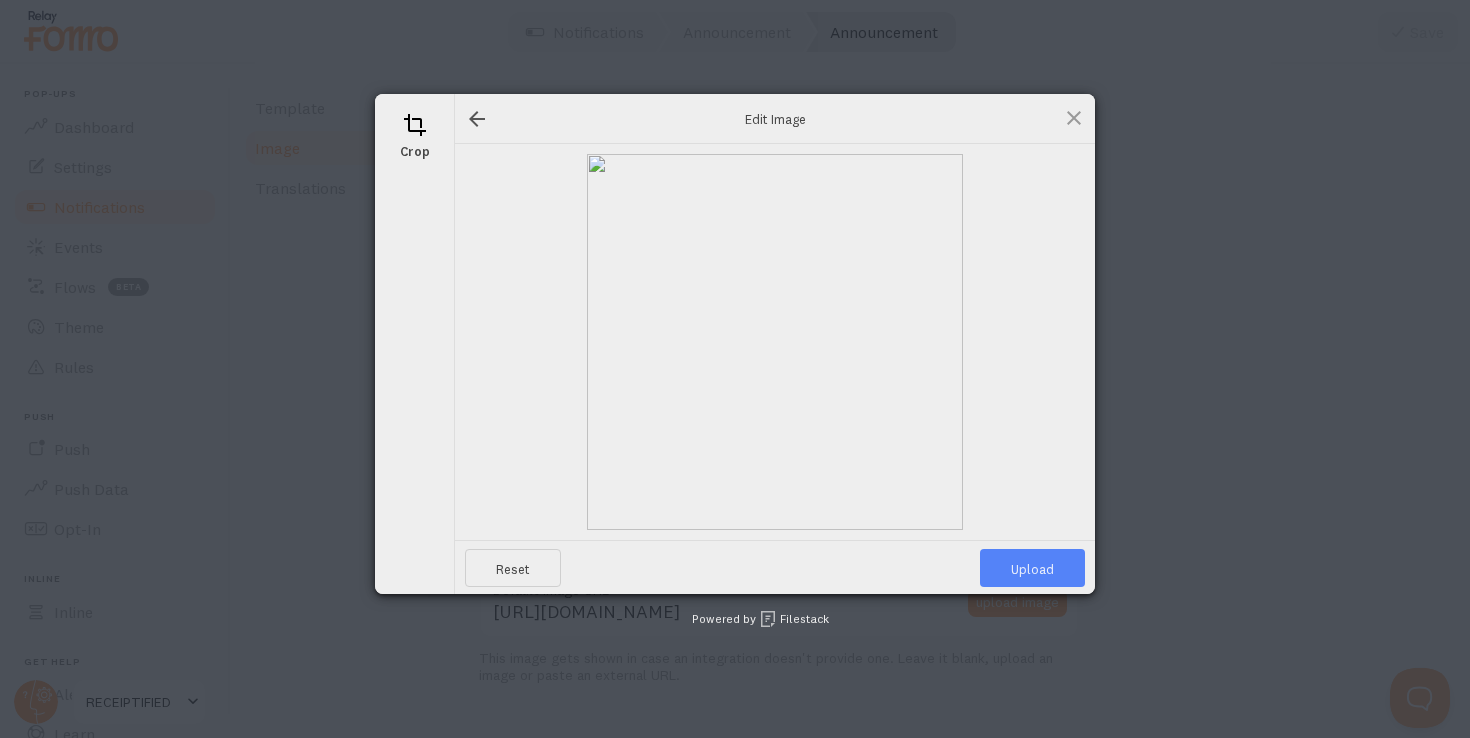 click on "Upload" at bounding box center (1032, 568) 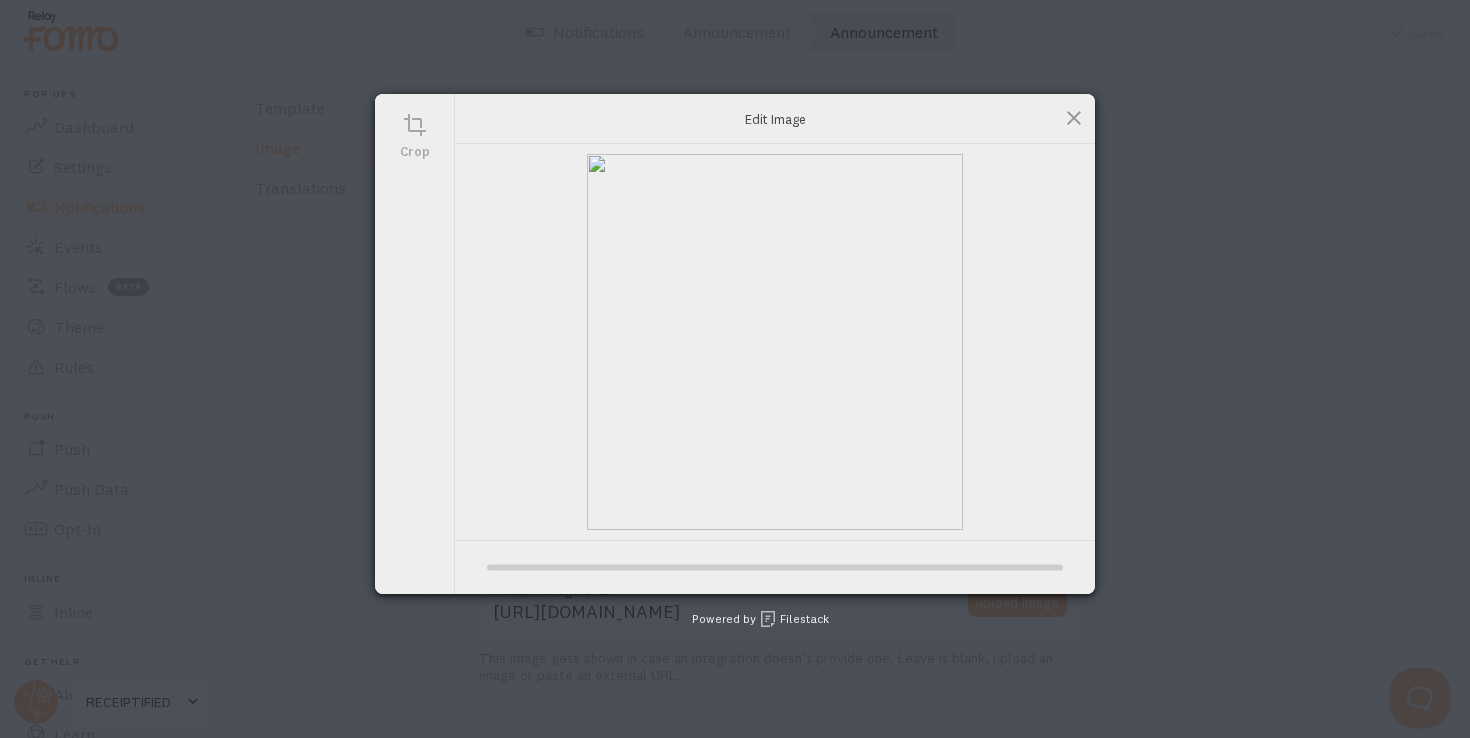 type on "[URL][DOMAIN_NAME][DOMAIN_NAME]" 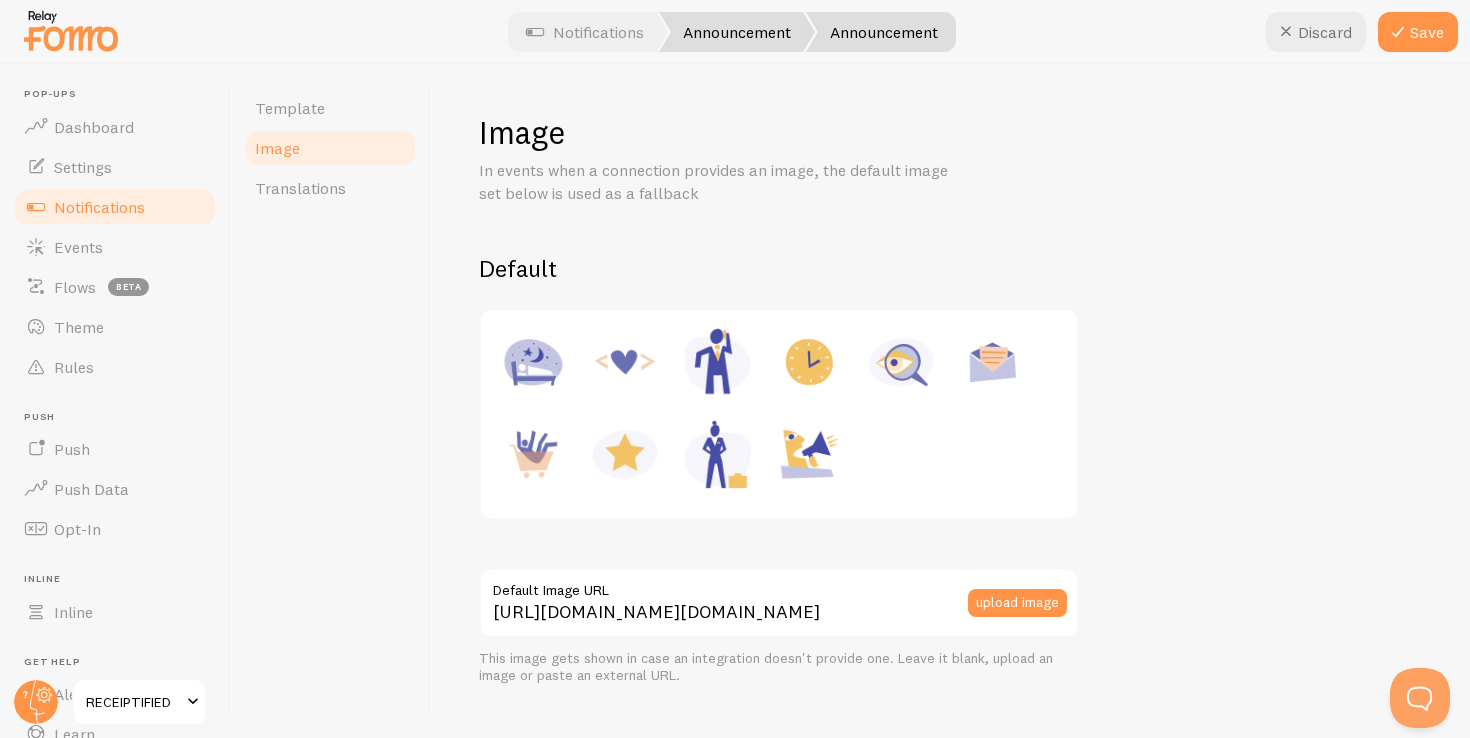 click on "Announcement" at bounding box center (737, 32) 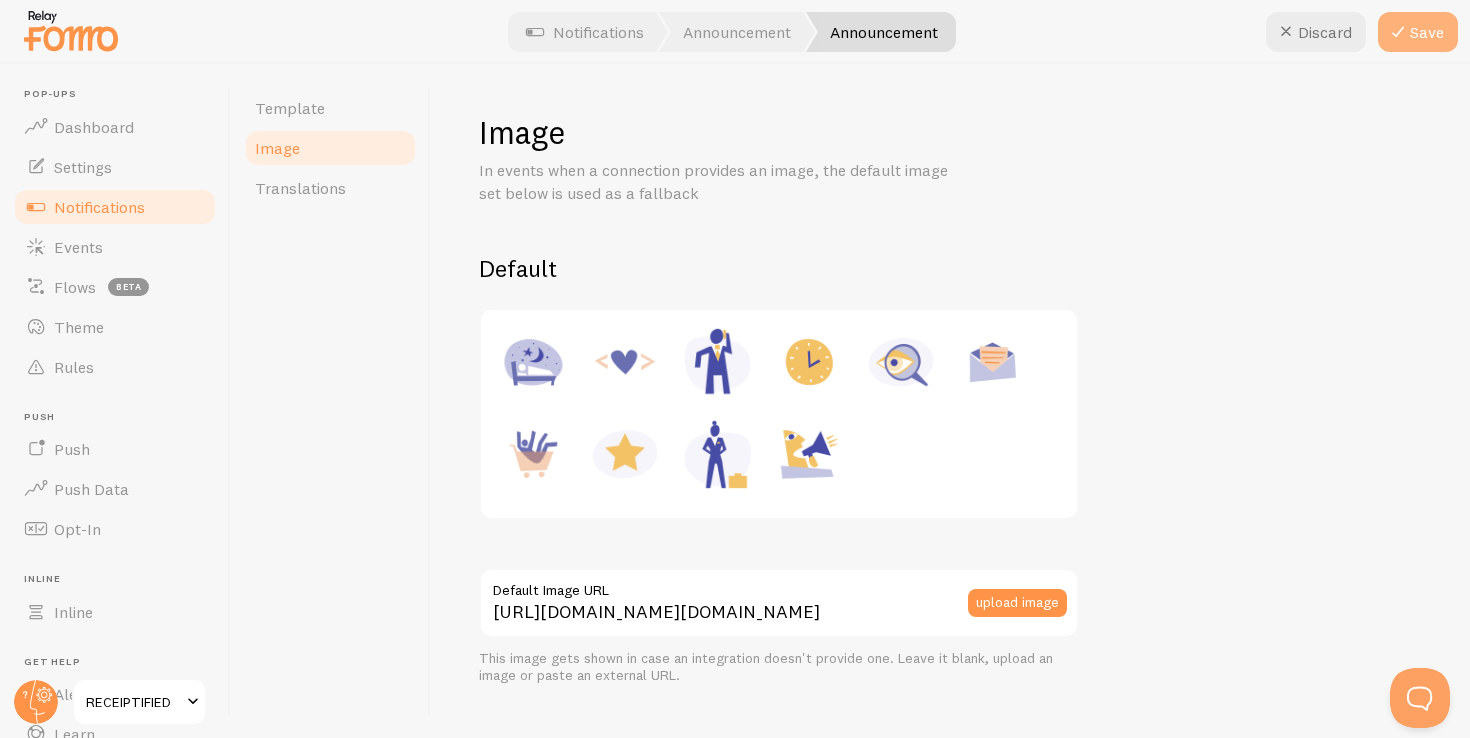 click at bounding box center (1398, 32) 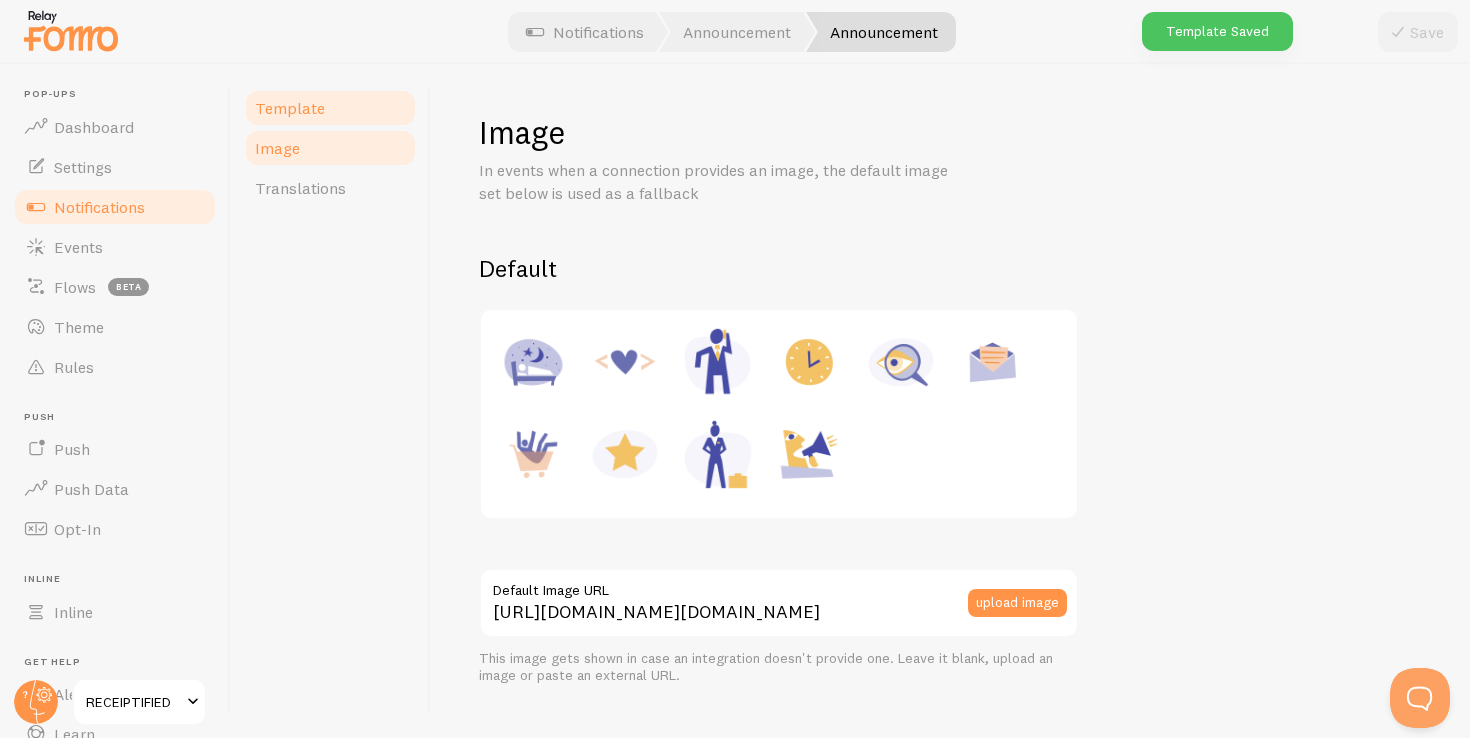 click on "Template" at bounding box center [330, 108] 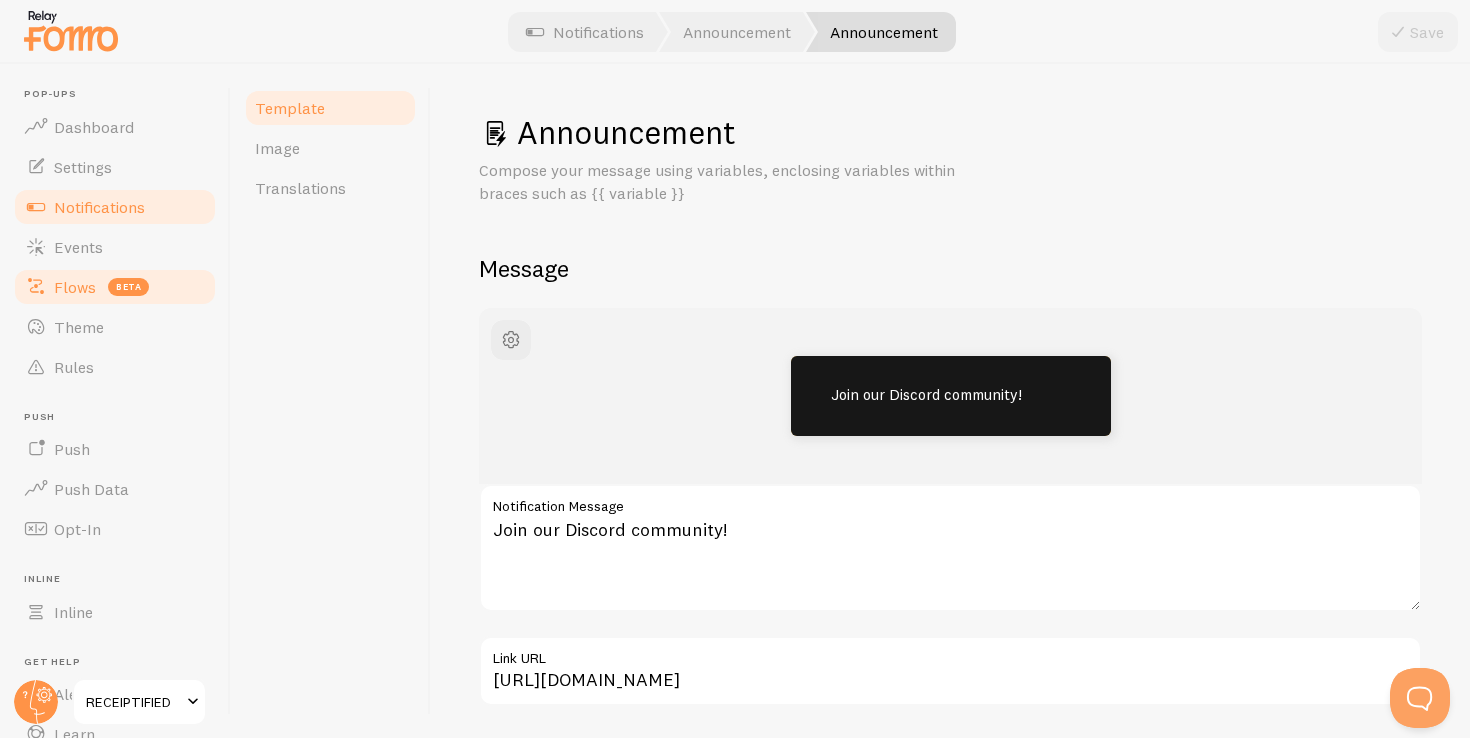 click on "Flows
beta" at bounding box center [115, 287] 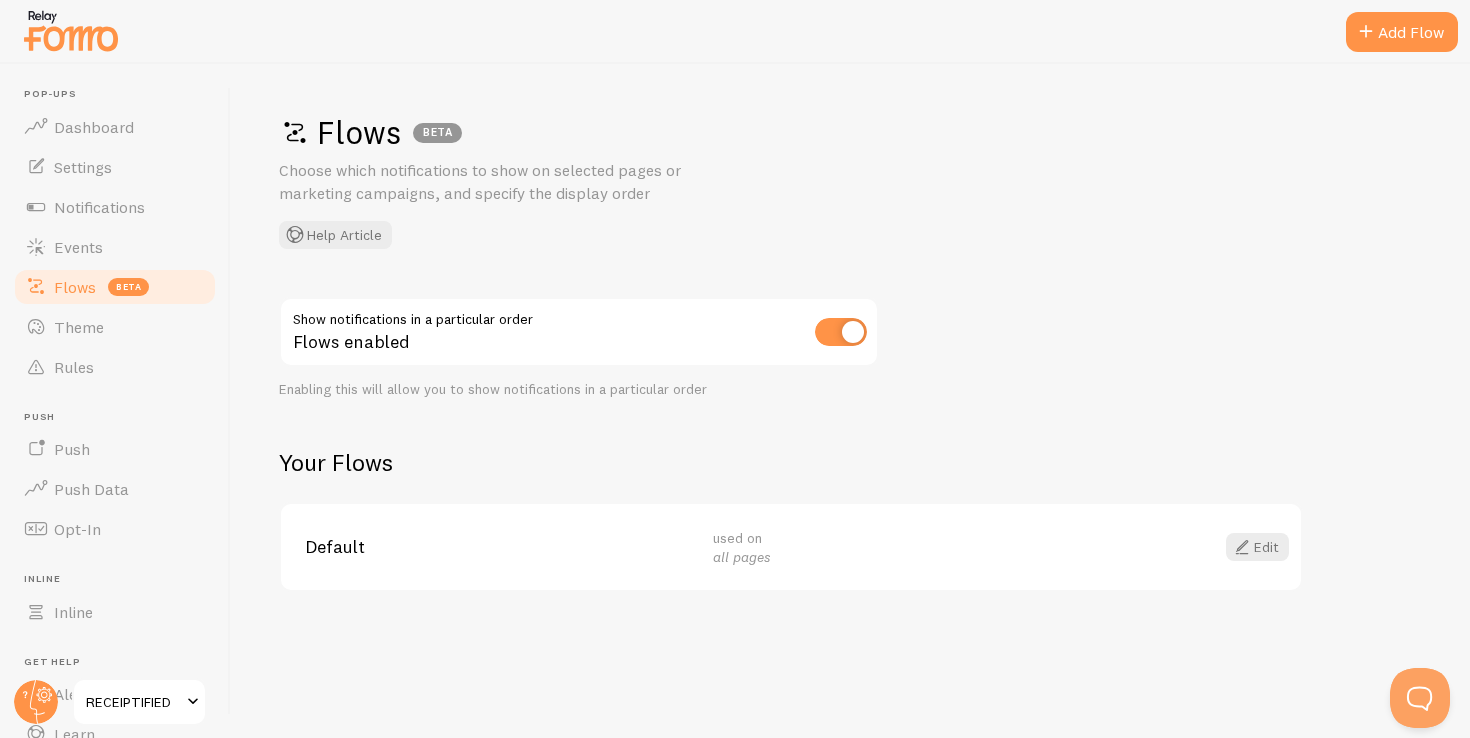 click on "Flows
BETA
Choose which notifications to show on selected pages or
marketing campaigns, and specify the display order
Help Article        Show notifications in a particular order   Flows enabled   Enabling this will allow you to show notifications in a particular order   Your Flows   Default   used on    all pages
Edit" at bounding box center (850, 401) 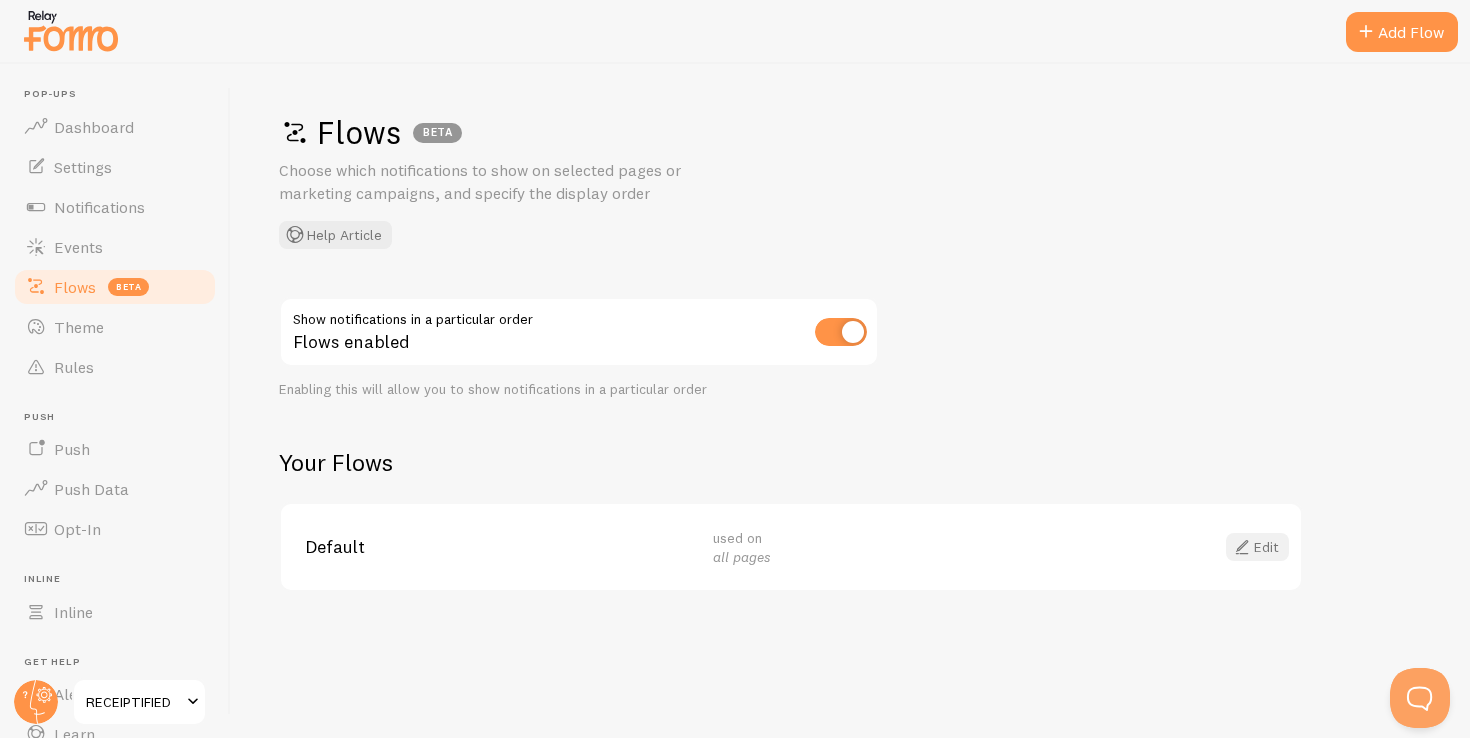 click on "Edit" at bounding box center (1257, 547) 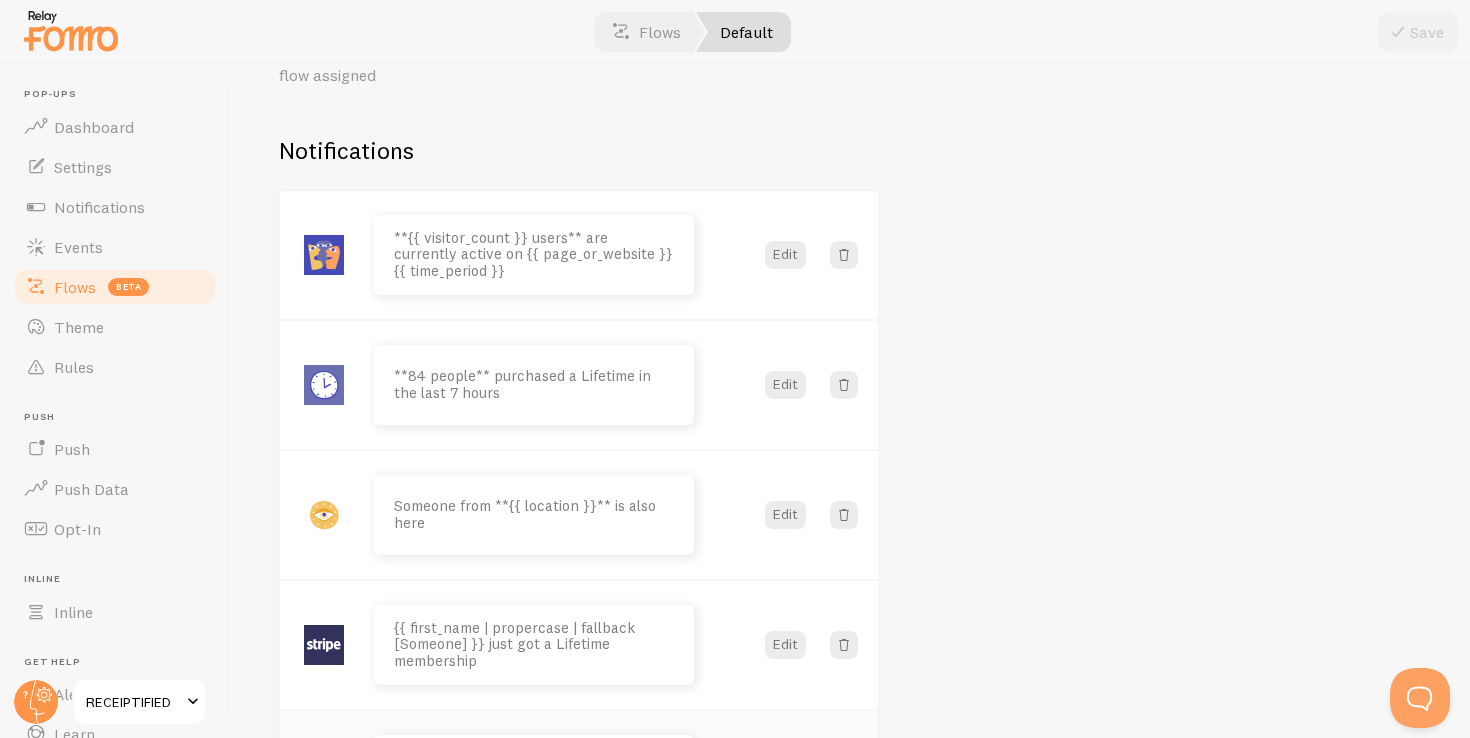 scroll, scrollTop: 0, scrollLeft: 0, axis: both 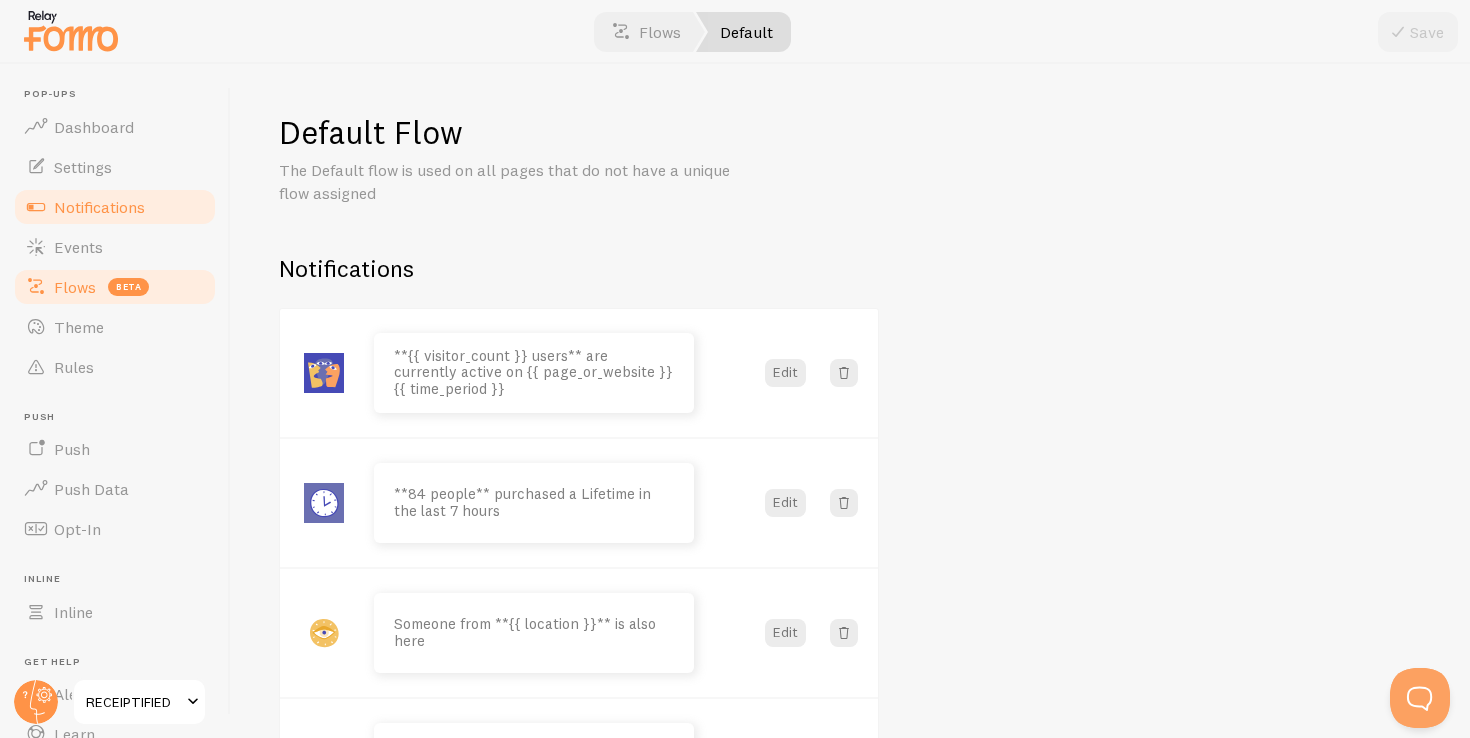 click on "Notifications" at bounding box center [115, 207] 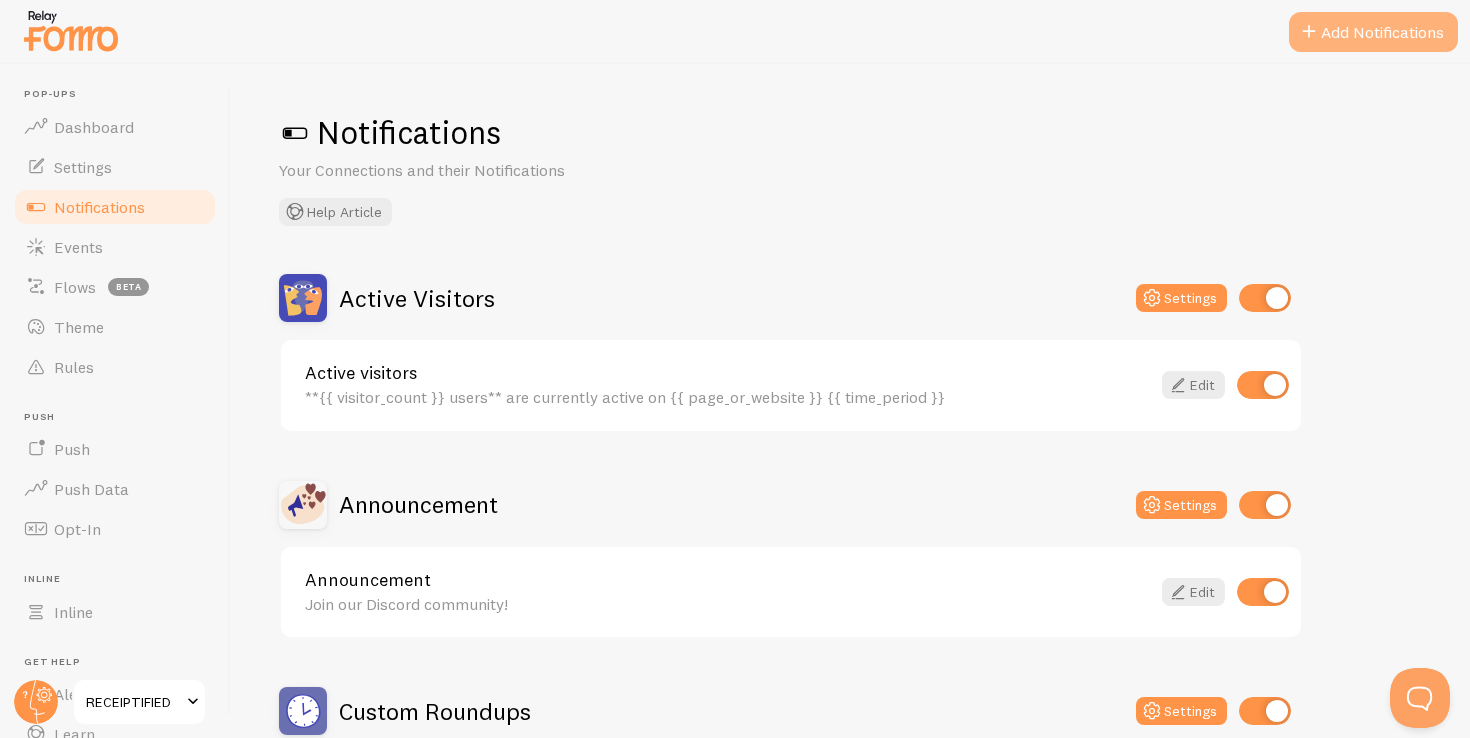 click on "Add Notifications" at bounding box center (1373, 32) 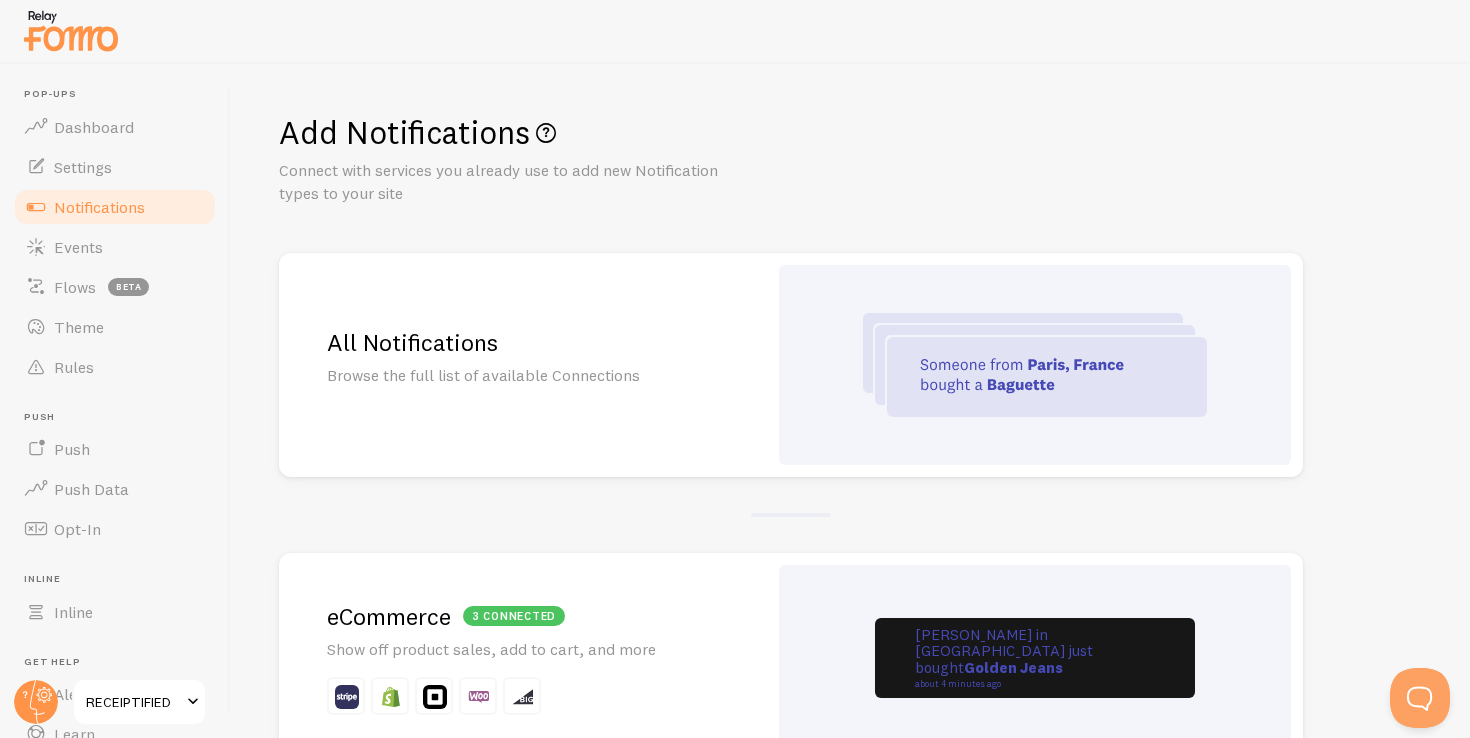 click at bounding box center (1035, 365) 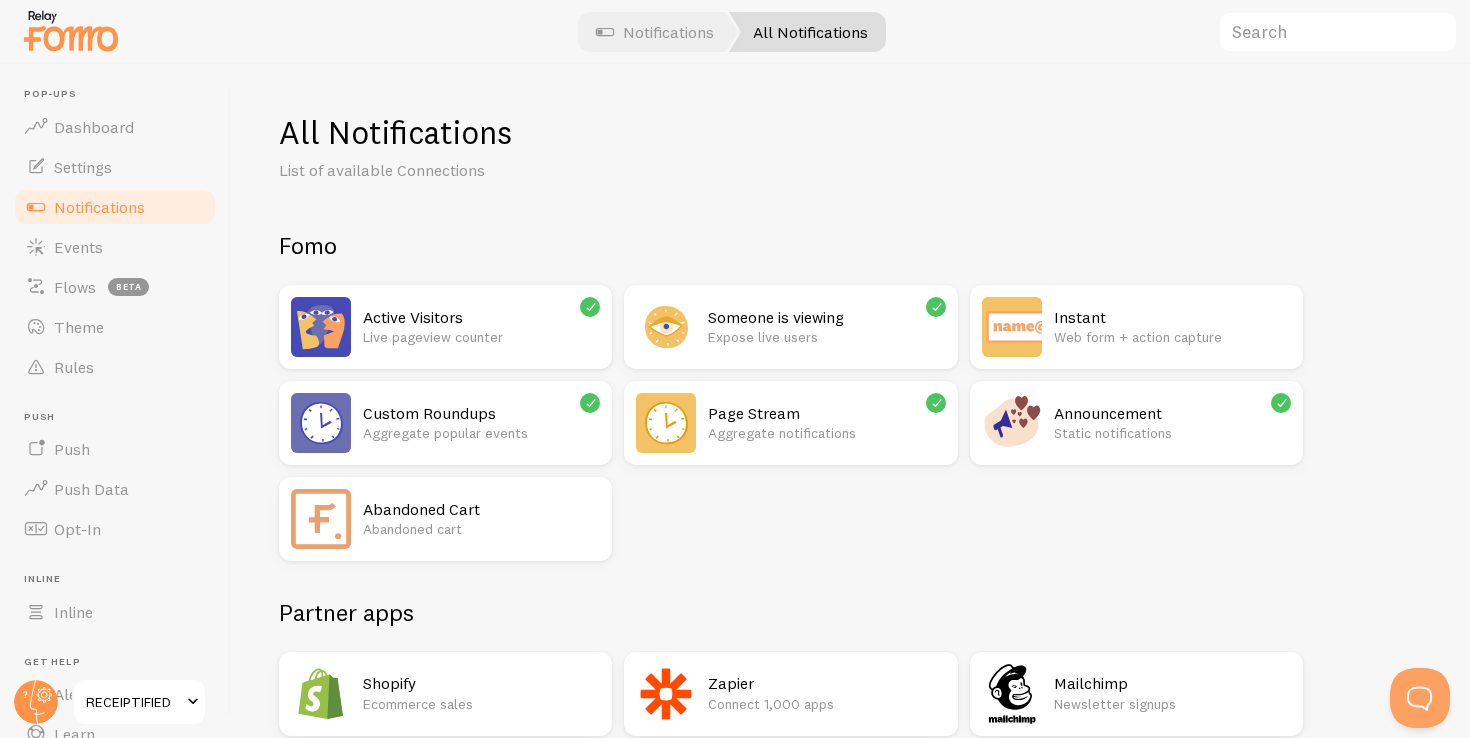click on "Announcement" at bounding box center (1172, 413) 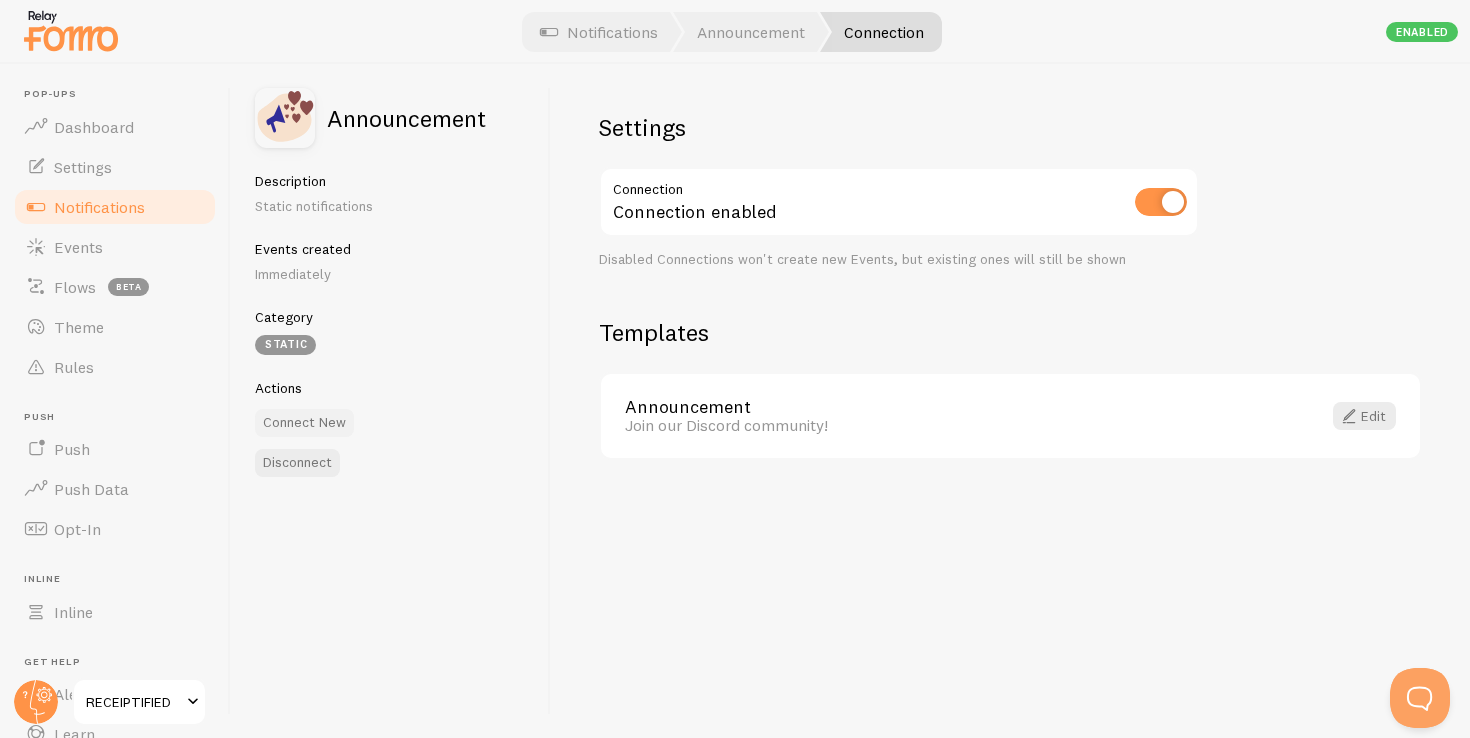 click on "Connect New" at bounding box center [304, 423] 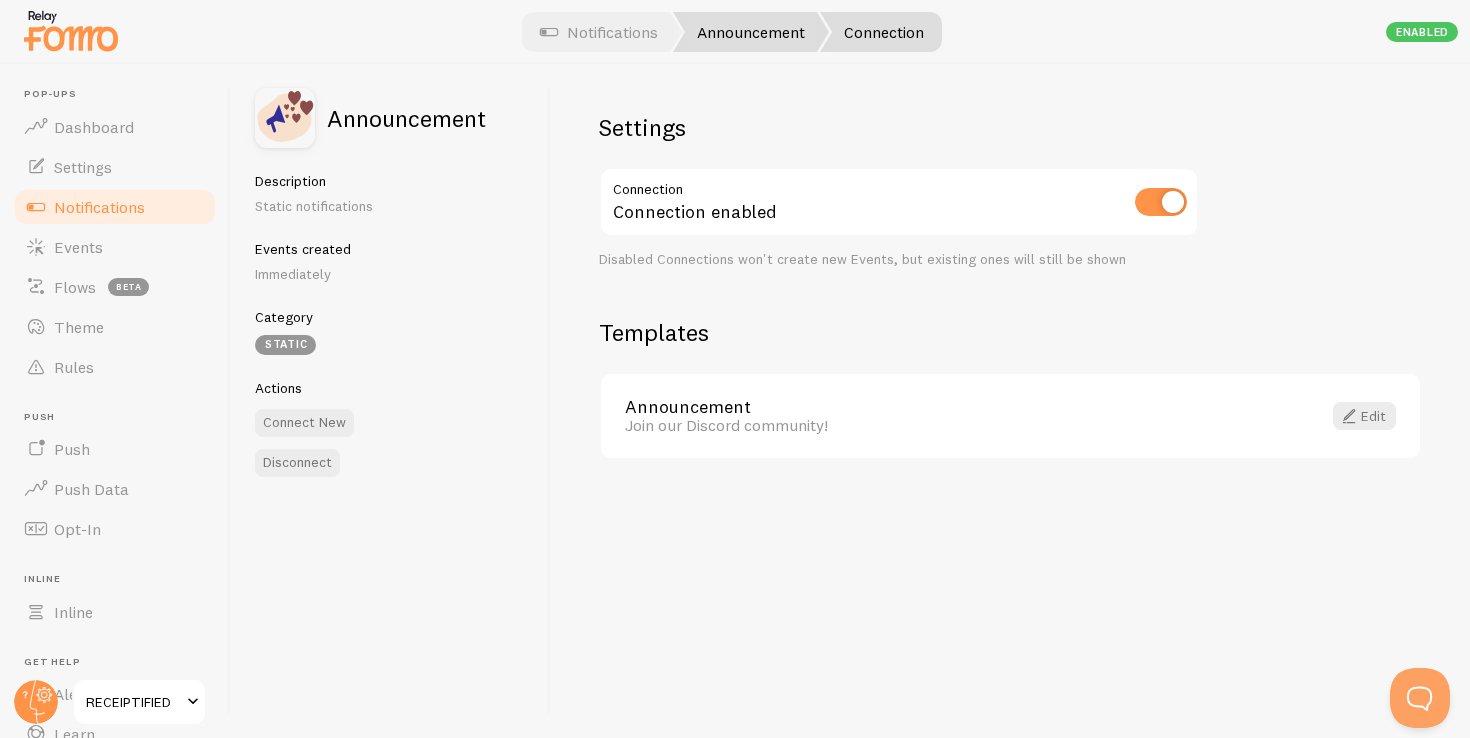 click on "Announcement" at bounding box center (751, 32) 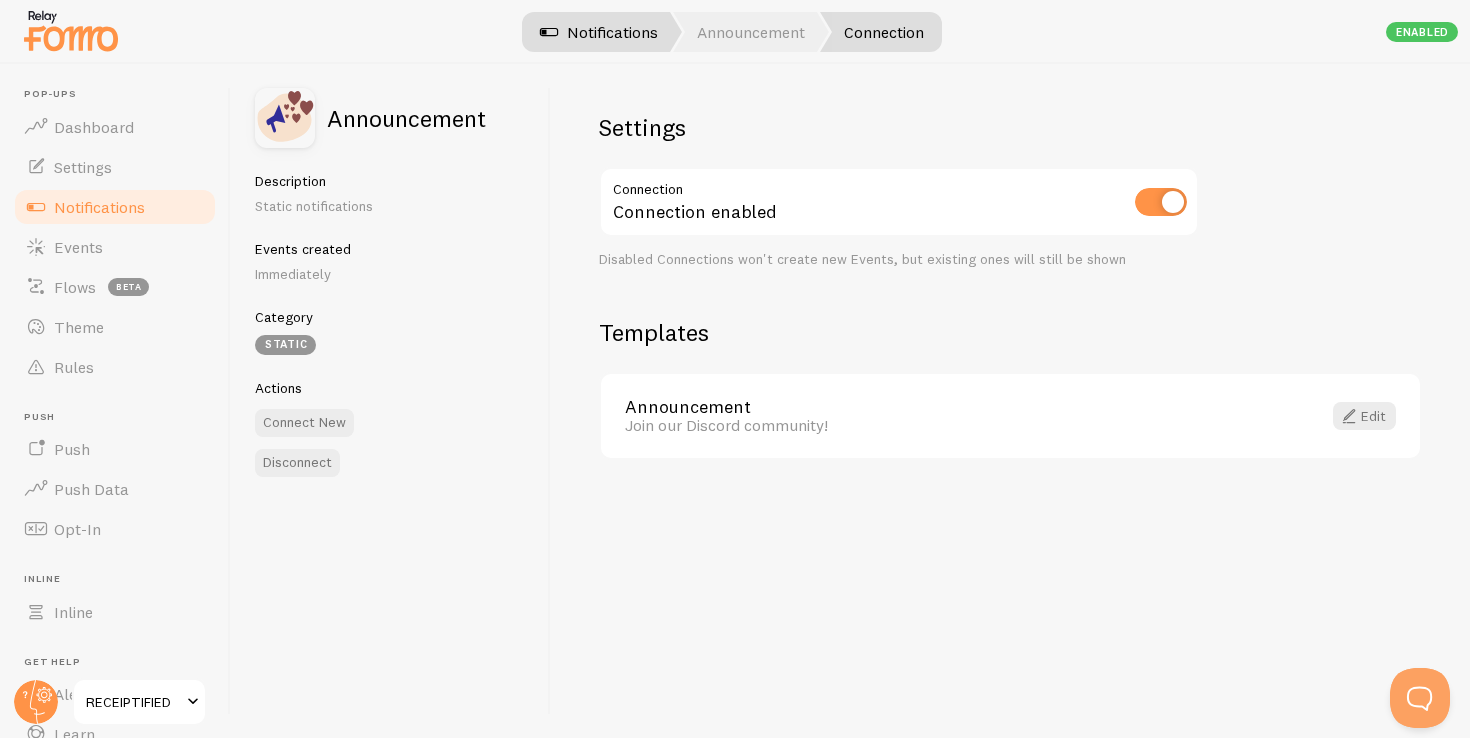 click on "Notifications" at bounding box center (599, 32) 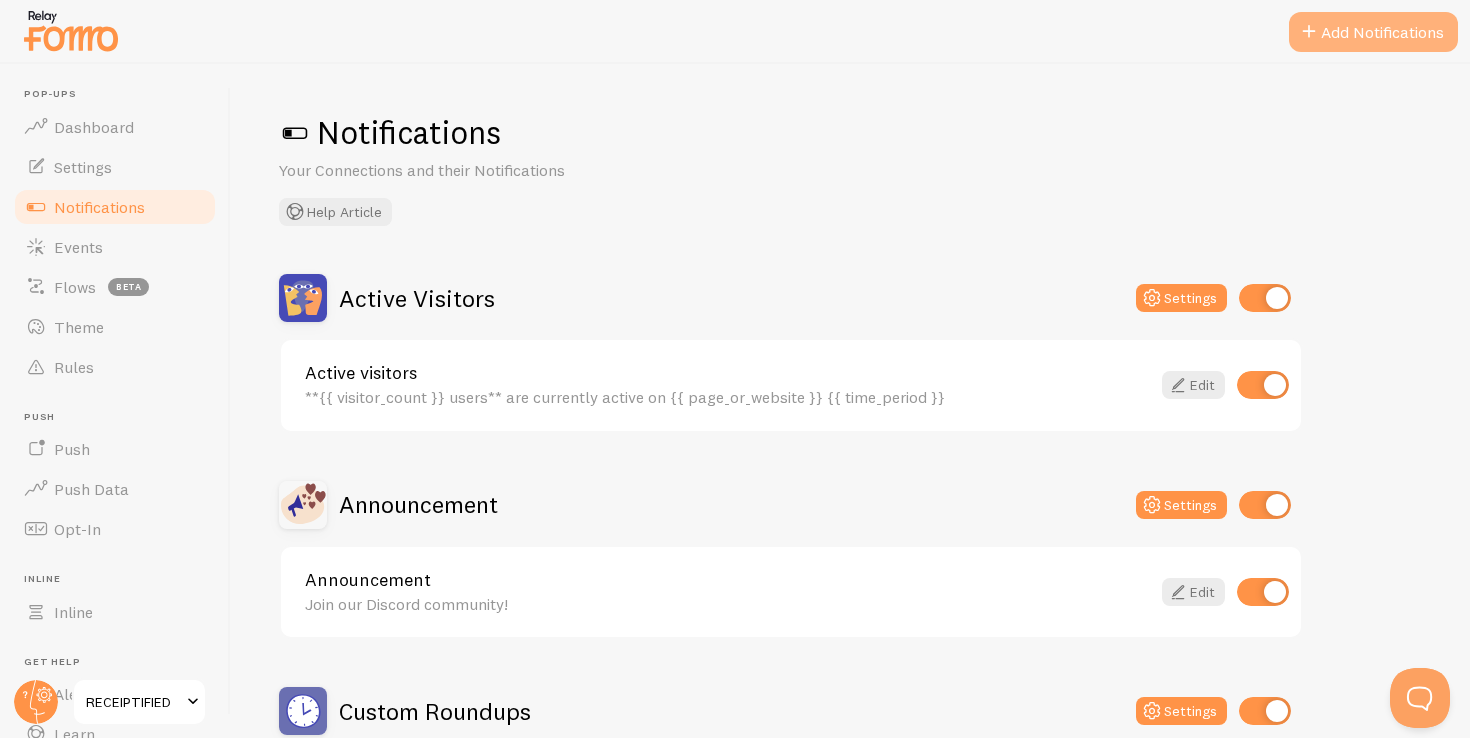 click on "Add Notifications" at bounding box center (1373, 32) 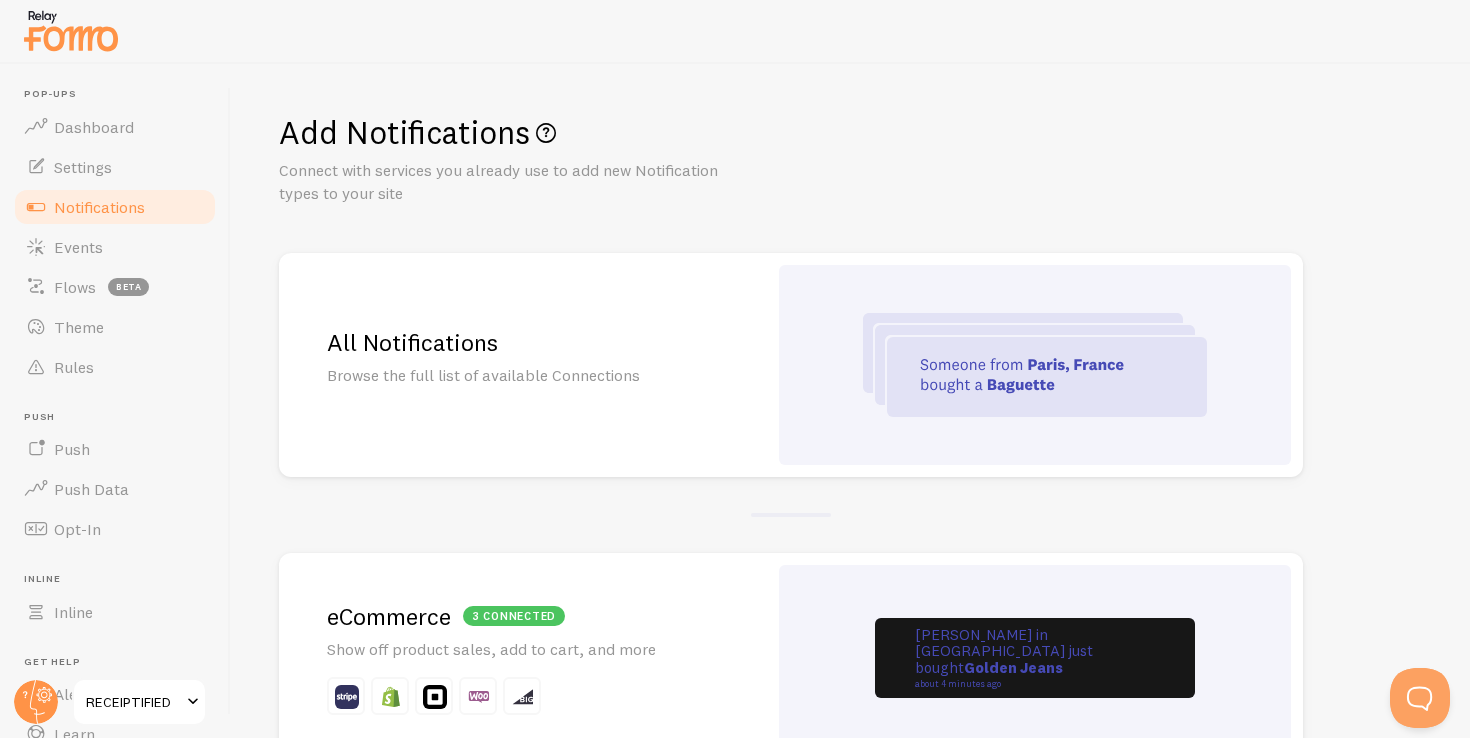 click on "All Notifications" at bounding box center [523, 342] 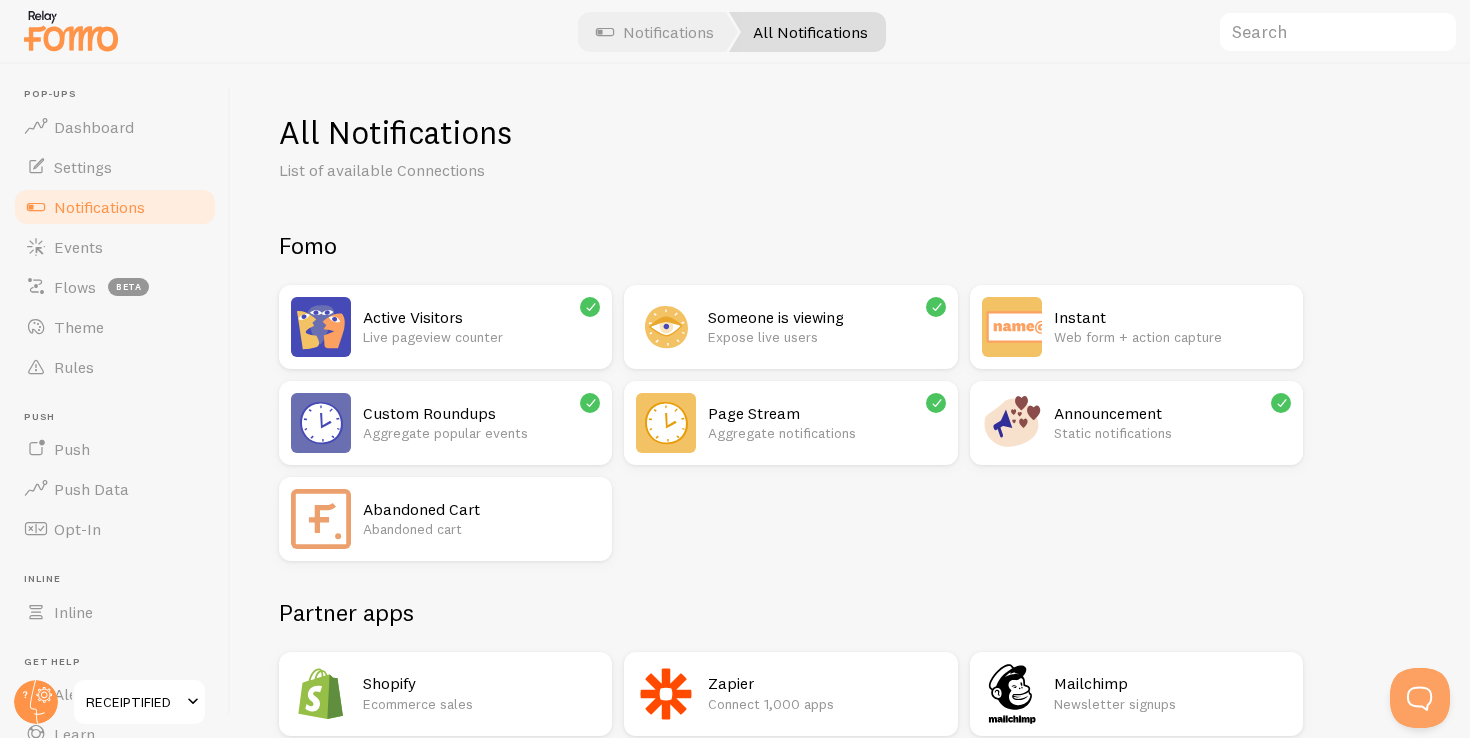 click on "Abandoned Cart" at bounding box center (481, 509) 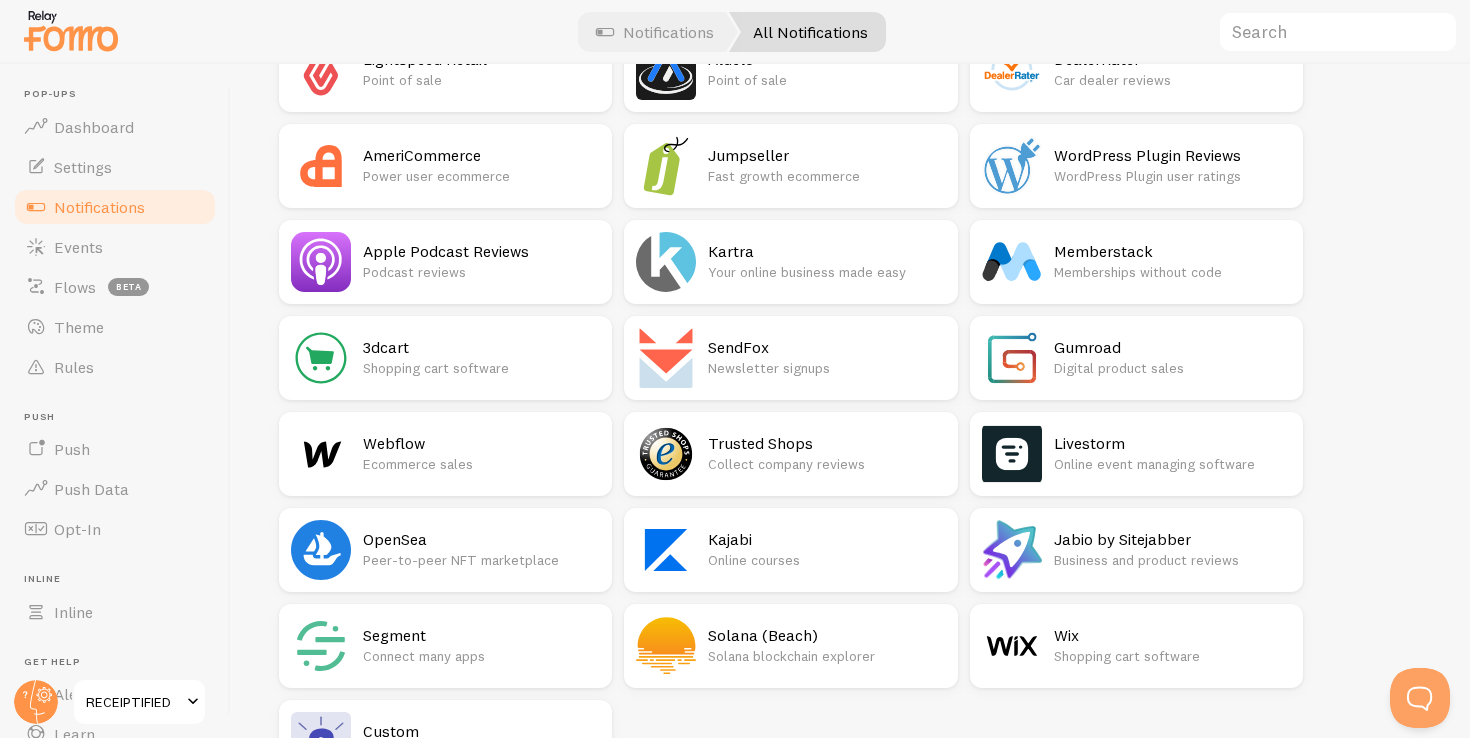 scroll, scrollTop: 3106, scrollLeft: 0, axis: vertical 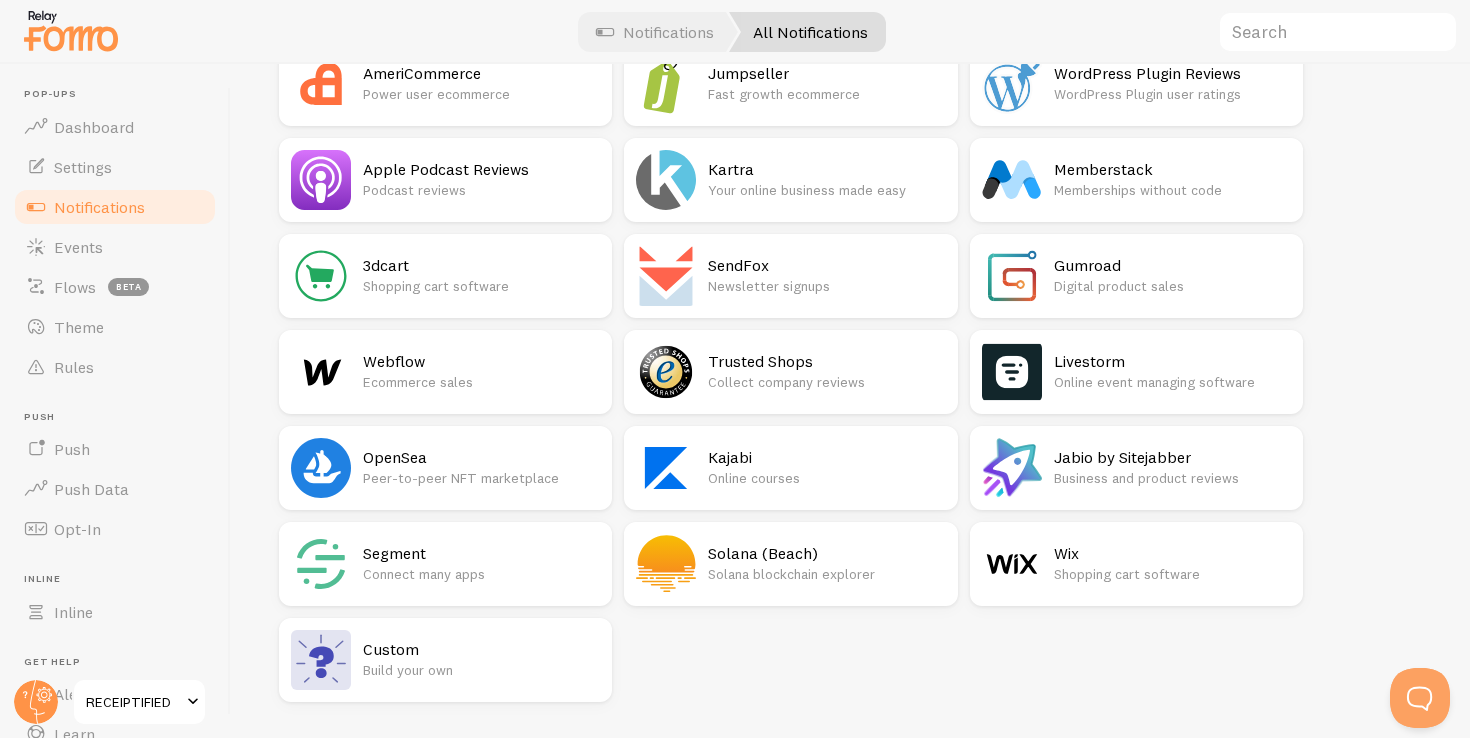 click on "Build your own" at bounding box center [481, 670] 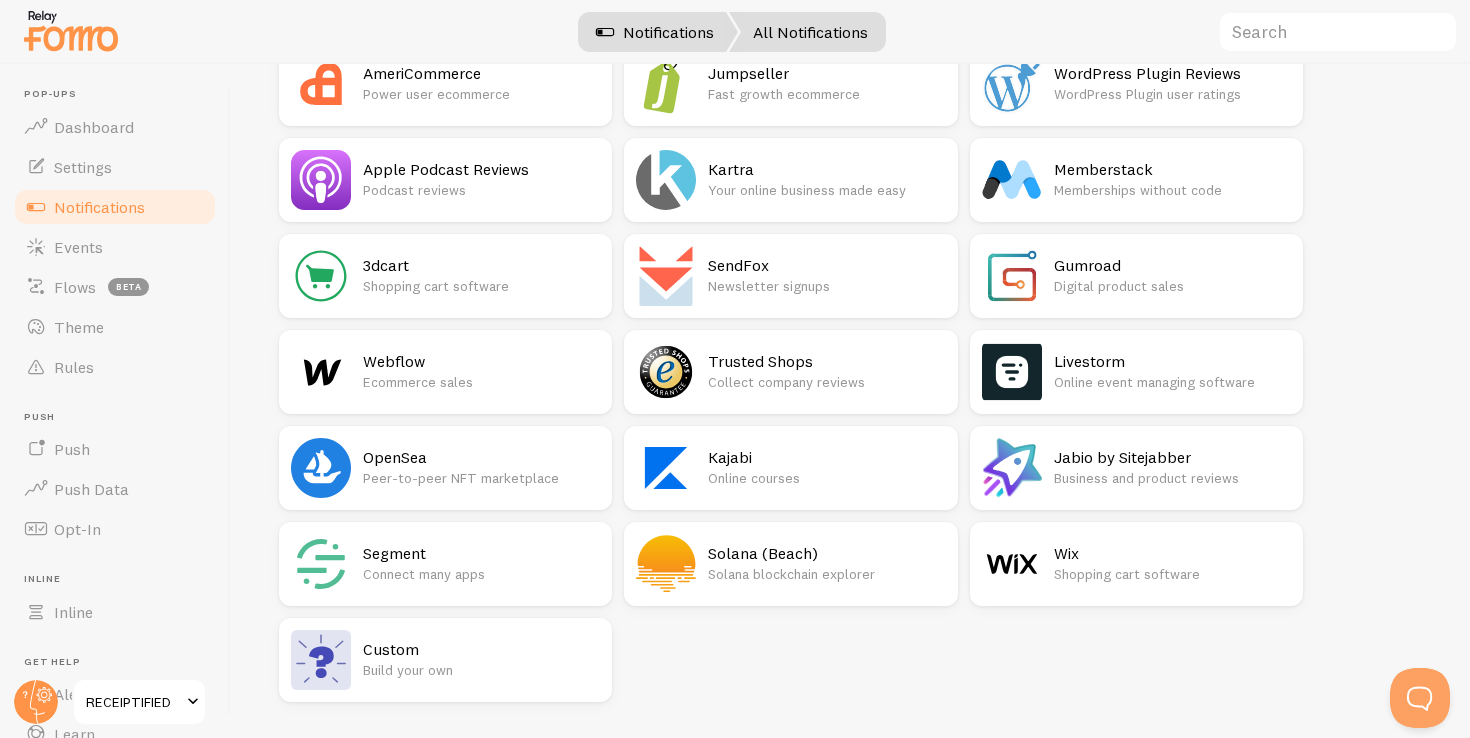click on "Notifications" at bounding box center (655, 32) 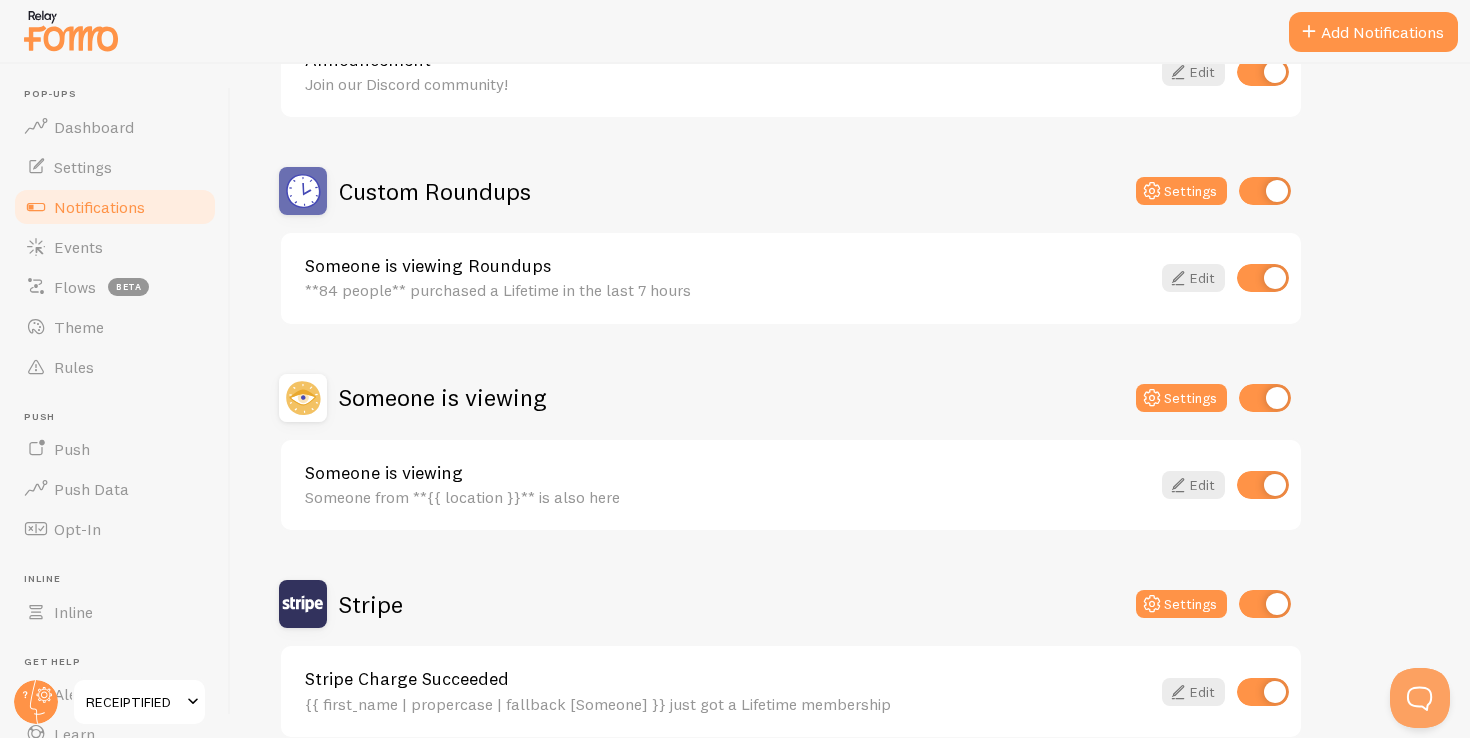 scroll, scrollTop: 528, scrollLeft: 0, axis: vertical 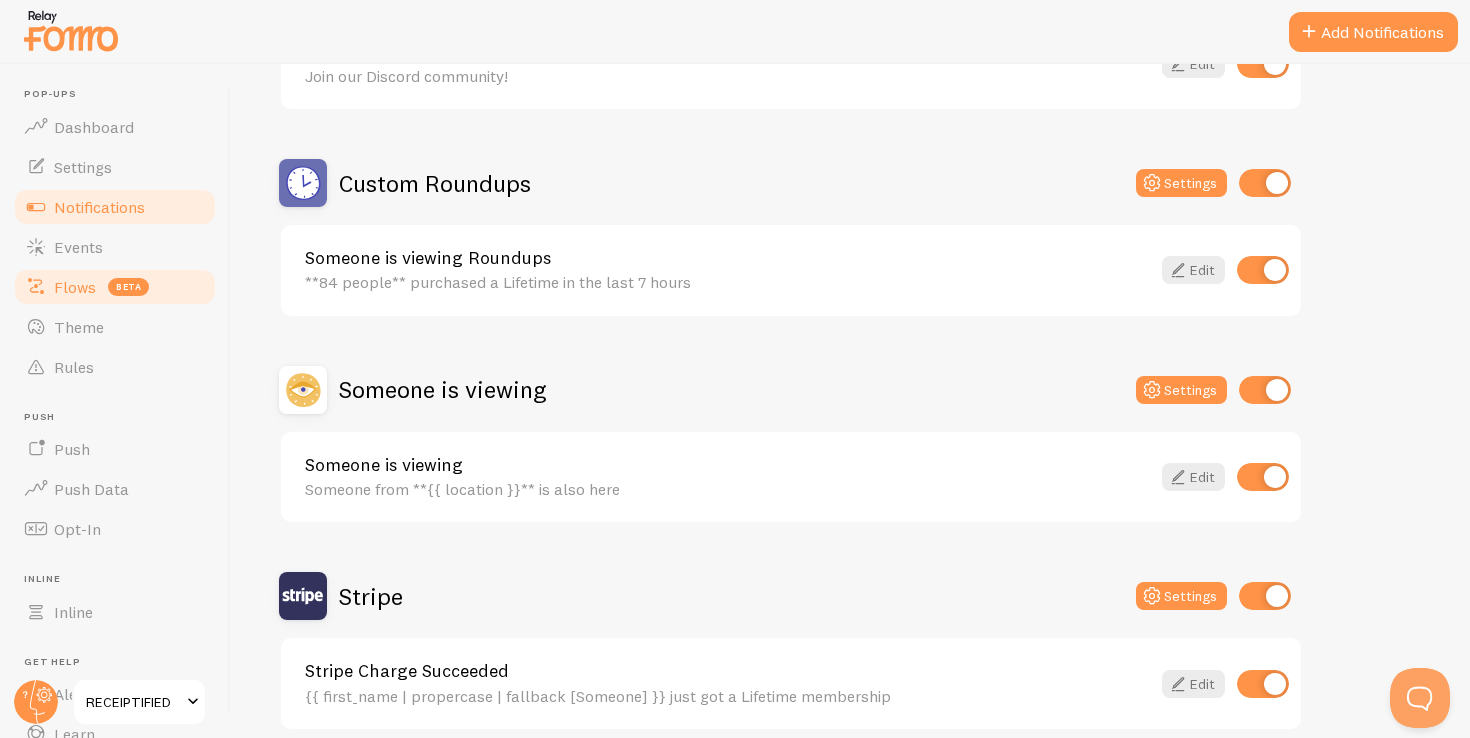 click on "Flows" at bounding box center [75, 287] 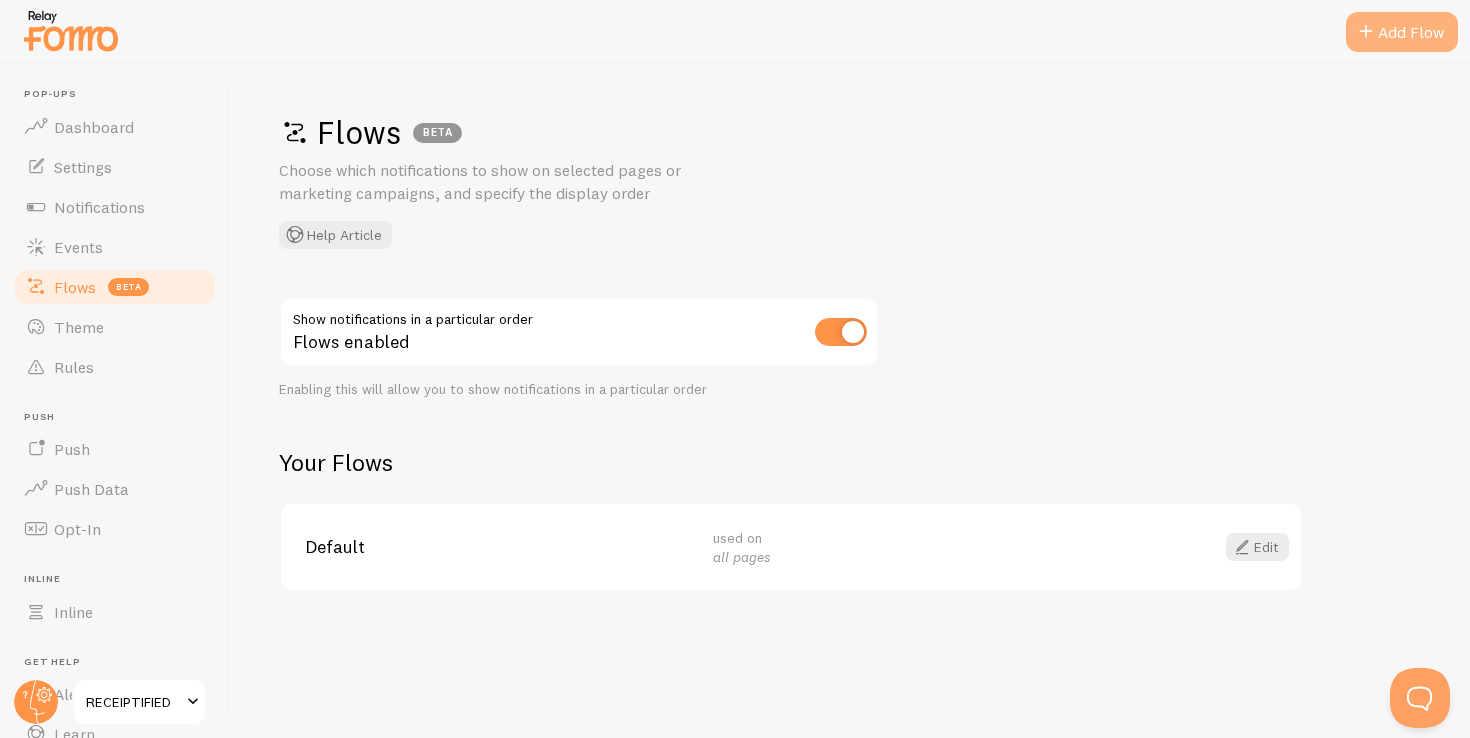 click on "Add Flow" at bounding box center (1402, 32) 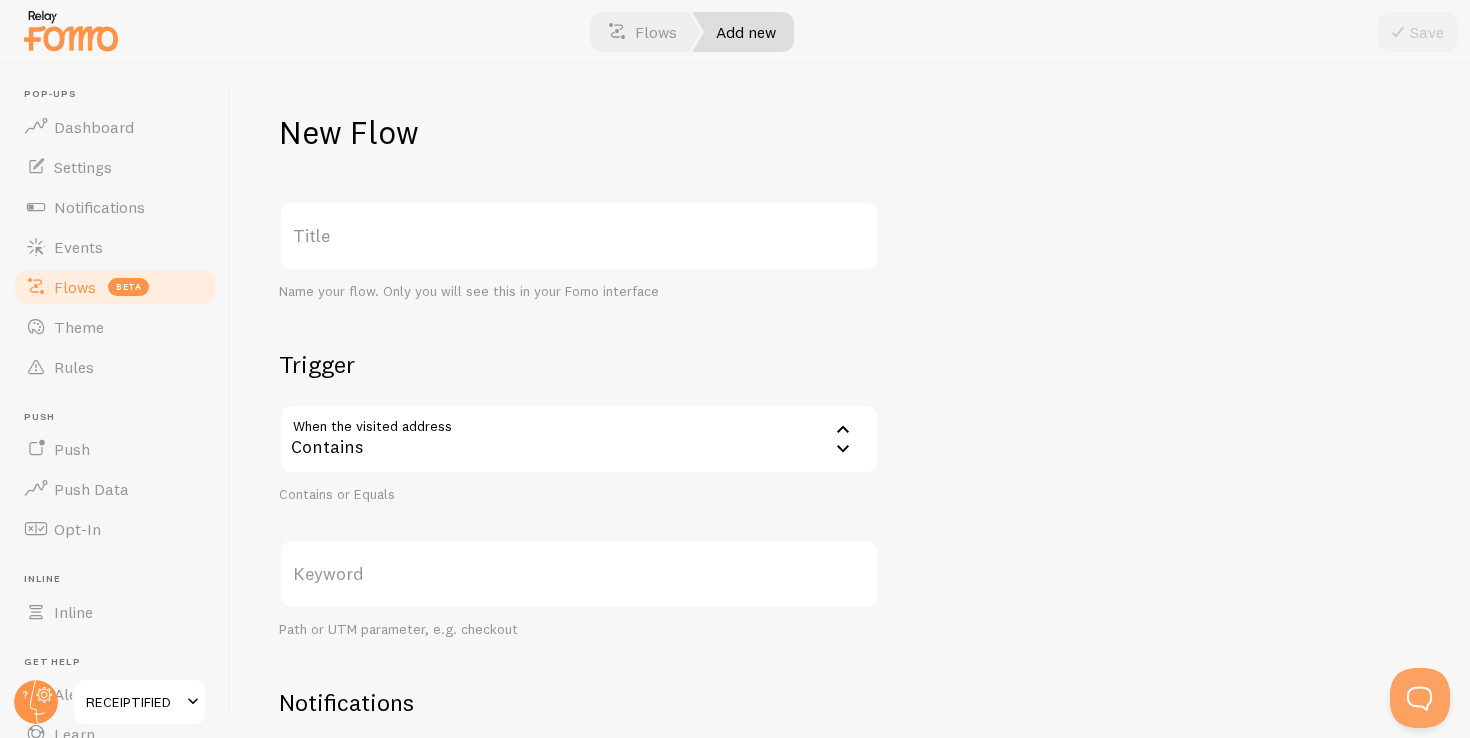 click on "Title" at bounding box center (579, 236) 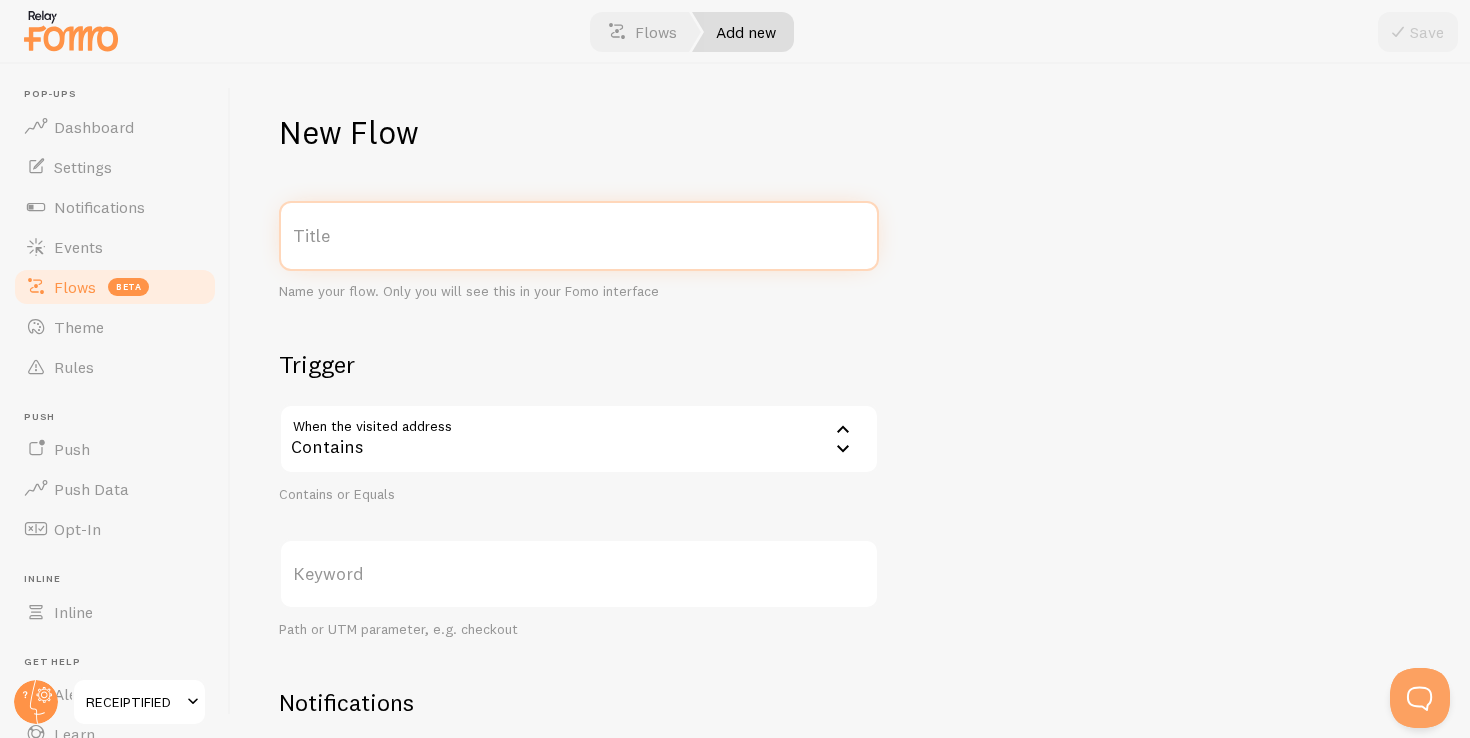 click on "Title" at bounding box center (579, 236) 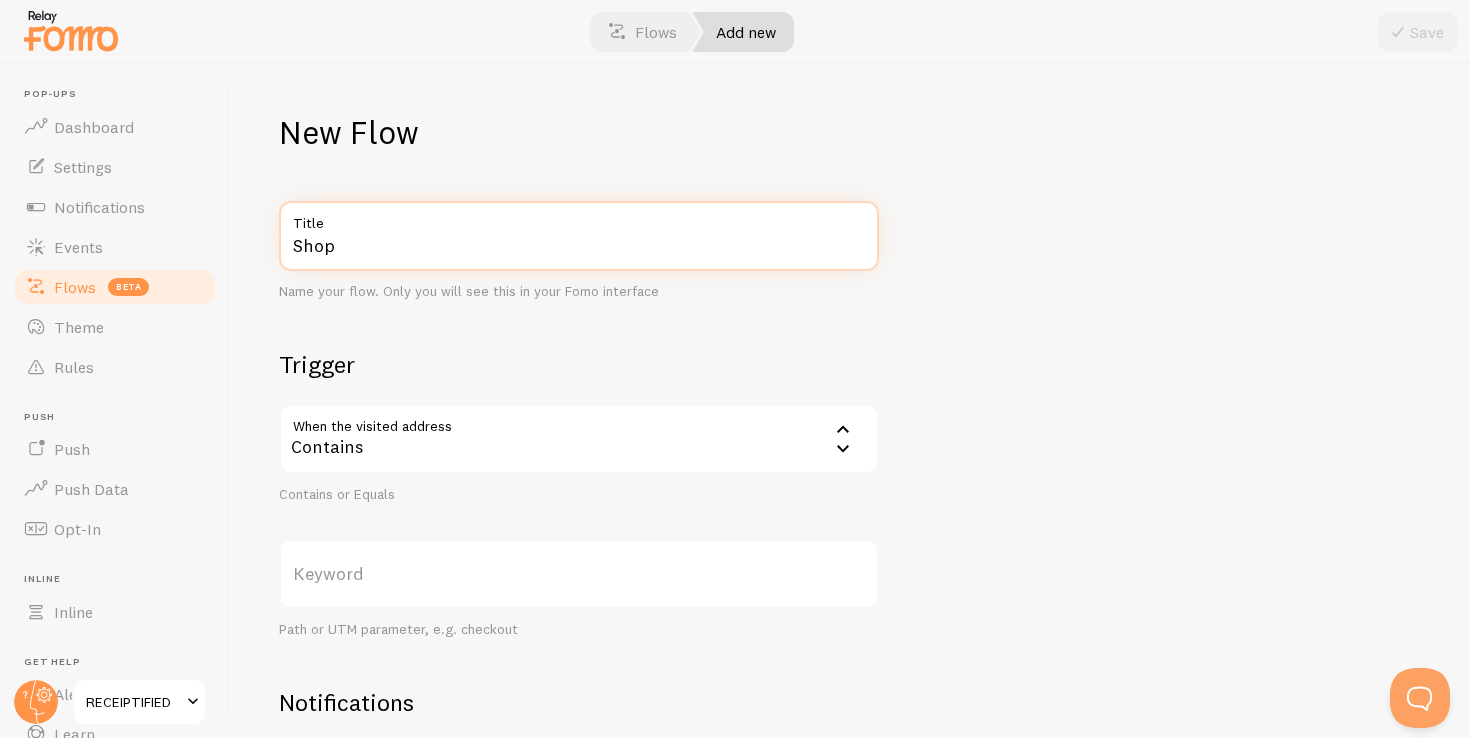 type on "Shop" 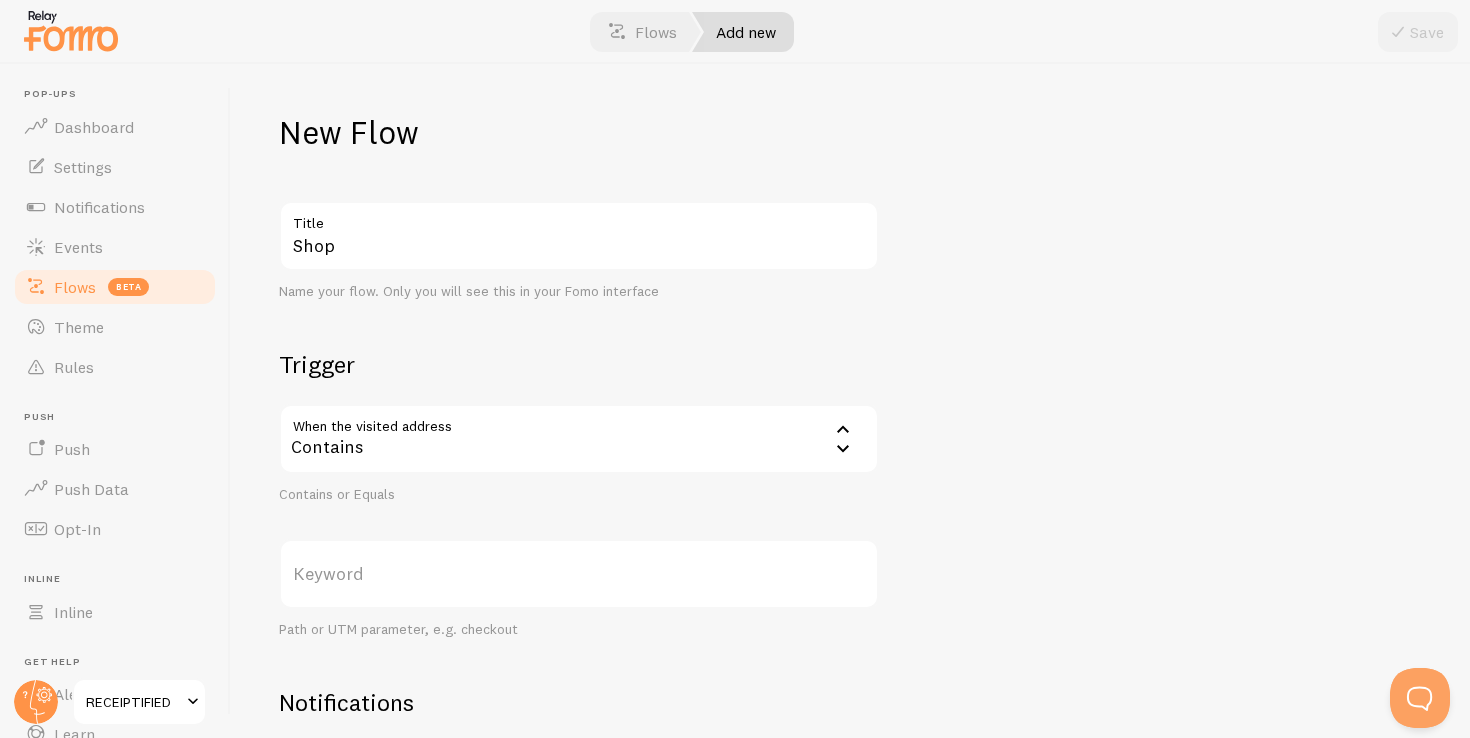 click on "Contains" at bounding box center (579, 439) 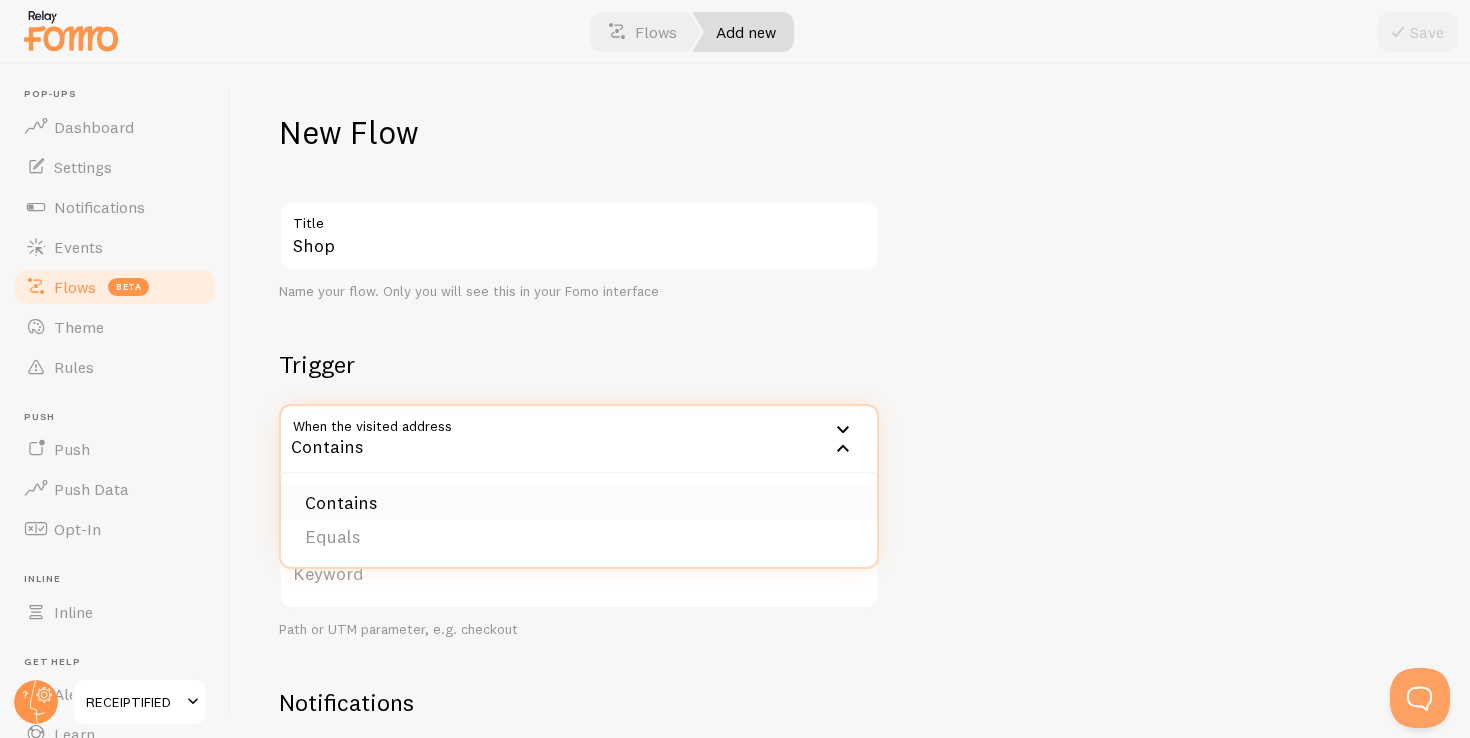 click on "Contains" at bounding box center [579, 503] 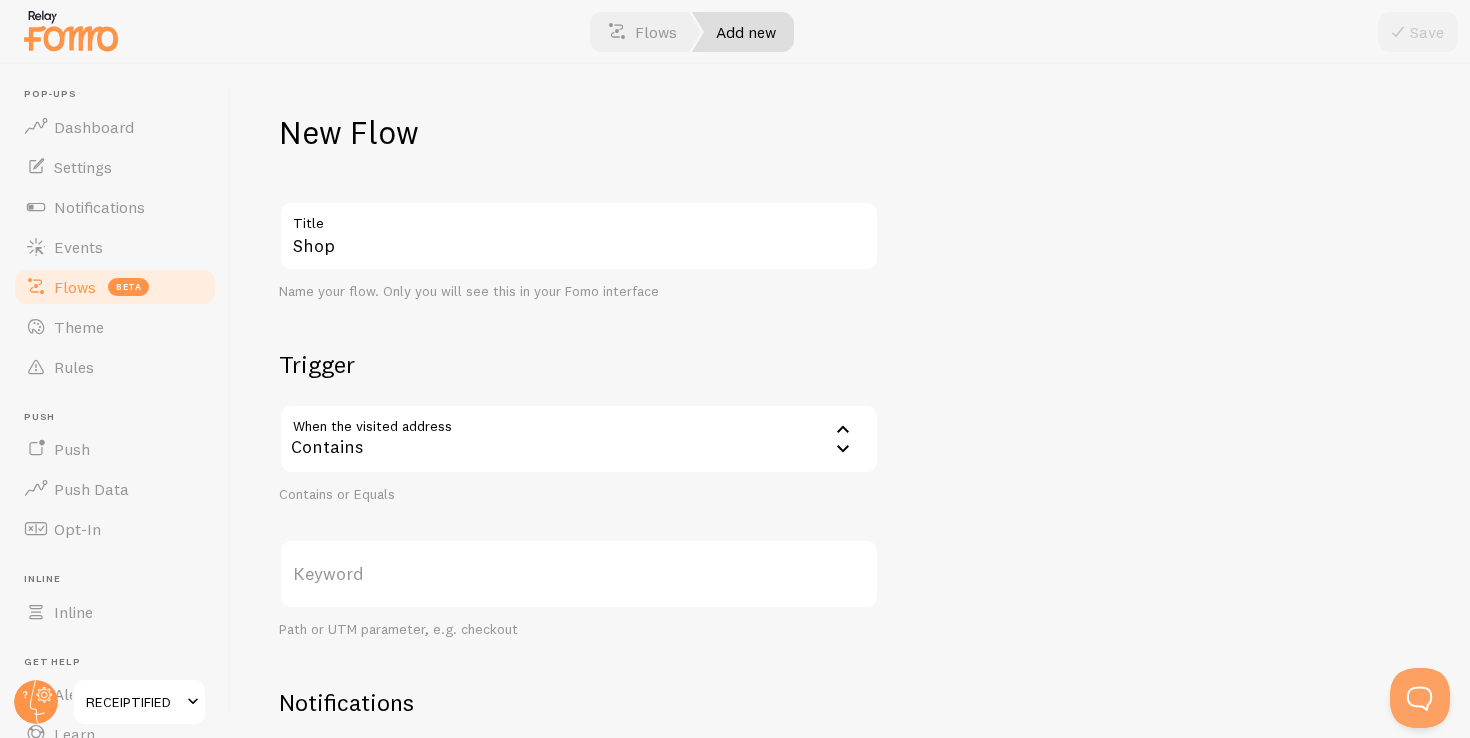 scroll, scrollTop: 88, scrollLeft: 0, axis: vertical 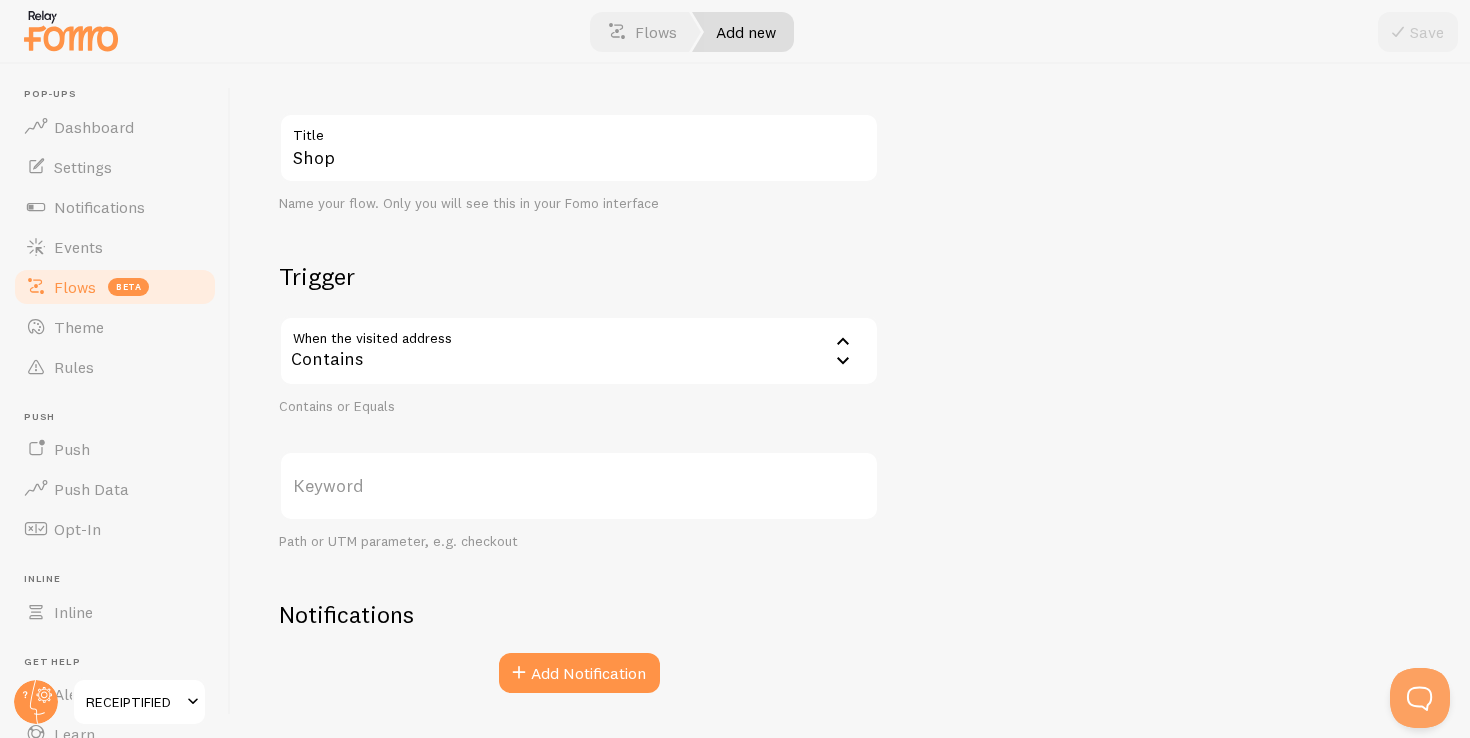 click on "Keyword" at bounding box center [579, 486] 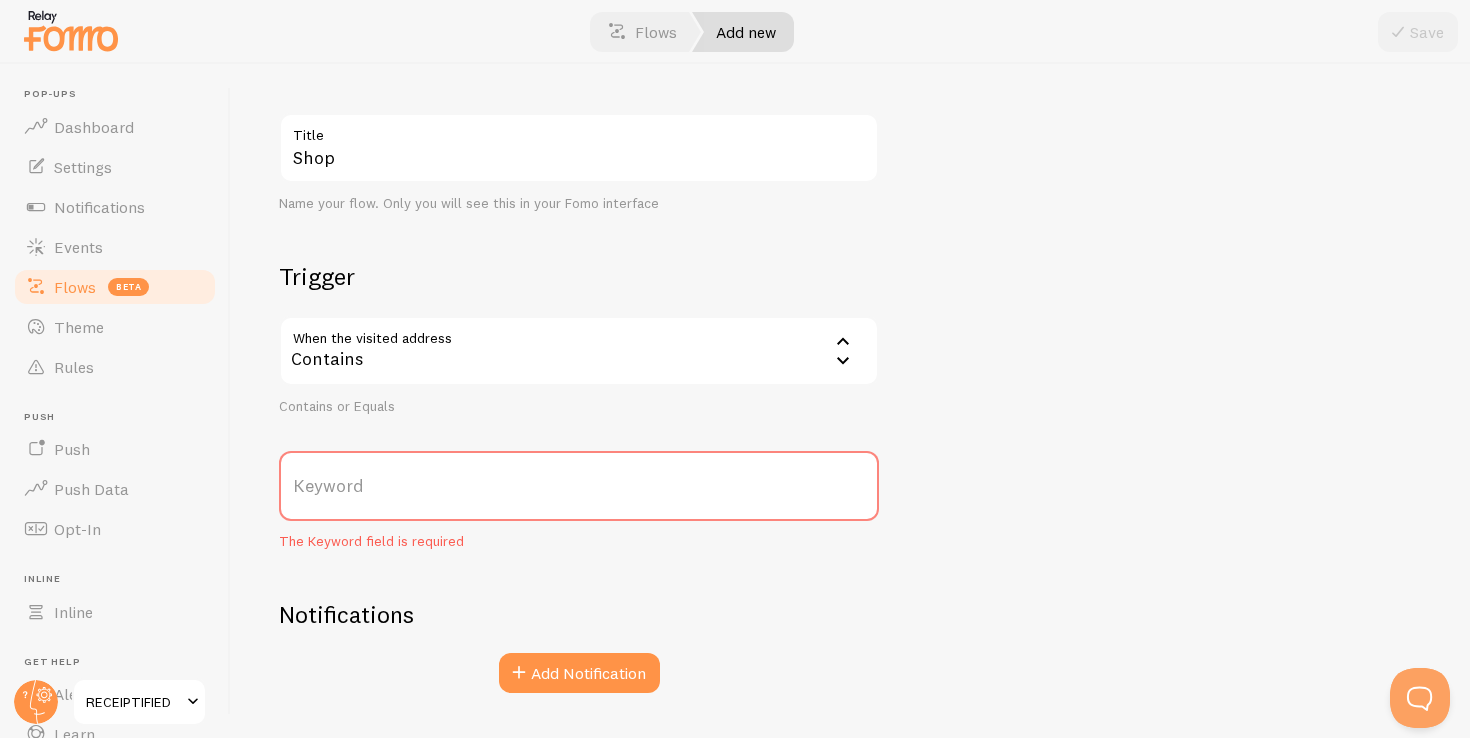 click on "Contains" at bounding box center [579, 351] 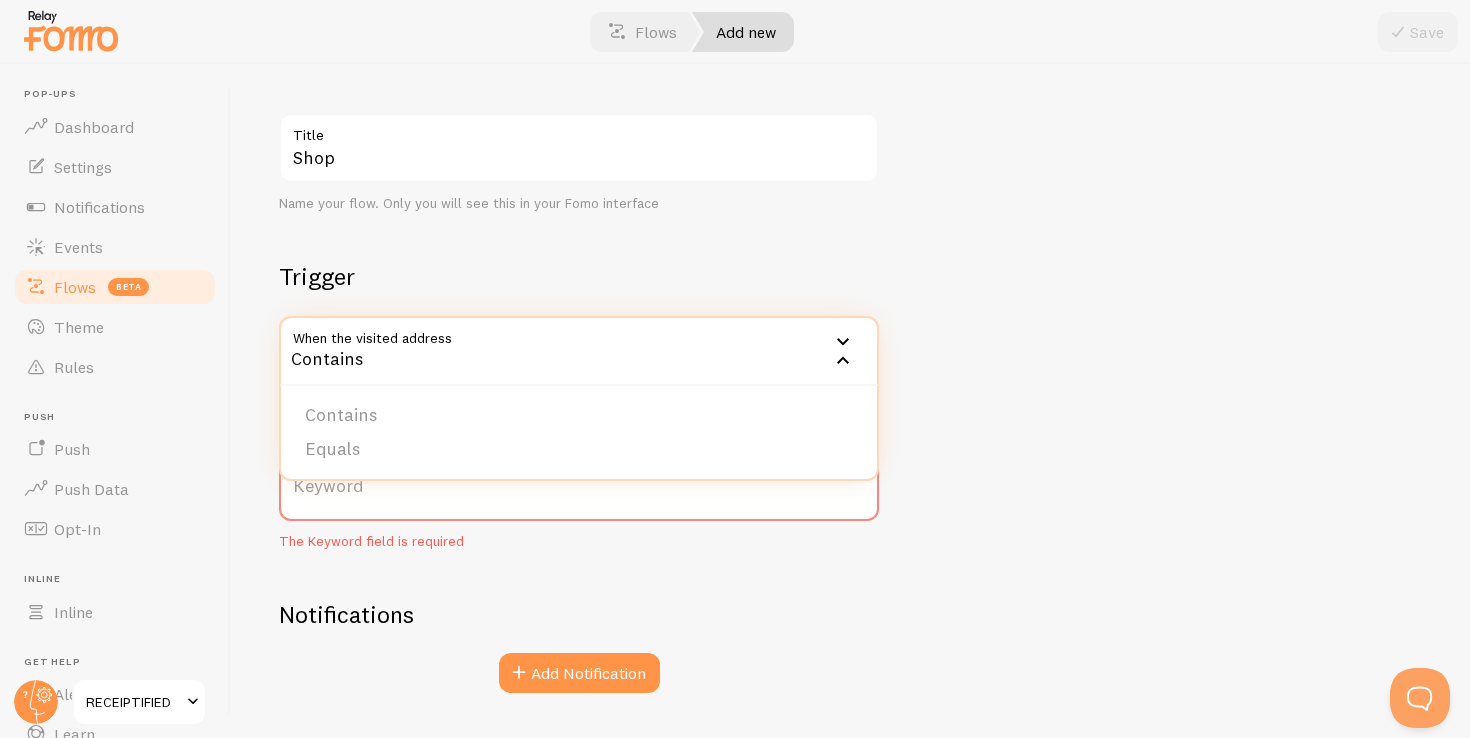 click on "Contains" at bounding box center (579, 351) 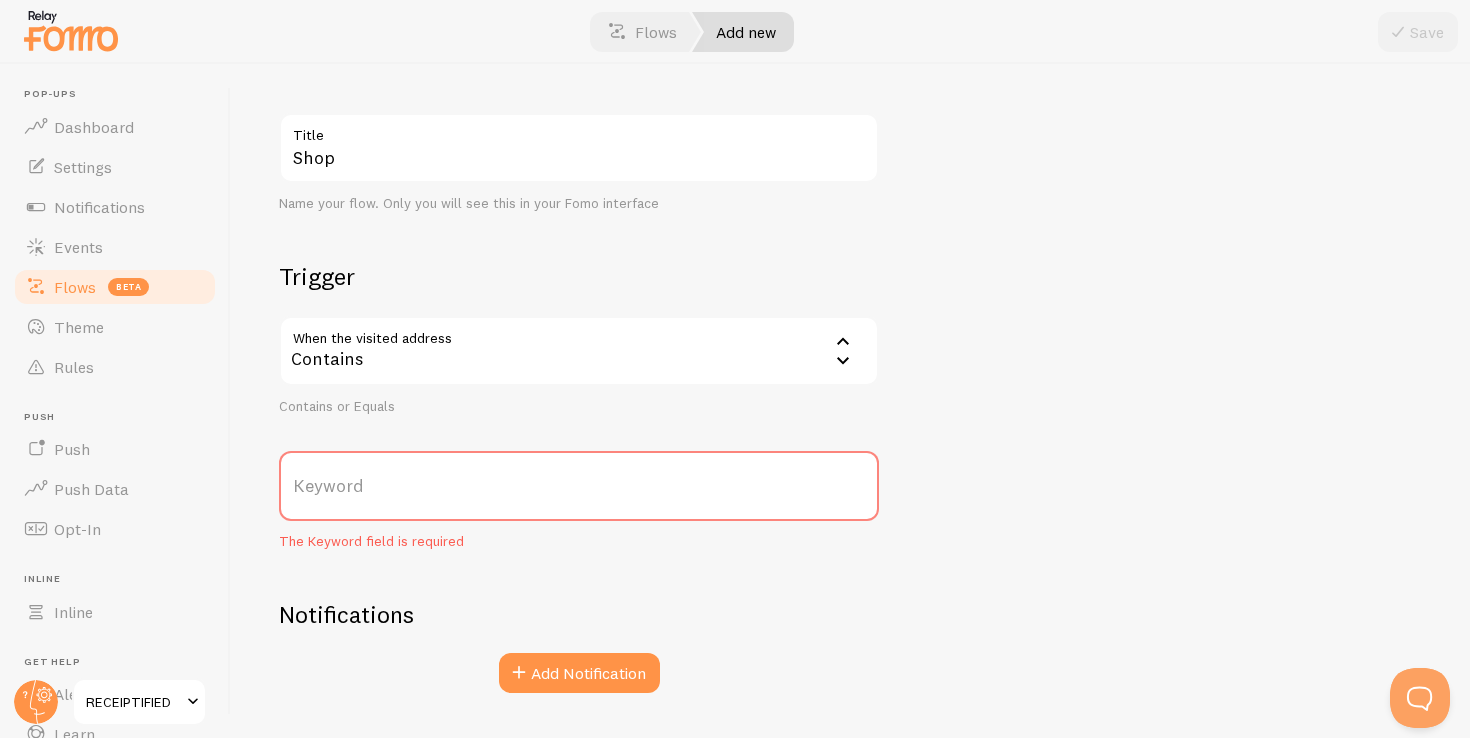 click on "Keyword" at bounding box center (579, 486) 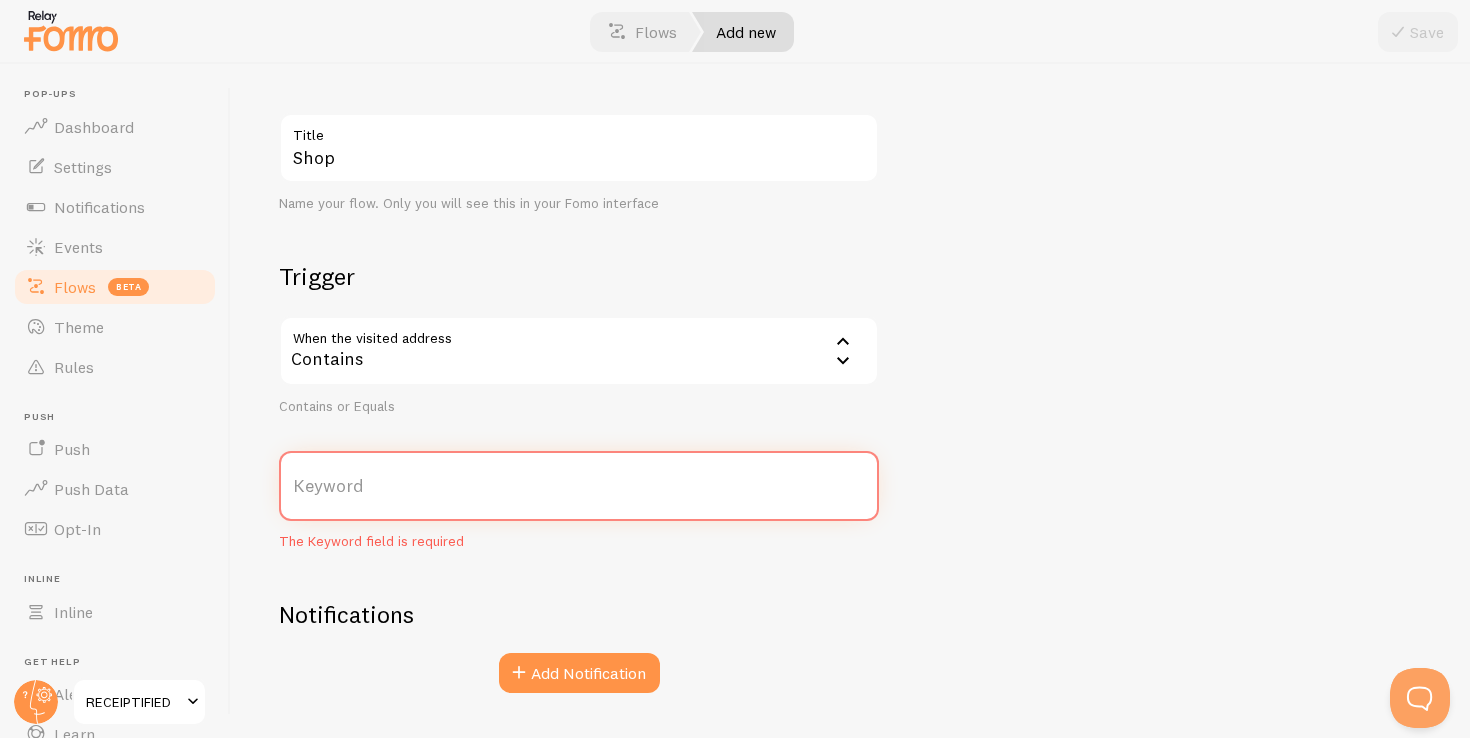click on "Keyword" at bounding box center (579, 486) 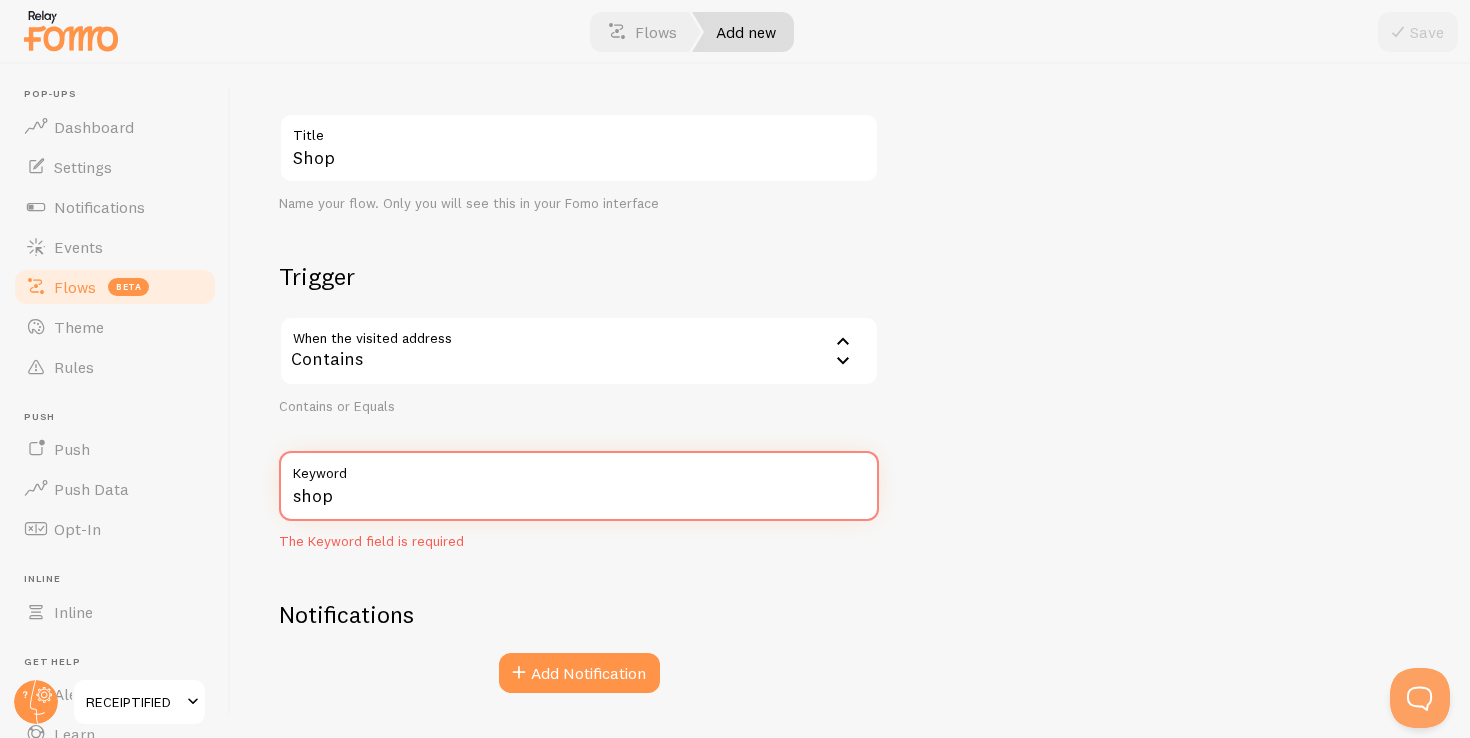type on "shop" 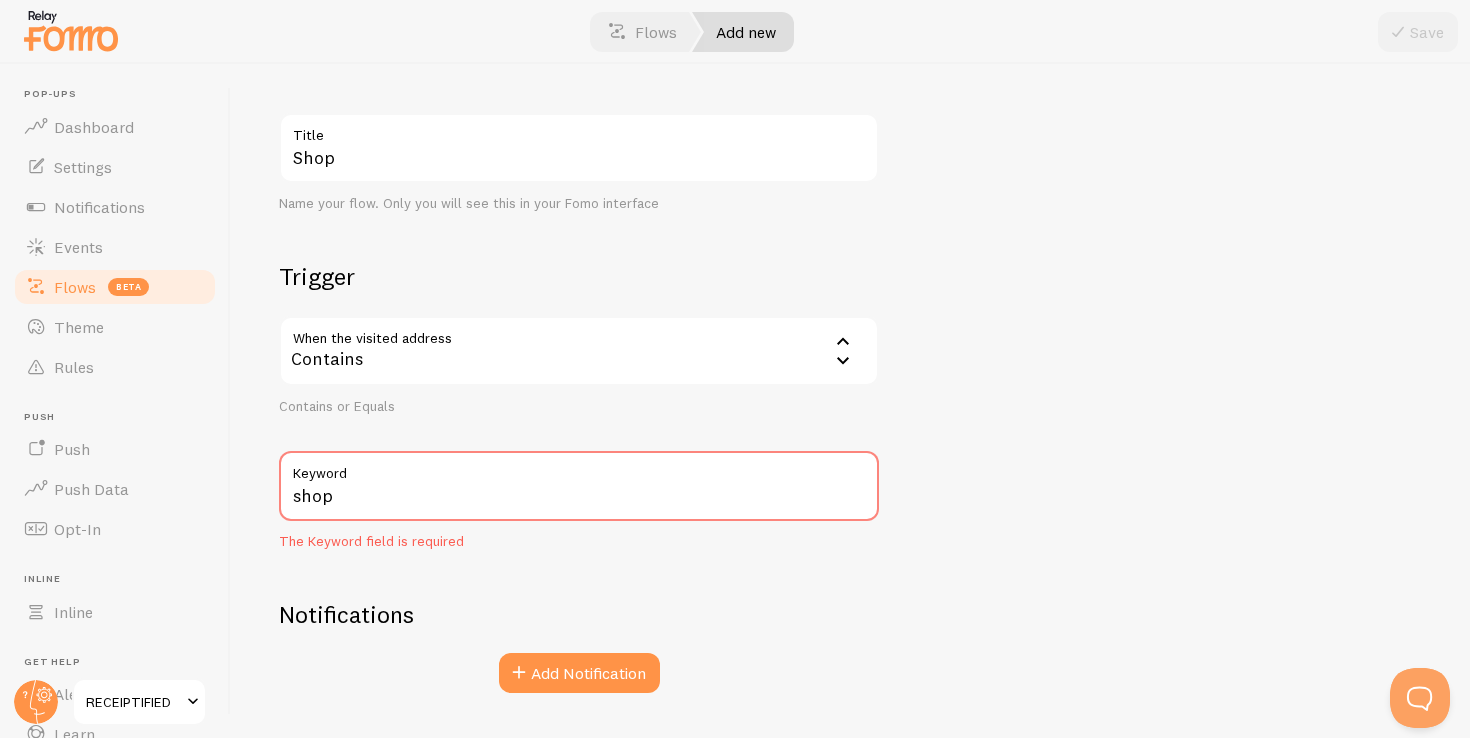 click on "Contains or Equals" at bounding box center (579, 407) 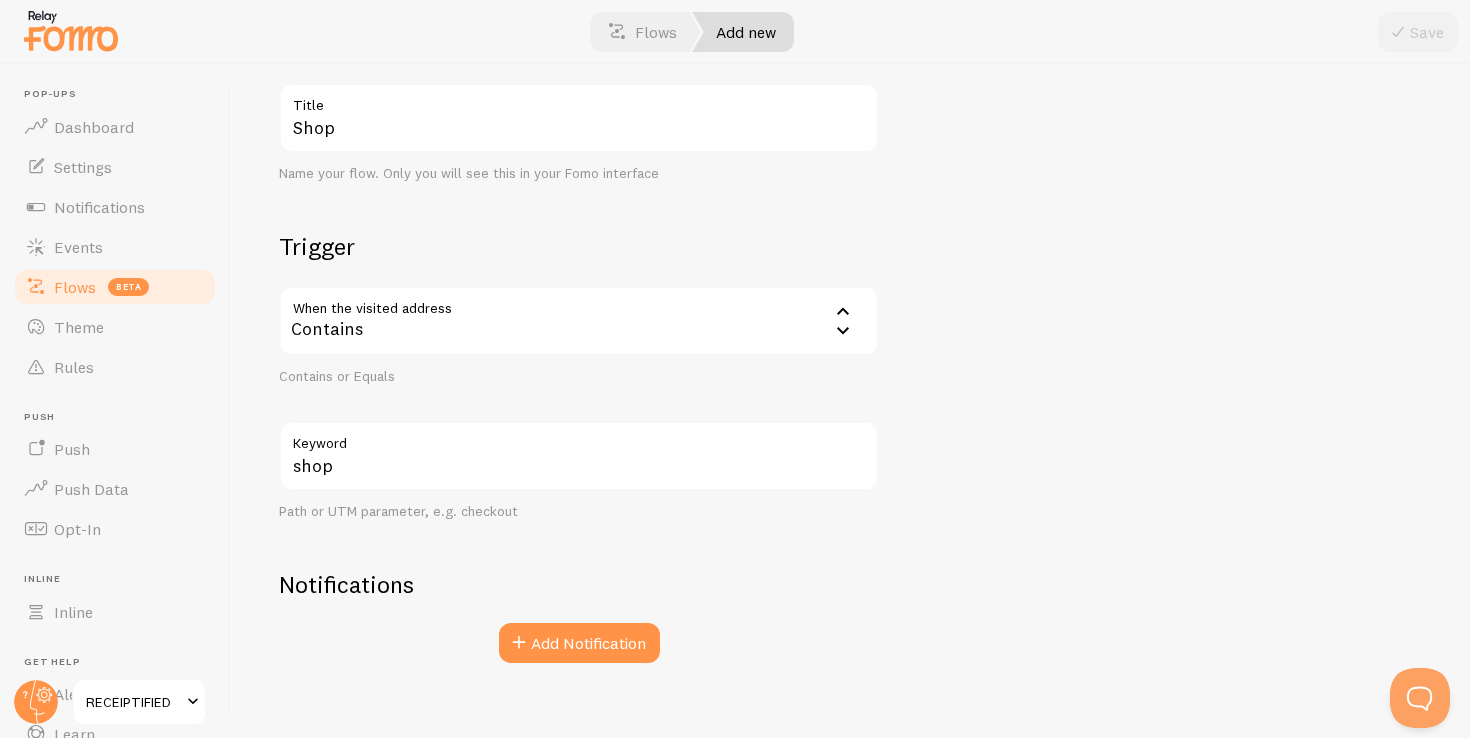 scroll, scrollTop: 139, scrollLeft: 0, axis: vertical 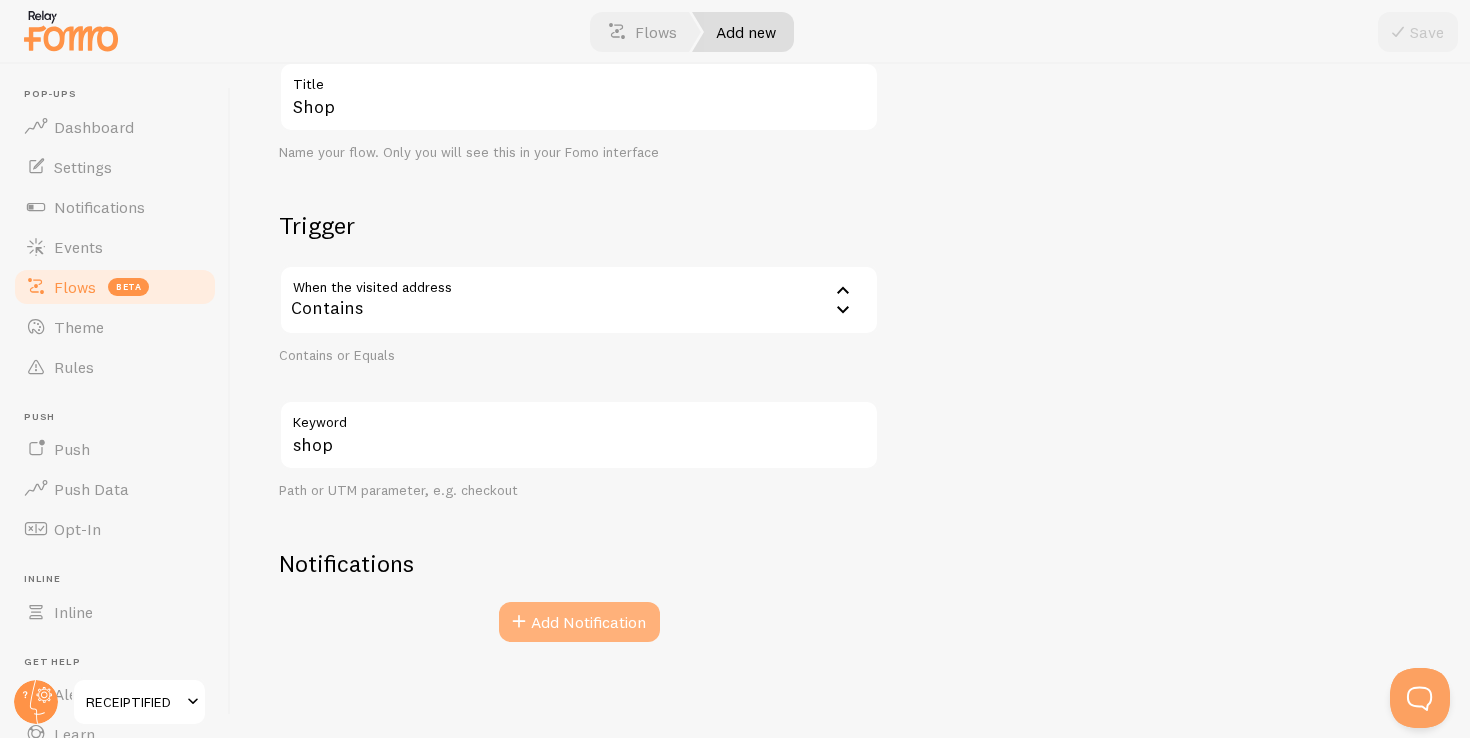 click on "Add Notification" at bounding box center (579, 622) 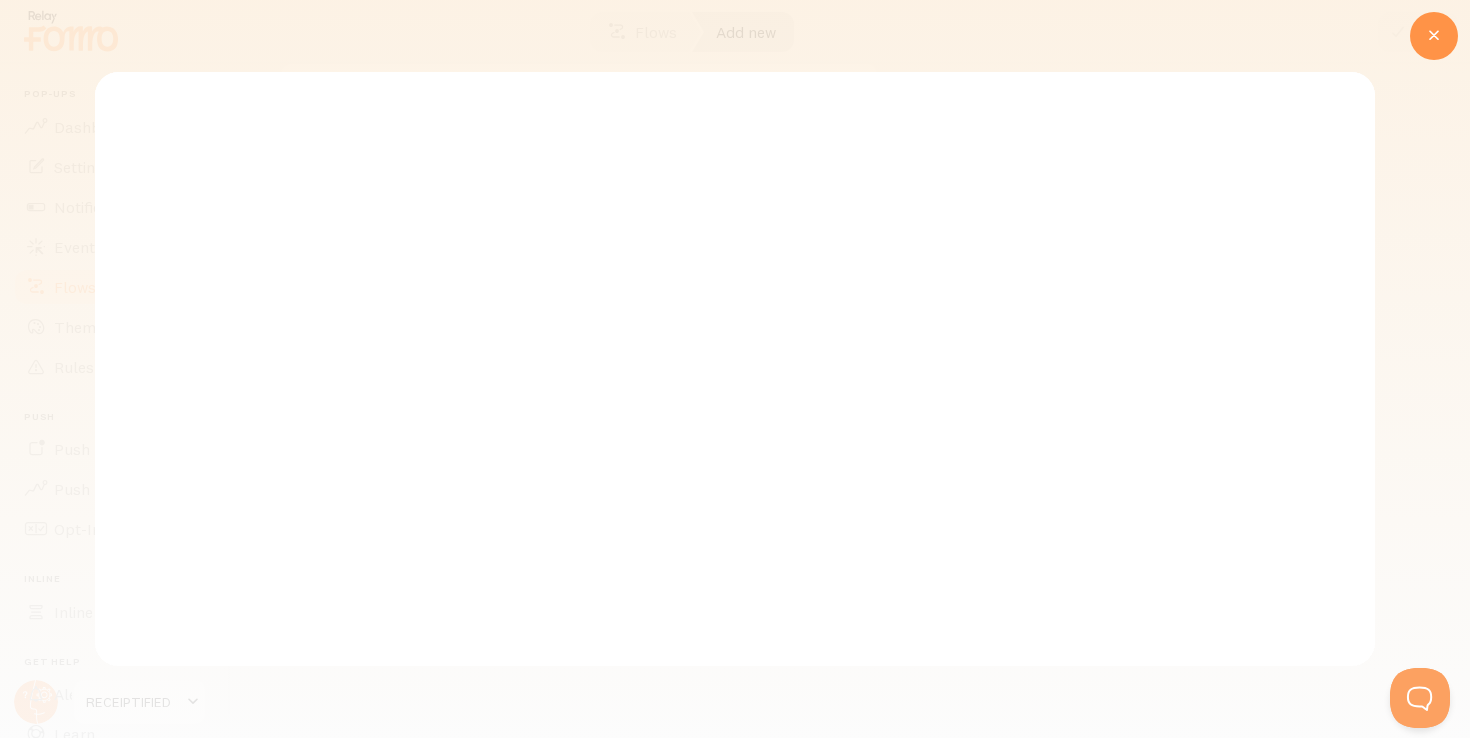 scroll, scrollTop: 0, scrollLeft: 0, axis: both 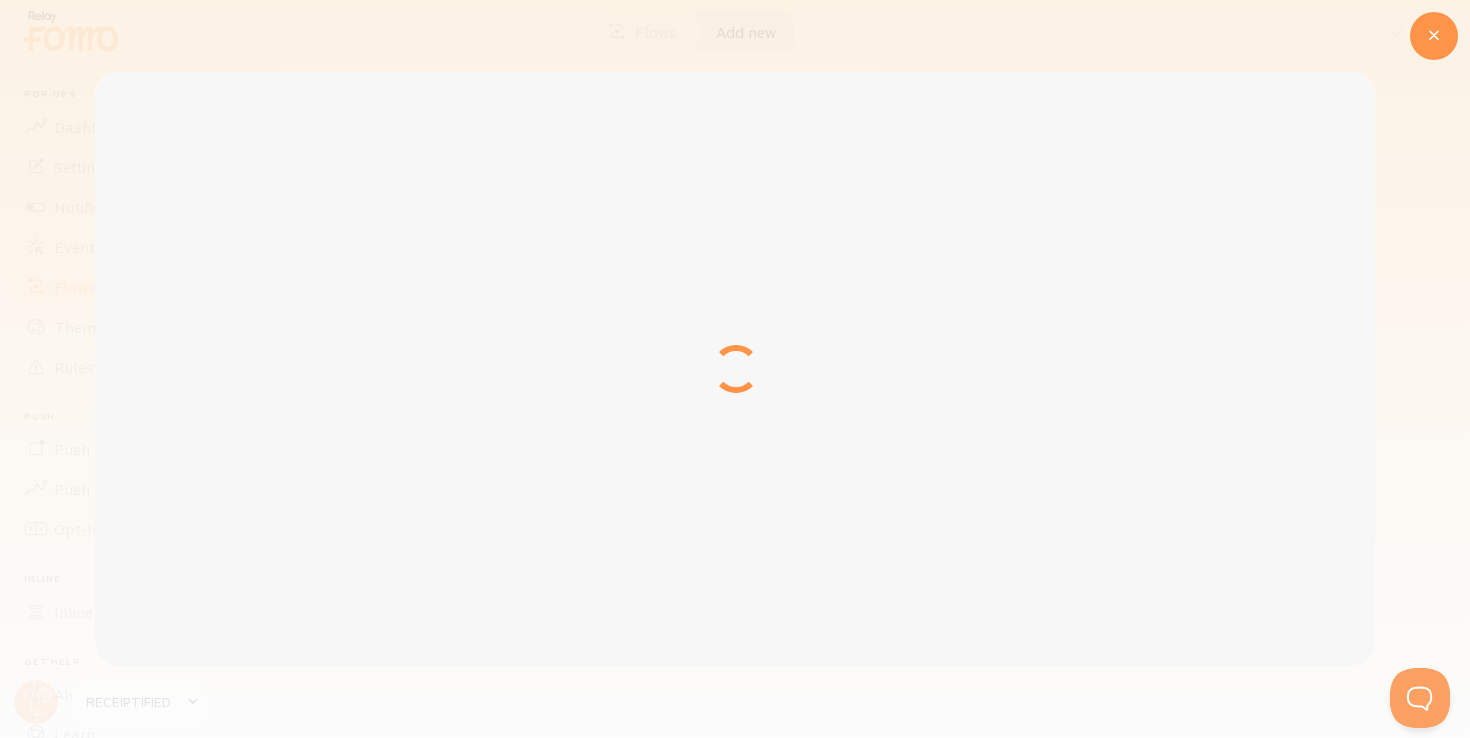 click on "You don't have any connected Integrations
This means there are no new Social Proof Events being captured. Browse and connect some below!
Add Notifications
Connect with services you already use to add new Notification types to your site" at bounding box center (735, 369) 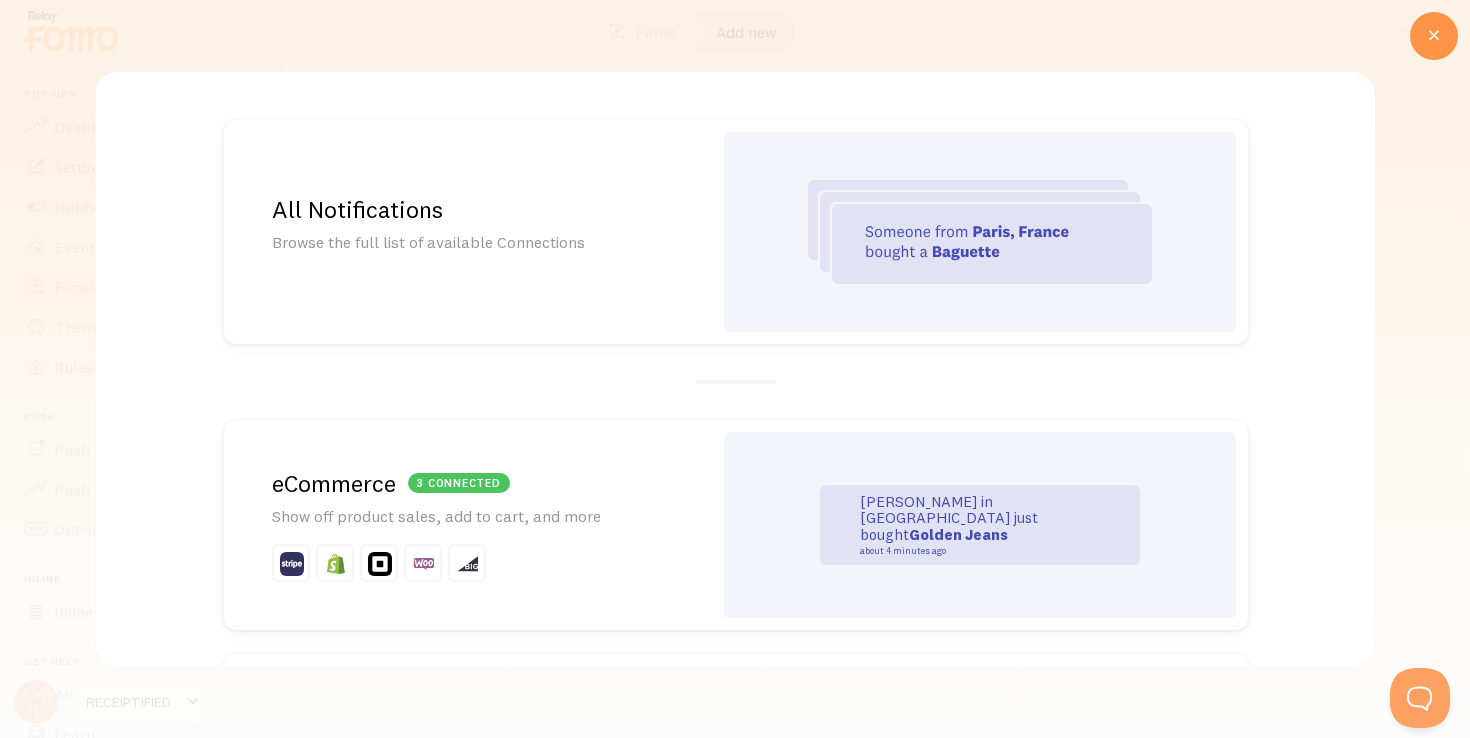 click at bounding box center (980, 232) 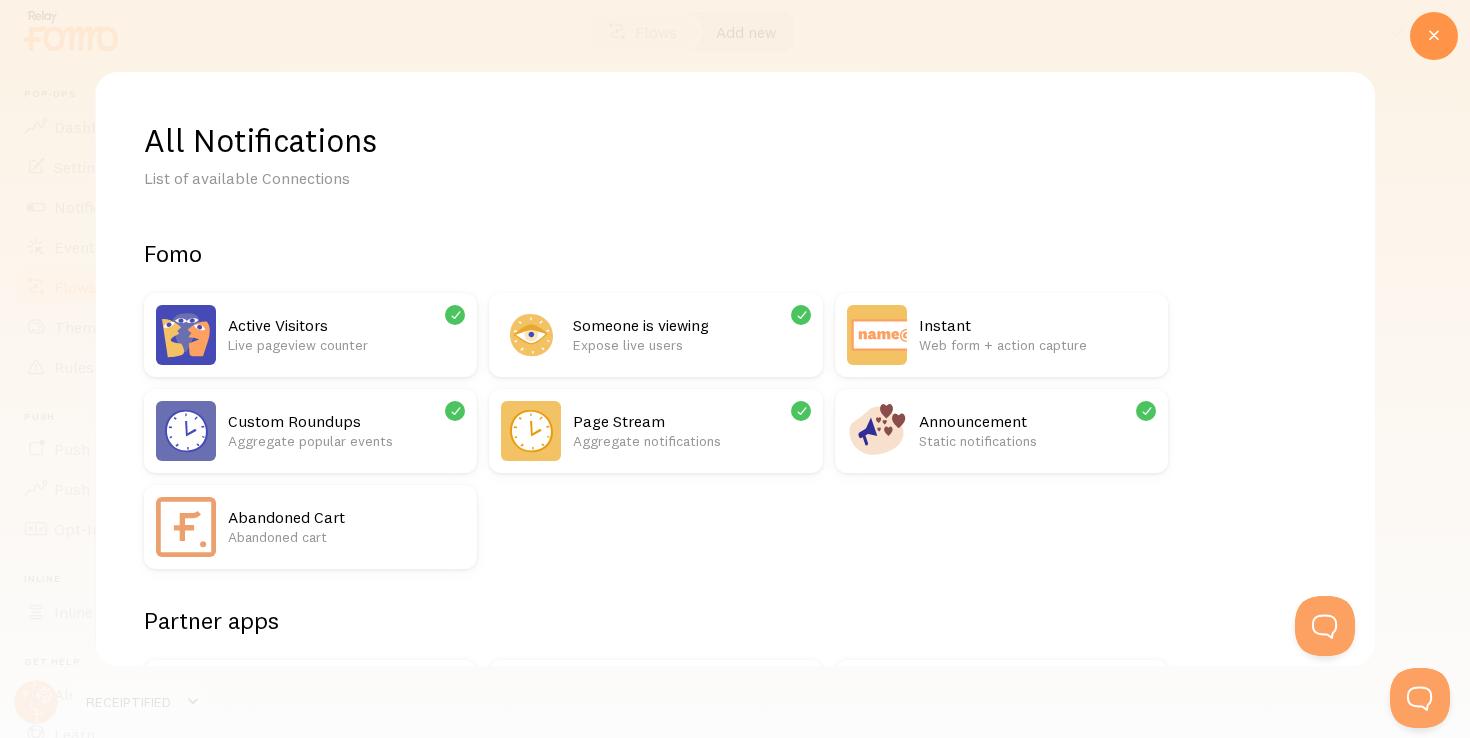 scroll, scrollTop: 0, scrollLeft: 0, axis: both 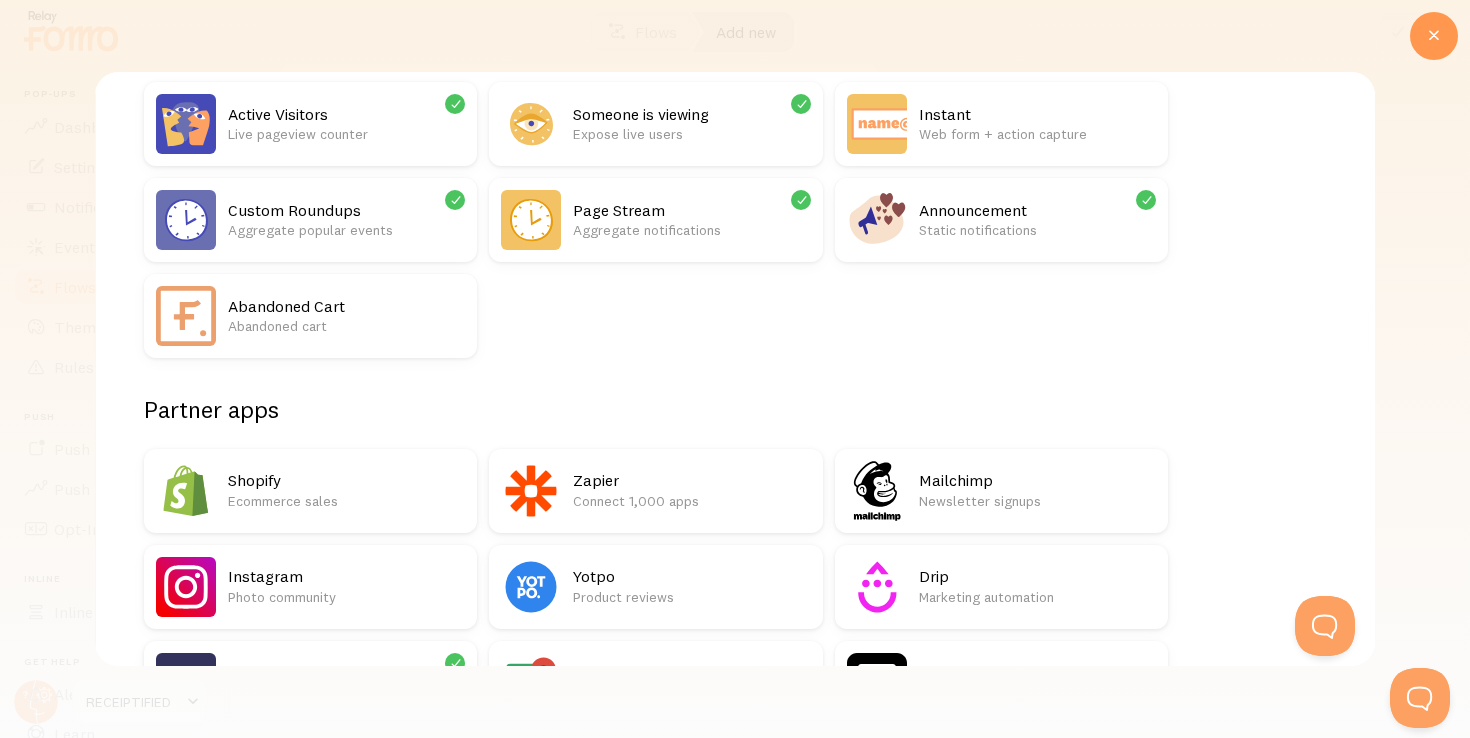click at bounding box center (1434, 36) 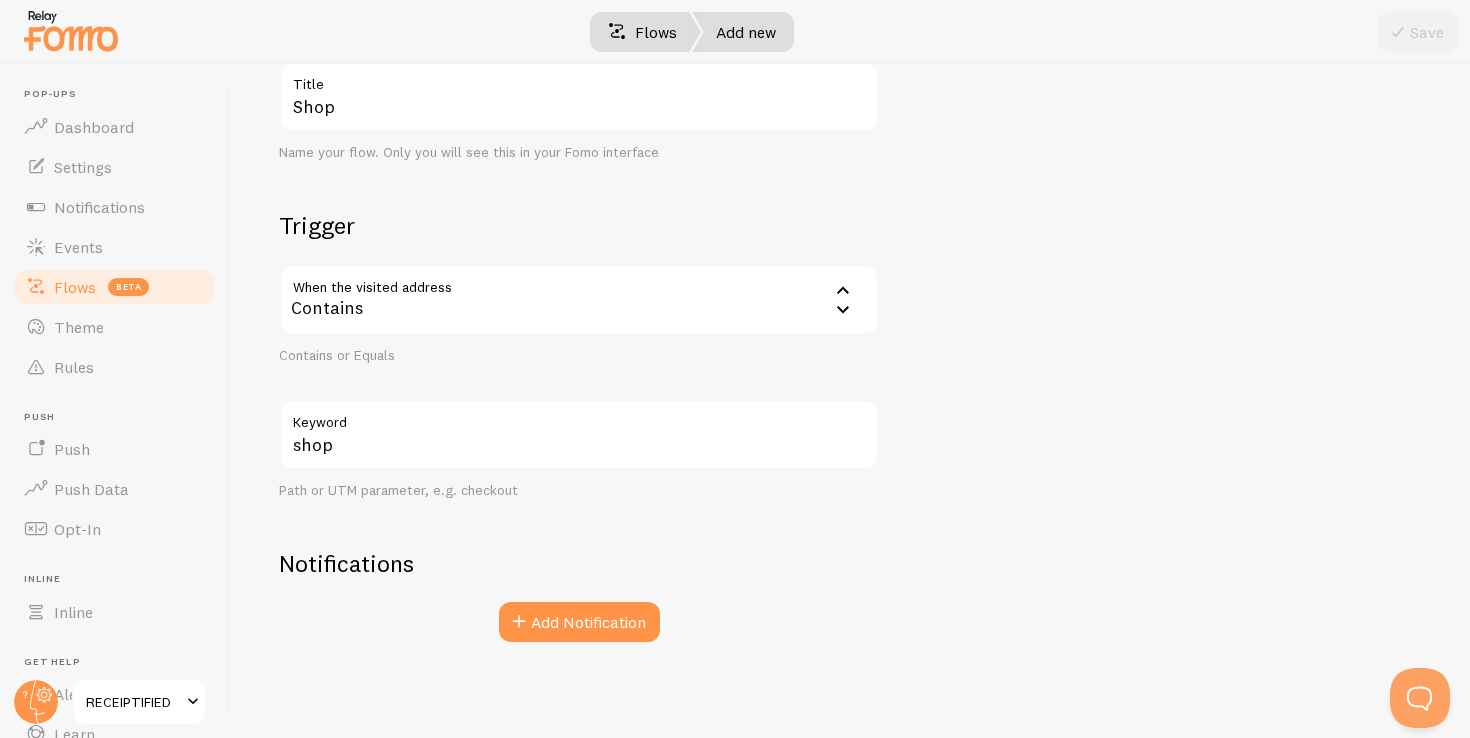 click on "Flows" at bounding box center [642, 32] 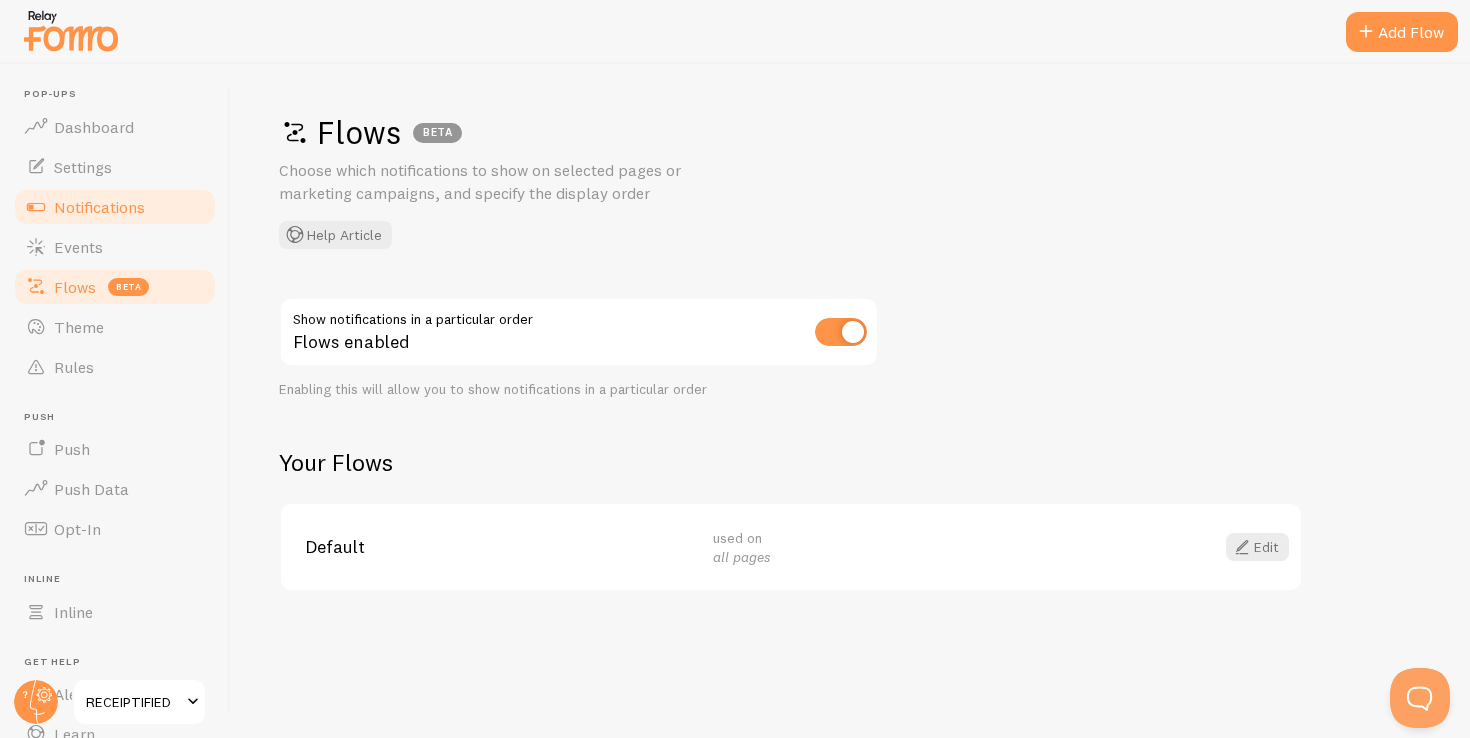click on "Notifications" at bounding box center [115, 207] 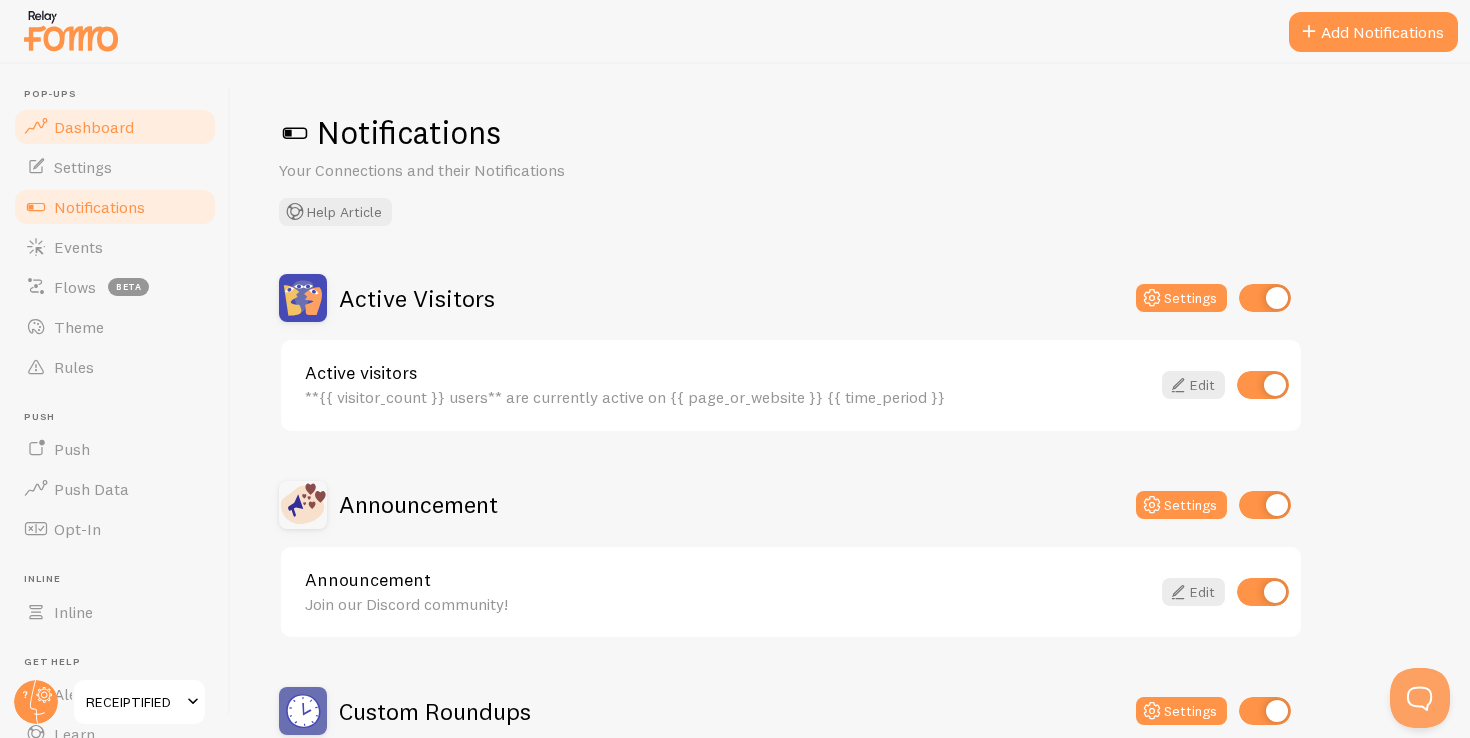 click on "Dashboard" at bounding box center [115, 127] 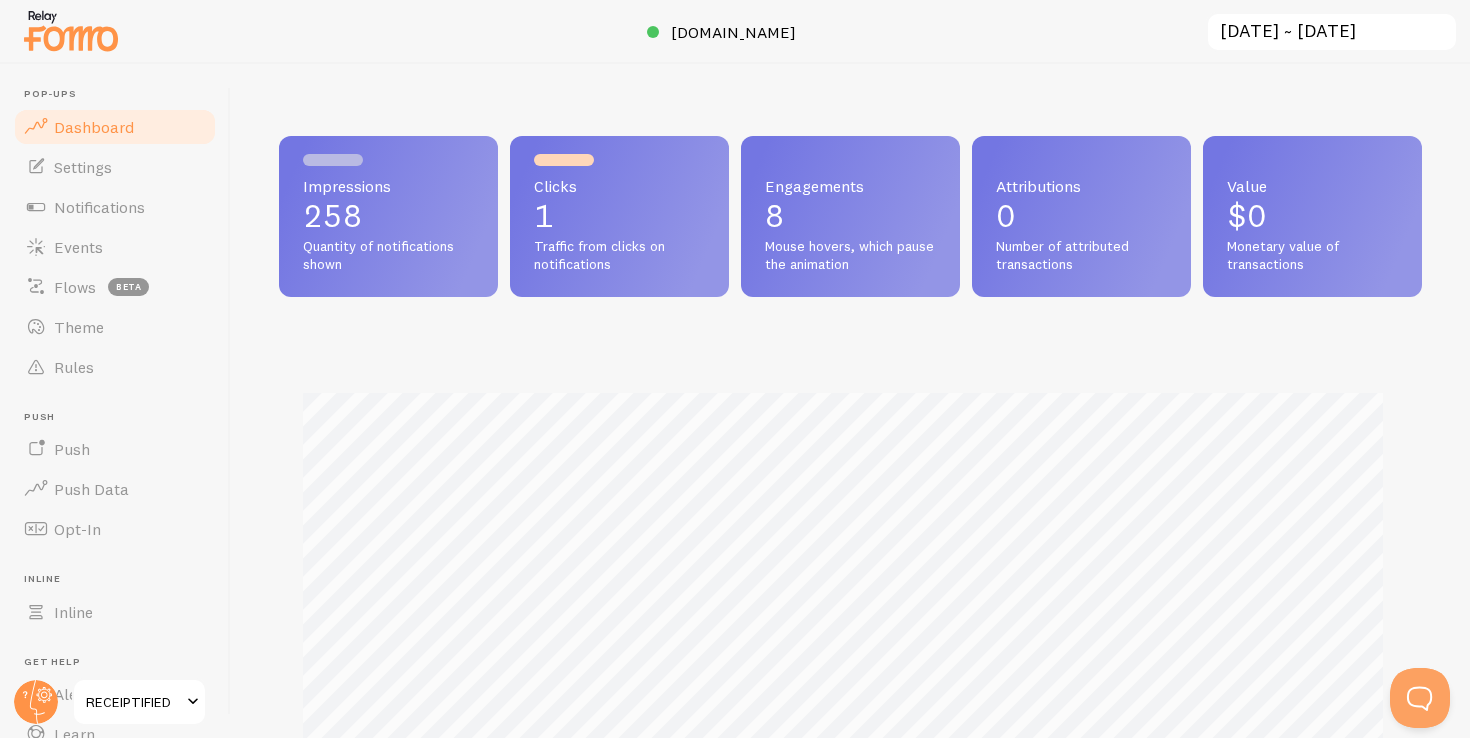 scroll, scrollTop: 999474, scrollLeft: 998872, axis: both 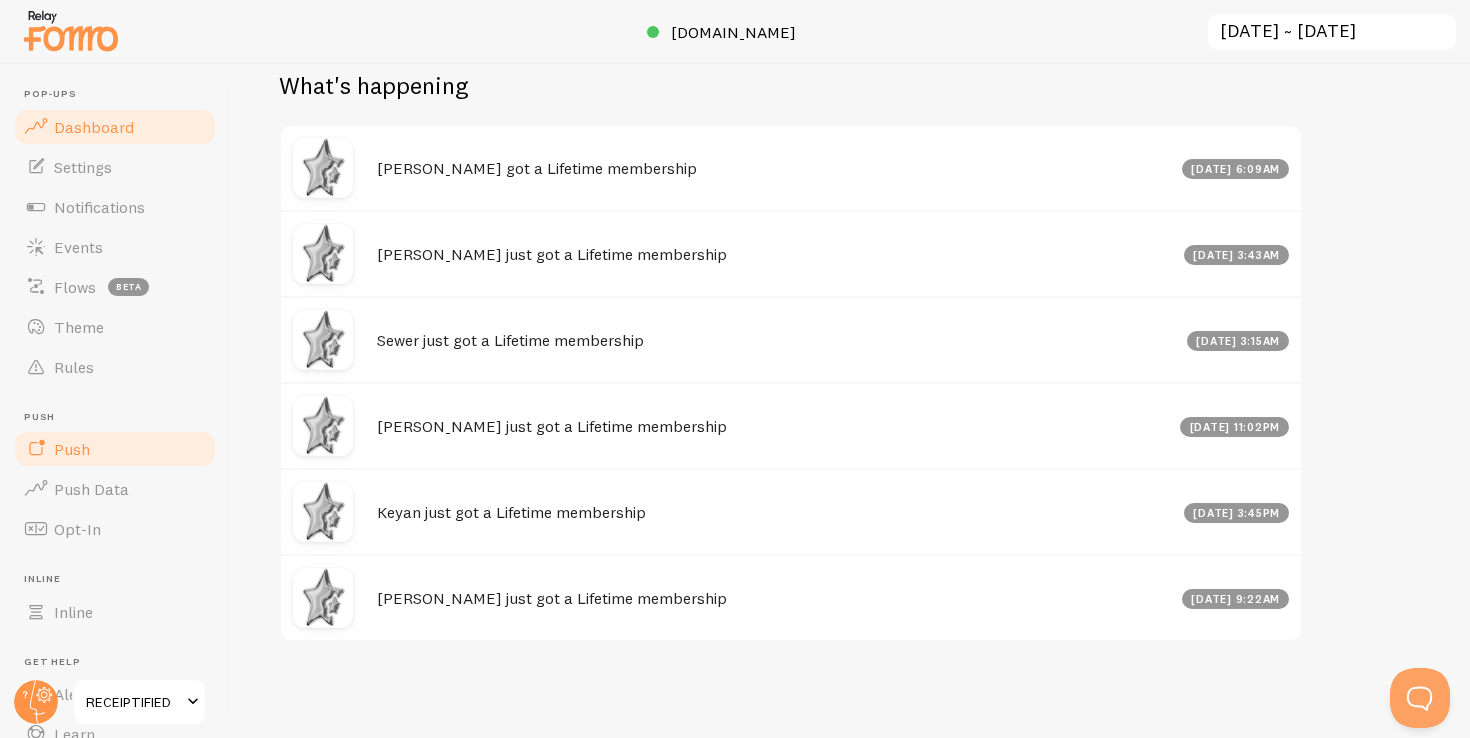 click on "Push" at bounding box center (115, 449) 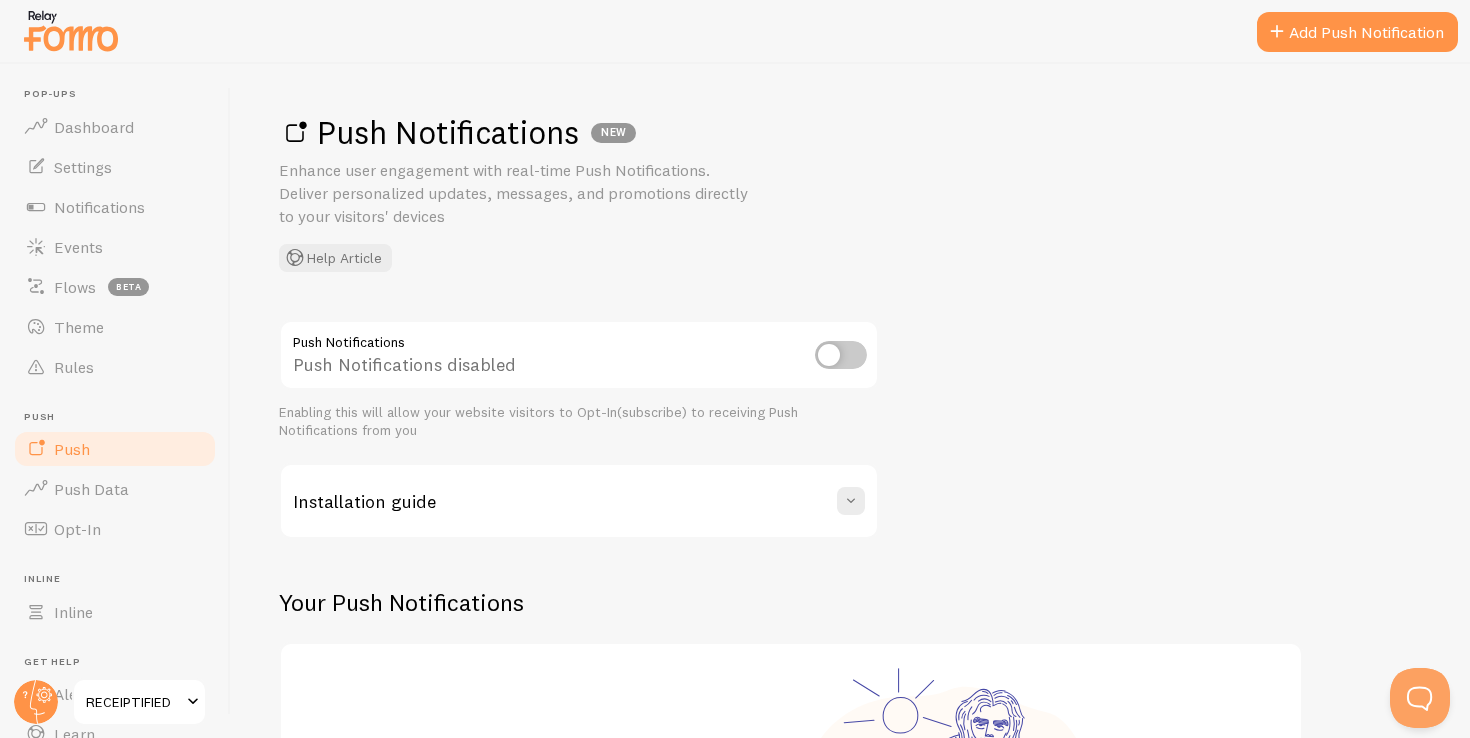click on "Installation guide" at bounding box center [579, 501] 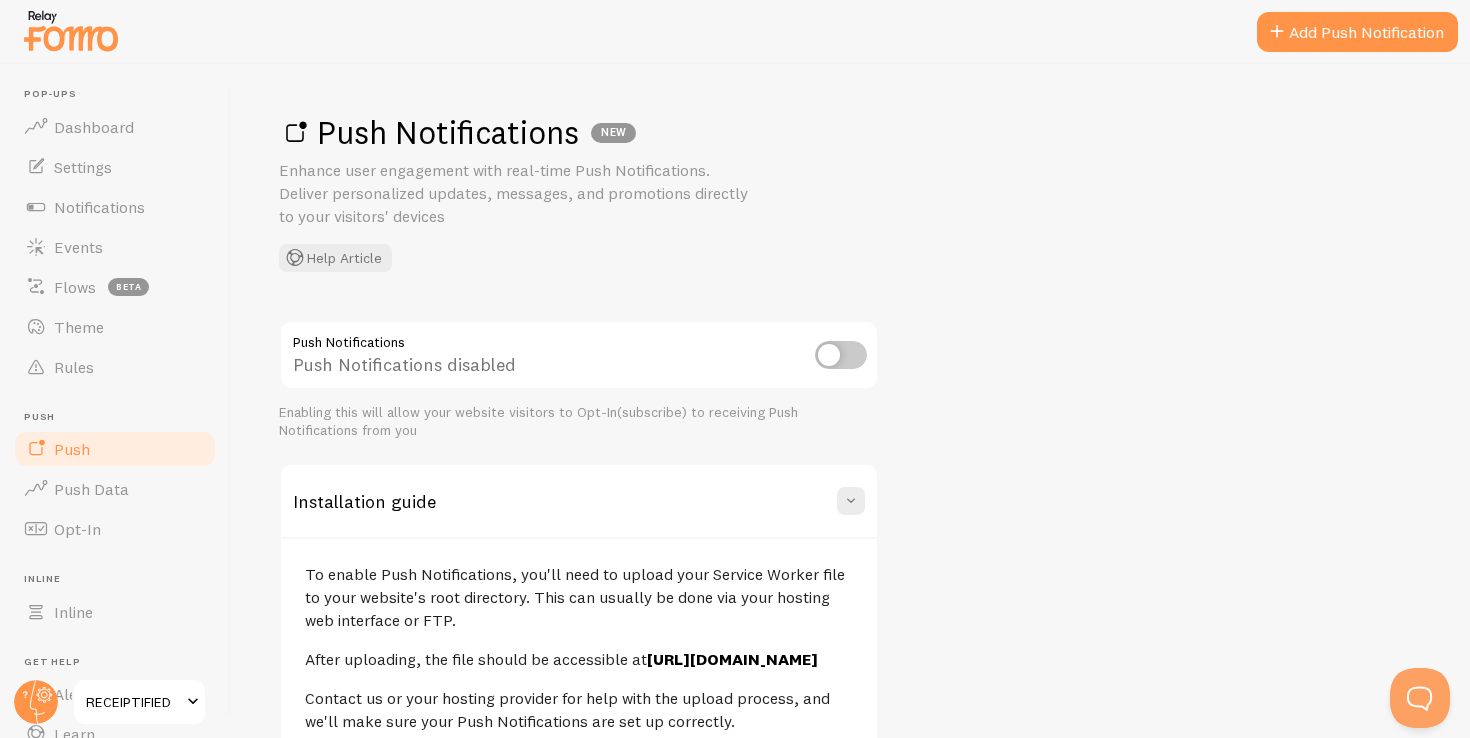scroll, scrollTop: 205, scrollLeft: 0, axis: vertical 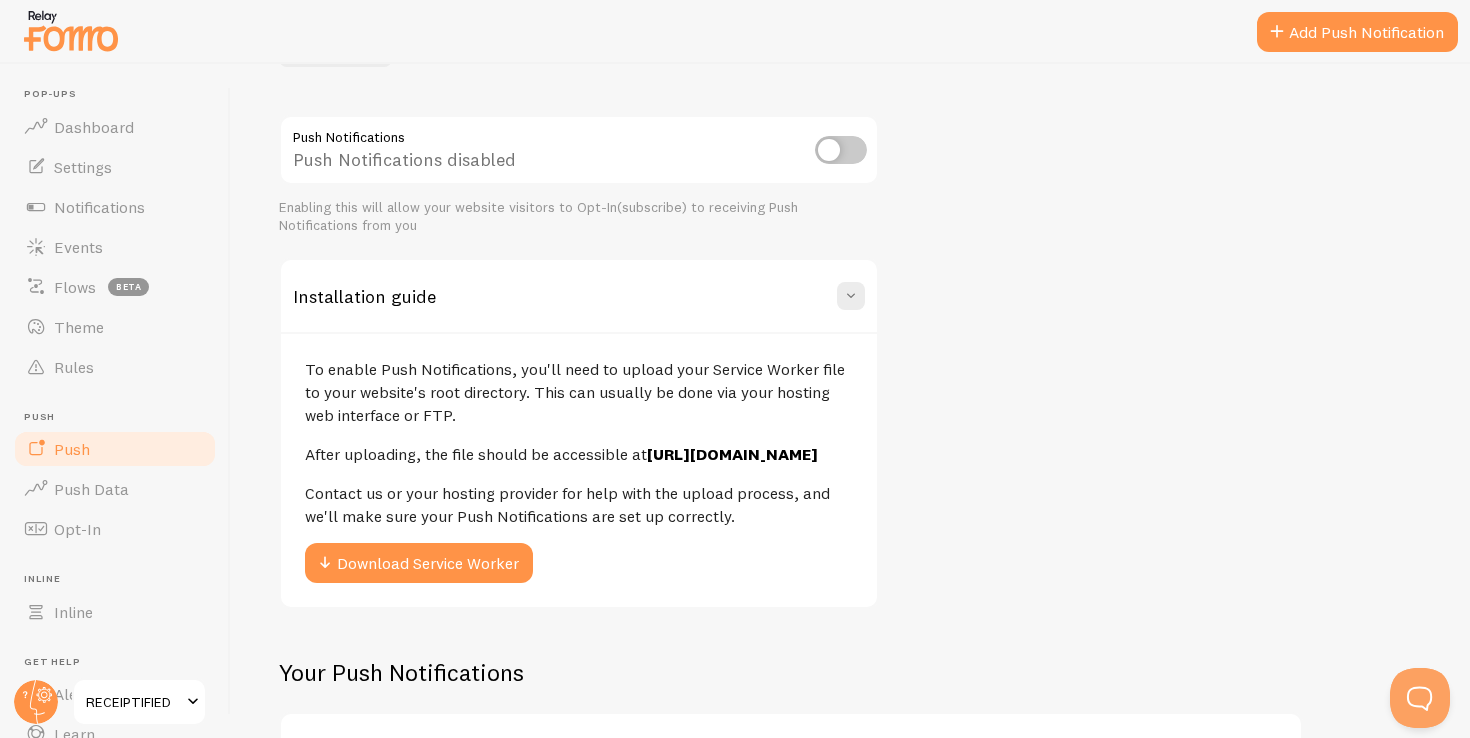 click on "Push" at bounding box center (115, 449) 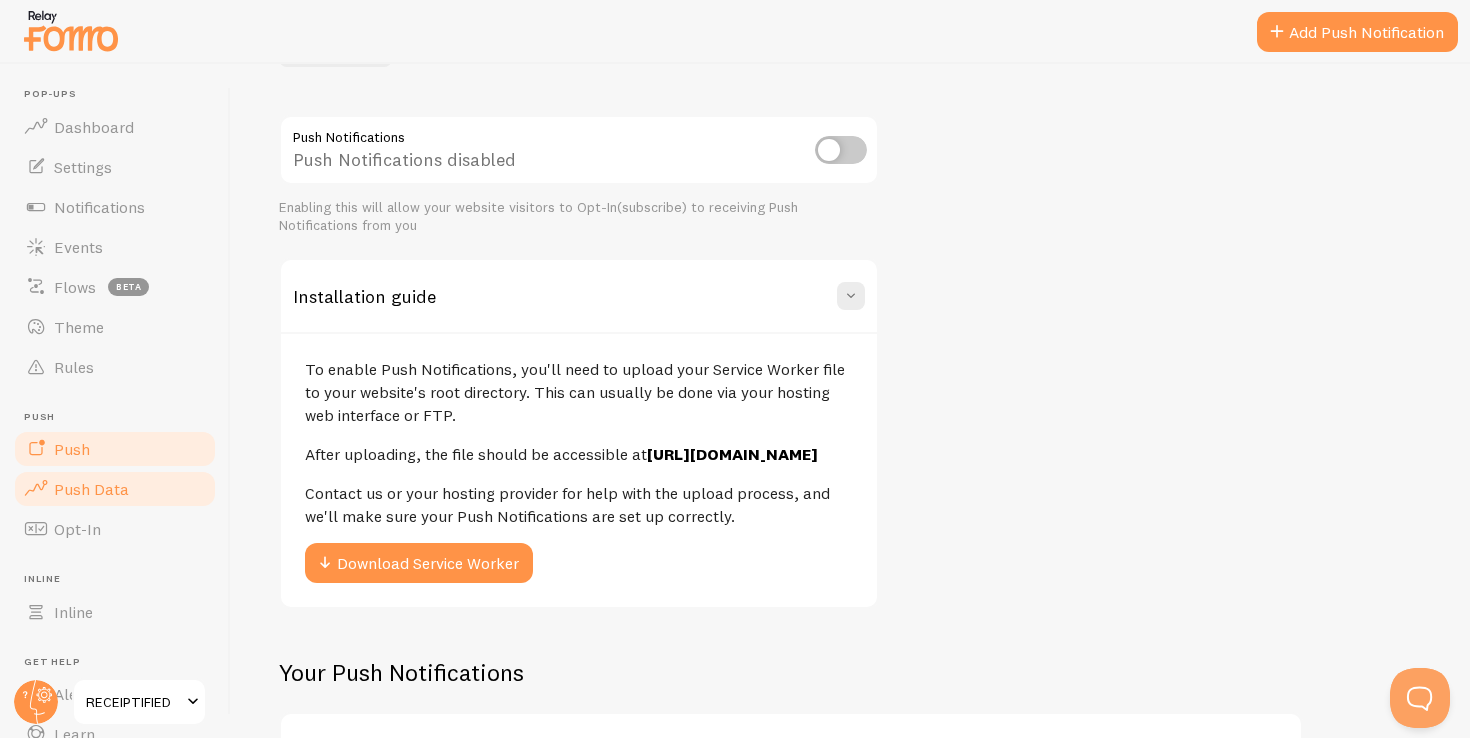 click on "Push Data" at bounding box center [115, 489] 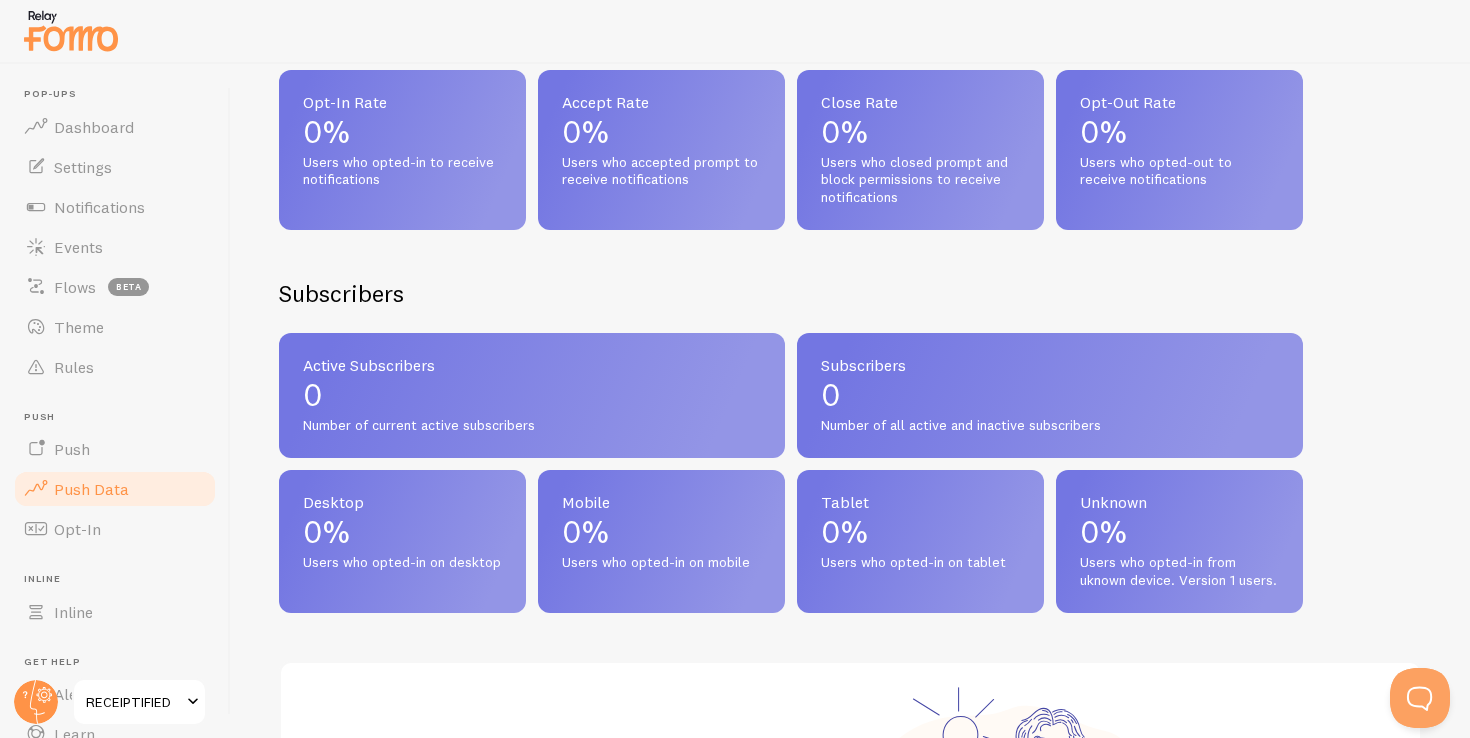 scroll, scrollTop: 595, scrollLeft: 0, axis: vertical 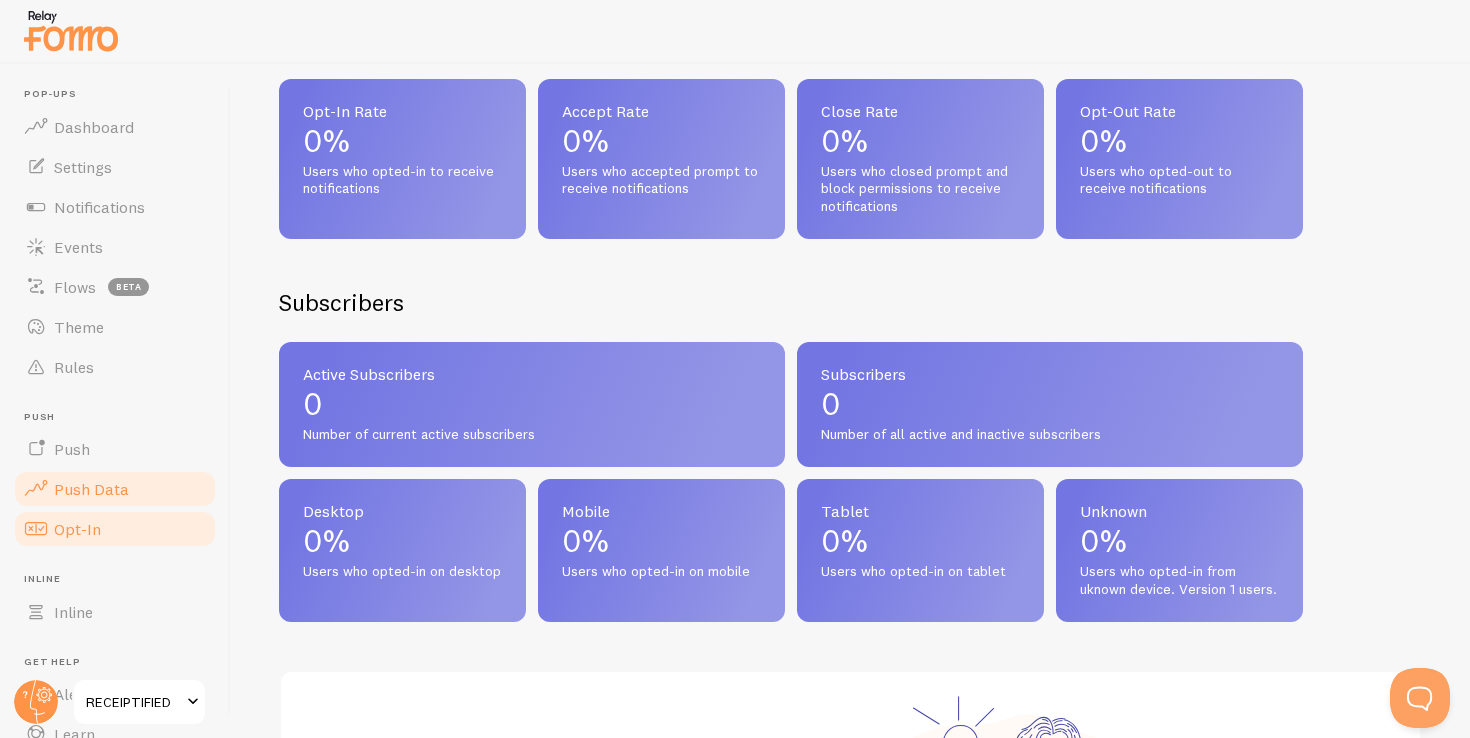 click on "Opt-In" at bounding box center (115, 529) 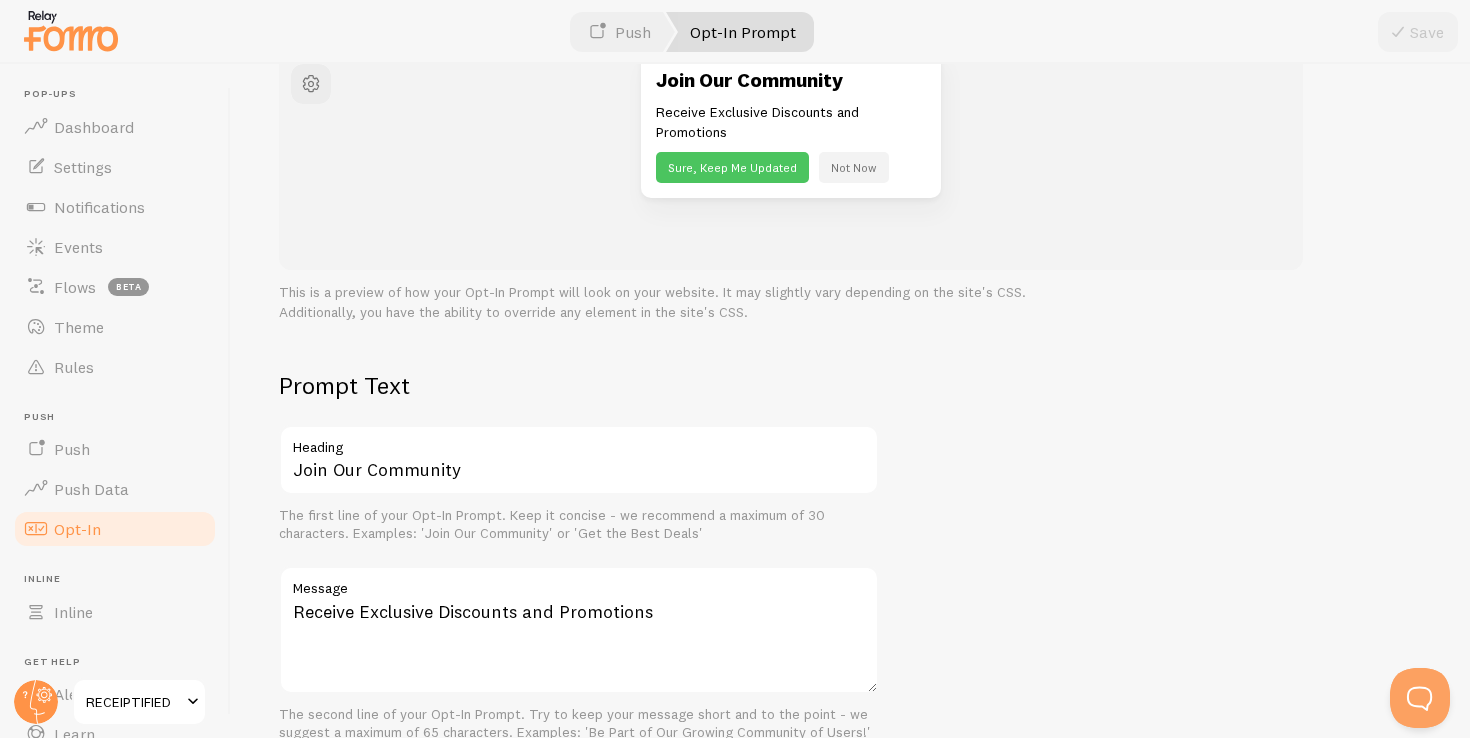 scroll, scrollTop: 899, scrollLeft: 0, axis: vertical 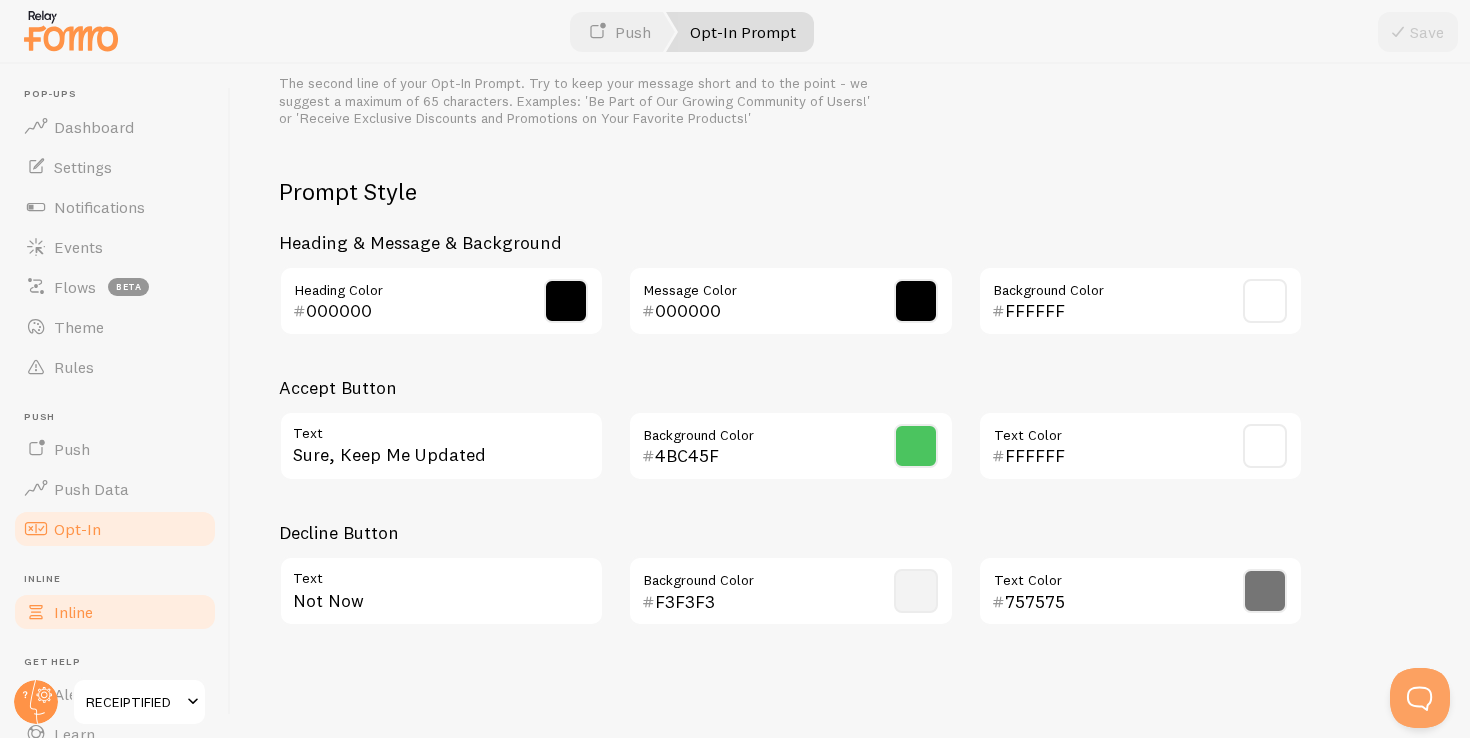 click on "Inline" at bounding box center (115, 612) 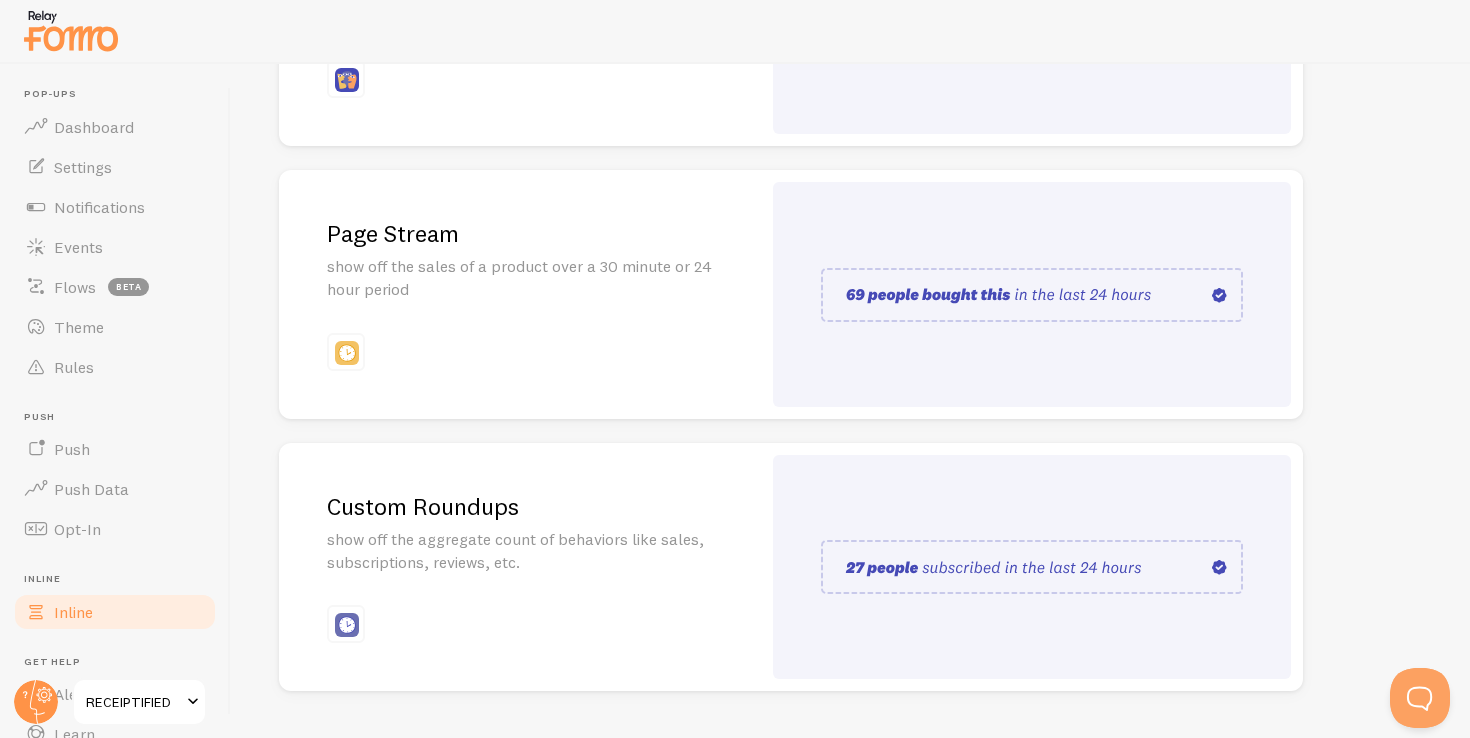 scroll, scrollTop: 471, scrollLeft: 0, axis: vertical 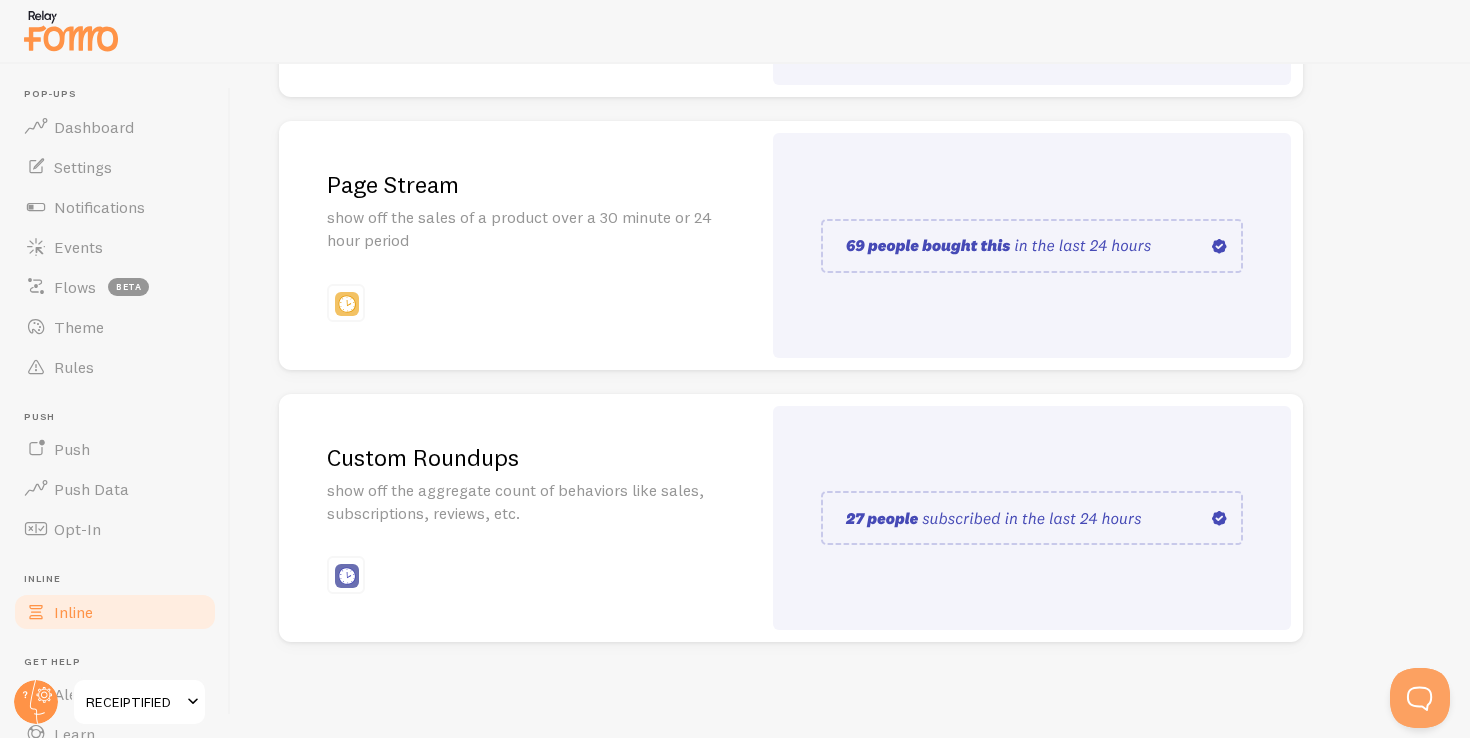 click at bounding box center (1032, 245) 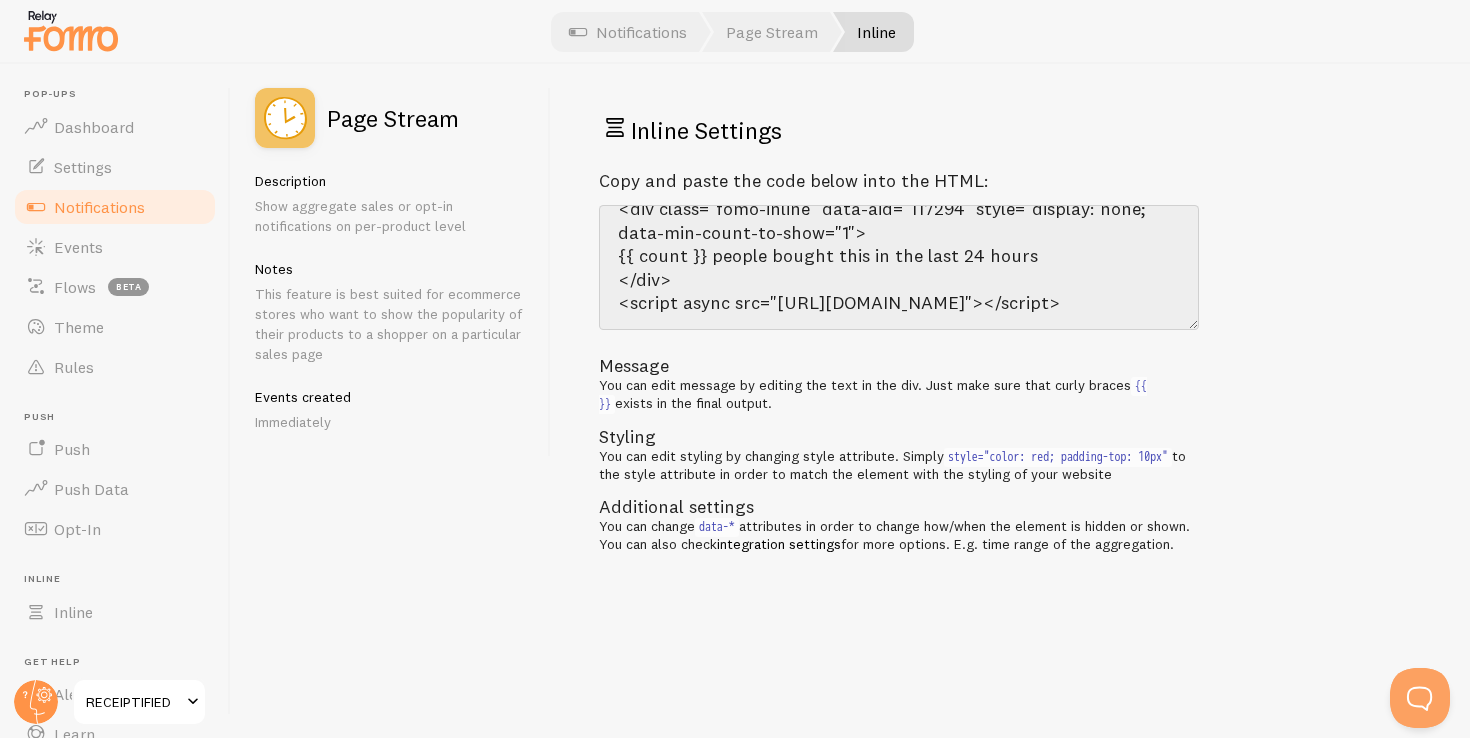 scroll, scrollTop: 47, scrollLeft: 0, axis: vertical 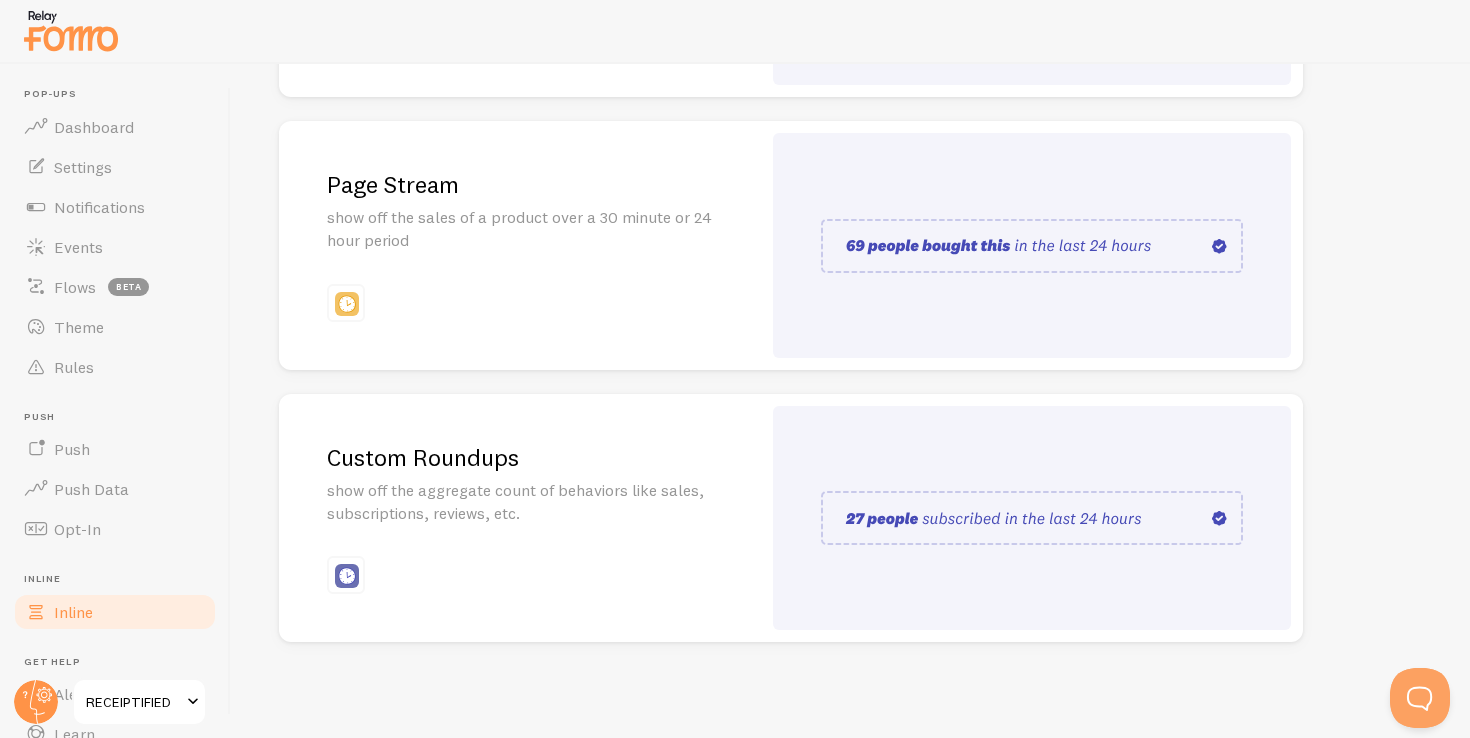 click on "show off the aggregate count of behaviors like sales, subscriptions, reviews, etc." at bounding box center [520, 502] 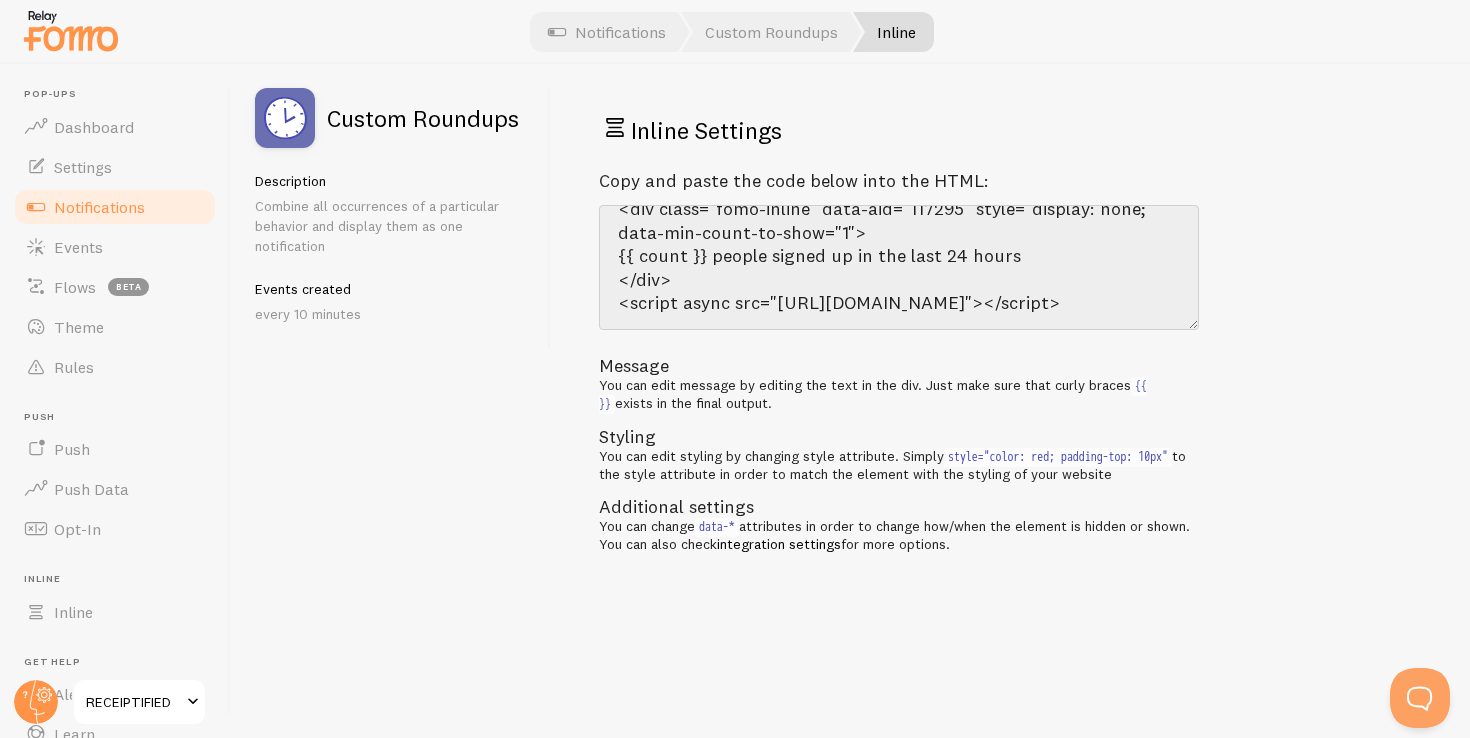 scroll, scrollTop: 47, scrollLeft: 0, axis: vertical 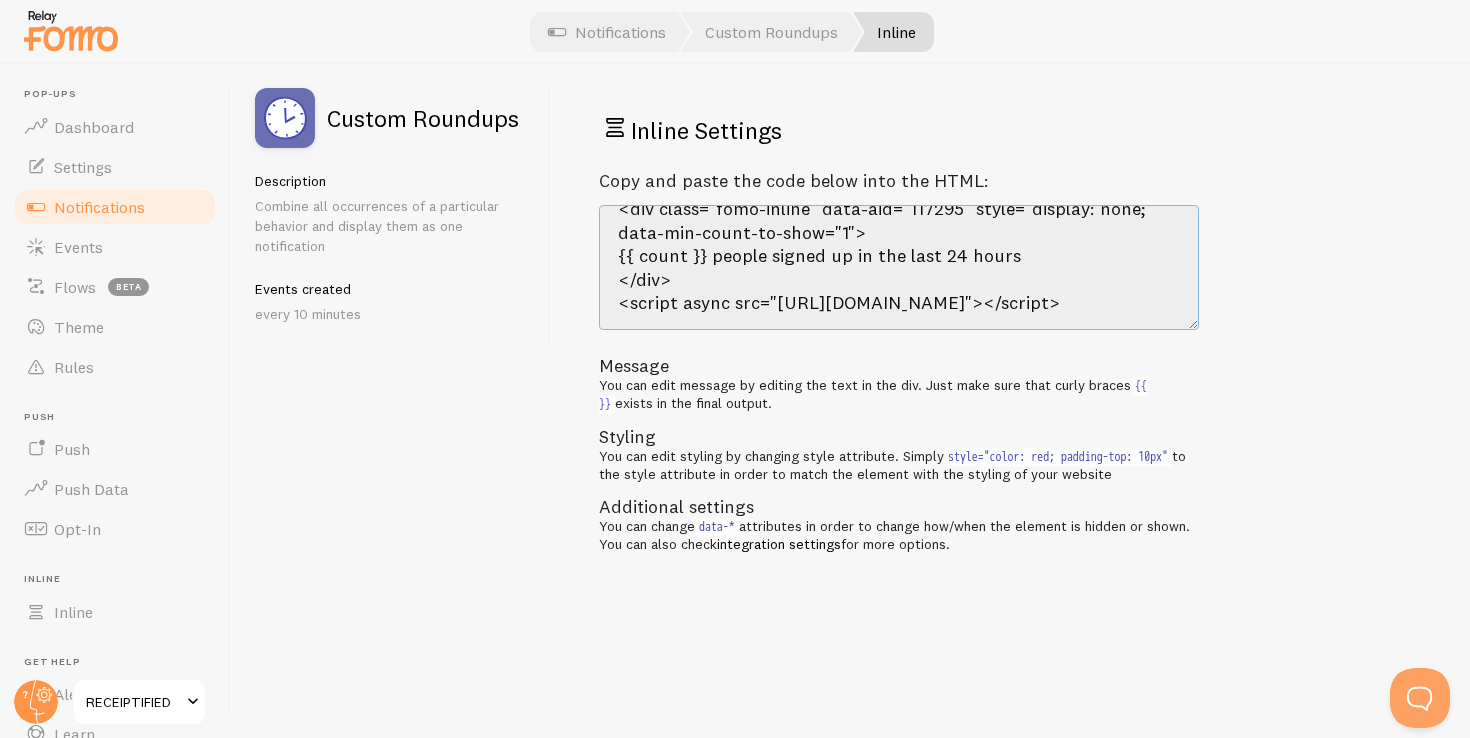 click on "<div class="fomo-inline" data-aid="117295" style="display: none;" data-min-count-to-show="1">
{{ count }} people signed up in the last 24 hours
</div>
<script async src="[URL][DOMAIN_NAME]"></script>" at bounding box center [899, 267] 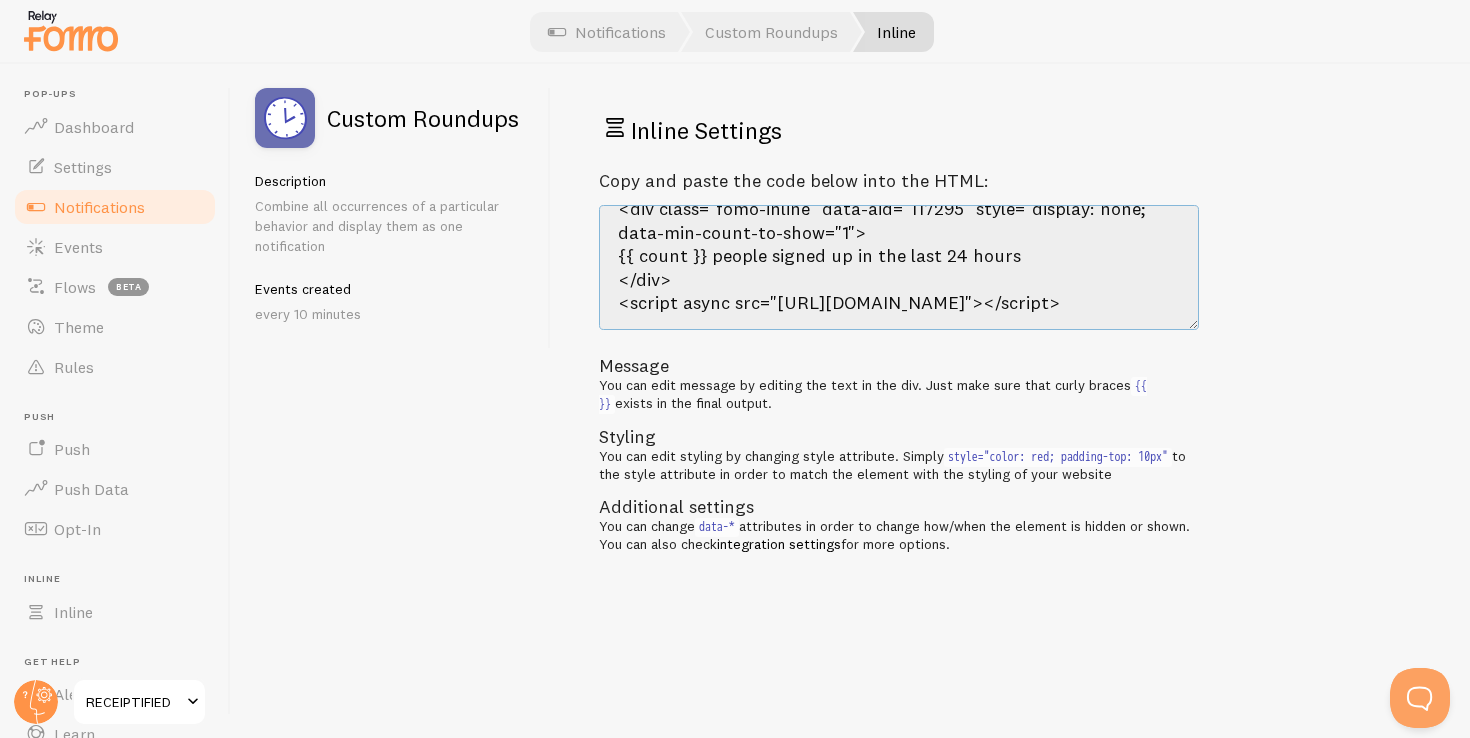 scroll, scrollTop: 47, scrollLeft: 0, axis: vertical 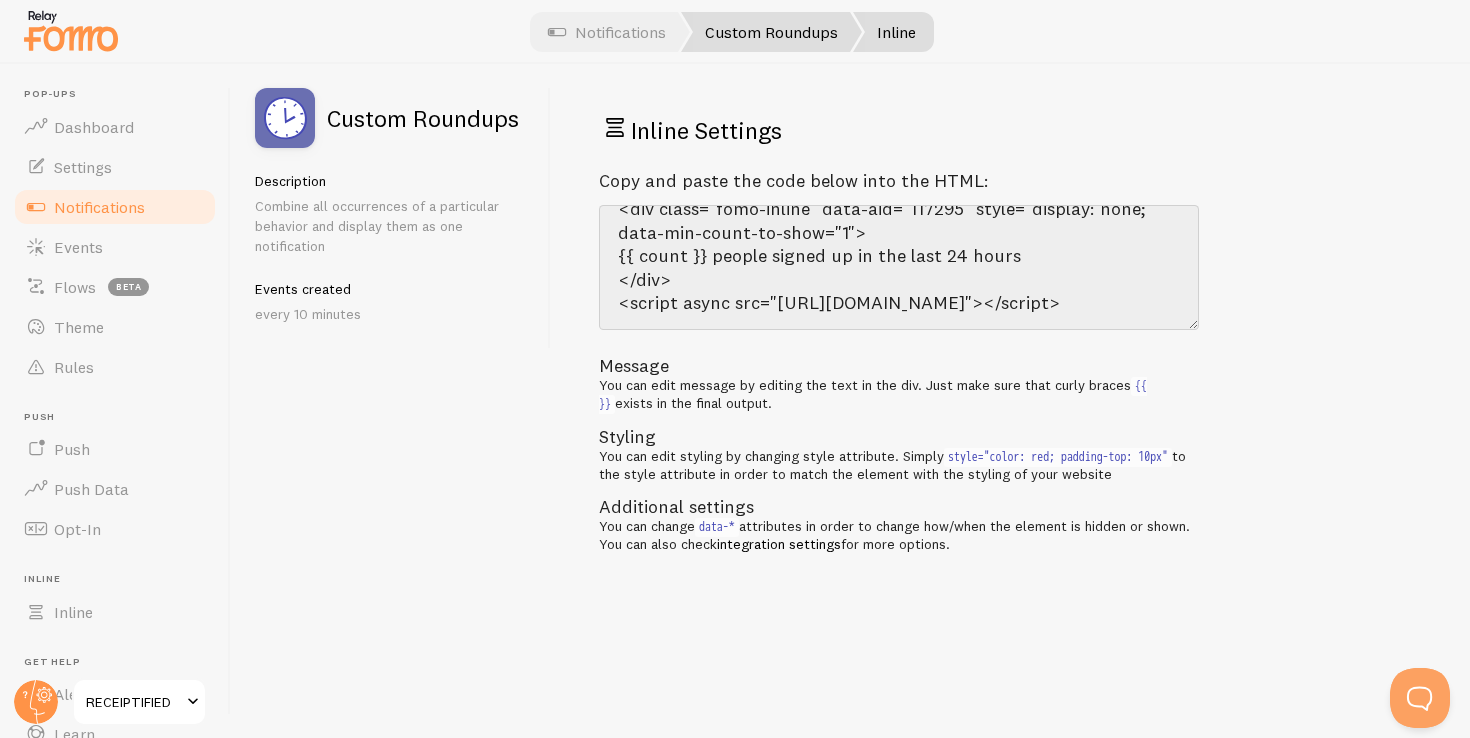 click on "Custom Roundups" at bounding box center (771, 32) 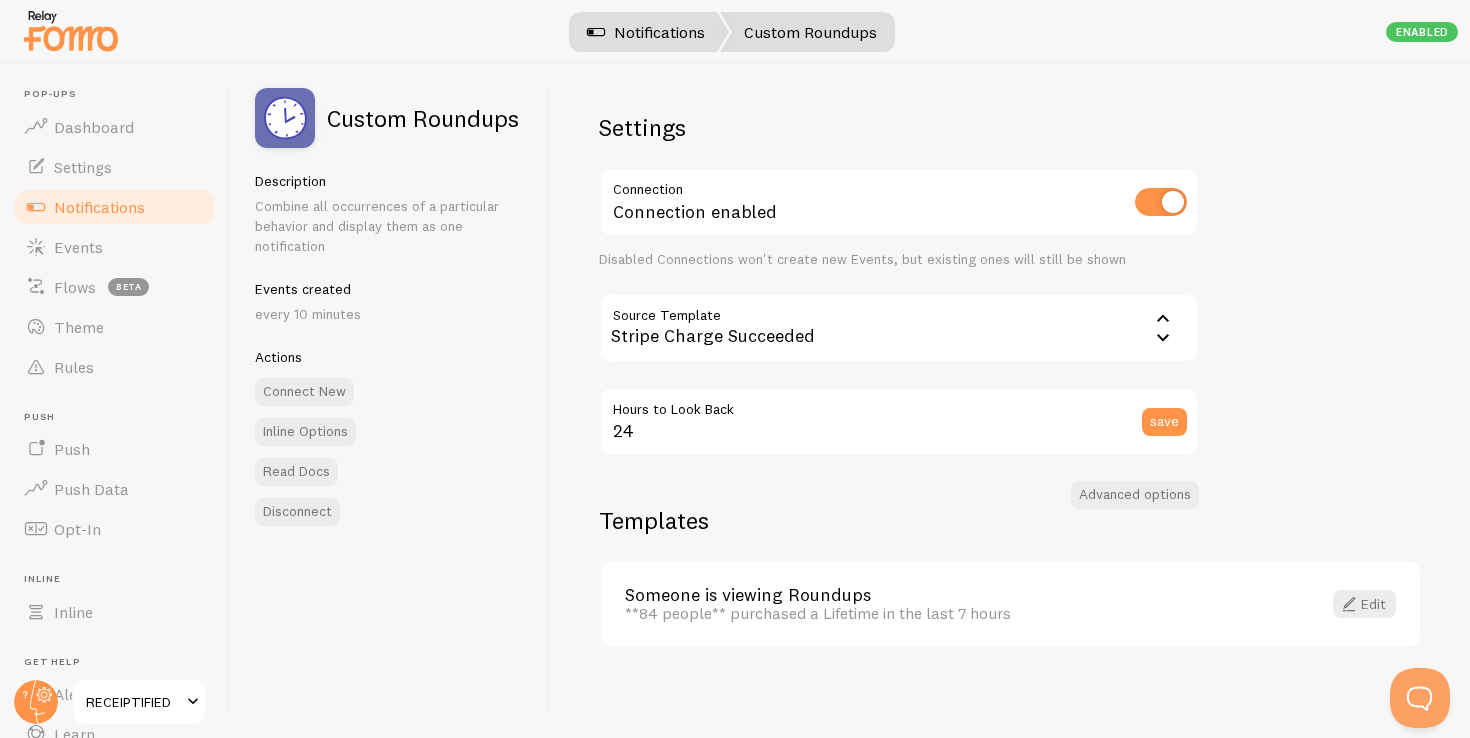 click on "Notifications" at bounding box center [646, 32] 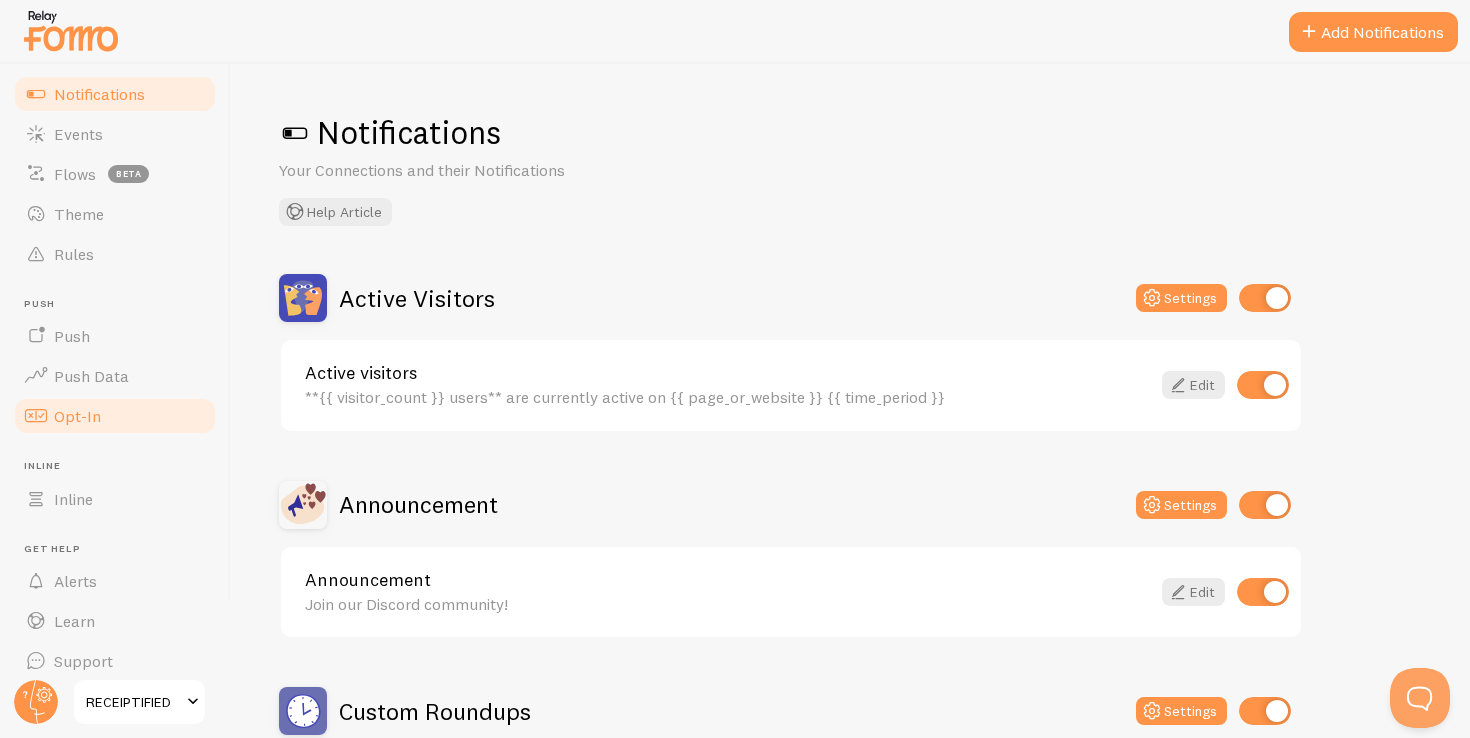 scroll, scrollTop: 128, scrollLeft: 0, axis: vertical 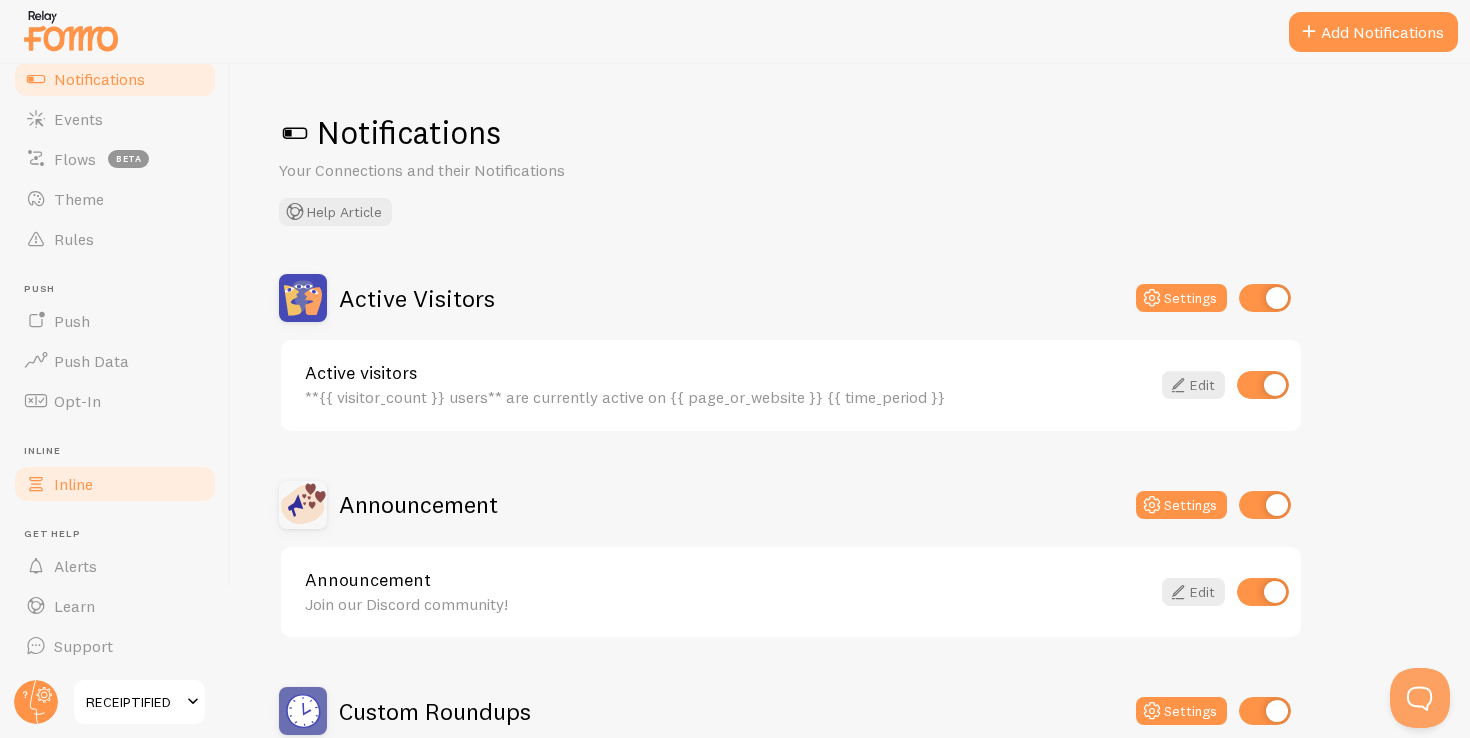 click on "Inline" at bounding box center [115, 484] 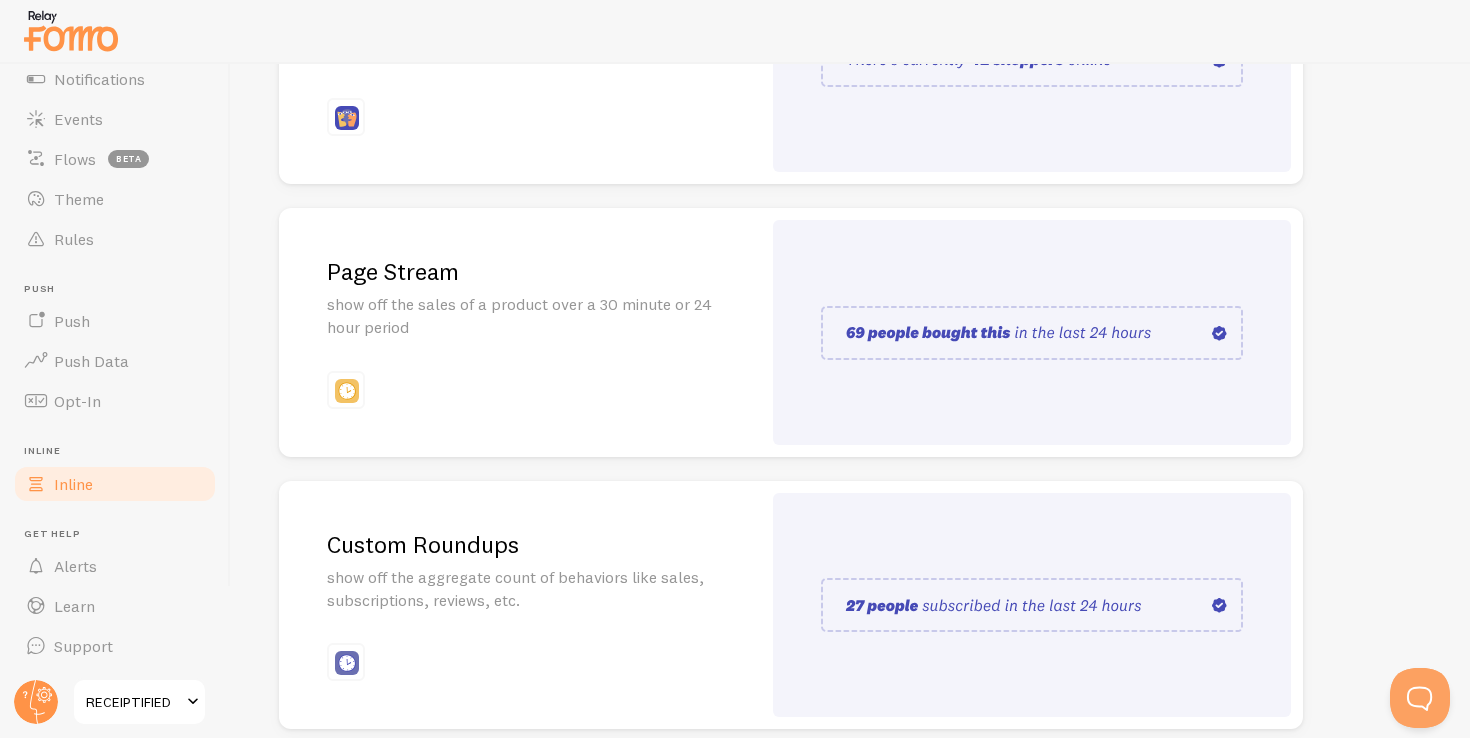 scroll, scrollTop: 471, scrollLeft: 0, axis: vertical 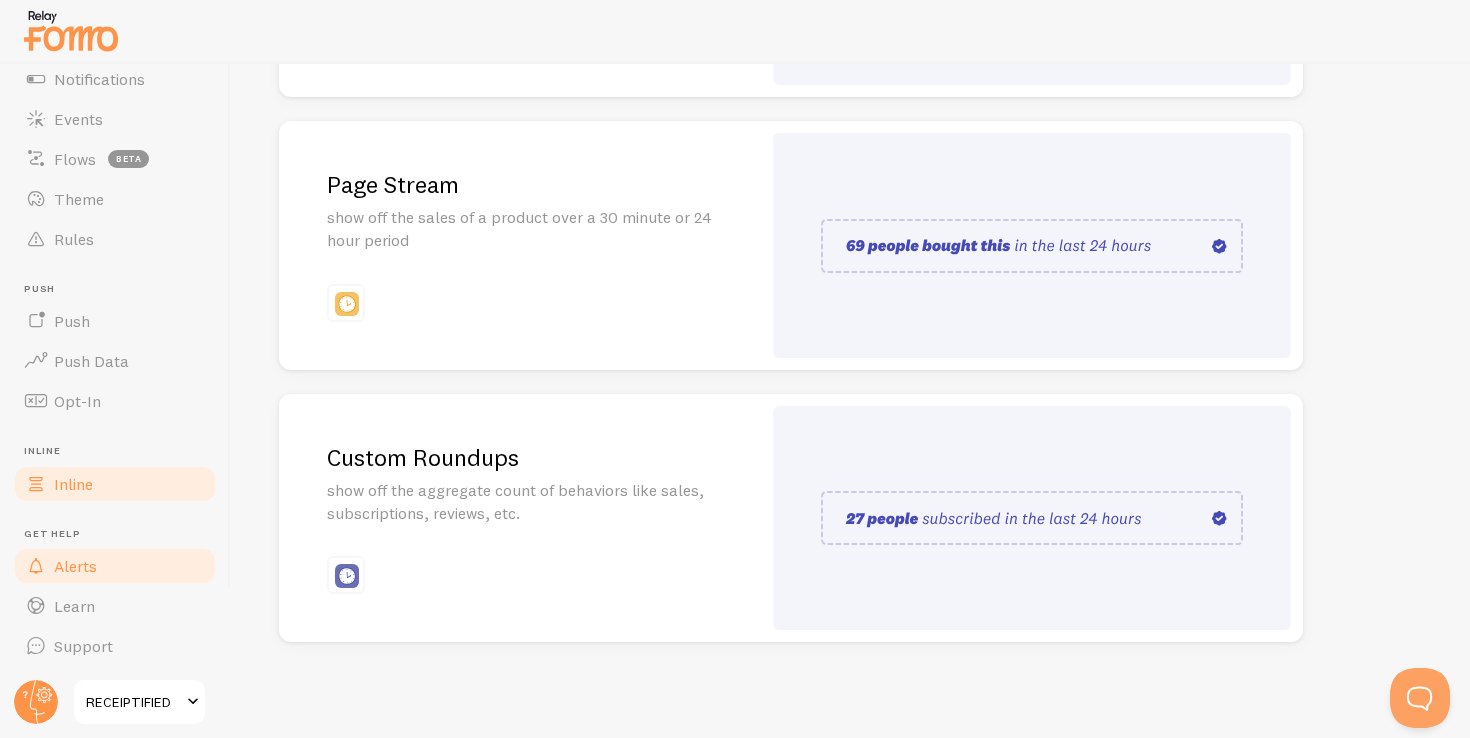 click on "Alerts" at bounding box center [115, 566] 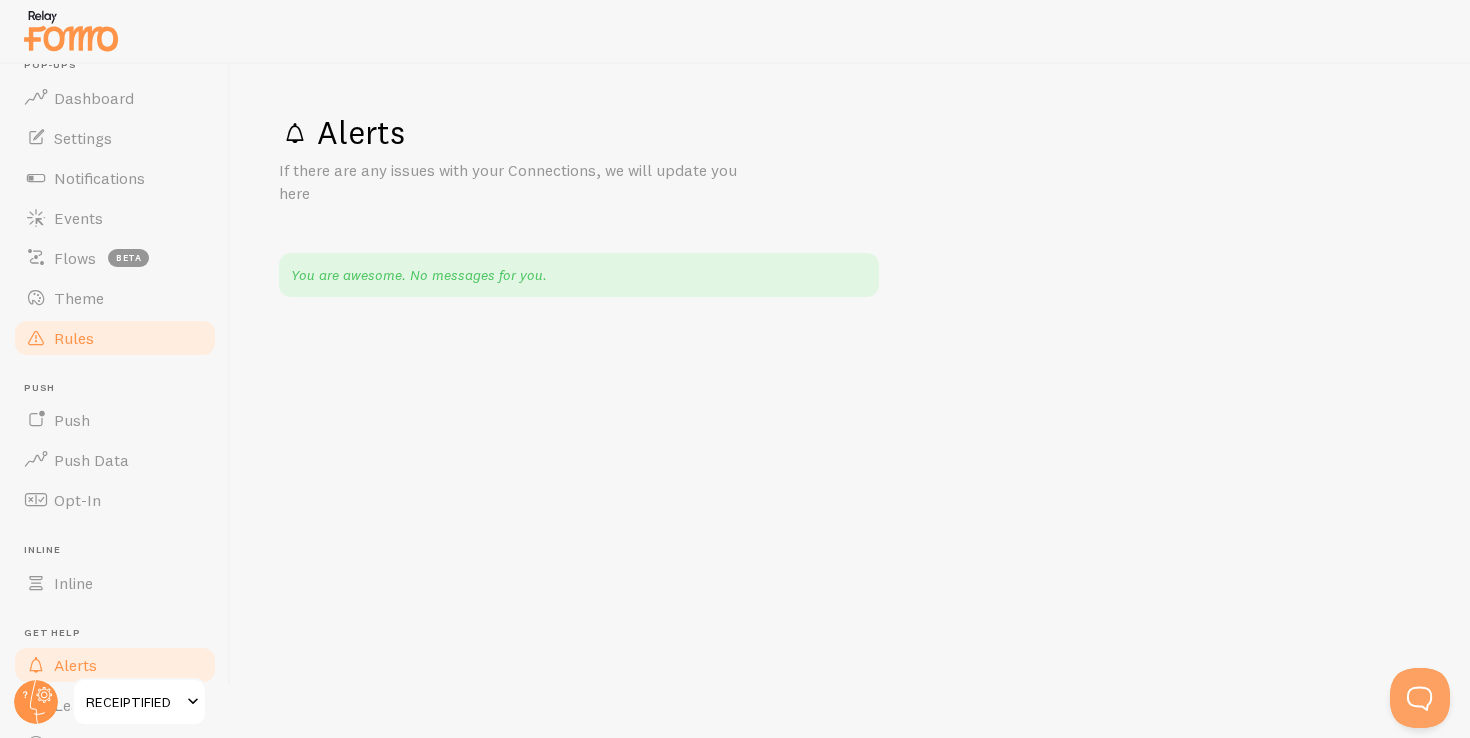 scroll, scrollTop: 0, scrollLeft: 0, axis: both 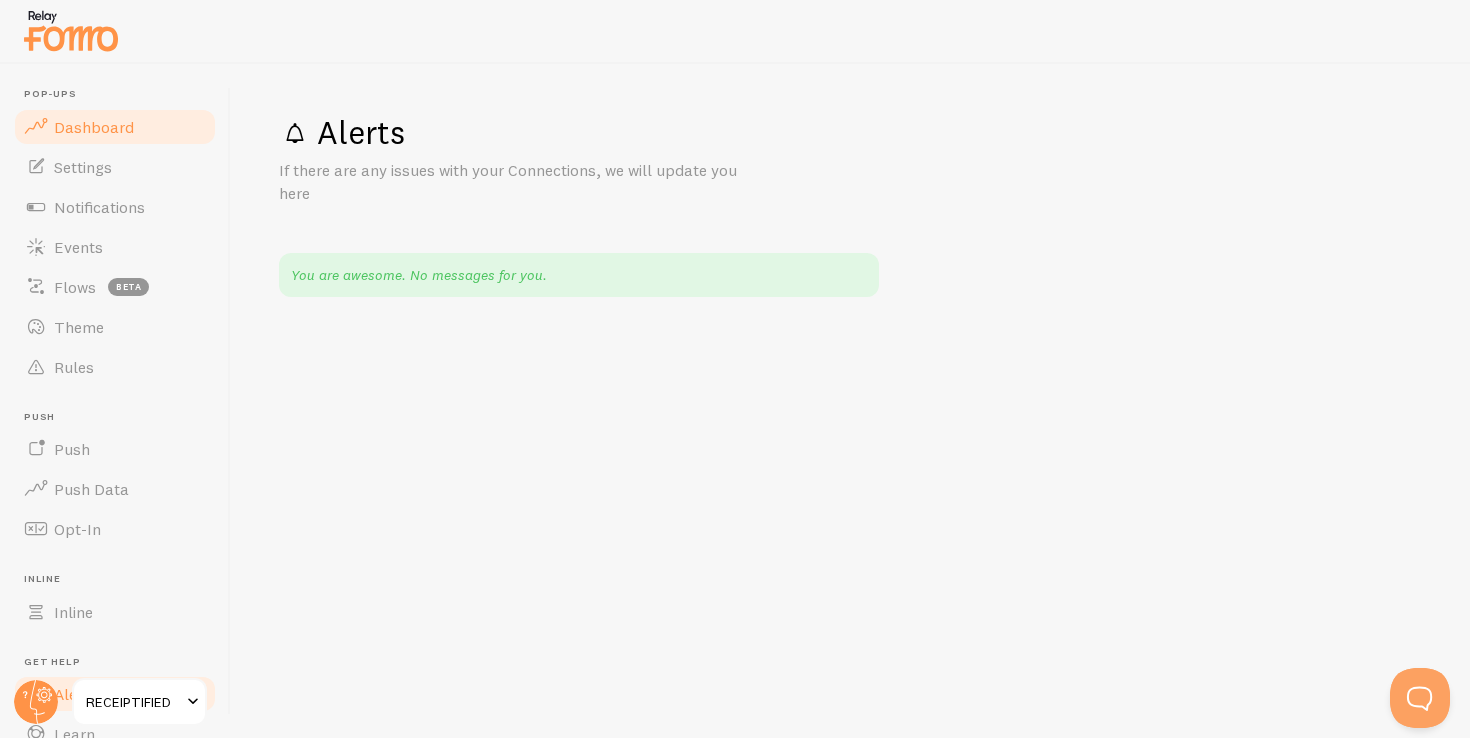click on "Dashboard" at bounding box center [115, 127] 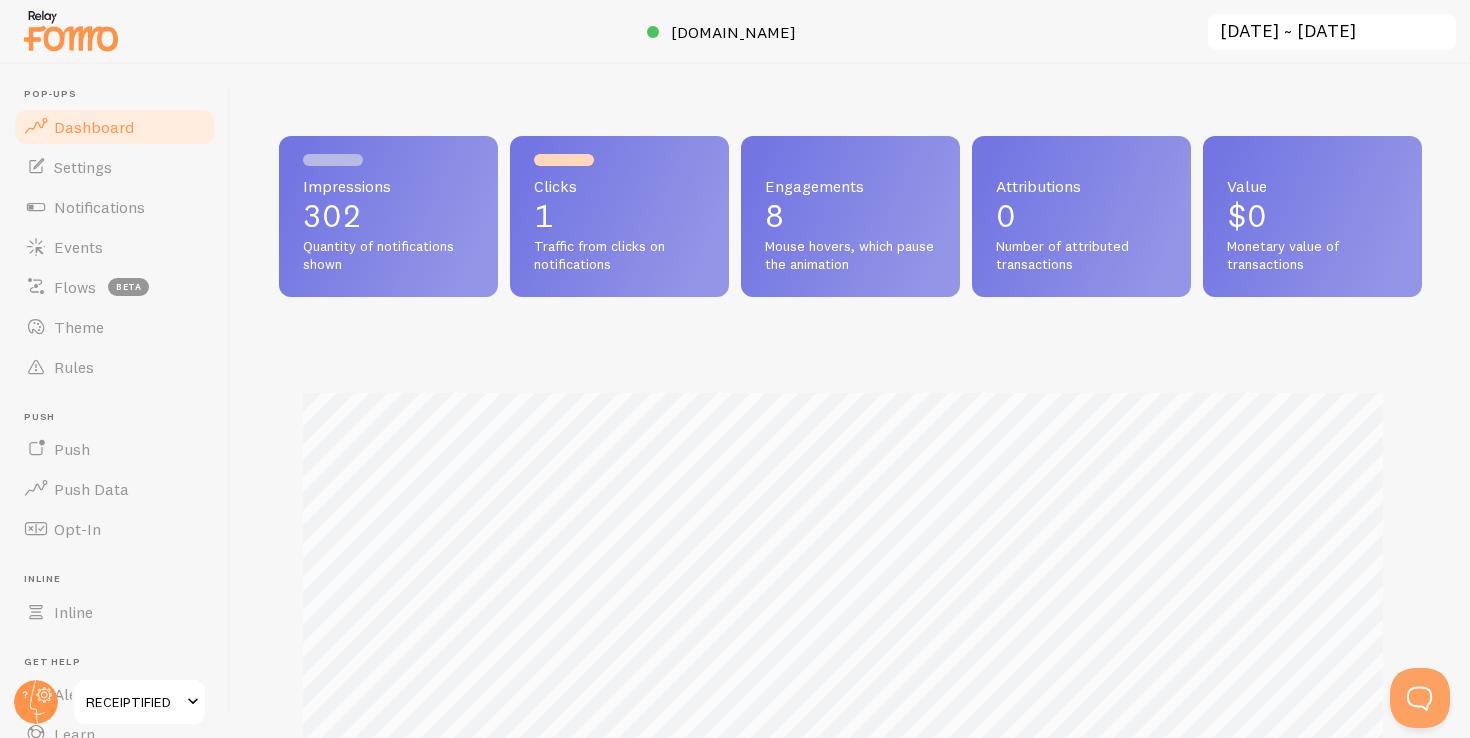 scroll, scrollTop: 999474, scrollLeft: 998872, axis: both 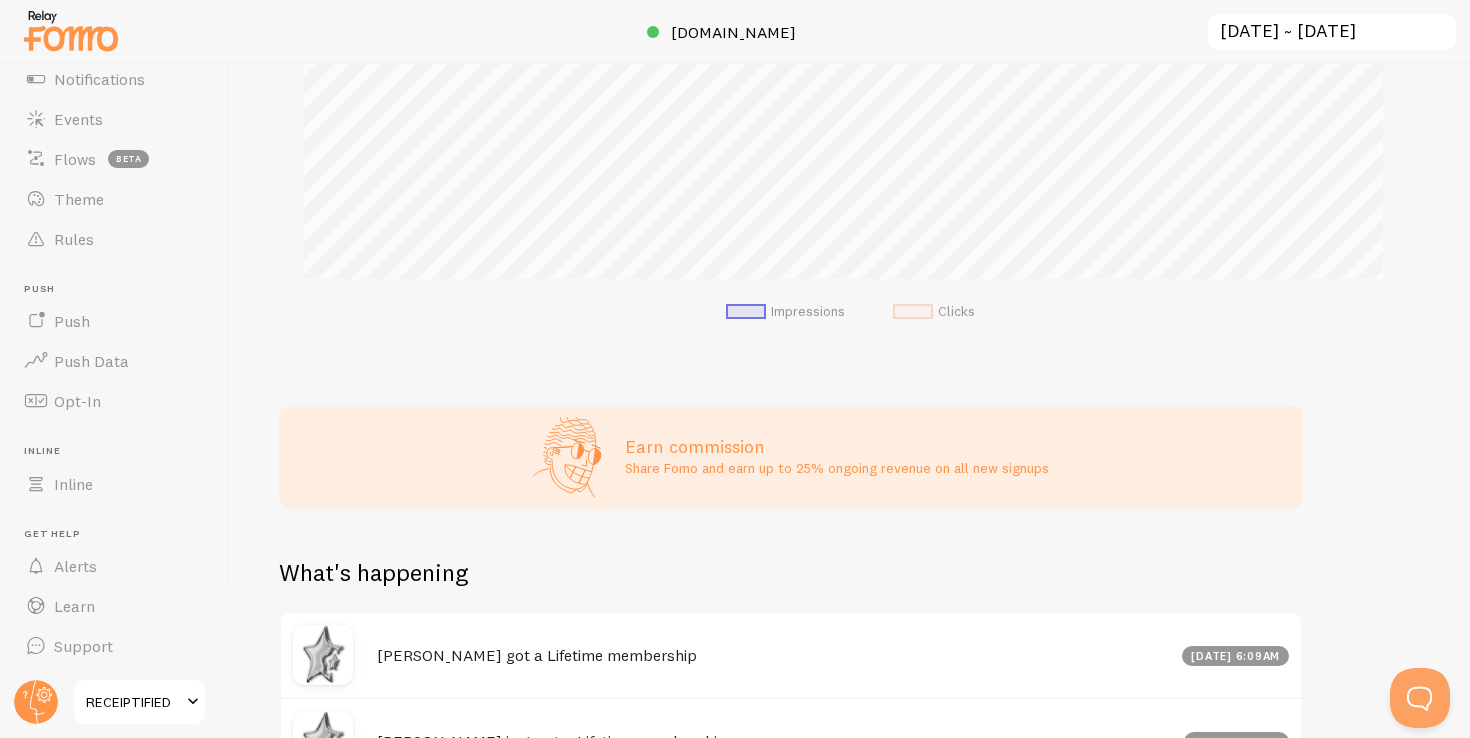 click on "RECEIPTIFIED" at bounding box center [133, 702] 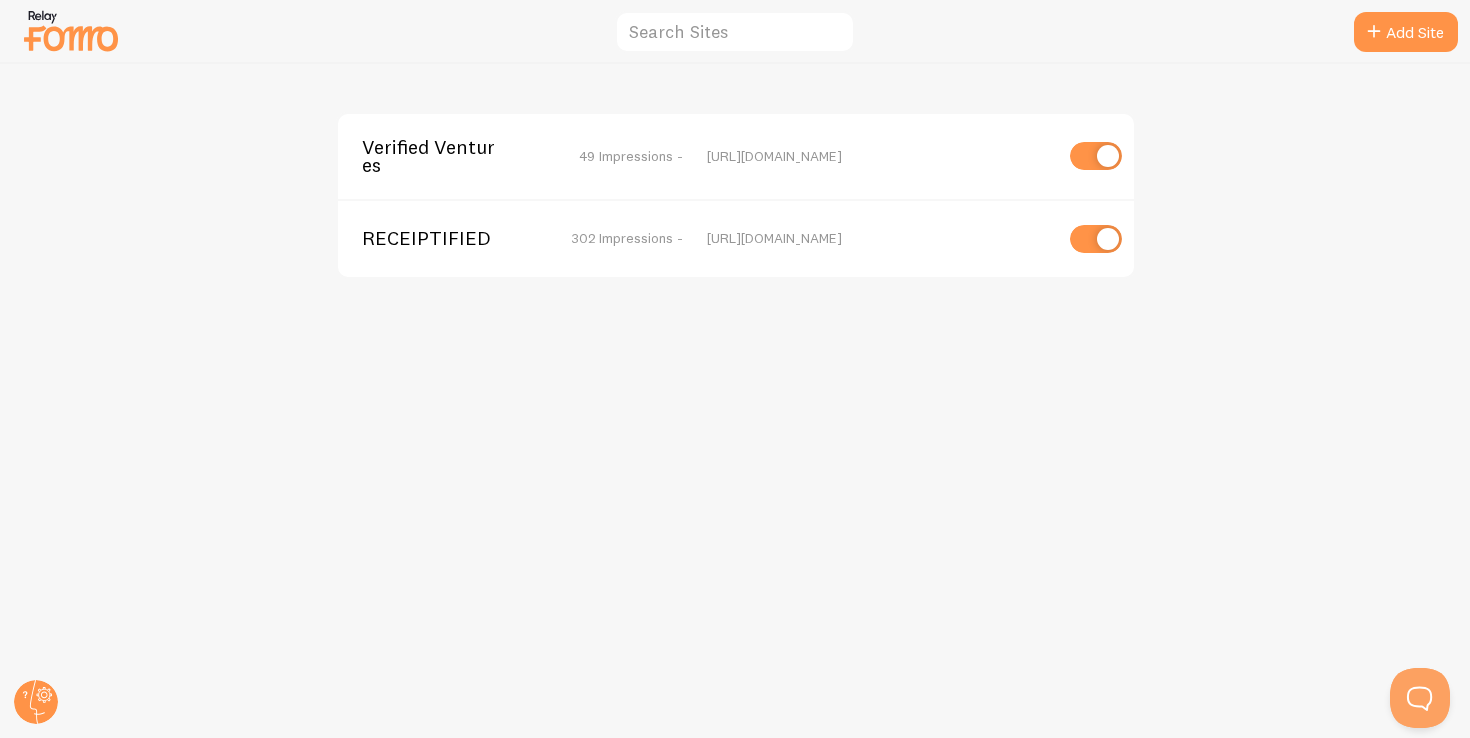 click on "Verified Ventures" at bounding box center (442, 156) 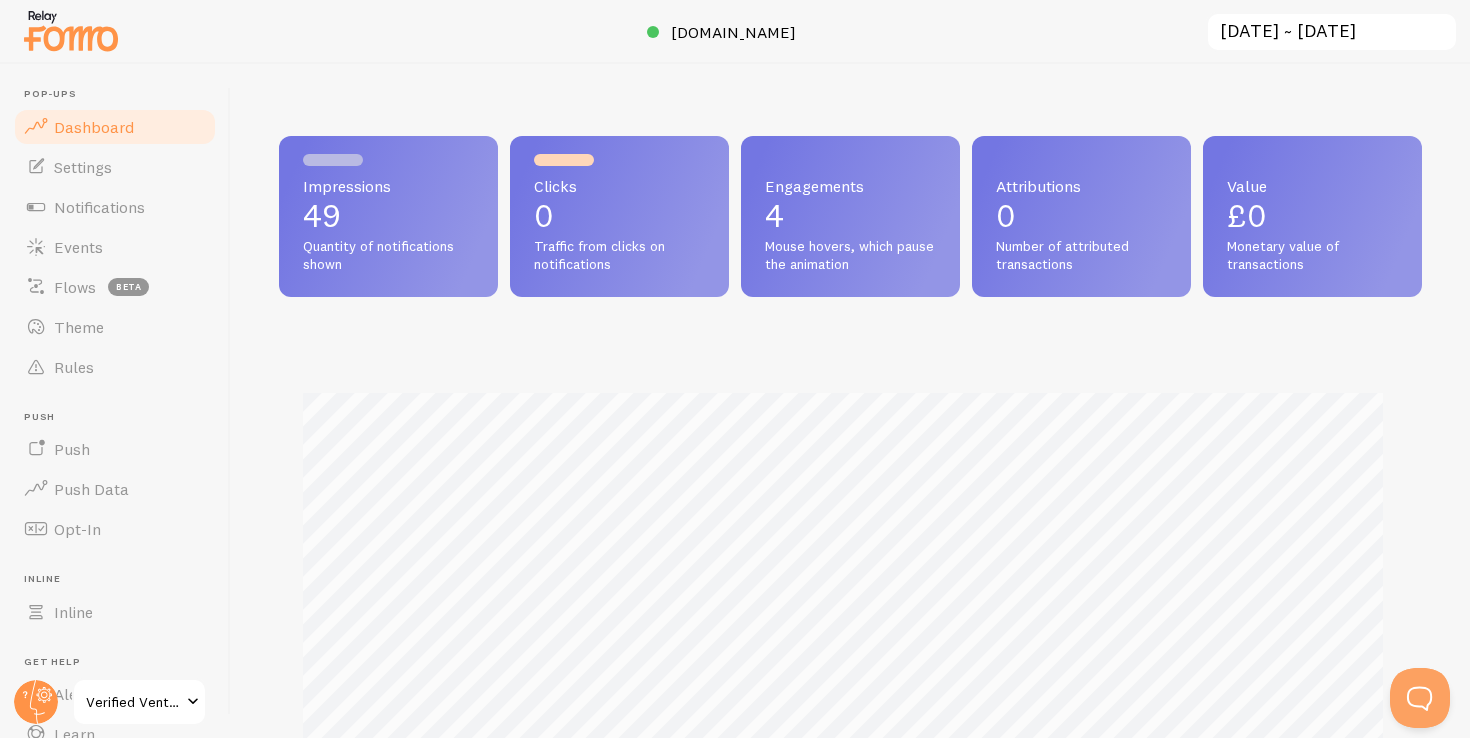 scroll, scrollTop: 999474, scrollLeft: 998872, axis: both 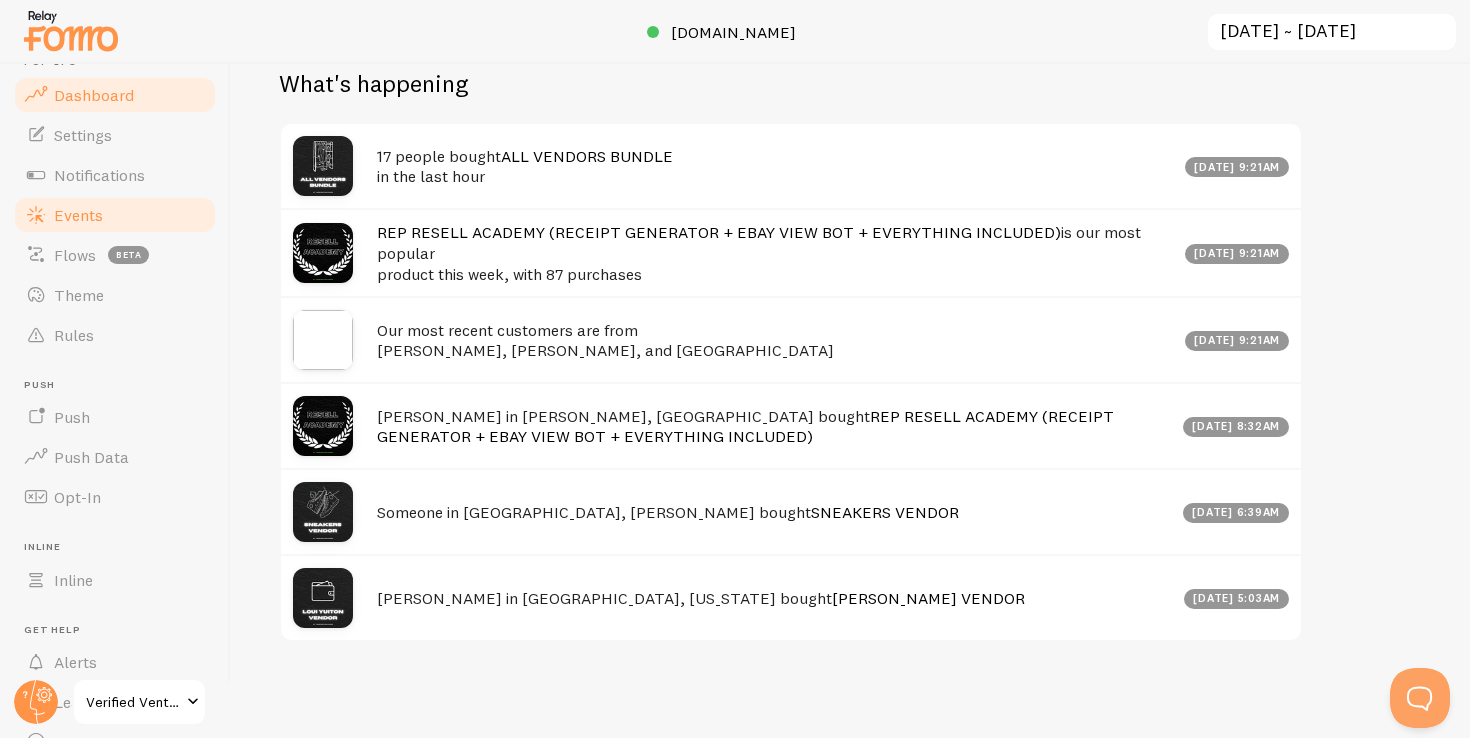click on "Events" at bounding box center [115, 215] 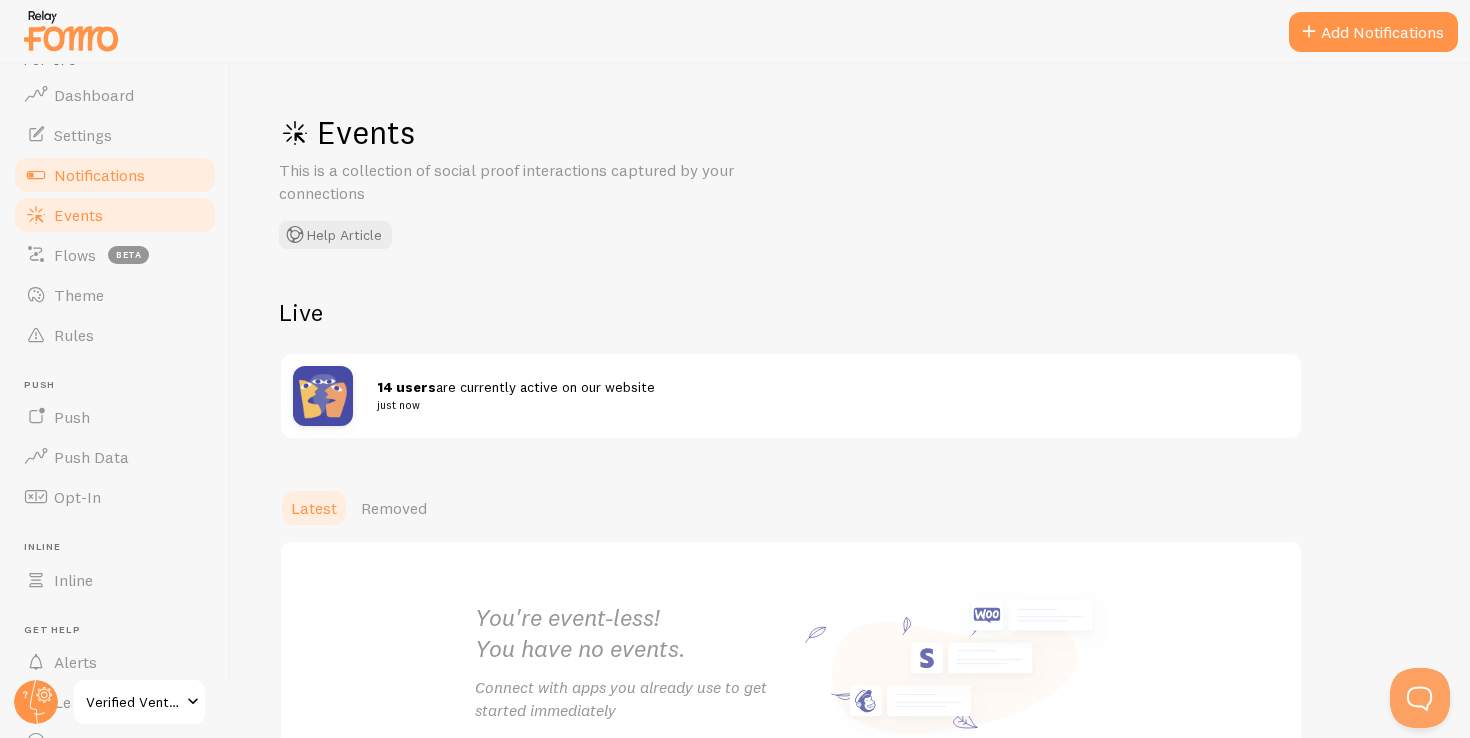 click on "Notifications" at bounding box center (115, 175) 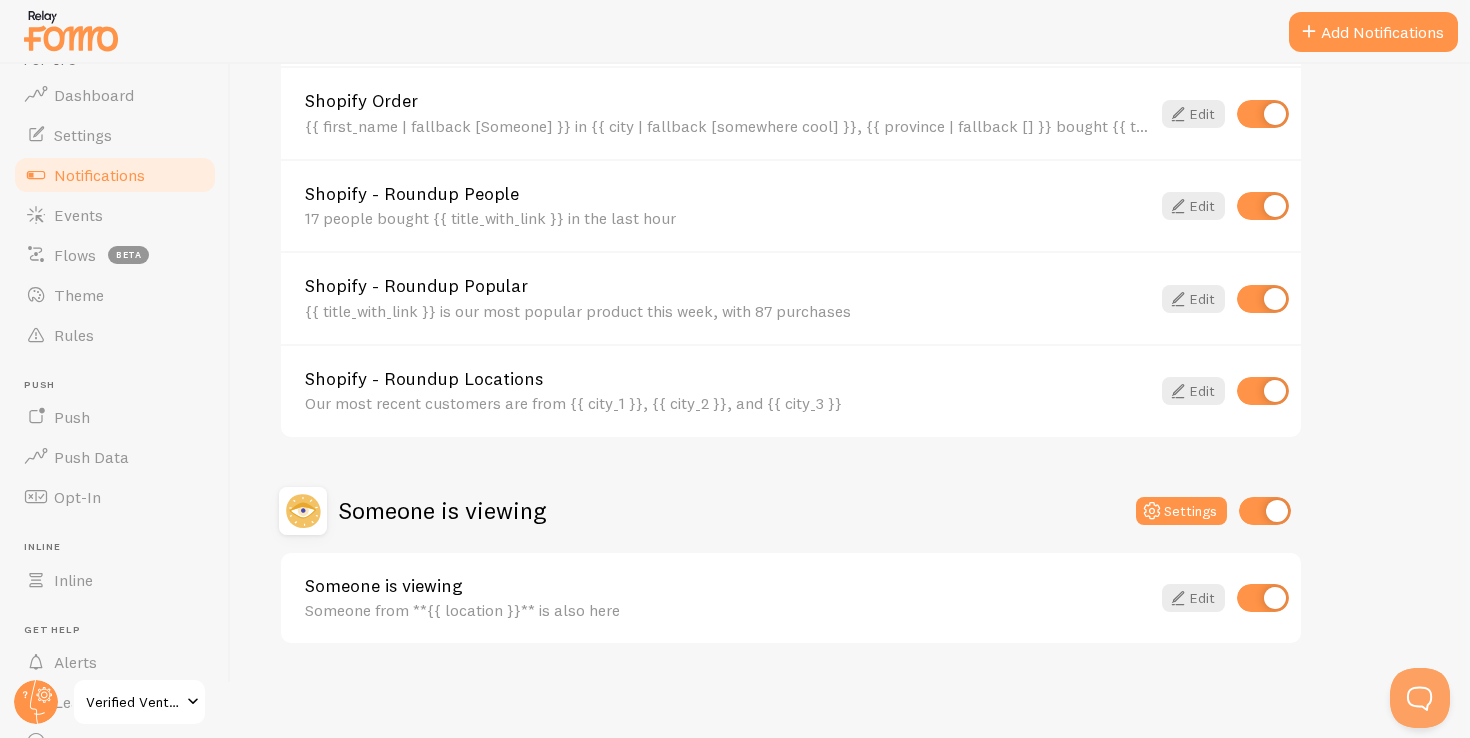 scroll, scrollTop: 873, scrollLeft: 0, axis: vertical 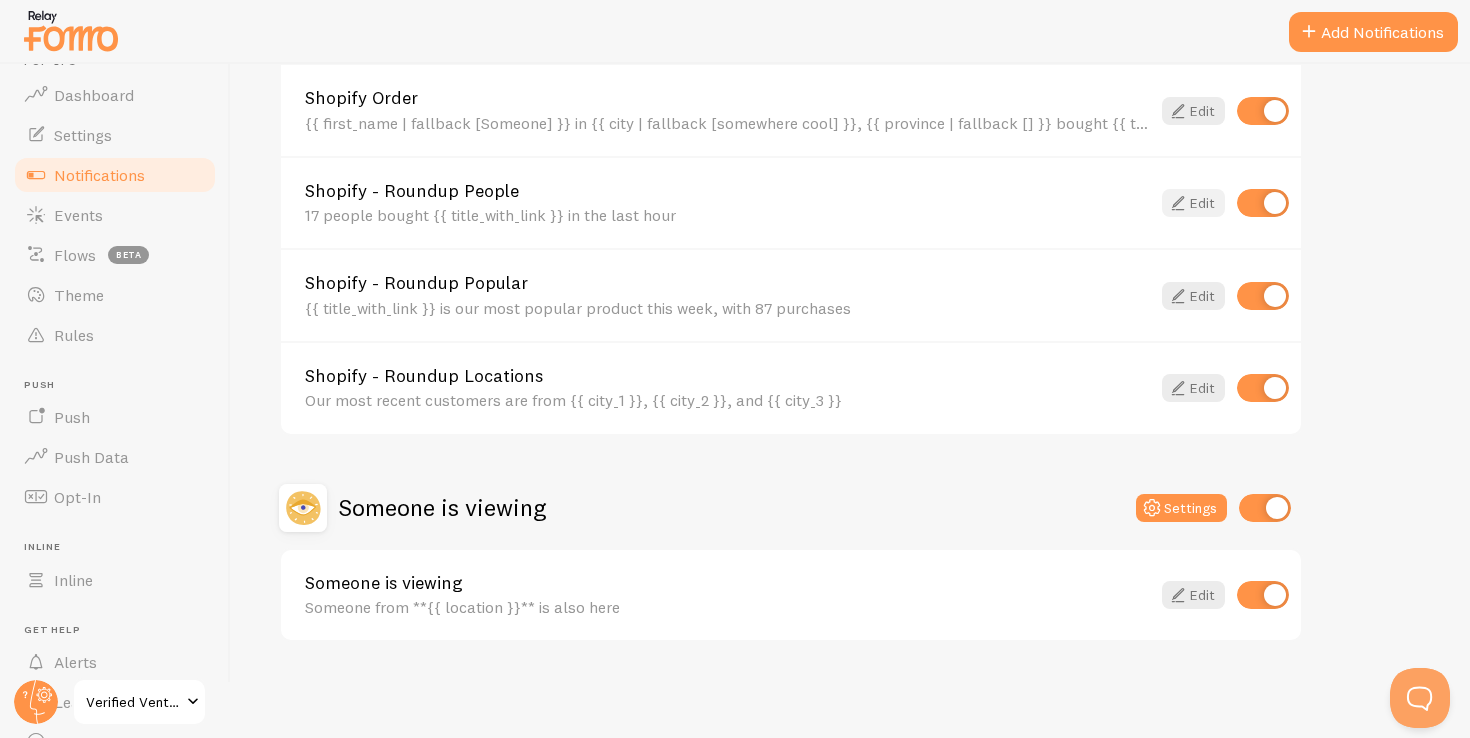 click at bounding box center (1178, 203) 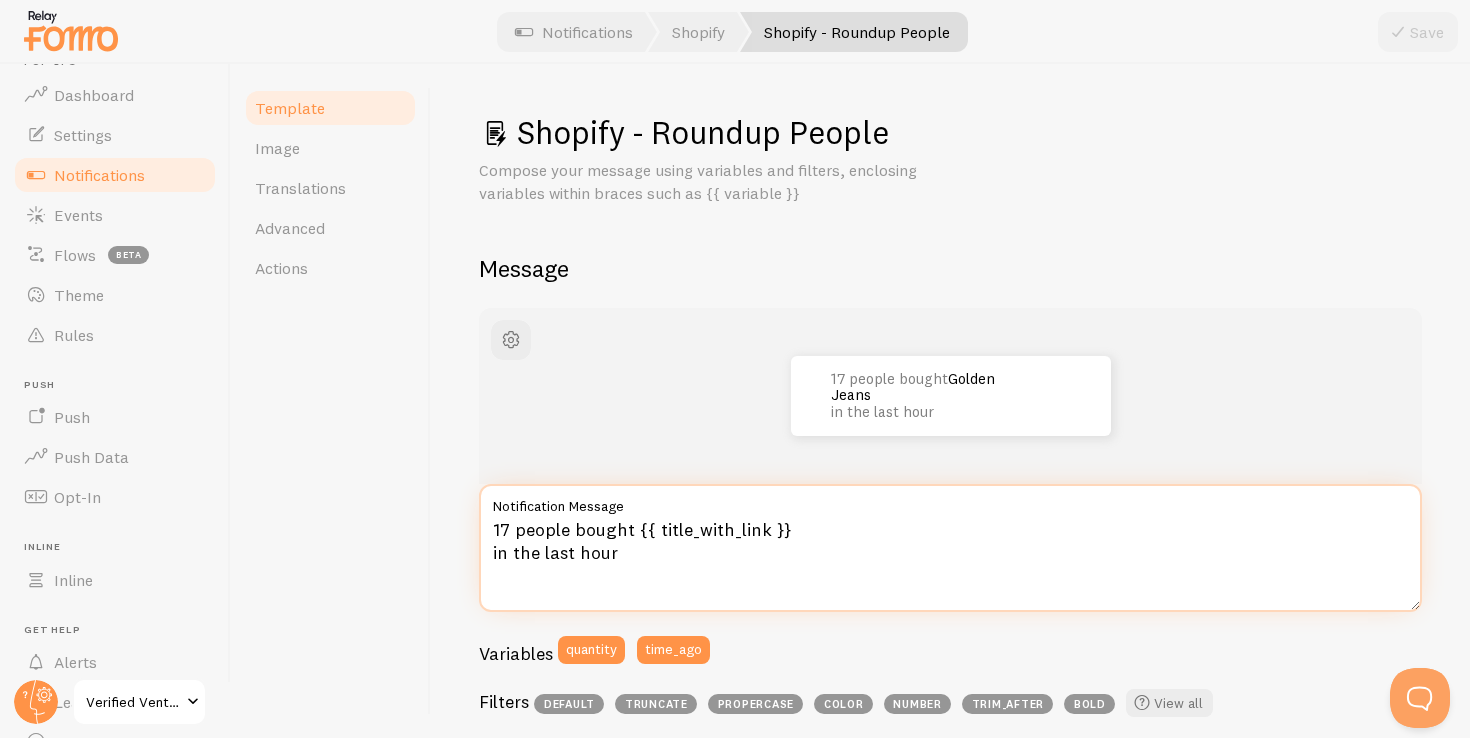 click on "17 people bought {{ title_with_link }}
in the last hour" at bounding box center (950, 548) 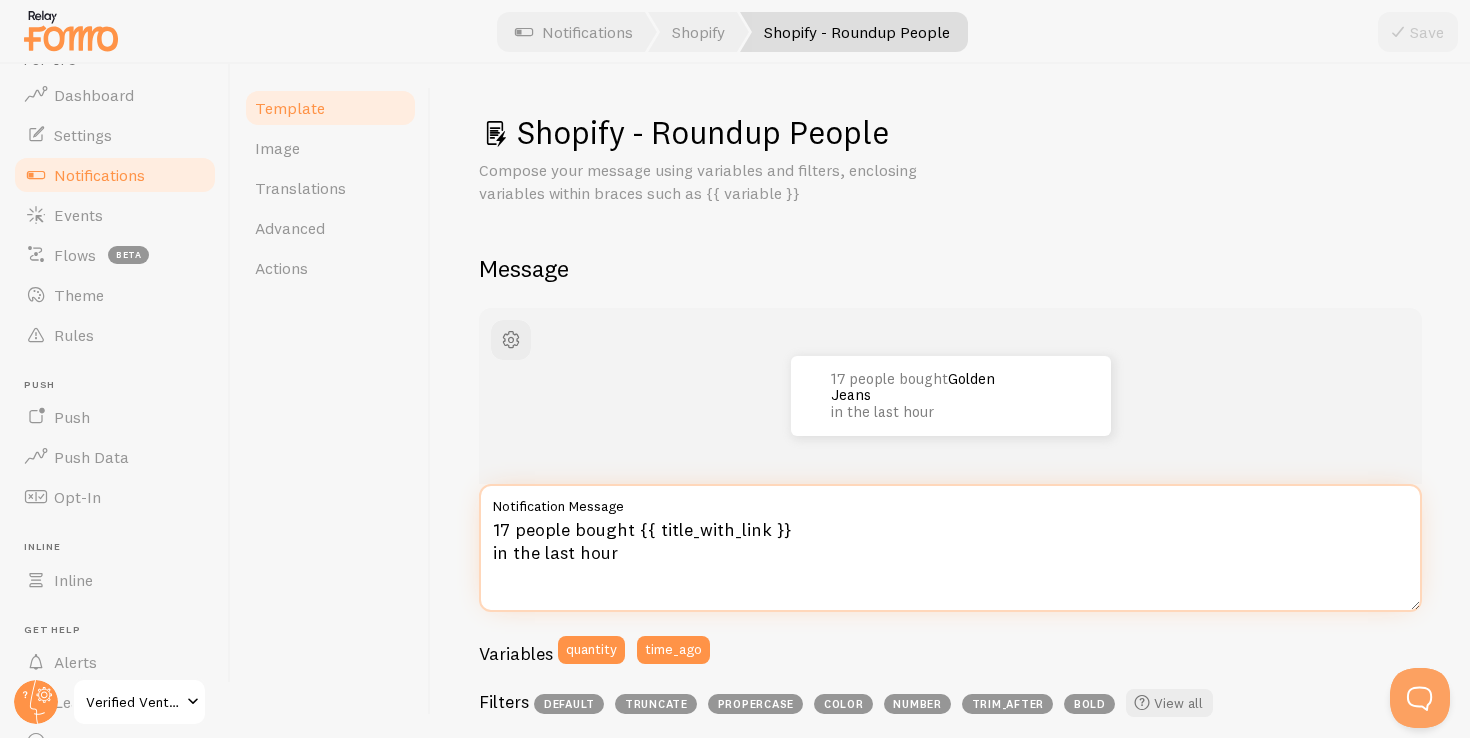 drag, startPoint x: 633, startPoint y: 525, endPoint x: 780, endPoint y: 532, distance: 147.16656 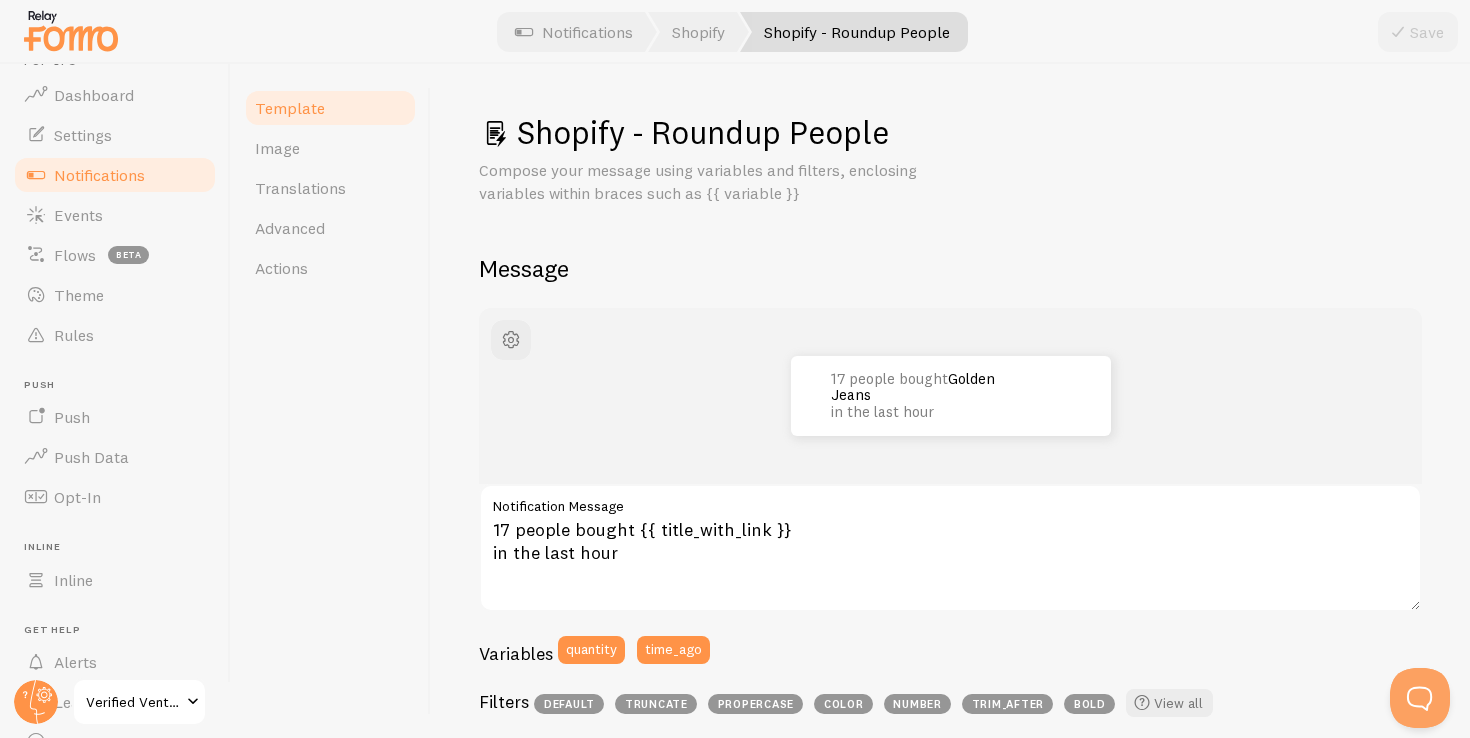 click on "Message" at bounding box center (950, 268) 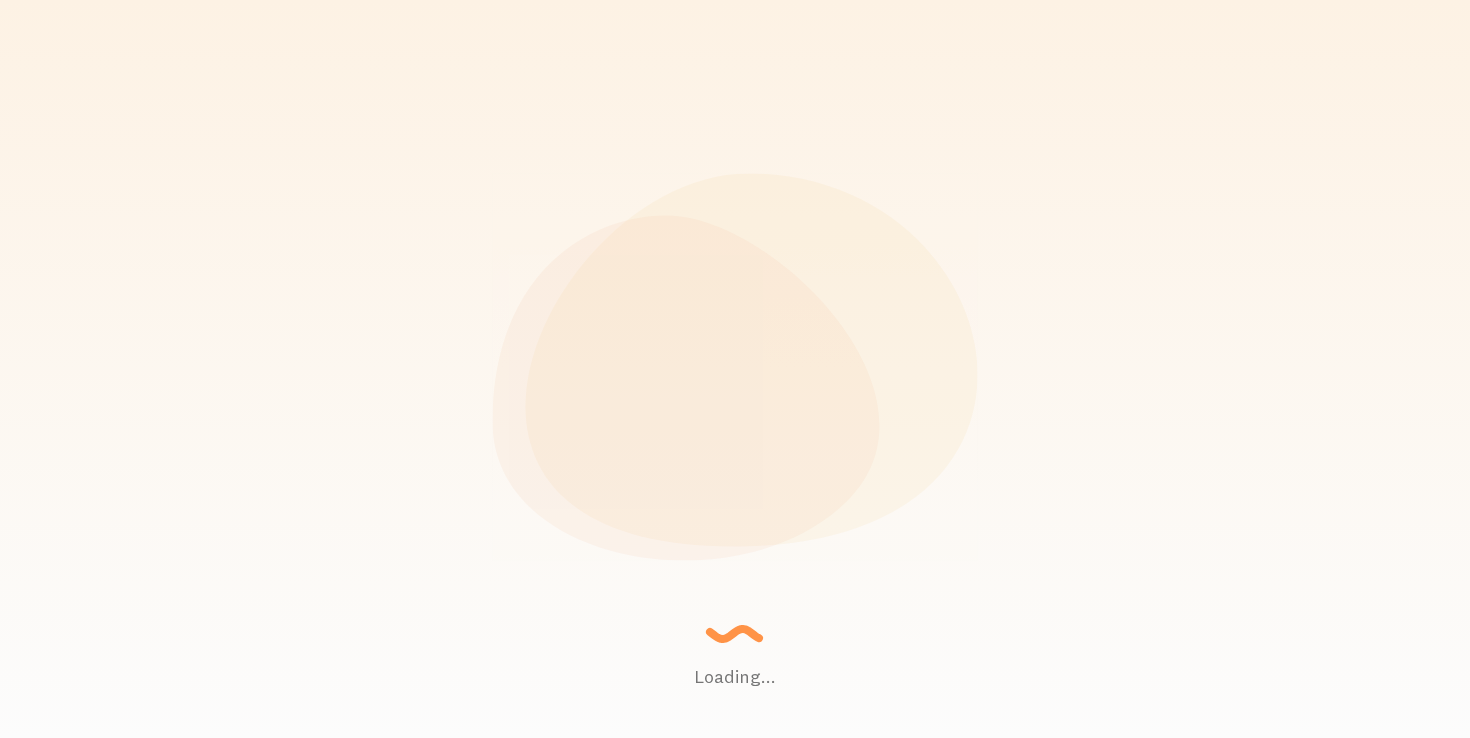 scroll, scrollTop: 0, scrollLeft: 0, axis: both 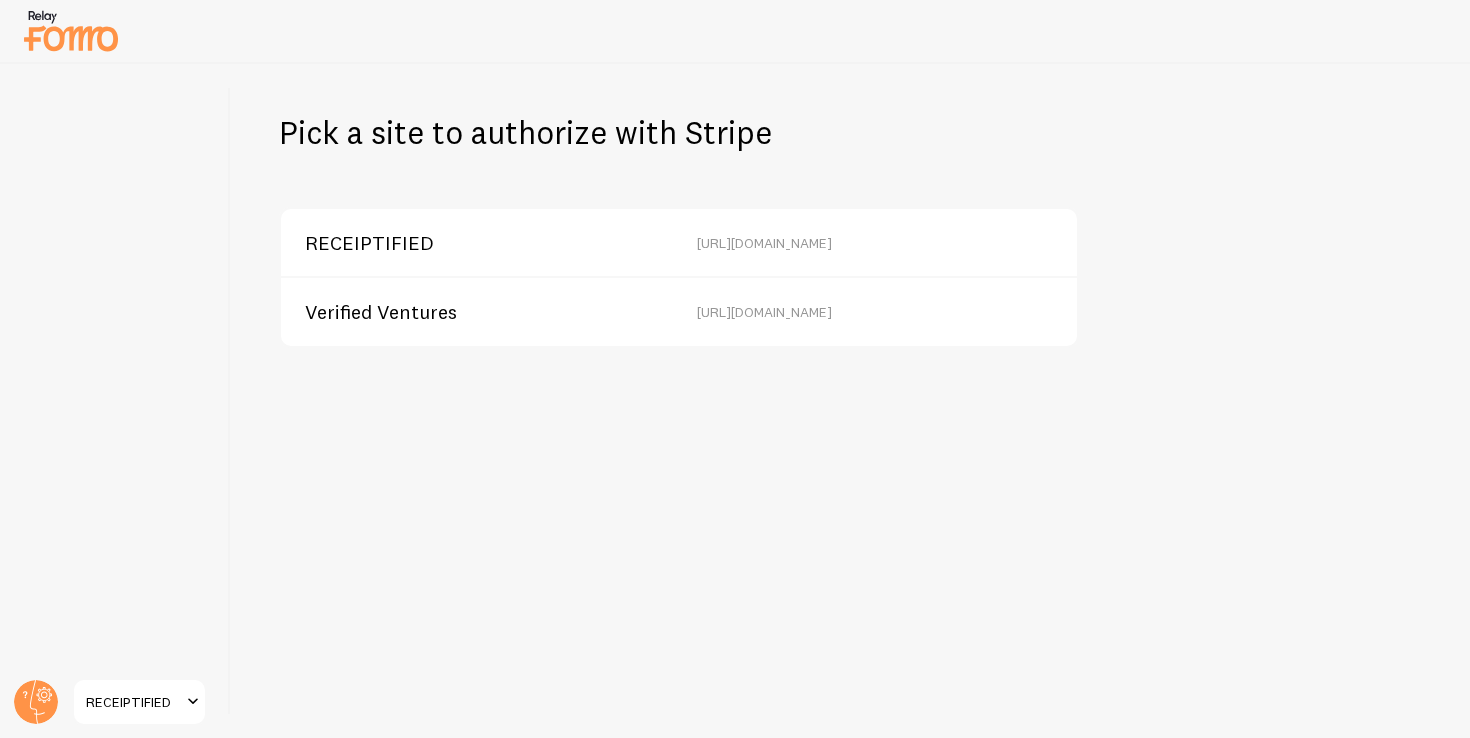click on "RECEIPTIFIED" at bounding box center (369, 243) 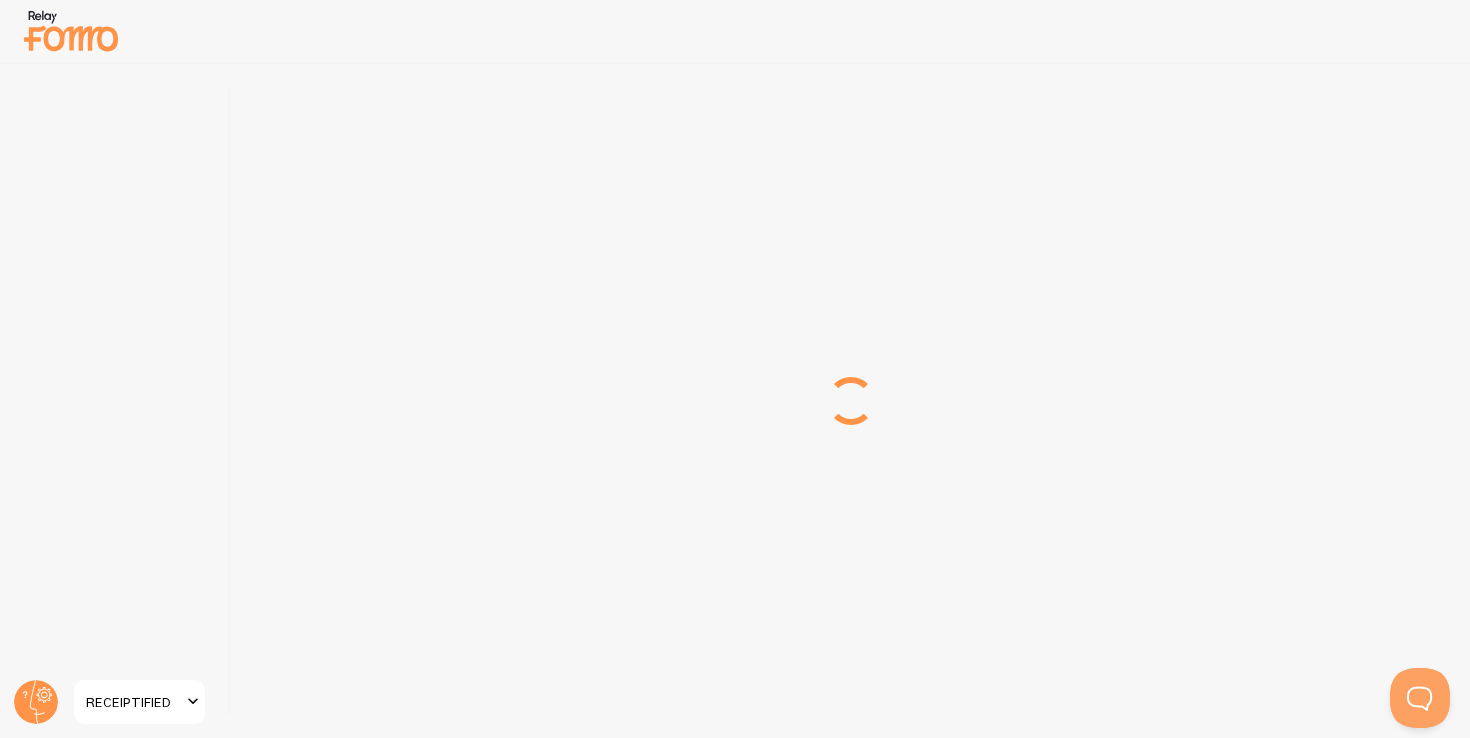 scroll, scrollTop: 0, scrollLeft: 0, axis: both 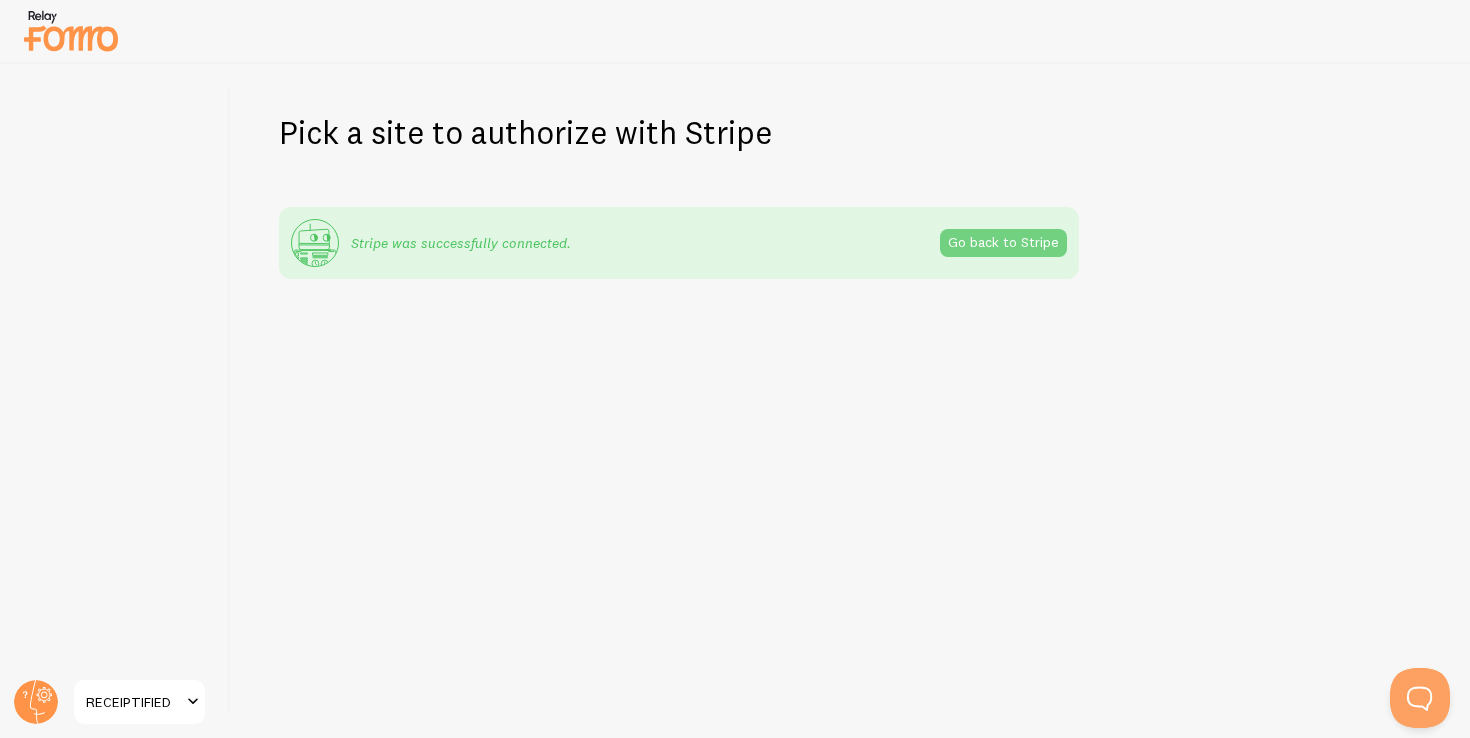 click on "Go back to Stripe" at bounding box center [1003, 243] 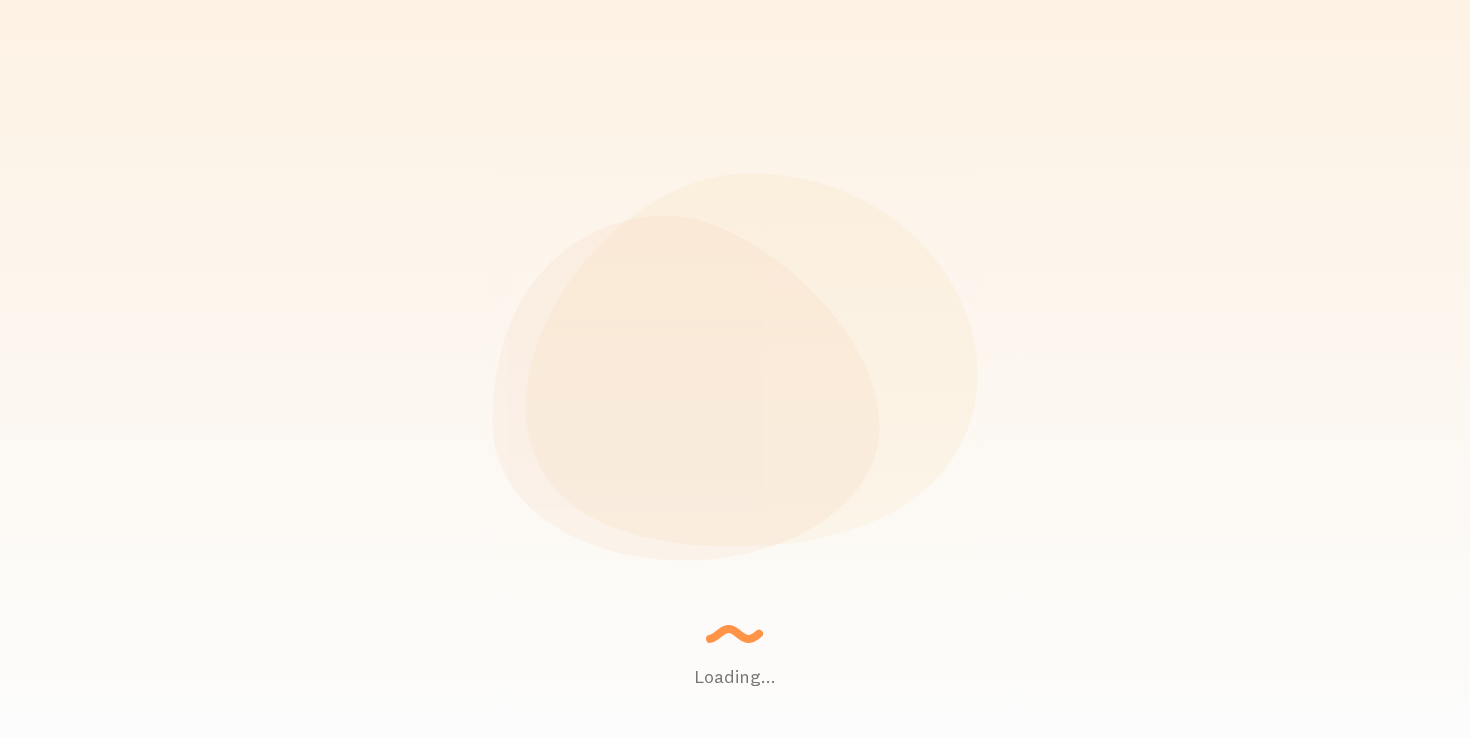 scroll, scrollTop: 0, scrollLeft: 0, axis: both 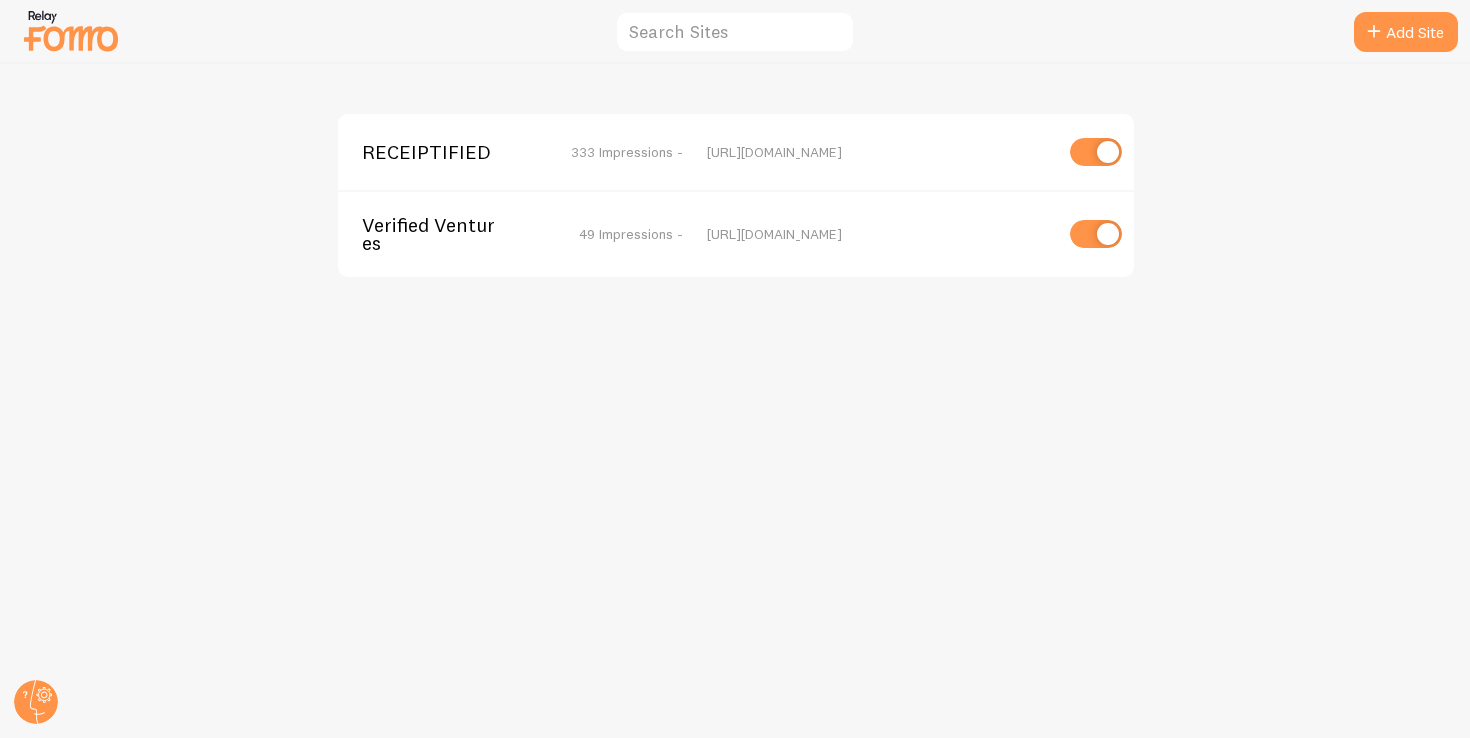 click on "RECEIPTIFIED" at bounding box center [442, 152] 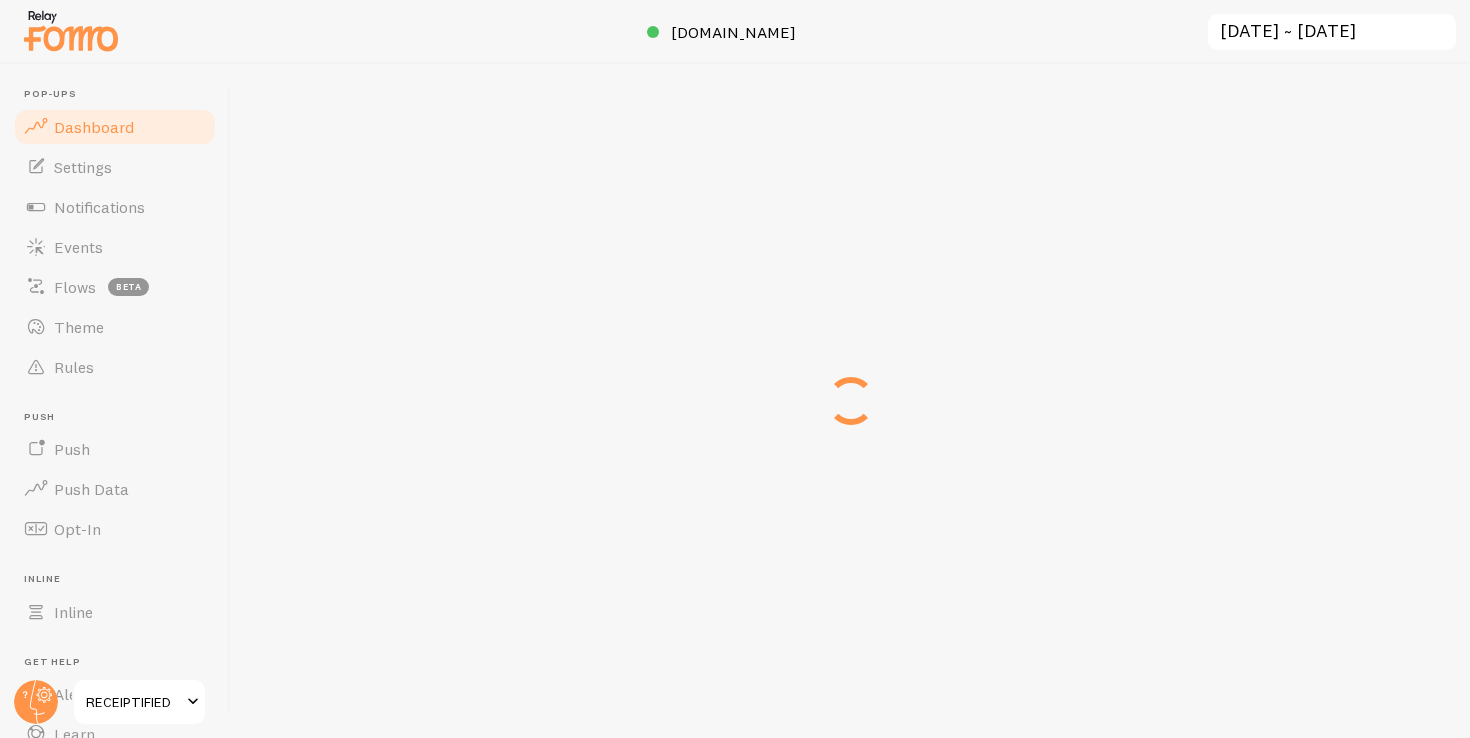 scroll, scrollTop: 0, scrollLeft: 0, axis: both 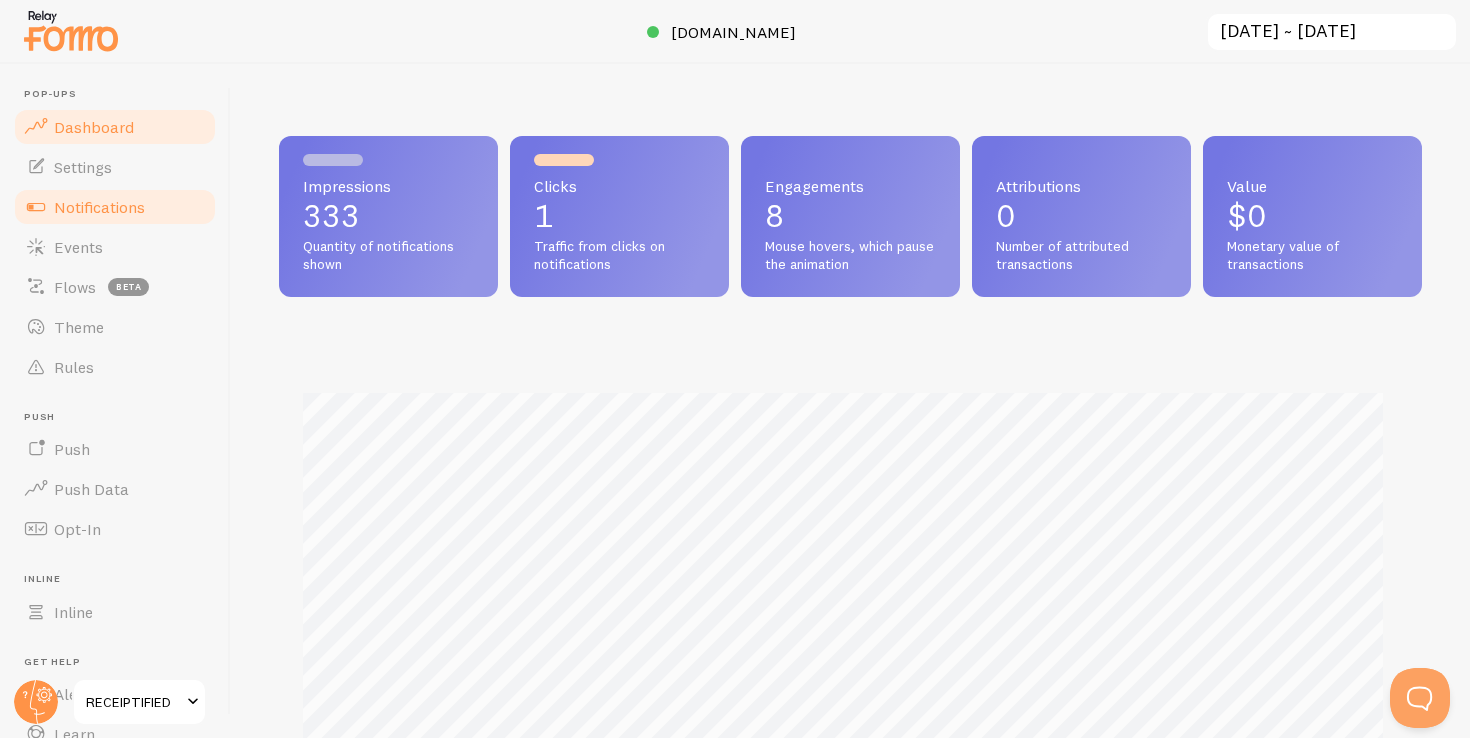 click on "Notifications" at bounding box center [99, 207] 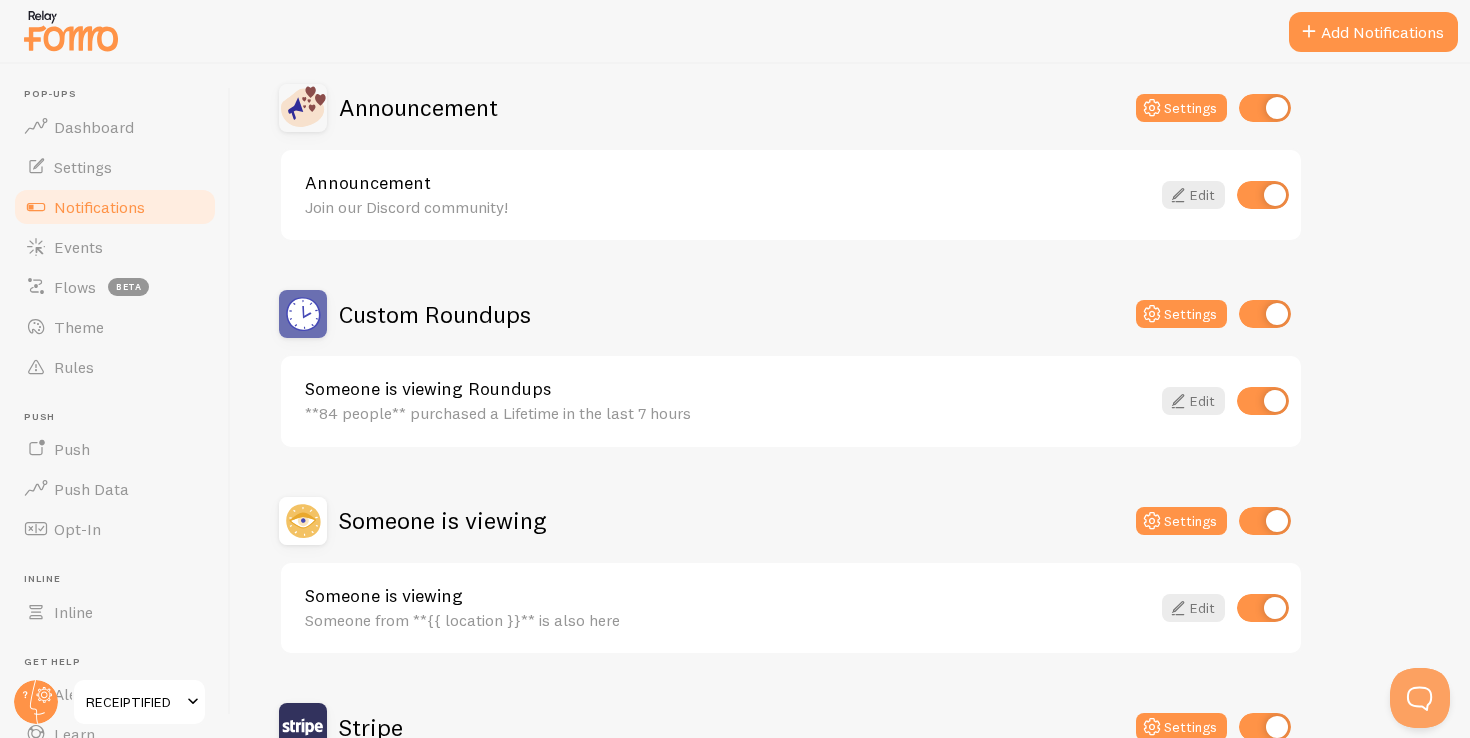 scroll, scrollTop: 400, scrollLeft: 0, axis: vertical 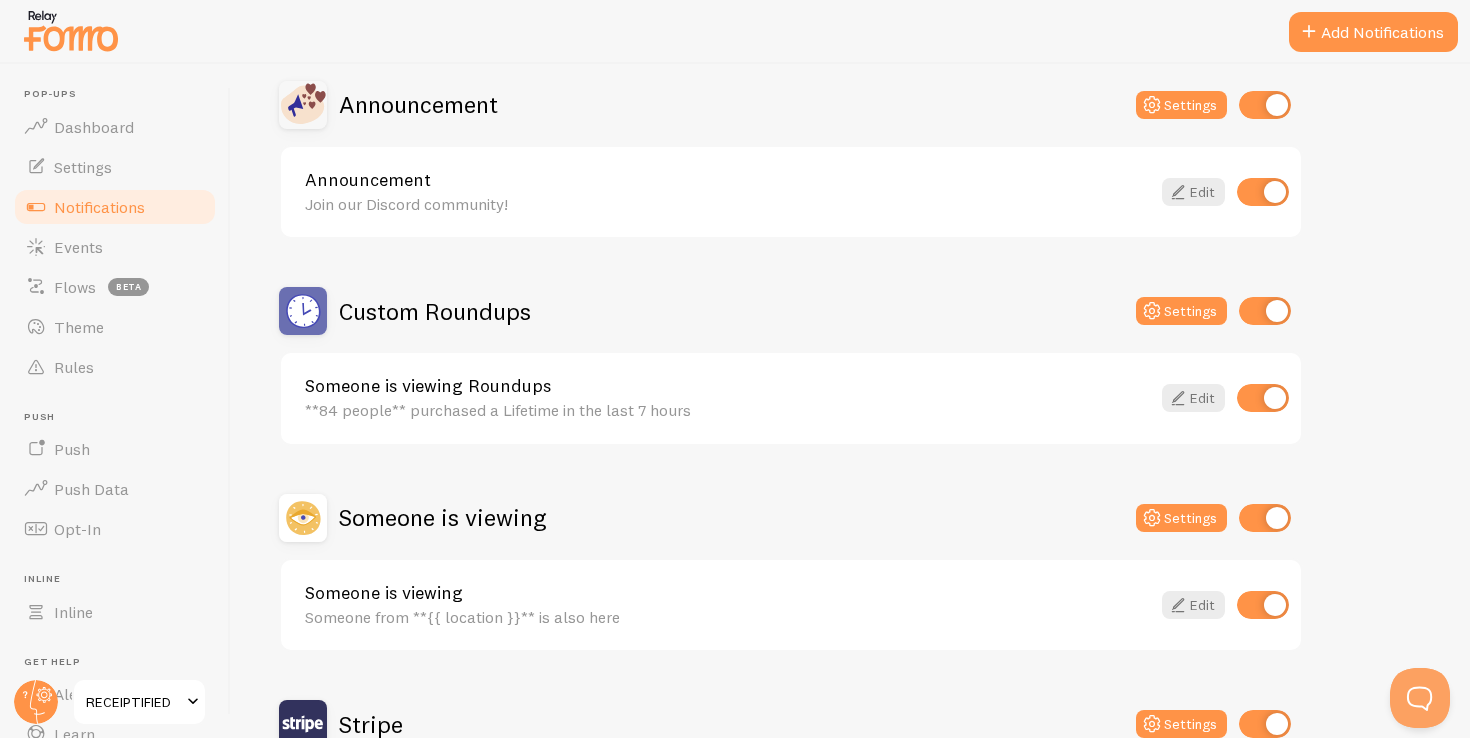 click at bounding box center [1263, 605] 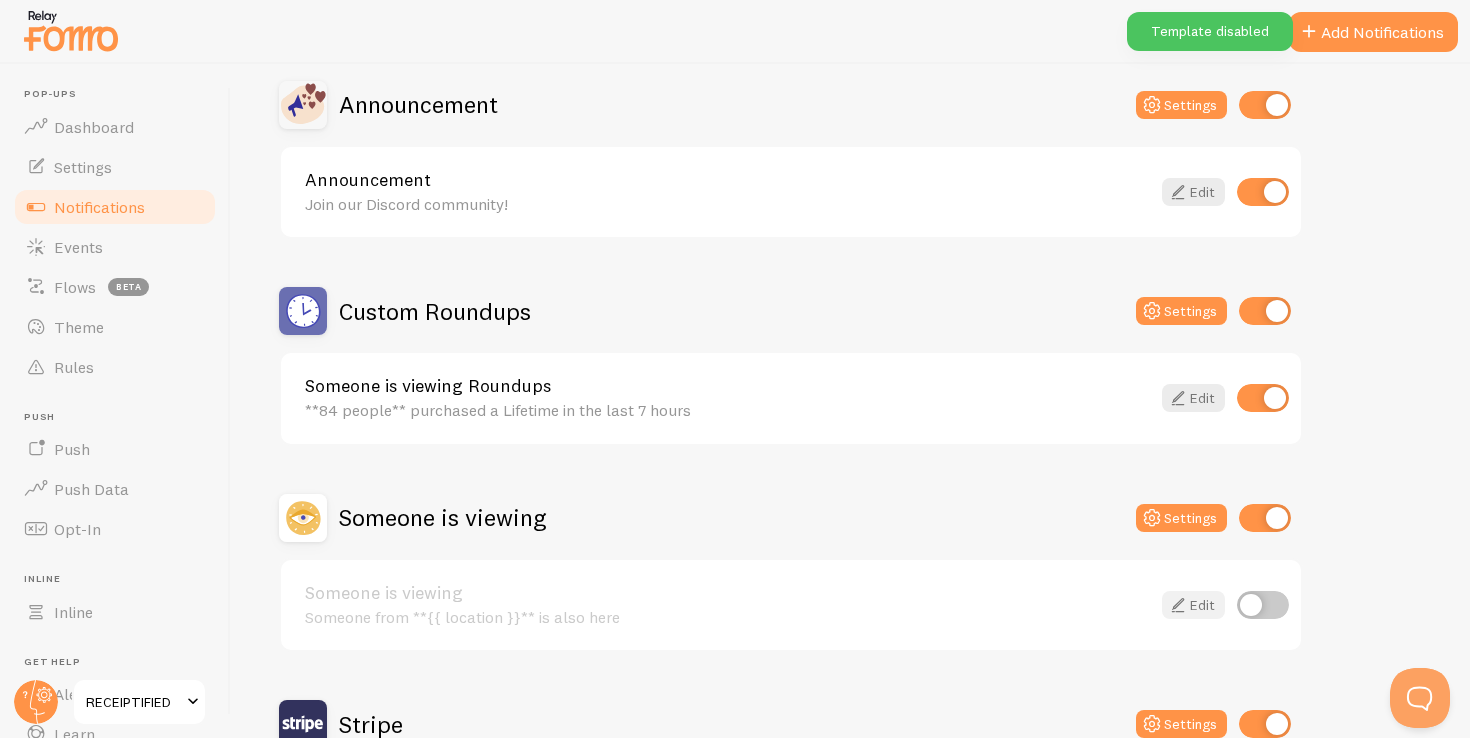 click on "Edit" at bounding box center (1193, 605) 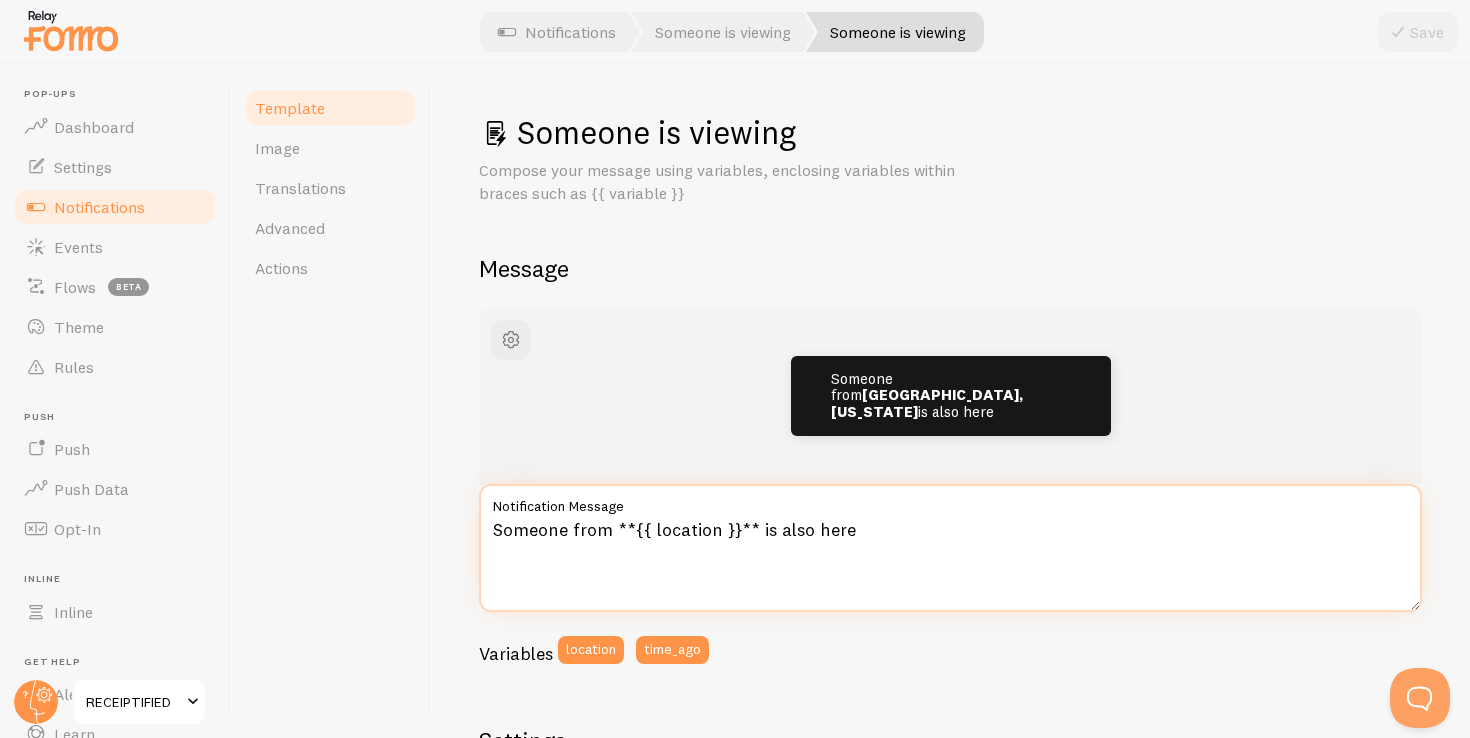 click on "Someone from **{{ location }}** is also here" at bounding box center (950, 548) 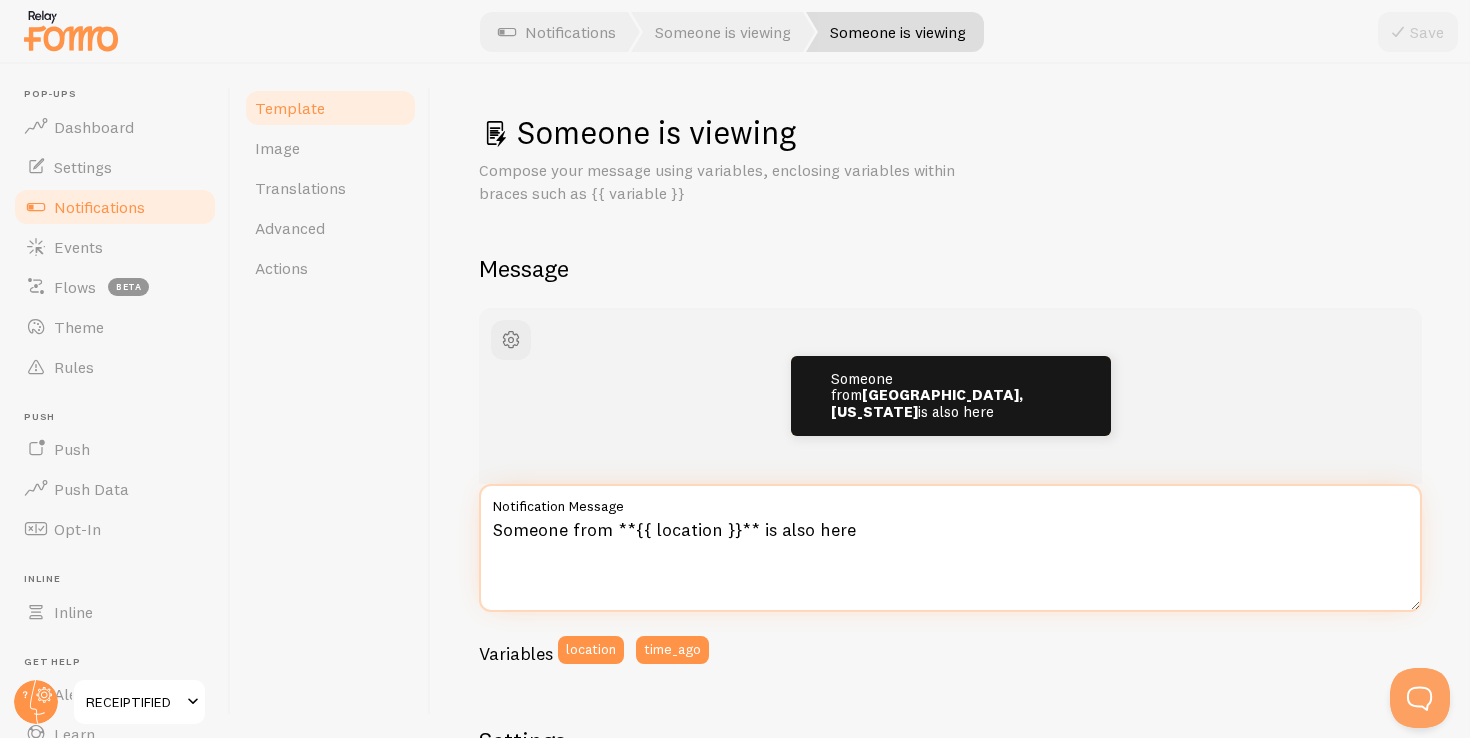drag, startPoint x: 607, startPoint y: 533, endPoint x: 447, endPoint y: 503, distance: 162.78821 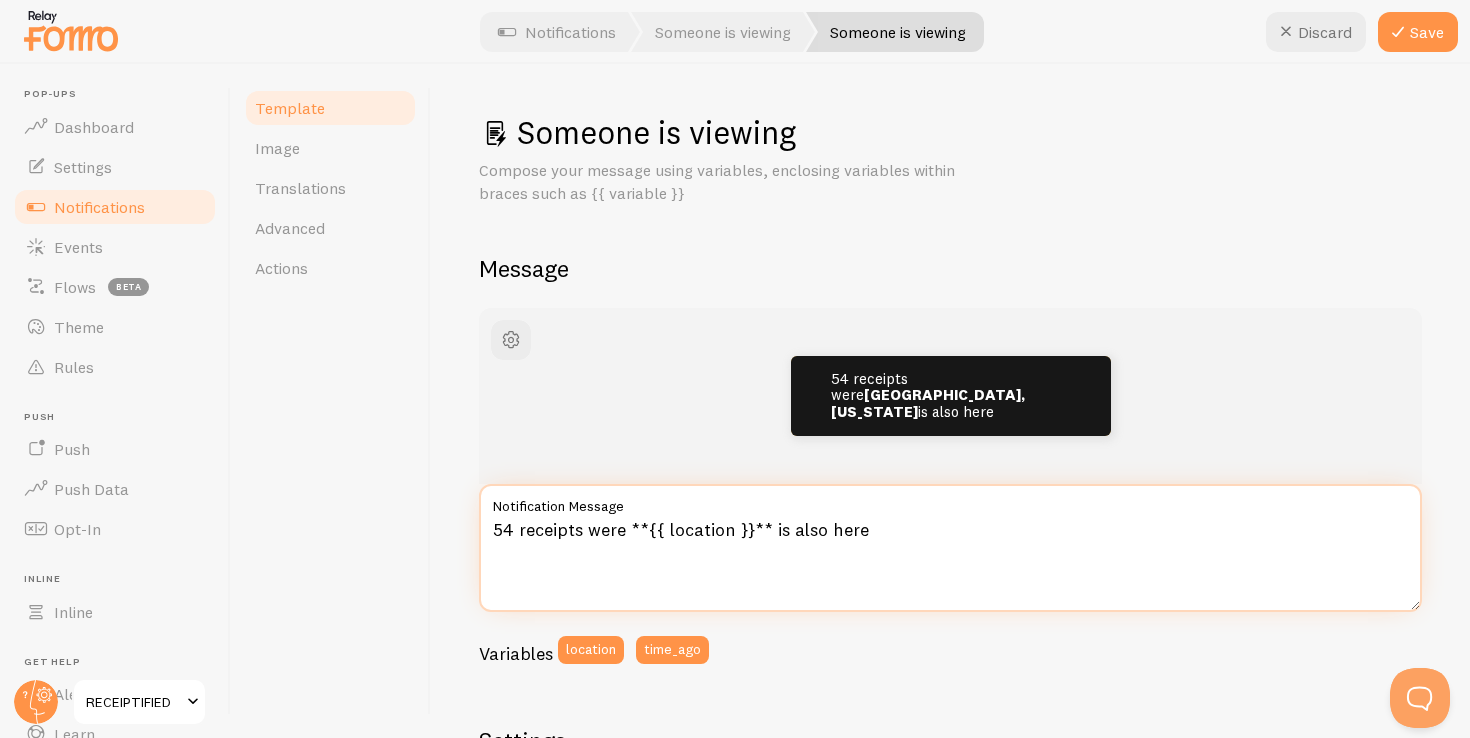 drag, startPoint x: 749, startPoint y: 530, endPoint x: 647, endPoint y: 529, distance: 102.0049 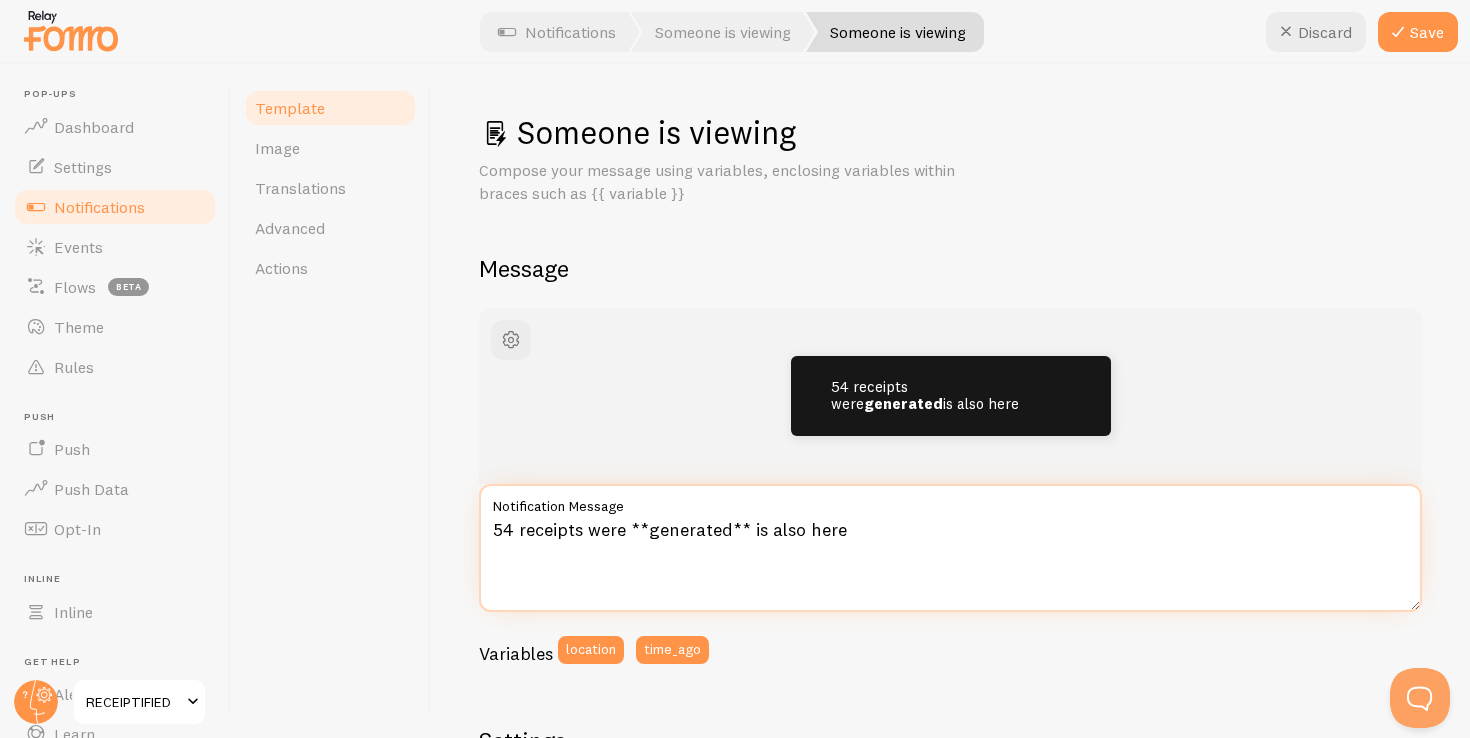 drag, startPoint x: 865, startPoint y: 522, endPoint x: 754, endPoint y: 520, distance: 111.01801 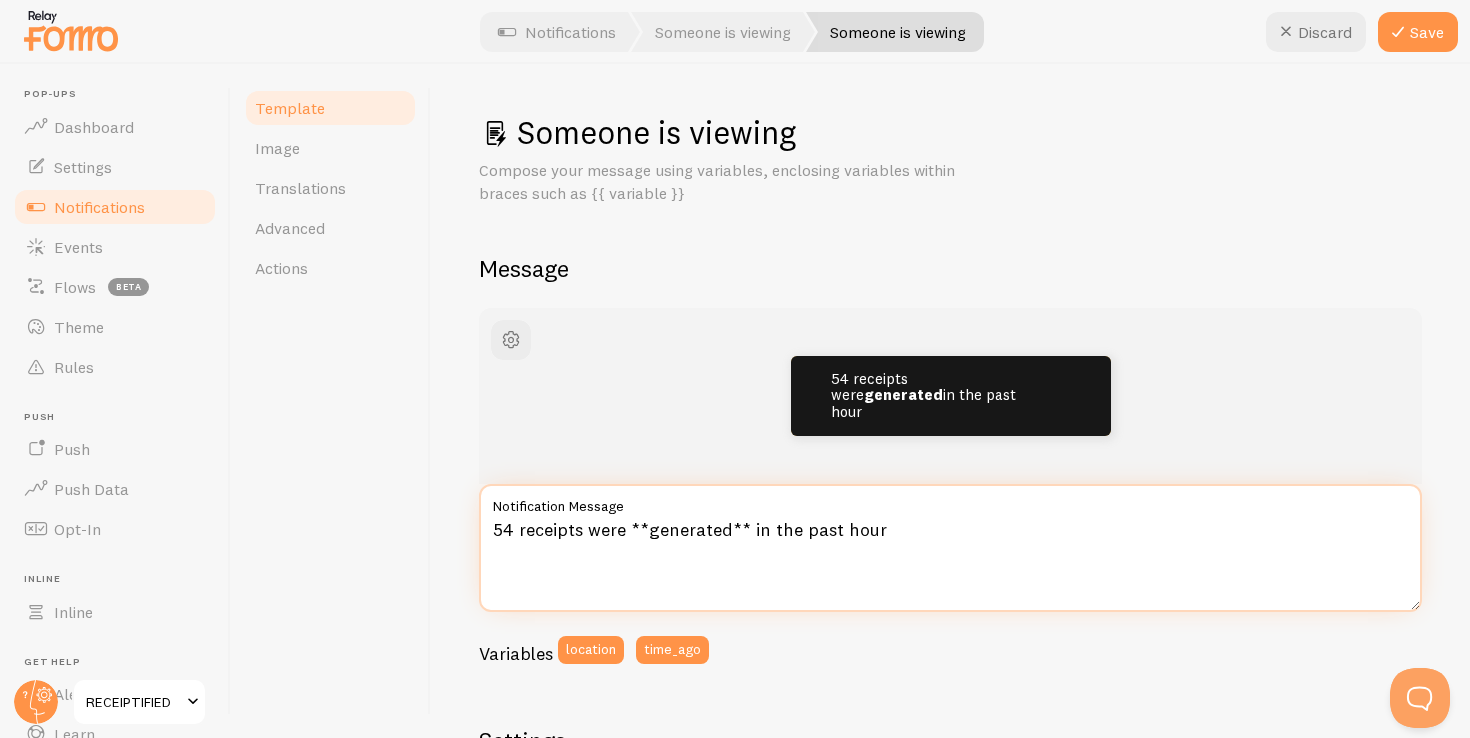 scroll, scrollTop: 105, scrollLeft: 0, axis: vertical 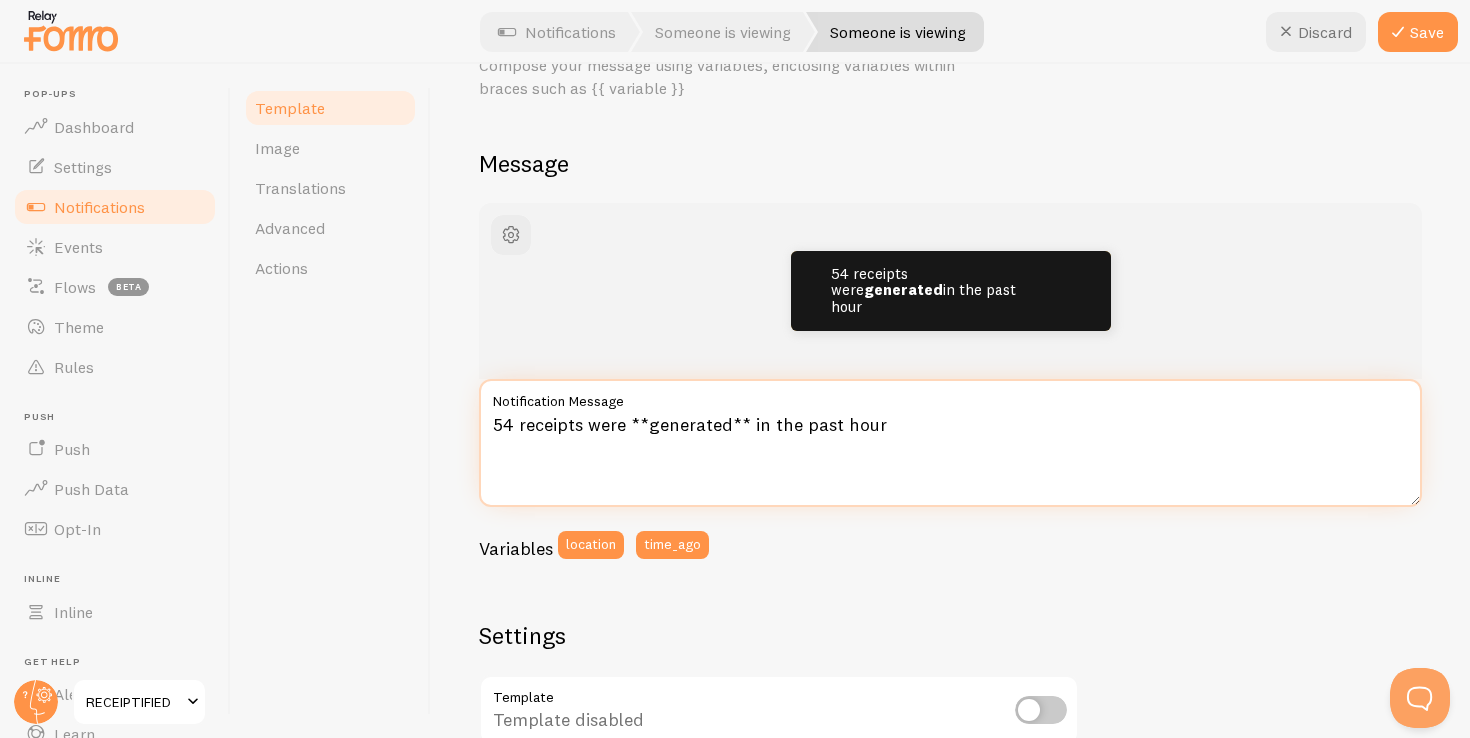 drag, startPoint x: 650, startPoint y: 422, endPoint x: 630, endPoint y: 420, distance: 20.09975 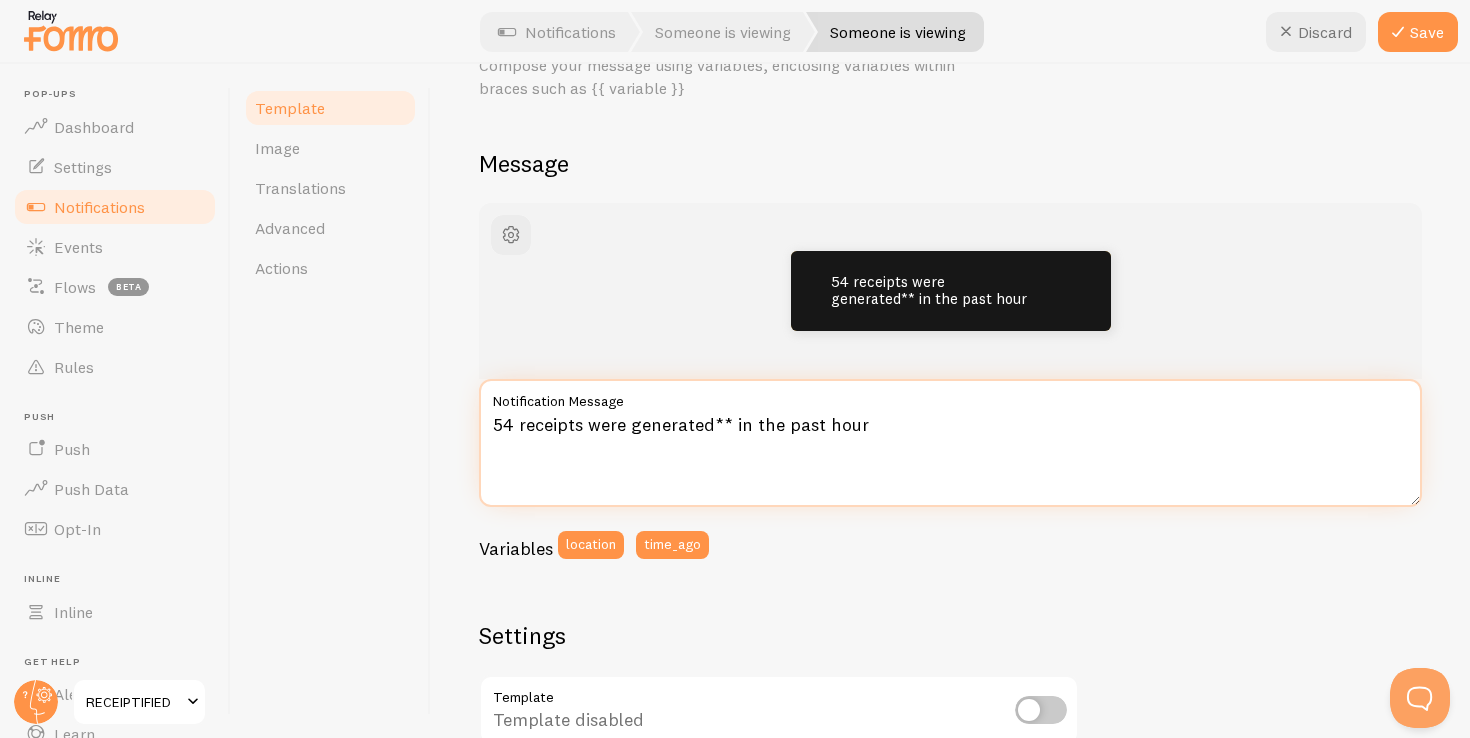 click on "54 receipts were generated** in the past hour" at bounding box center (950, 443) 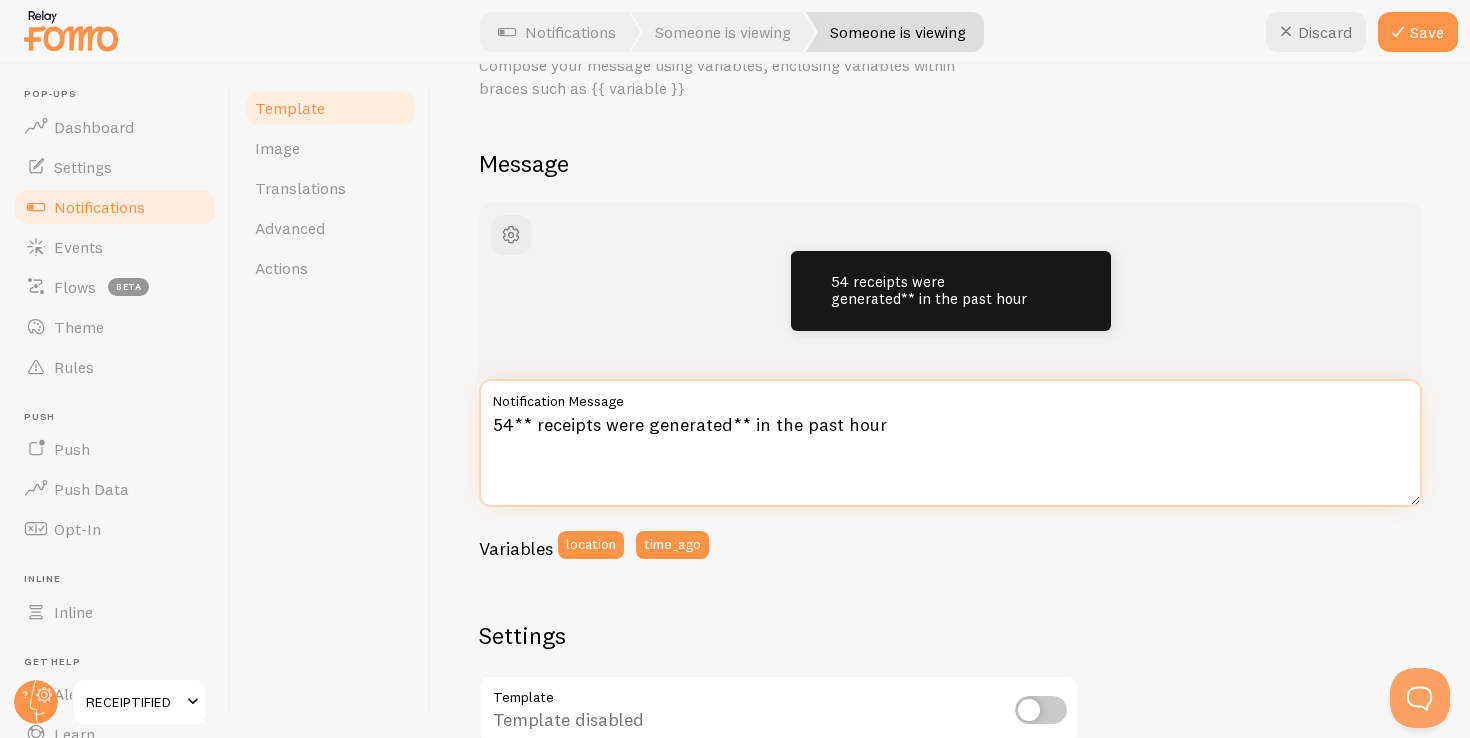 click on "54** receipts were generated** in the past hour" at bounding box center (950, 443) 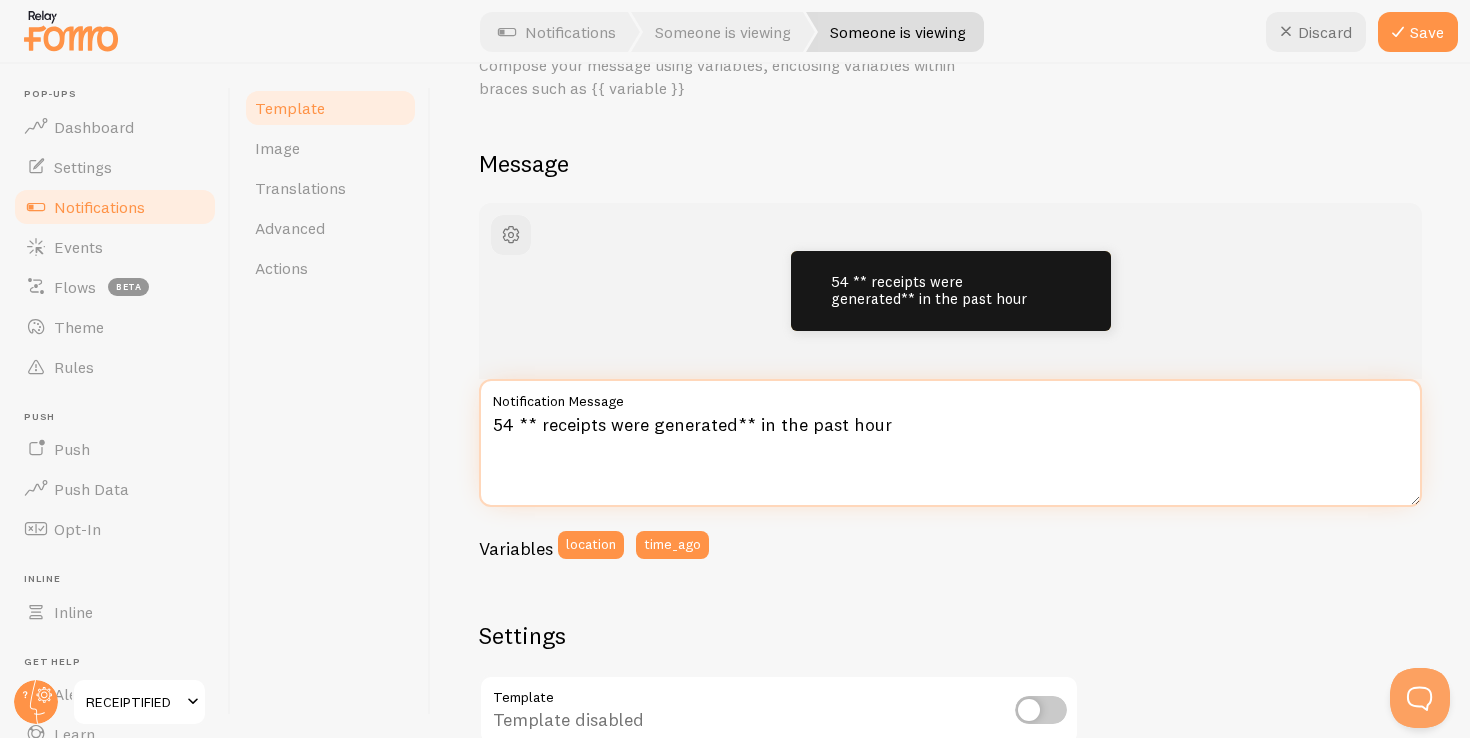 click on "54 ** receipts were generated** in the past hour" at bounding box center [950, 443] 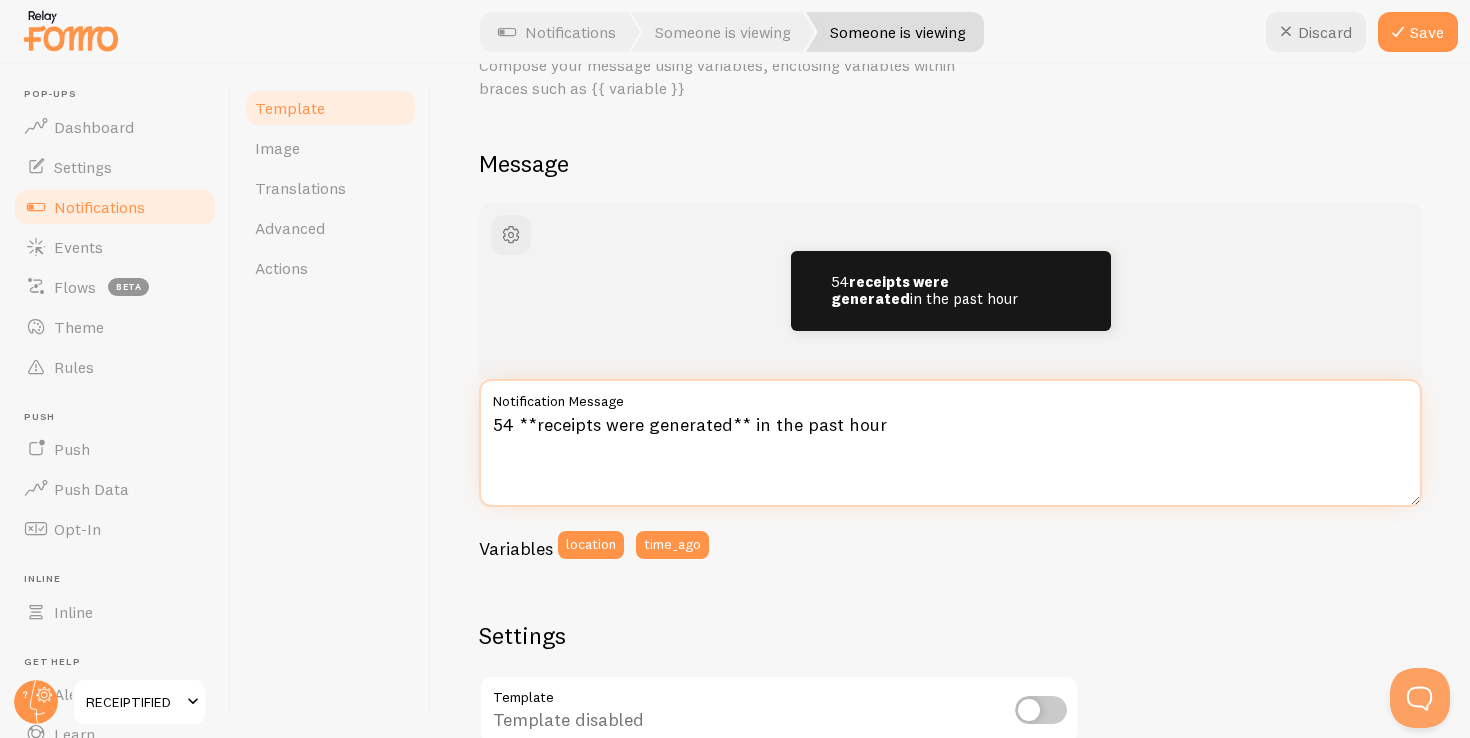 click on "54 **receipts were generated** in the past hour" at bounding box center (950, 443) 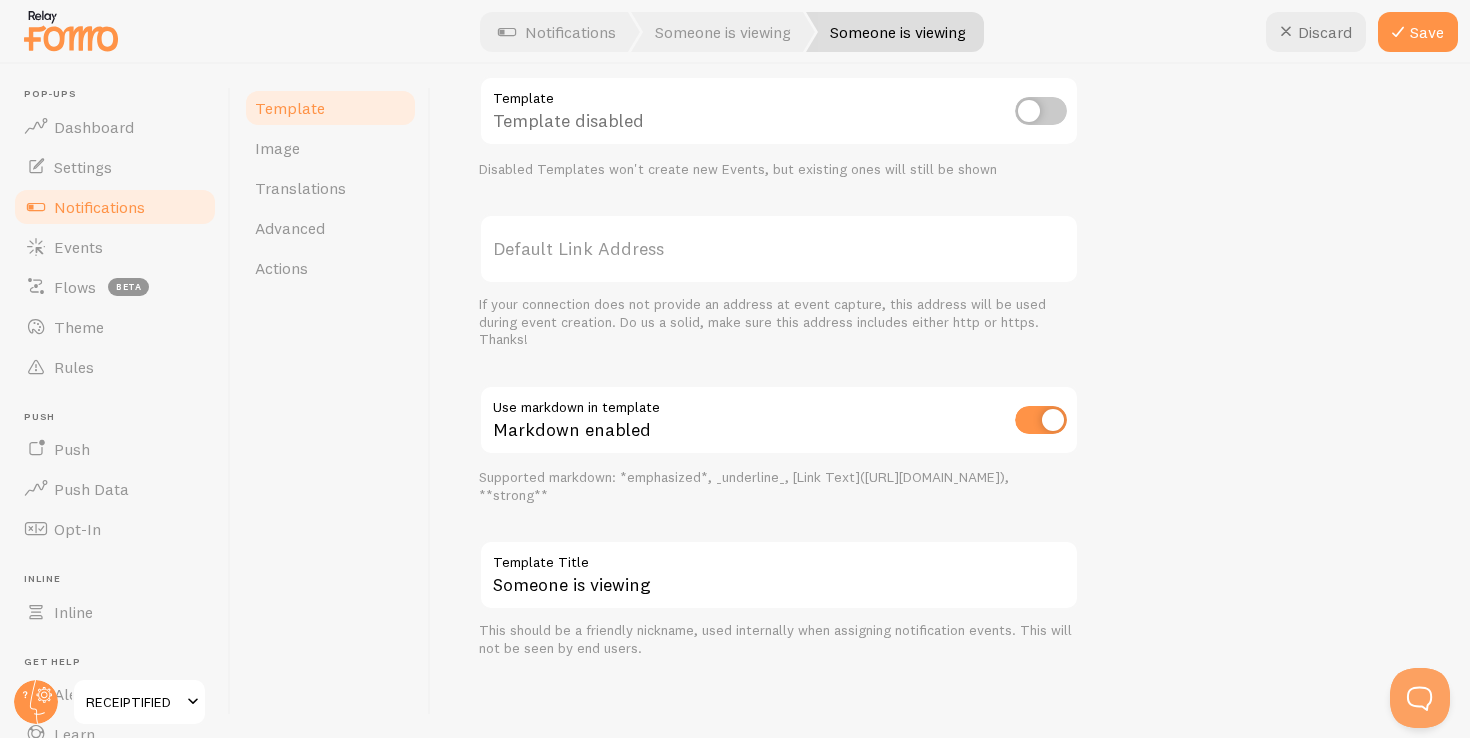 scroll, scrollTop: 707, scrollLeft: 0, axis: vertical 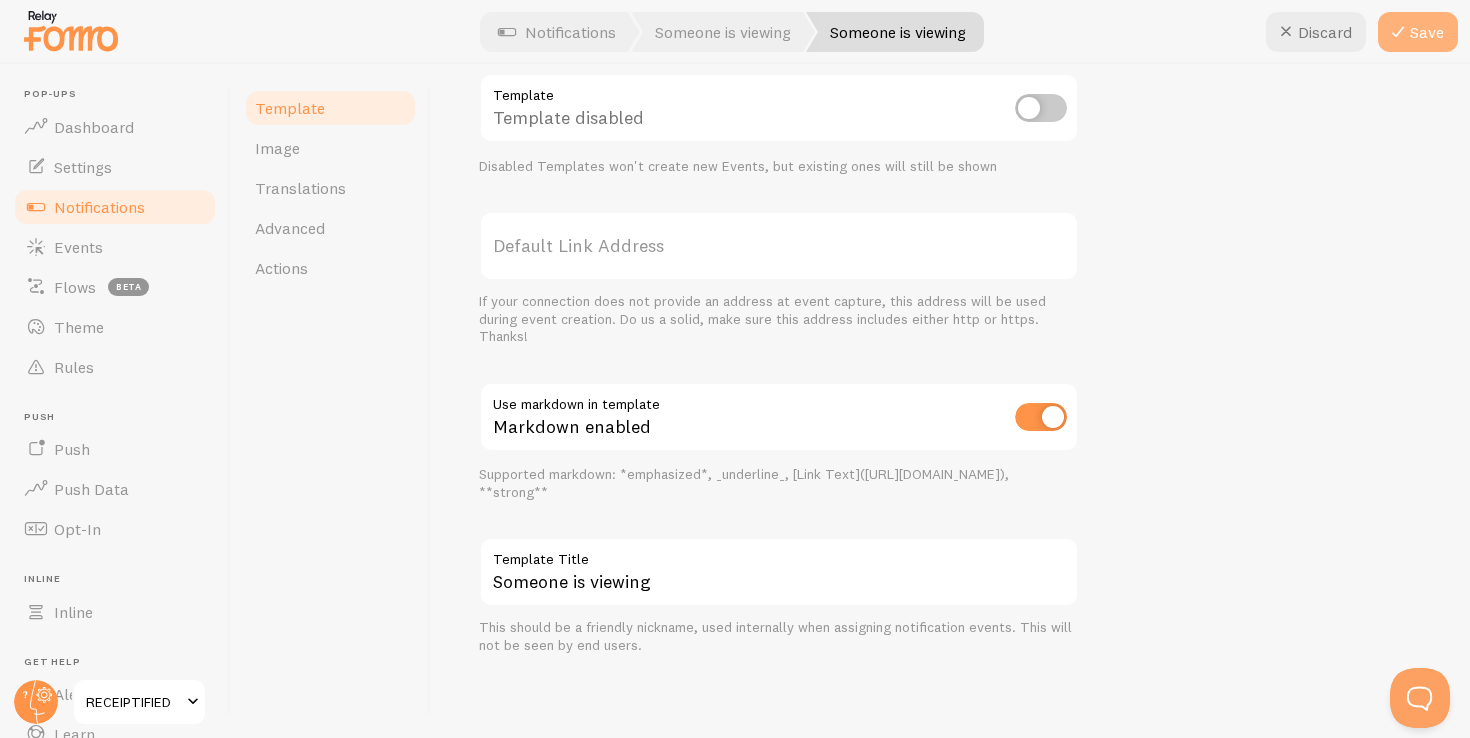type on "54 **receipts were generated** in the past hour" 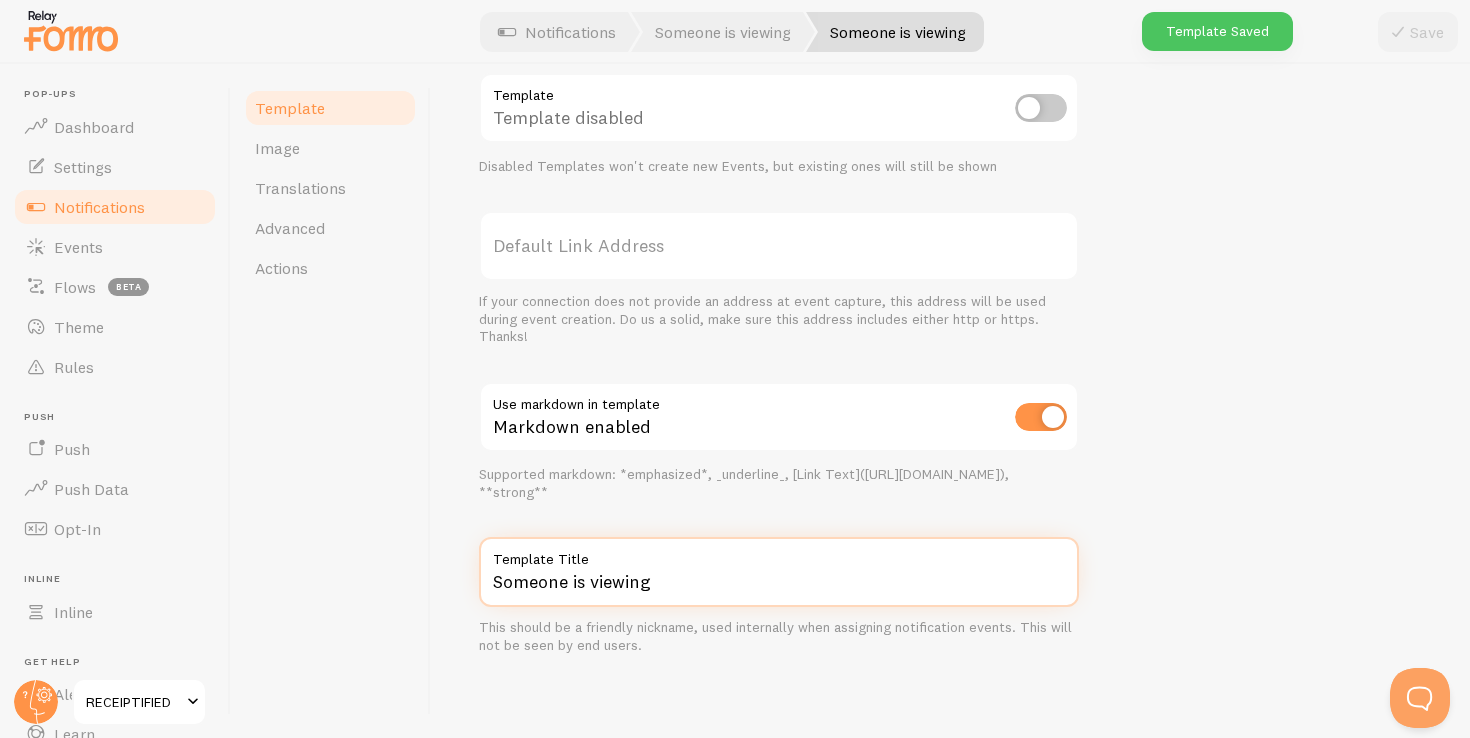 click on "Someone is viewing" at bounding box center (779, 572) 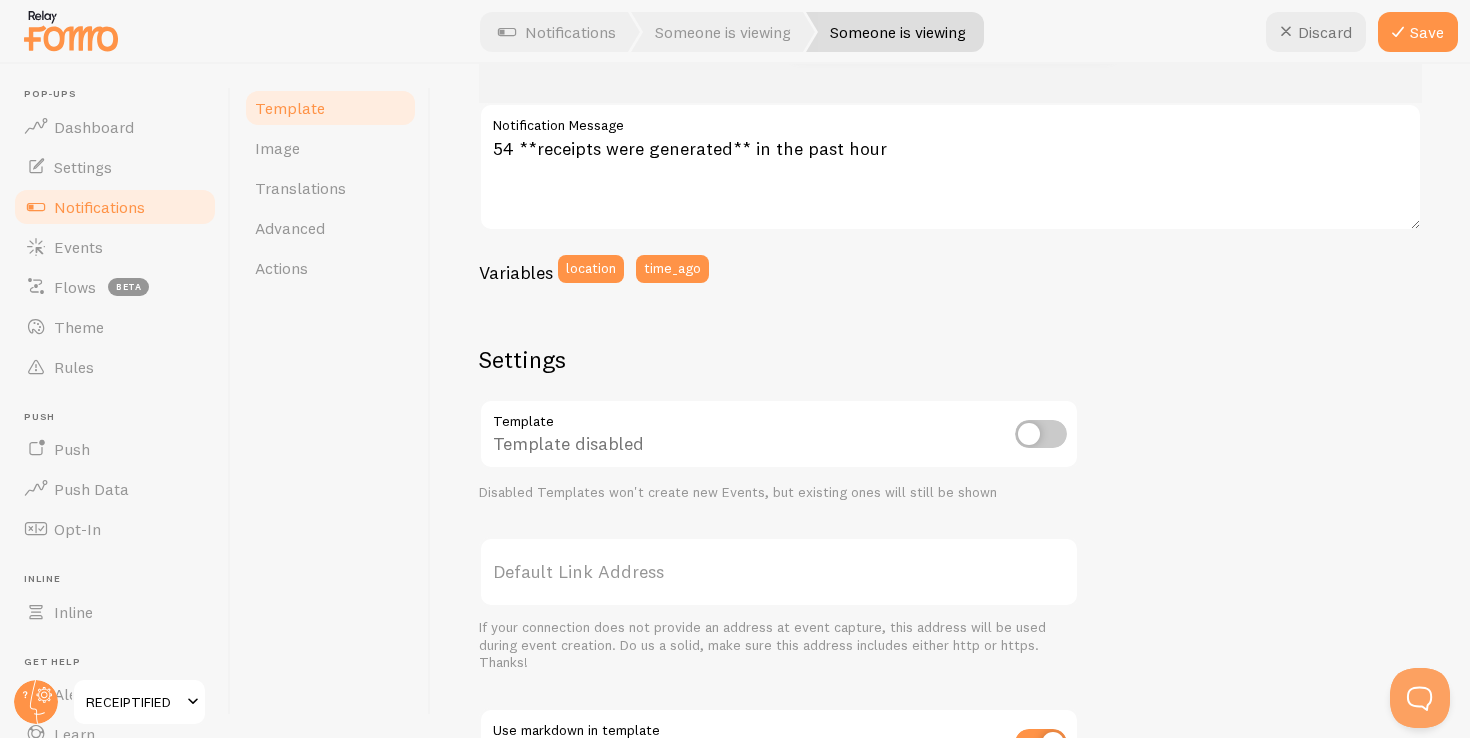 scroll, scrollTop: 0, scrollLeft: 0, axis: both 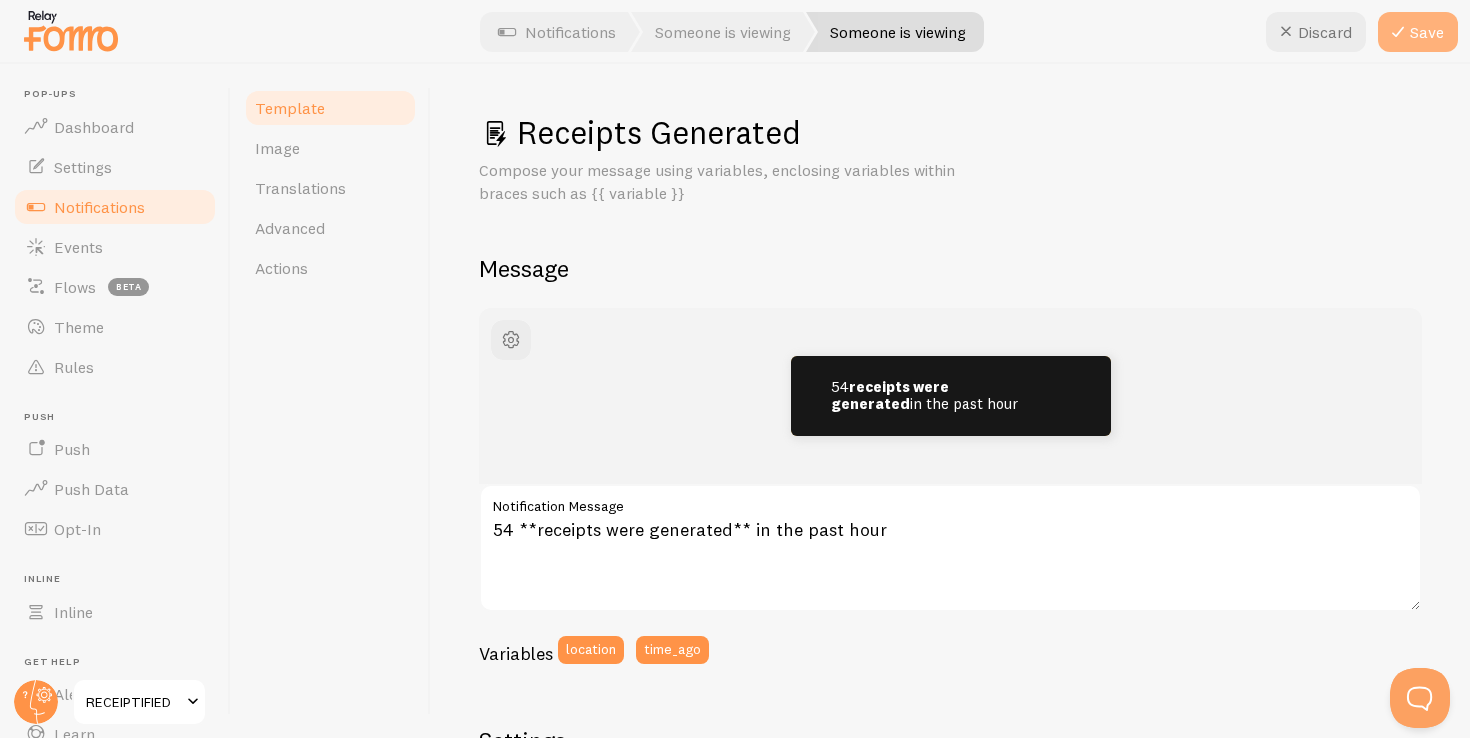 type on "Receipts Generated" 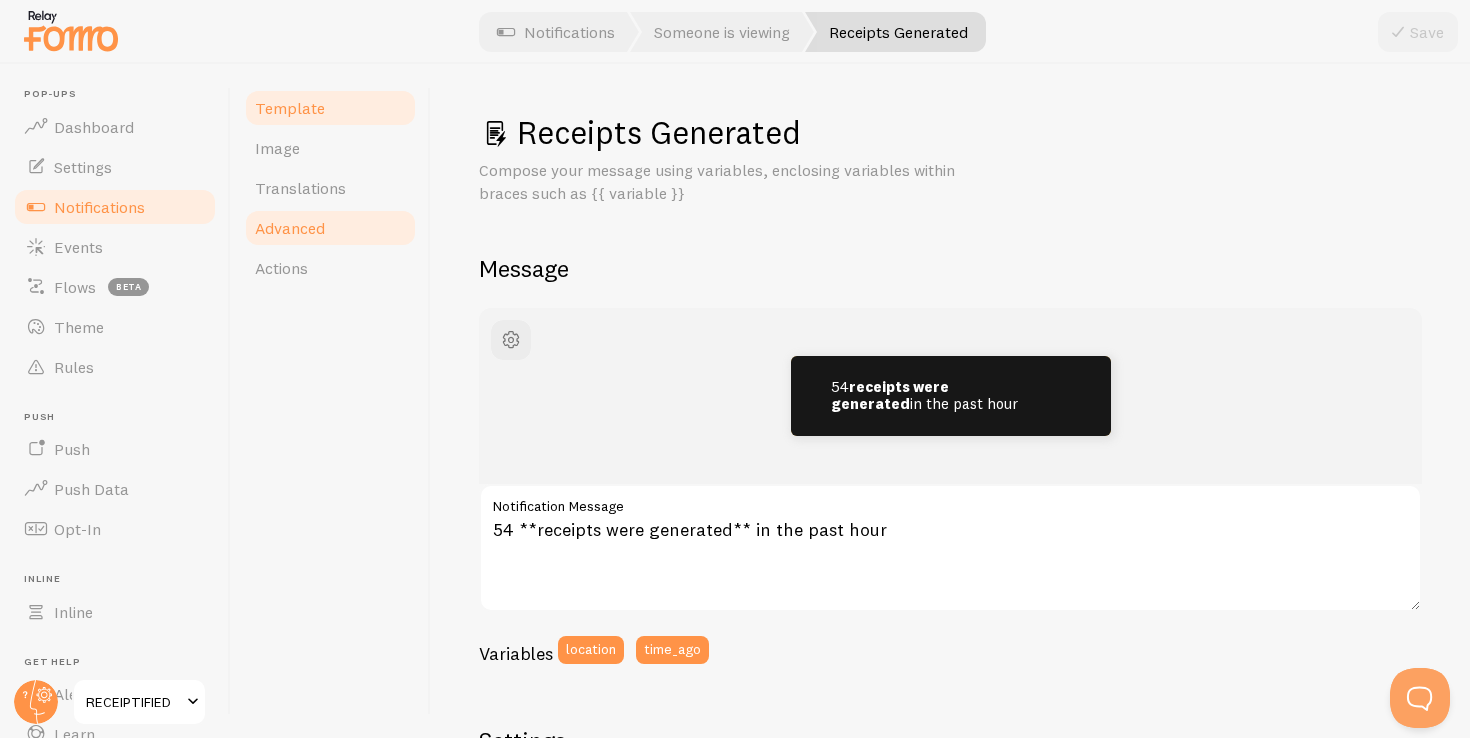 click on "Advanced" at bounding box center (330, 228) 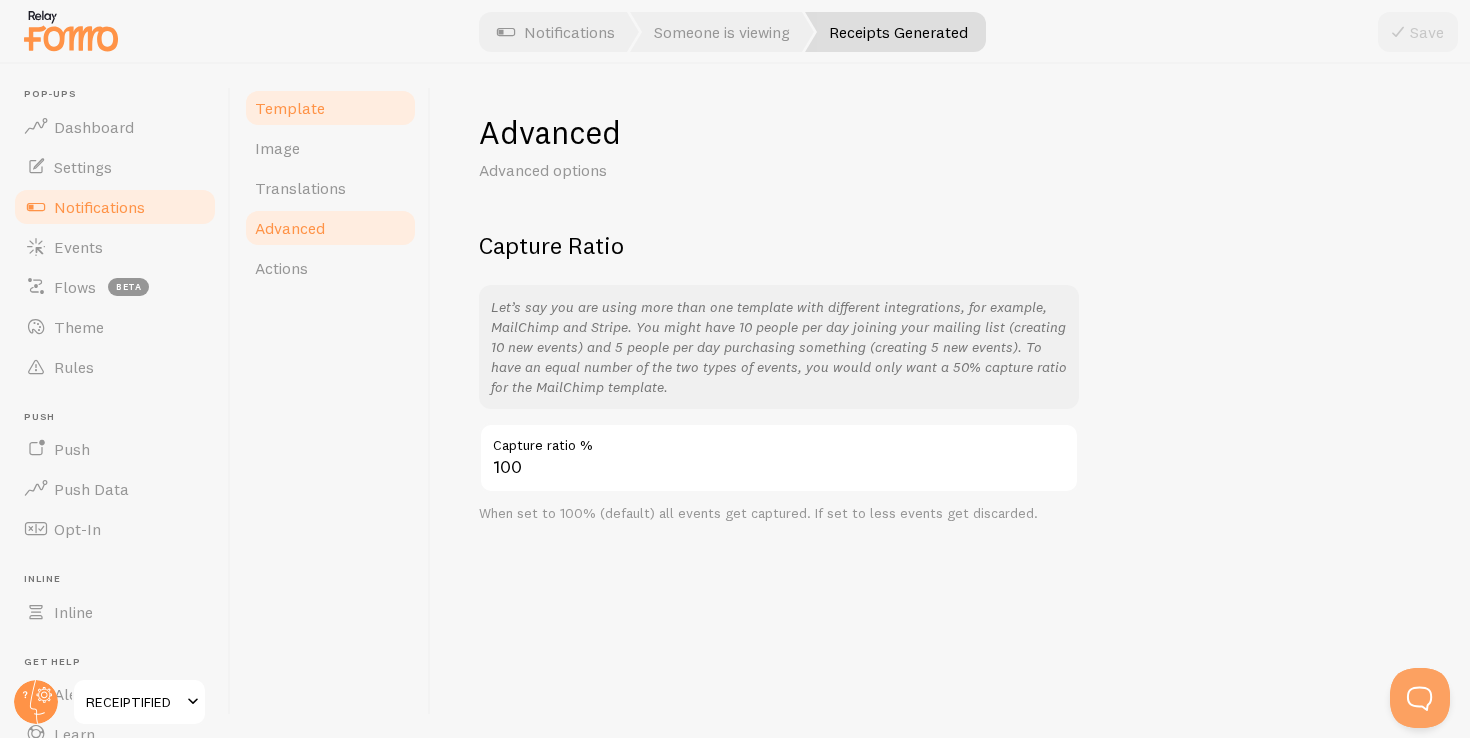 click on "Template" at bounding box center (330, 108) 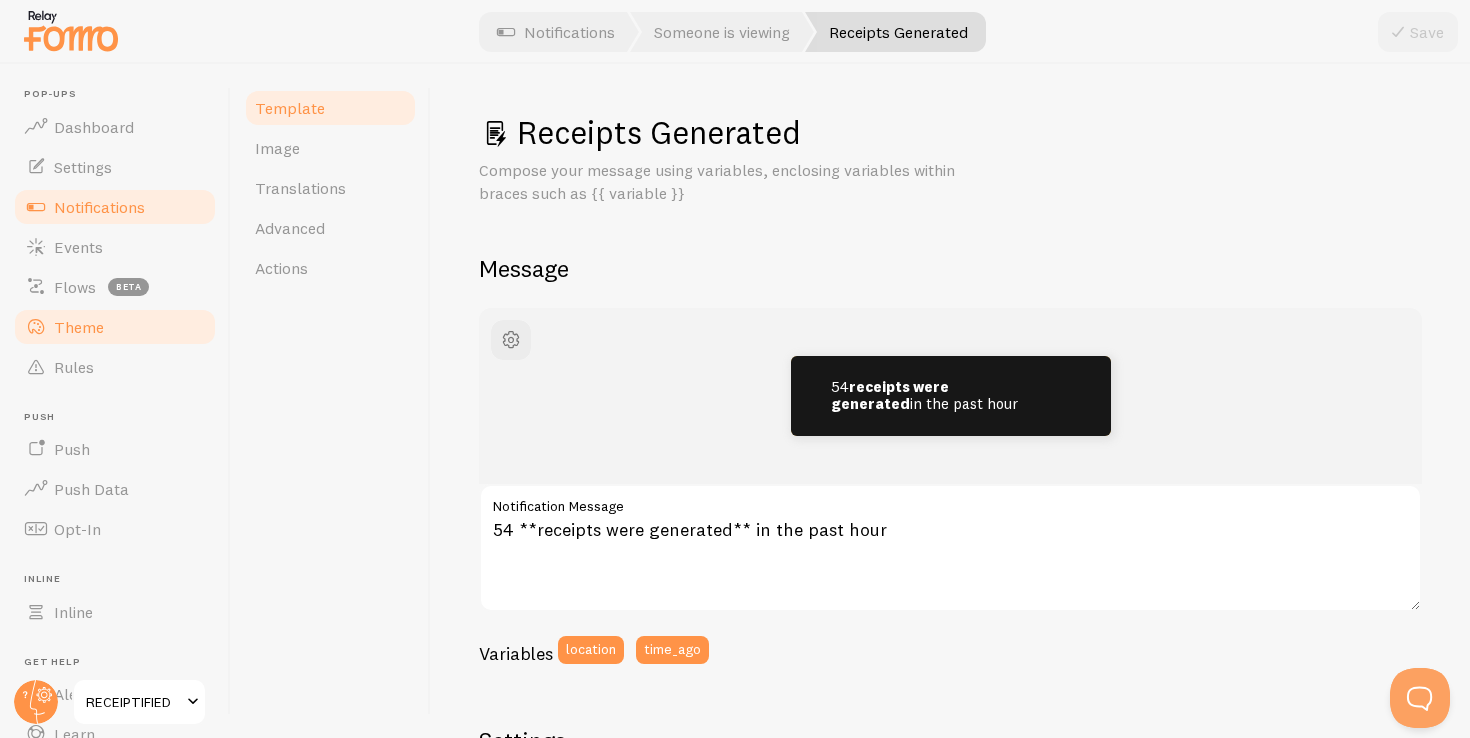 click on "Theme" at bounding box center [115, 327] 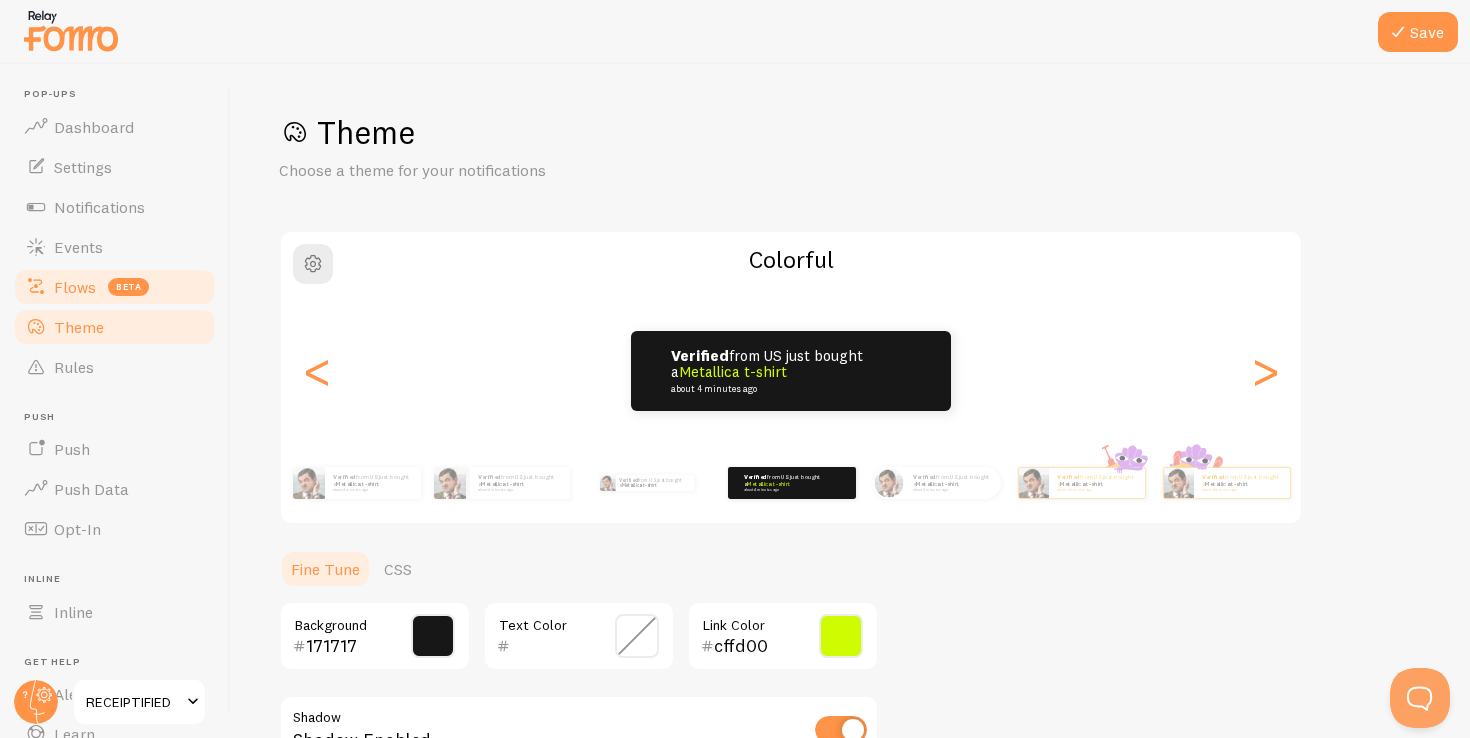click on "Flows
beta" at bounding box center (115, 287) 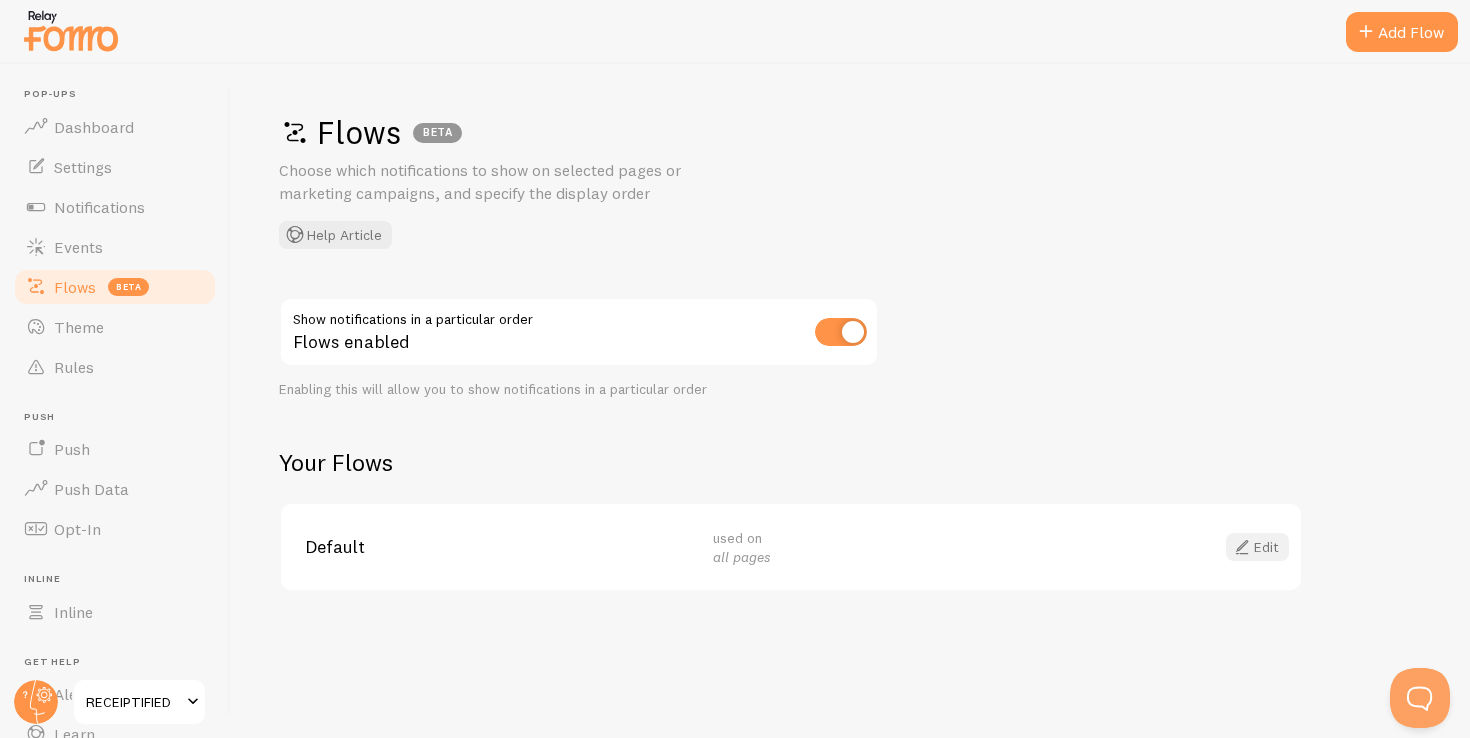 click on "Edit" at bounding box center [1257, 547] 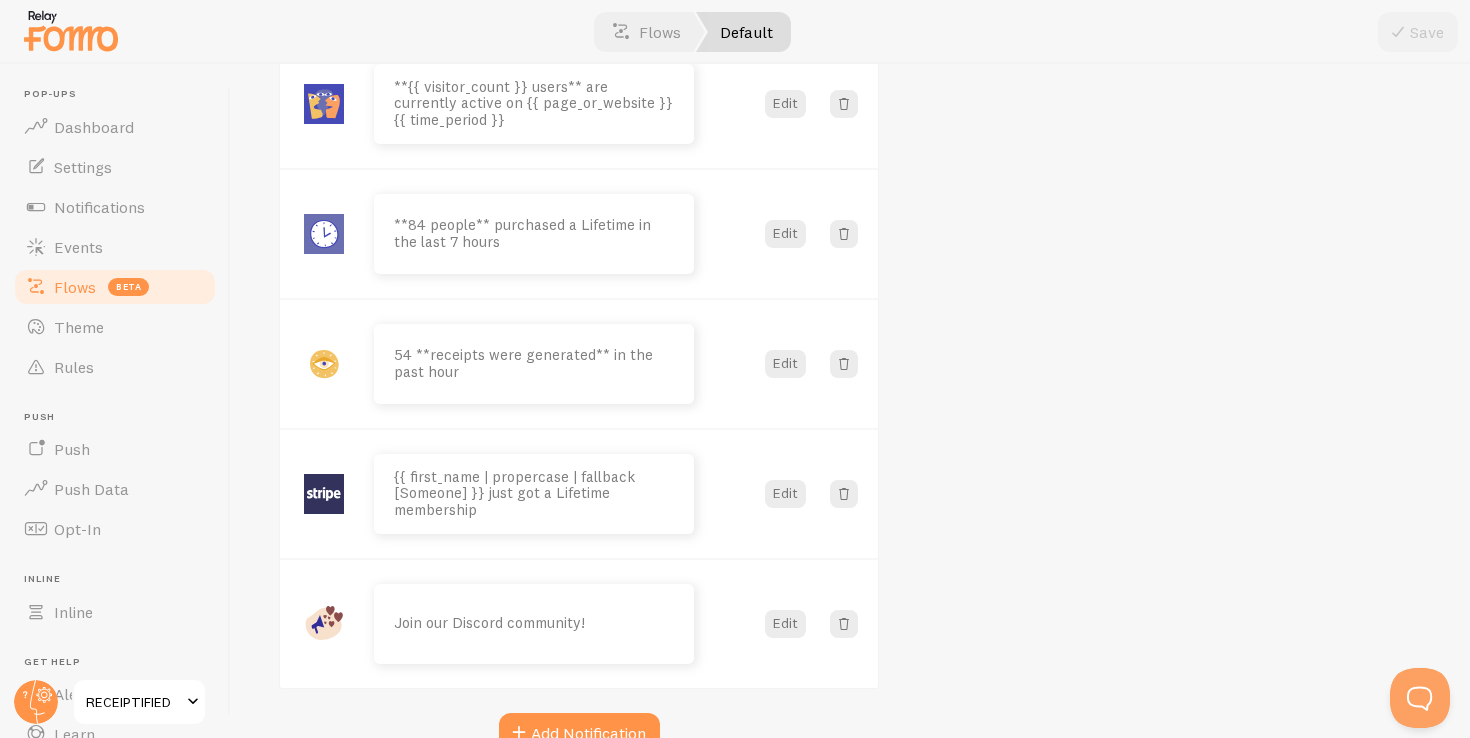 scroll, scrollTop: 275, scrollLeft: 0, axis: vertical 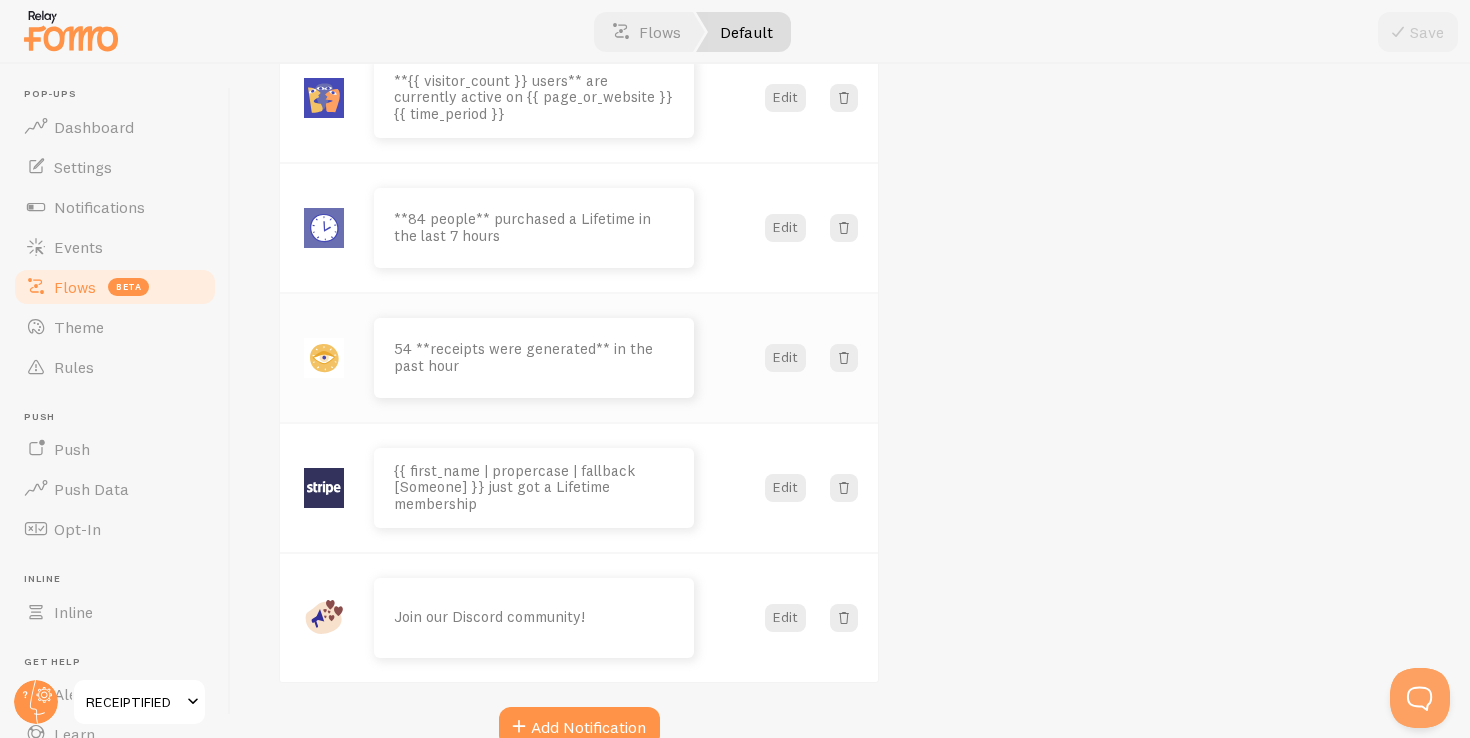 type 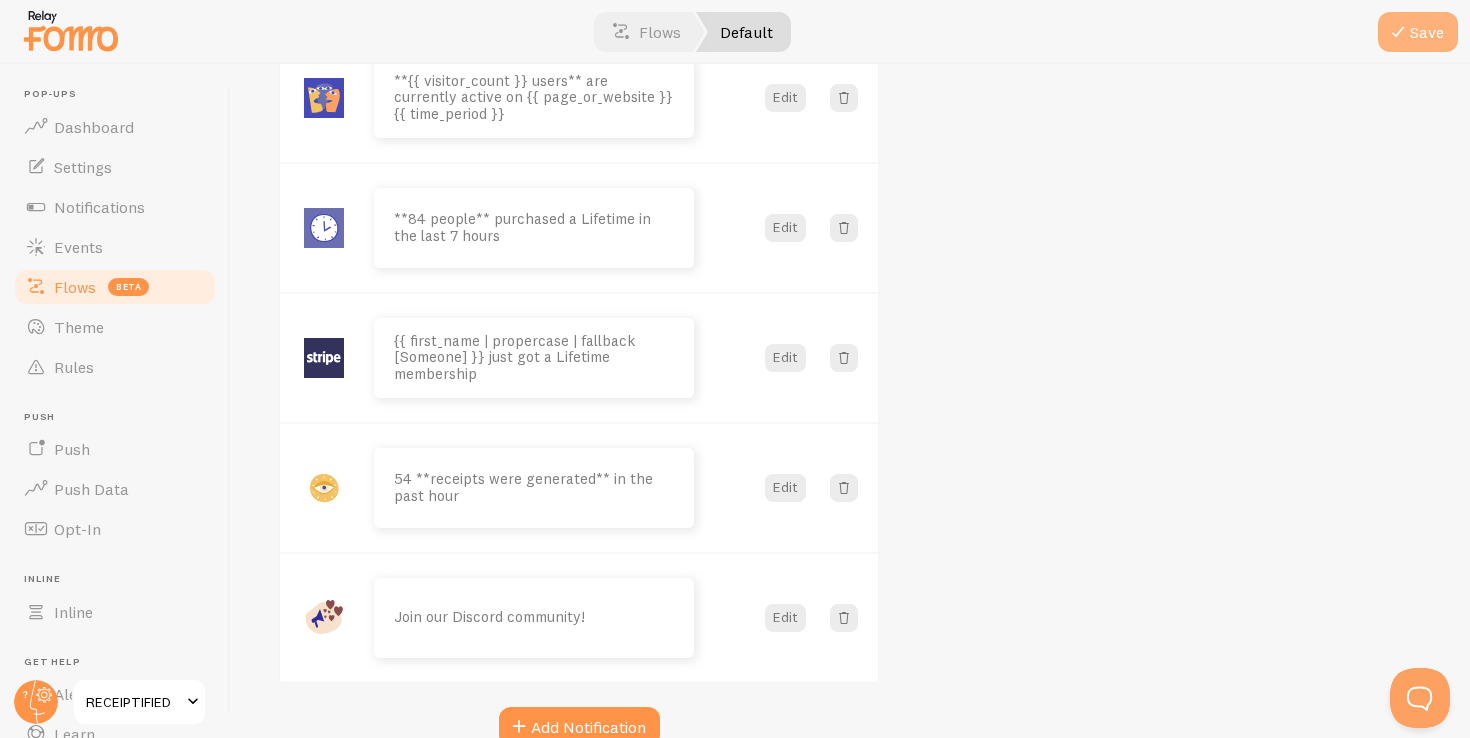 click on "Save" at bounding box center [1418, 32] 